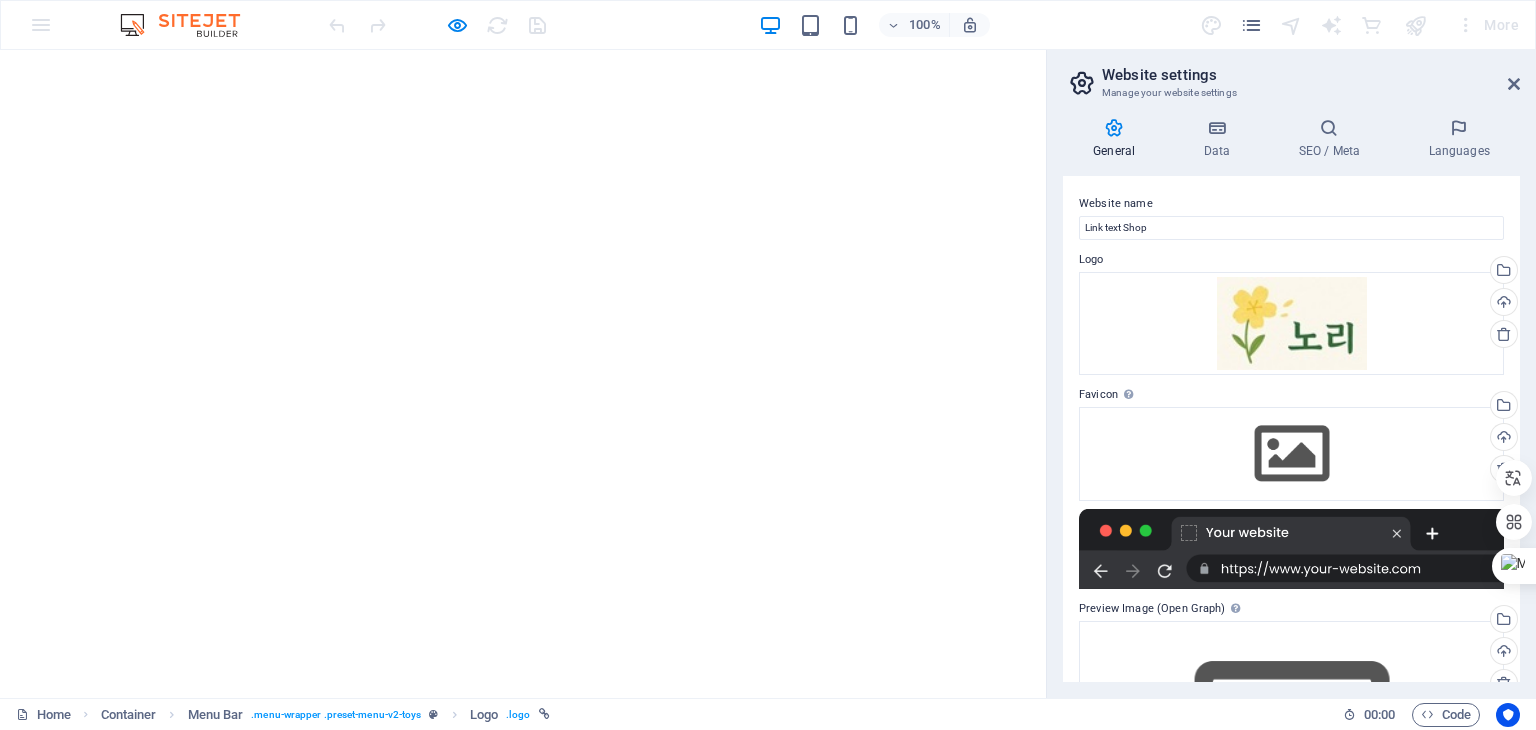 scroll, scrollTop: 0, scrollLeft: 0, axis: both 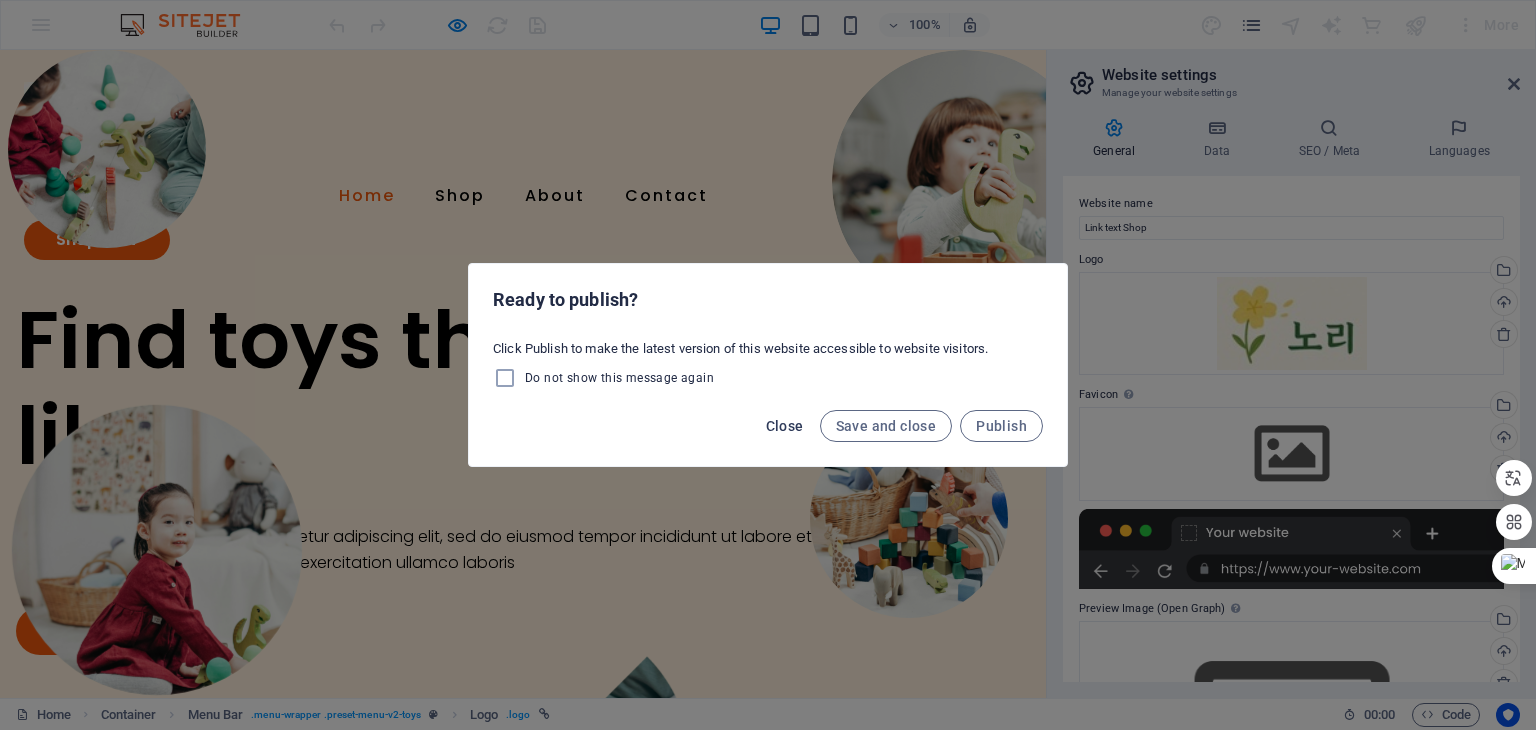 click on "Close" at bounding box center [785, 426] 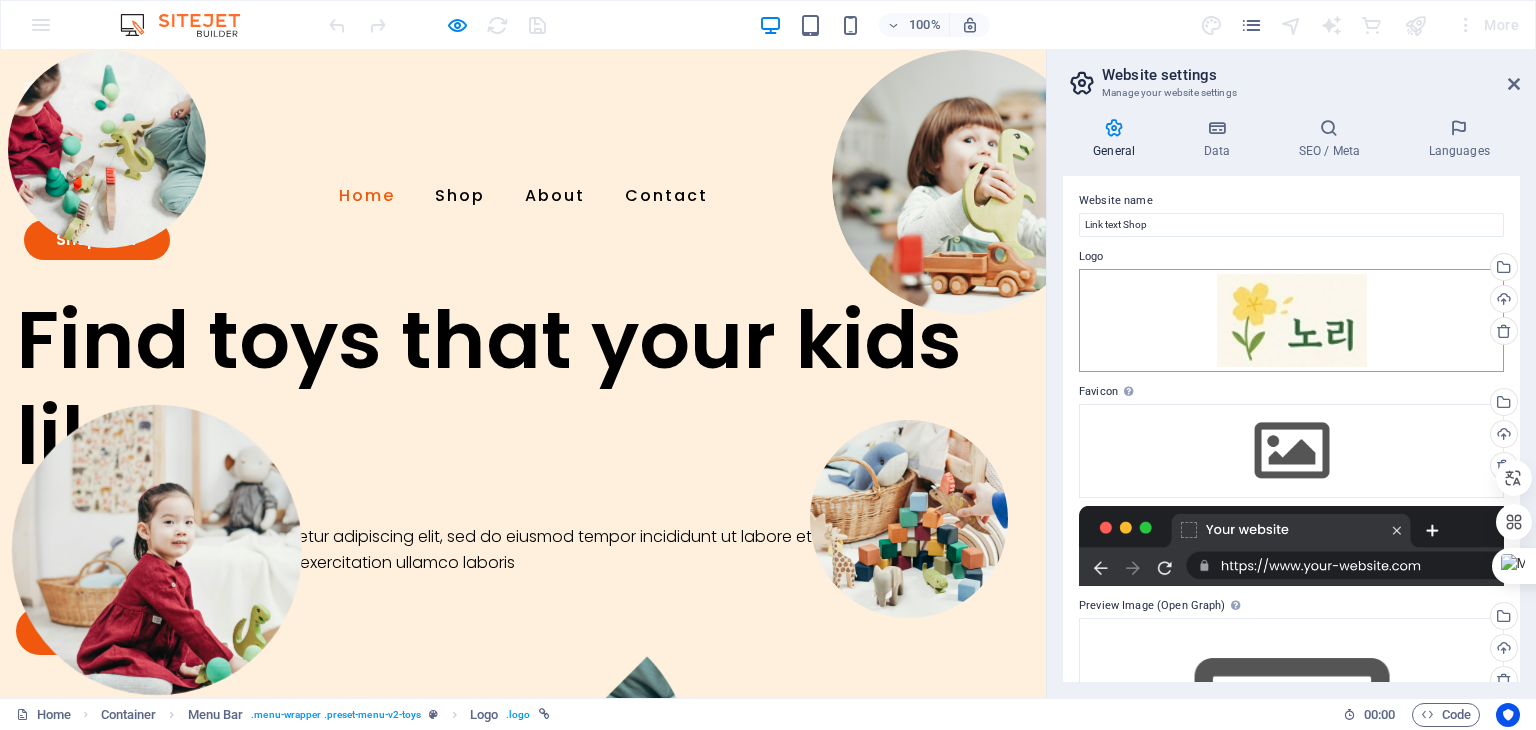 scroll, scrollTop: 0, scrollLeft: 0, axis: both 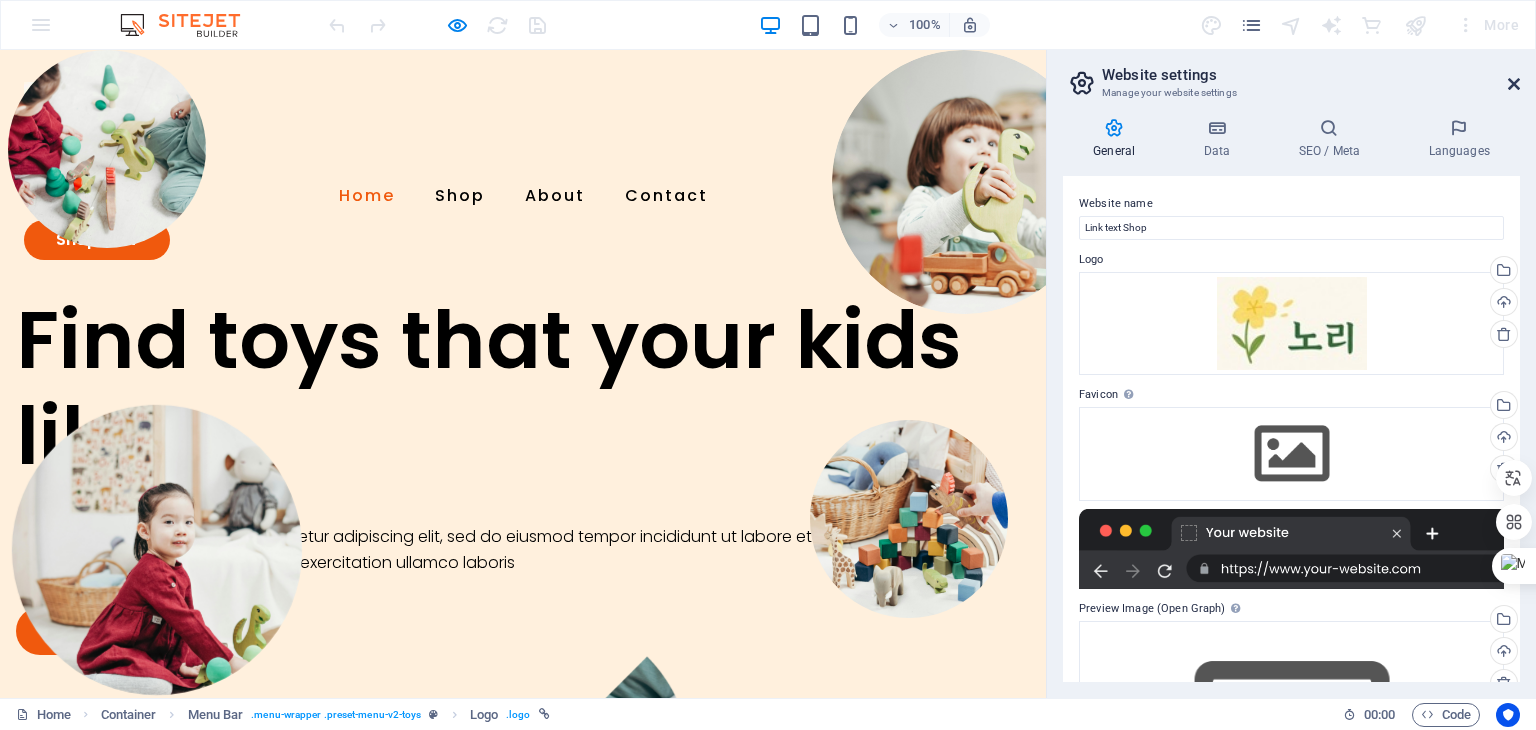 click at bounding box center (1514, 84) 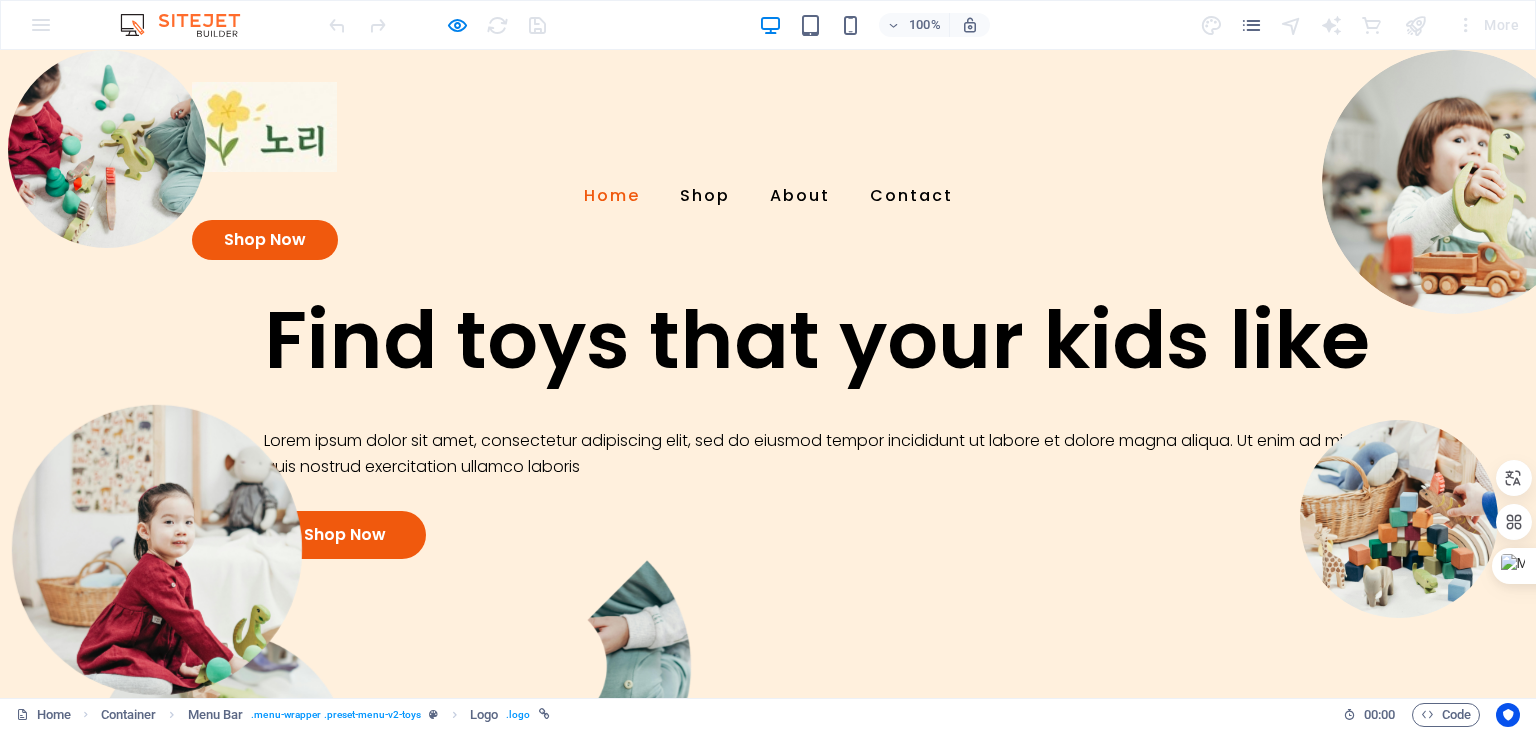click on "Find toys that your kids like" at bounding box center (856, 340) 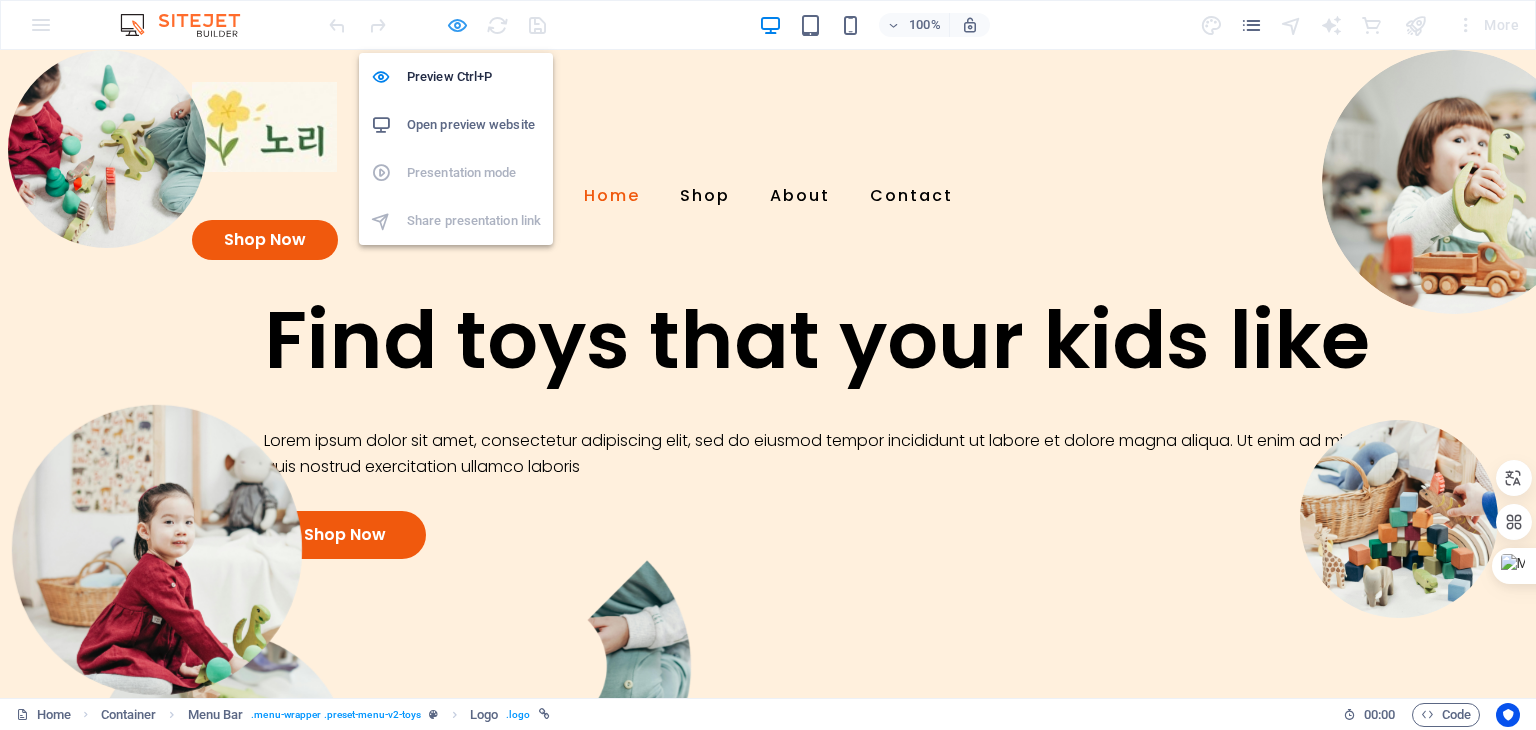 click at bounding box center [457, 25] 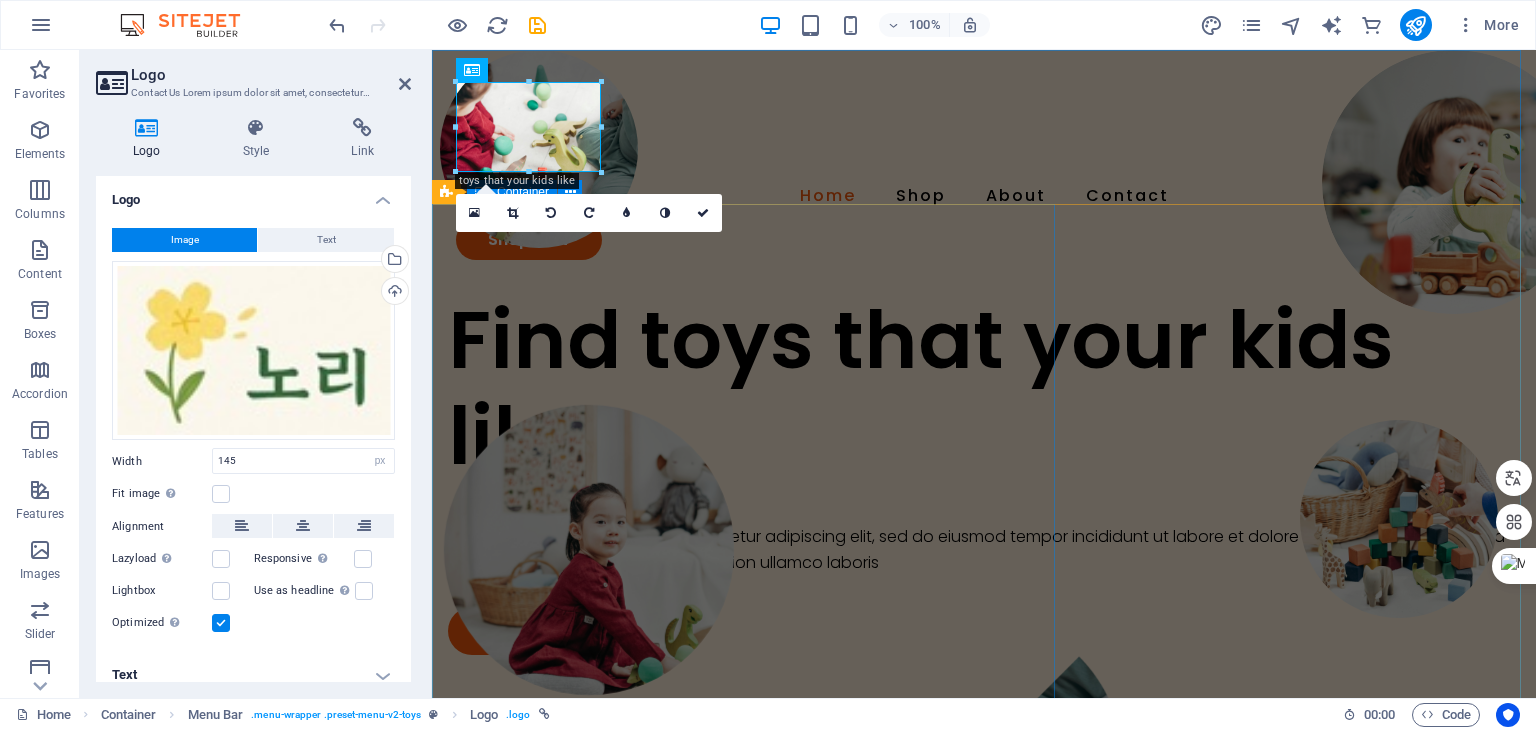 click on "Find toys that your kids like Lorem ipsum dolor sit amet, consectetur adipiscing elit, sed do eiusmod tempor incididunt ut labore et dolore magna aliqua. Ut enim ad minim veniam, quis nostrud exercitation ullamco laboris  Shop Now" at bounding box center [984, 473] 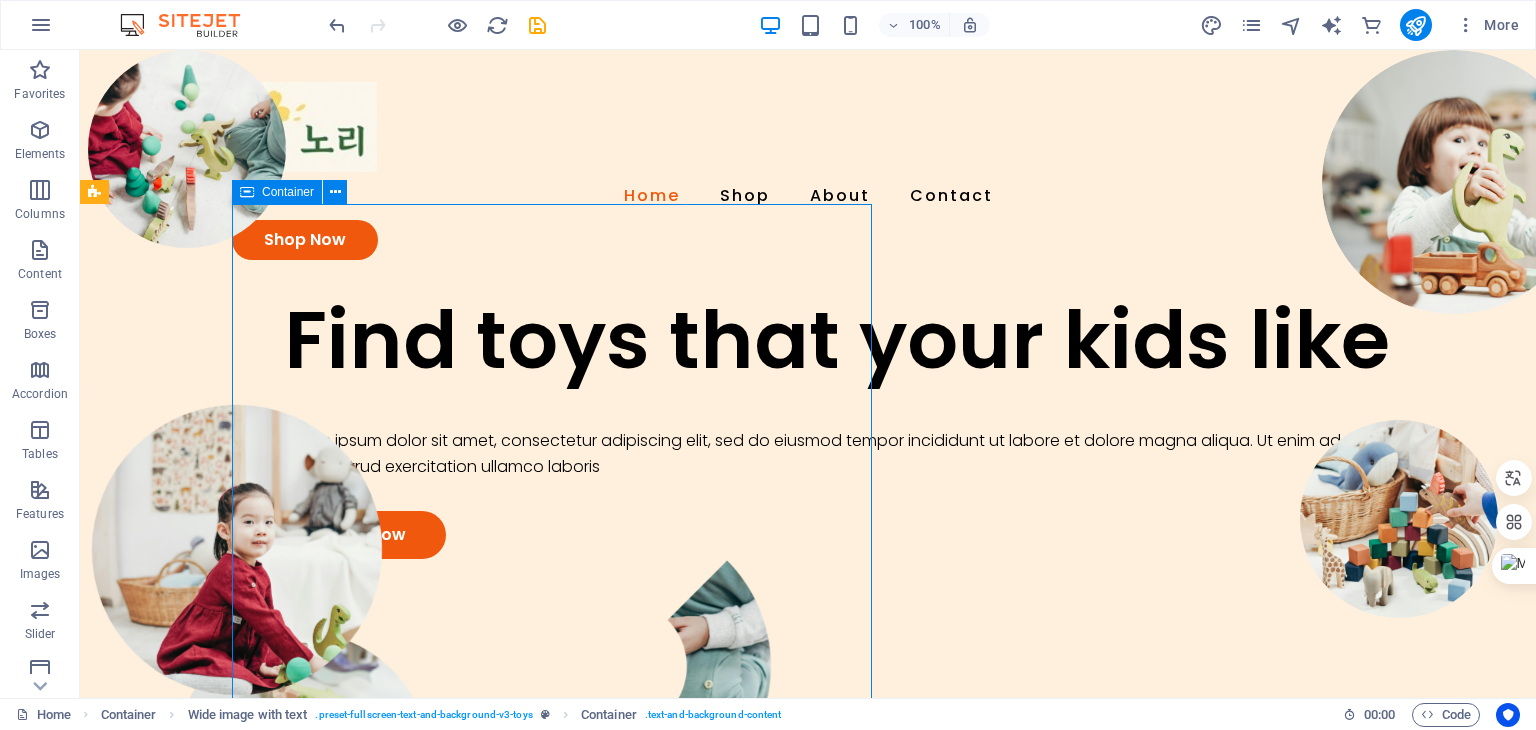 click on "Find toys that your kids like Lorem ipsum dolor sit amet, consectetur adipiscing elit, sed do eiusmod tempor incididunt ut labore et dolore magna aliqua. Ut enim ad minim veniam, quis nostrud exercitation ullamco laboris  Shop Now" at bounding box center [884, 425] 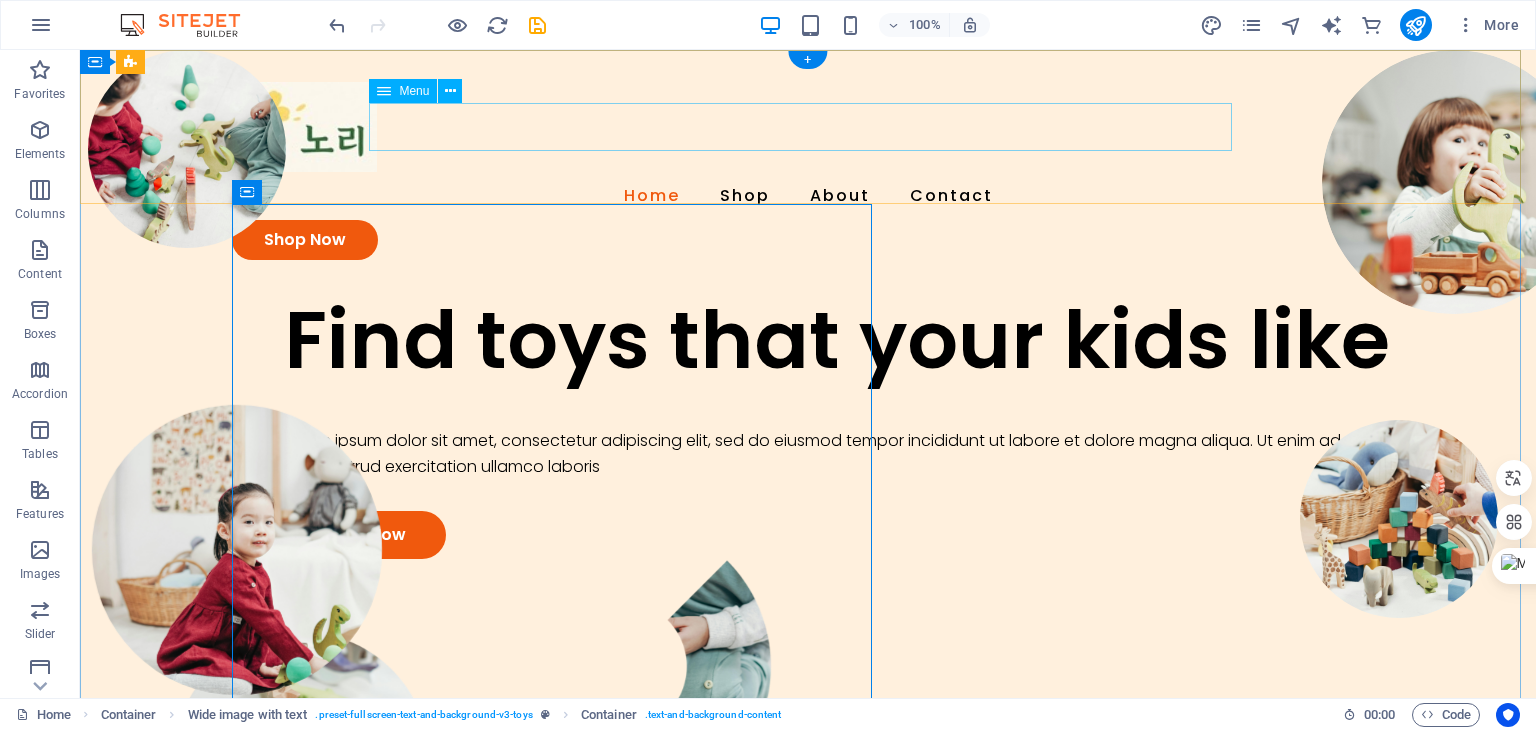click on "Home Shop About Contact" at bounding box center [808, 196] 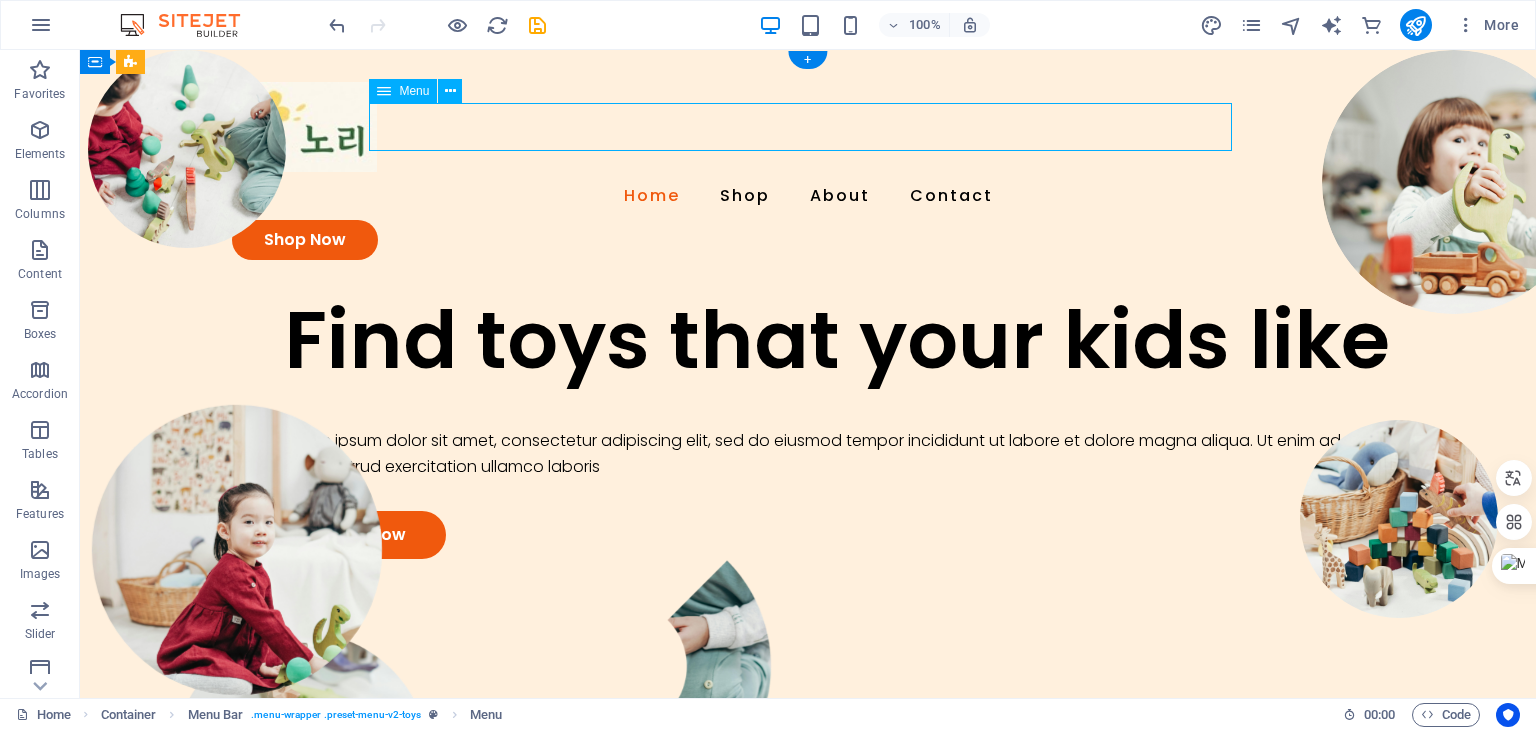 click on "Home Shop About Contact" at bounding box center [808, 196] 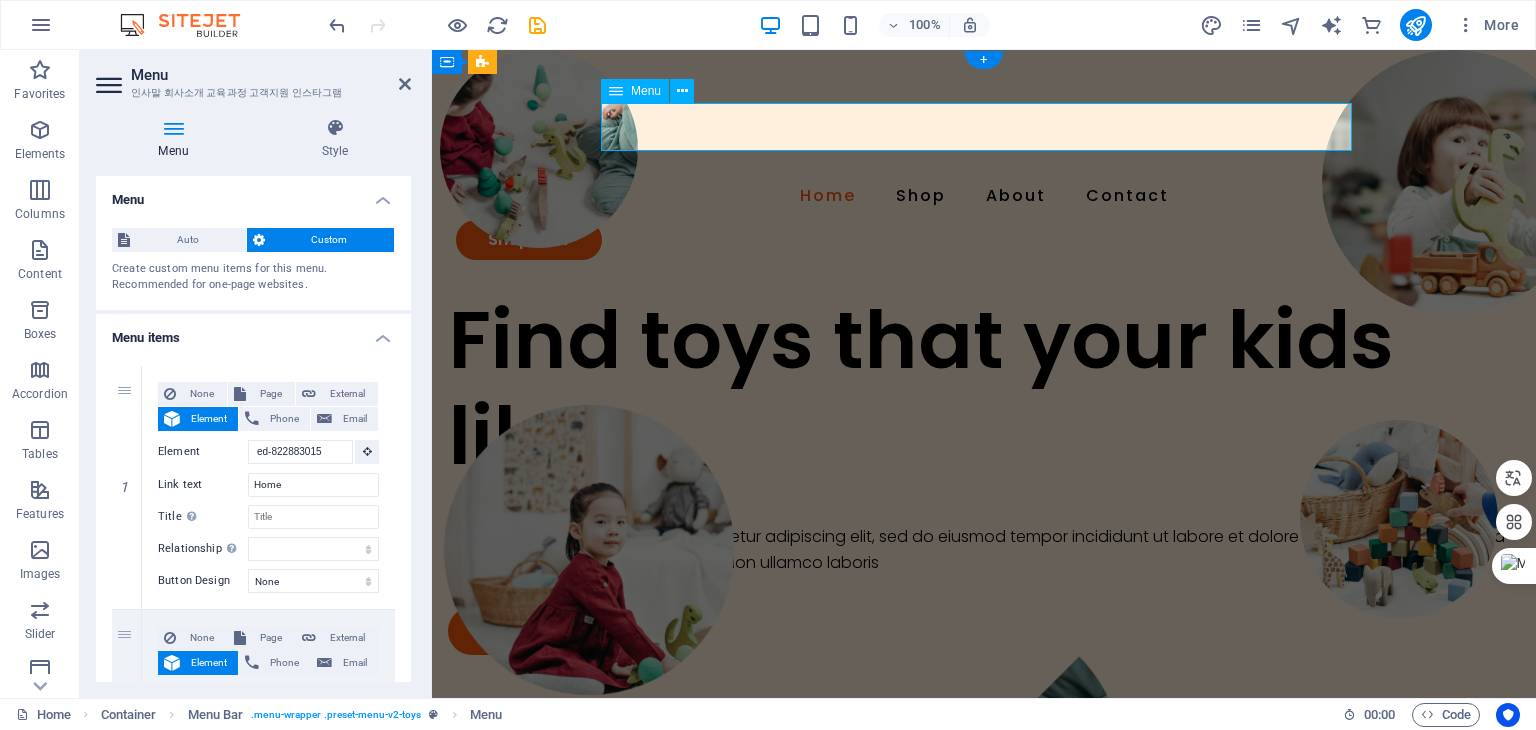 click on "Home Shop About Contact" at bounding box center (984, 196) 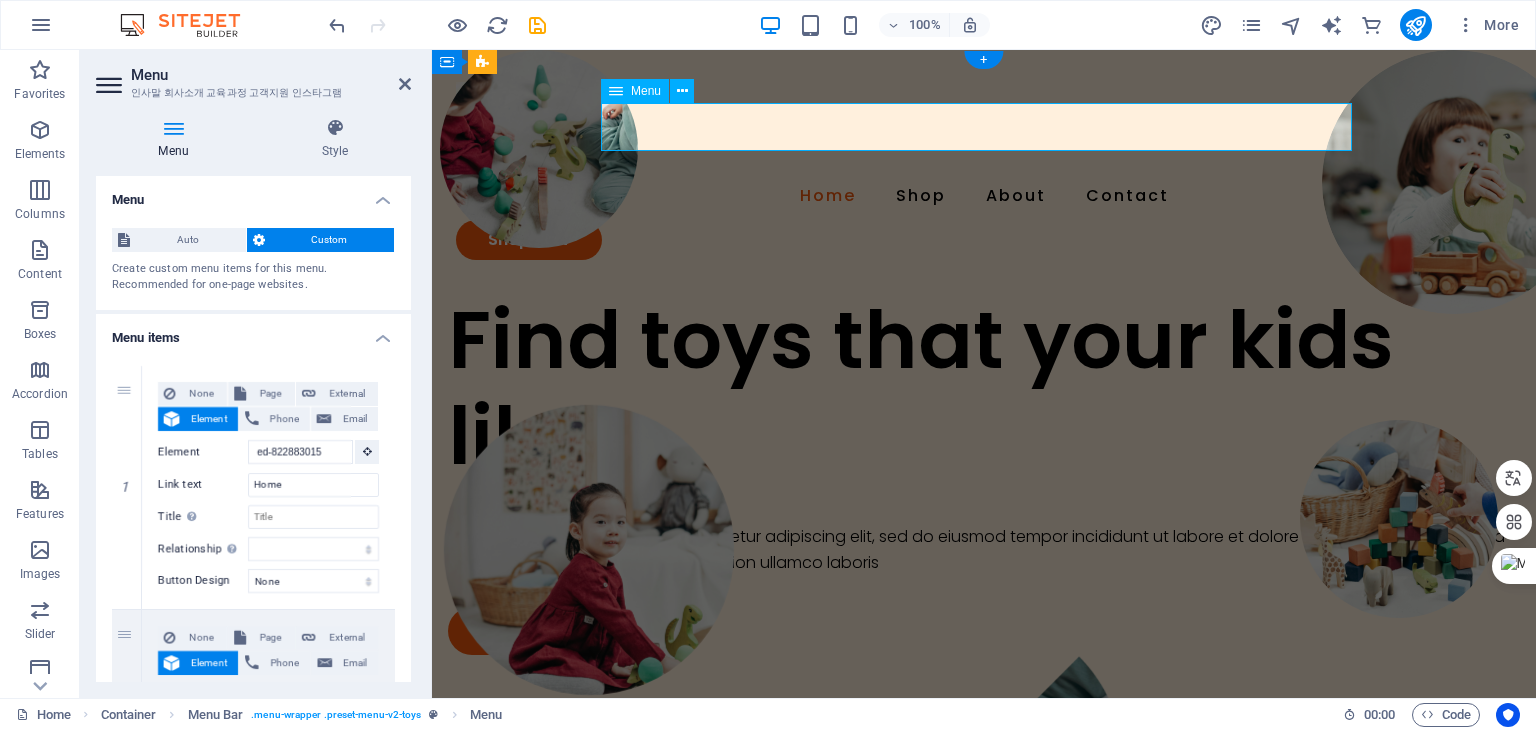 click on "Home Shop About Contact" at bounding box center (984, 196) 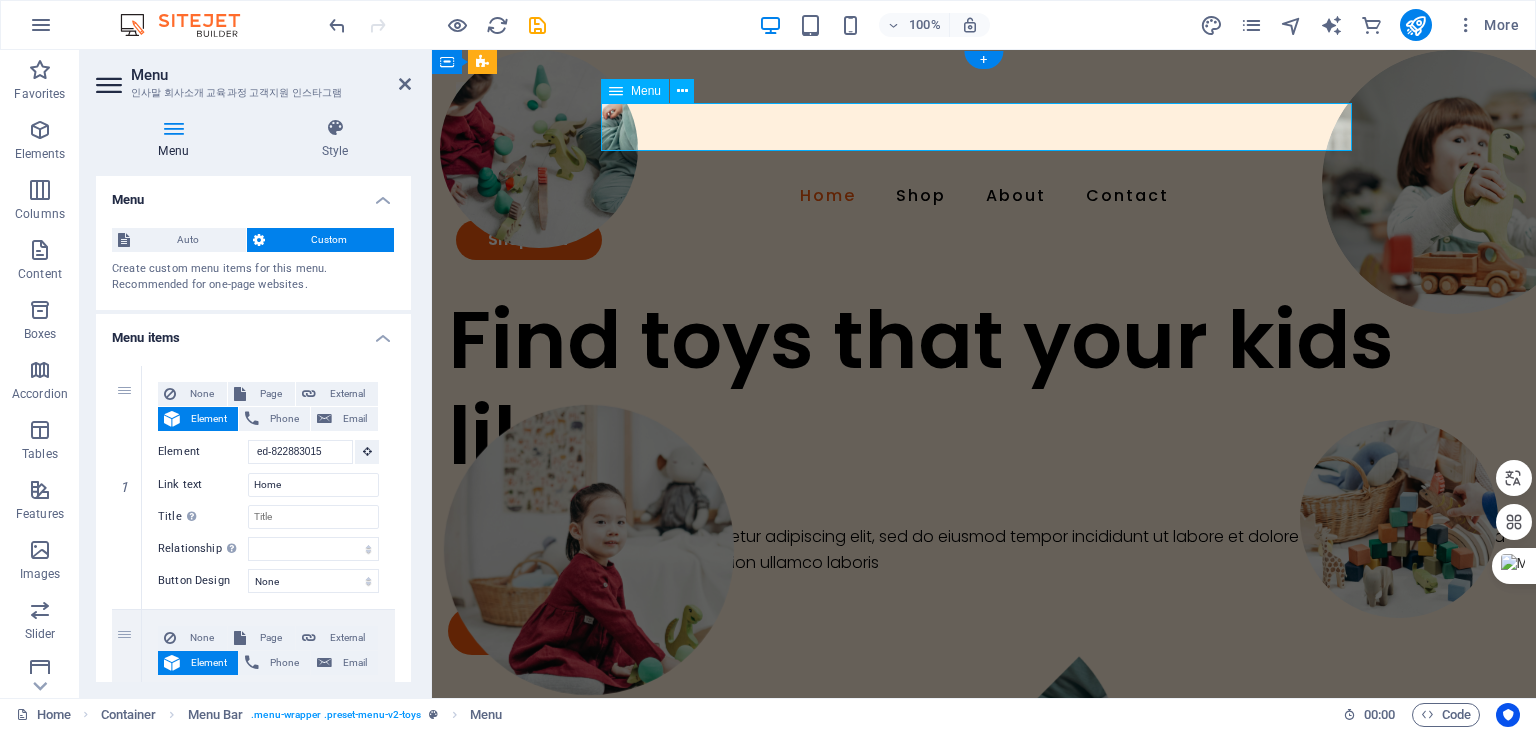 click on "Home Shop About Contact" at bounding box center (984, 196) 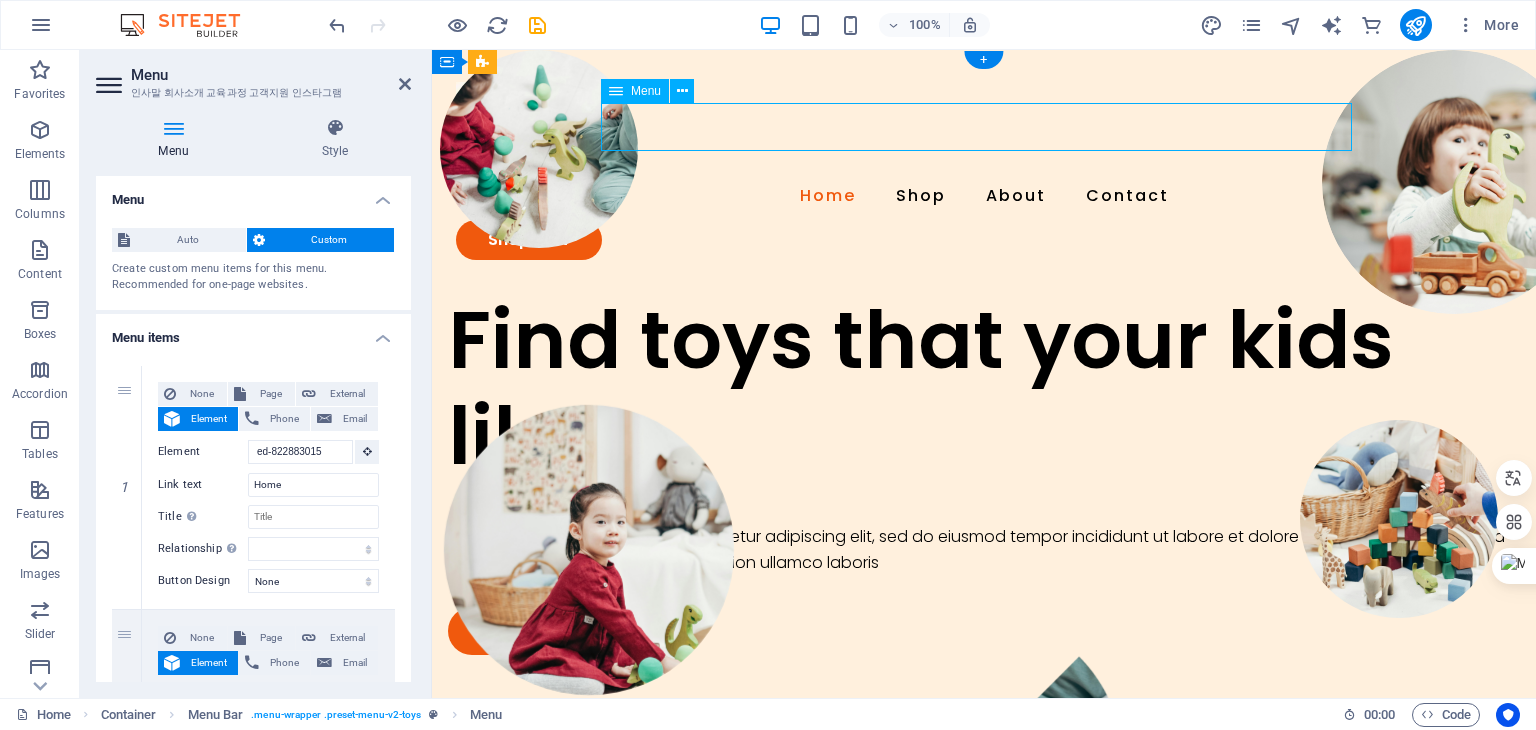 drag, startPoint x: 1007, startPoint y: 129, endPoint x: 956, endPoint y: 121, distance: 51.62364 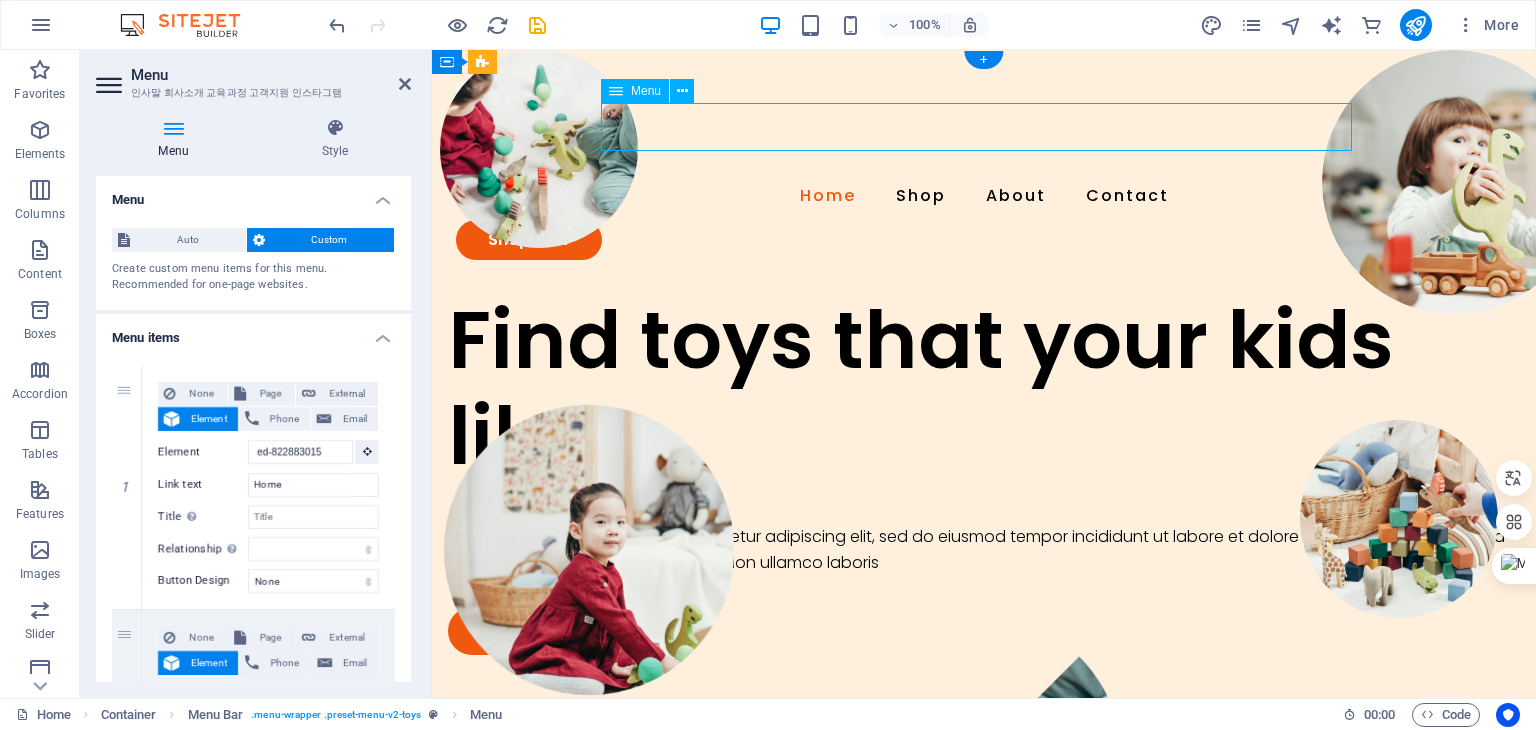 click on "Home Shop About Contact" at bounding box center [984, 196] 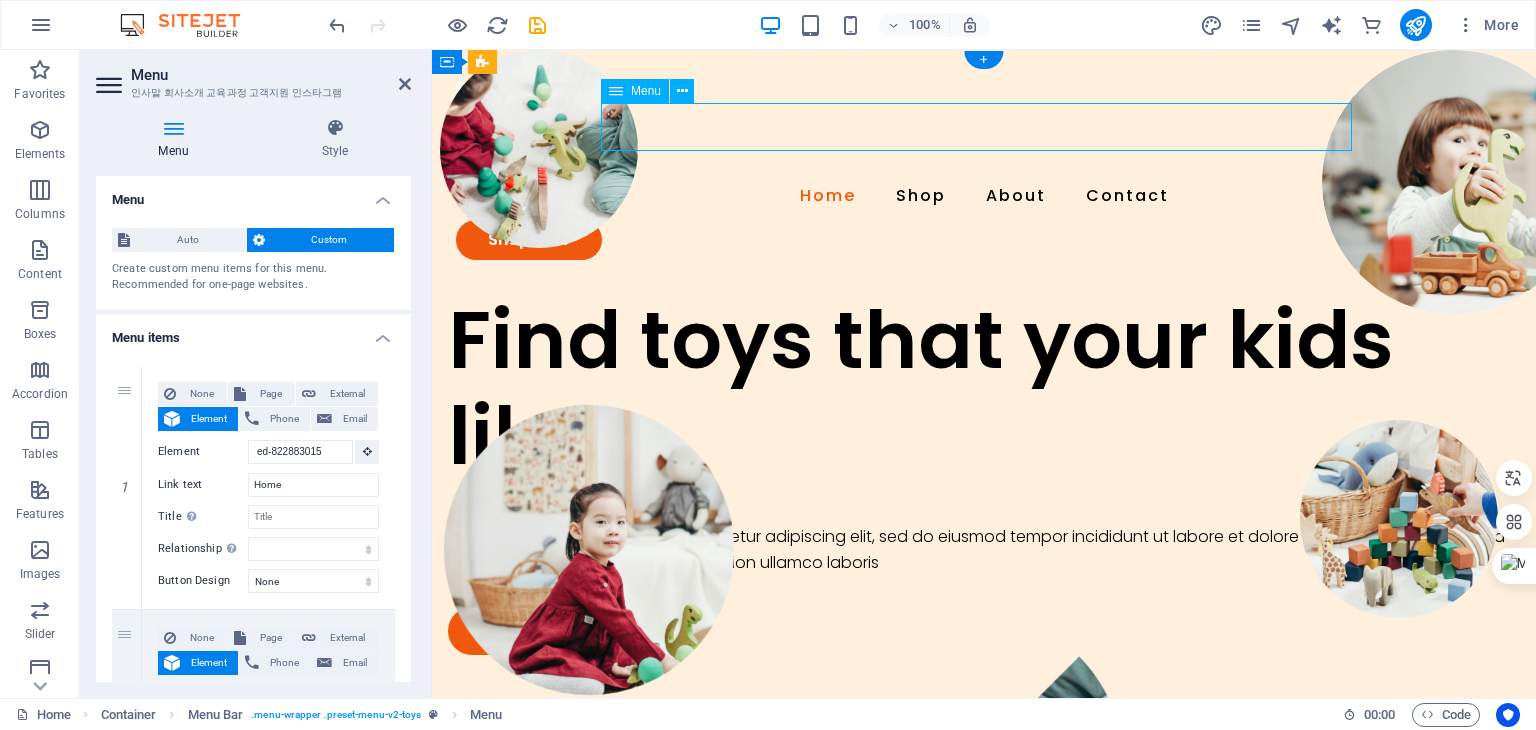 click on "Home Shop About Contact" at bounding box center [984, 196] 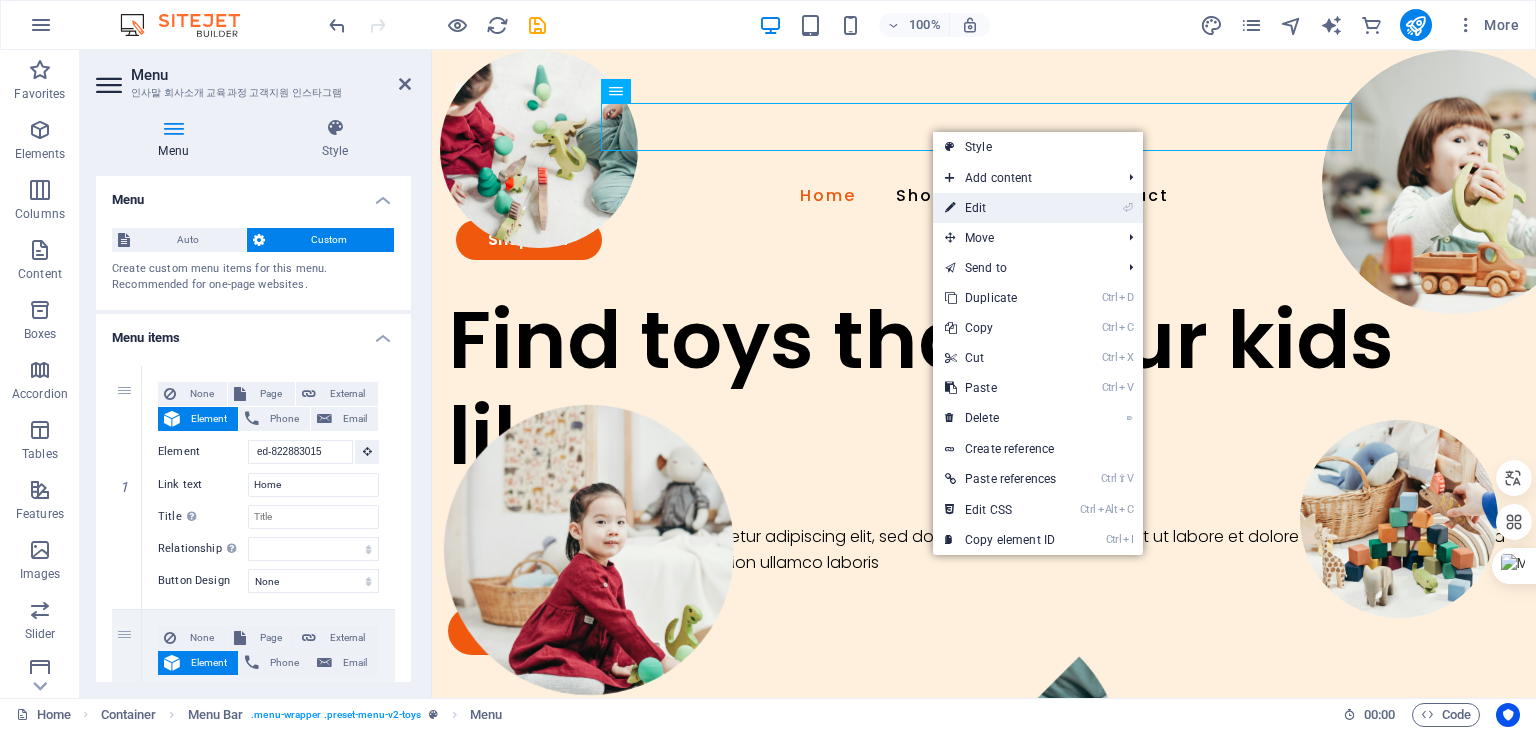 click on "⏎  Edit" at bounding box center (1000, 208) 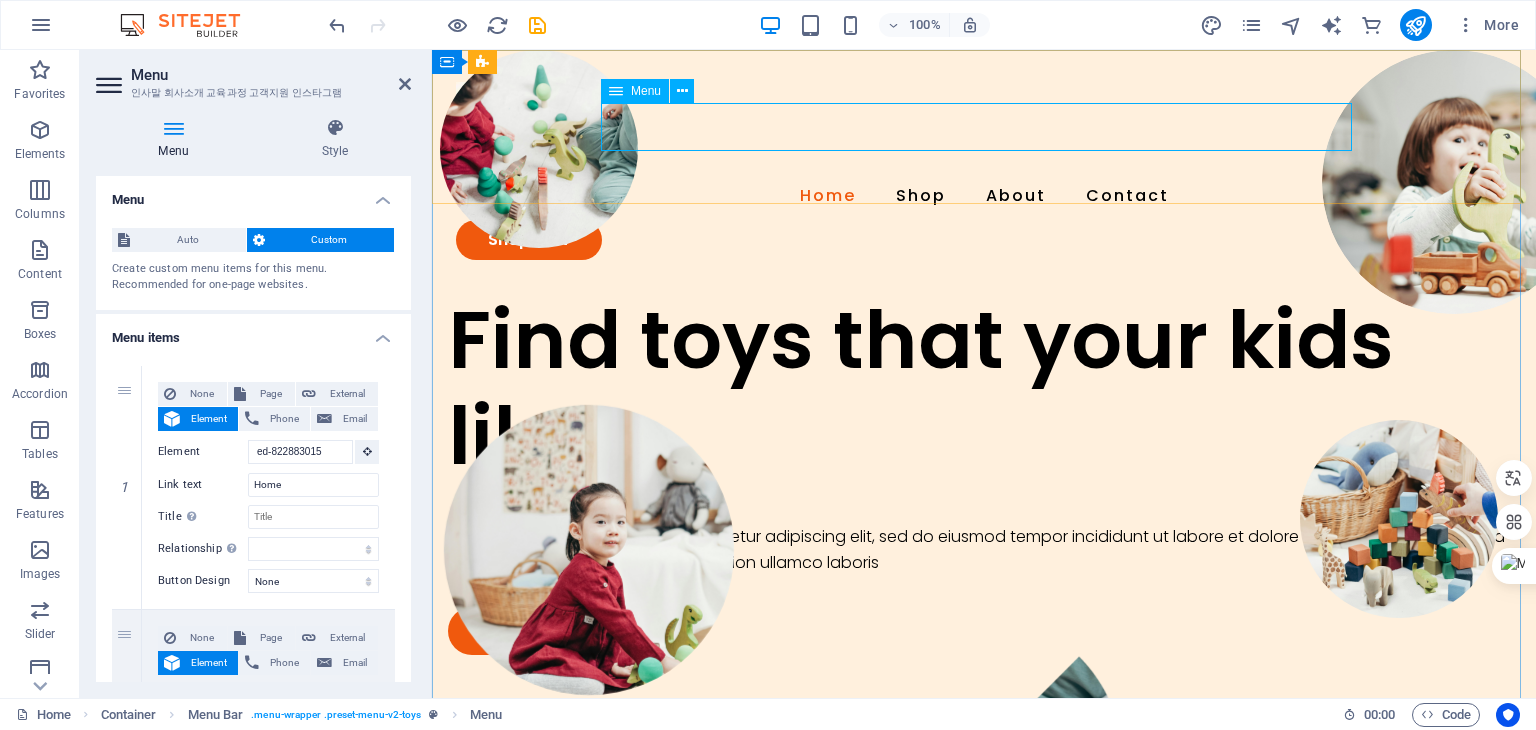 click on "Home Shop About Contact" at bounding box center (984, 196) 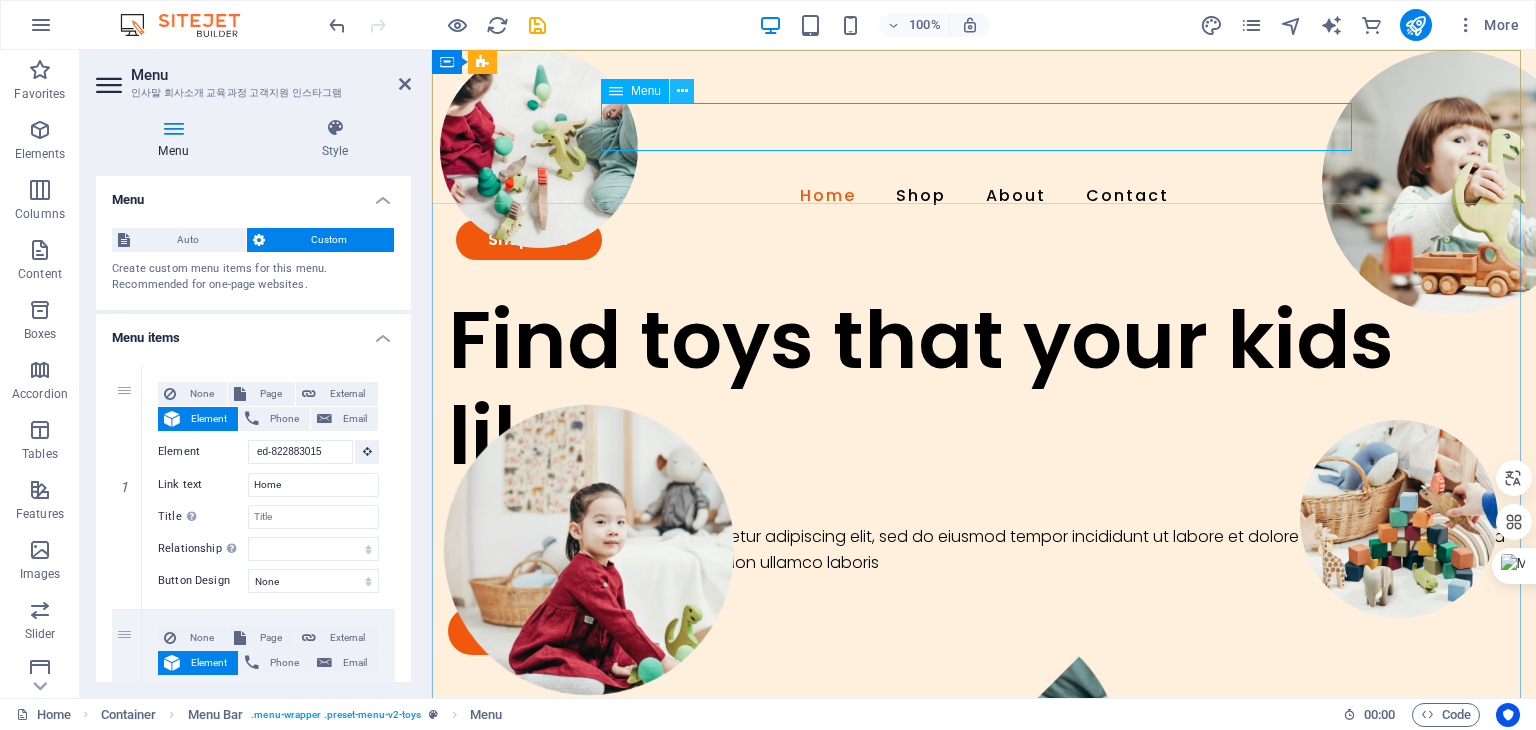 click at bounding box center (682, 91) 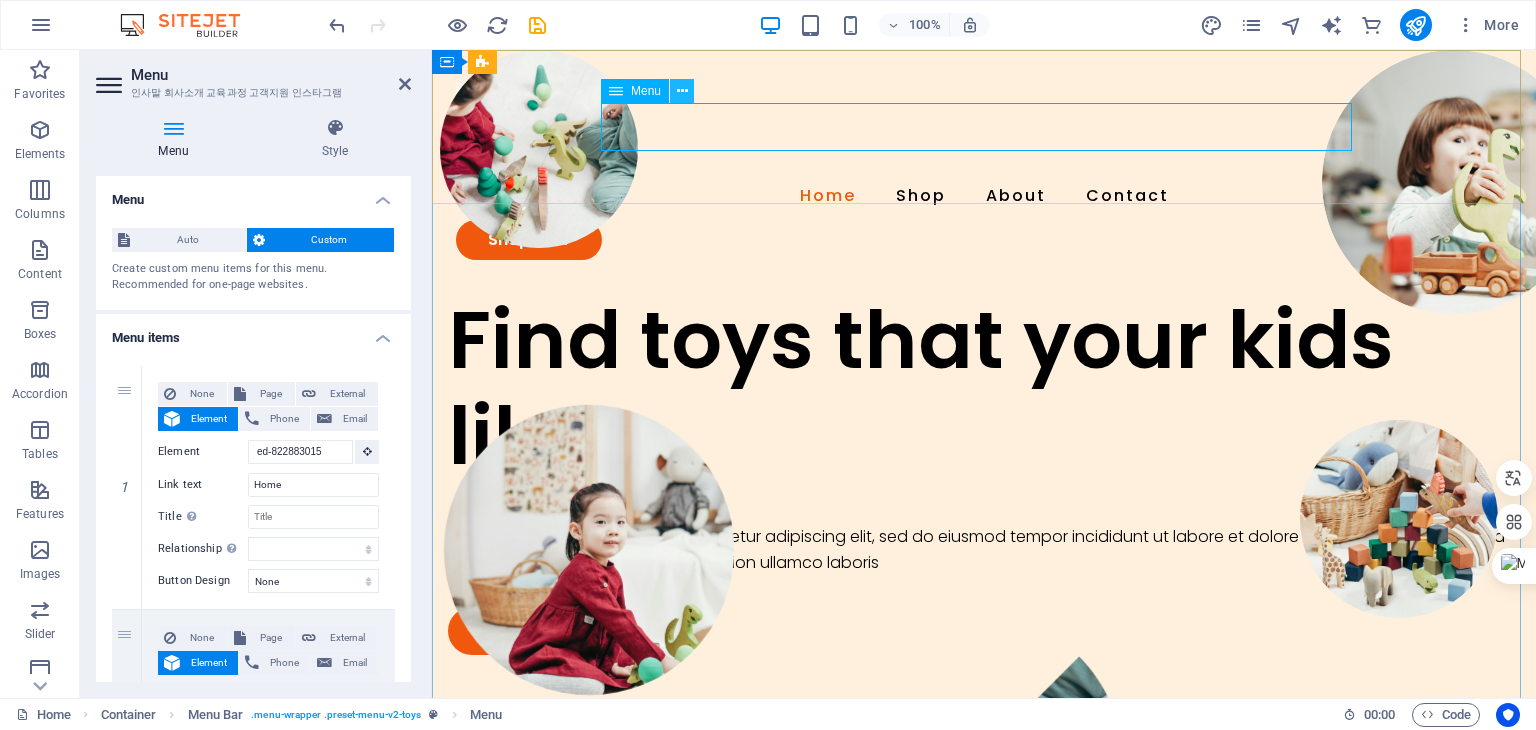 click at bounding box center [682, 91] 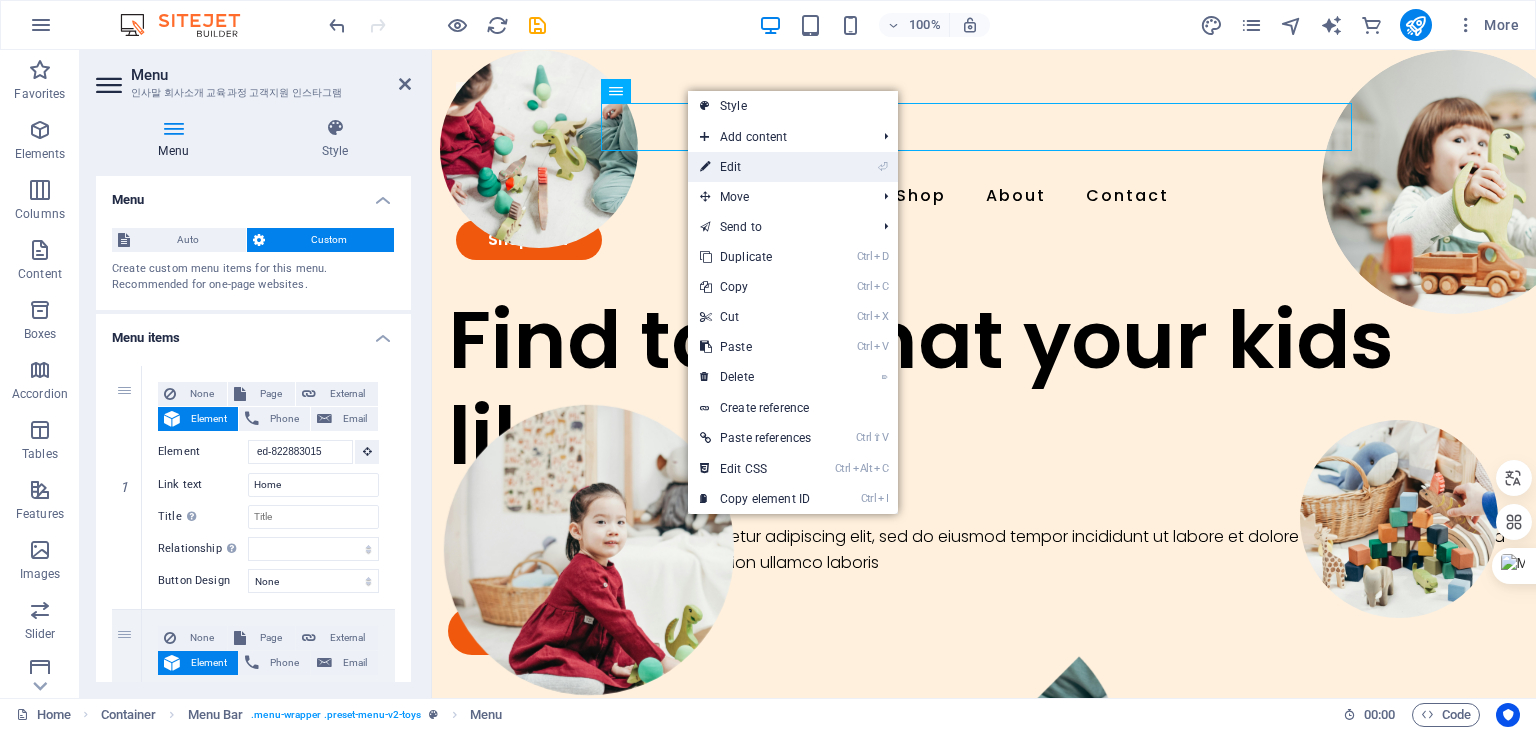 click on "⏎  Edit" at bounding box center [755, 167] 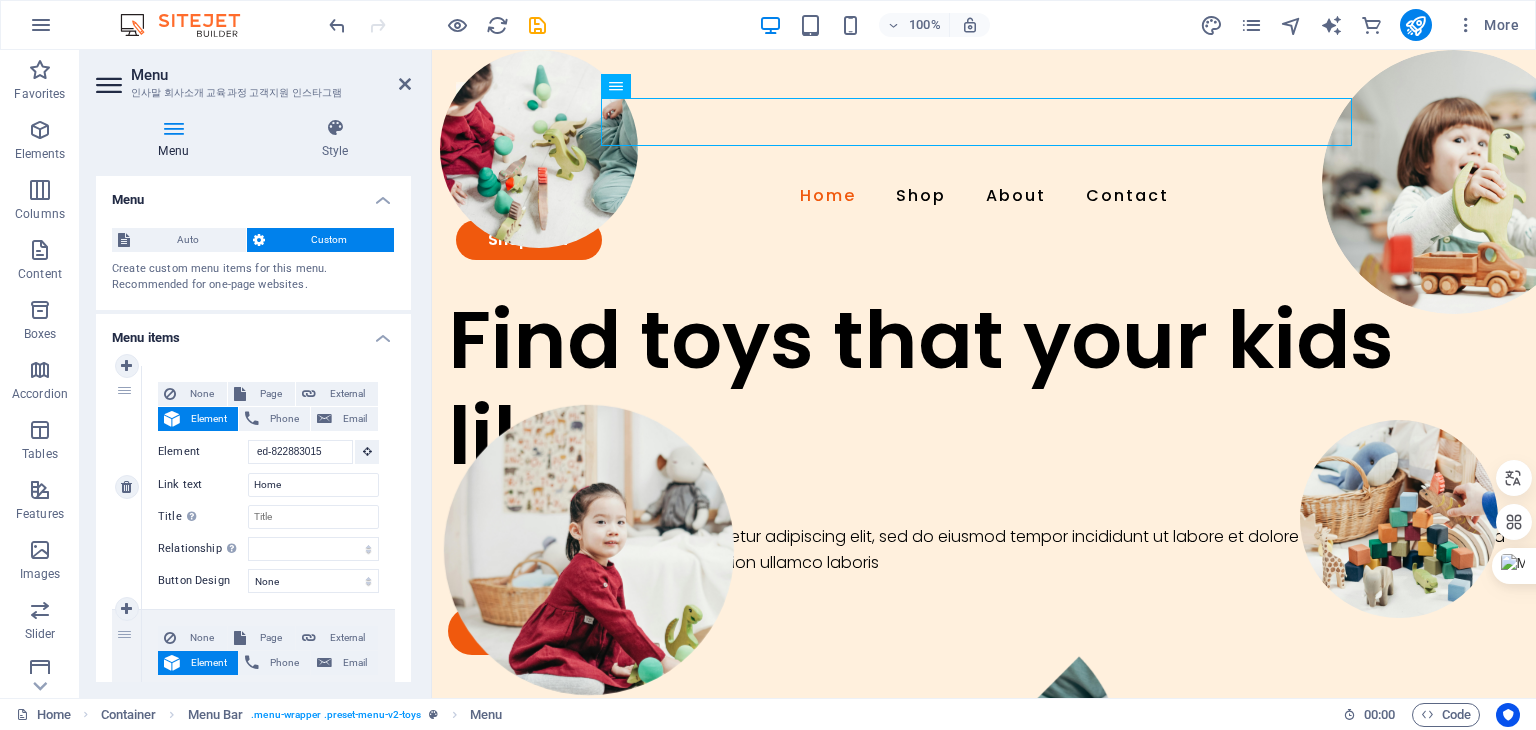 scroll, scrollTop: 0, scrollLeft: 0, axis: both 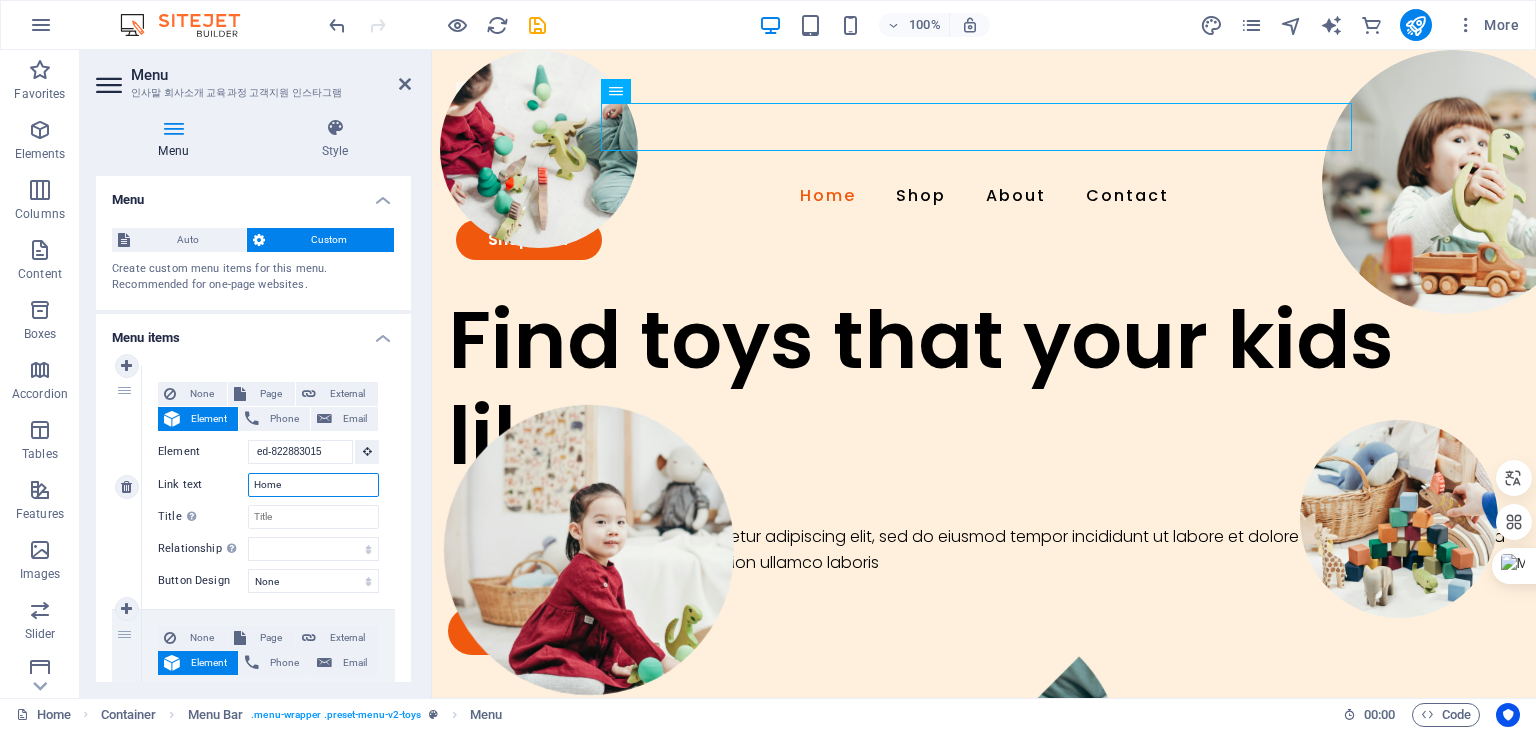 click on "Home" at bounding box center (313, 485) 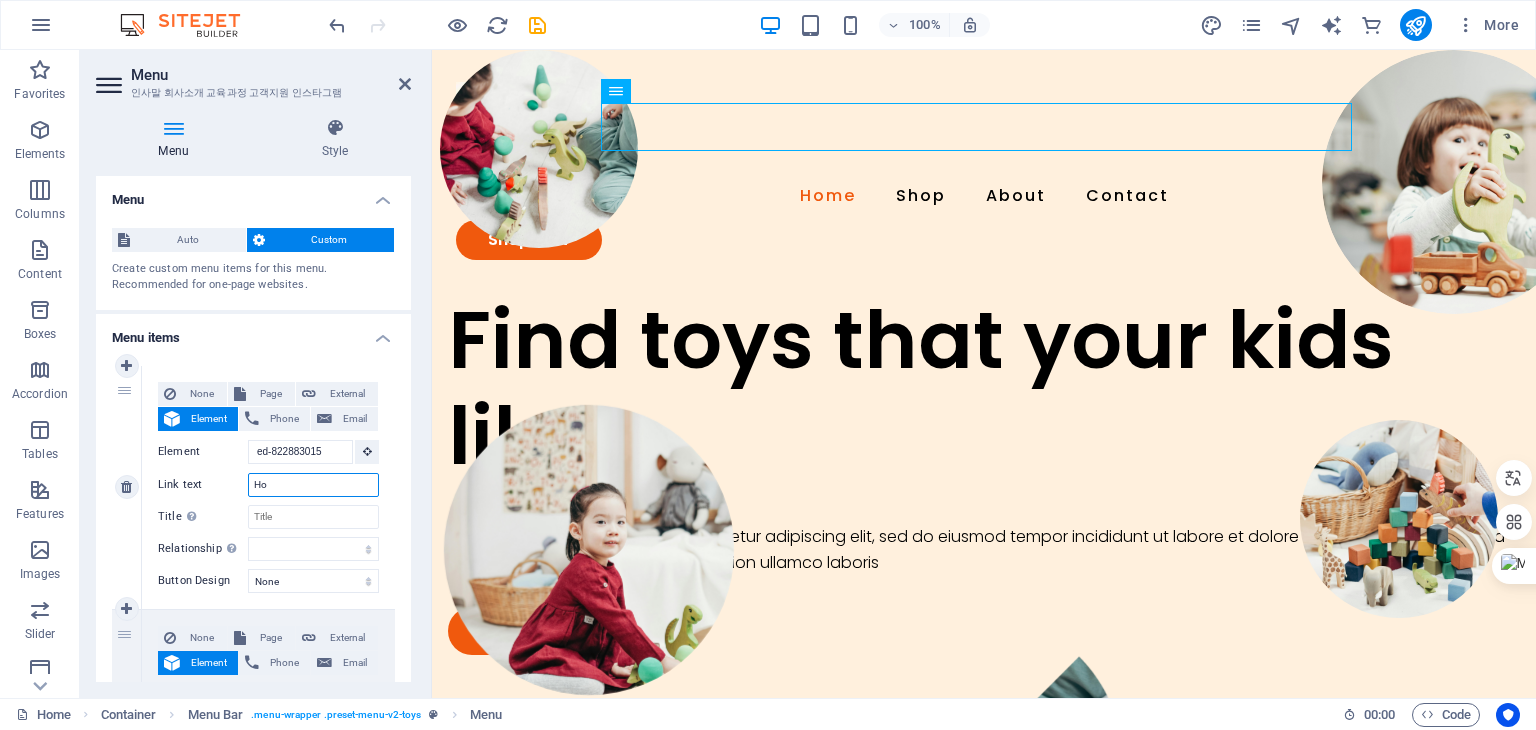 type on "H" 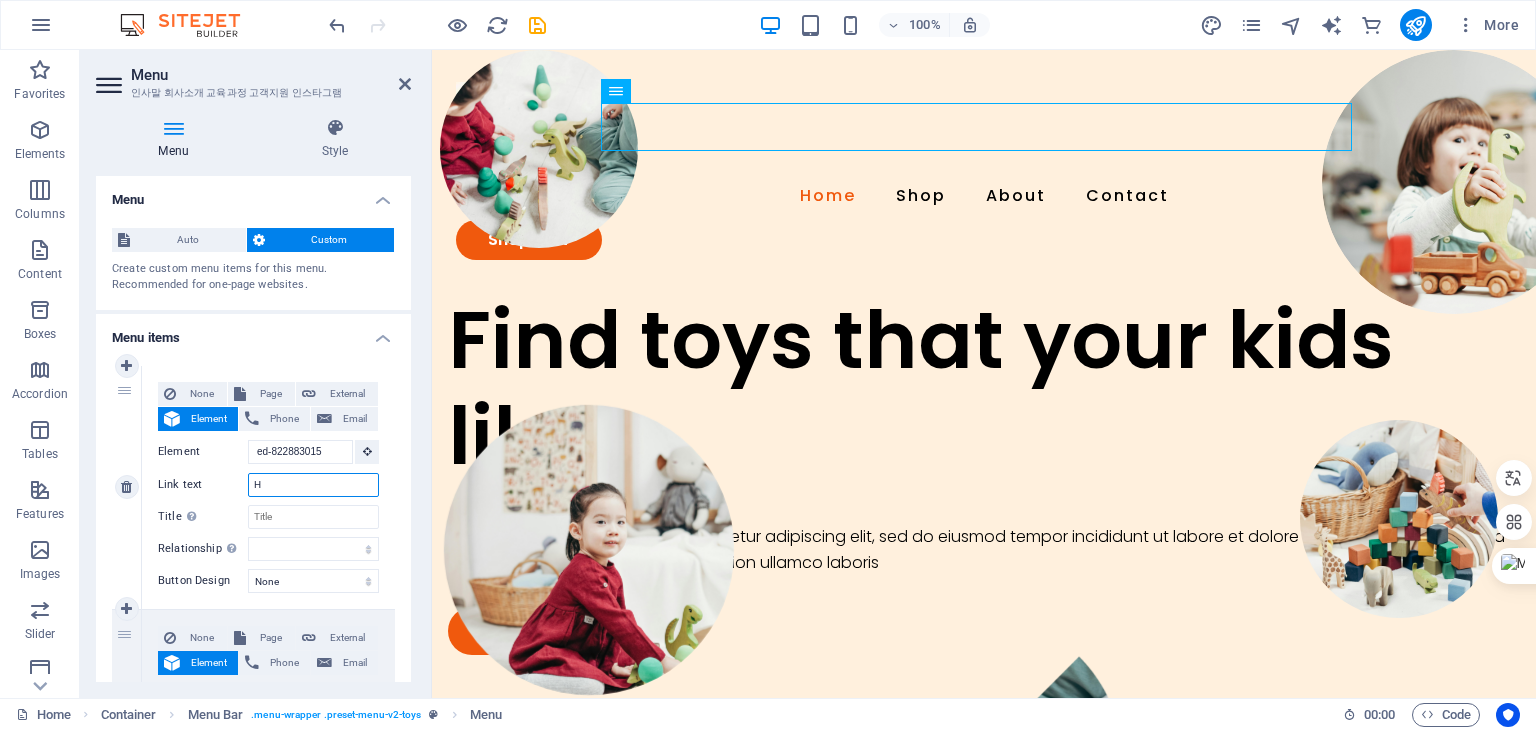 type 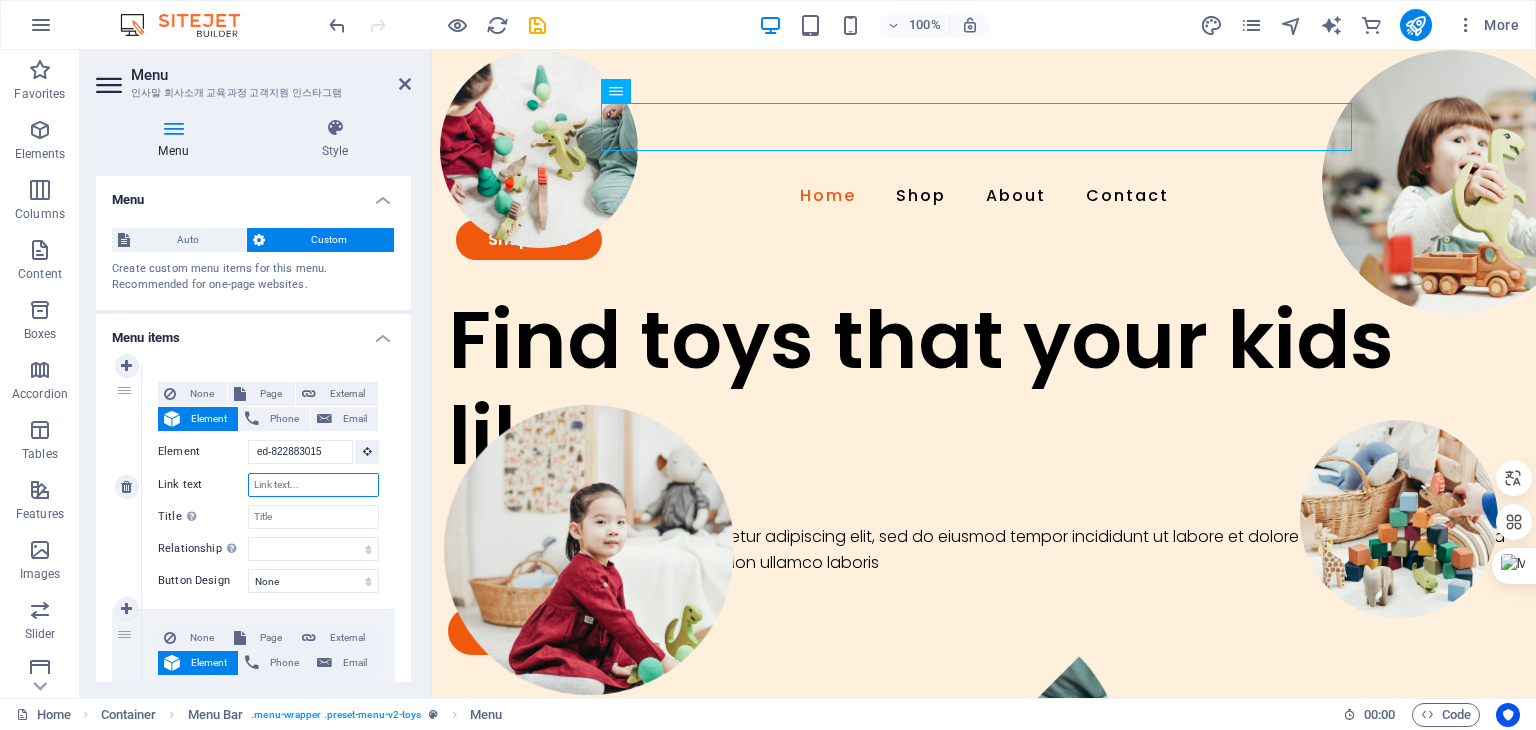 select 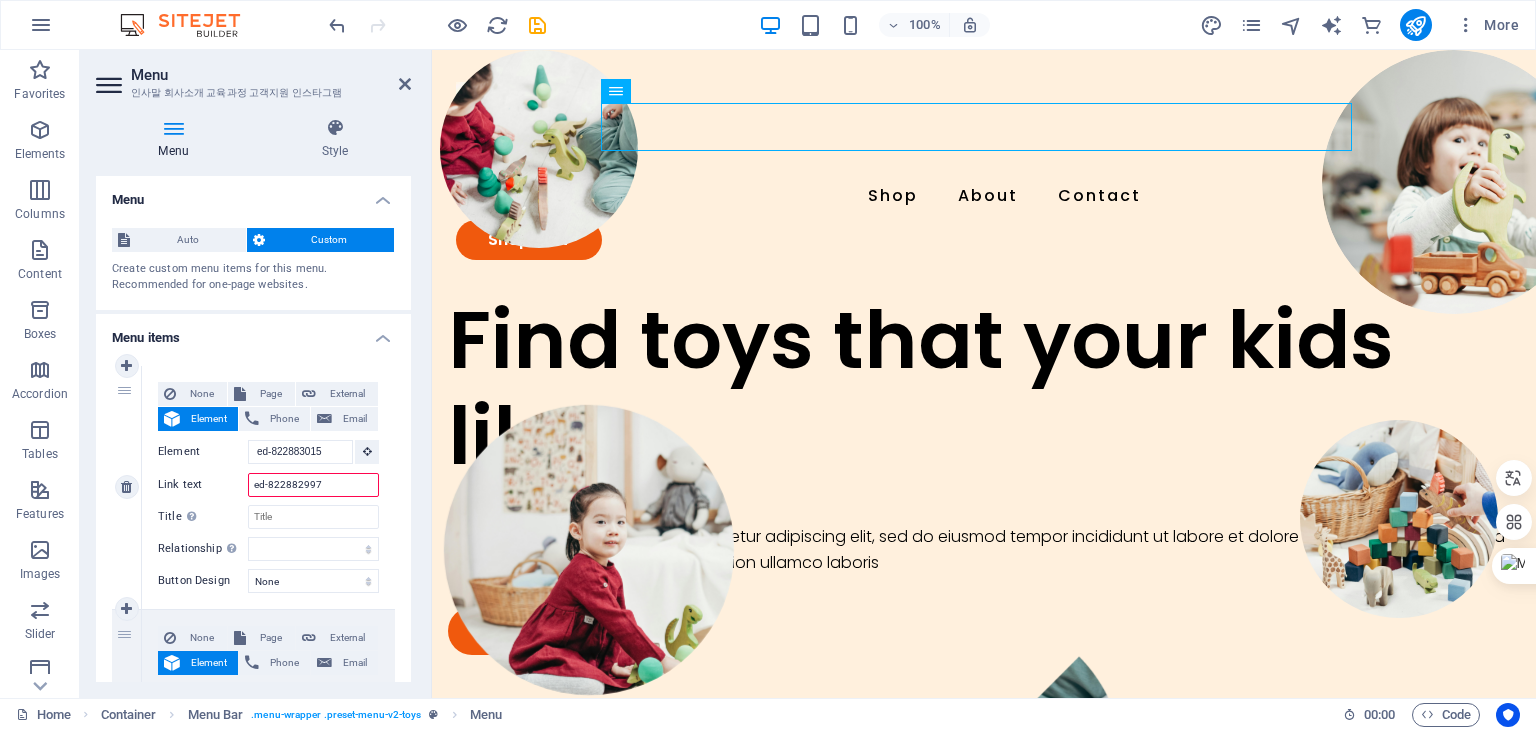 type on "ㅜ=toys that your kids like" 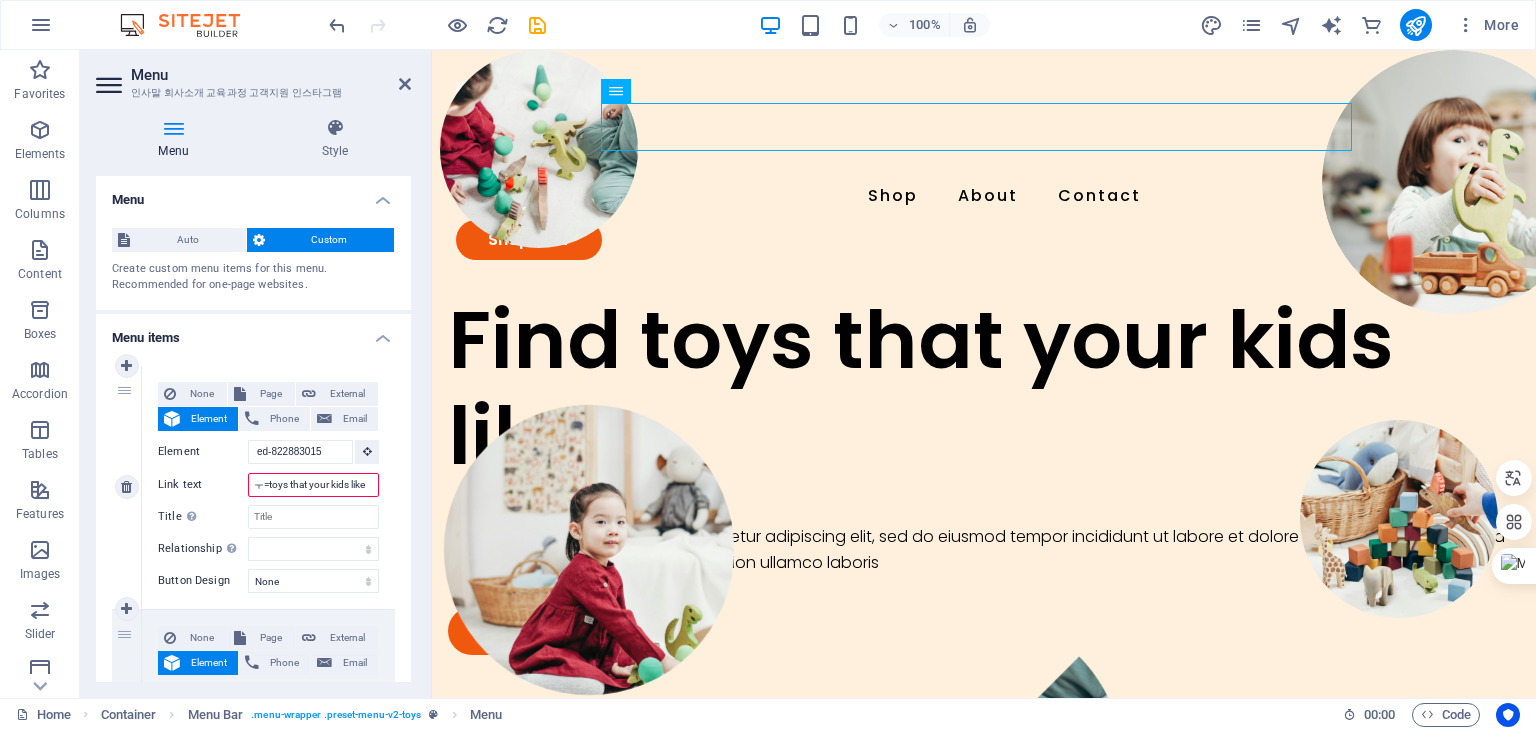 select 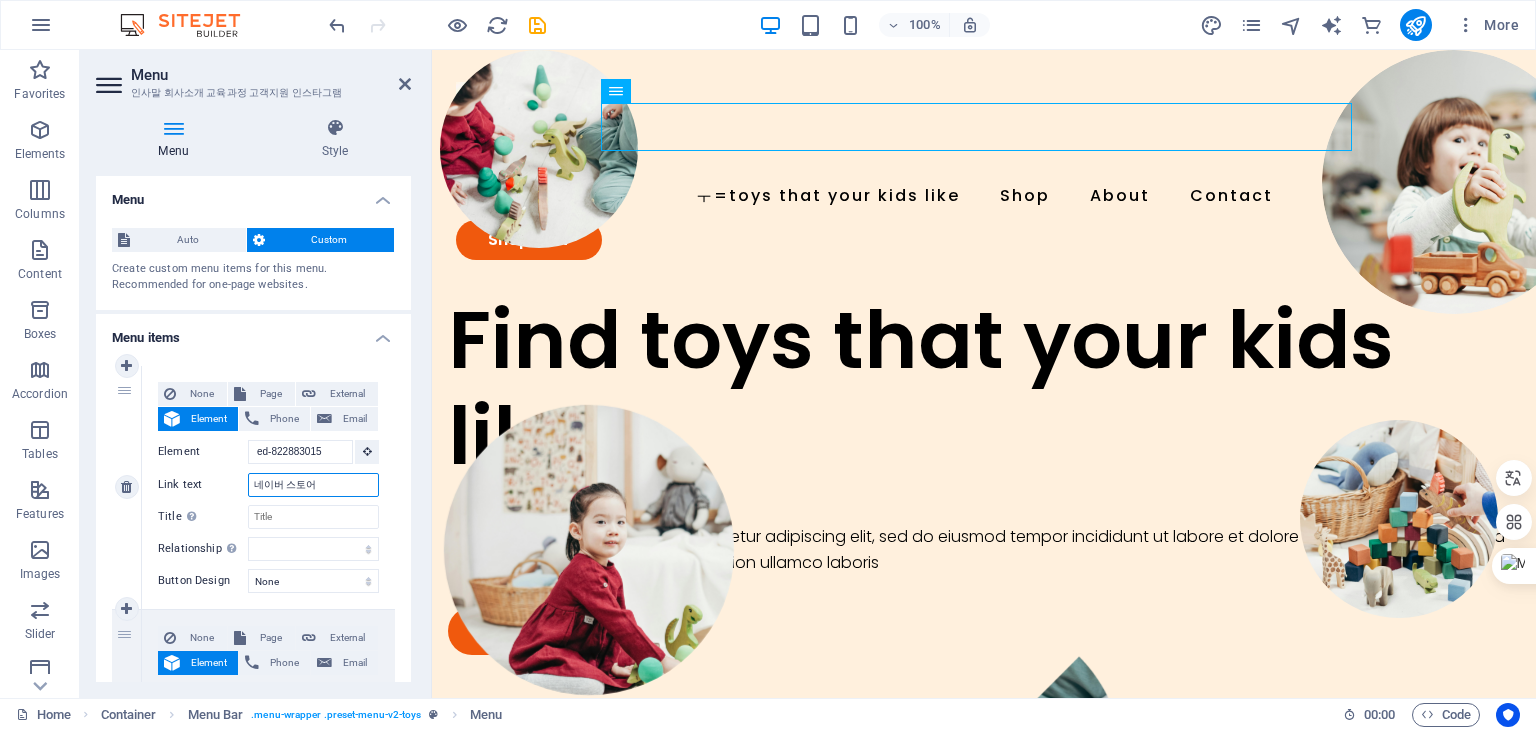 type on "인ㅅ" 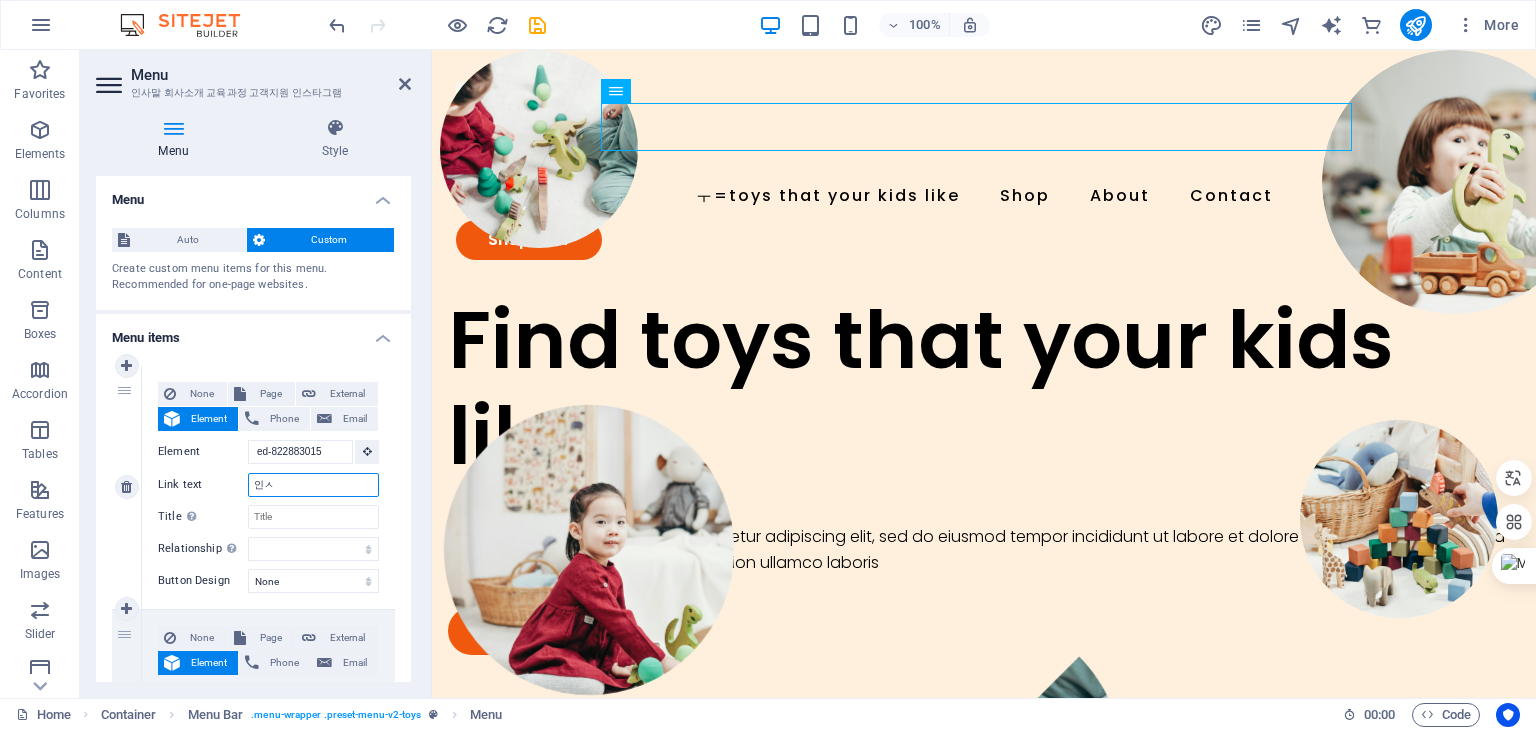 select 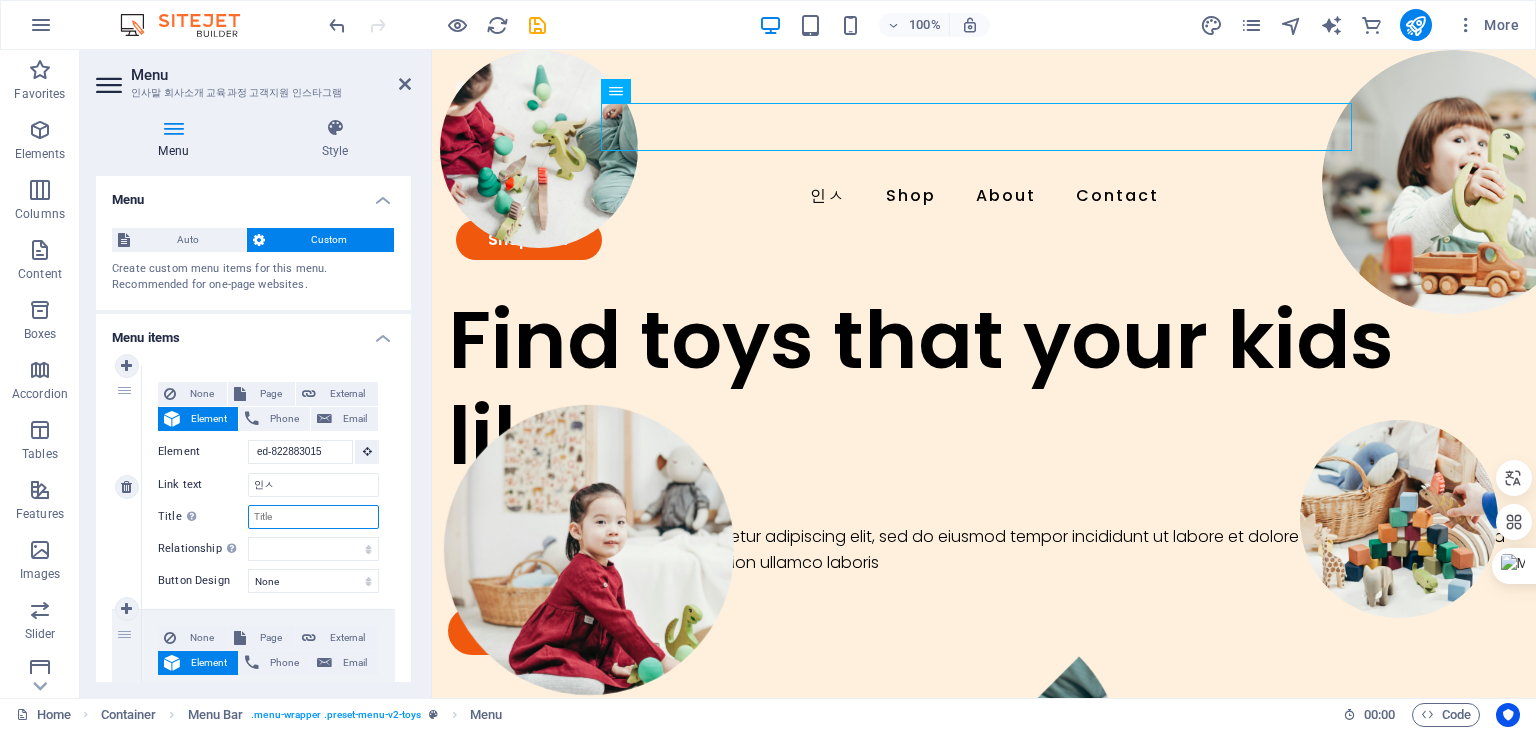 click on "Title Additional link description, should not be the same as the link text. The title is most often shown as a tooltip text when the mouse moves over the element. Leave empty if uncertain." at bounding box center (313, 517) 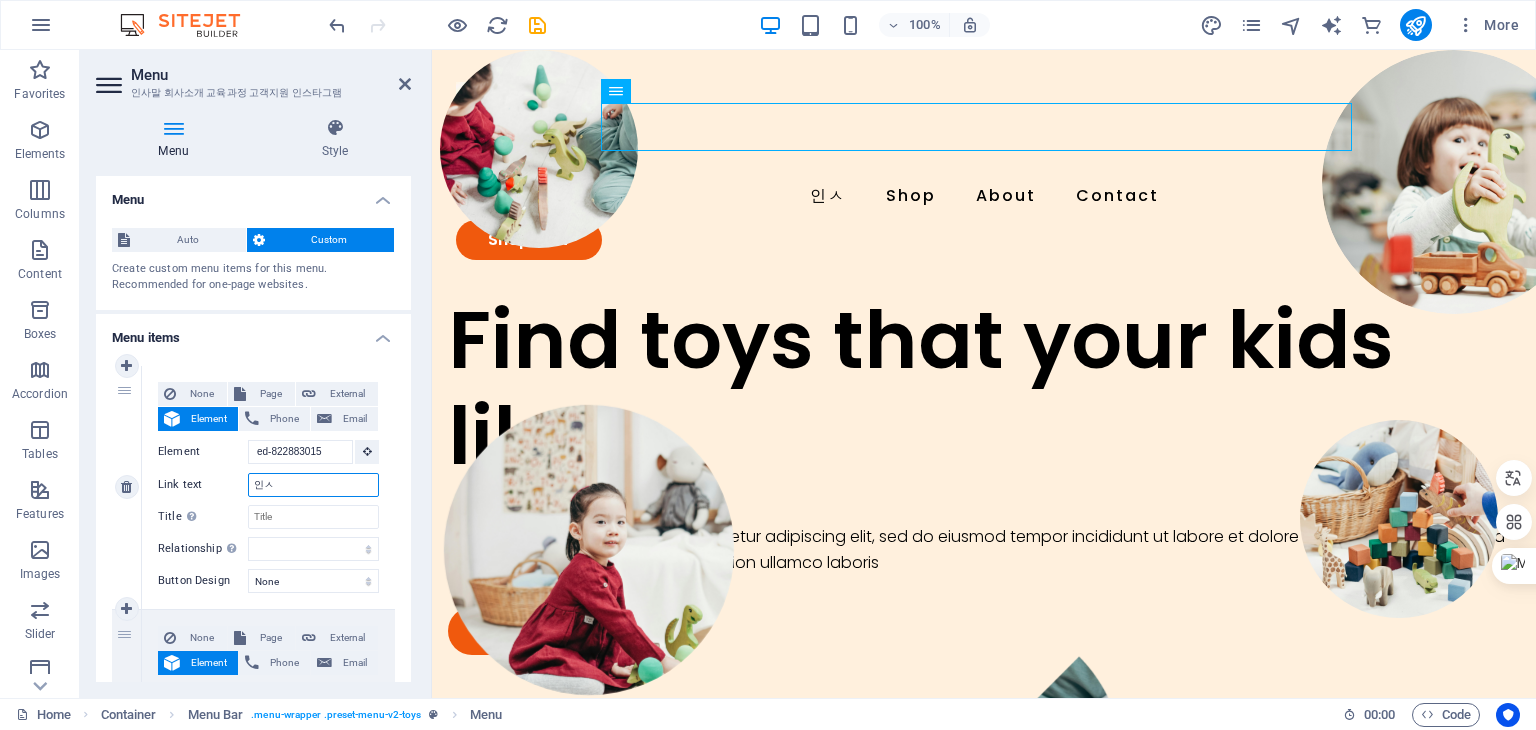 drag, startPoint x: 300, startPoint y: 482, endPoint x: 249, endPoint y: 482, distance: 51 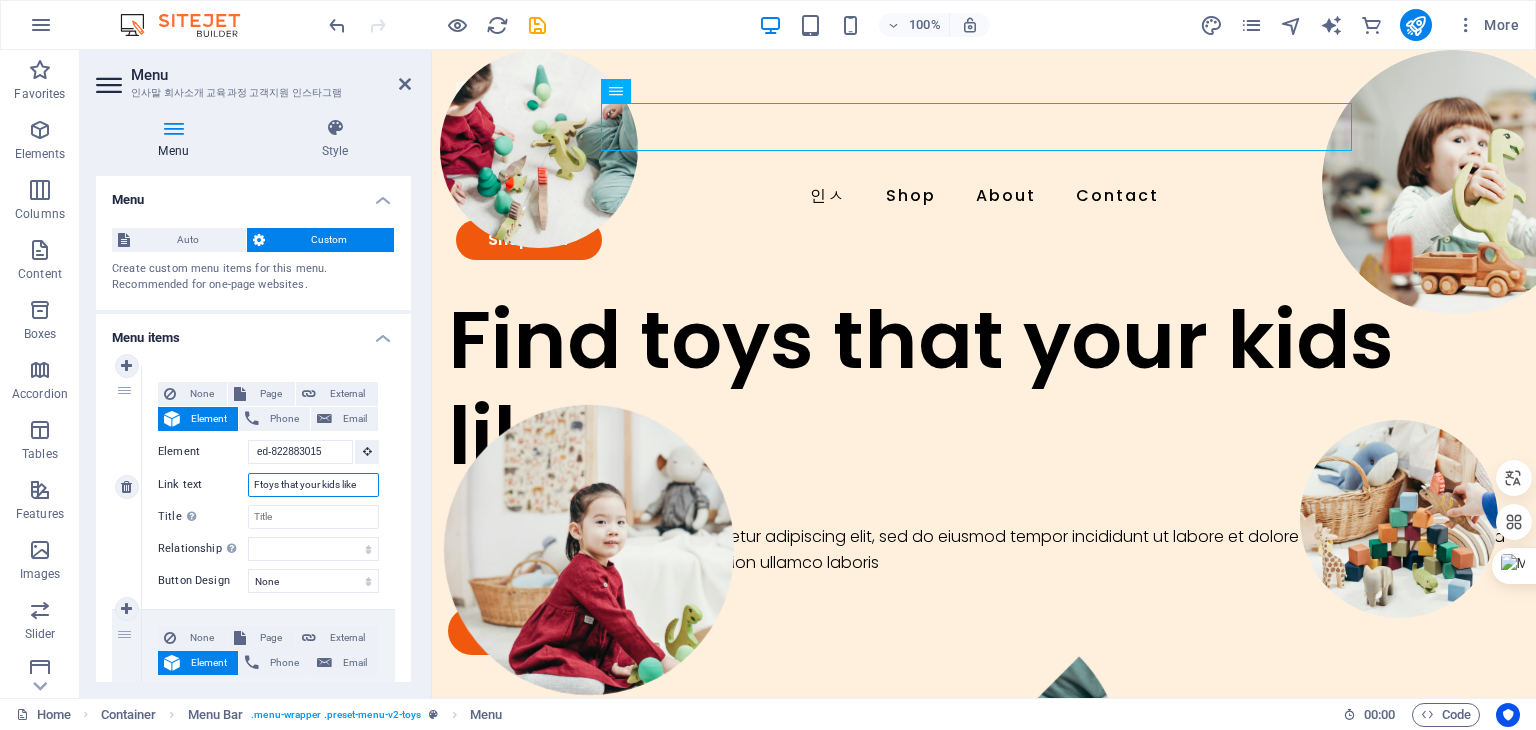 type on "Link None Page External Element Next element Phone Email Page Home Subpage Legal Notice Privacy Element
URL https://smartstore.naver.com/fp79 Phone Email Link target New tab Same tab Overlay Title Additional link description, should not be the same as the link text. The title is most often shown as a tooltip text when the mouse moves over the element. Leave empty if uncertain. Relationship Sets the  relationship of this link to the link target . For example, the value "nofollow" instructs search engines not to follow the link. Can be left empty. alternate author bookmark external help license next nofollow noreferrer noopener prev search tag" 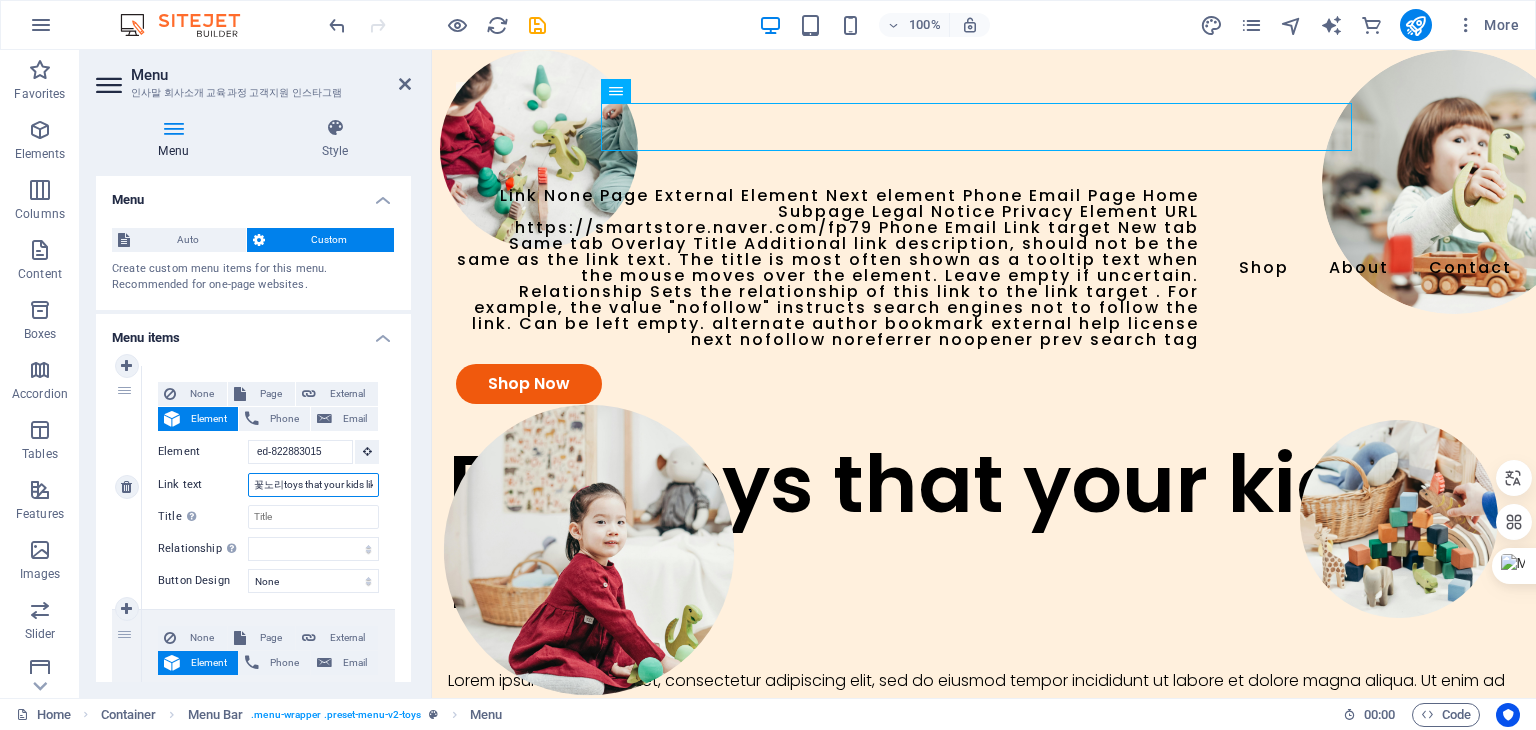 type on "인사말" 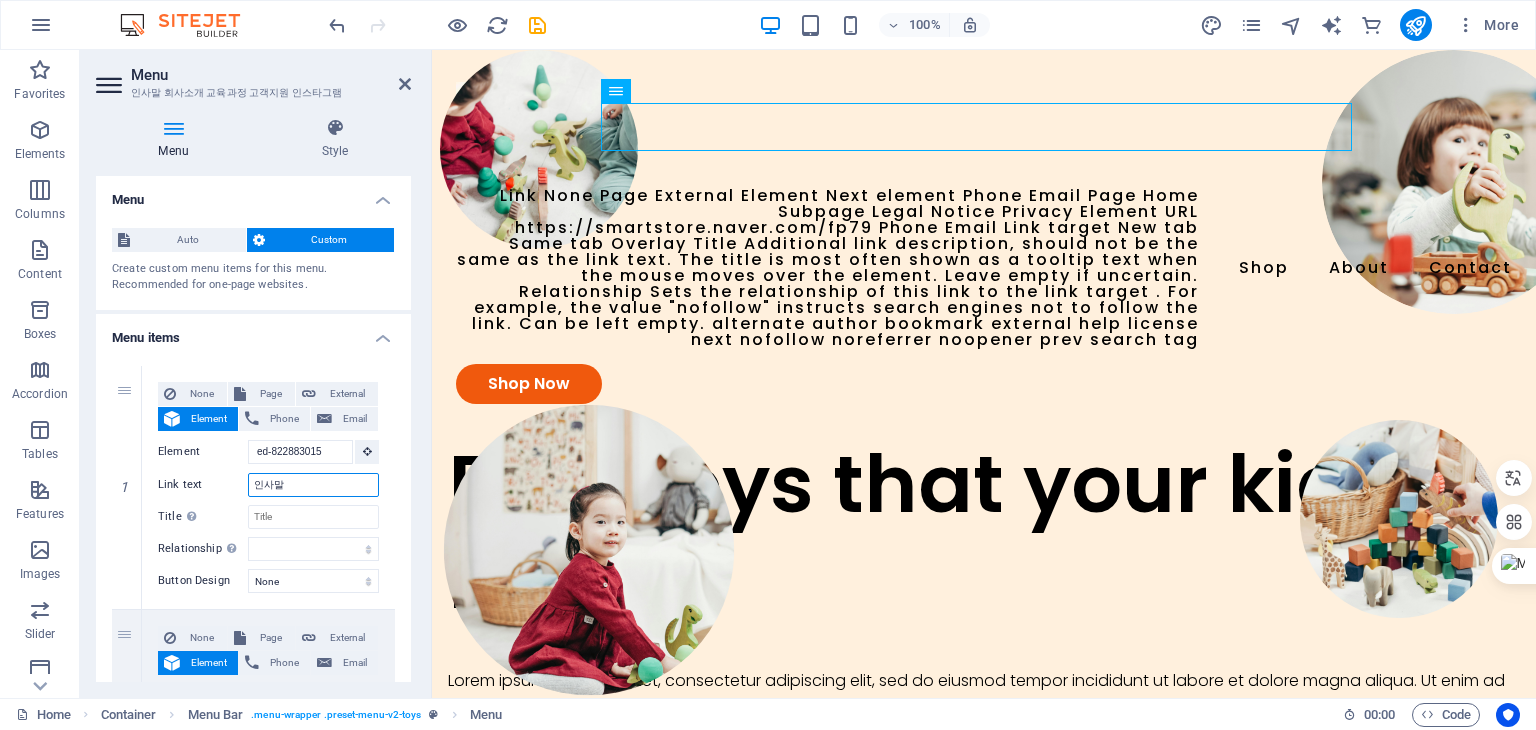 select 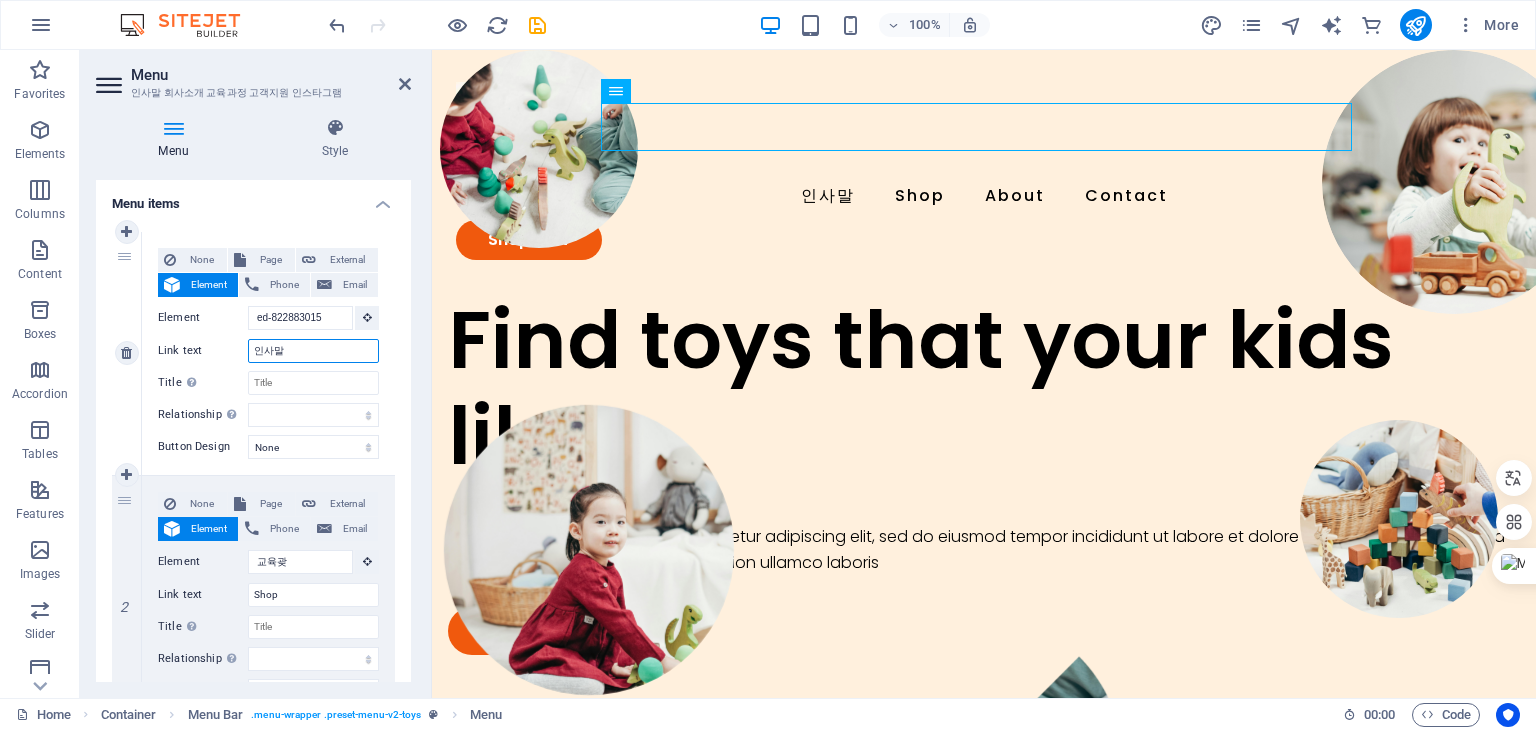 scroll, scrollTop: 200, scrollLeft: 0, axis: vertical 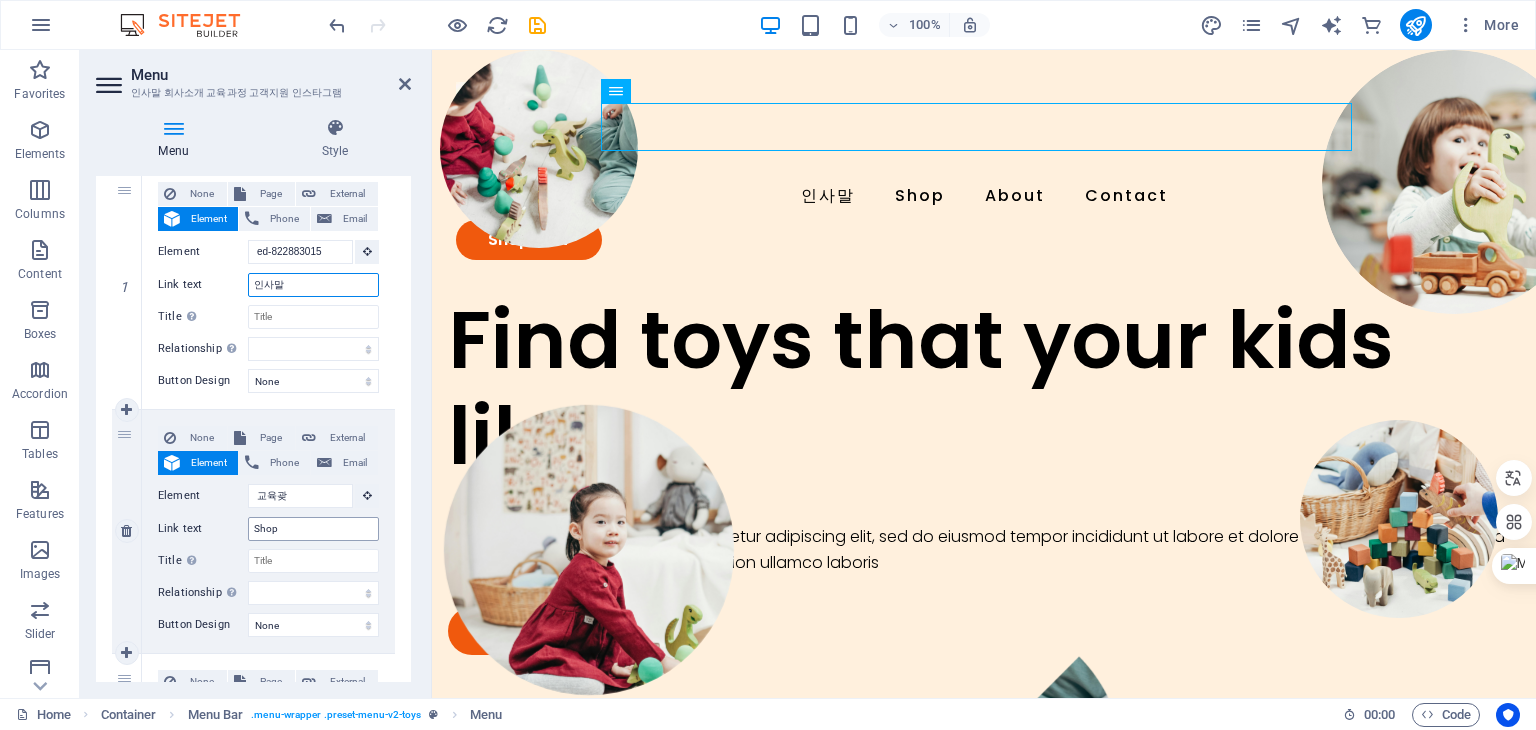 type on "인사말" 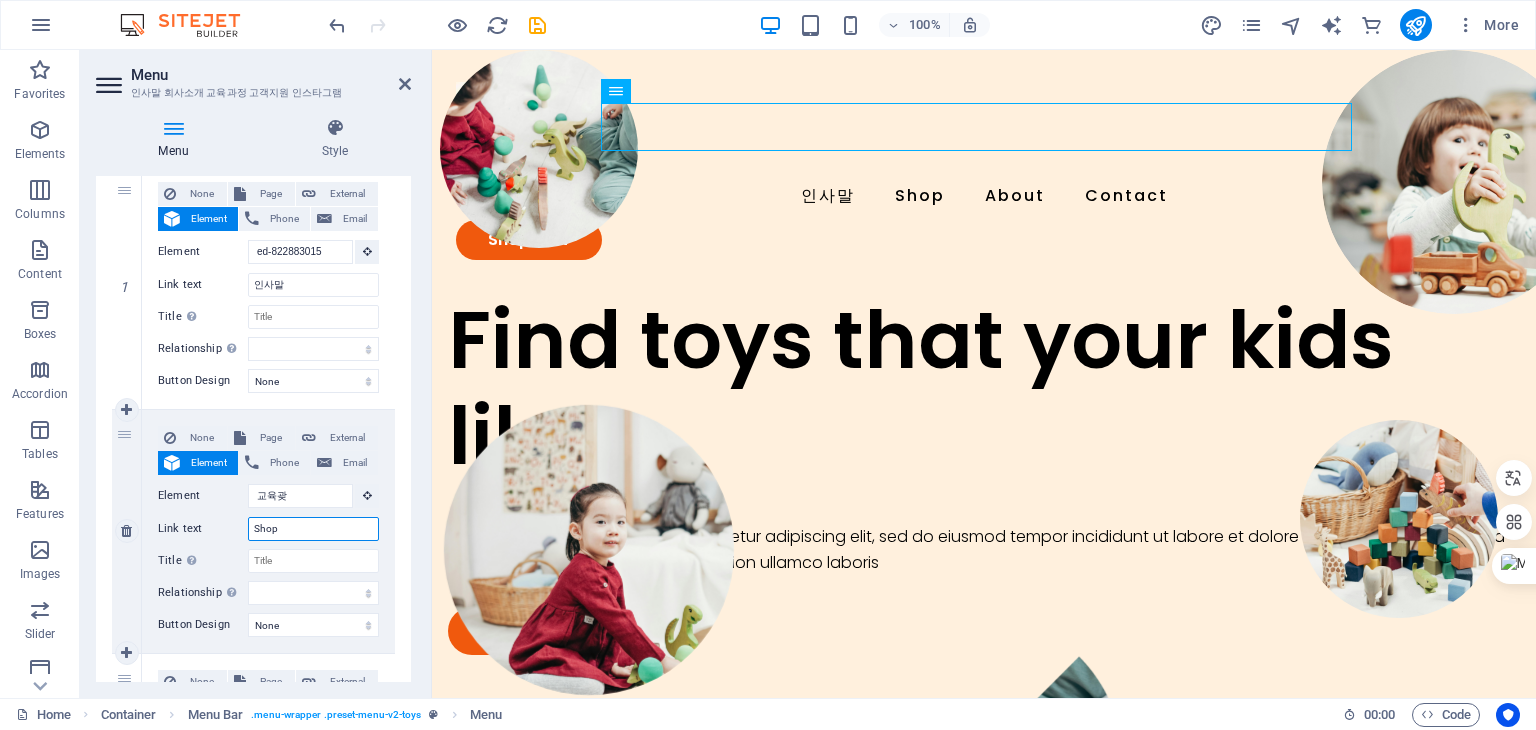 click on "Shop" at bounding box center (313, 529) 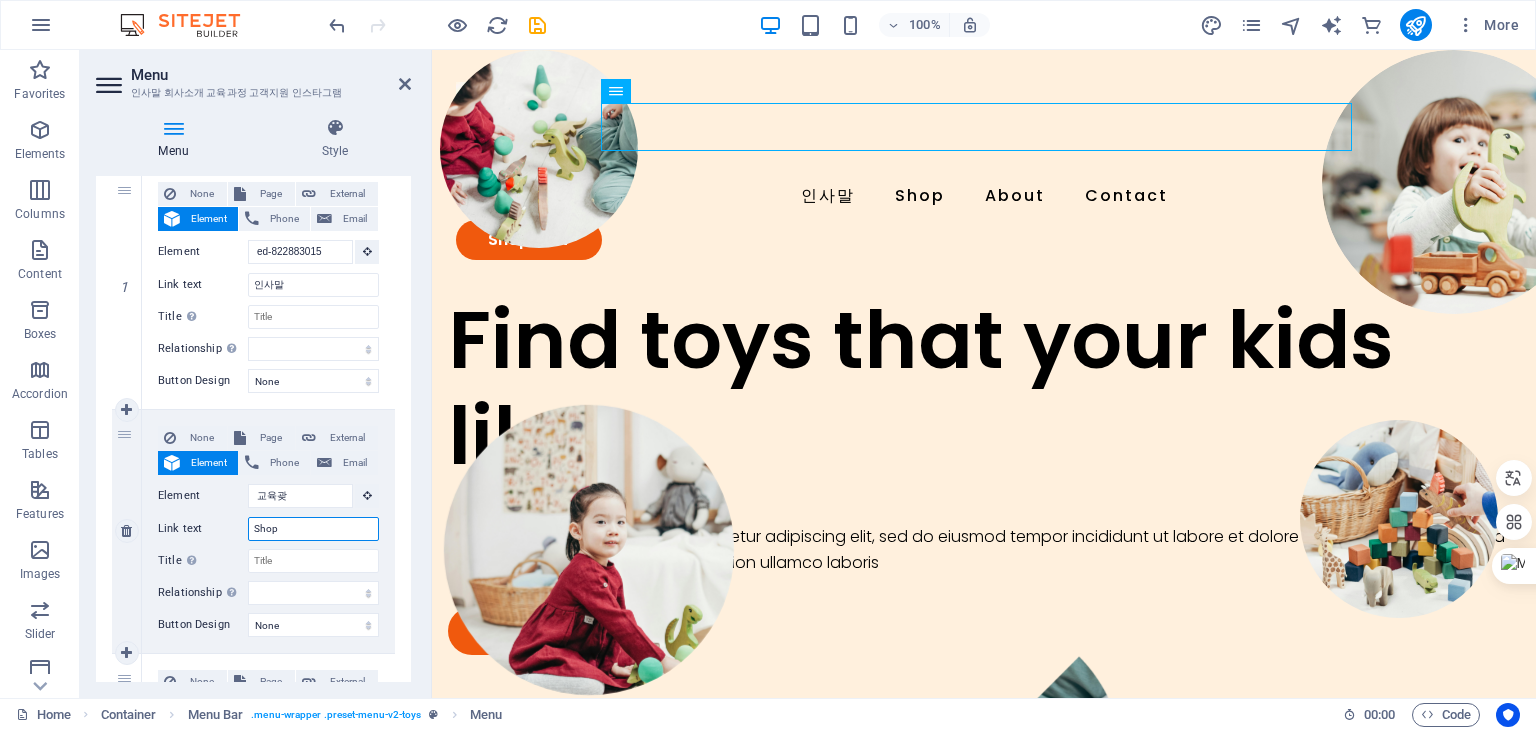 drag, startPoint x: 290, startPoint y: 532, endPoint x: 226, endPoint y: 532, distance: 64 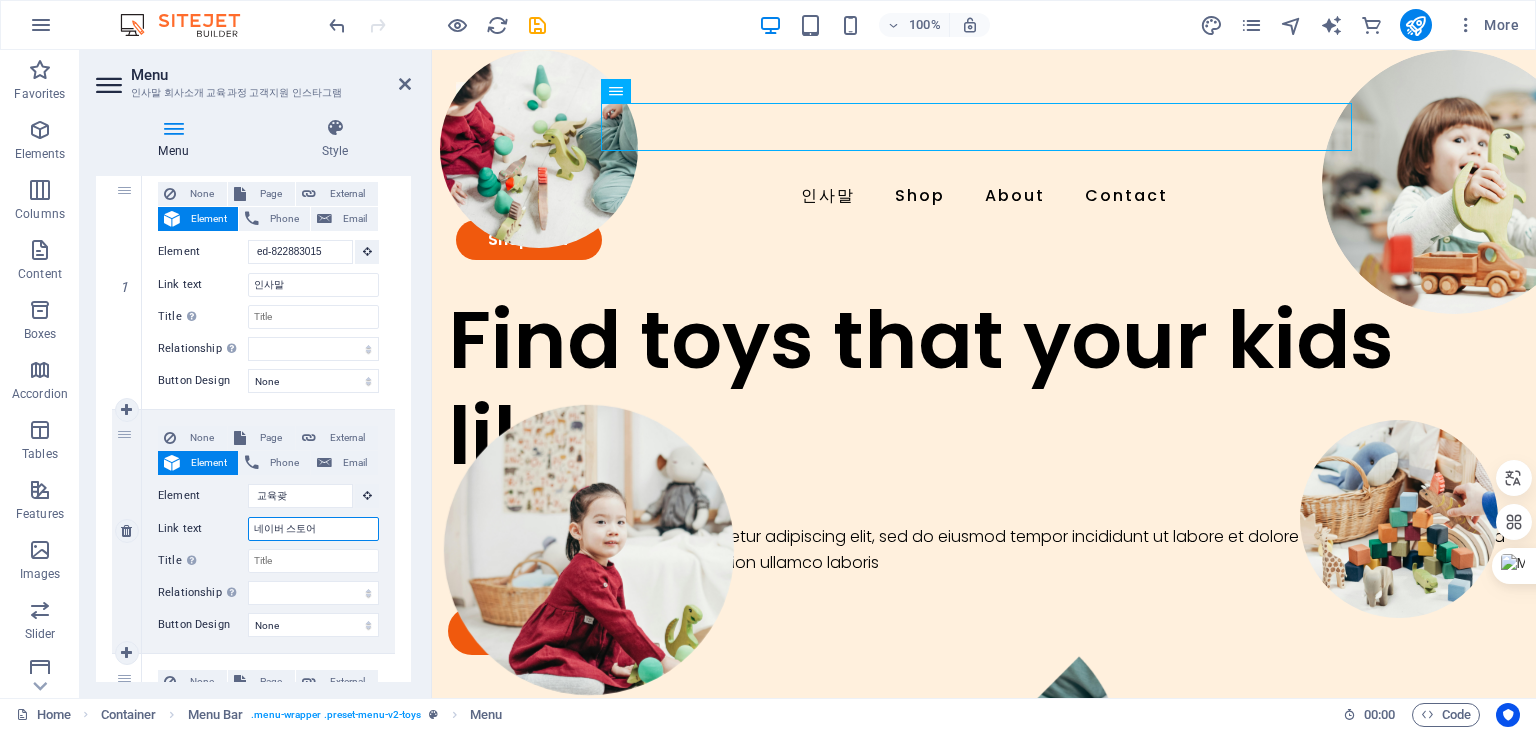 type on "인ㅅ" 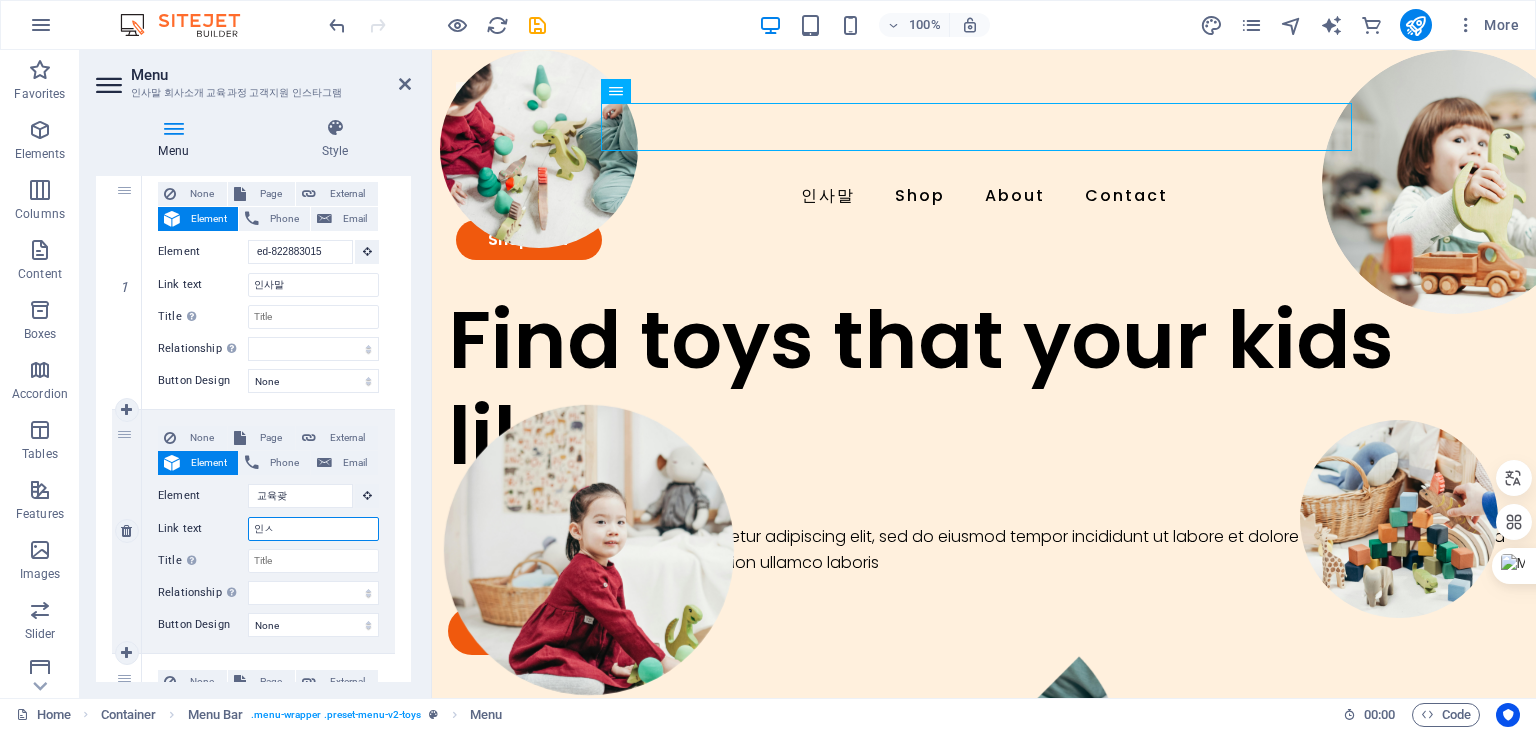 select 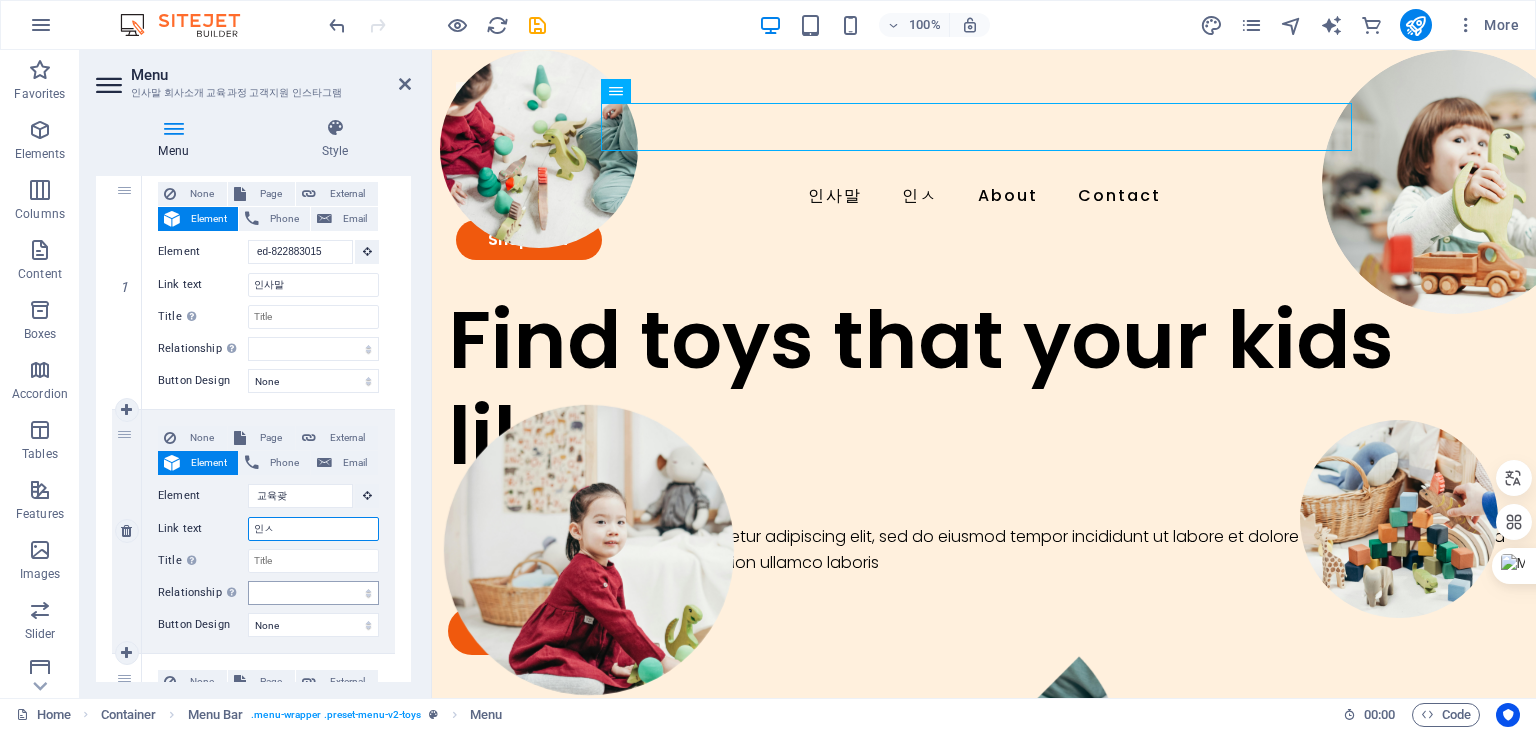 type on "인ㅅ" 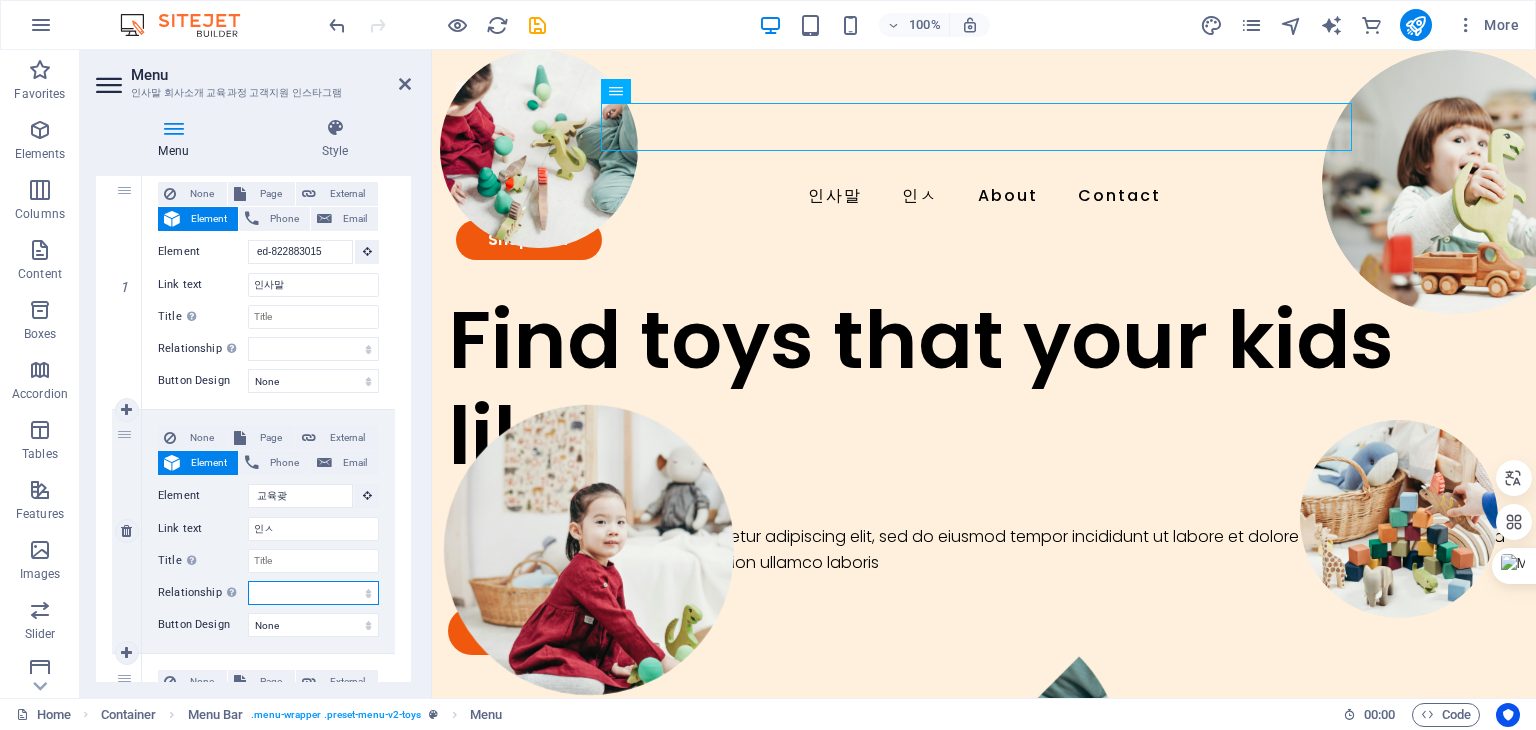 click on "alternate author bookmark external help license next nofollow noreferrer noopener prev search tag" at bounding box center (313, 593) 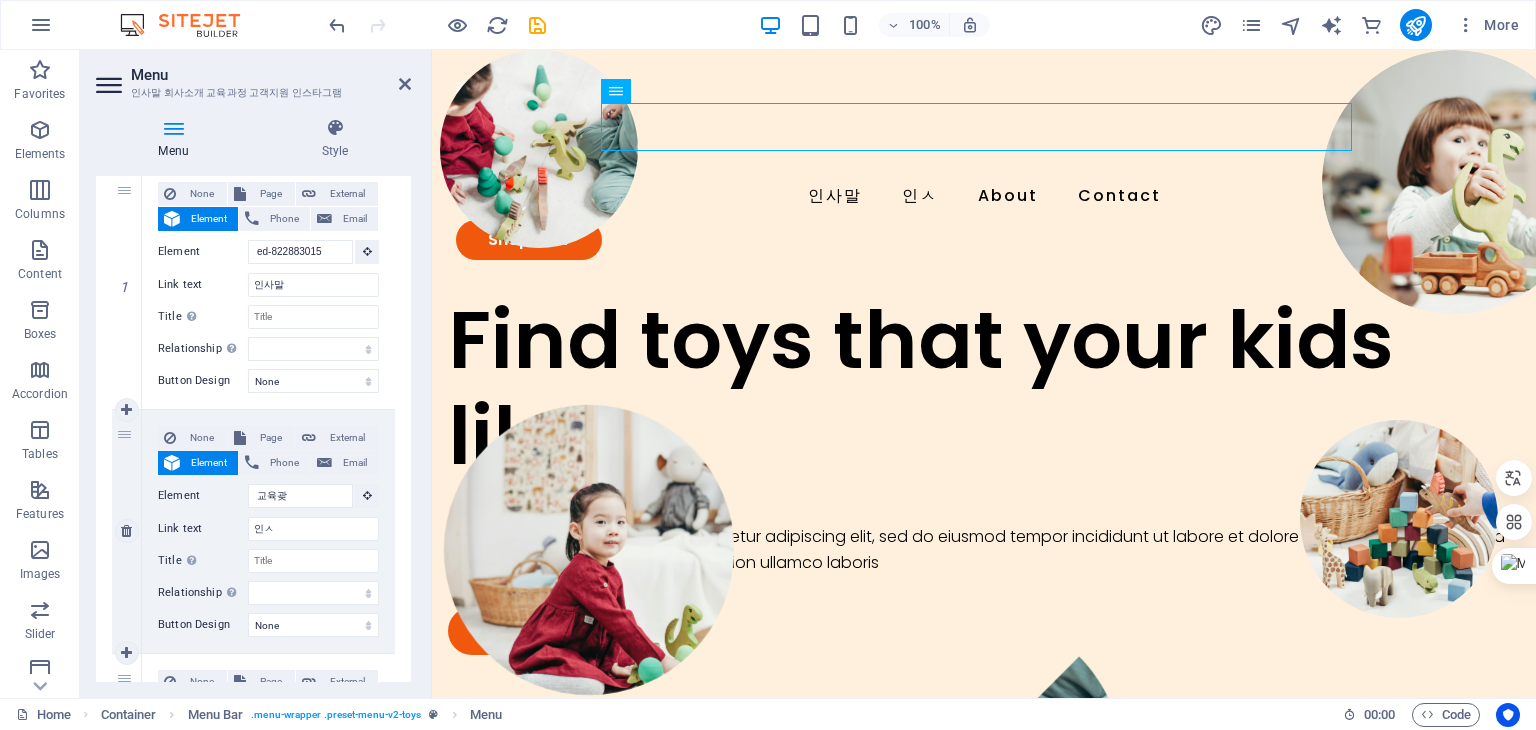 click on "Element" at bounding box center (203, 496) 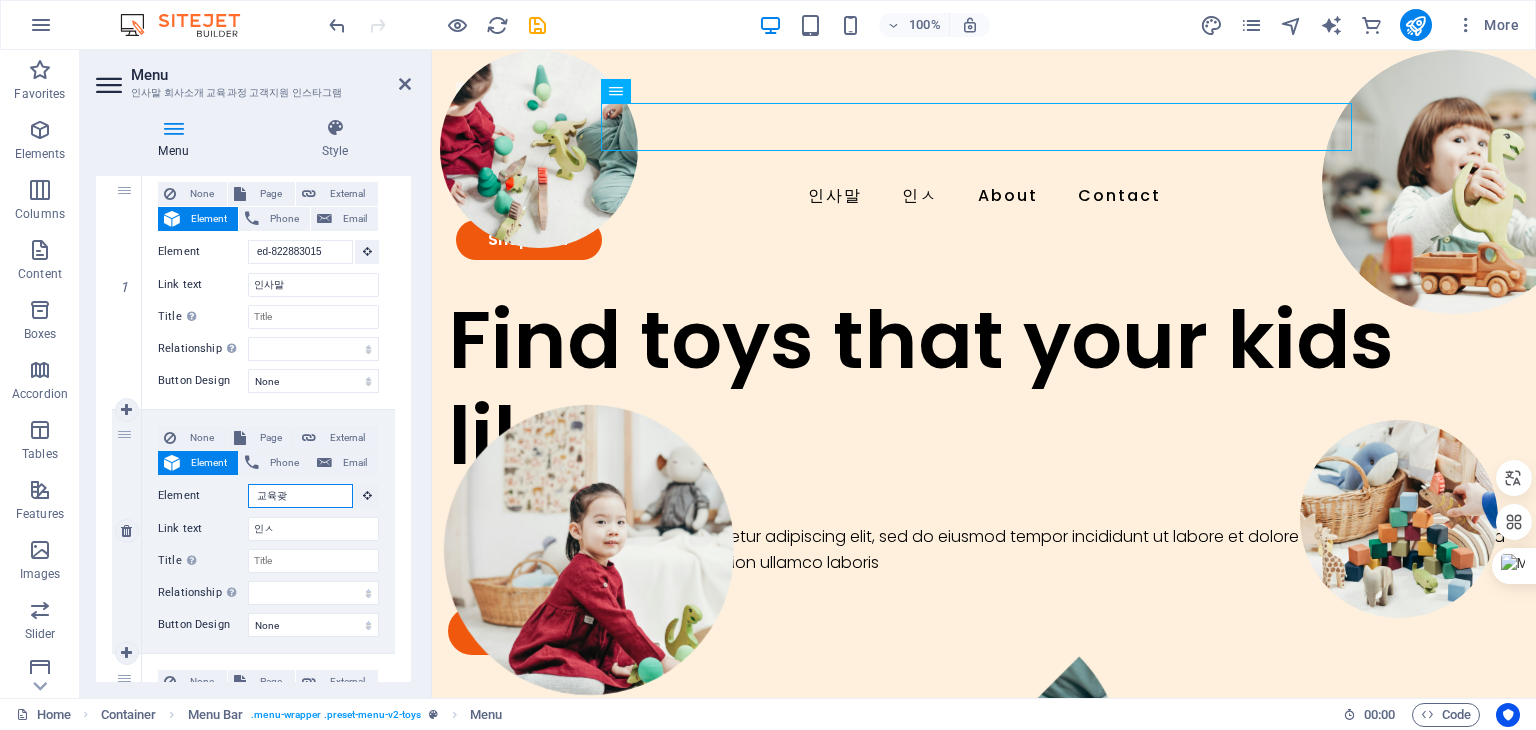 click on "교육괒" at bounding box center [300, 496] 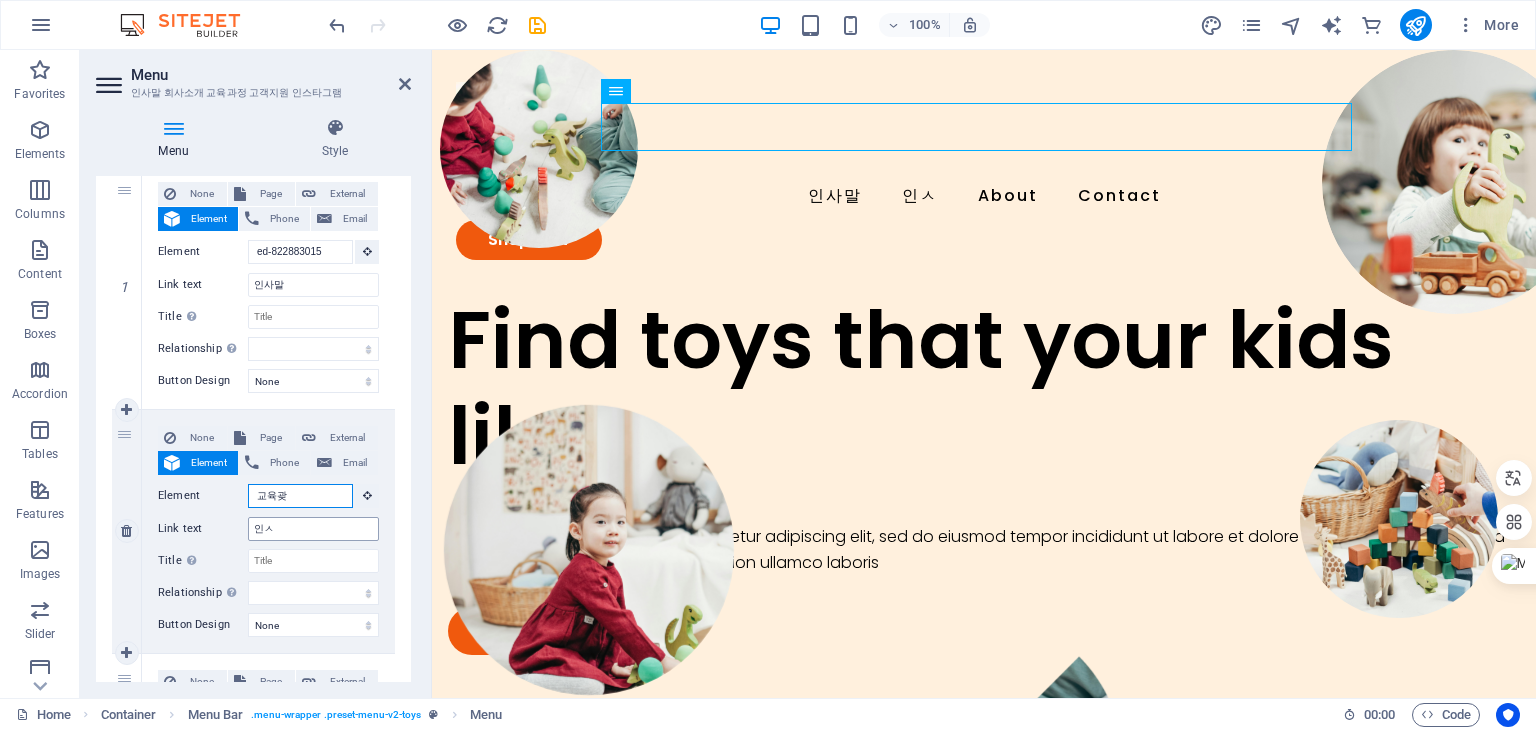 scroll, scrollTop: 0, scrollLeft: 0, axis: both 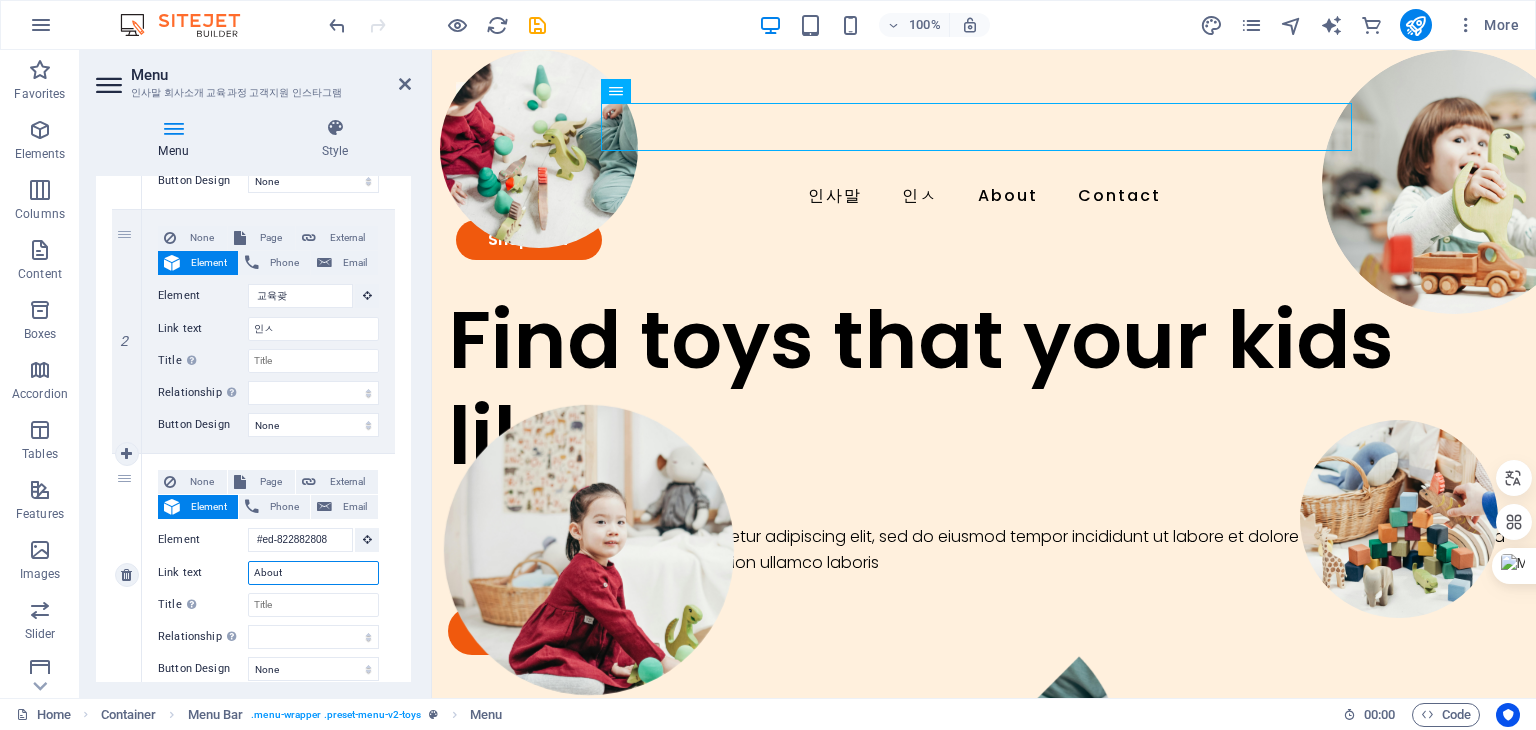 click on "About" at bounding box center [313, 573] 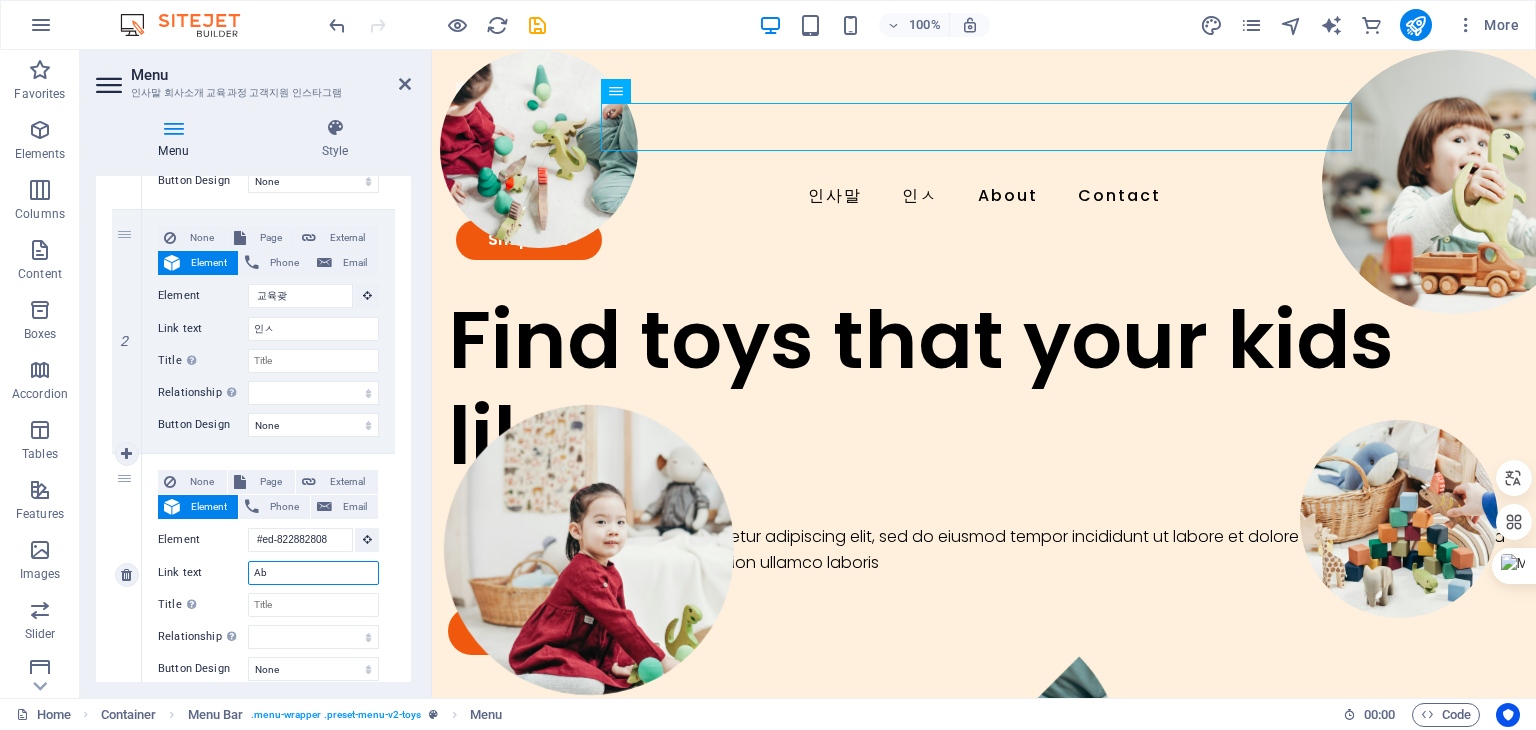type on "A" 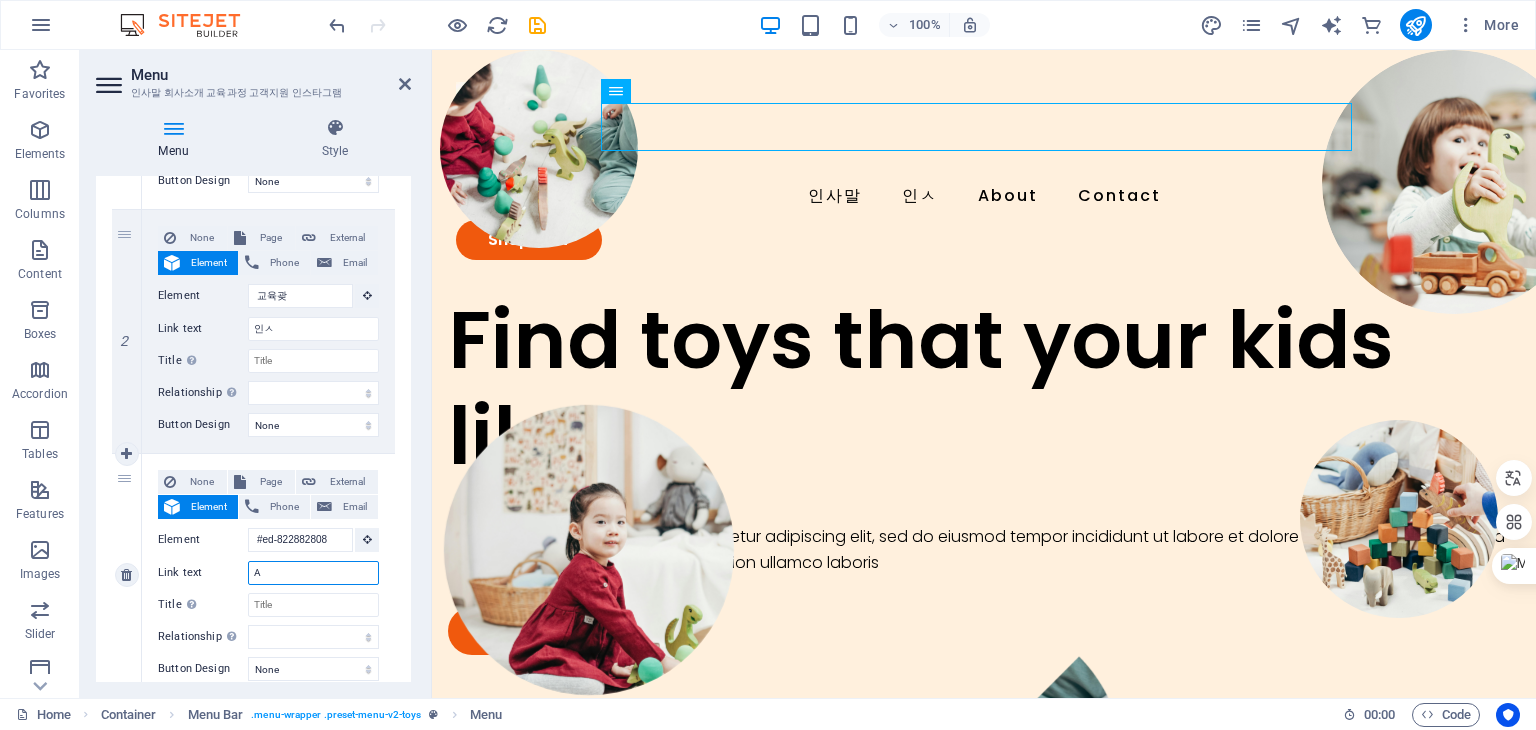 select 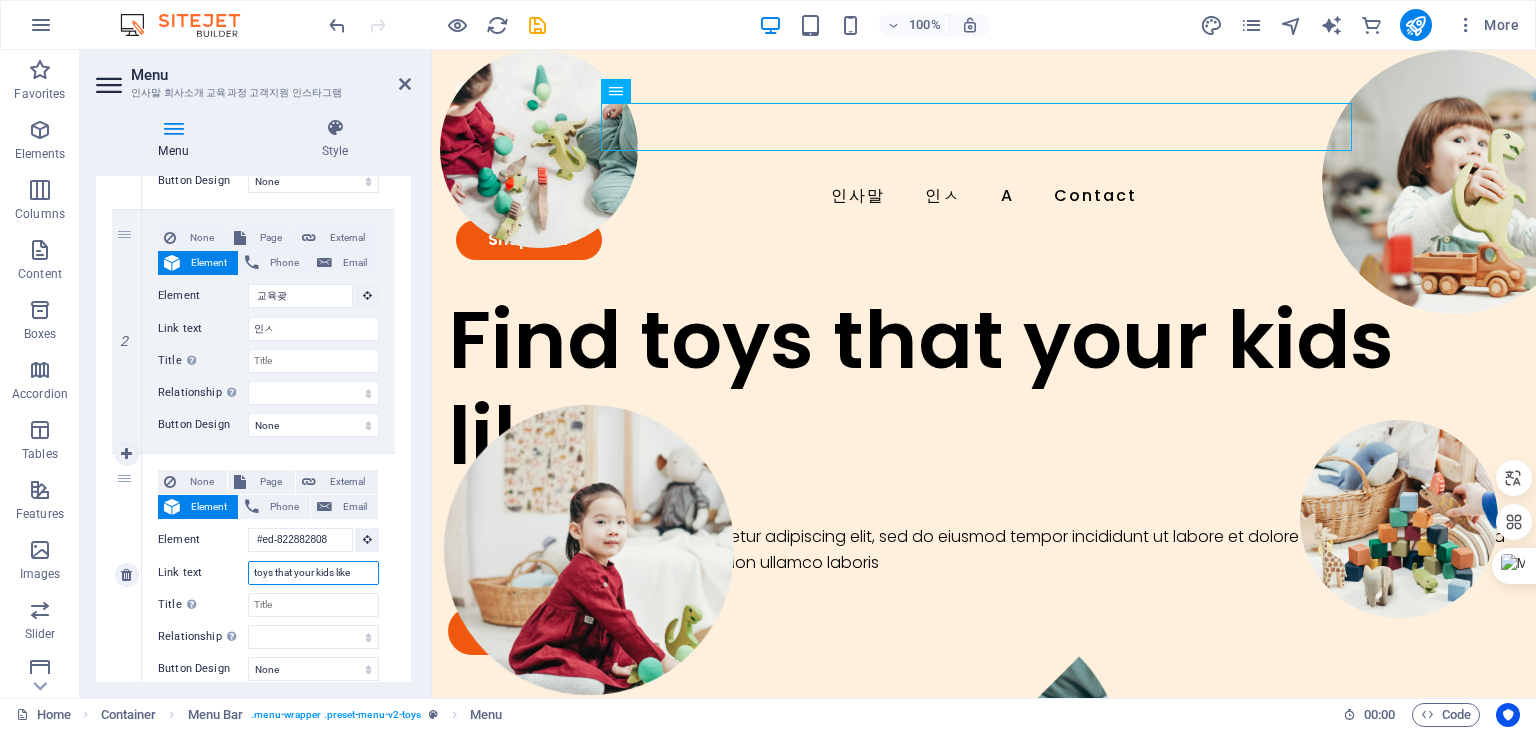 type on "인사말 교육과정 회사소개 Contact Shop Now" 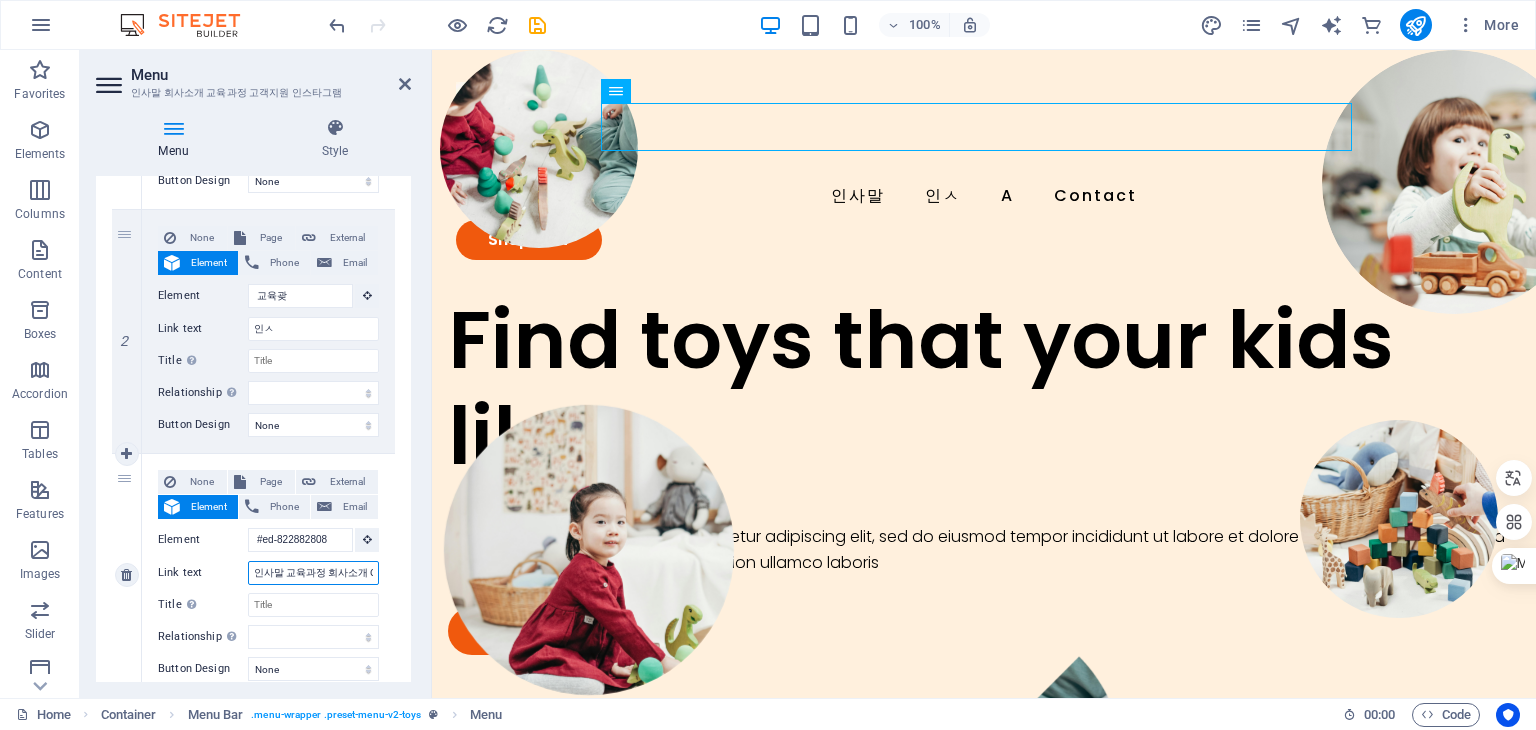 select 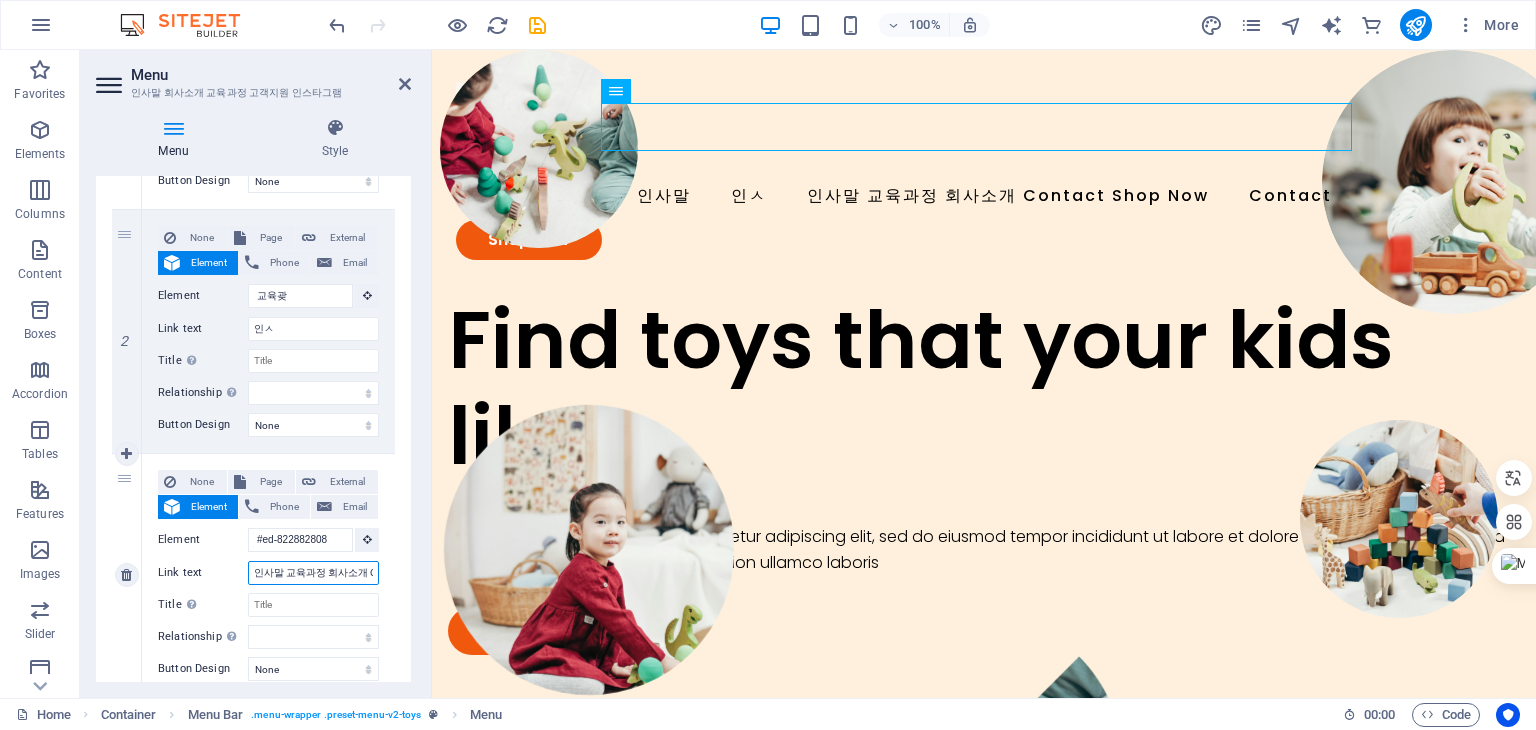 type on "A" 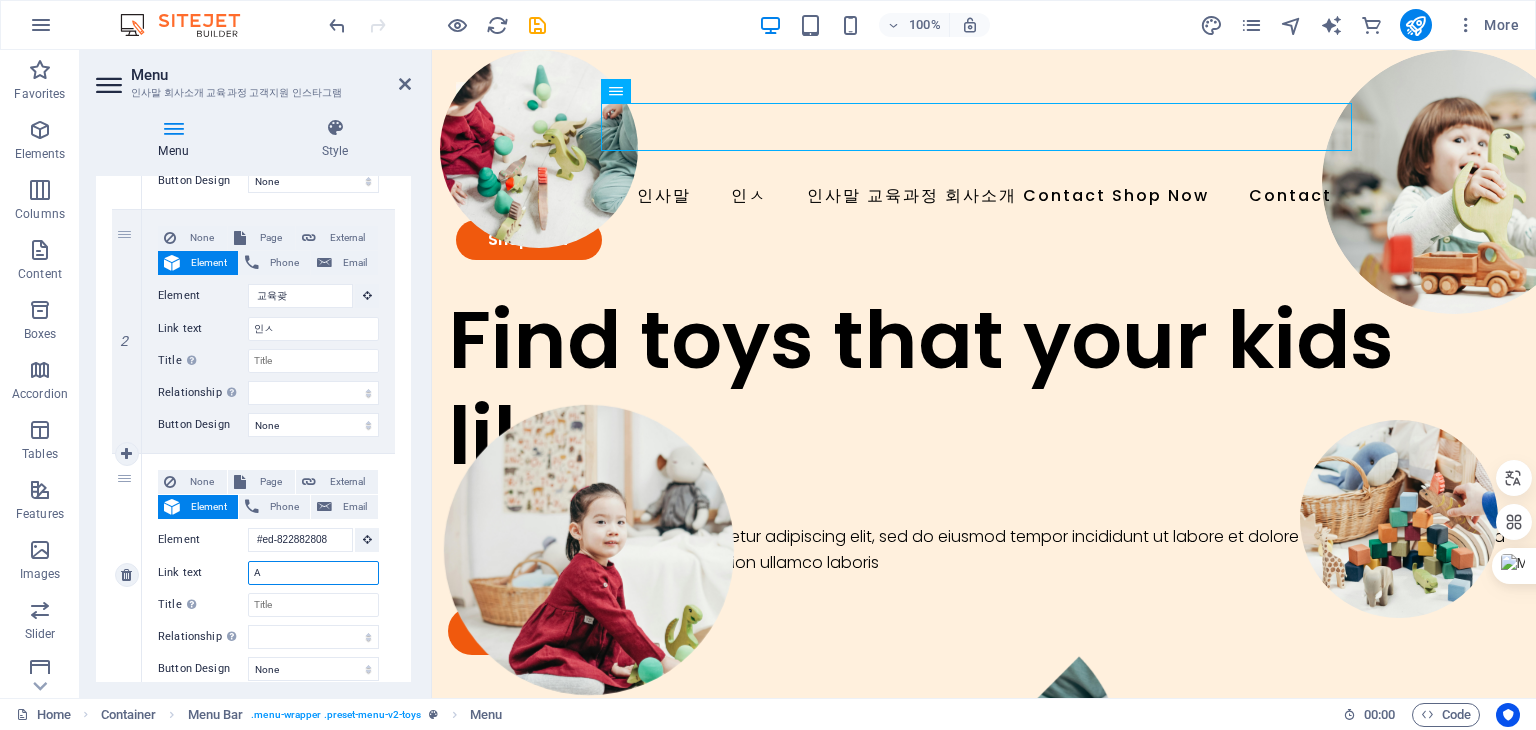 type 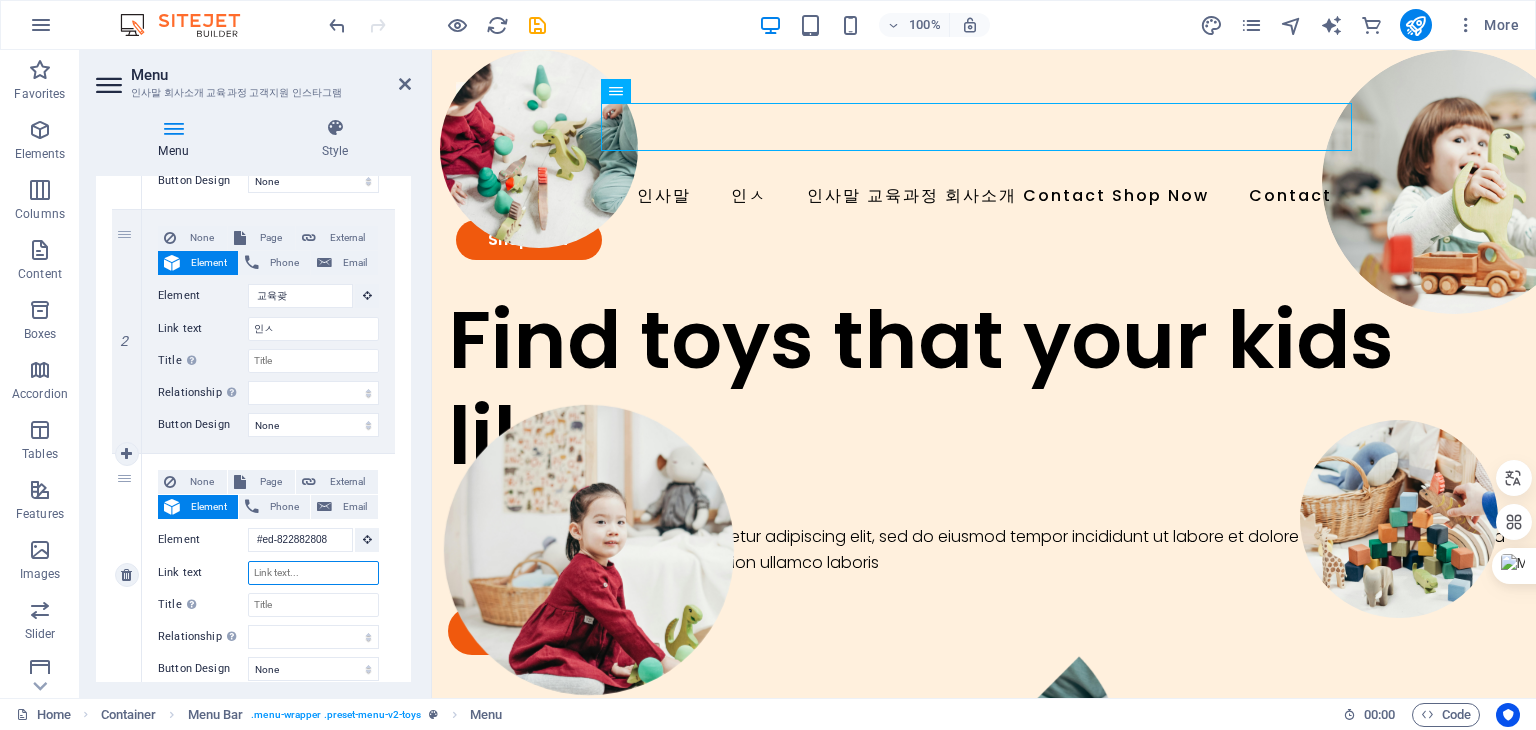 select 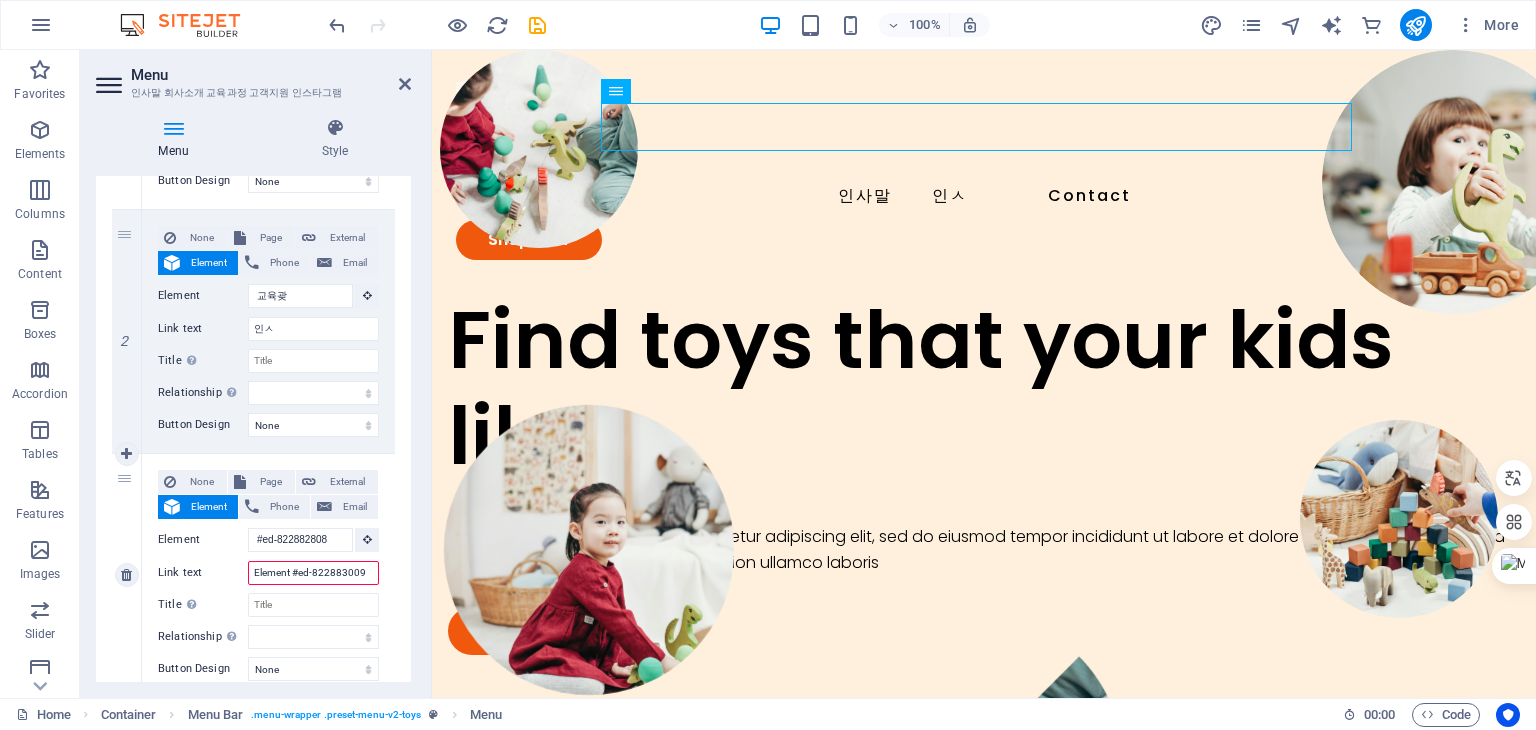 type on "회사" 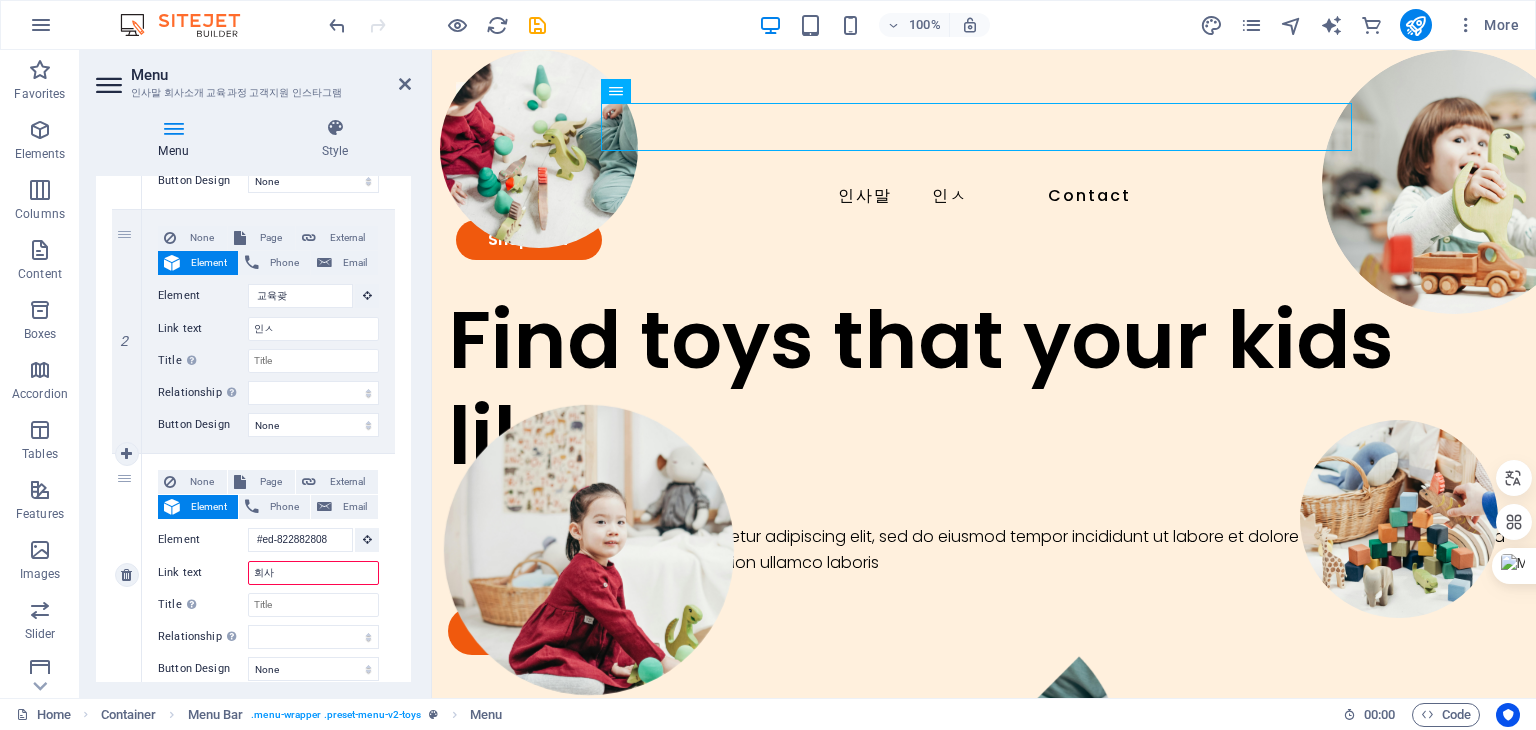 select 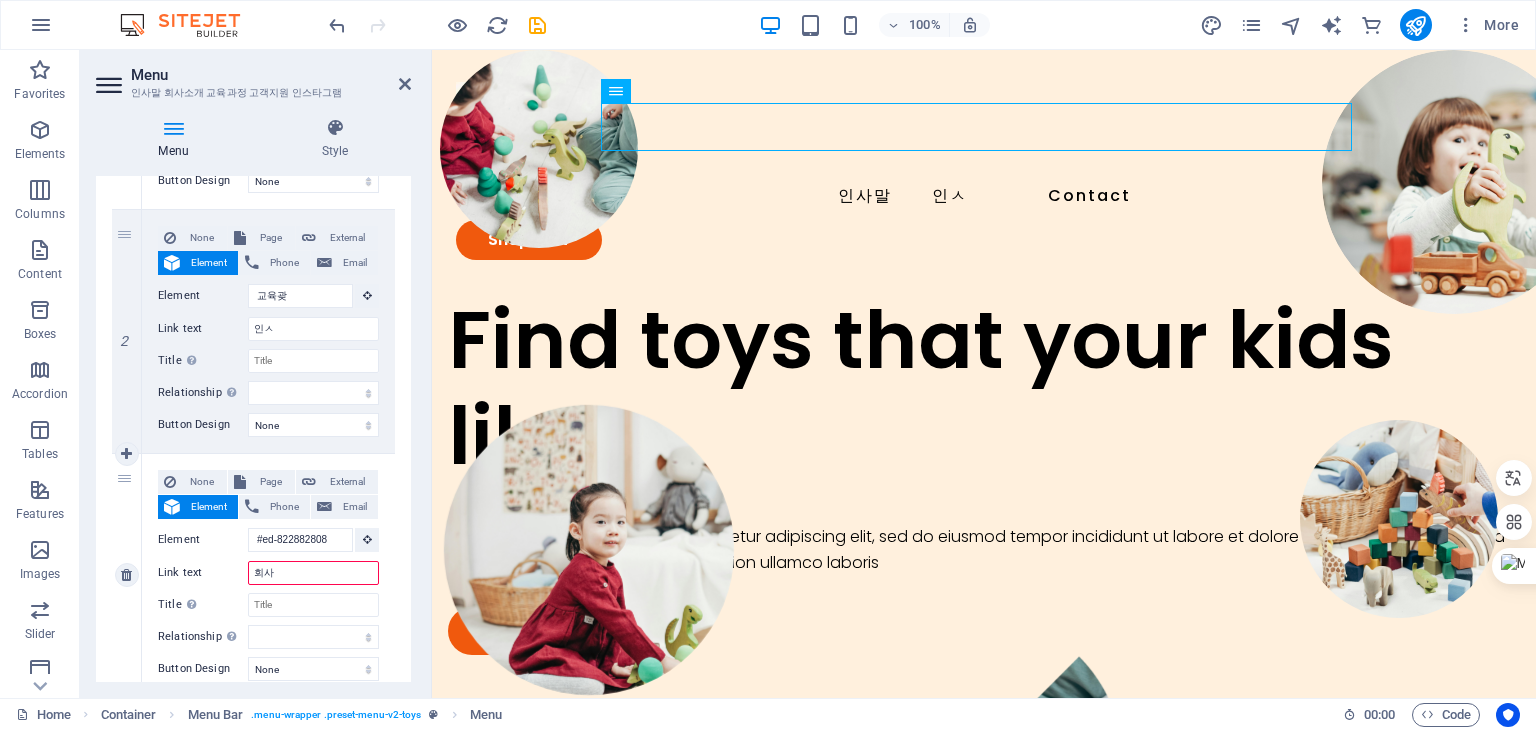 select 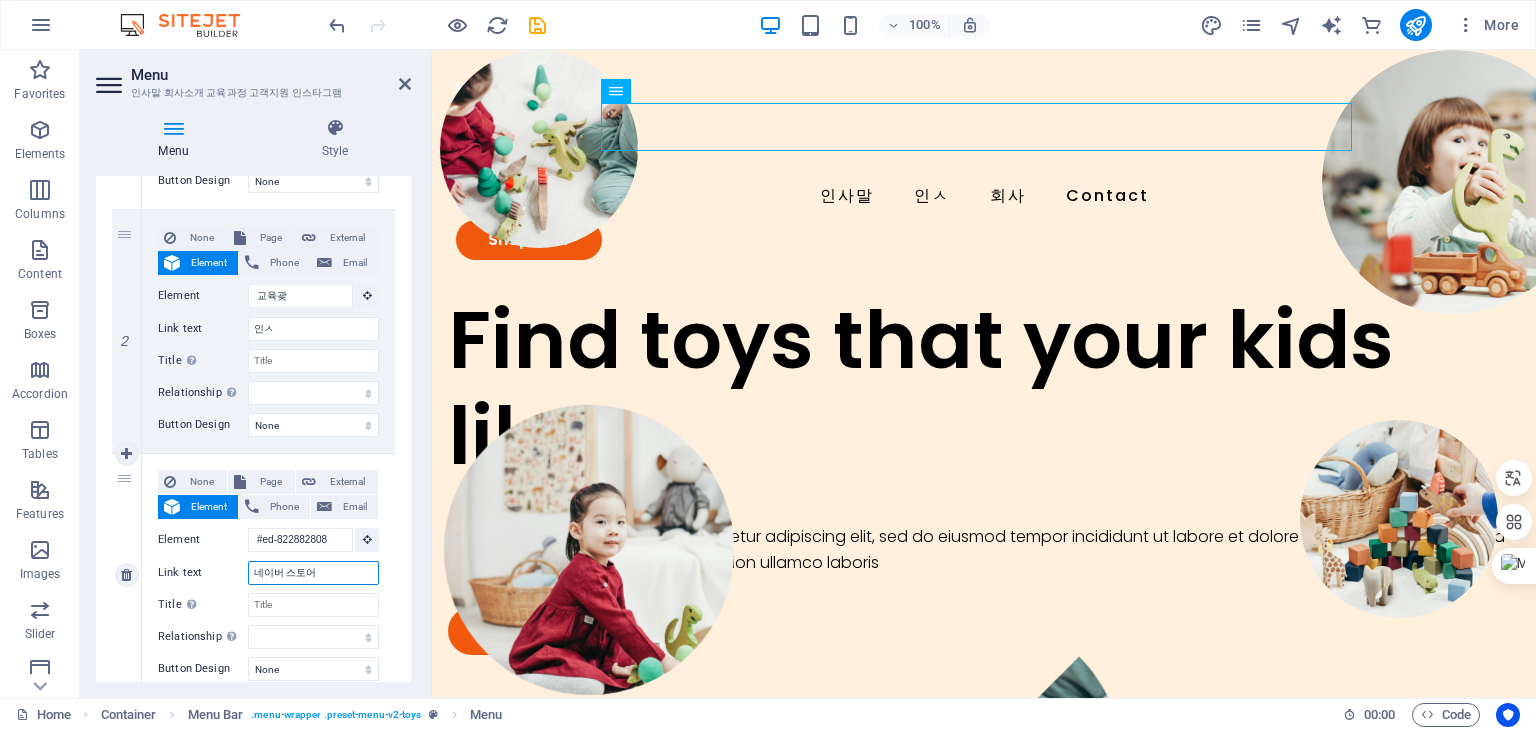 type on "인ㅅ" 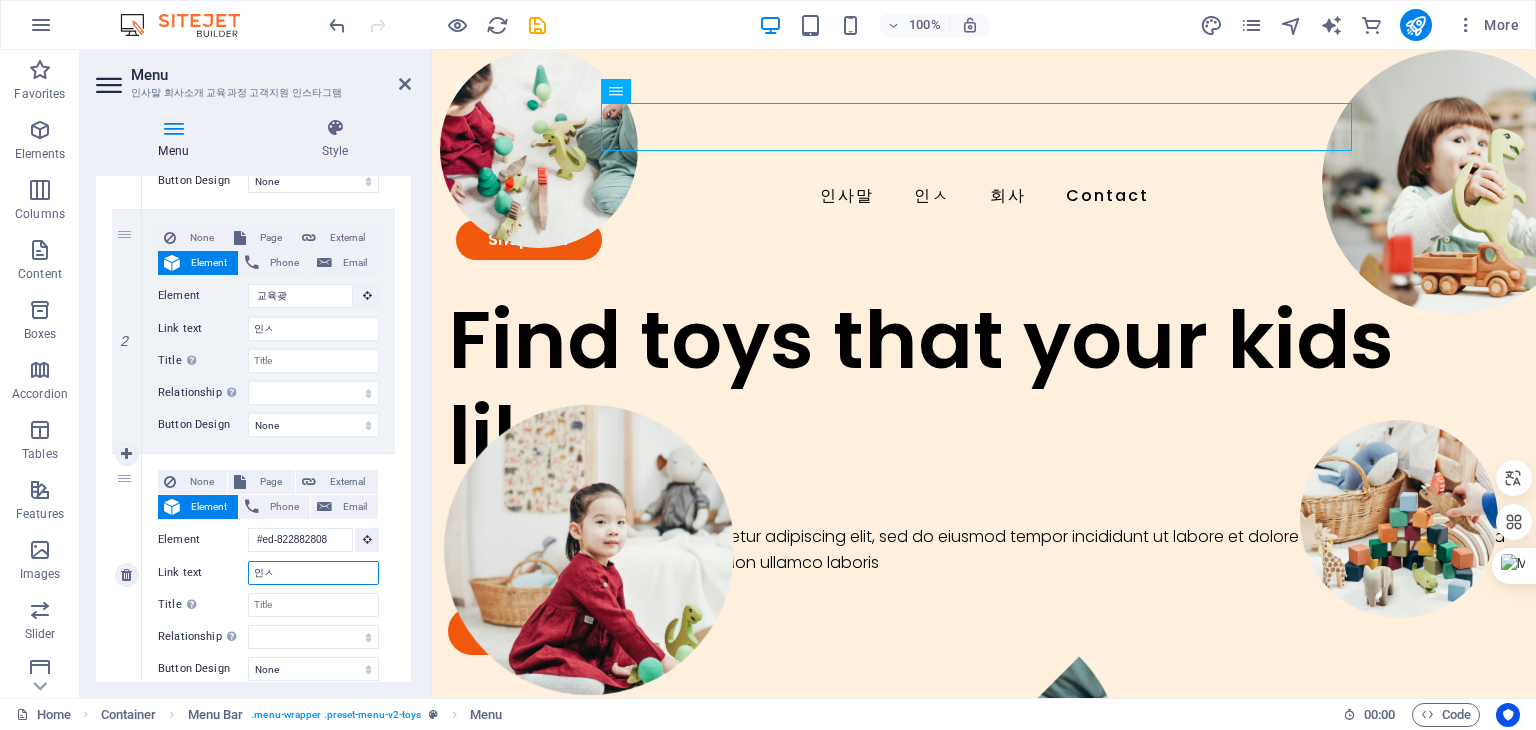 select 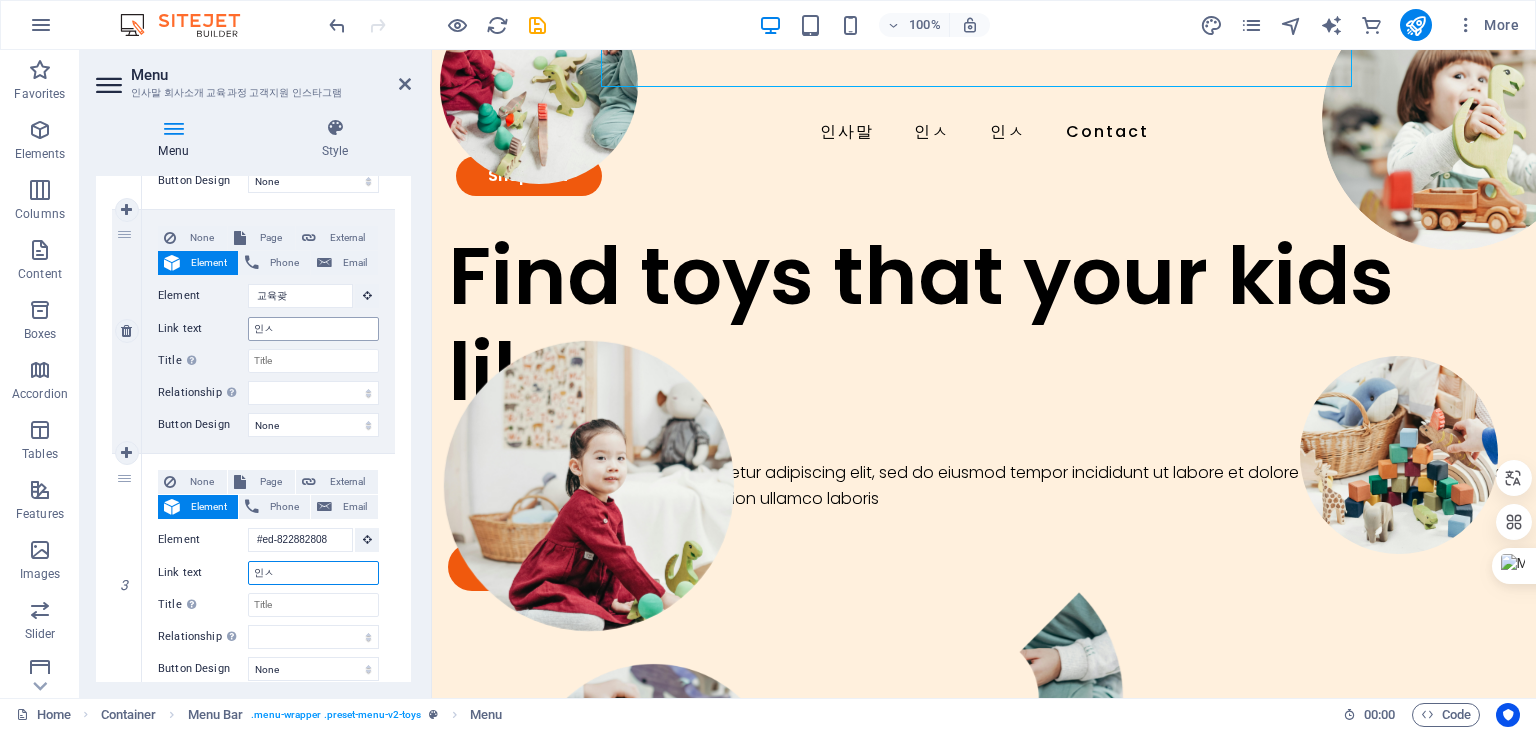 scroll, scrollTop: 0, scrollLeft: 0, axis: both 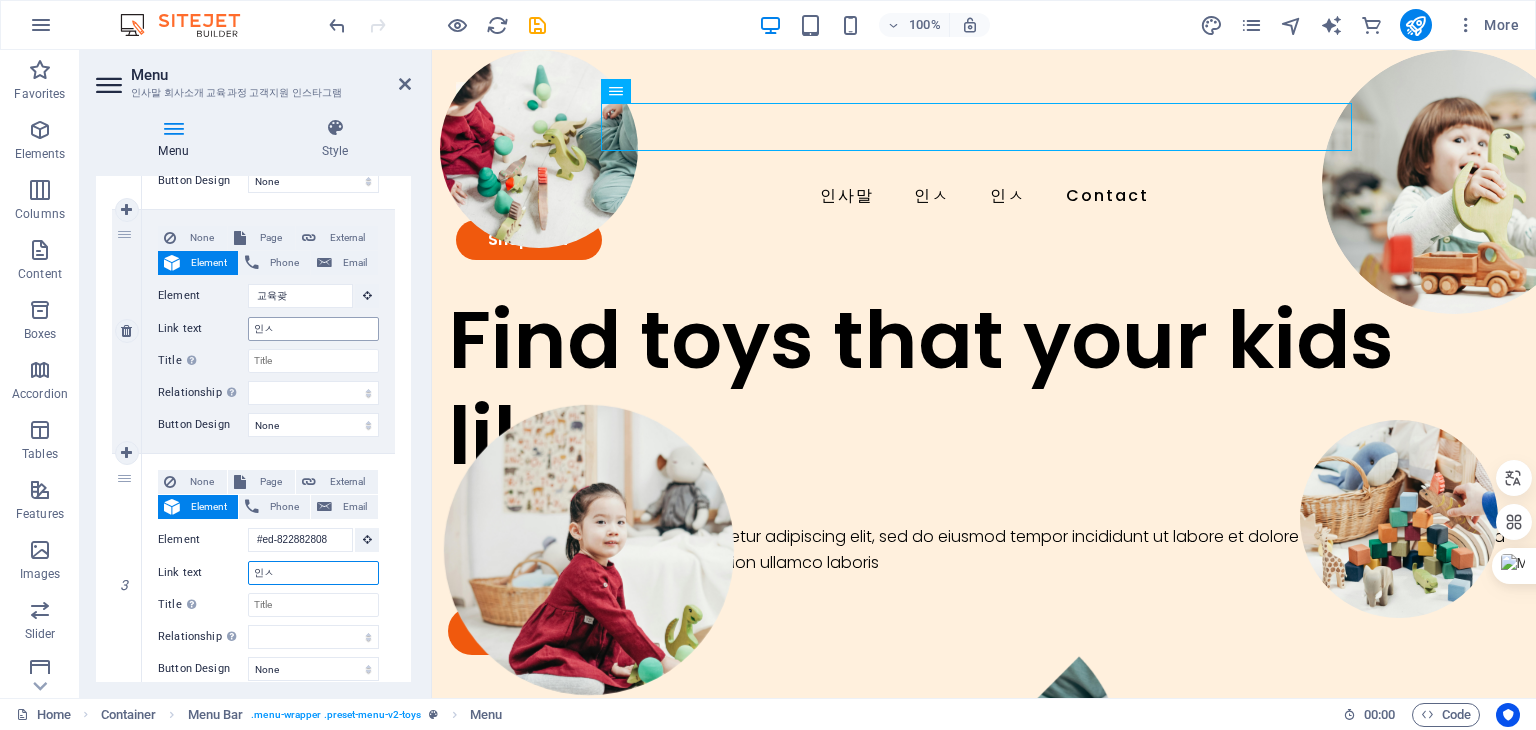 type on "인ㅅ" 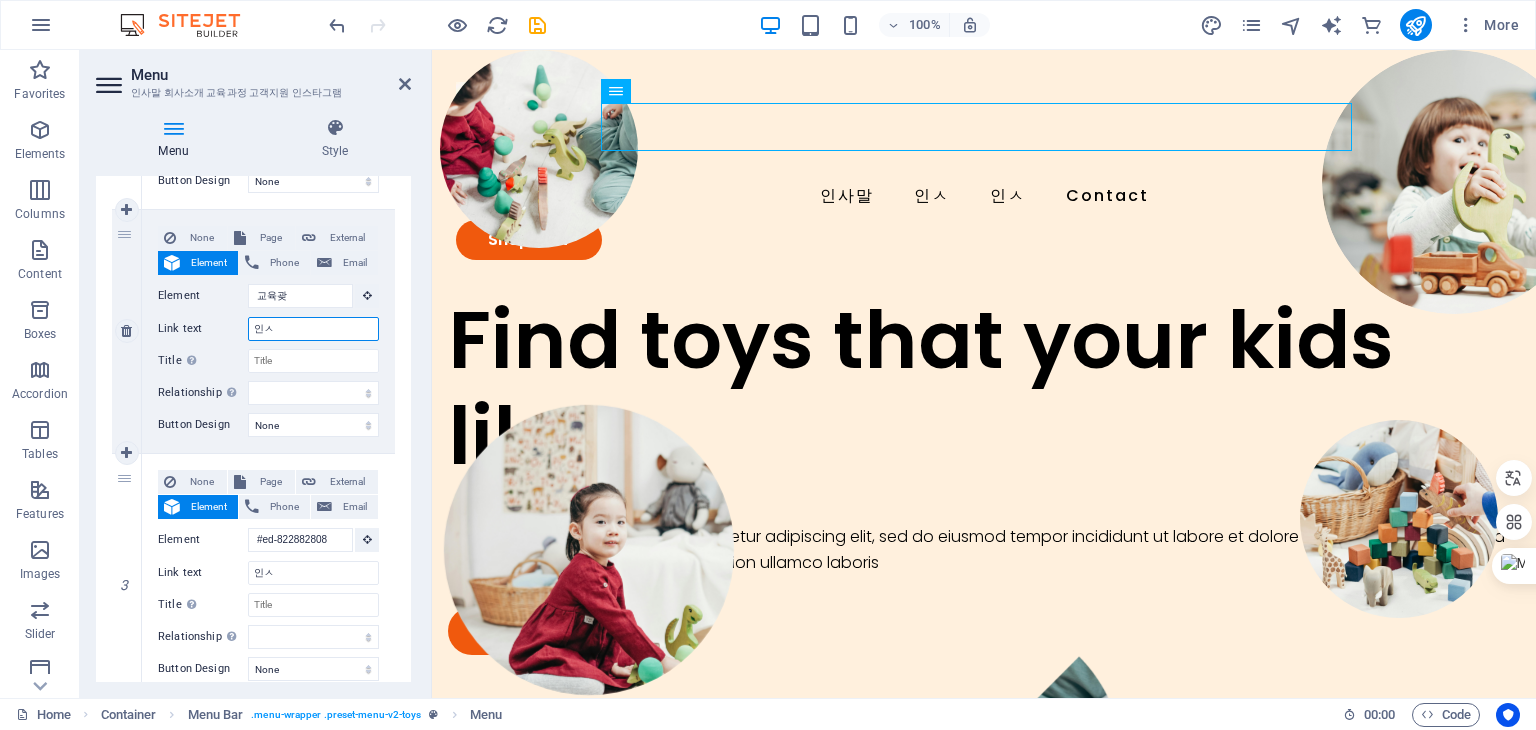 click on "인ㅅ" at bounding box center (313, 329) 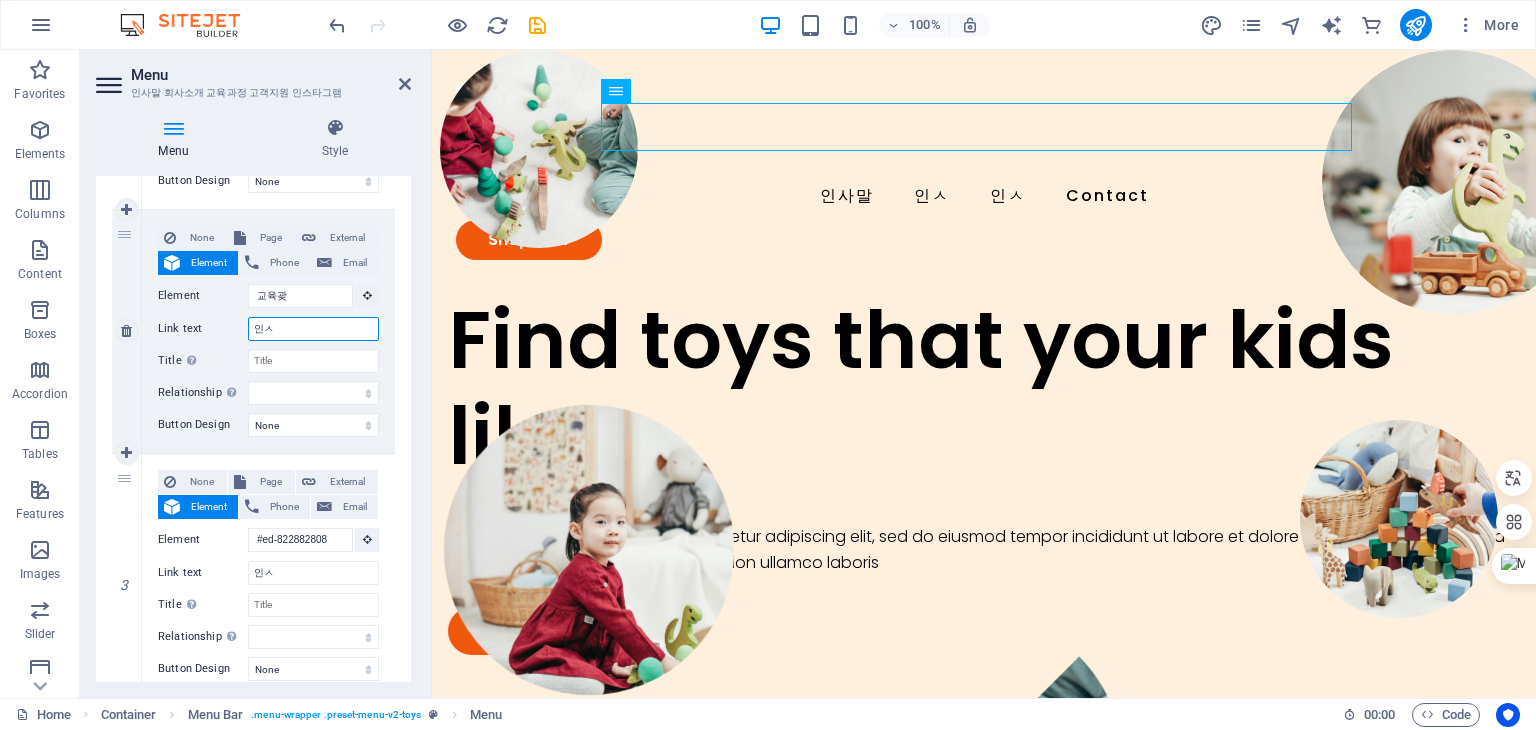 drag, startPoint x: 310, startPoint y: 329, endPoint x: 223, endPoint y: 327, distance: 87.02299 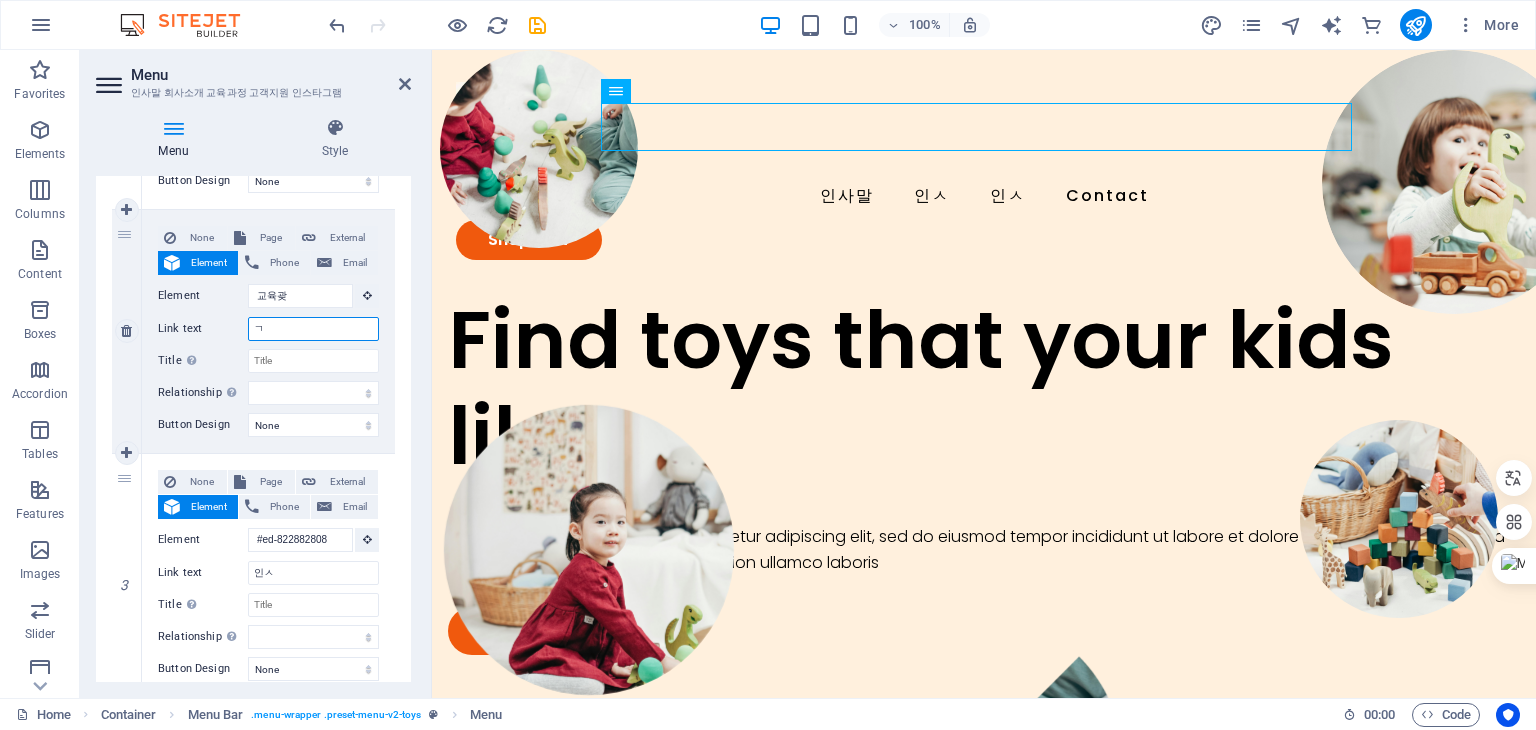 type on "인사말 교육과정 회사소개 Contact Shop Now Find toys that your kids like Lorem ipsum dolor sit amet, consectetur adipiscing elit, sed do eiusmod tempor incididunt ut labore et dolore magna aliqua. Ut enim ad minim veniam, quis nostrud exercitation ullamco laboris  Shop Now Drop content here or  Add elements  Paste clipboard" 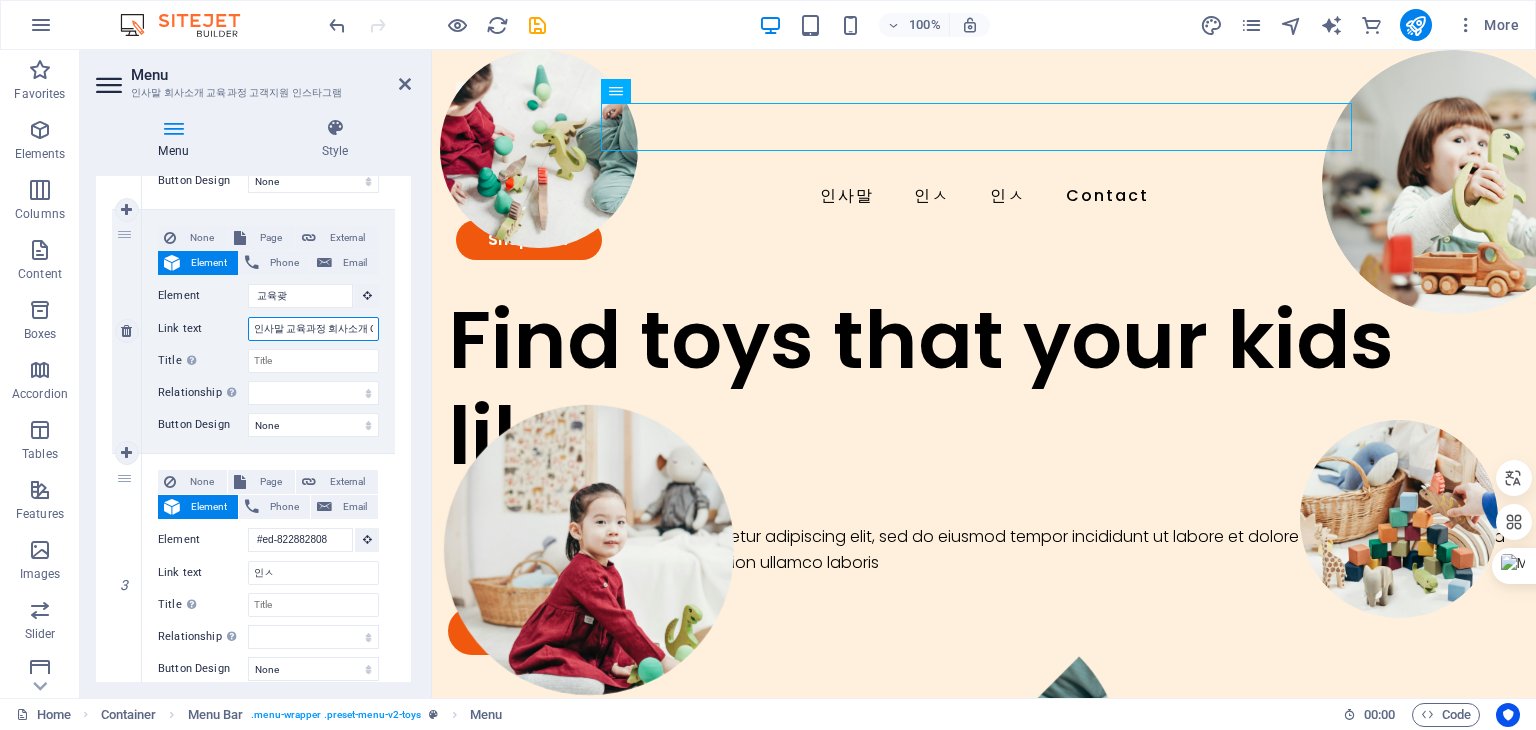select 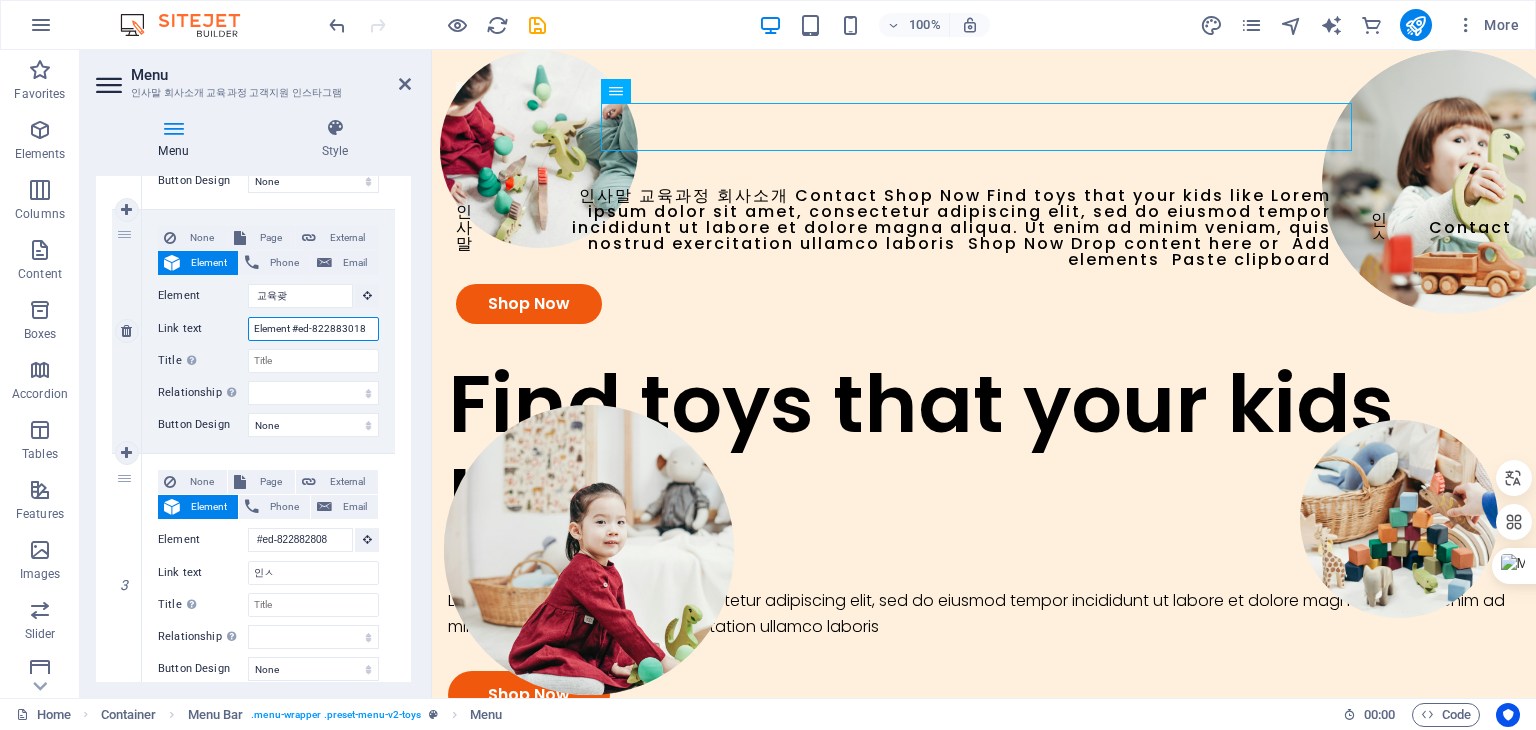 type on "인스" 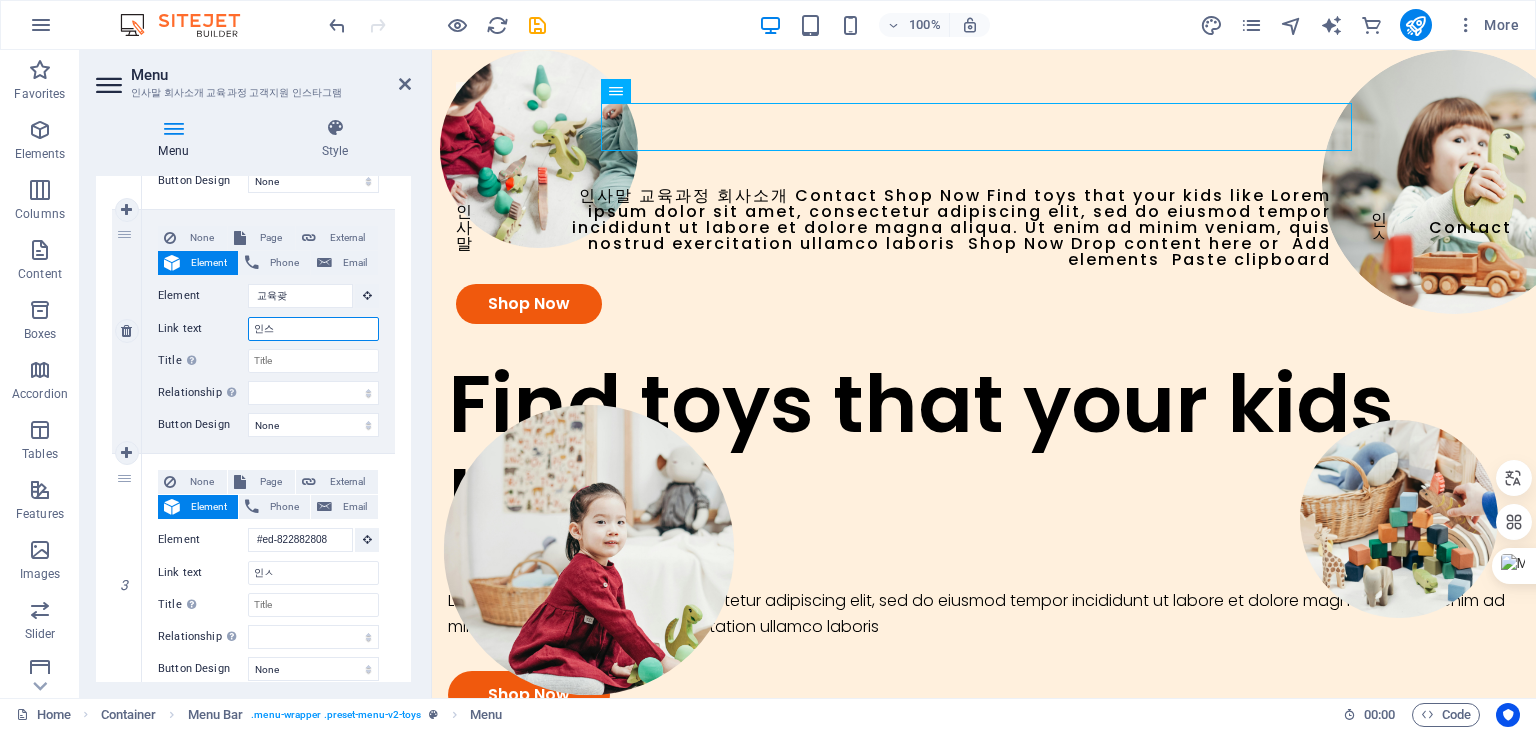 select 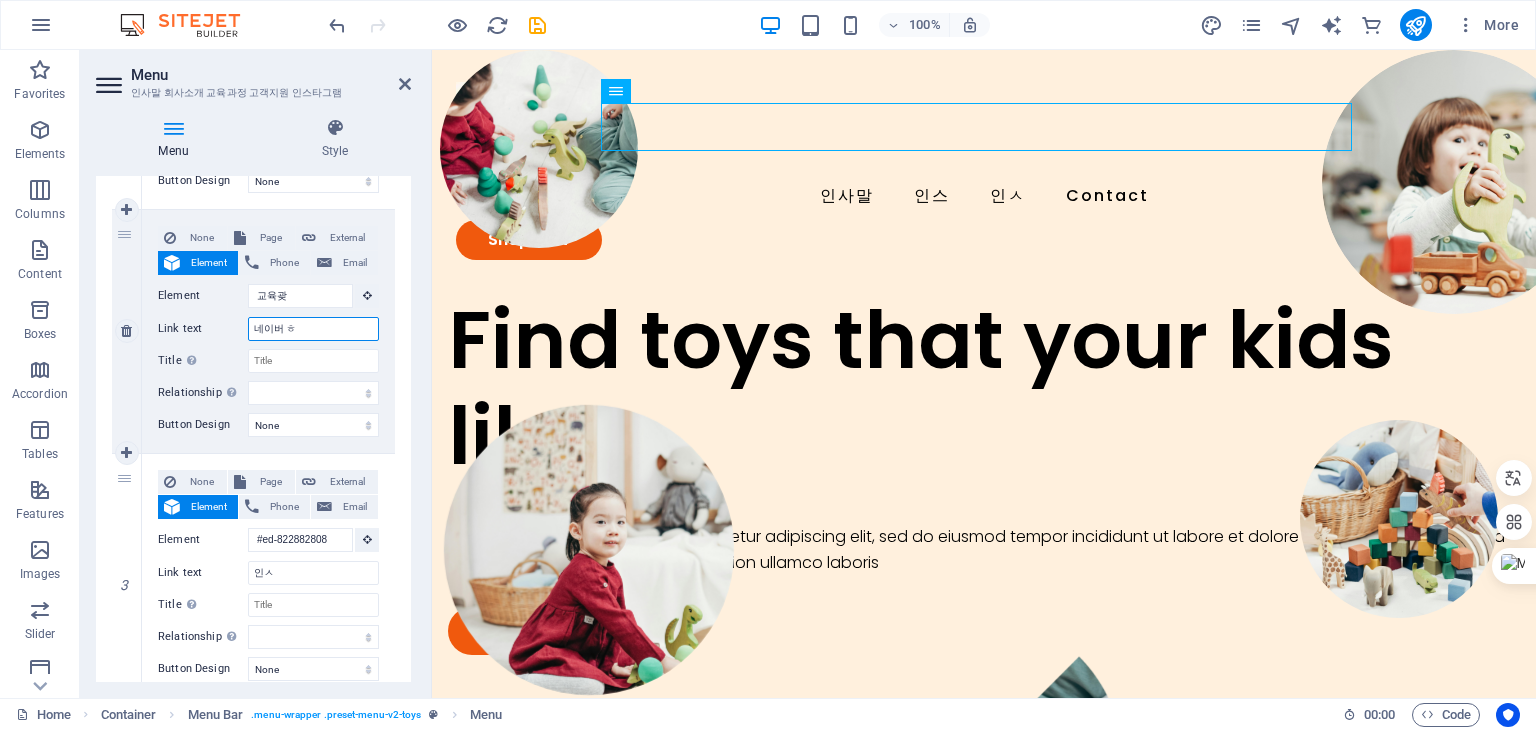 type on "Element #ed-822883033" 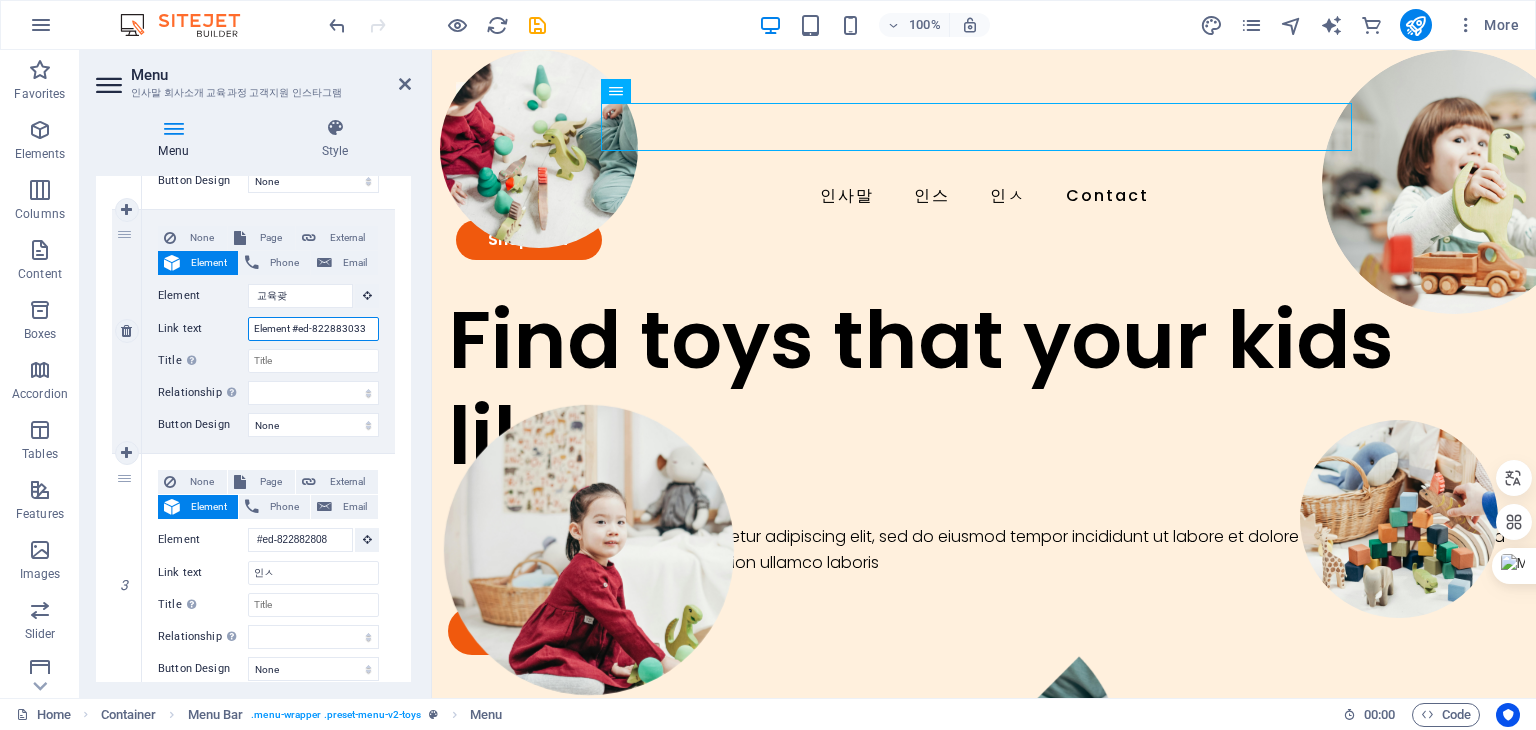 select 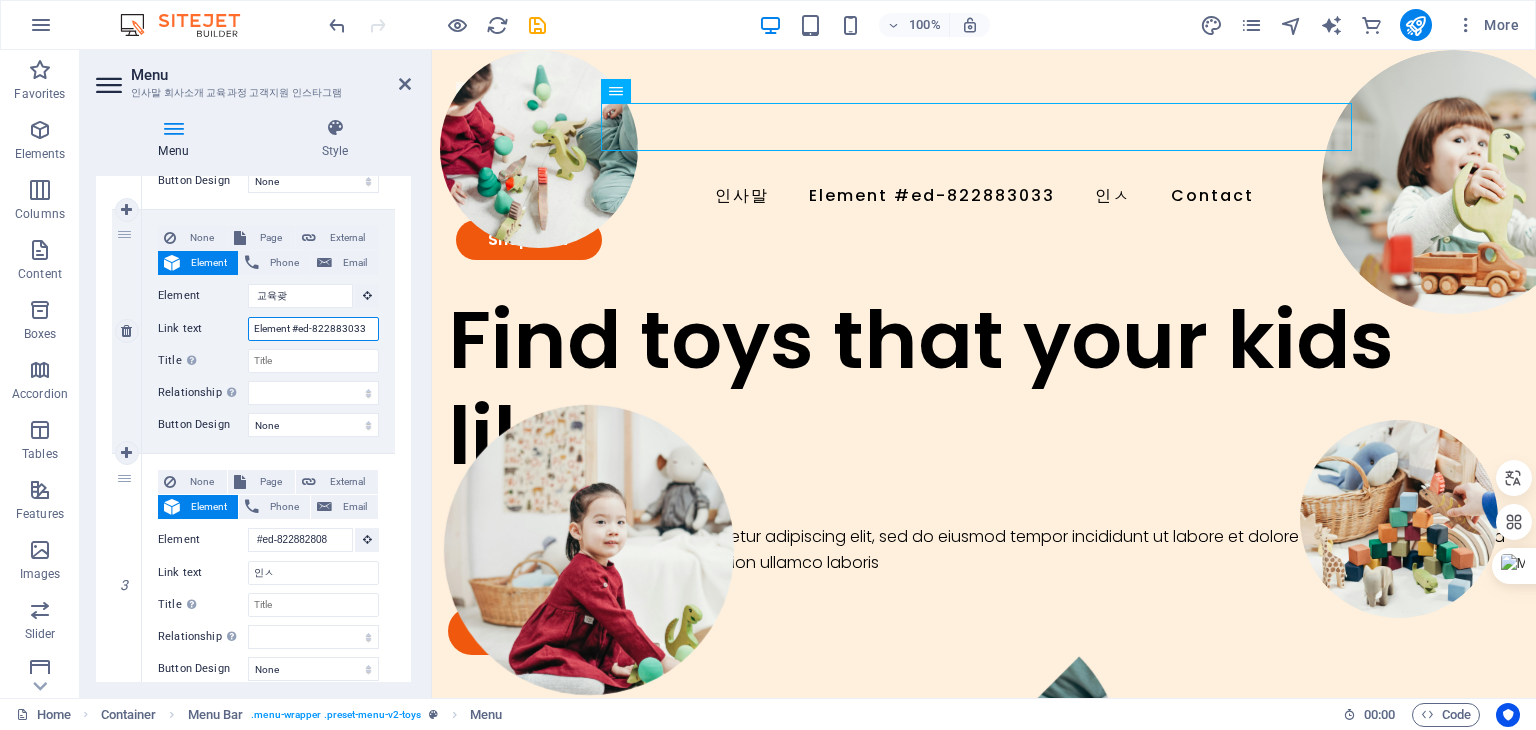 type on "Element #ed-822883033" 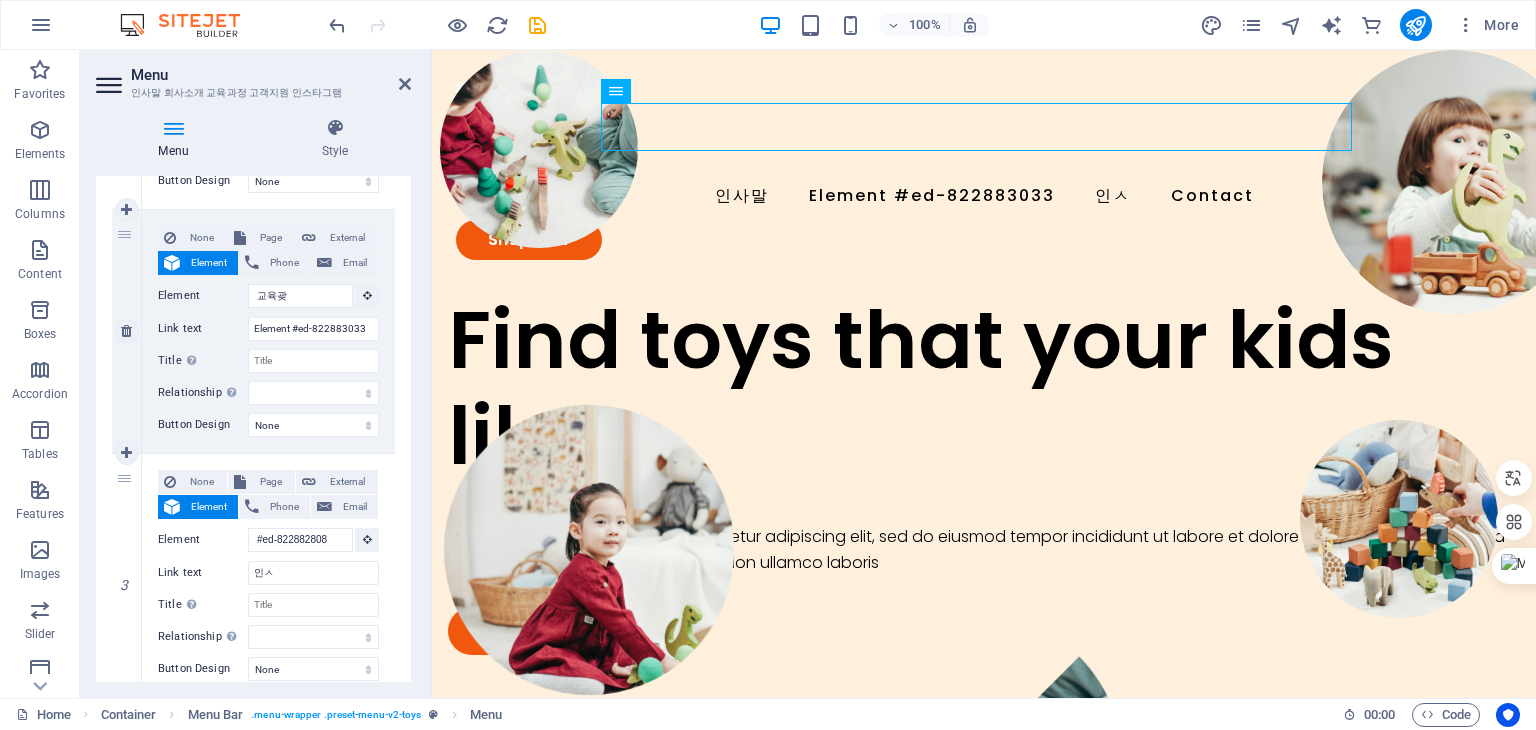 click on "Title Additional link description, should not be the same as the link text. The title is most often shown as a tooltip text when the mouse moves over the element. Leave empty if uncertain." at bounding box center [203, 361] 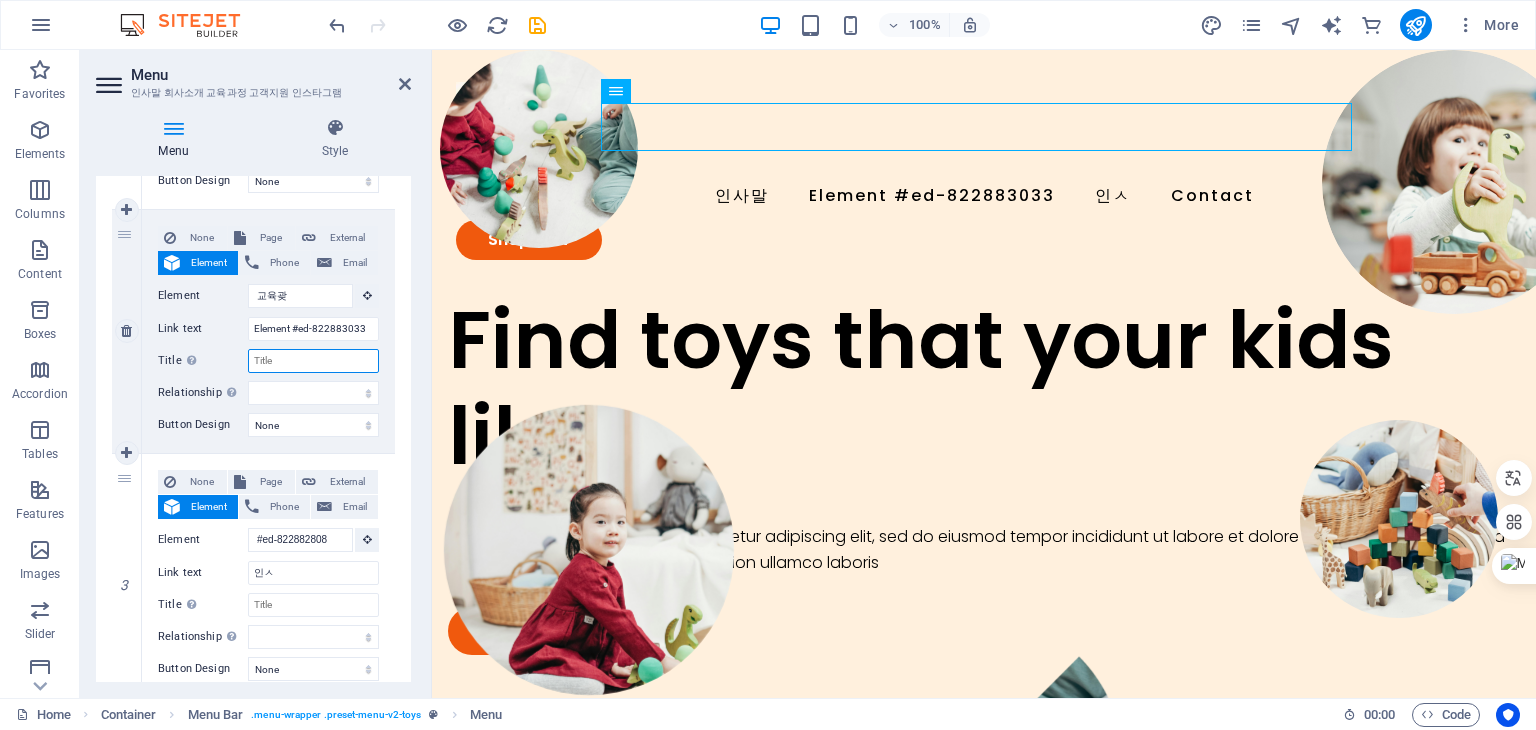 click on "Title Additional link description, should not be the same as the link text. The title is most often shown as a tooltip text when the mouse moves over the element. Leave empty if uncertain." at bounding box center [313, 361] 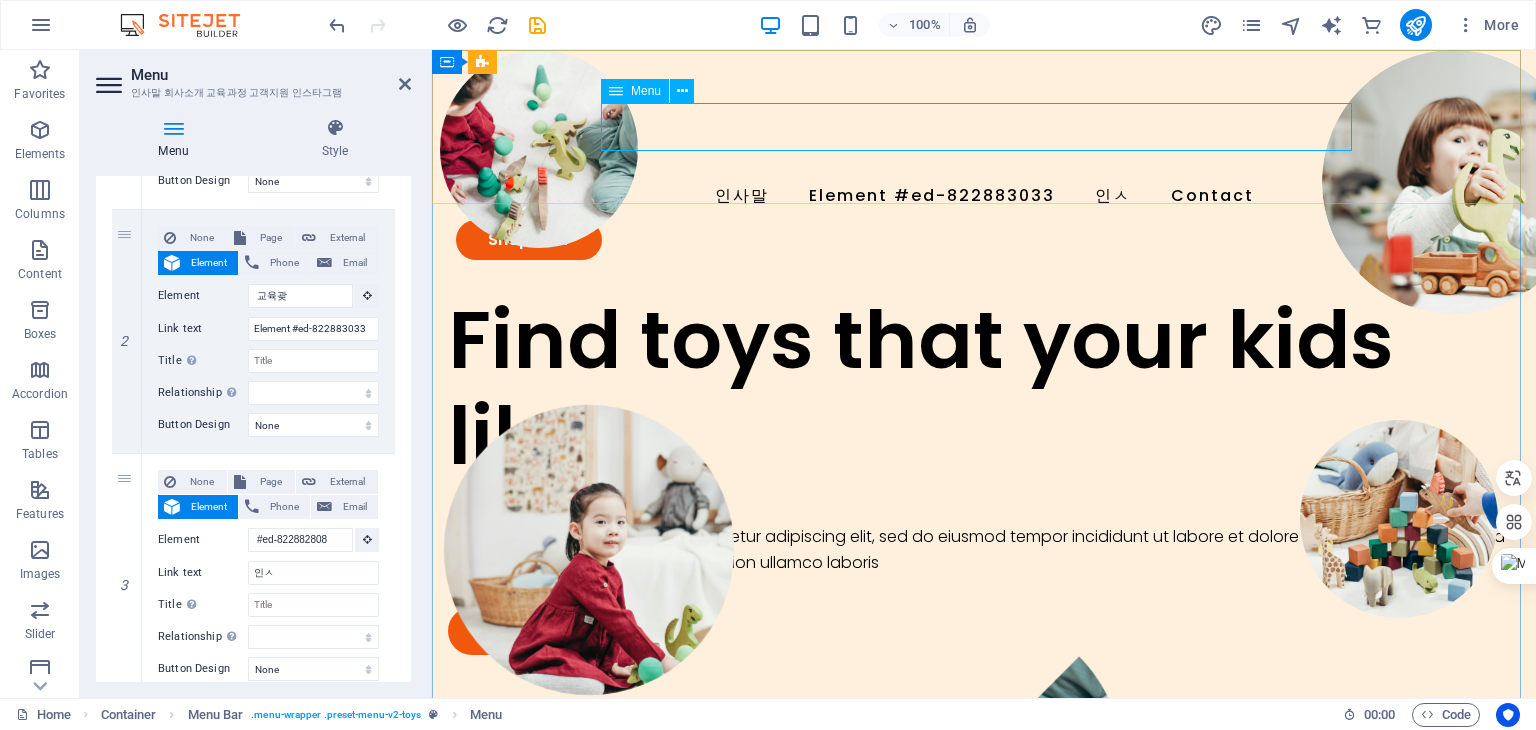 click on "네입" at bounding box center (984, 196) 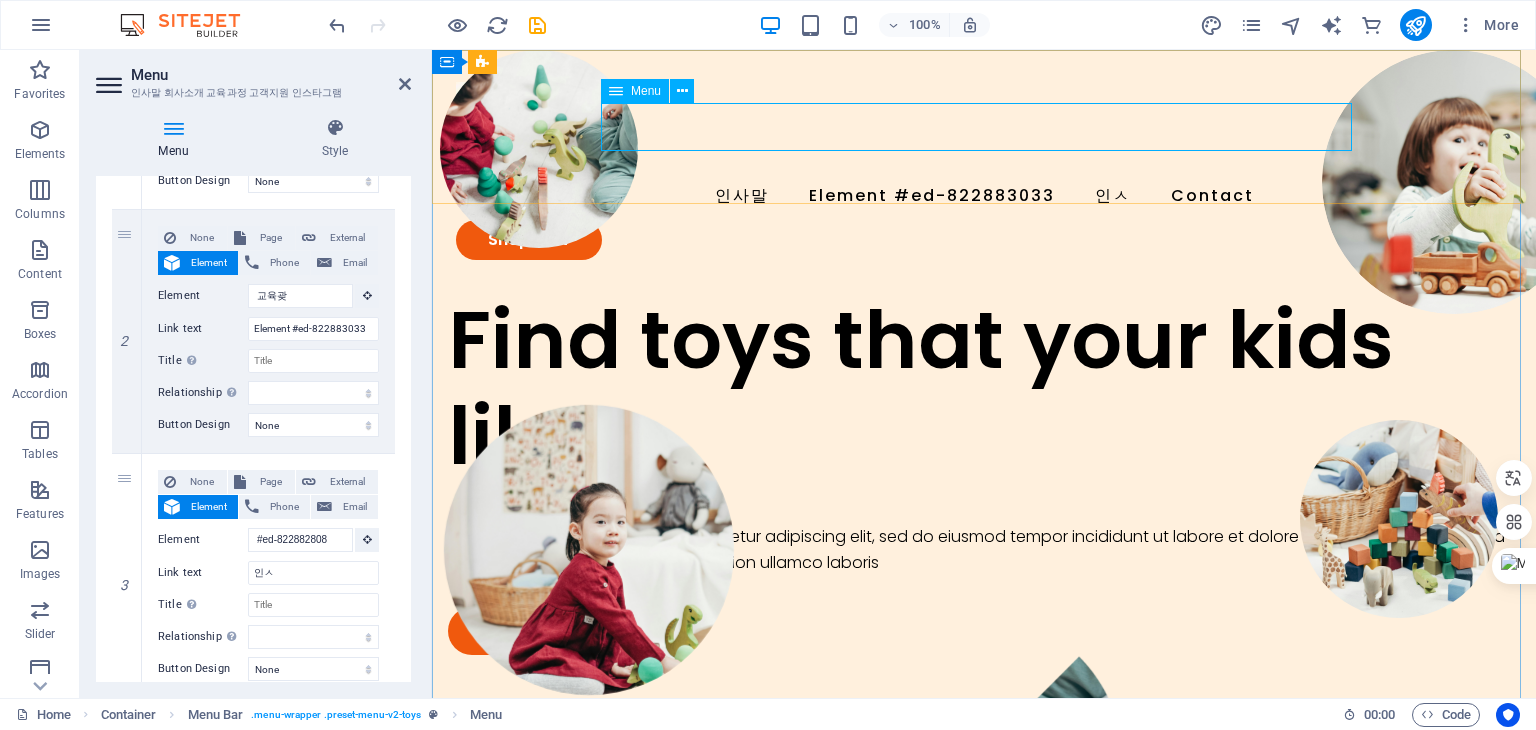click on "네입" at bounding box center [984, 196] 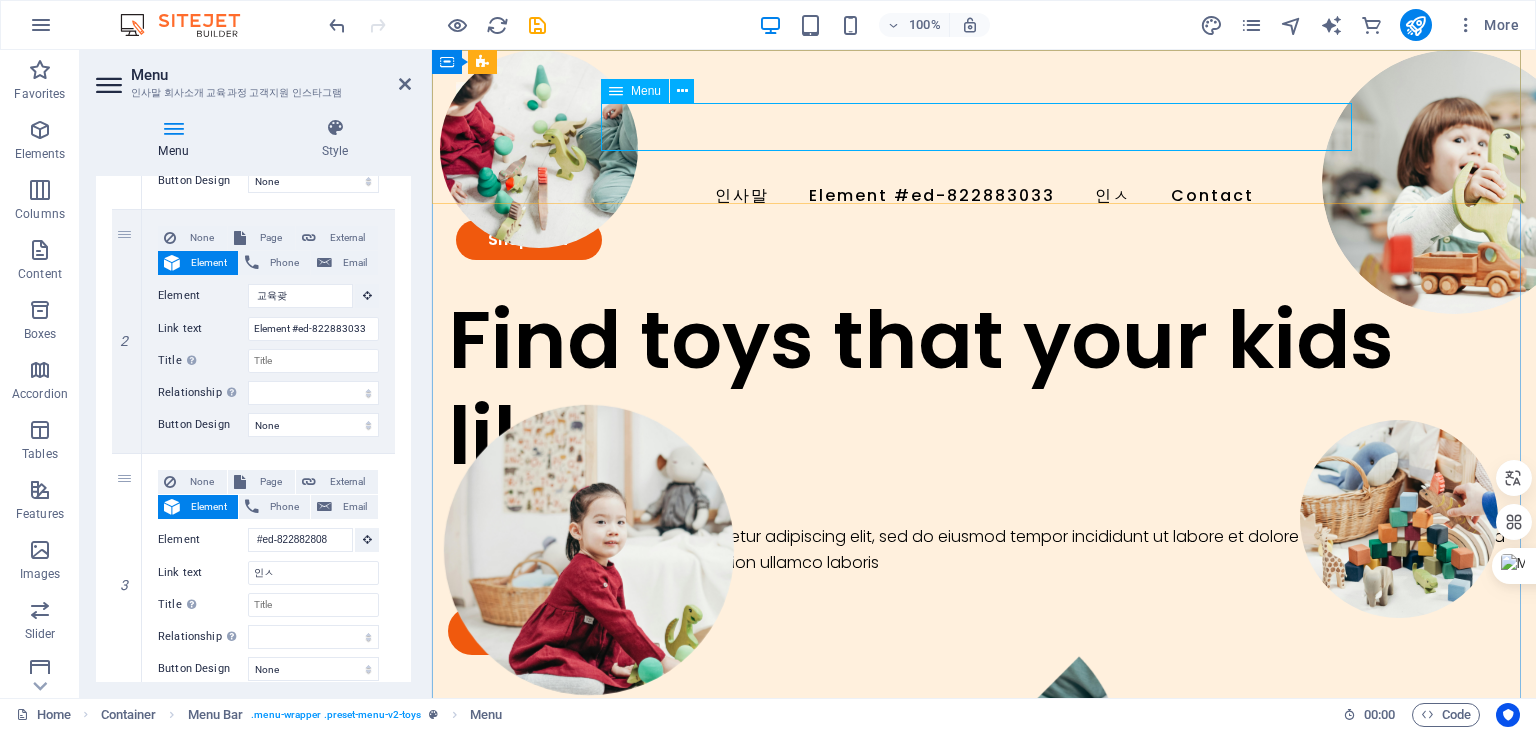 click on "네입" at bounding box center [984, 196] 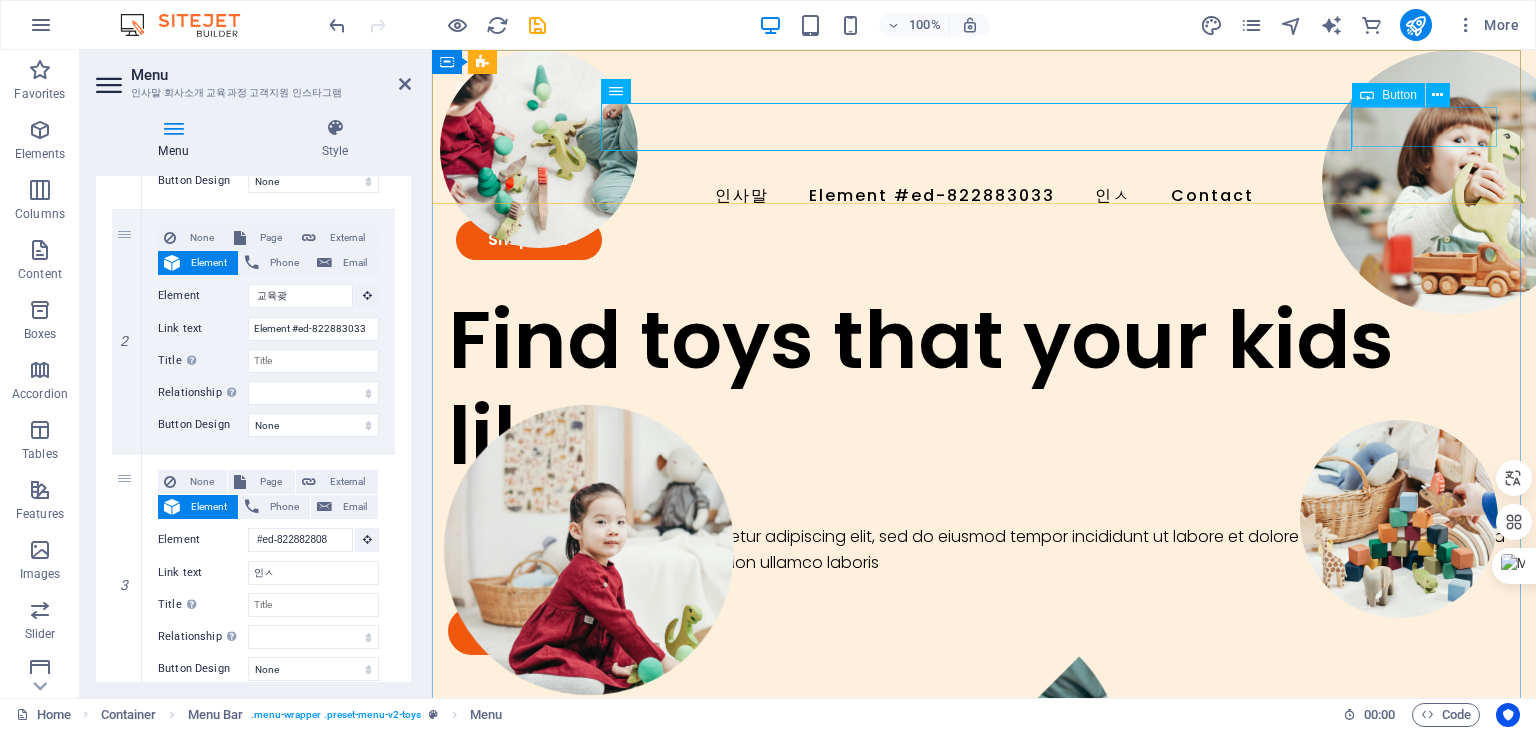 click on "Shop Now" at bounding box center [984, 240] 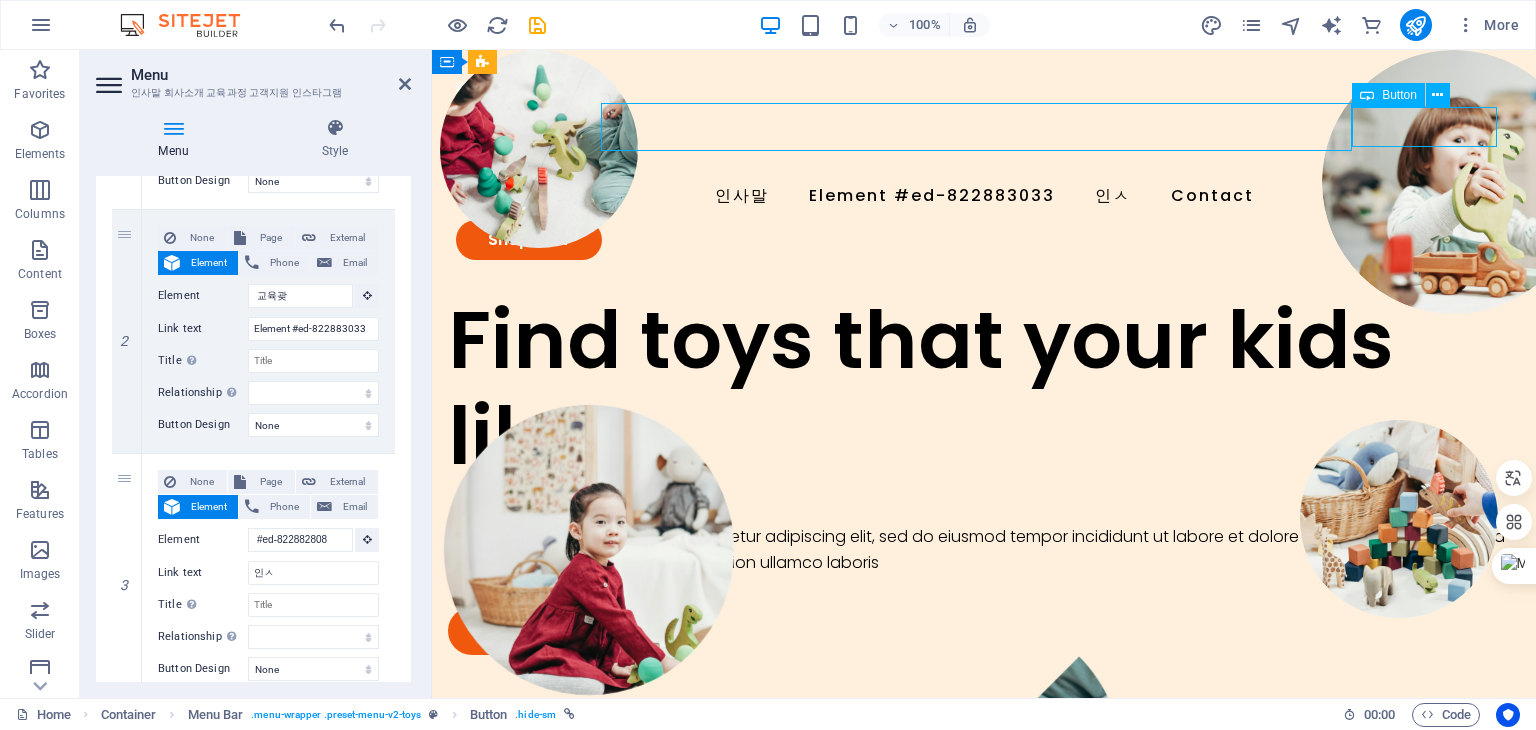 click on "Shop Now" at bounding box center [984, 240] 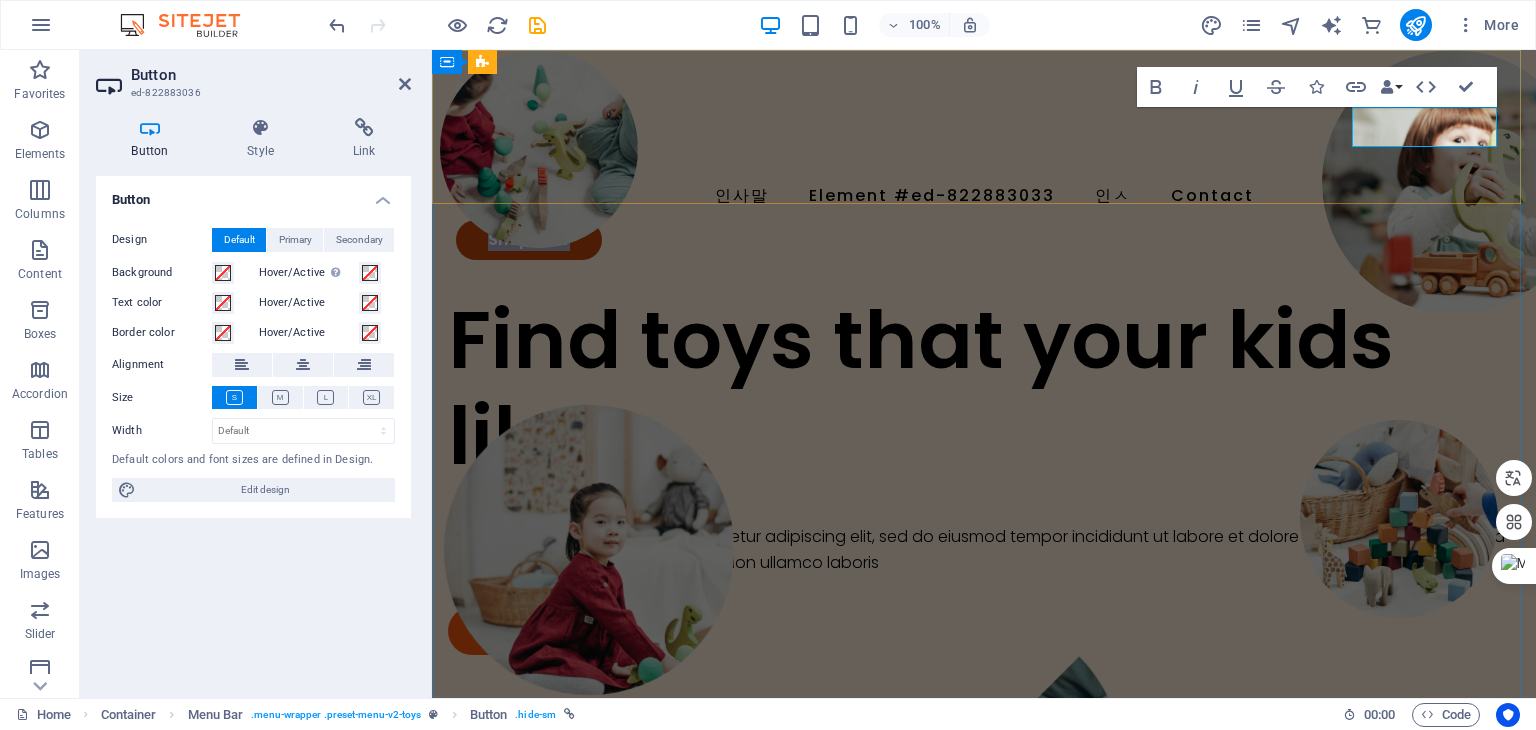 click on "Shop Now" at bounding box center [529, 240] 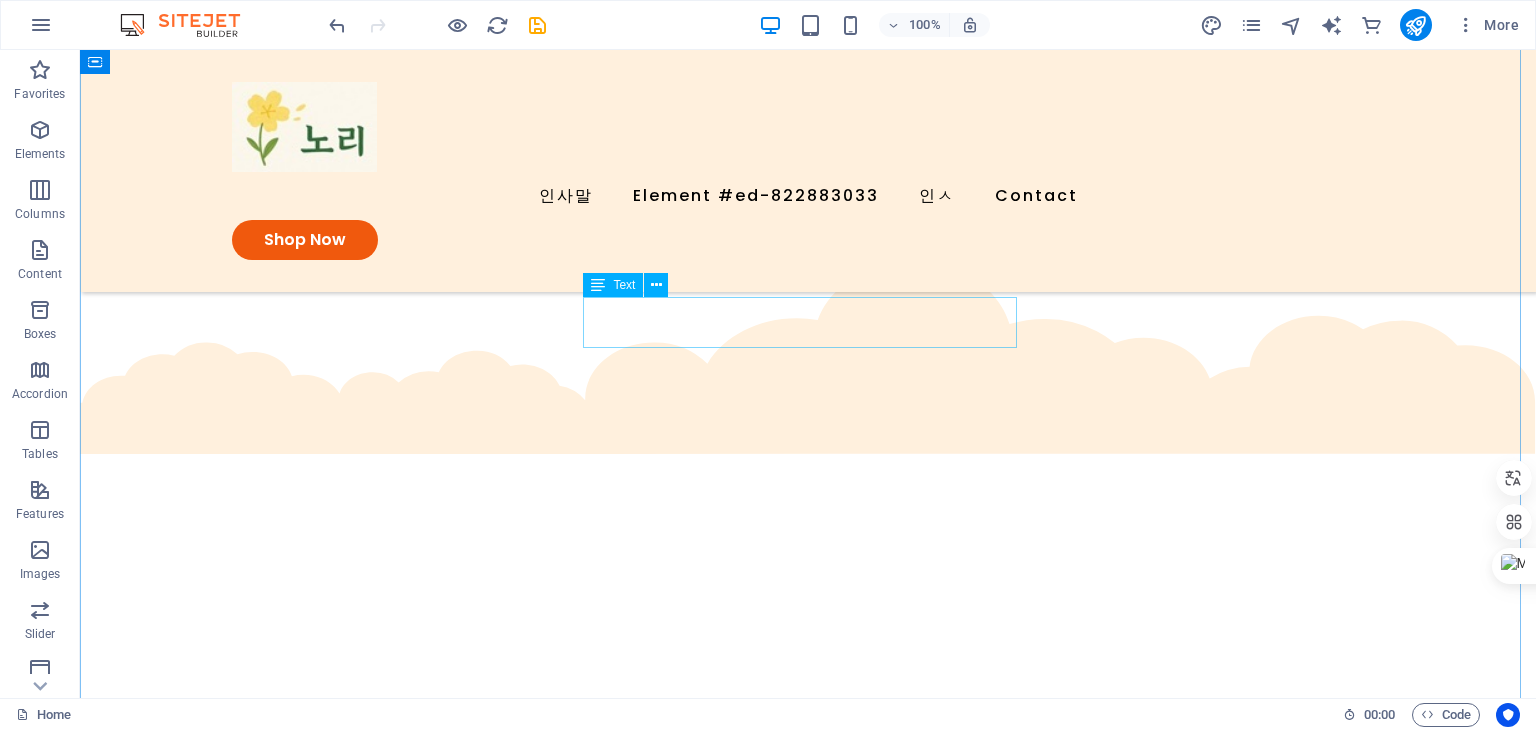 scroll, scrollTop: 3100, scrollLeft: 0, axis: vertical 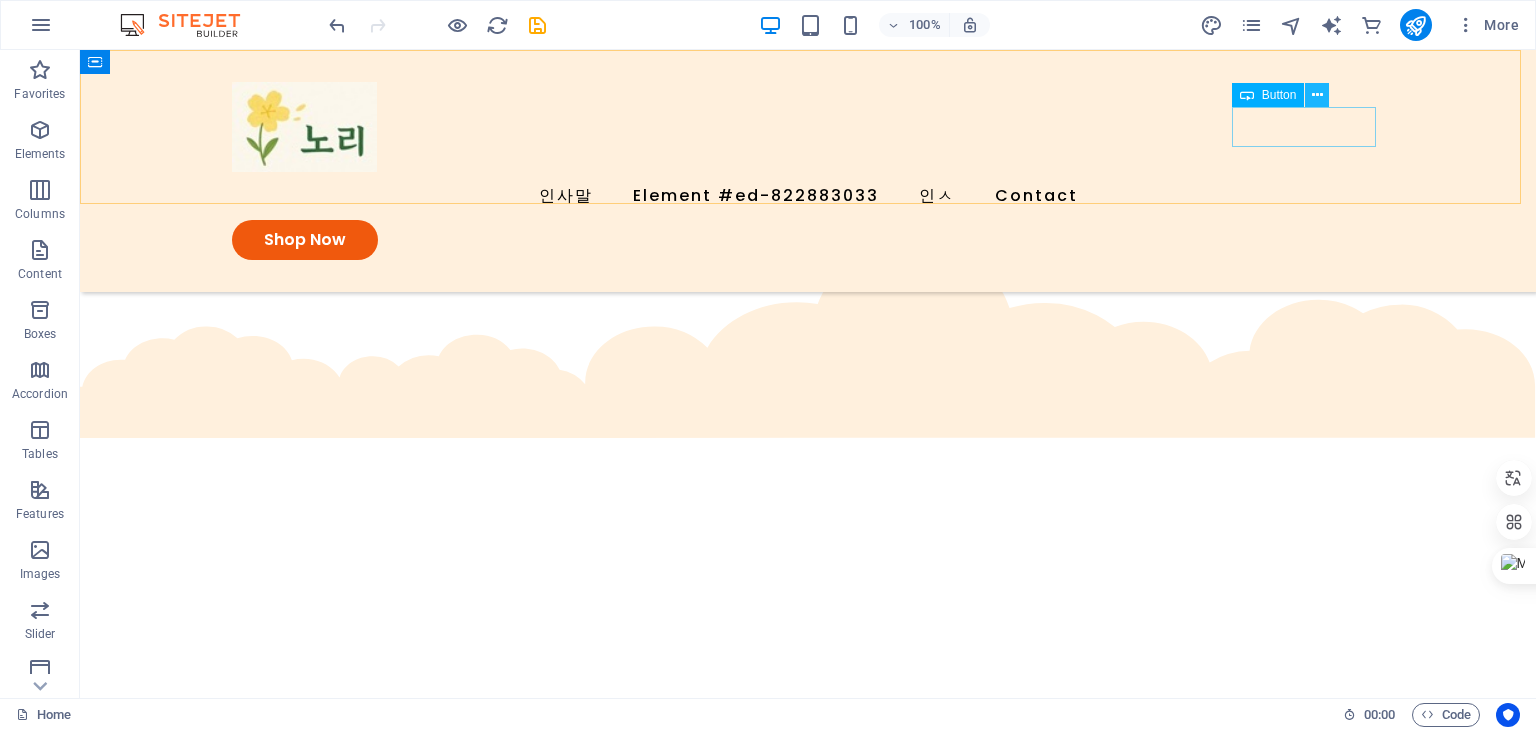 click at bounding box center (1317, 95) 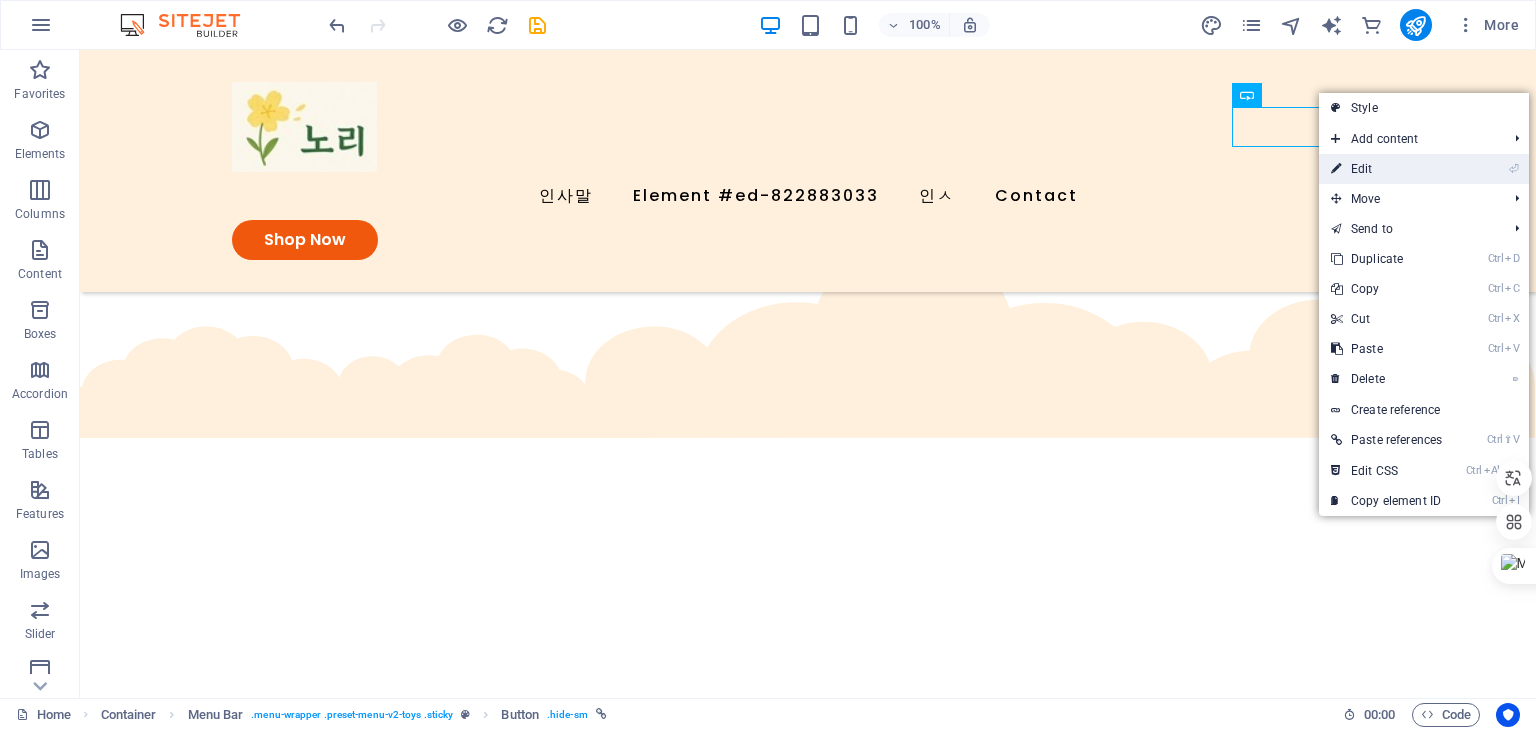 click on "⏎  Edit" at bounding box center (1386, 169) 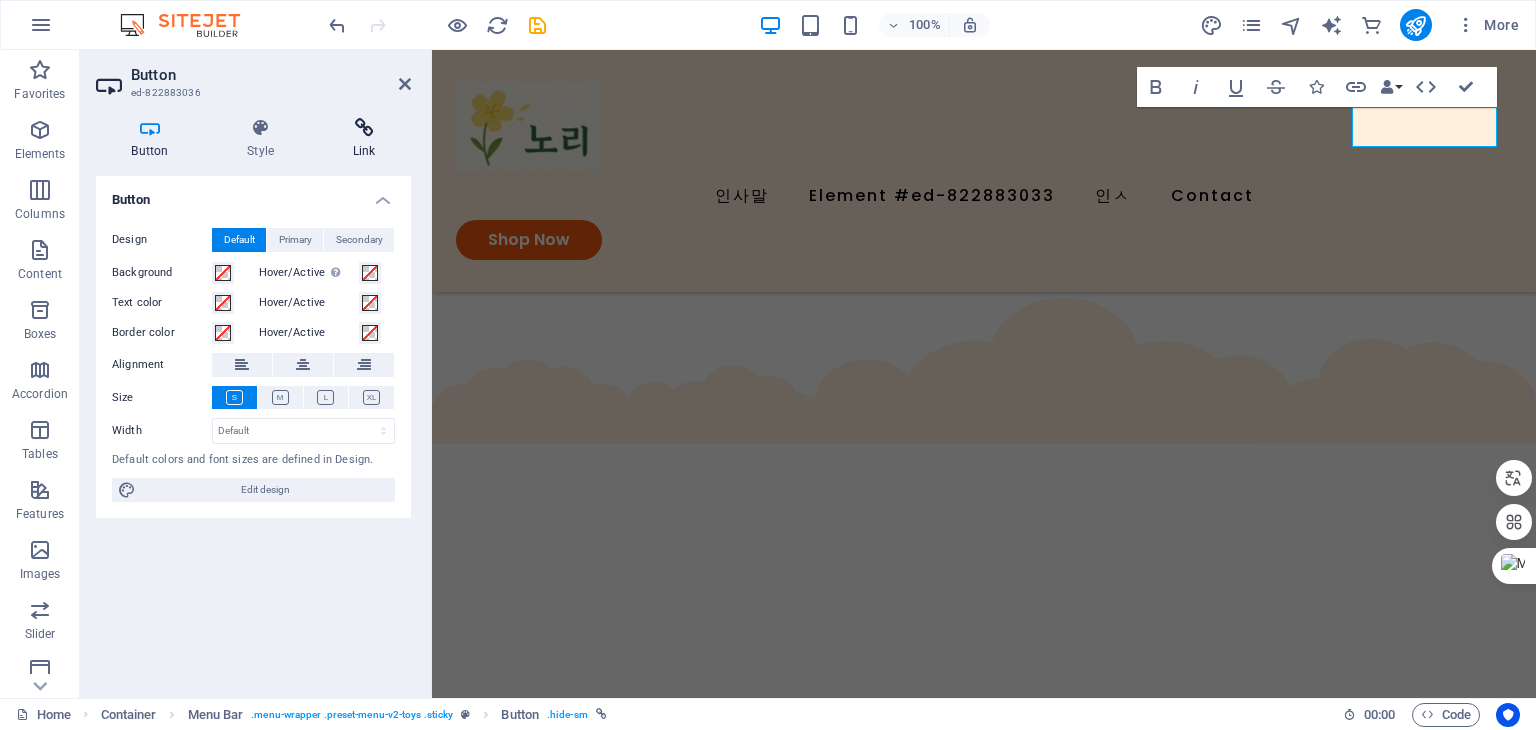click at bounding box center (364, 128) 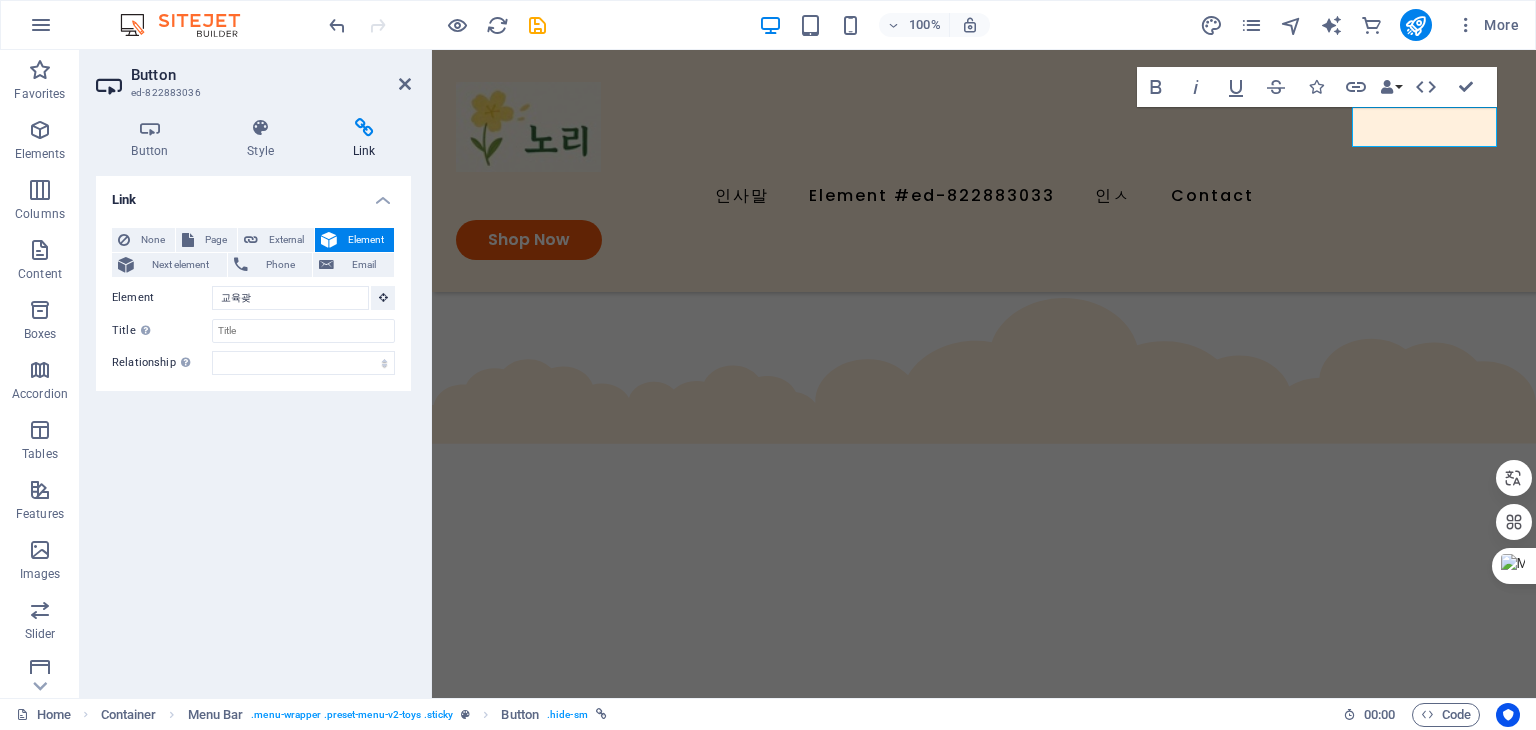 click at bounding box center [364, 128] 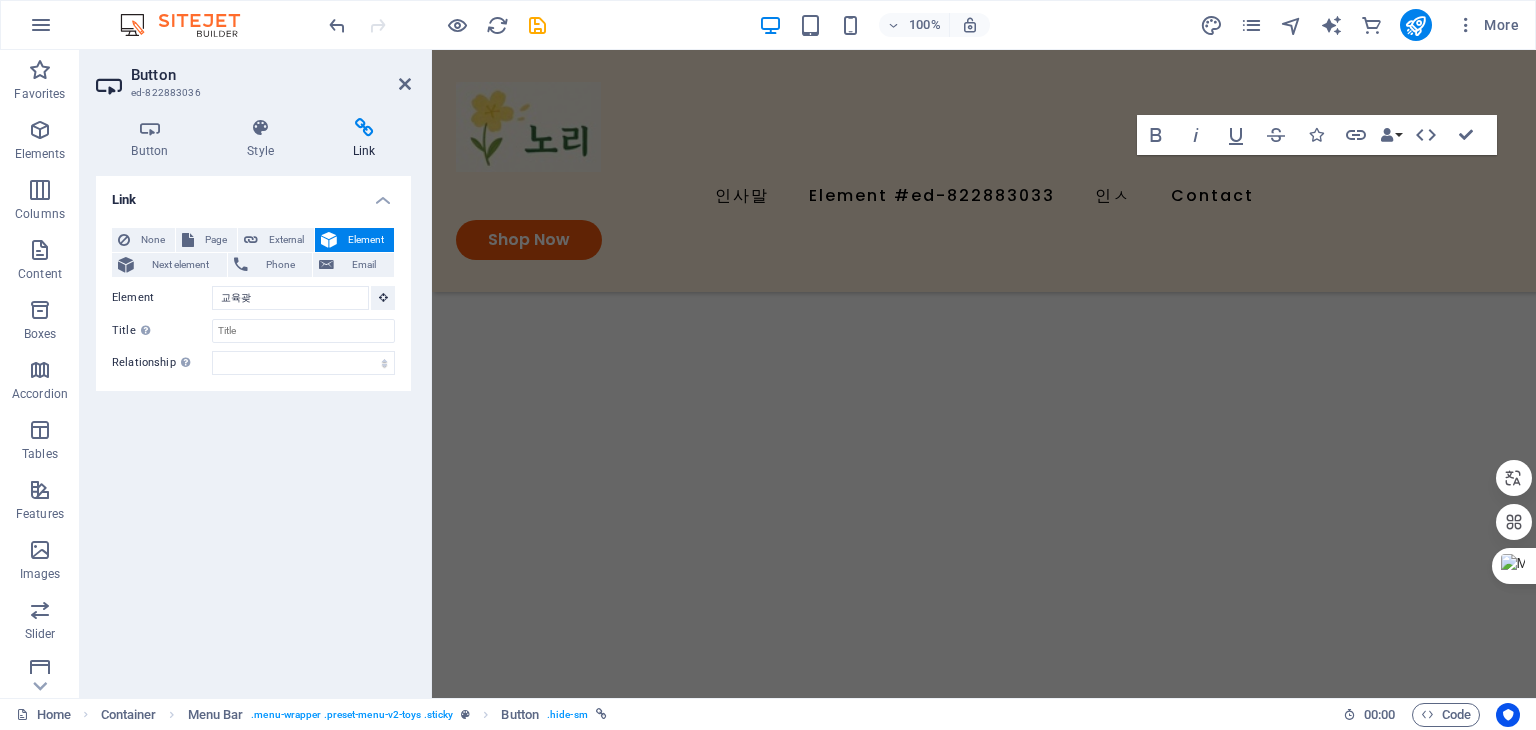 scroll, scrollTop: 2332, scrollLeft: 0, axis: vertical 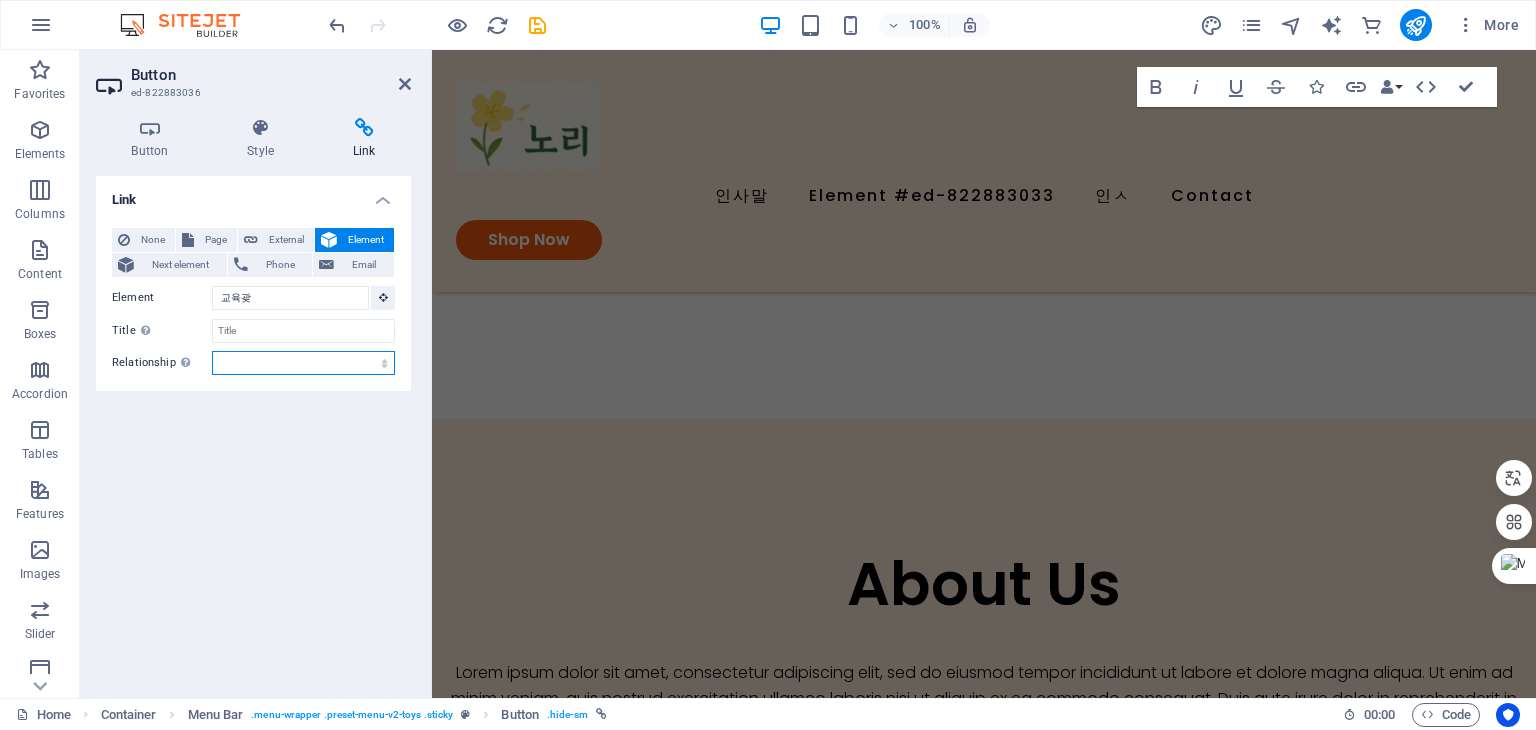 click on "alternate author bookmark external help license next nofollow noreferrer noopener prev search tag" at bounding box center [303, 363] 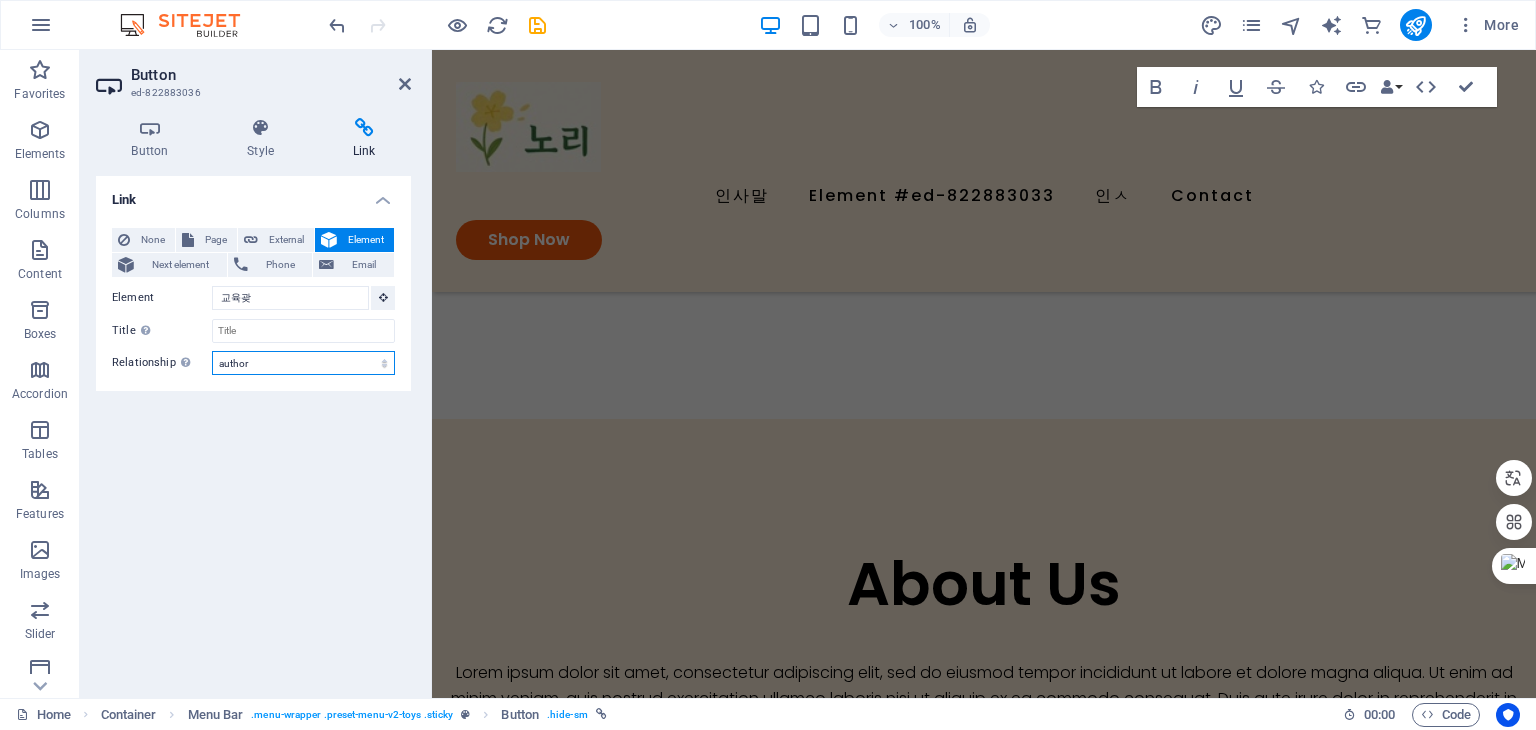 click on "alternate author bookmark external help license next nofollow noreferrer noopener prev search tag" at bounding box center [303, 363] 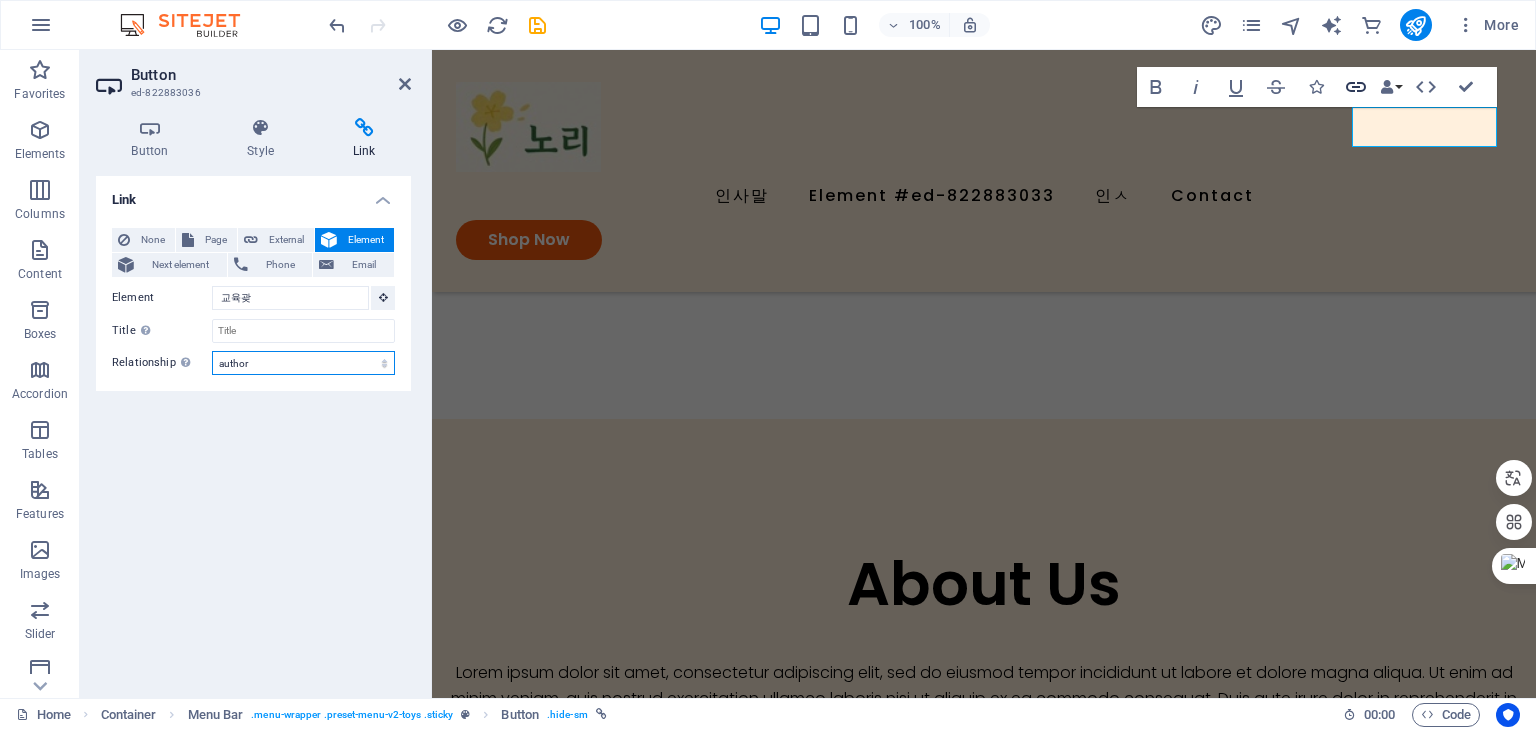 click 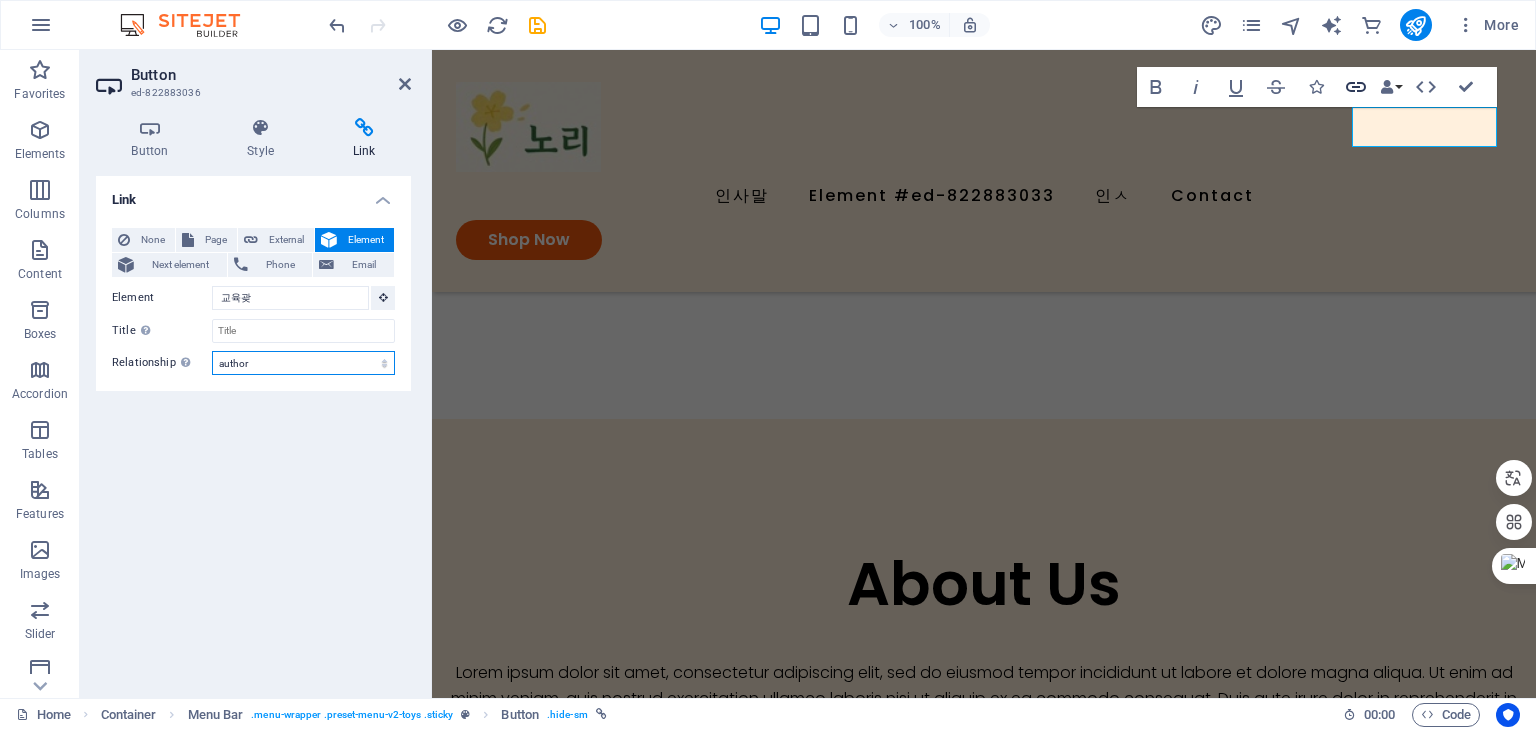 click 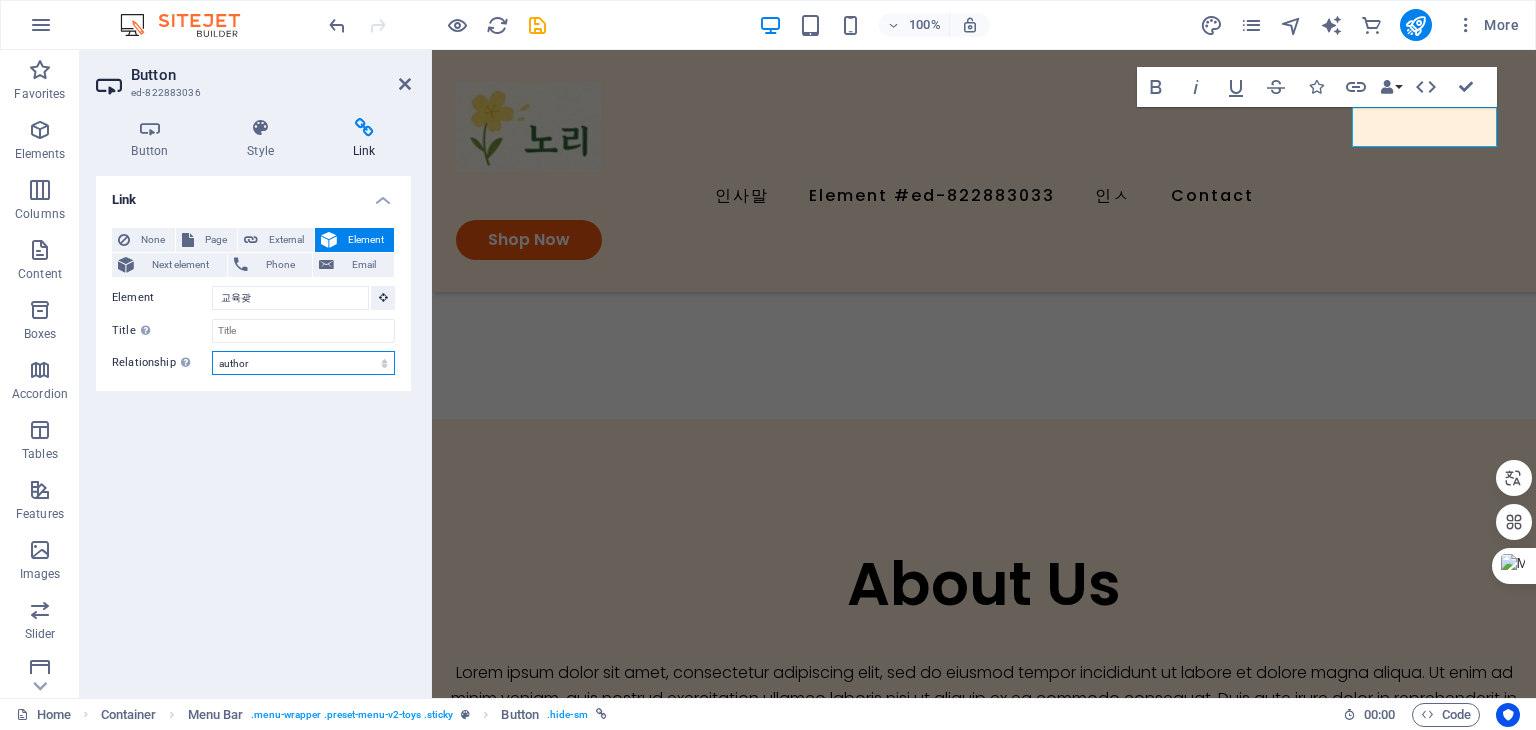 click on "alternate author bookmark external help license next nofollow noreferrer noopener prev search tag" at bounding box center (303, 363) 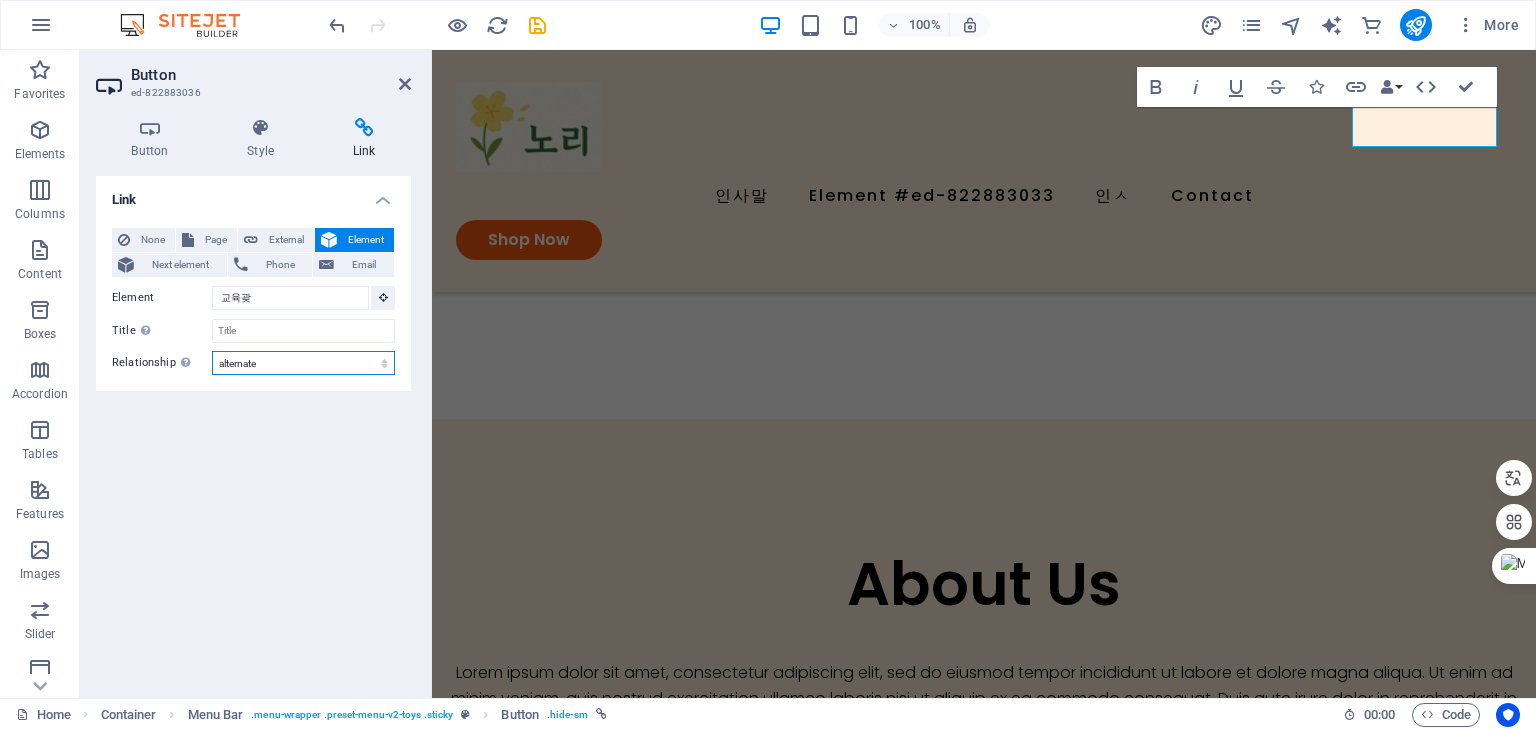 click on "alternate author bookmark external help license next nofollow noreferrer noopener prev search tag" at bounding box center (303, 363) 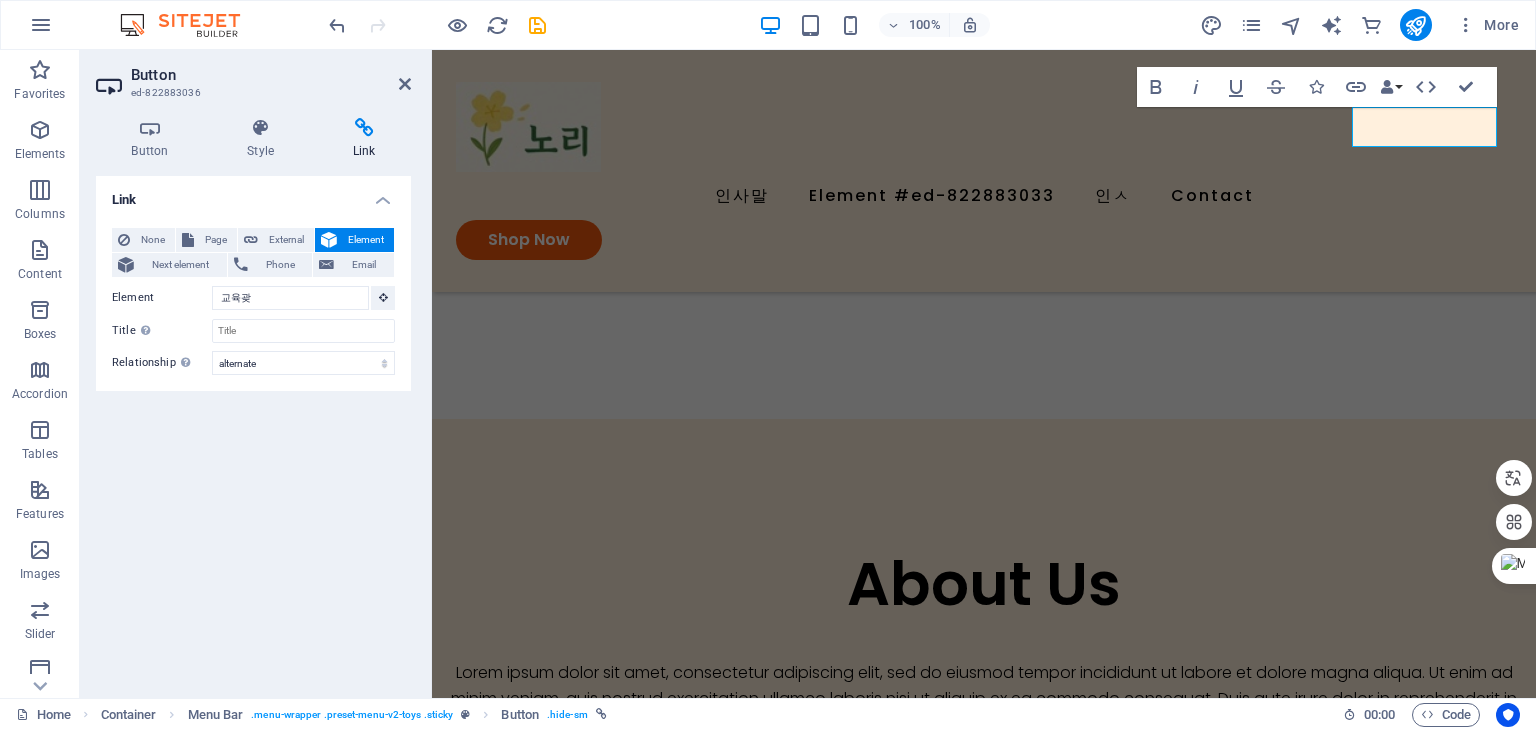 click on "Link None Page External Element Next element Phone Email Page Home Subpage Legal Notice Privacy Element #ed-822882790
URL Phone Email Link target New tab Same tab Overlay Title Additional link description, should not be the same as the link text. The title is most often shown as a tooltip text when the mouse moves over the element. Leave empty if uncertain. Relationship Sets the  relationship of this link to the link target . For example, the value "nofollow" instructs search engines not to follow the link. Can be left empty. alternate author bookmark external help license next nofollow noreferrer noopener prev search tag" at bounding box center [253, 429] 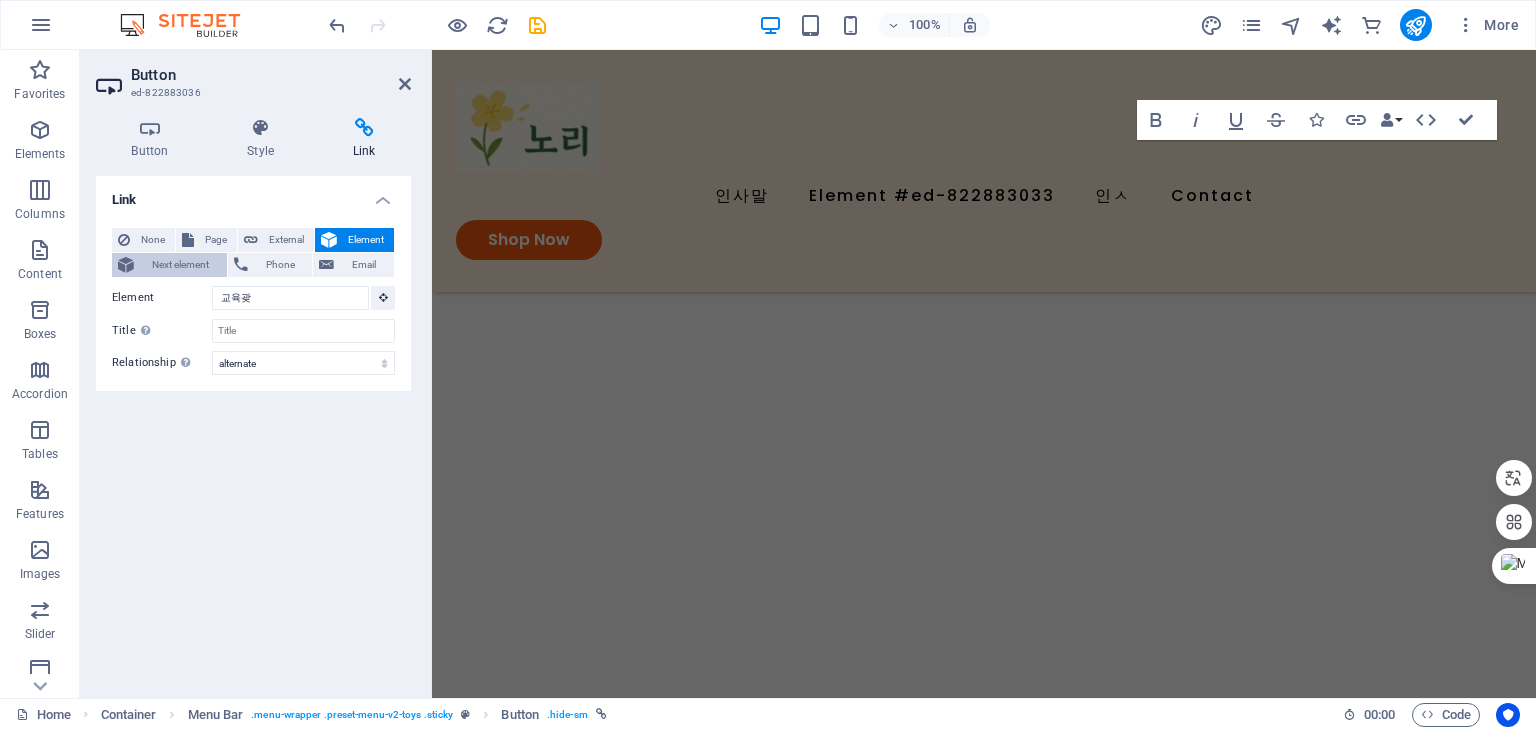scroll, scrollTop: 2178, scrollLeft: 0, axis: vertical 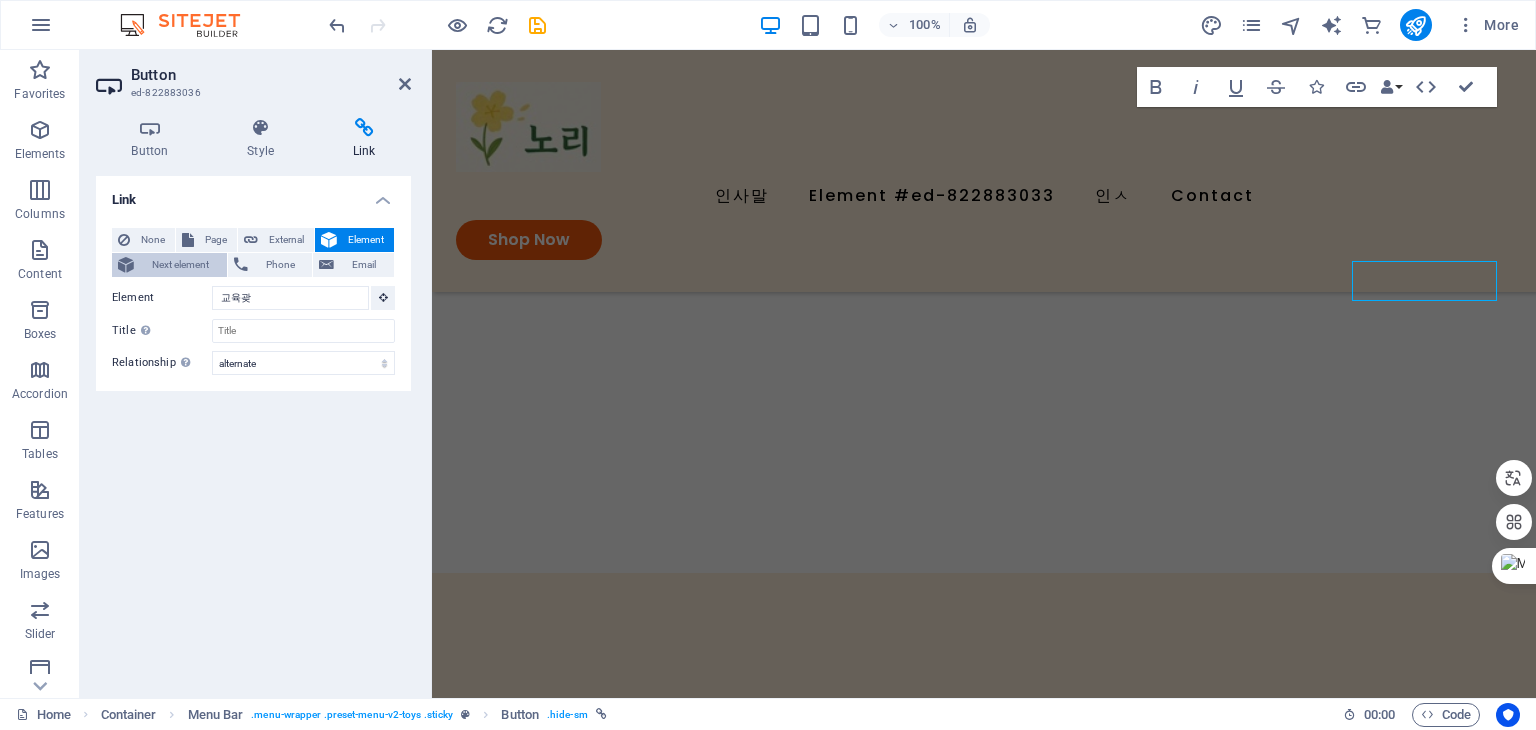 click on "Next element" at bounding box center (180, 265) 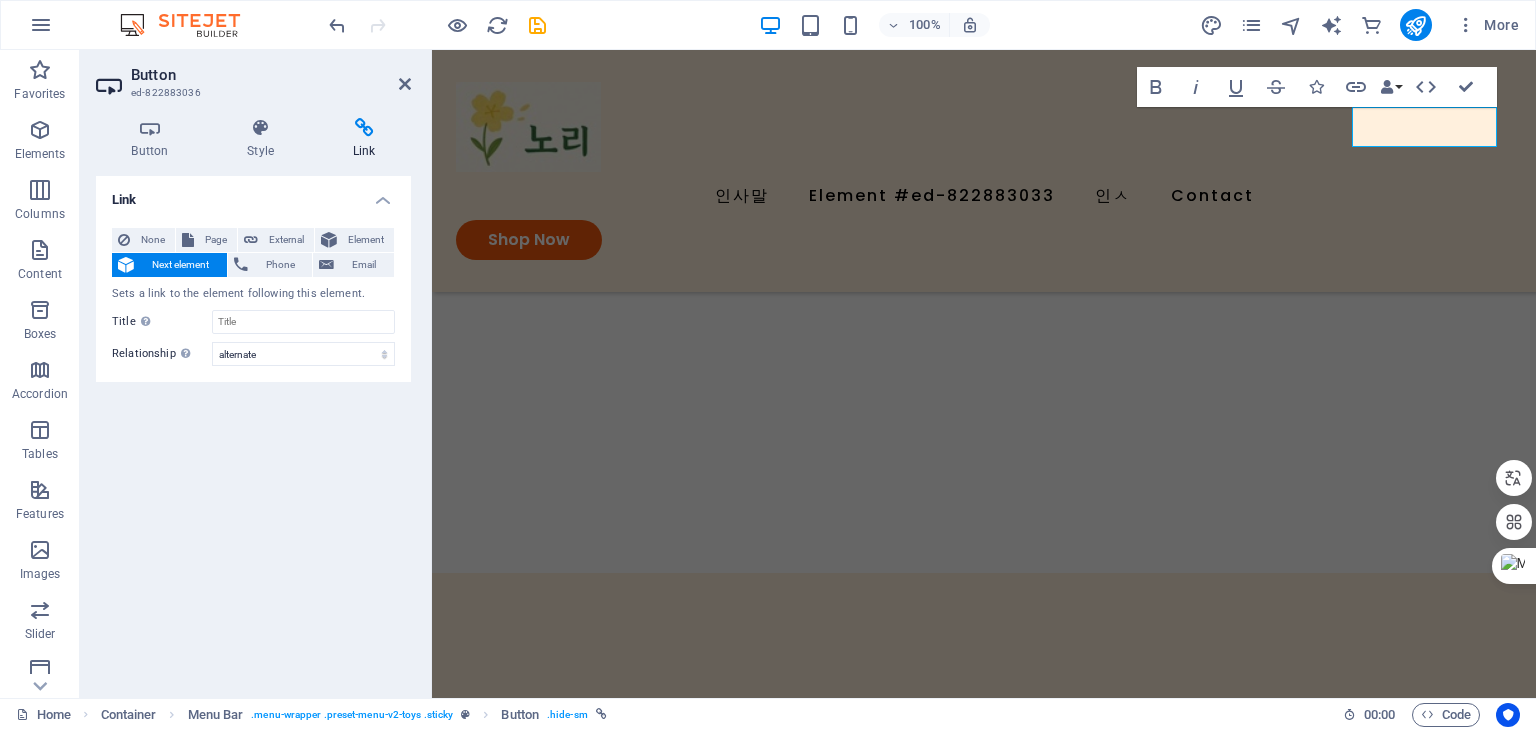 click on "Link" at bounding box center (253, 194) 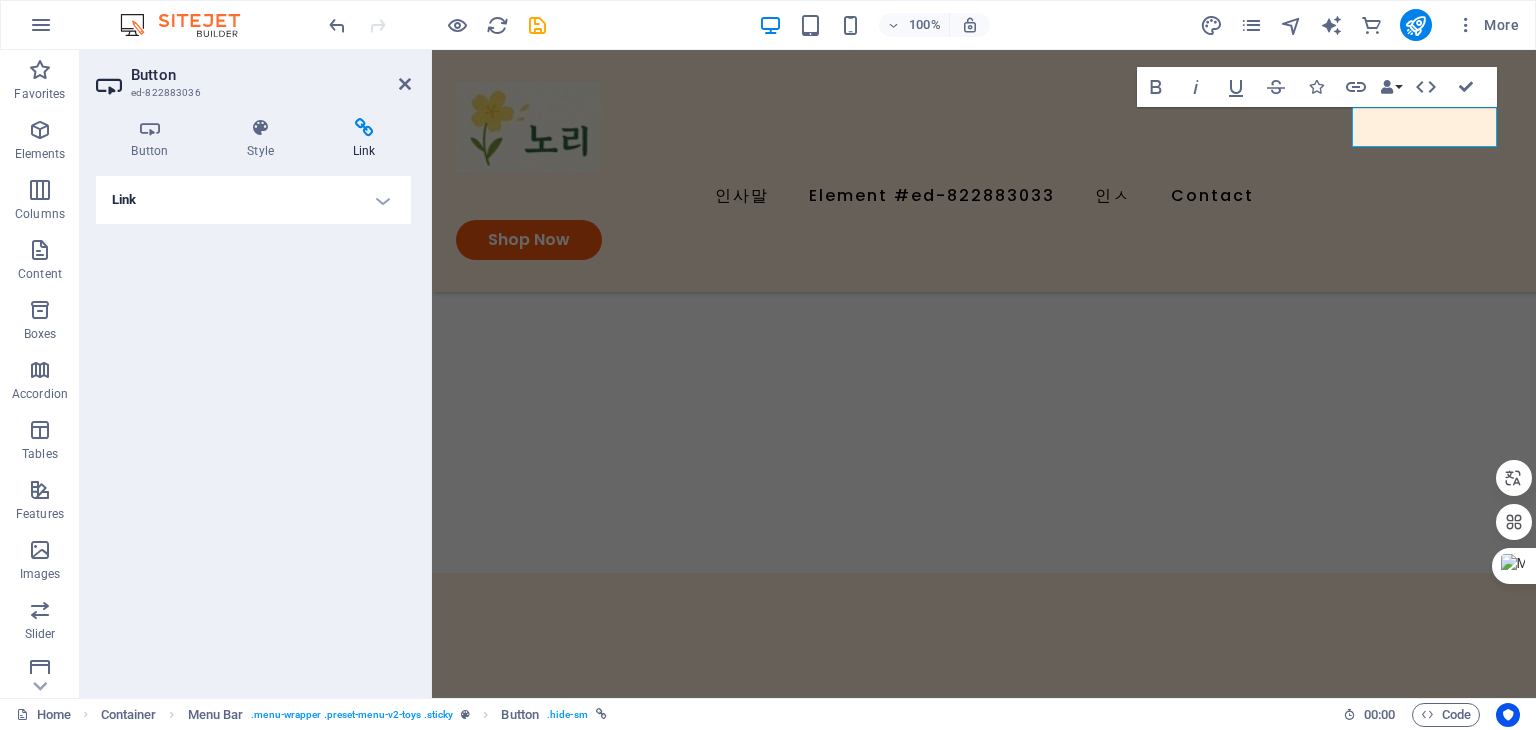 click on "Link" at bounding box center [253, 200] 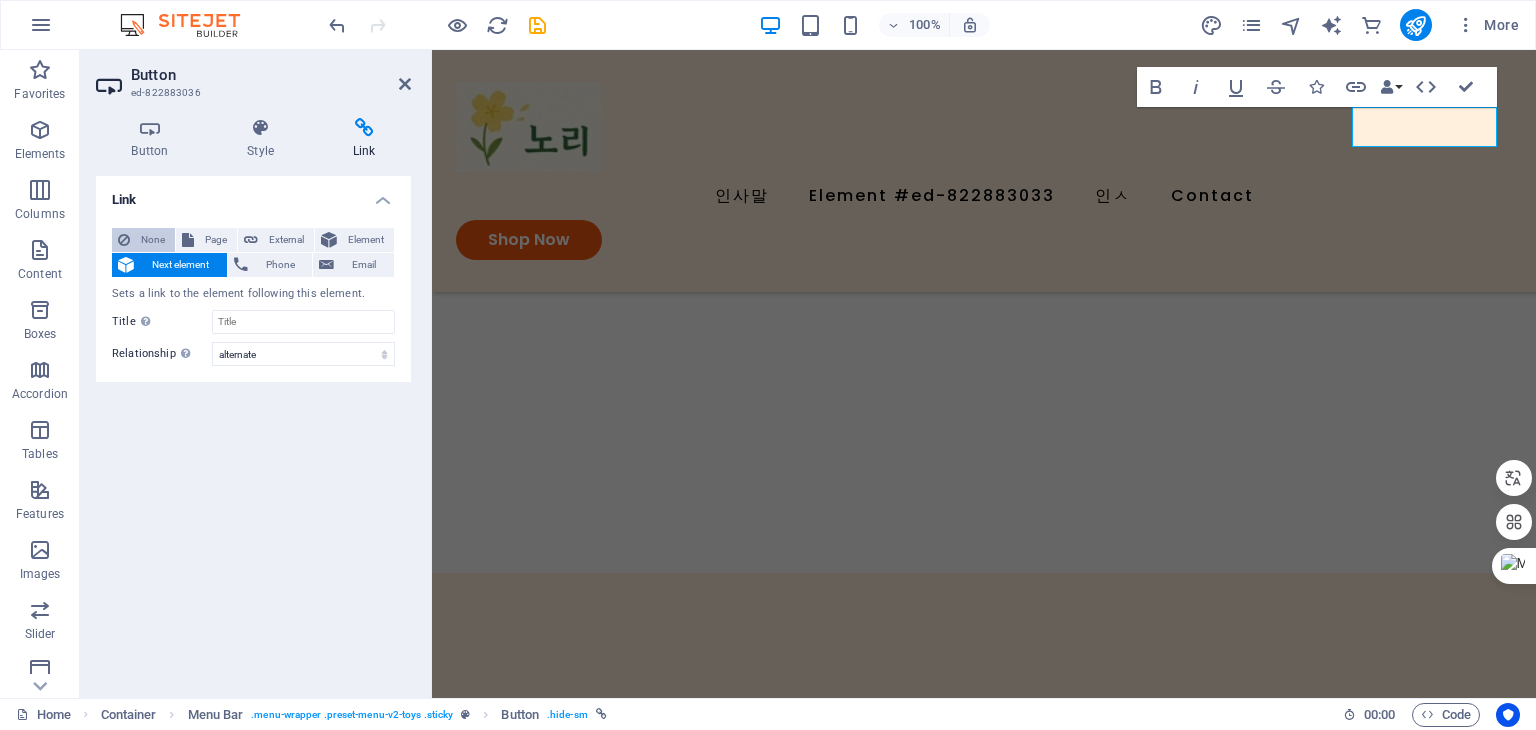 click on "None" at bounding box center [152, 240] 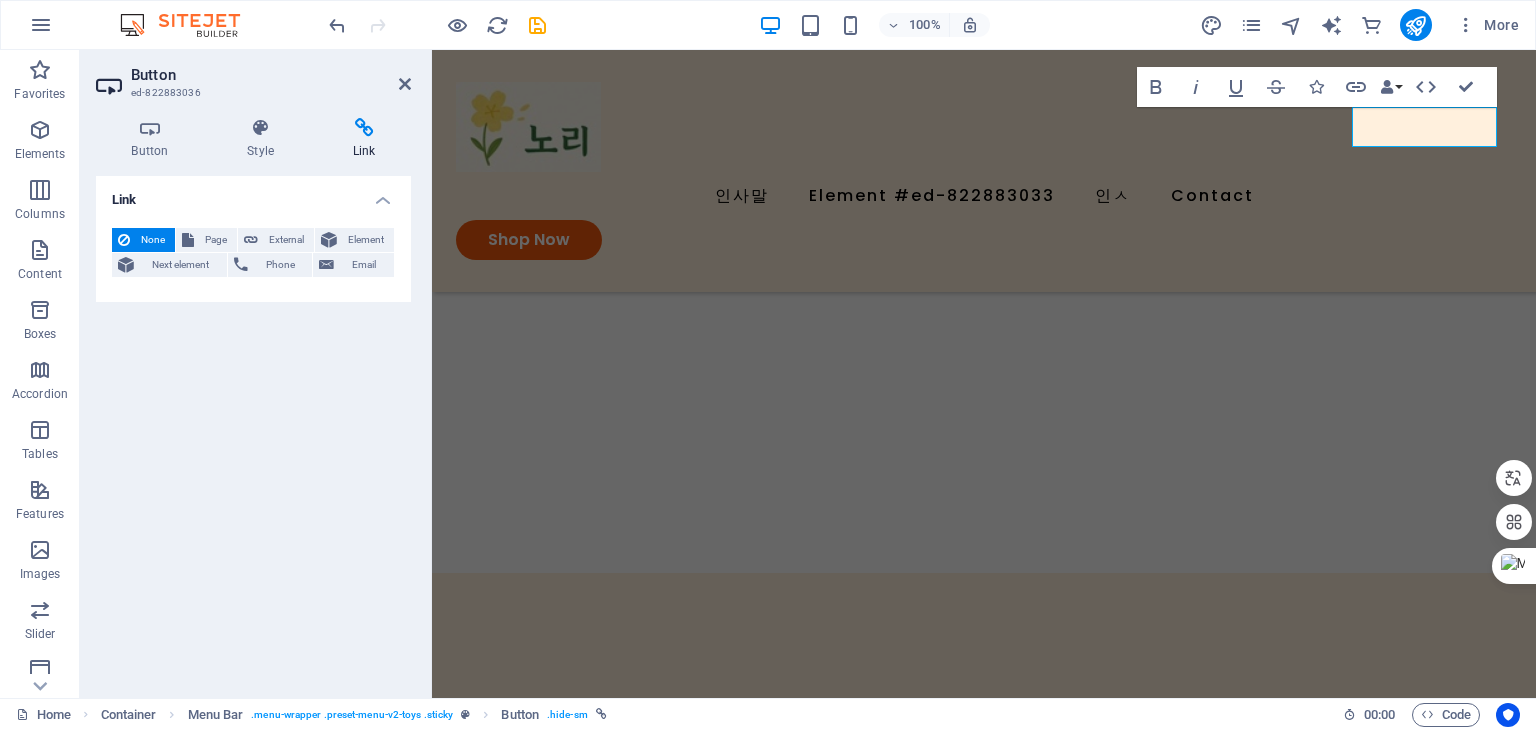 click on "Link None Page External Element Next element Phone Email Page Home Subpage Legal Notice Privacy Element #ed-822882790
URL Phone Email Link target New tab Same tab Overlay Title Additional link description, should not be the same as the link text. The title is most often shown as a tooltip text when the mouse moves over the element. Leave empty if uncertain. Relationship Sets the  relationship of this link to the link target . For example, the value "nofollow" instructs search engines not to follow the link. Can be left empty. alternate author bookmark external help license next nofollow noreferrer noopener prev search tag" at bounding box center (253, 429) 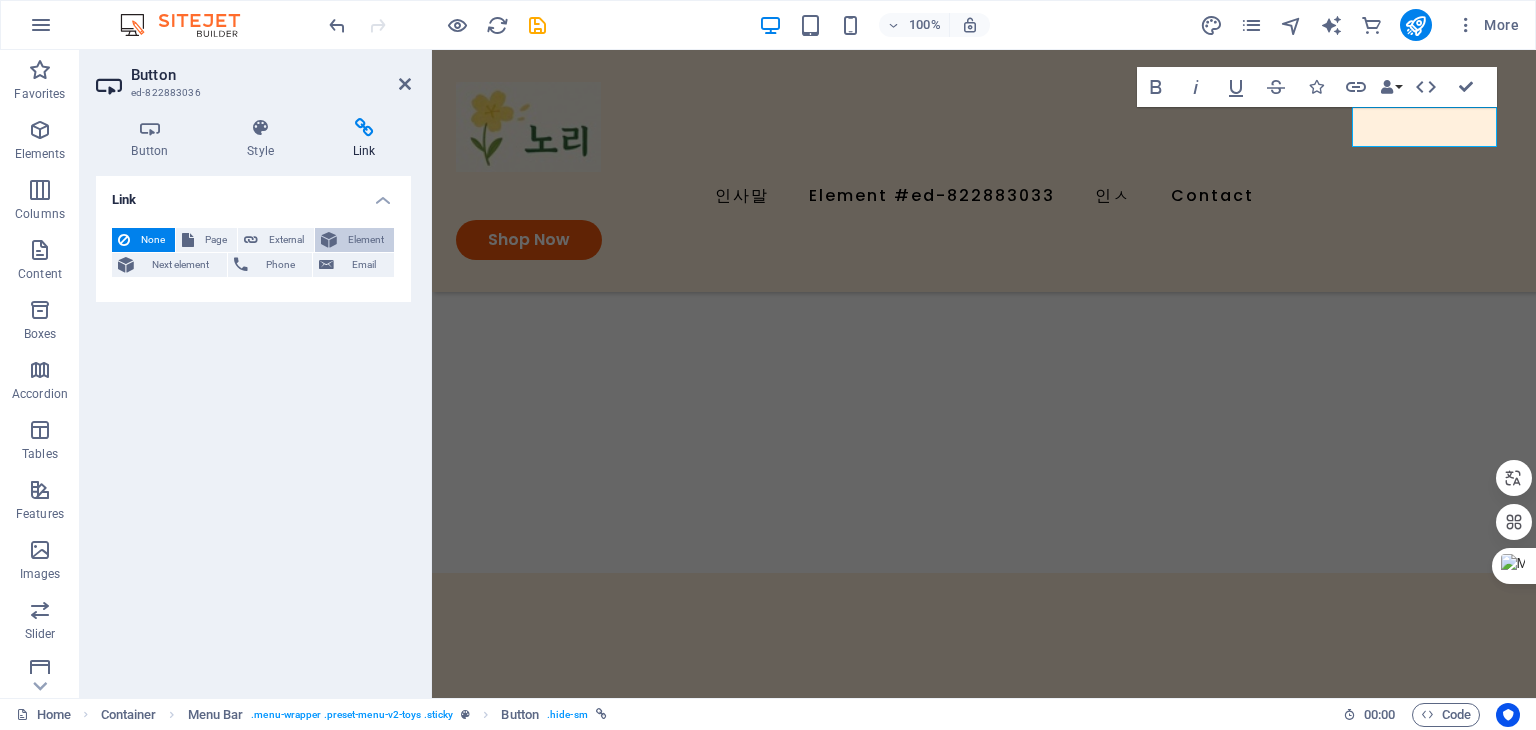 click on "Element" at bounding box center [365, 240] 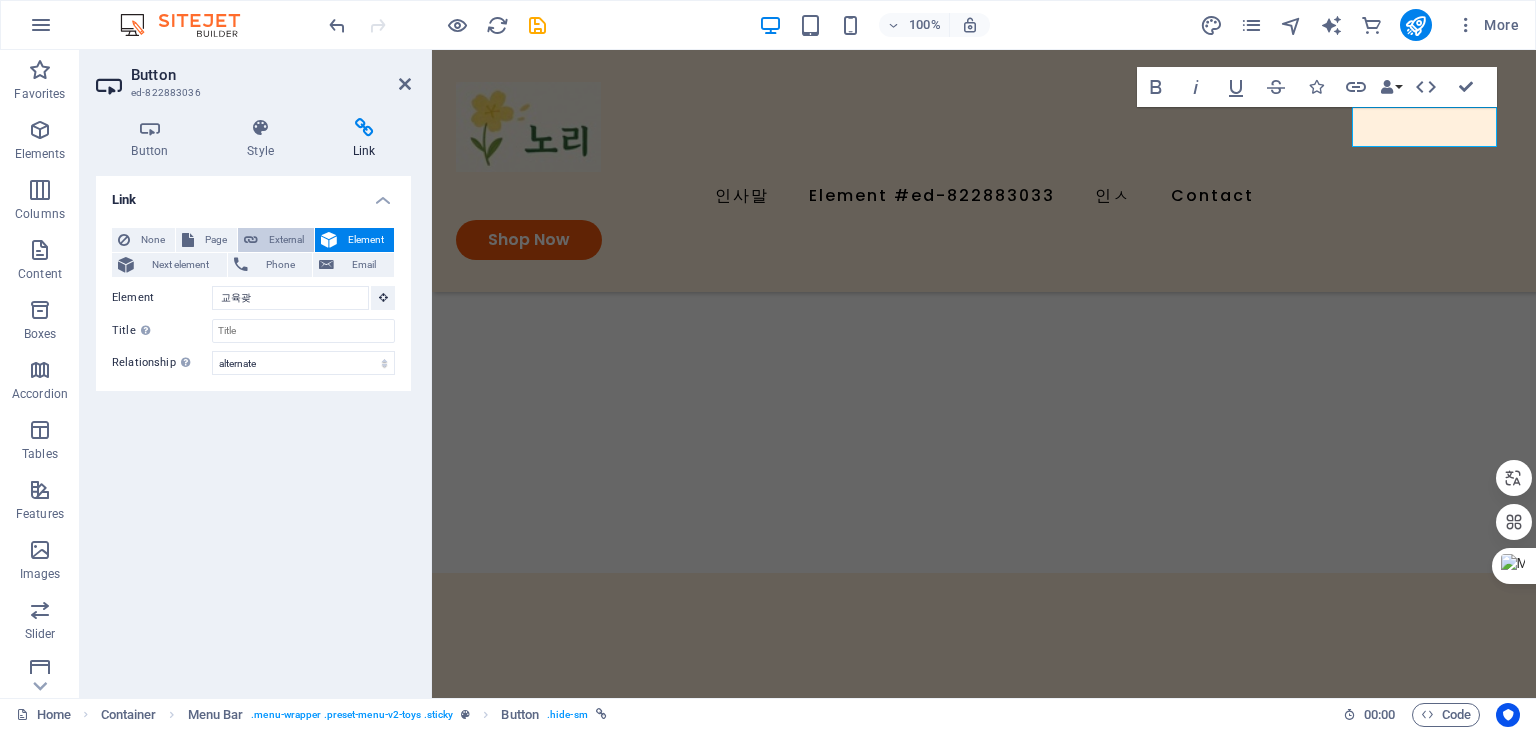 click on "External" at bounding box center [286, 240] 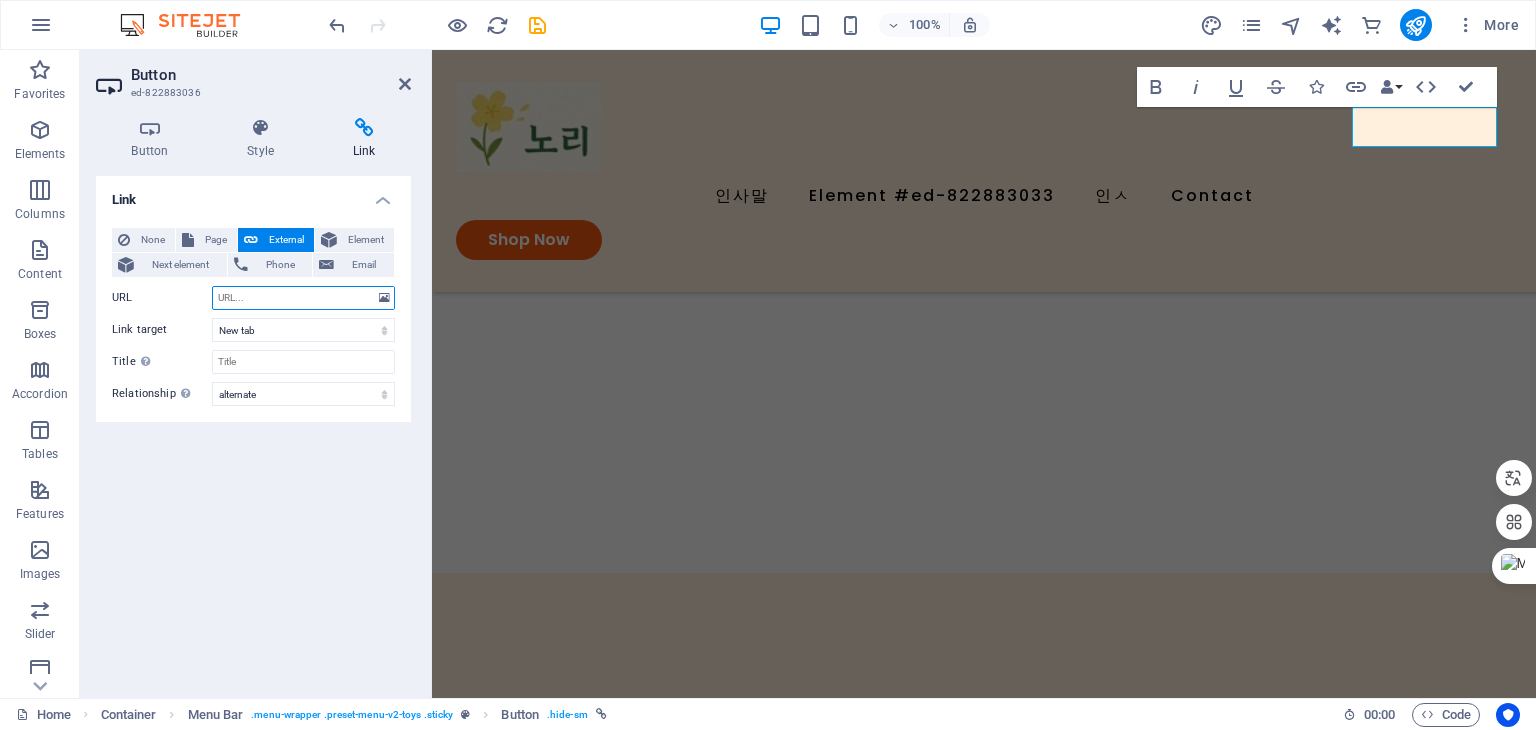 click on "URL" at bounding box center (303, 298) 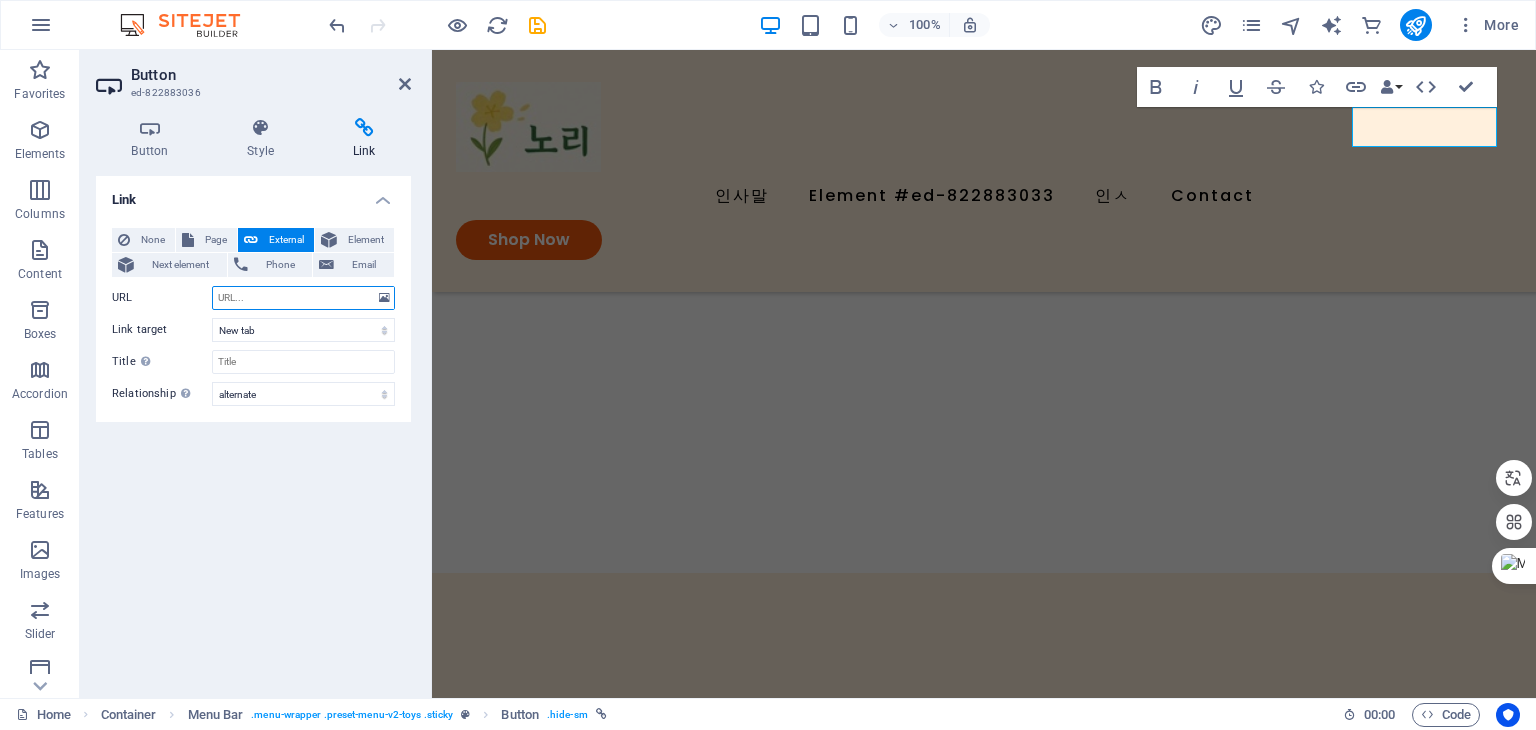 click on "URL" at bounding box center [303, 298] 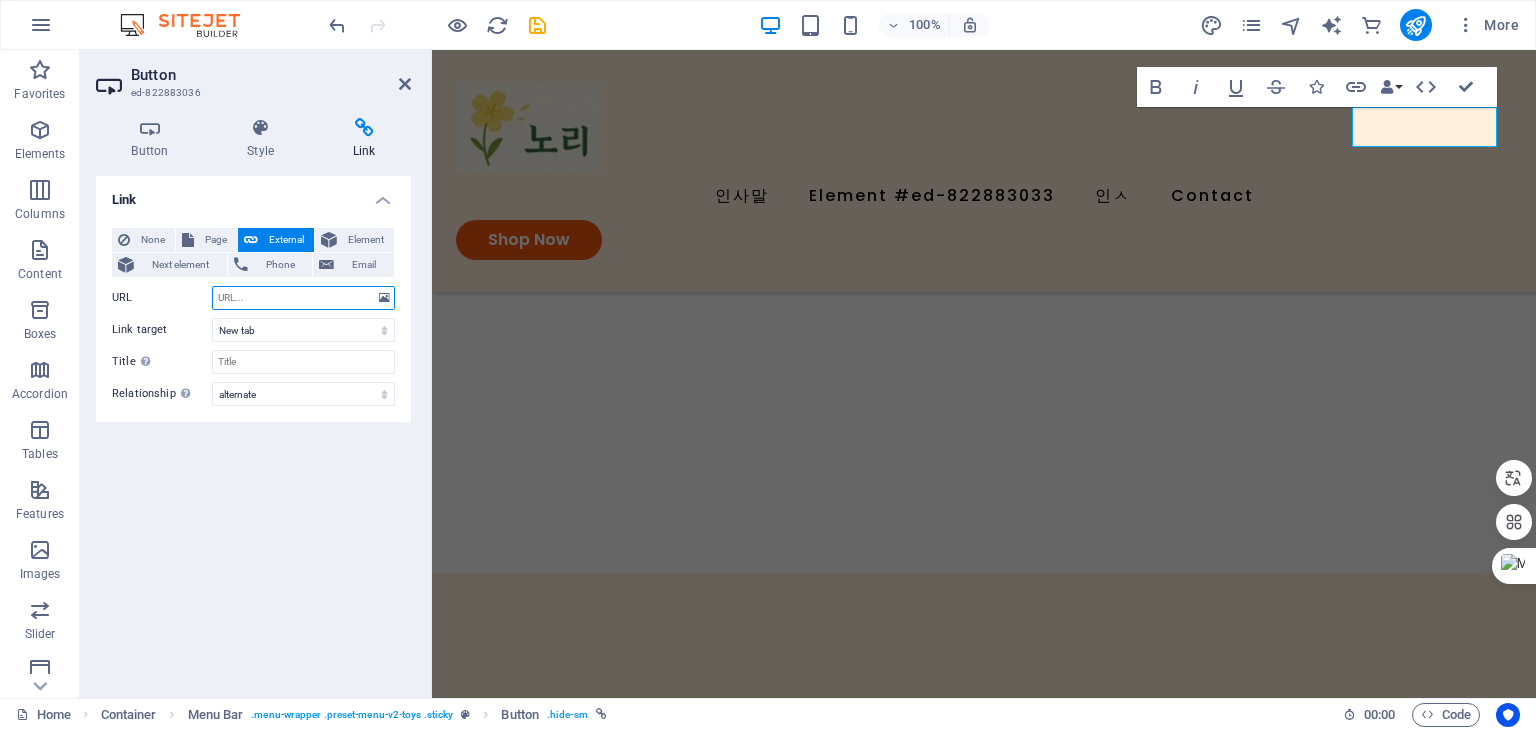 paste on "https://www.instagram.com/flower_play_atelier/" 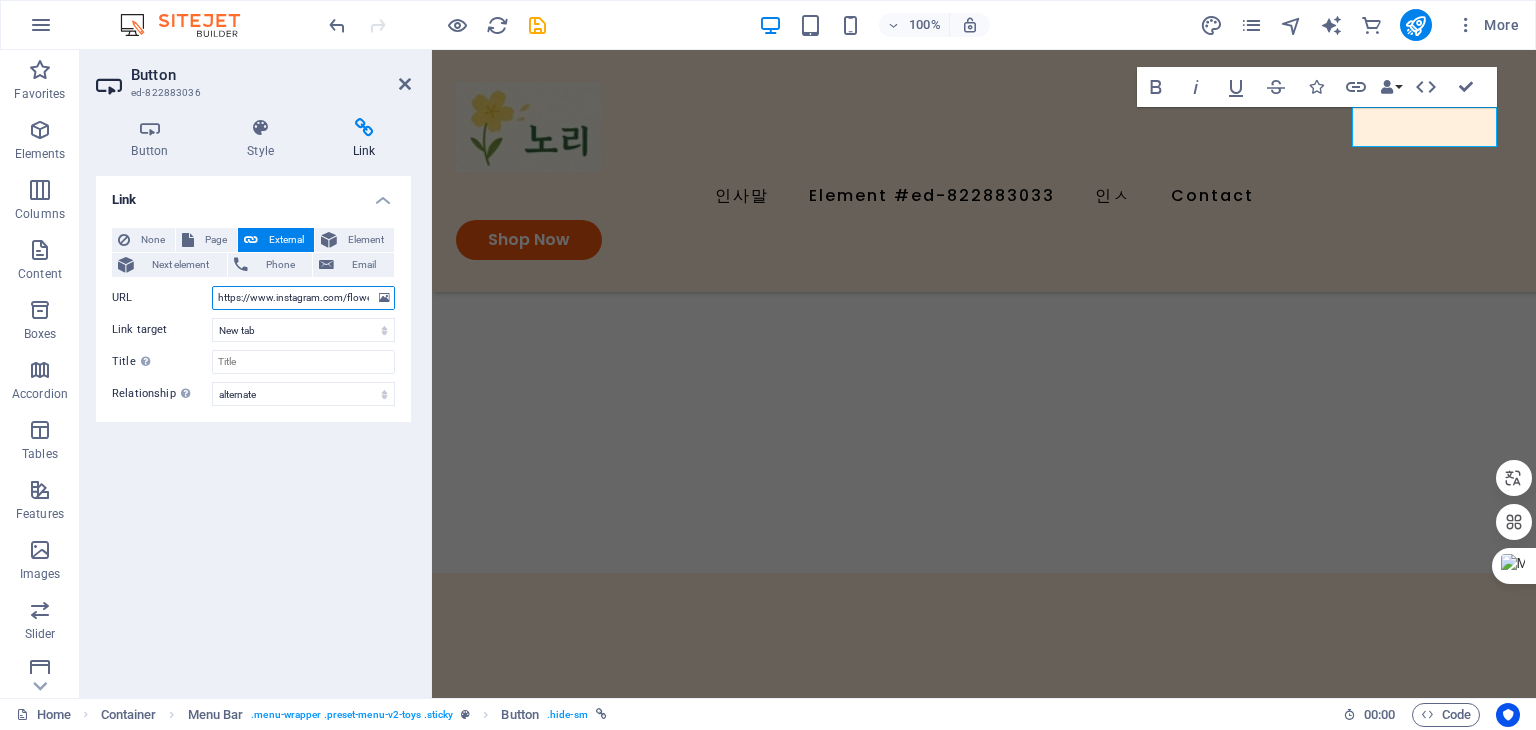 scroll, scrollTop: 0, scrollLeft: 62, axis: horizontal 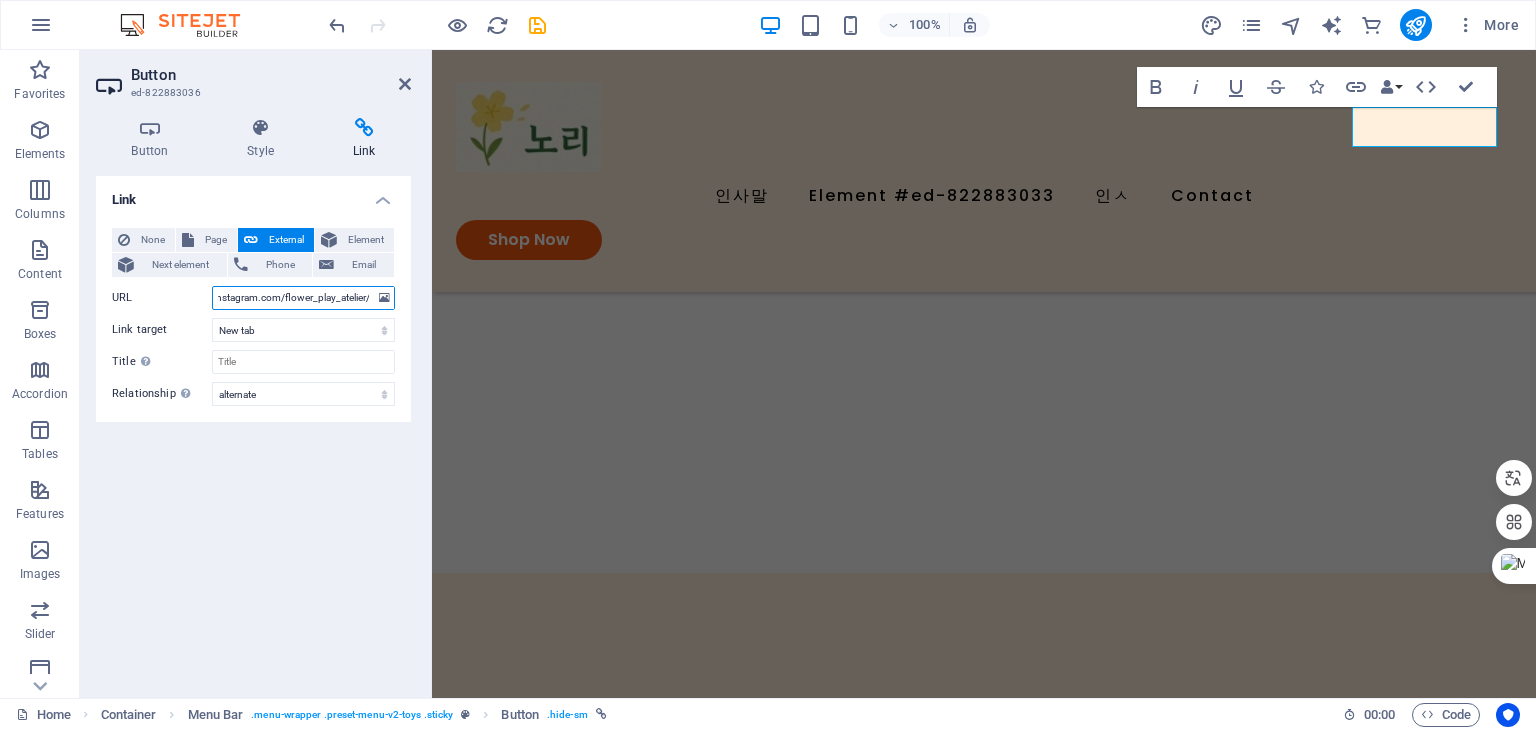 type on "https://www.instagram.com/flower_play_atelier/" 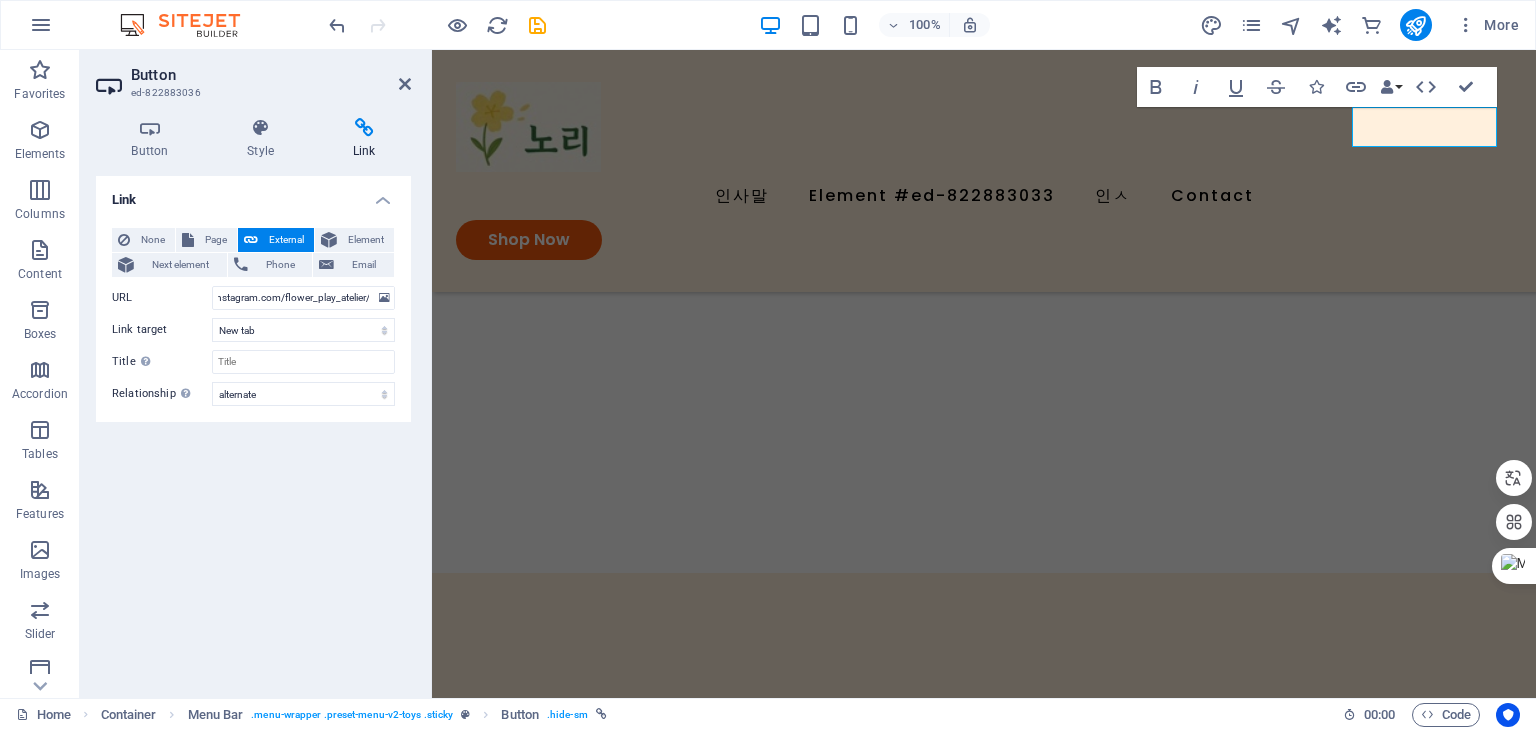 scroll, scrollTop: 0, scrollLeft: 0, axis: both 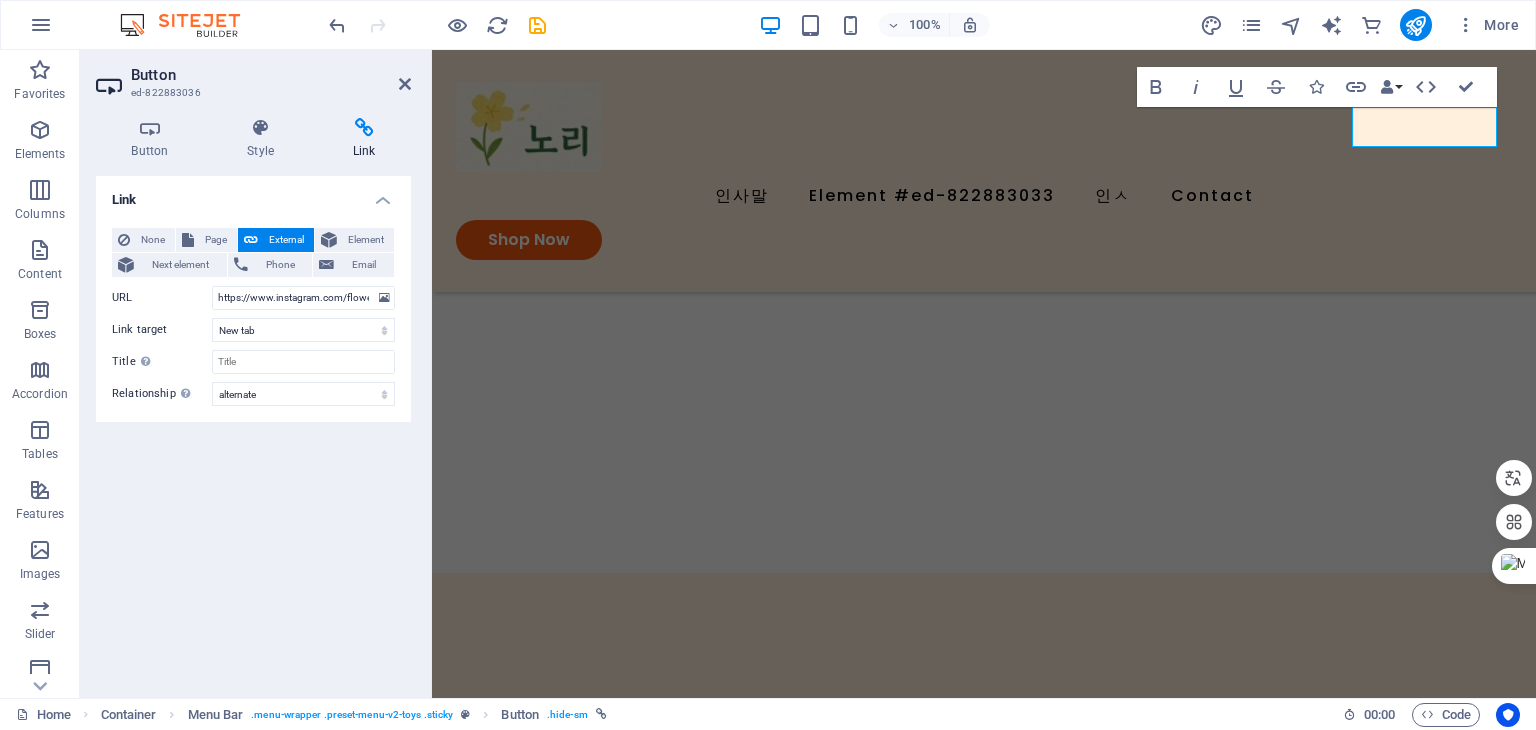 click on "Button" at bounding box center (271, 75) 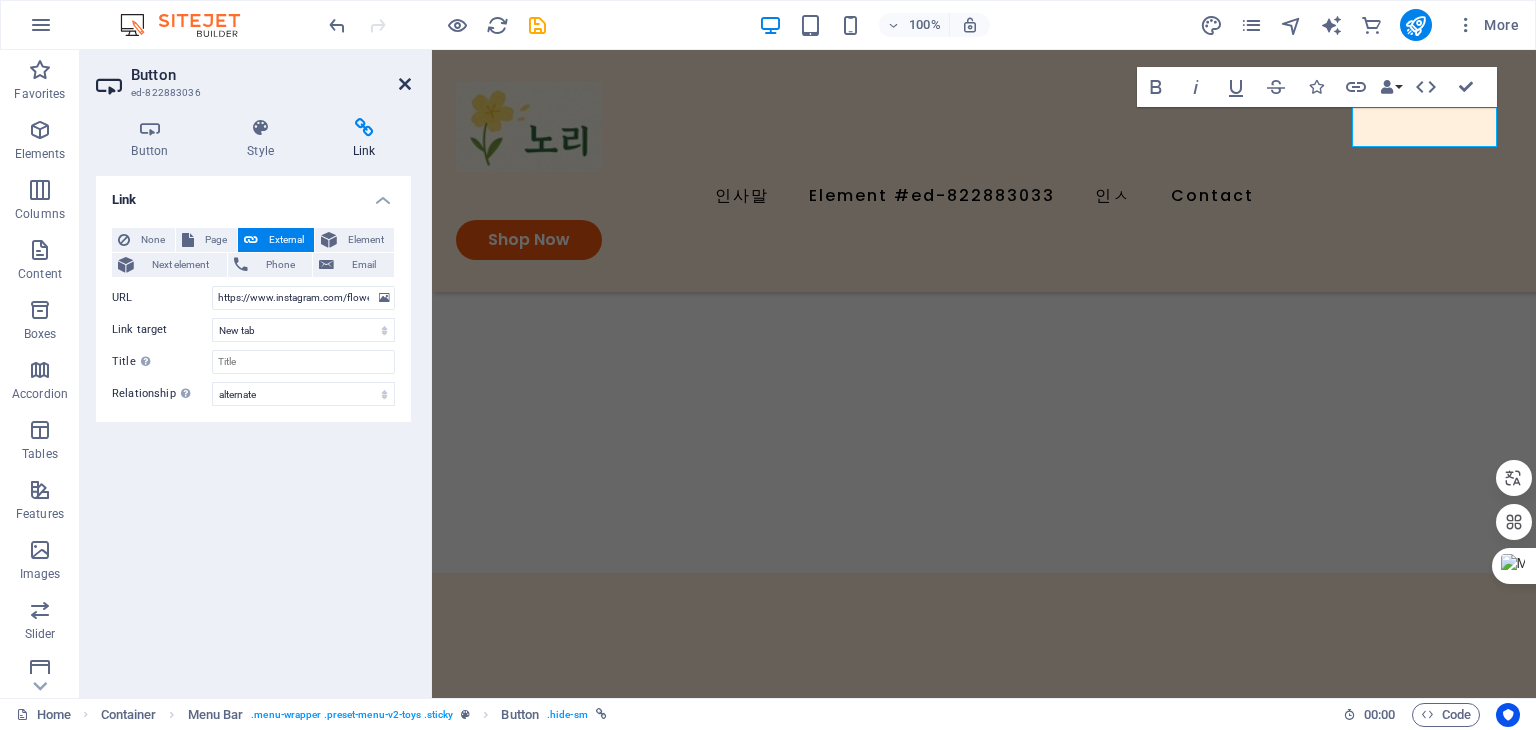 click at bounding box center [405, 84] 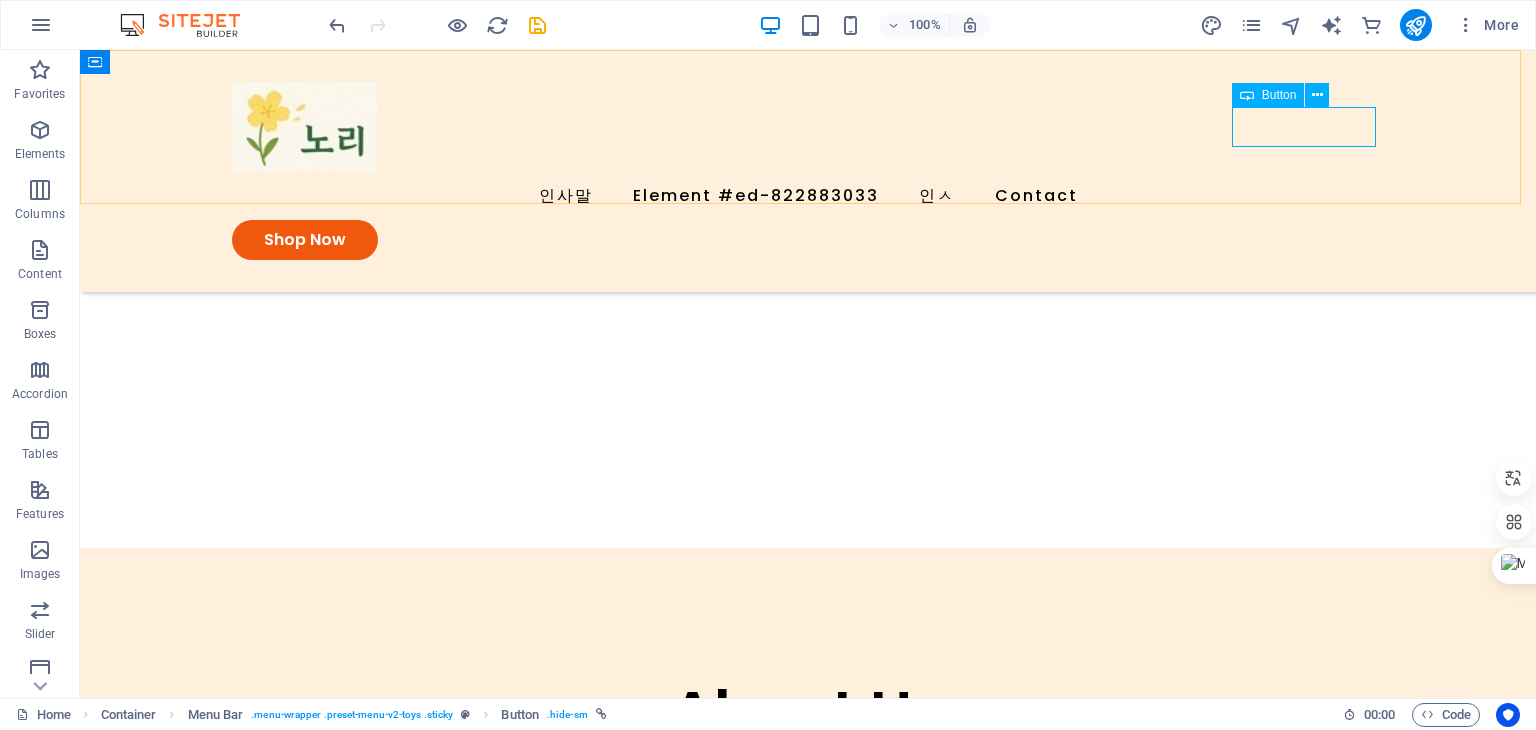 click on "Shop Now" at bounding box center (808, 240) 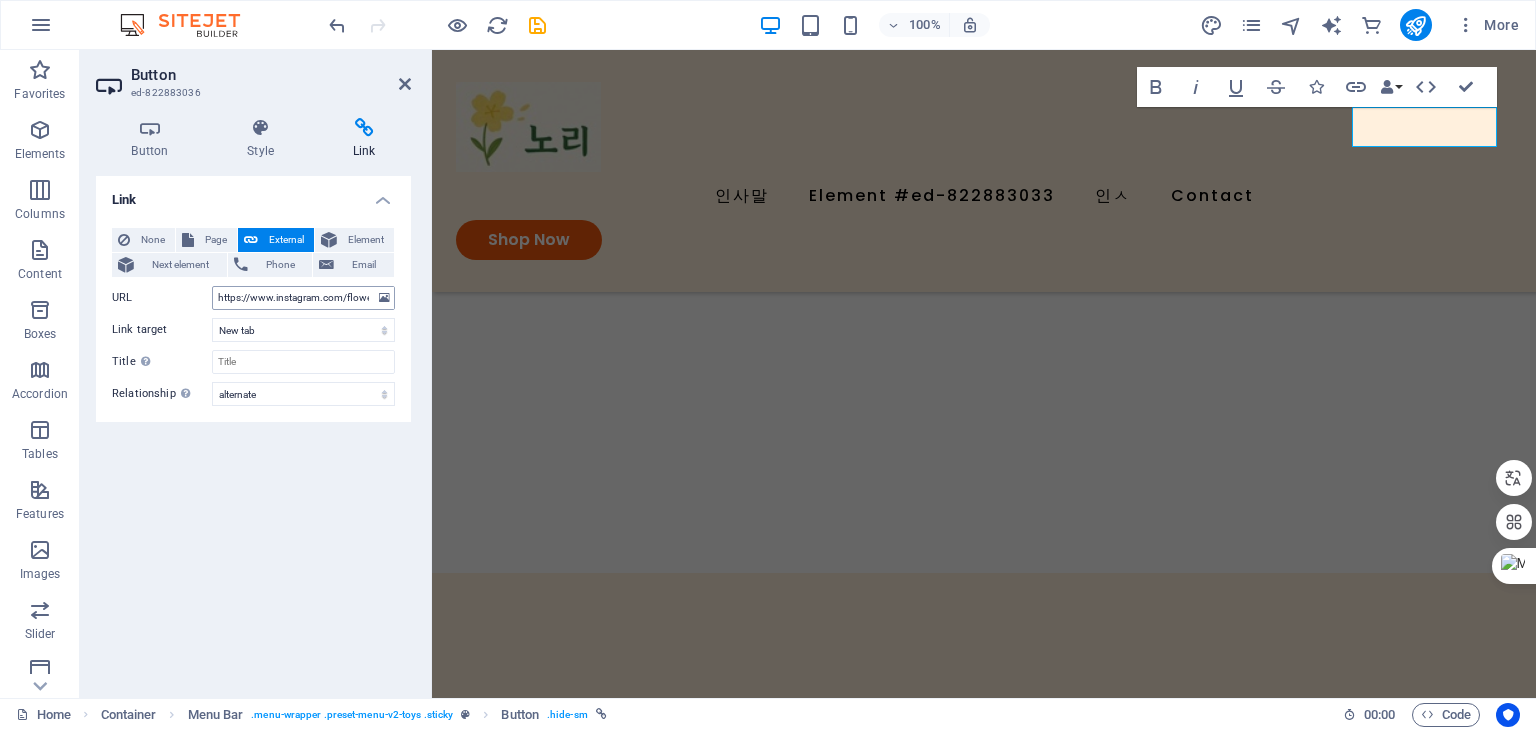 click on "https://www.instagram.com/flower_play_atelier/" at bounding box center (303, 298) 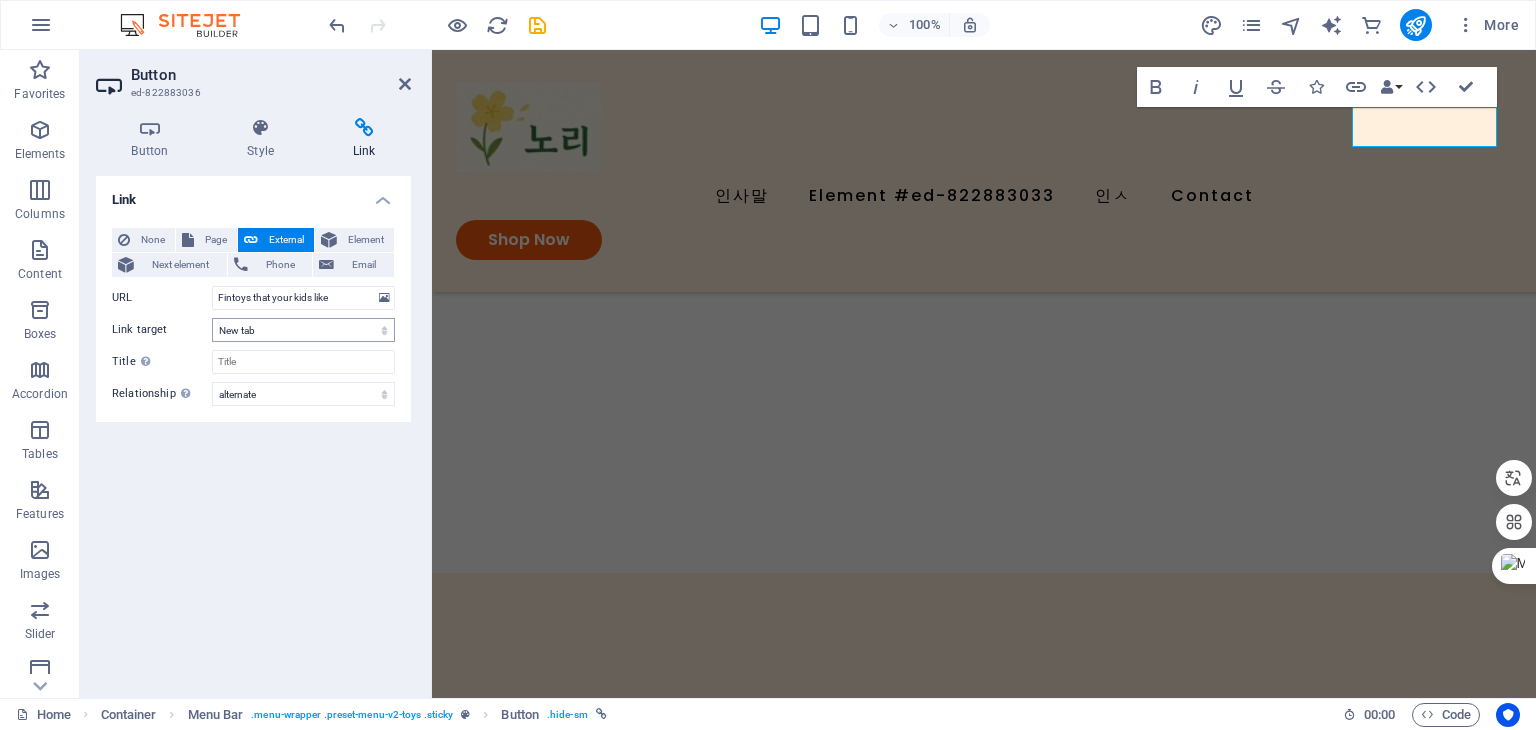 scroll, scrollTop: 0, scrollLeft: 2, axis: horizontal 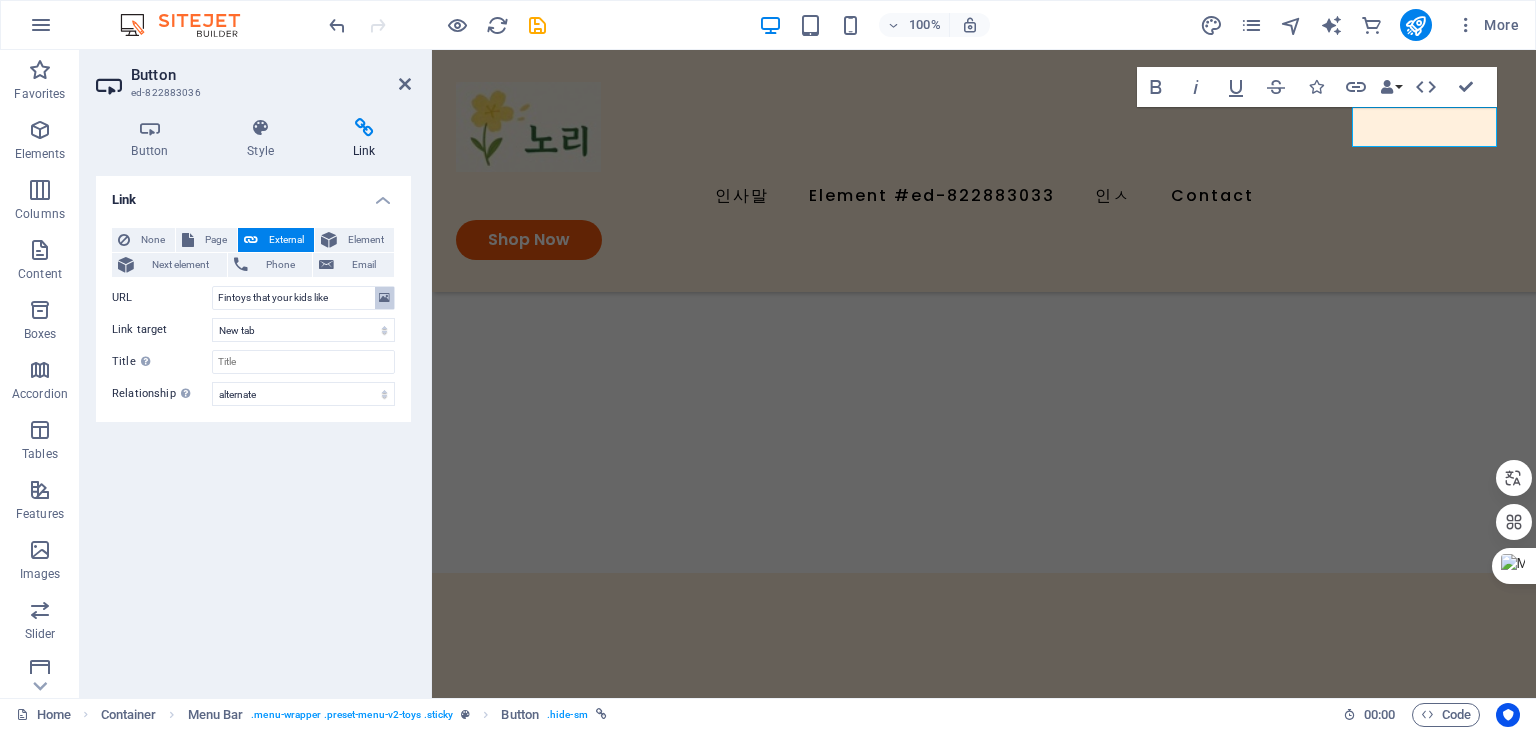 type on "Fintoys that your kids like" 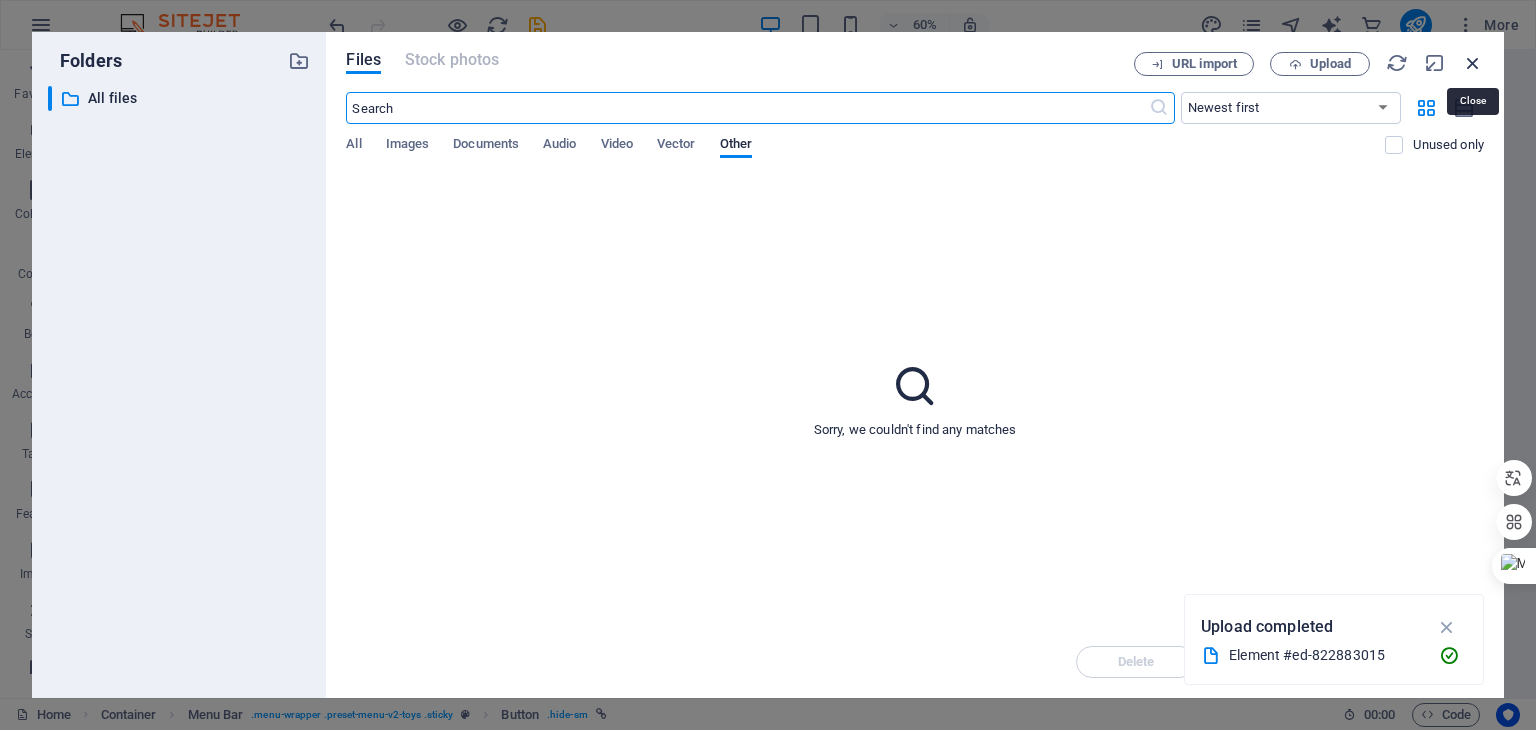 click at bounding box center [1473, 63] 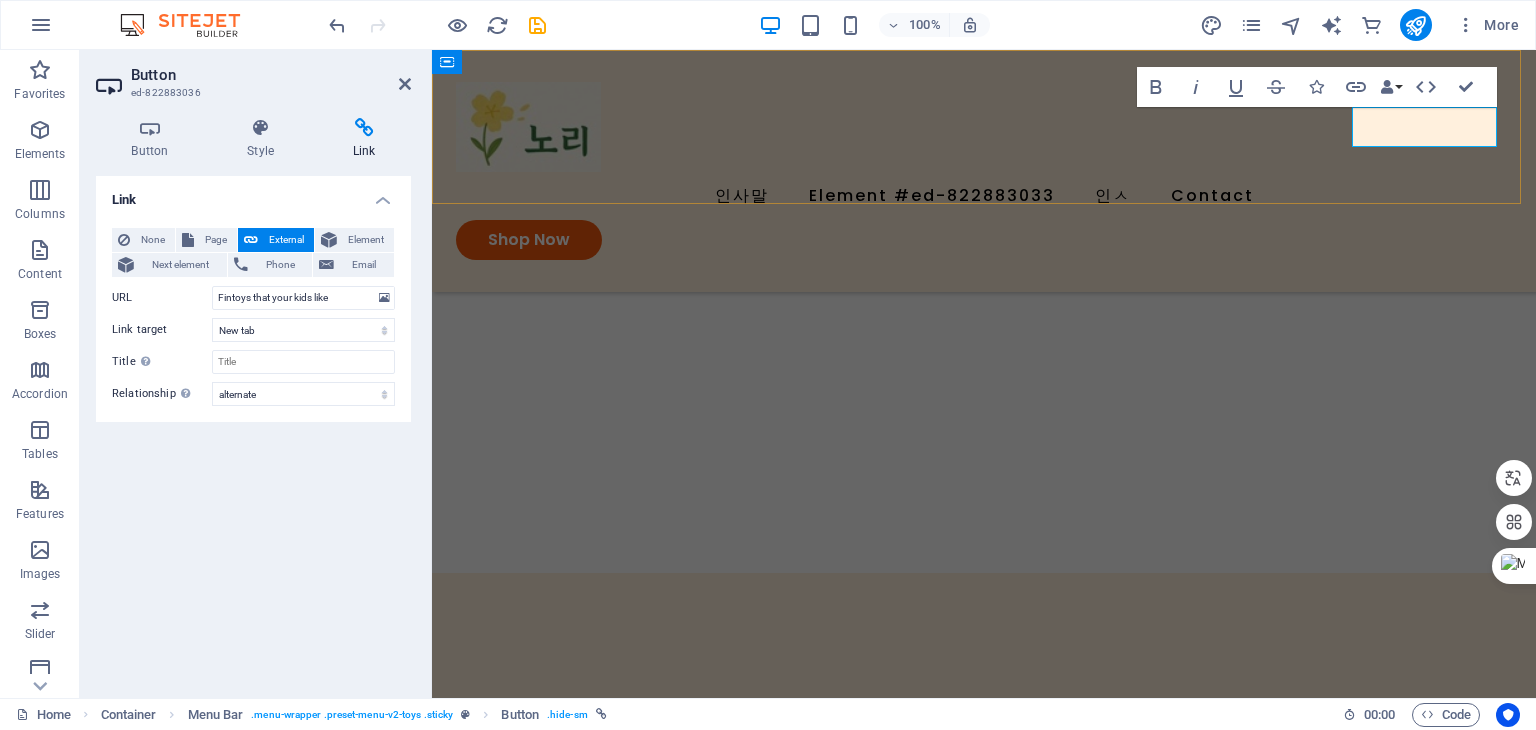 click on "ed-822883015" at bounding box center [984, 171] 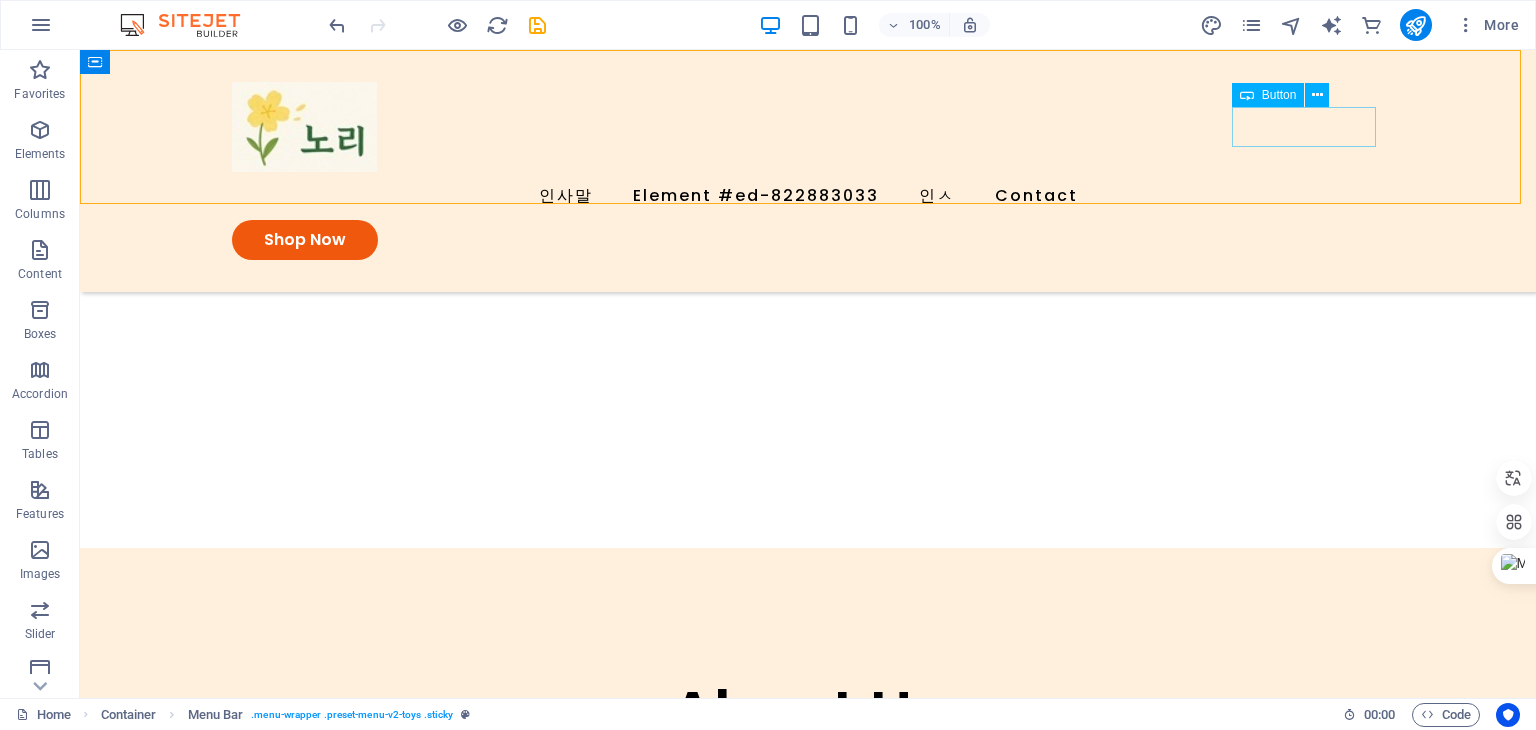 click on "Shop Now" at bounding box center [808, 240] 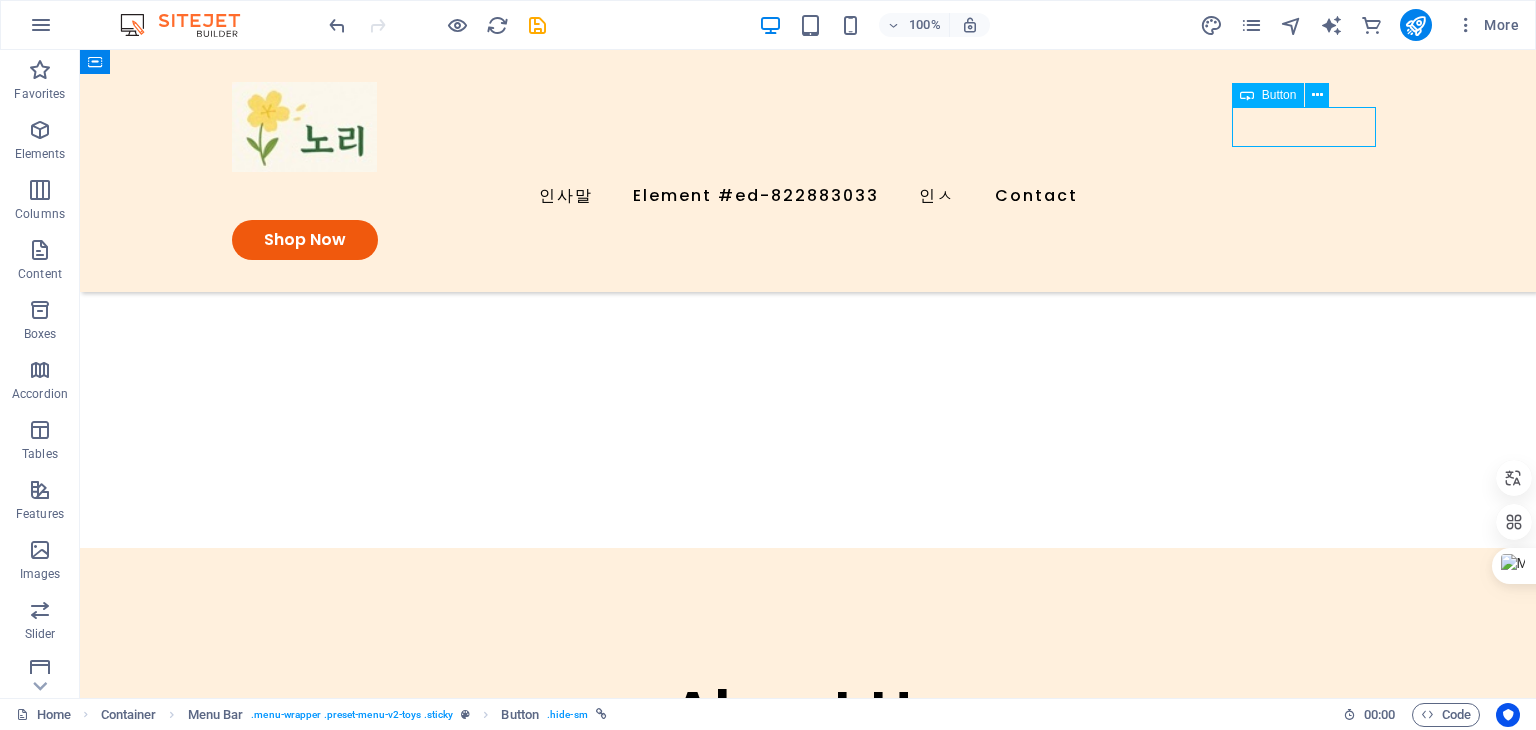 click on "Shop Now" at bounding box center (808, 240) 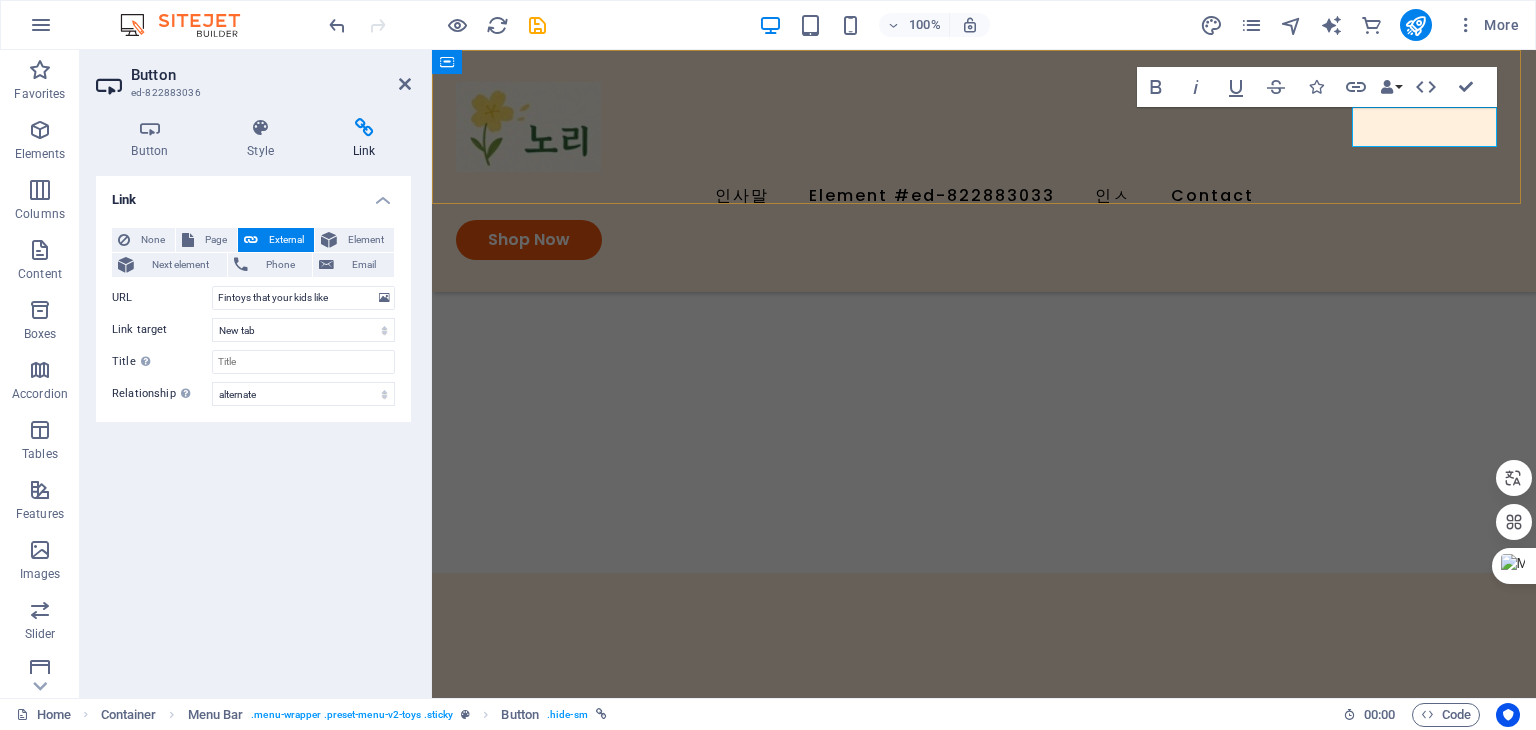 click on "ed-822883015" at bounding box center (984, 171) 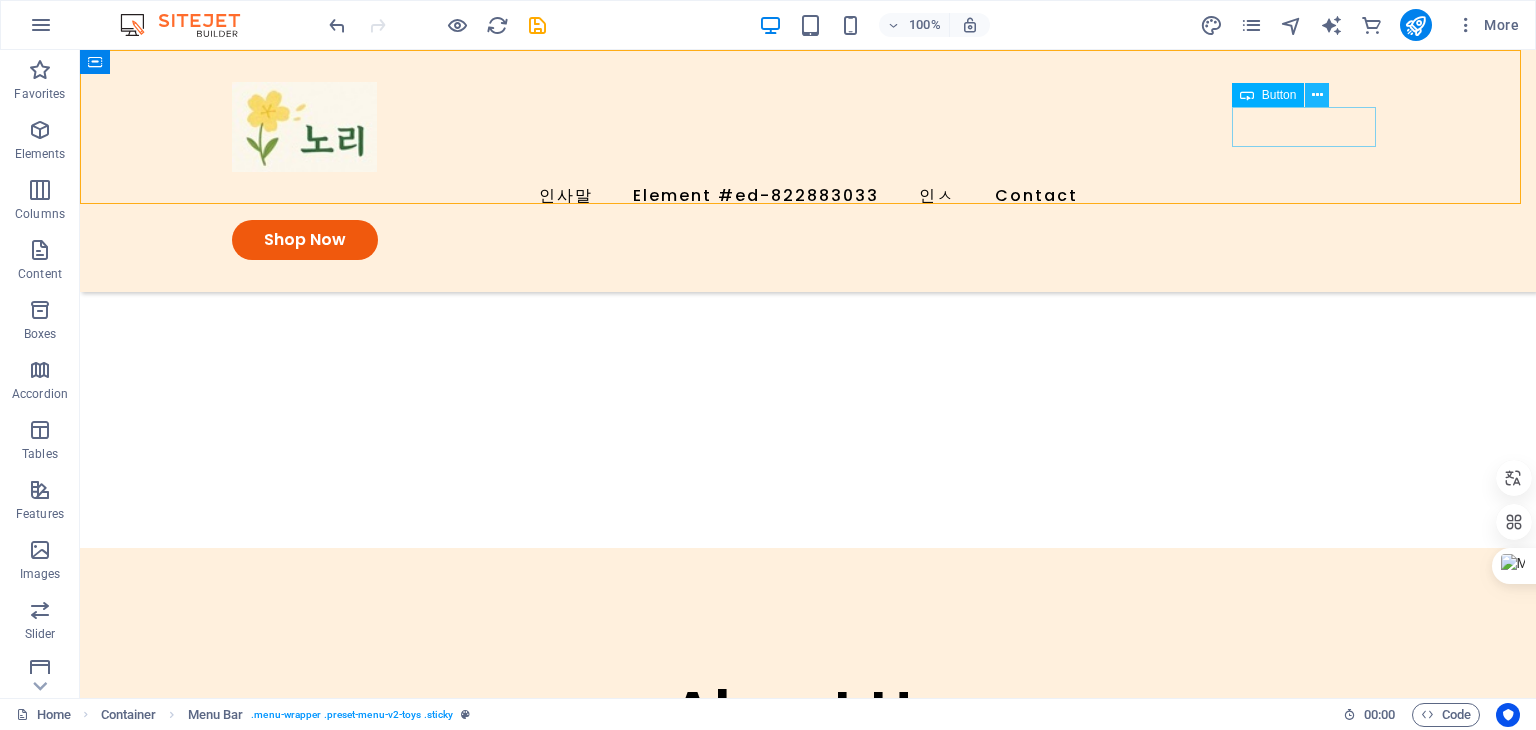 click at bounding box center [1317, 95] 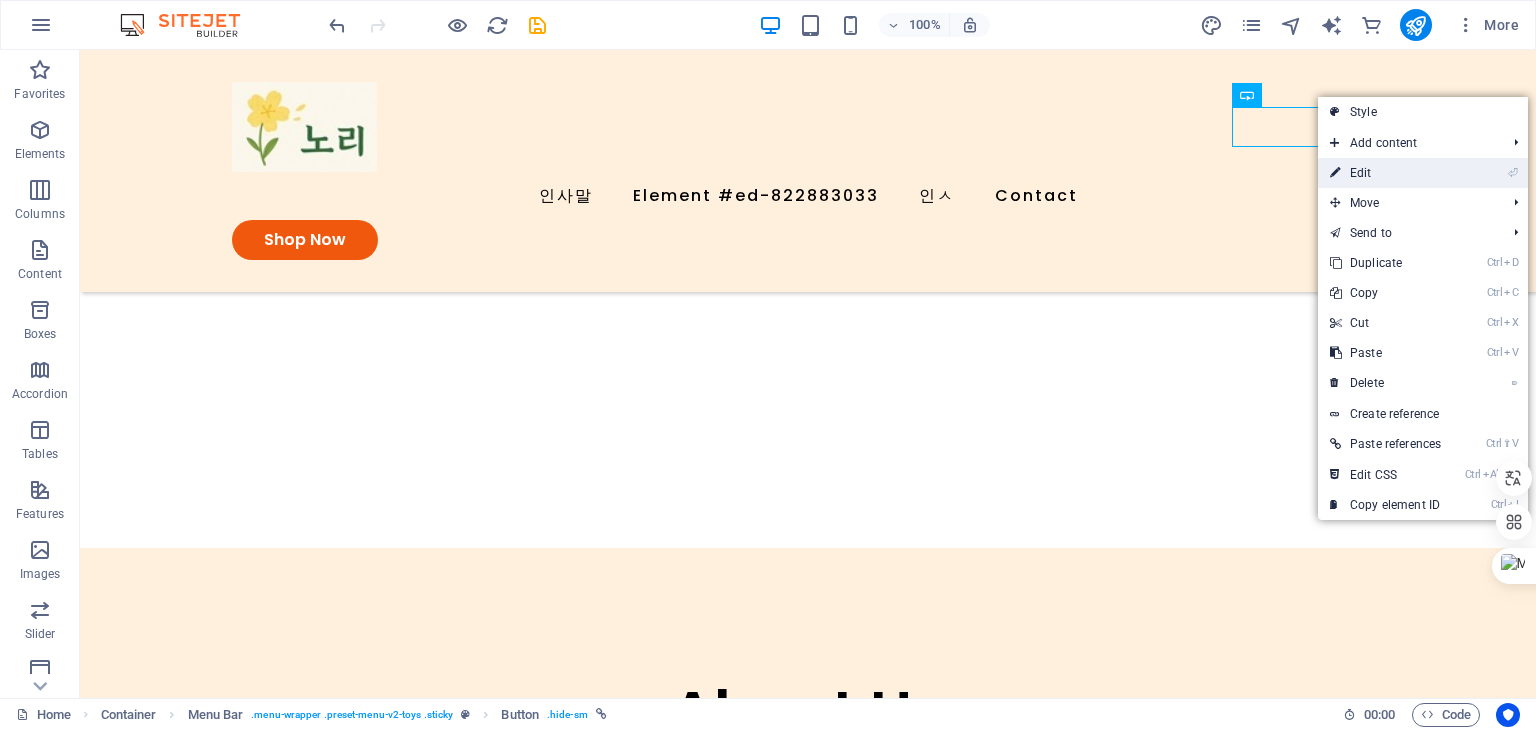 click on "⏎  Edit" at bounding box center (1385, 173) 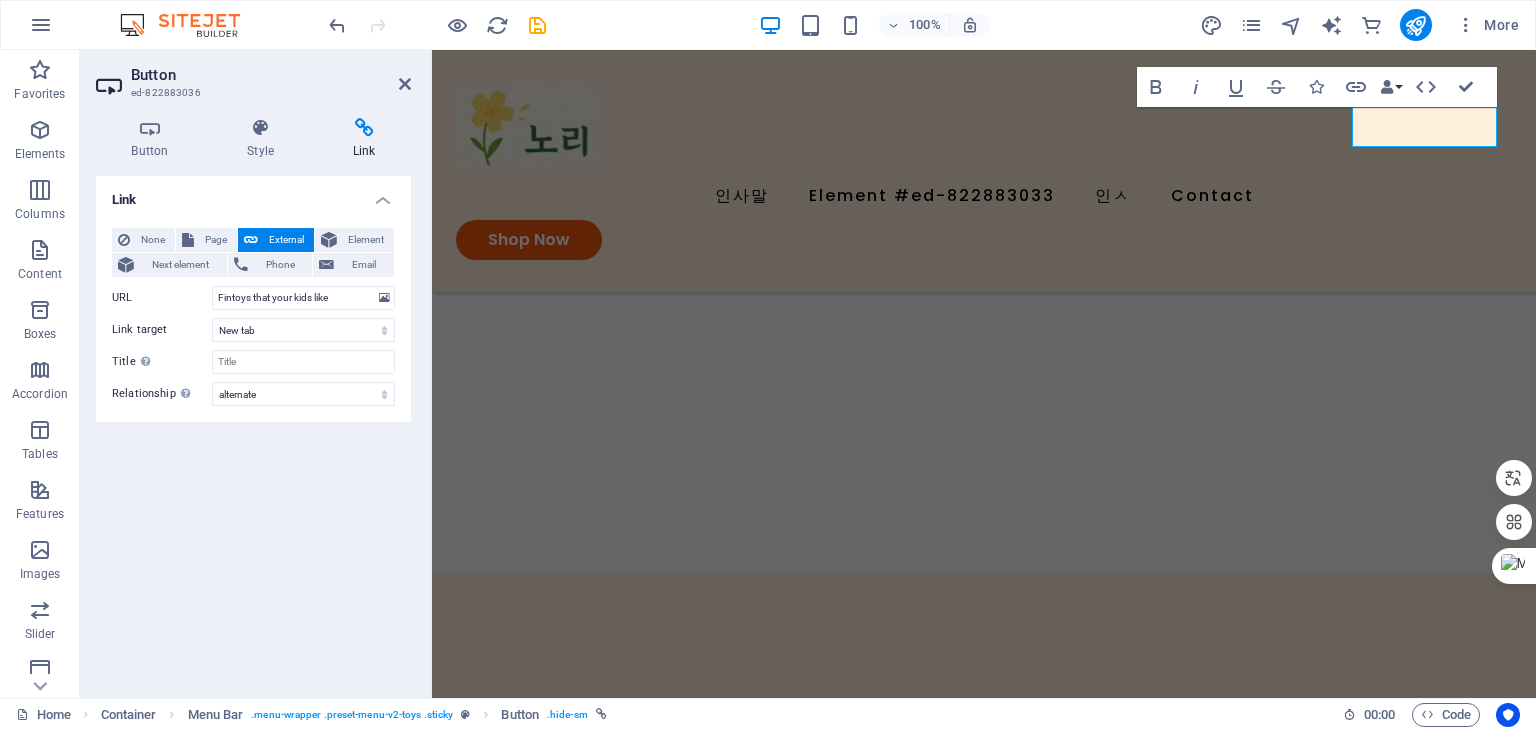 click on "인사말 교육과정 회사소개 고객지원" at bounding box center [253, 429] 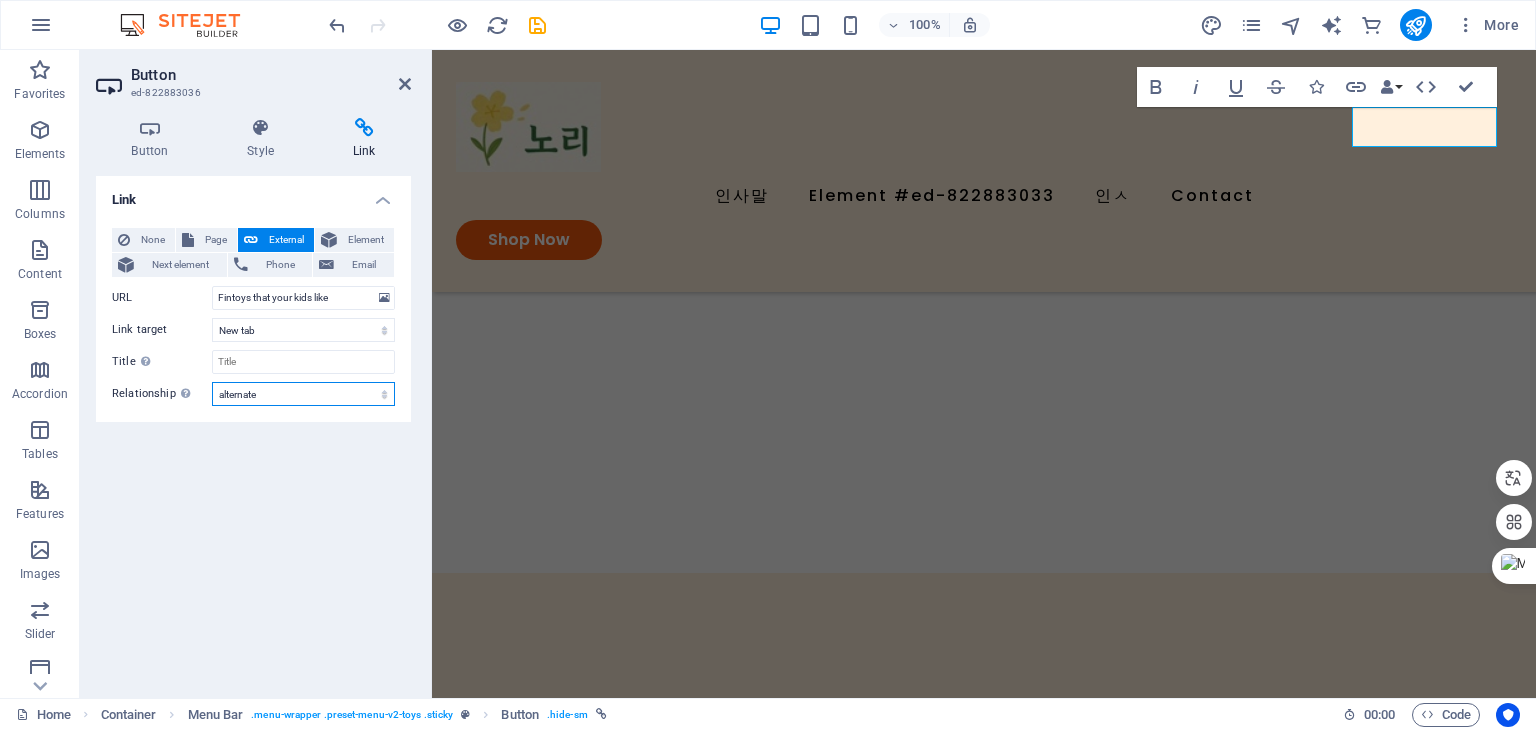 click on "alternate author bookmark external help license next nofollow noreferrer noopener prev search tag" at bounding box center (303, 394) 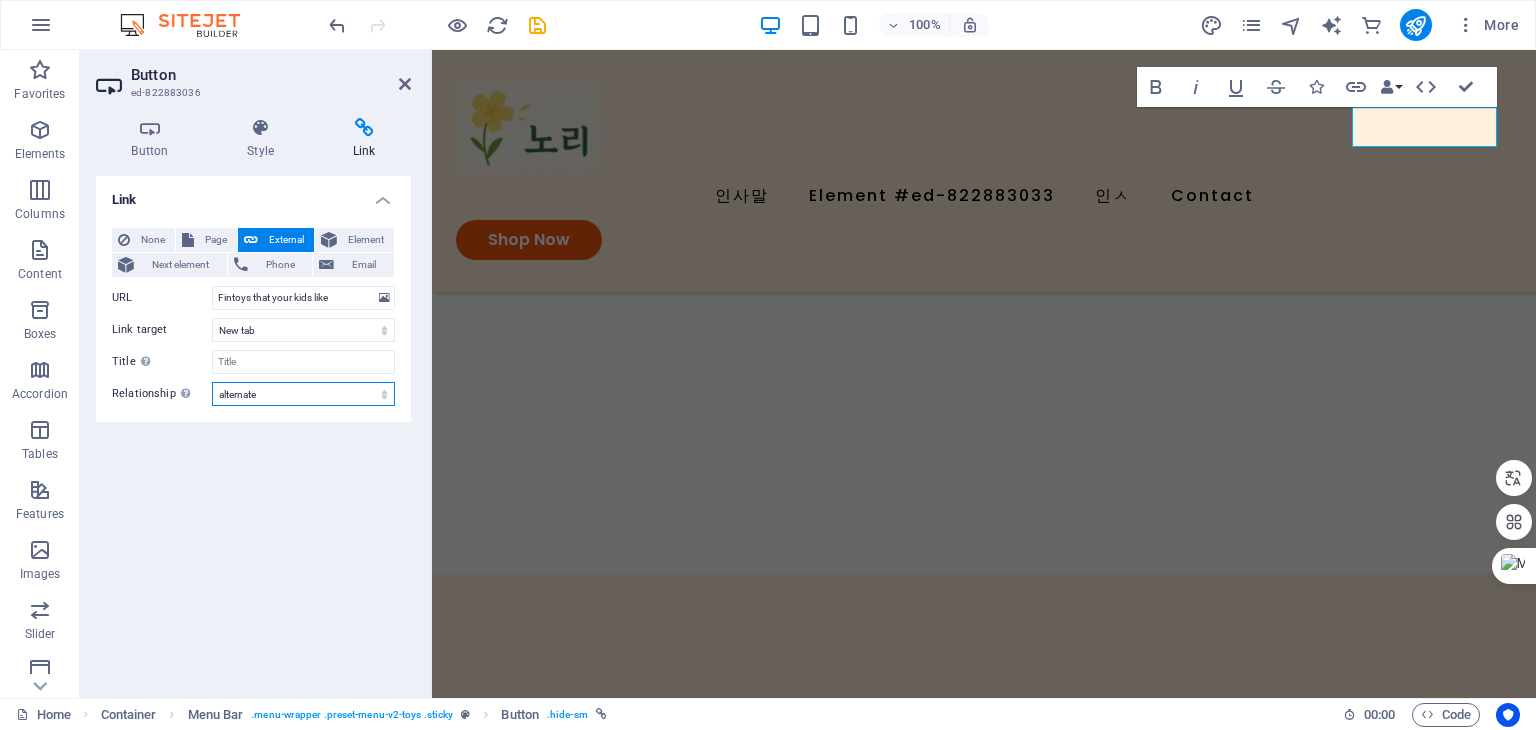 select on "author" 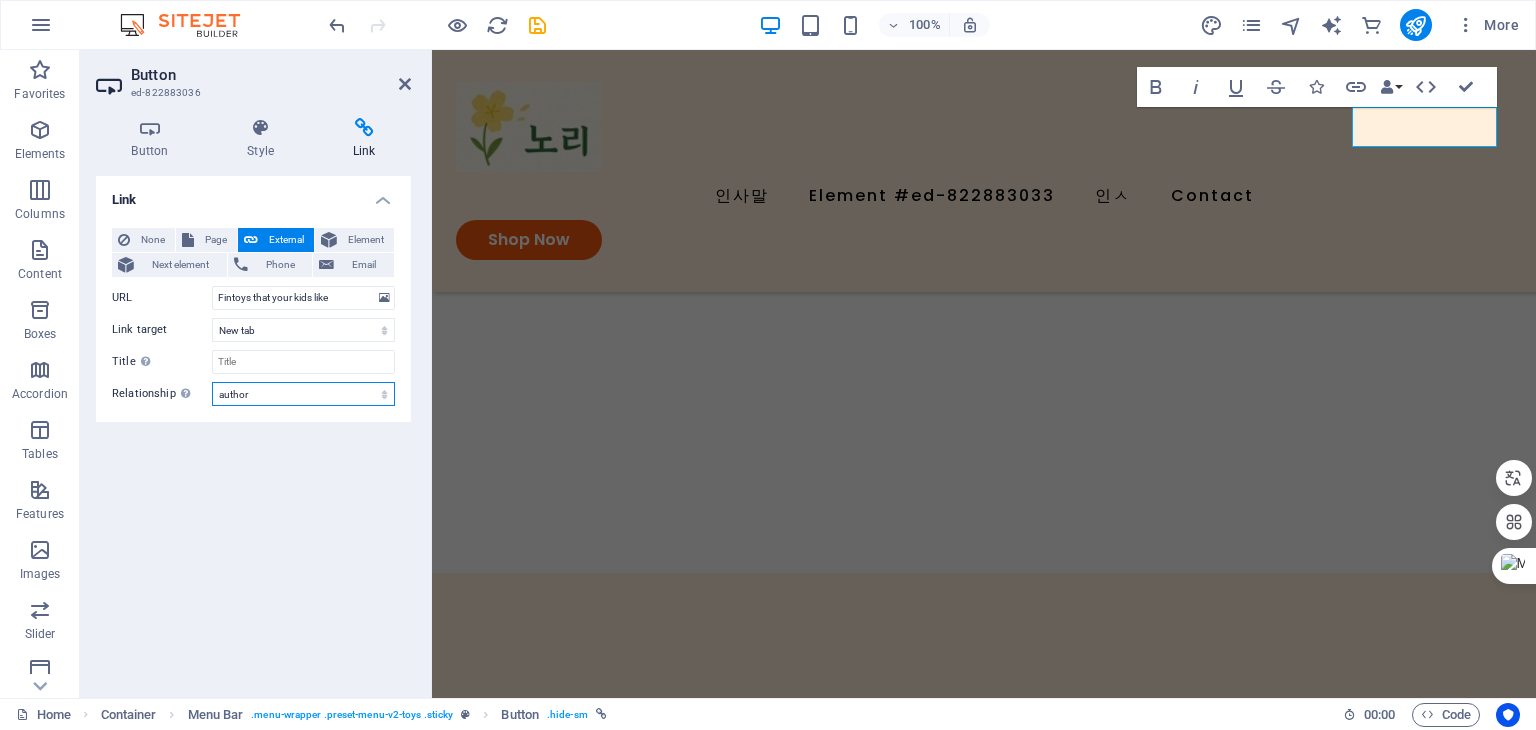 click on "alternate author bookmark external help license next nofollow noreferrer noopener prev search tag" at bounding box center [303, 394] 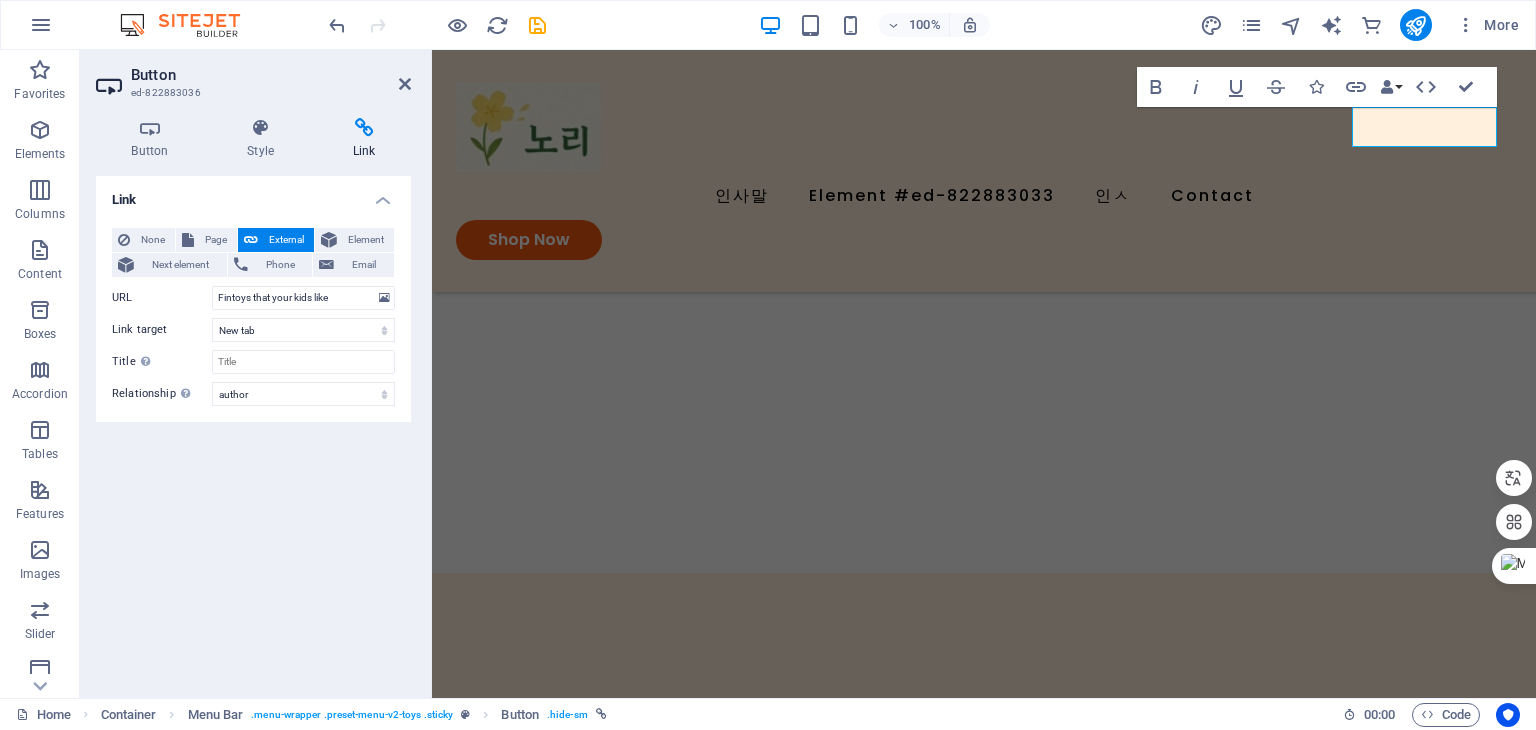 click on "인사말 교육과정 회사소개 고객지원" at bounding box center [253, 429] 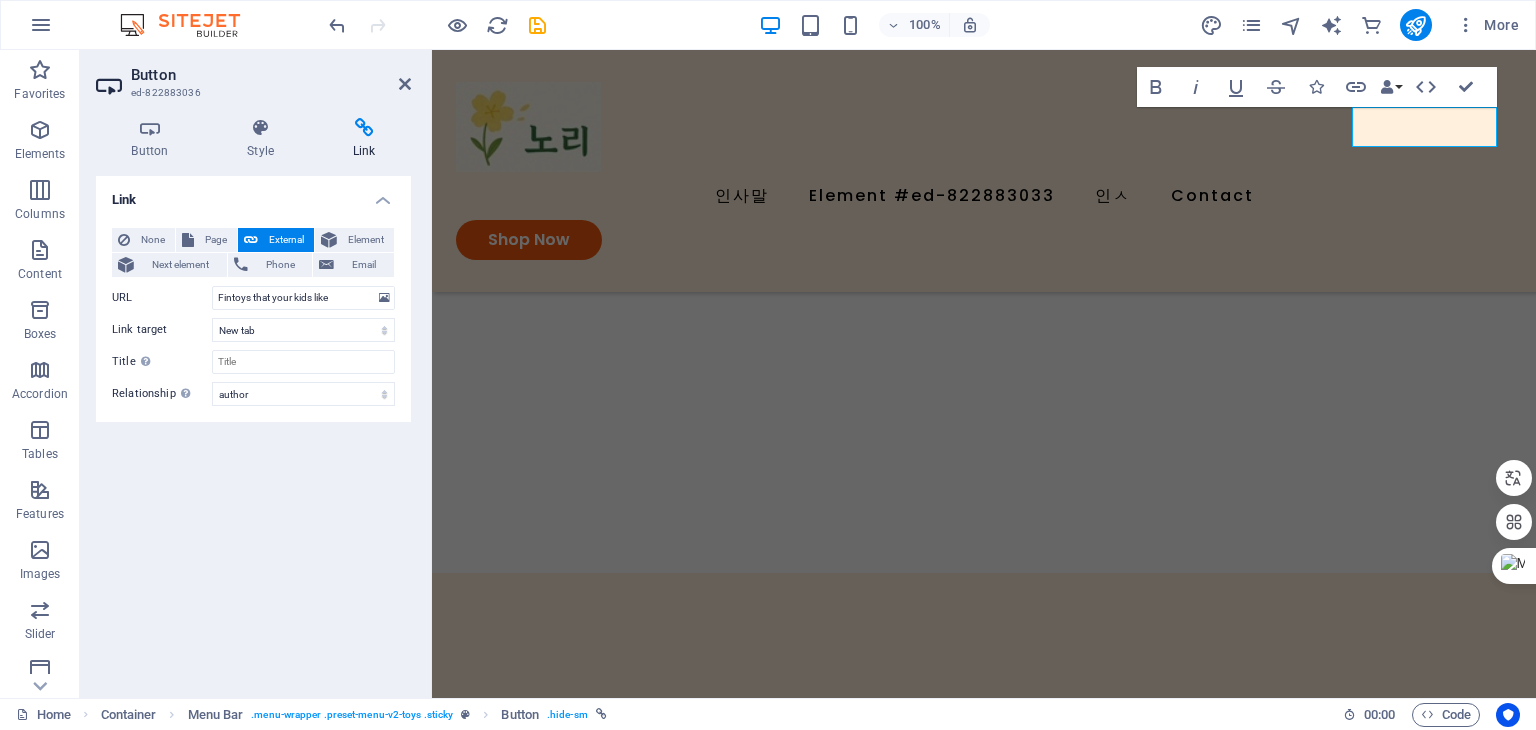 click on "인사말 교육과정 회사소개 고객지원" at bounding box center (253, 429) 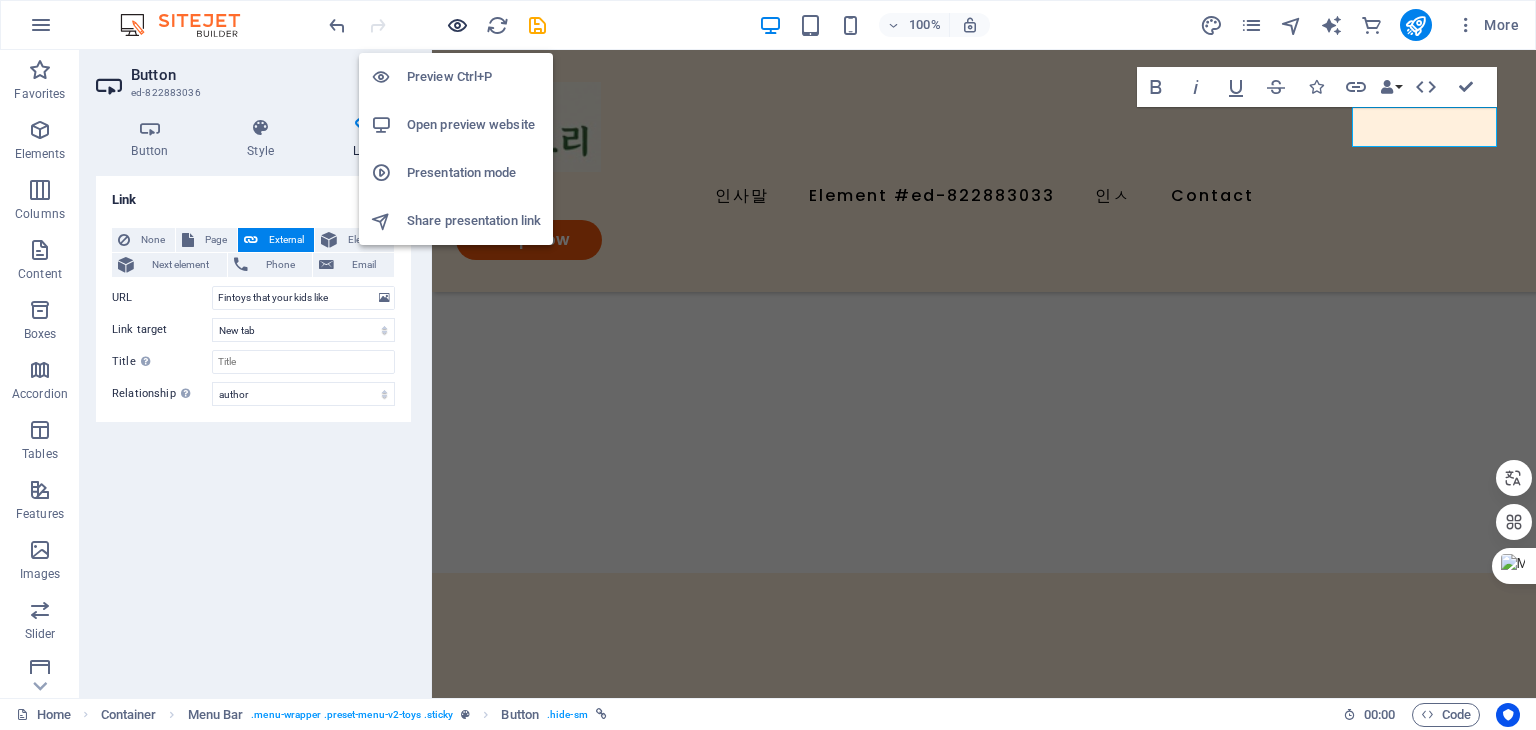 click at bounding box center [457, 25] 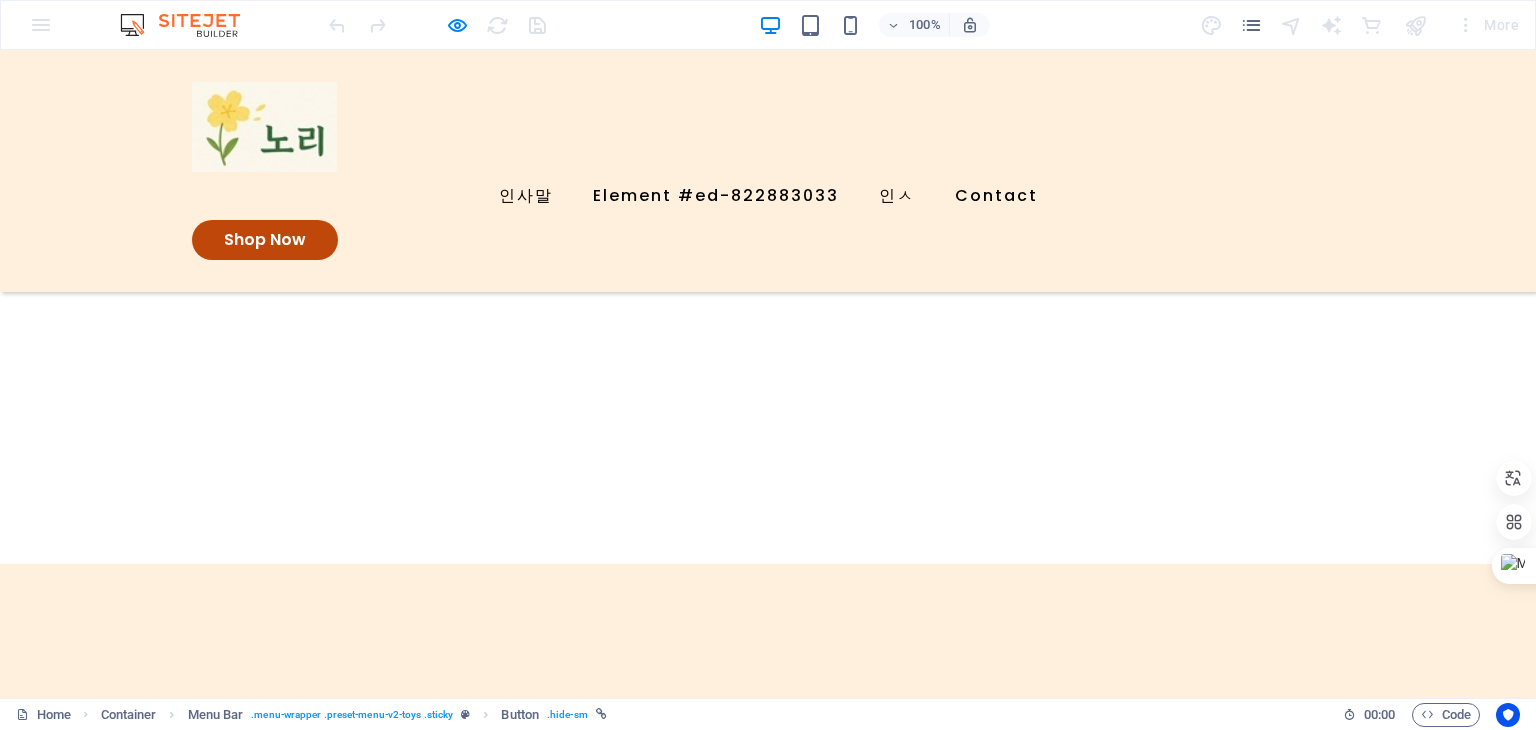 click on "Shop Now" at bounding box center (265, 240) 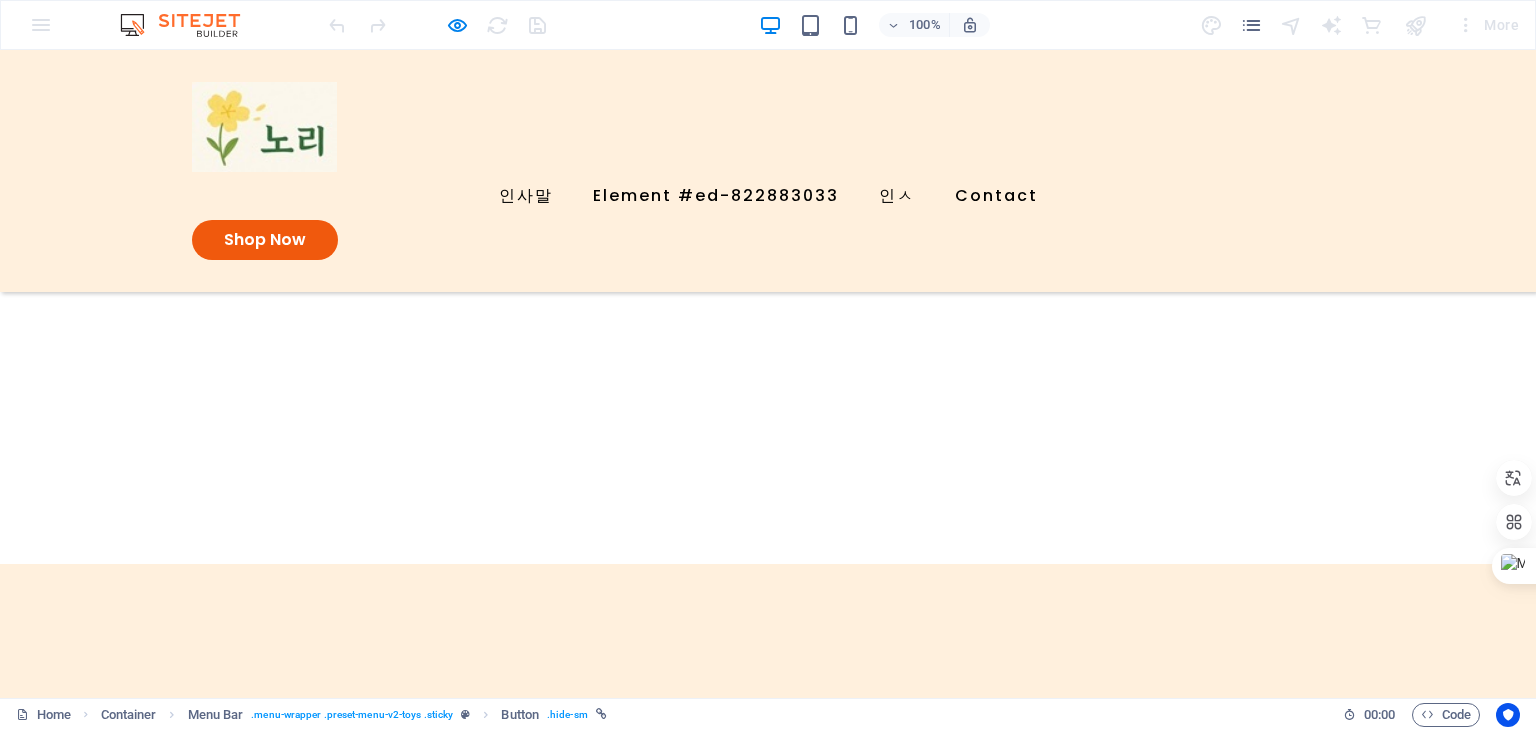 click on "네입" at bounding box center [768, 196] 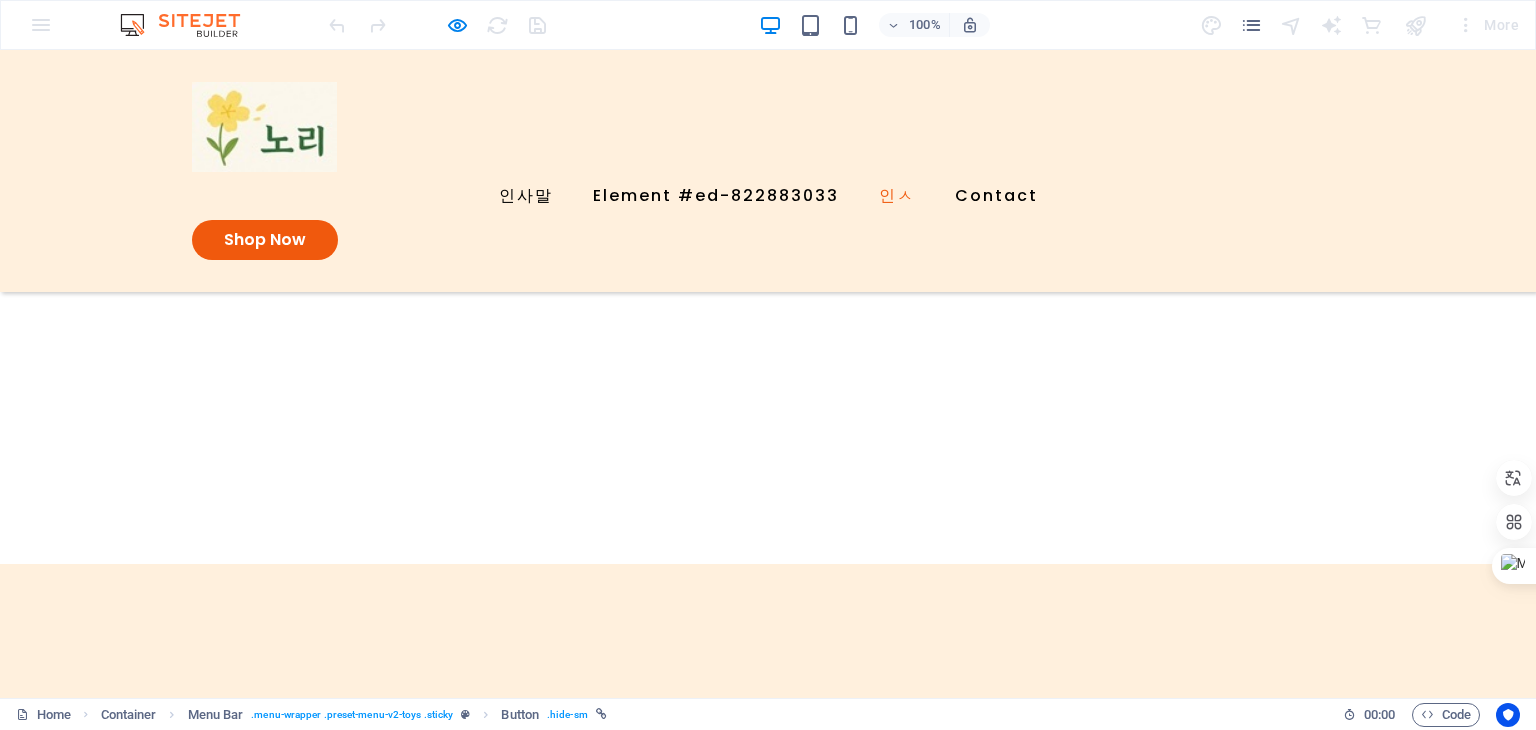 click on "인ㅅ" at bounding box center (897, 196) 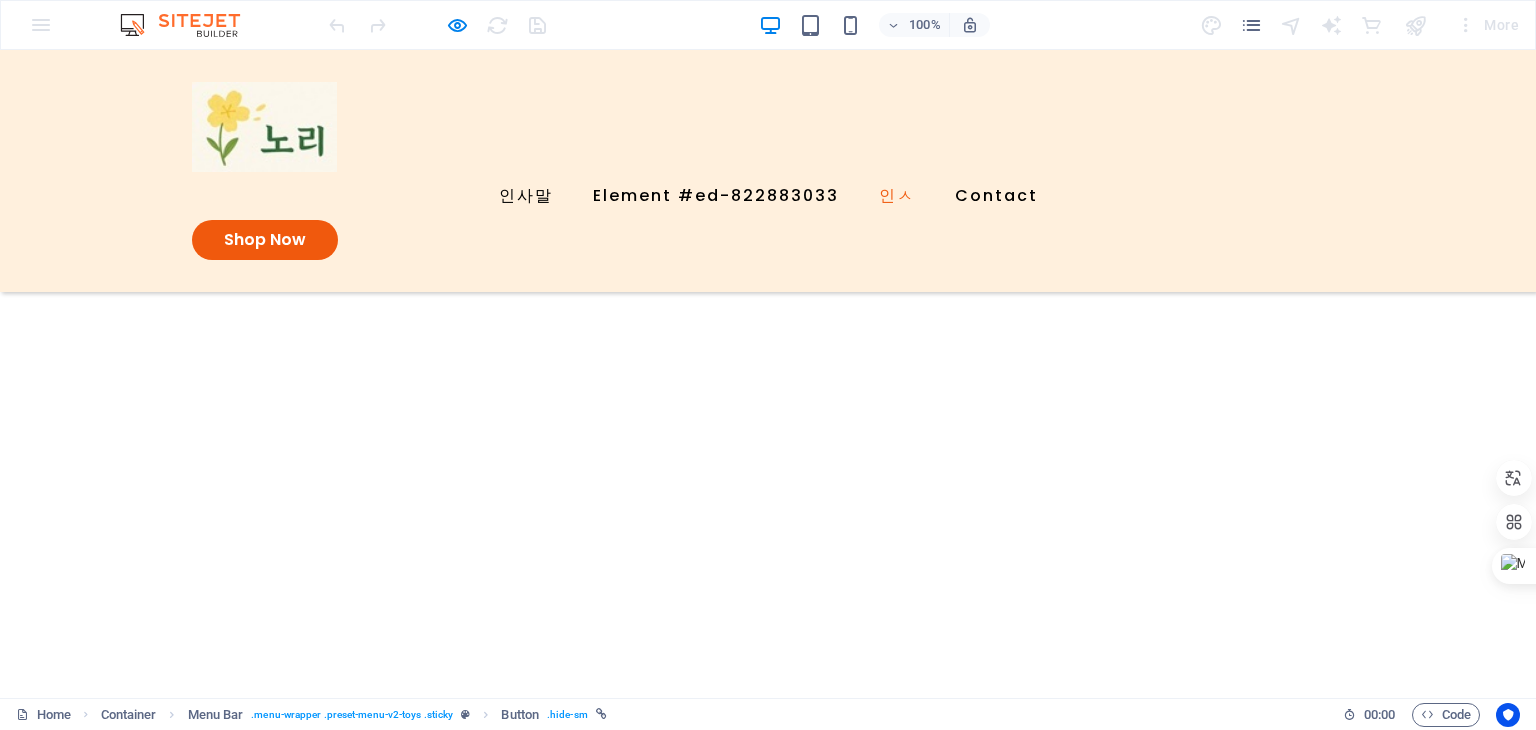 scroll, scrollTop: 1981, scrollLeft: 0, axis: vertical 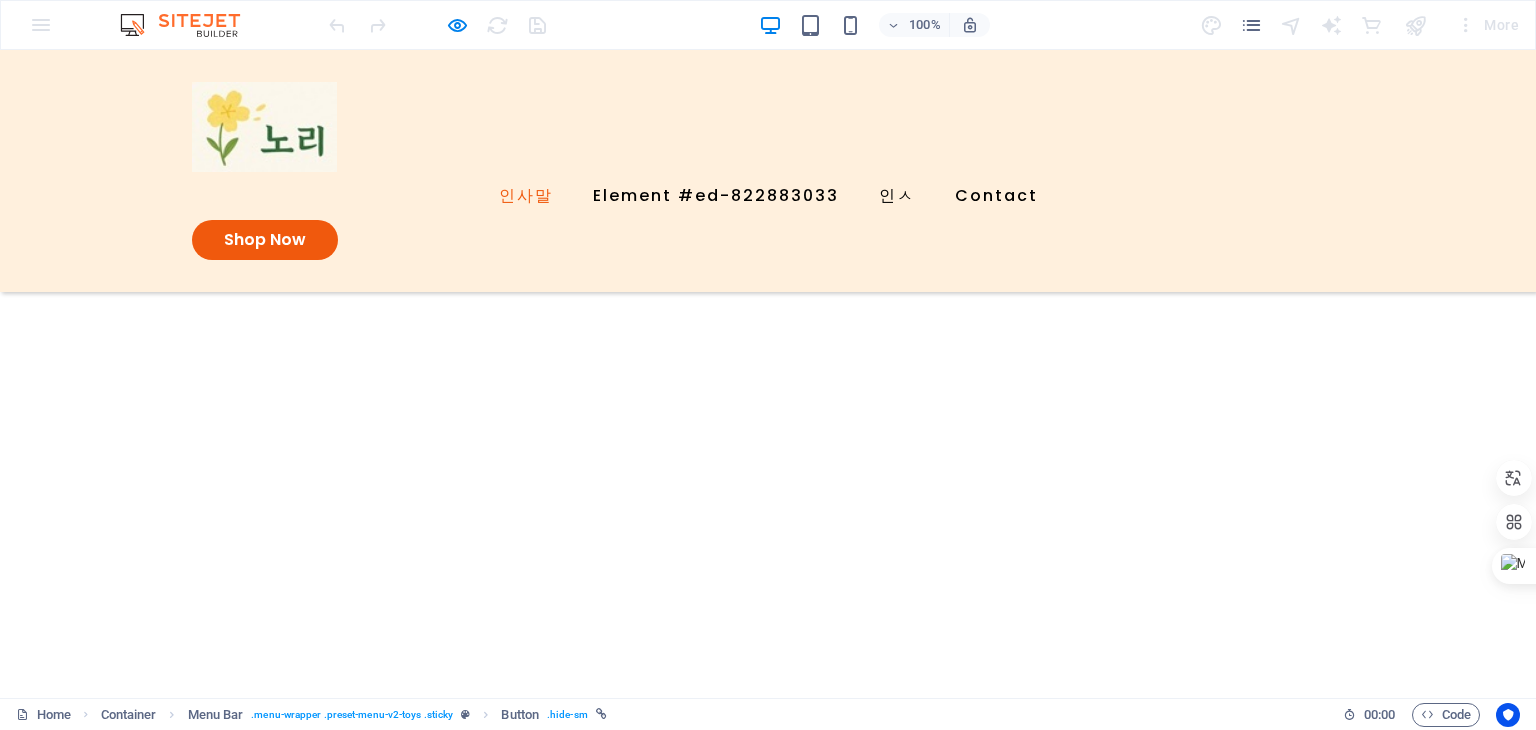 click on "인사말" at bounding box center (526, 196) 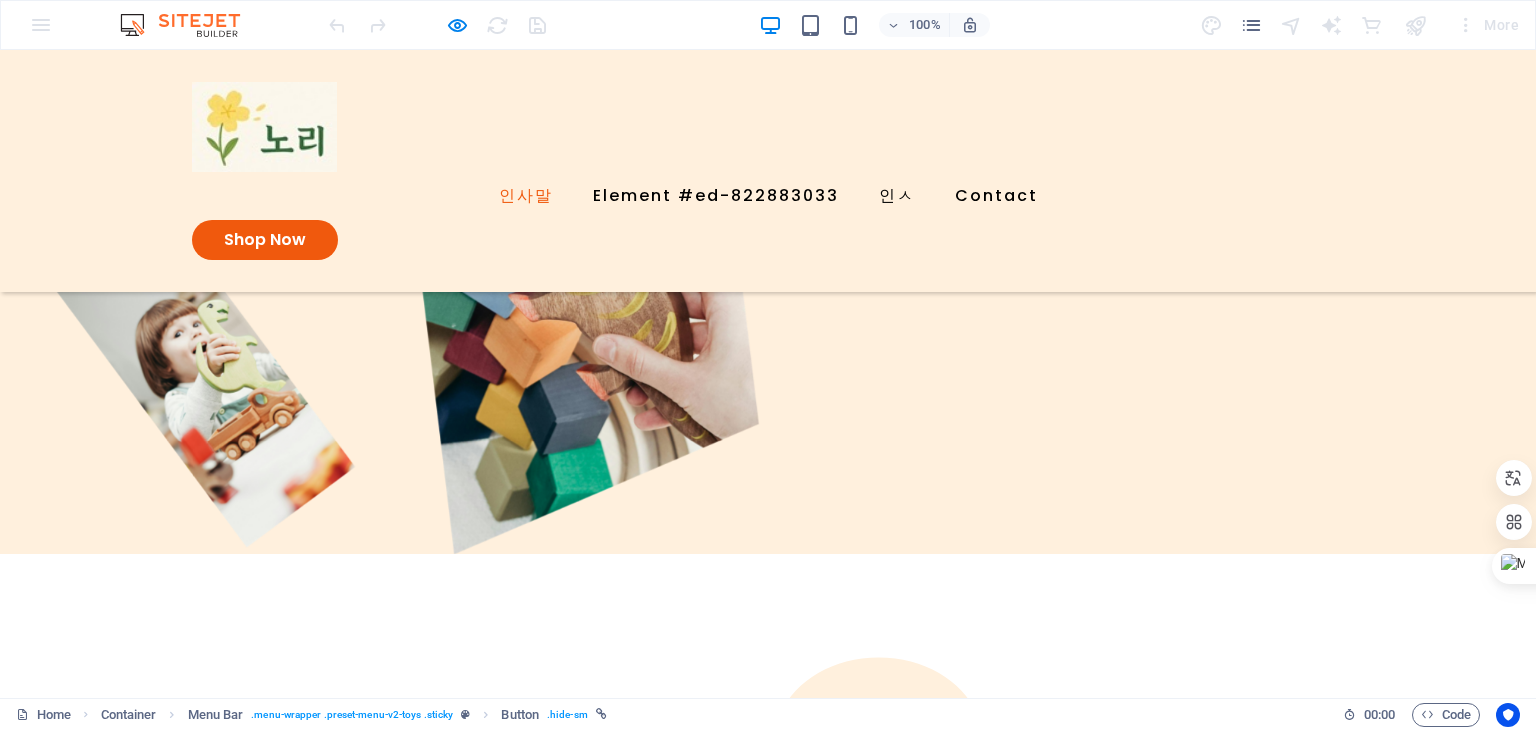 scroll, scrollTop: 0, scrollLeft: 0, axis: both 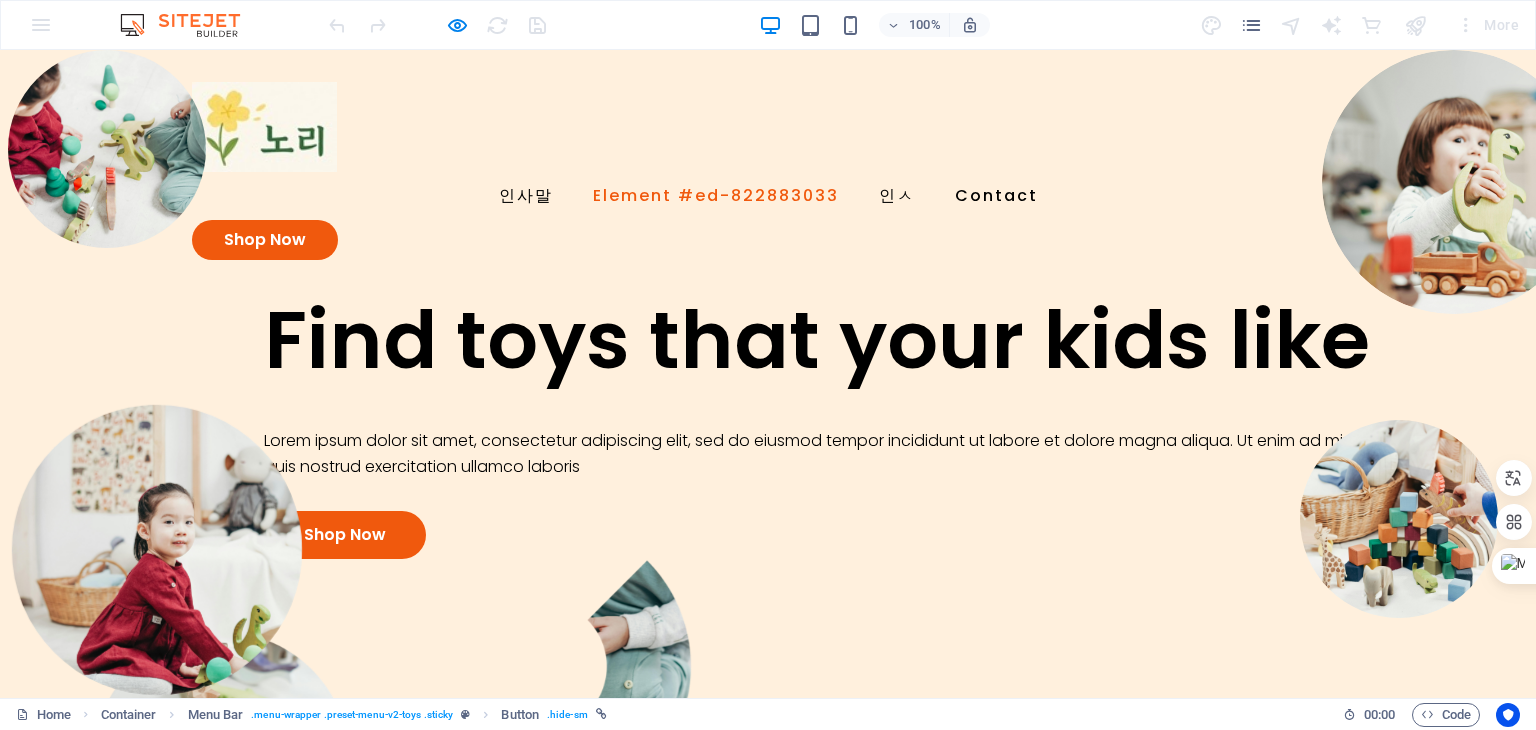 click on "Element #ed-822883033" at bounding box center (716, 196) 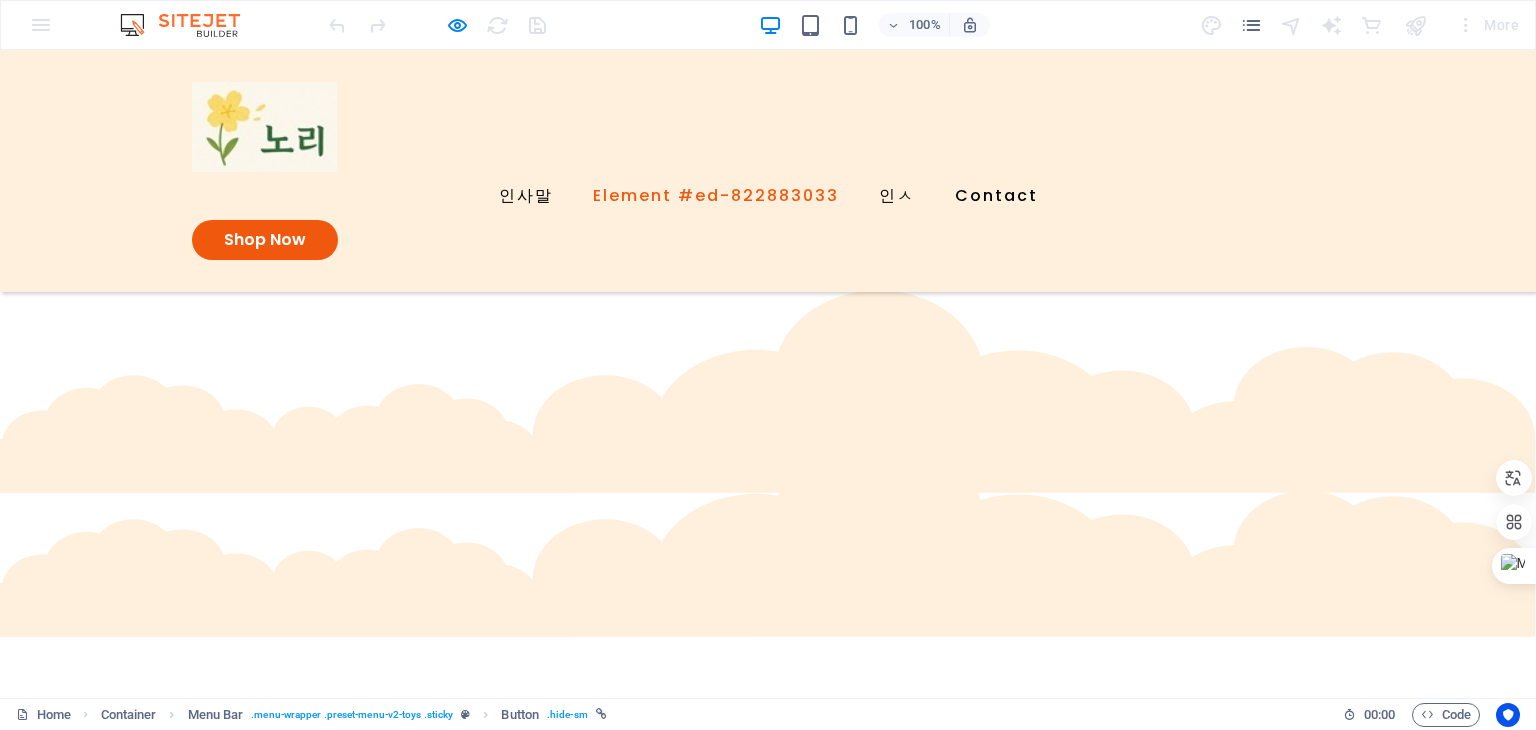 scroll, scrollTop: 835, scrollLeft: 0, axis: vertical 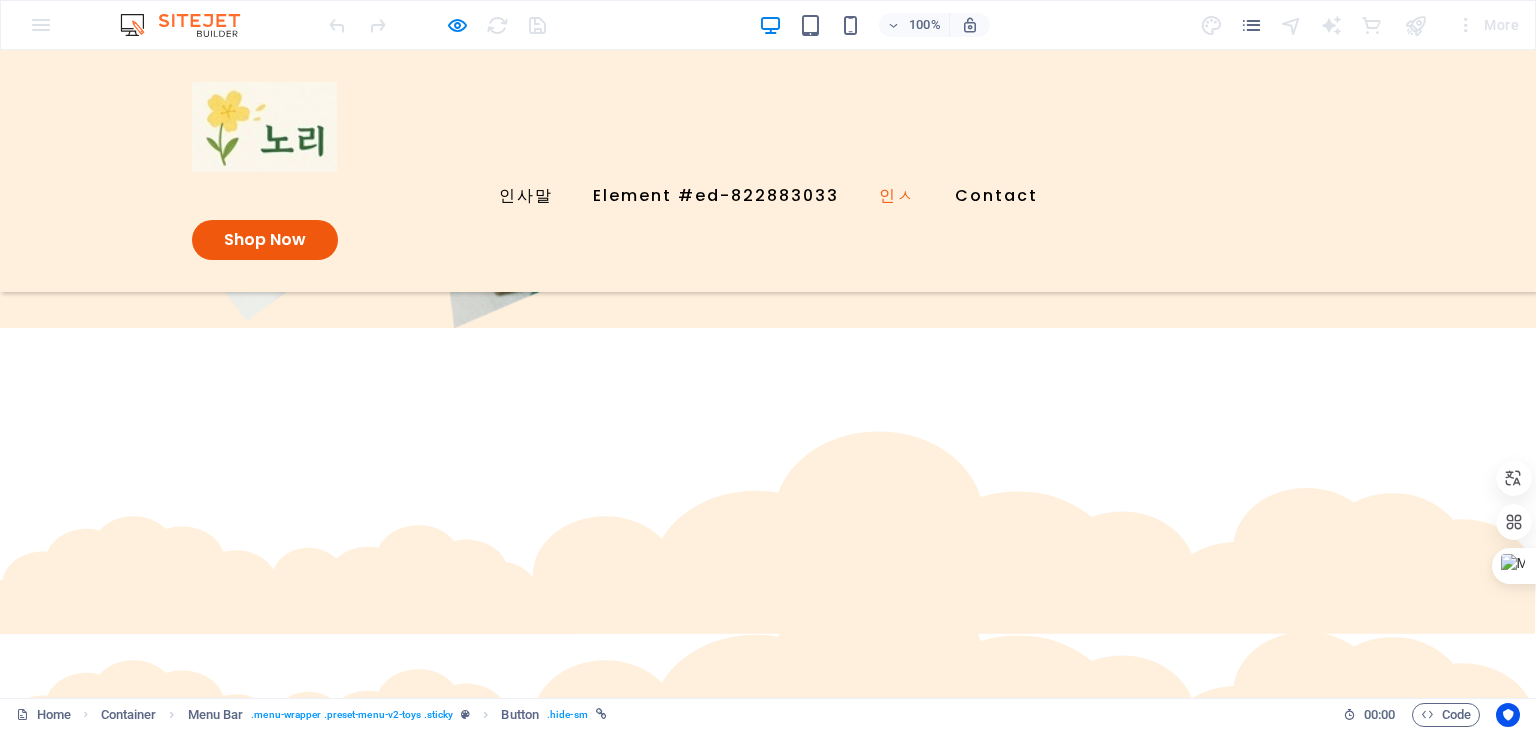 click on "인ㅅ" at bounding box center [897, 196] 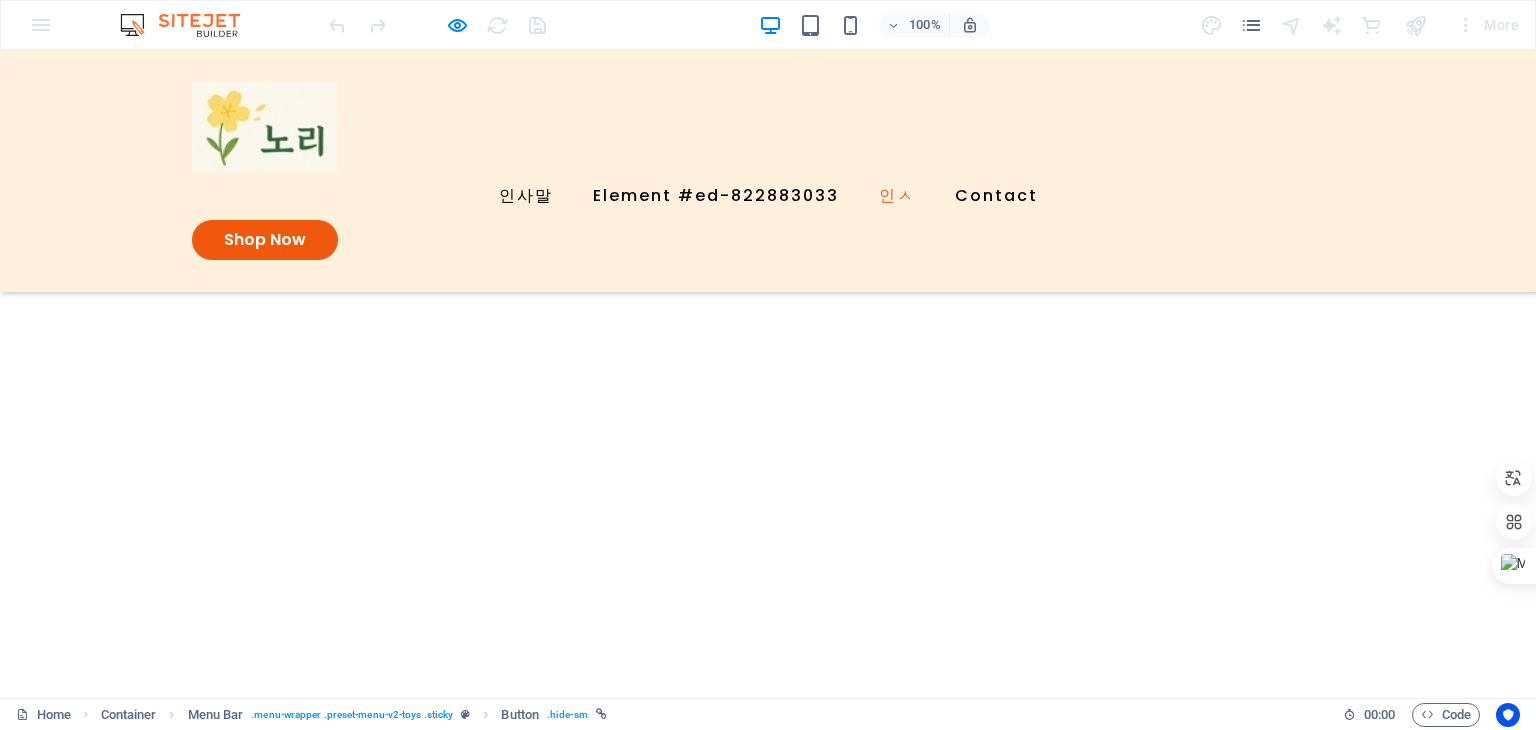 scroll, scrollTop: 1981, scrollLeft: 0, axis: vertical 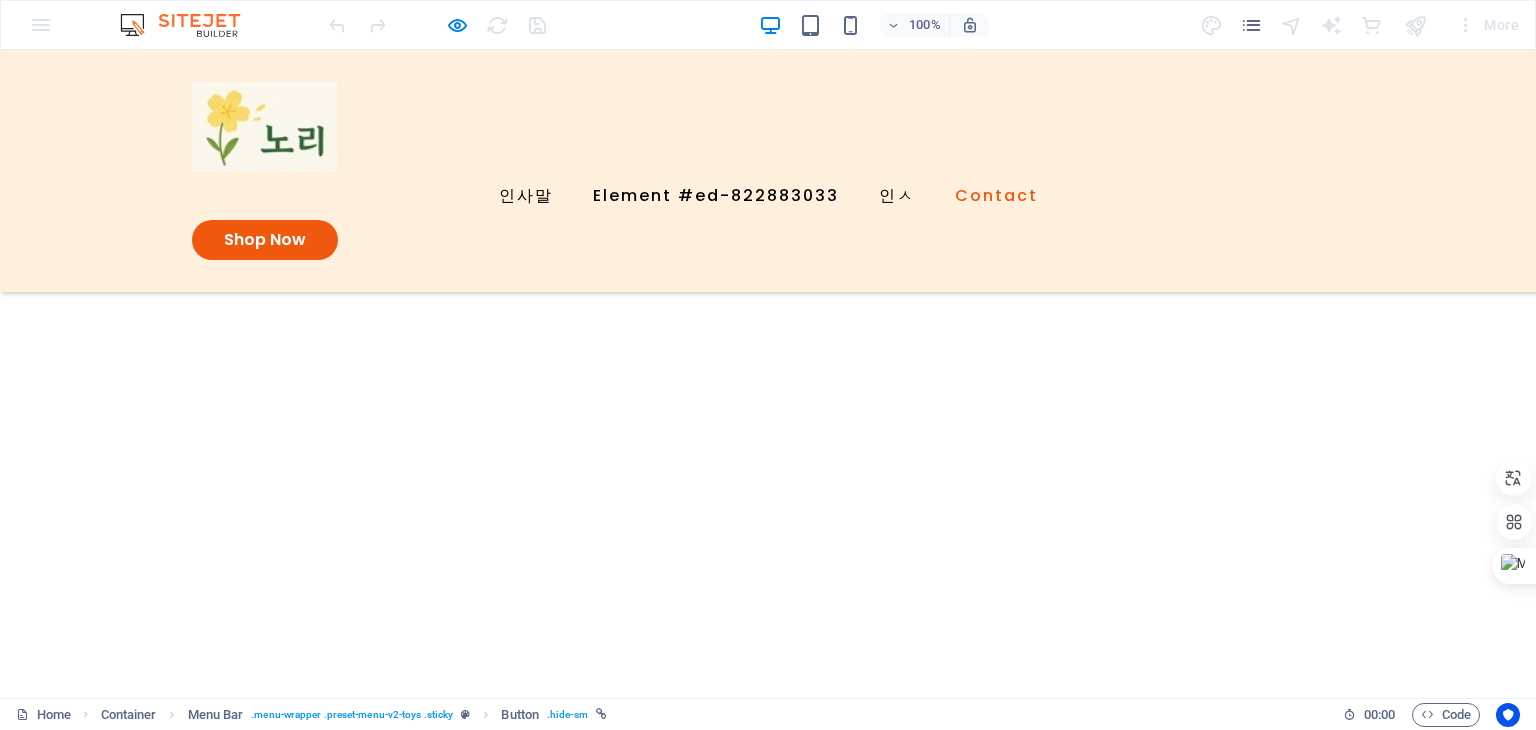 click on "Contact" at bounding box center (996, 196) 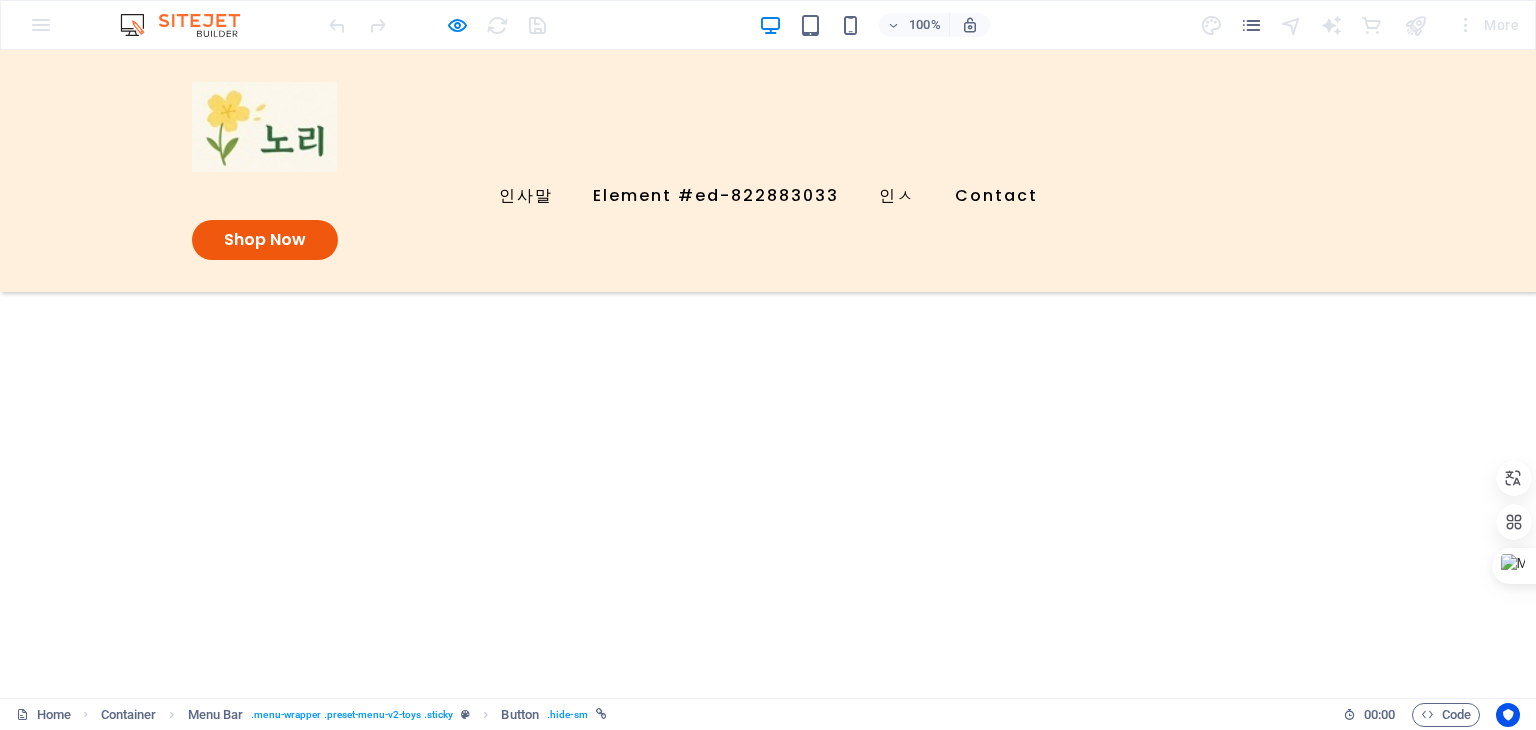scroll, scrollTop: 2030, scrollLeft: 0, axis: vertical 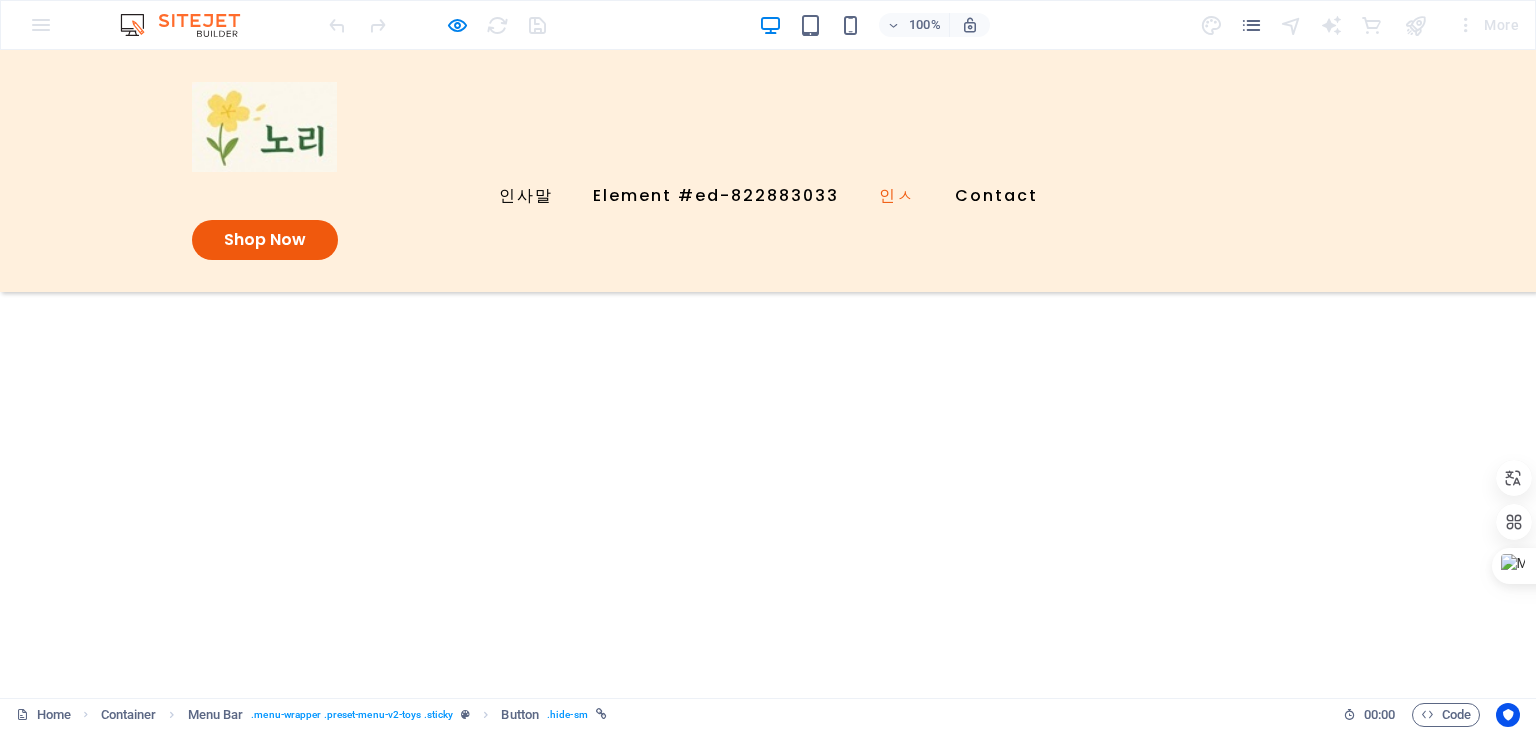 click on "인ㅅ" at bounding box center [897, 196] 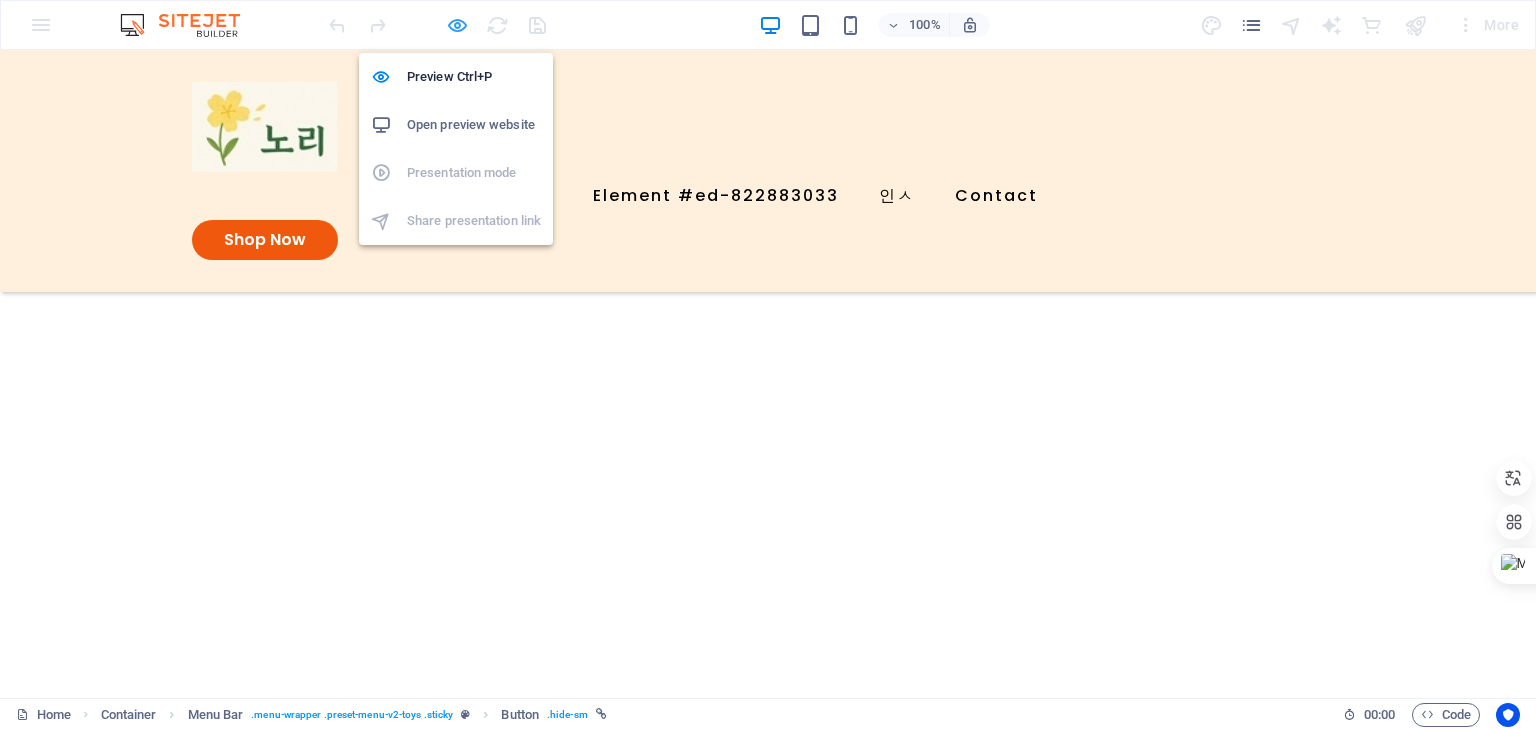 click at bounding box center [457, 25] 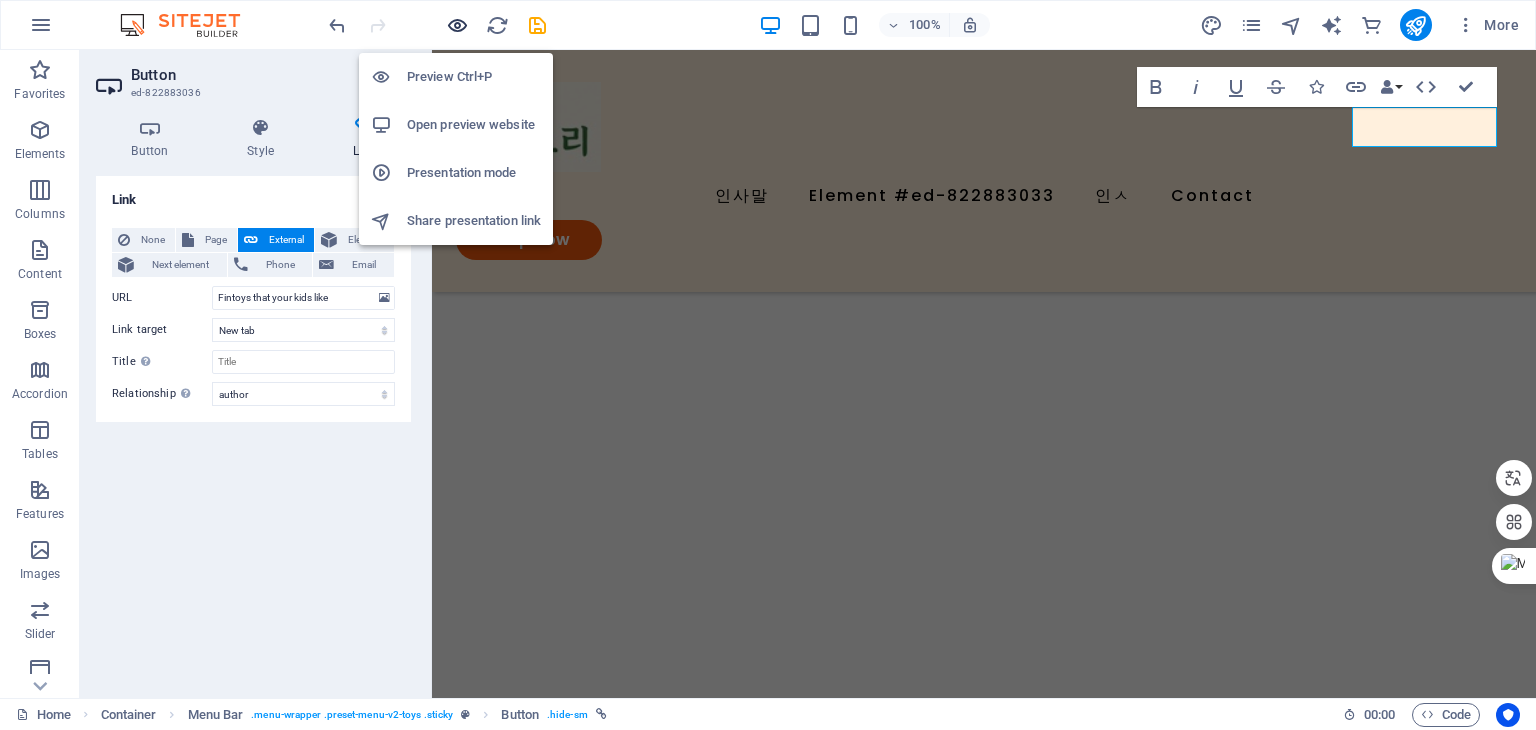 scroll, scrollTop: 2068, scrollLeft: 0, axis: vertical 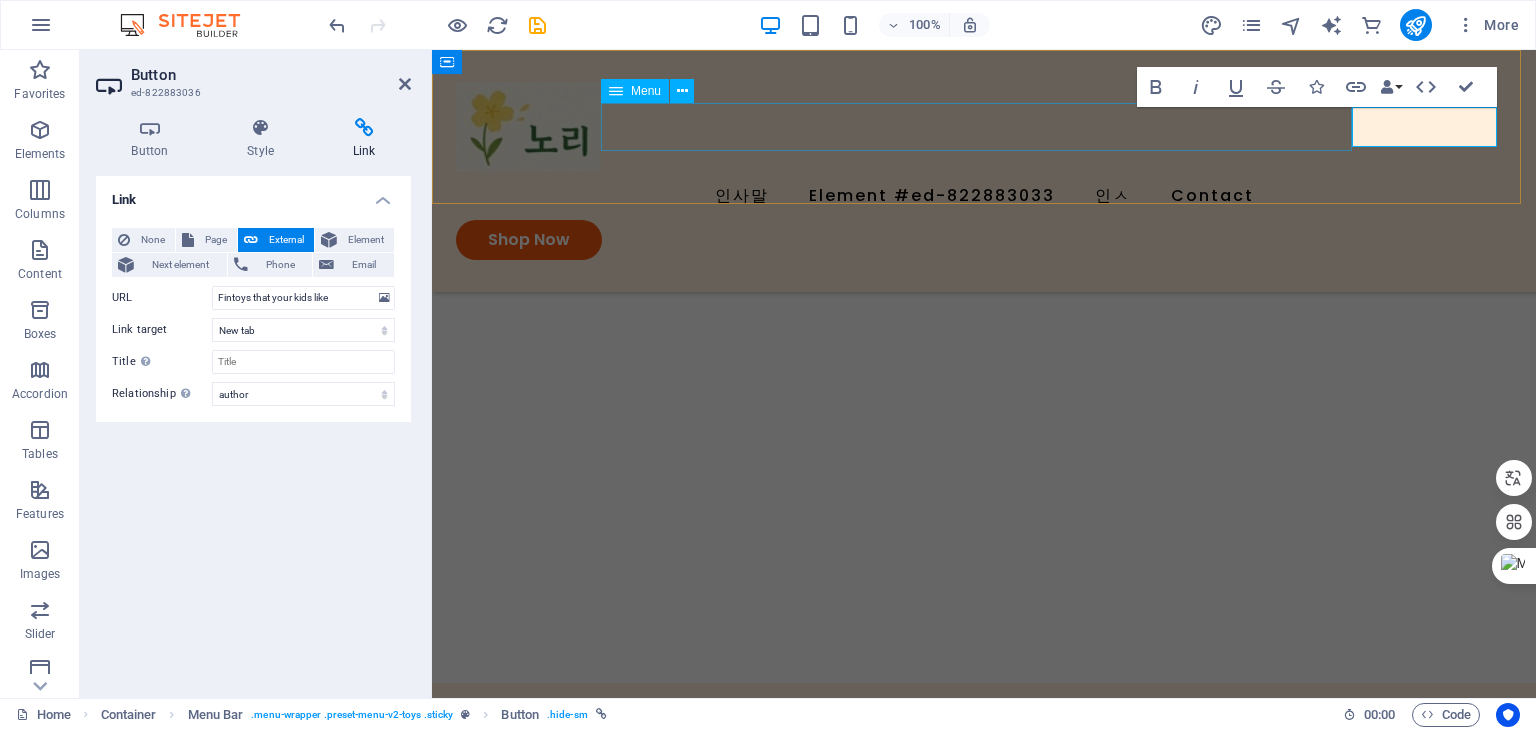 click on "네입" at bounding box center (984, 196) 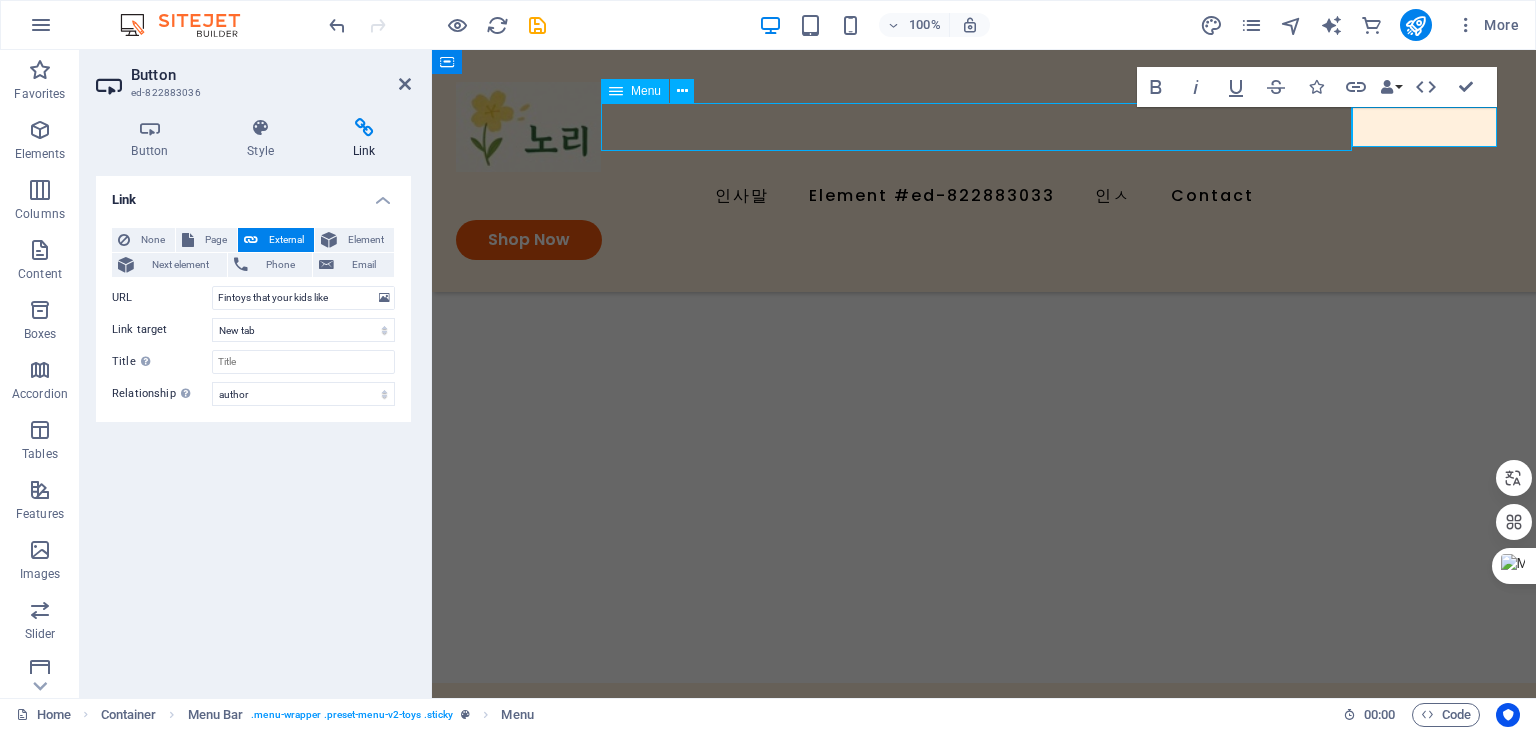 click on "네입" at bounding box center (984, 196) 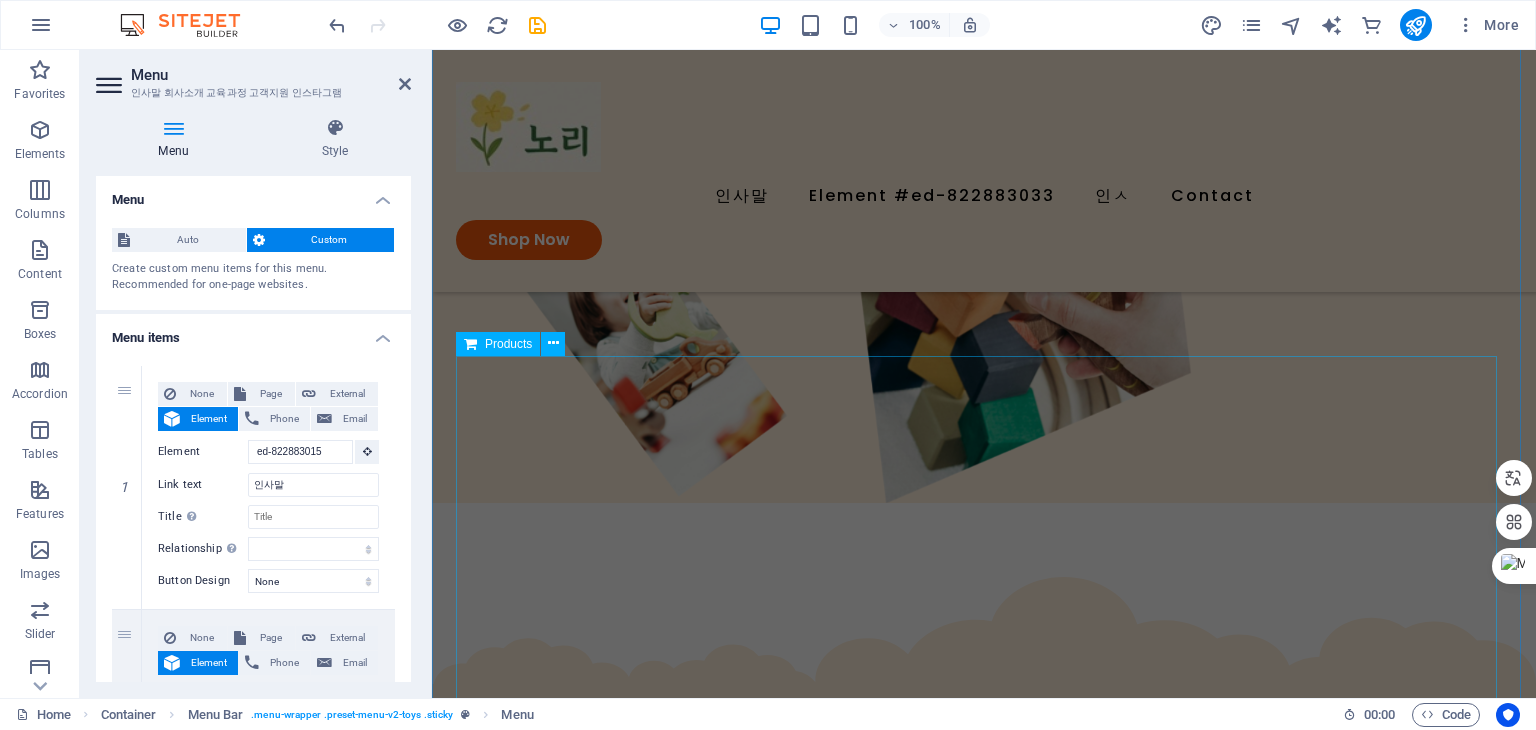 scroll, scrollTop: 1914, scrollLeft: 0, axis: vertical 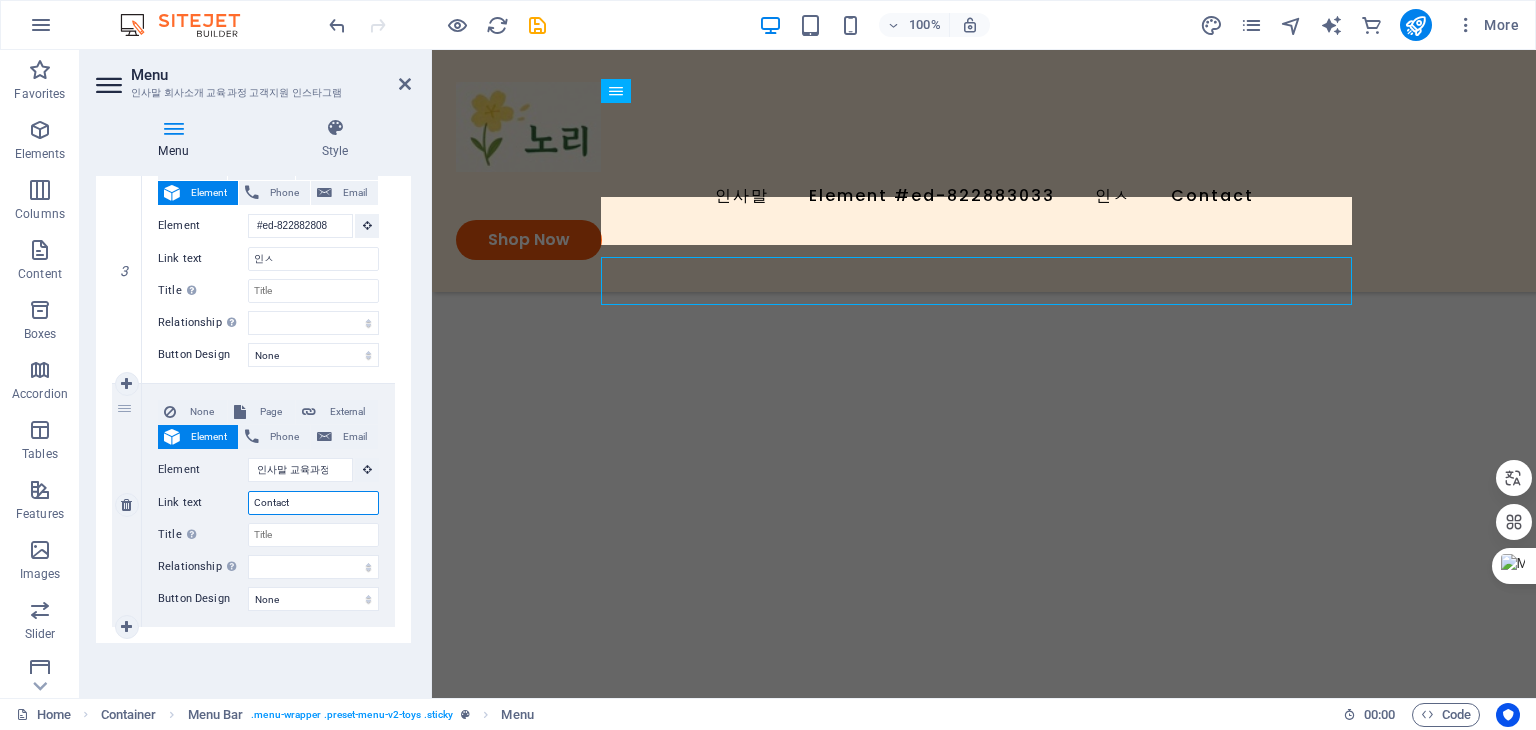 click on "Contact" at bounding box center (313, 503) 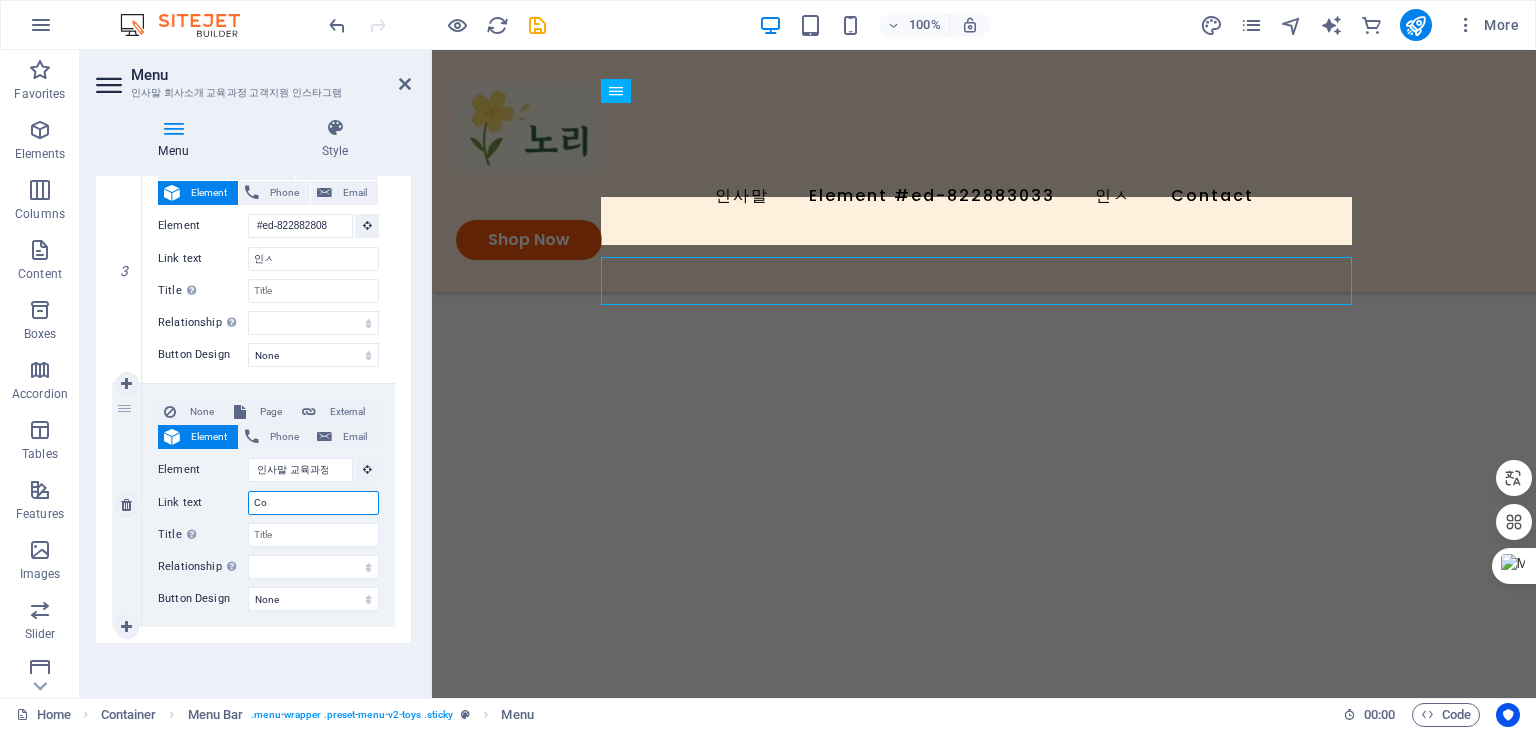 type on "C" 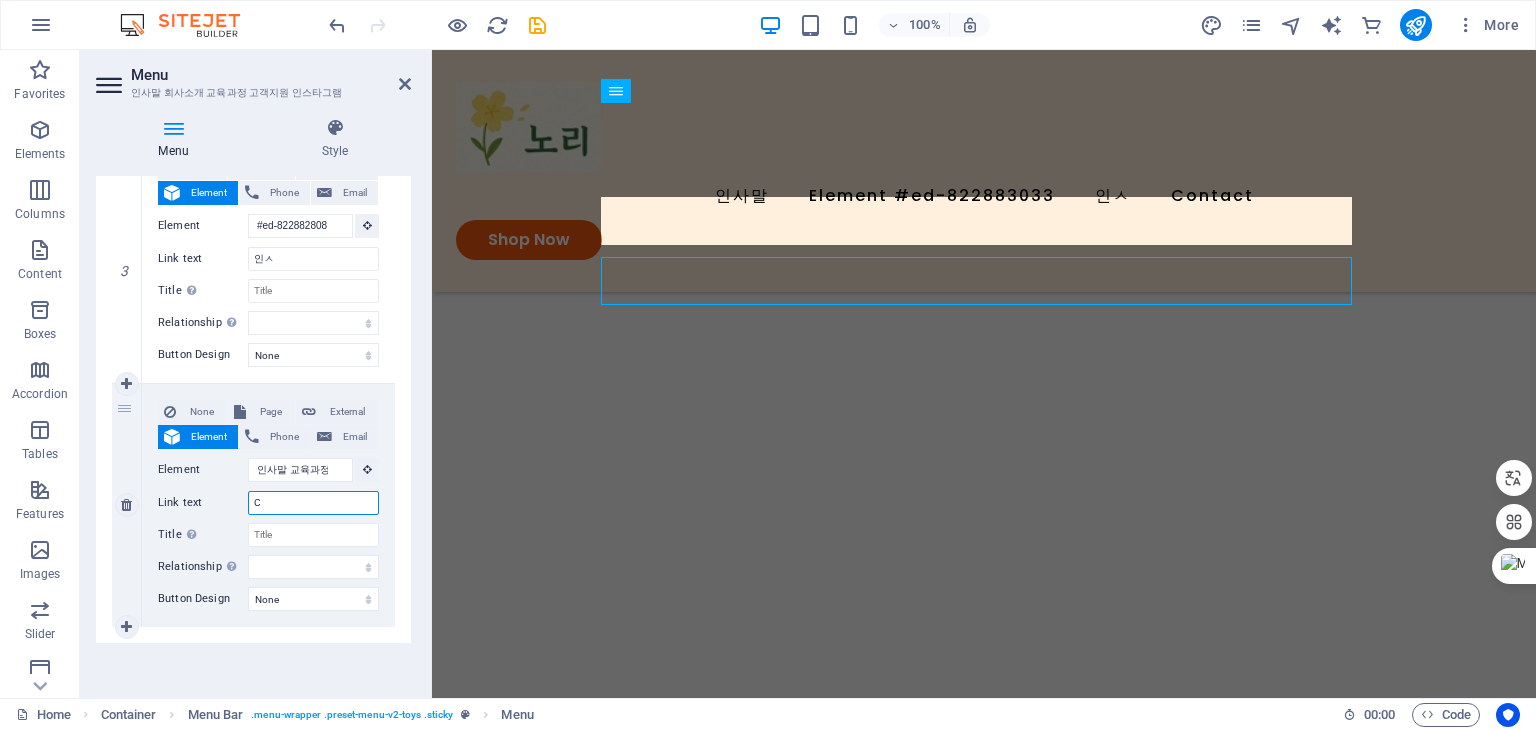 type 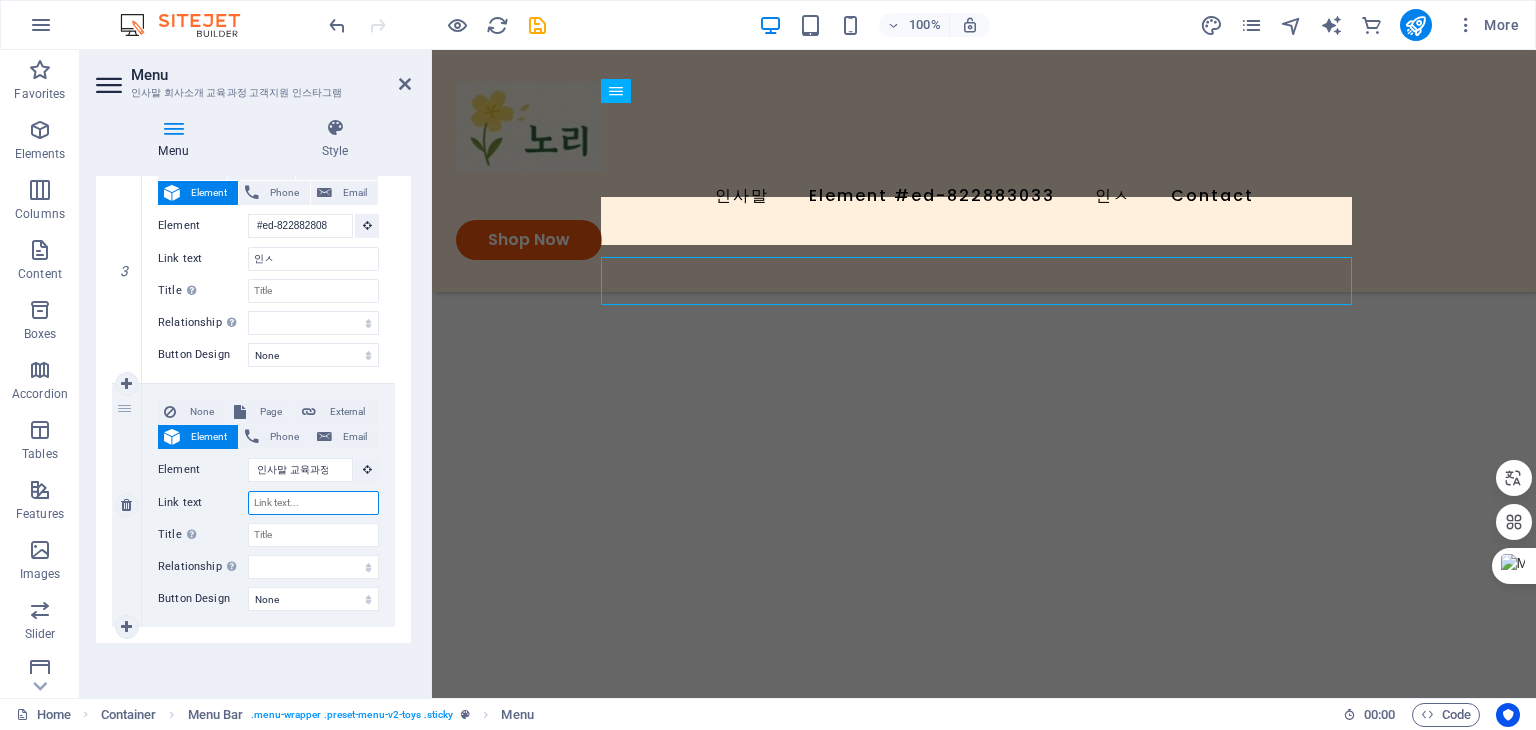 select 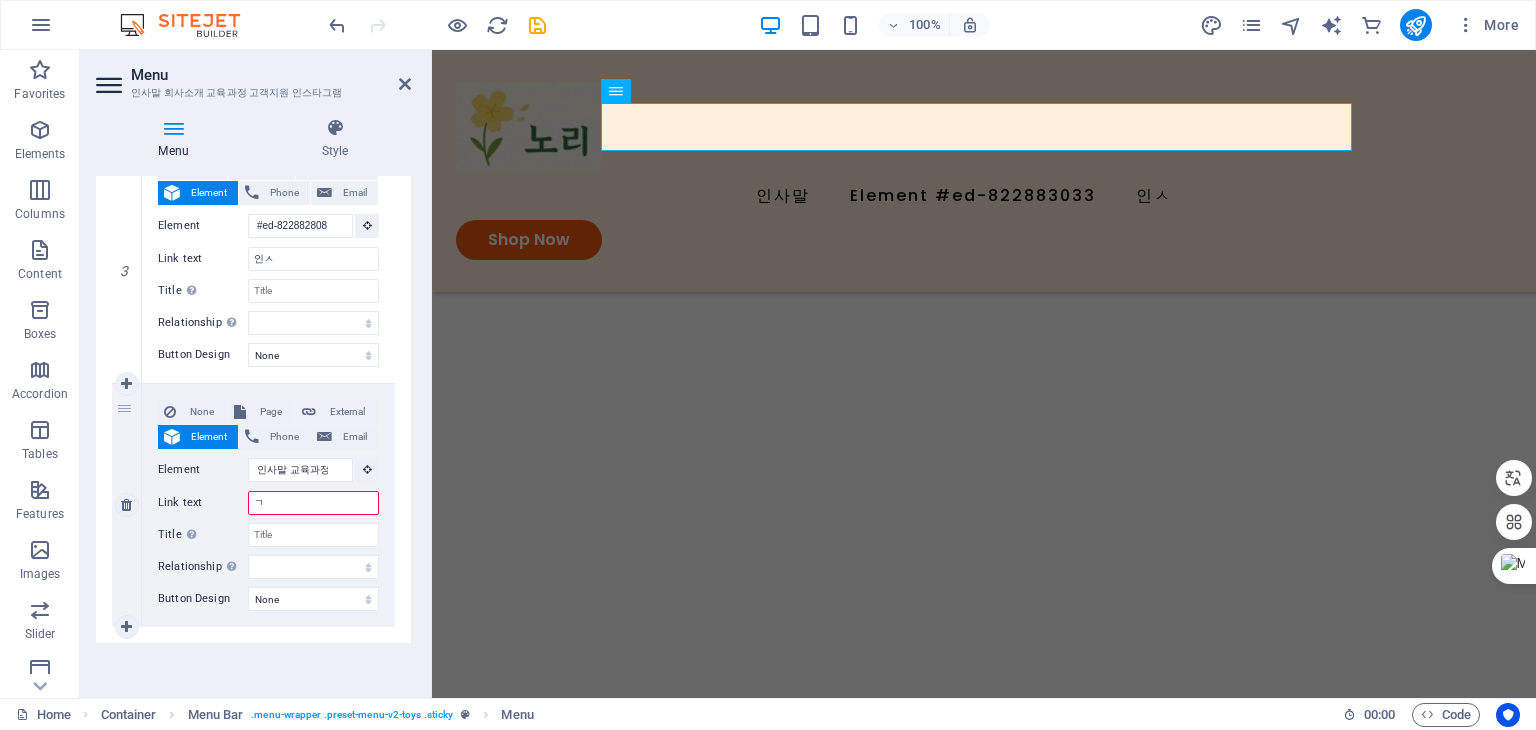 type on "고" 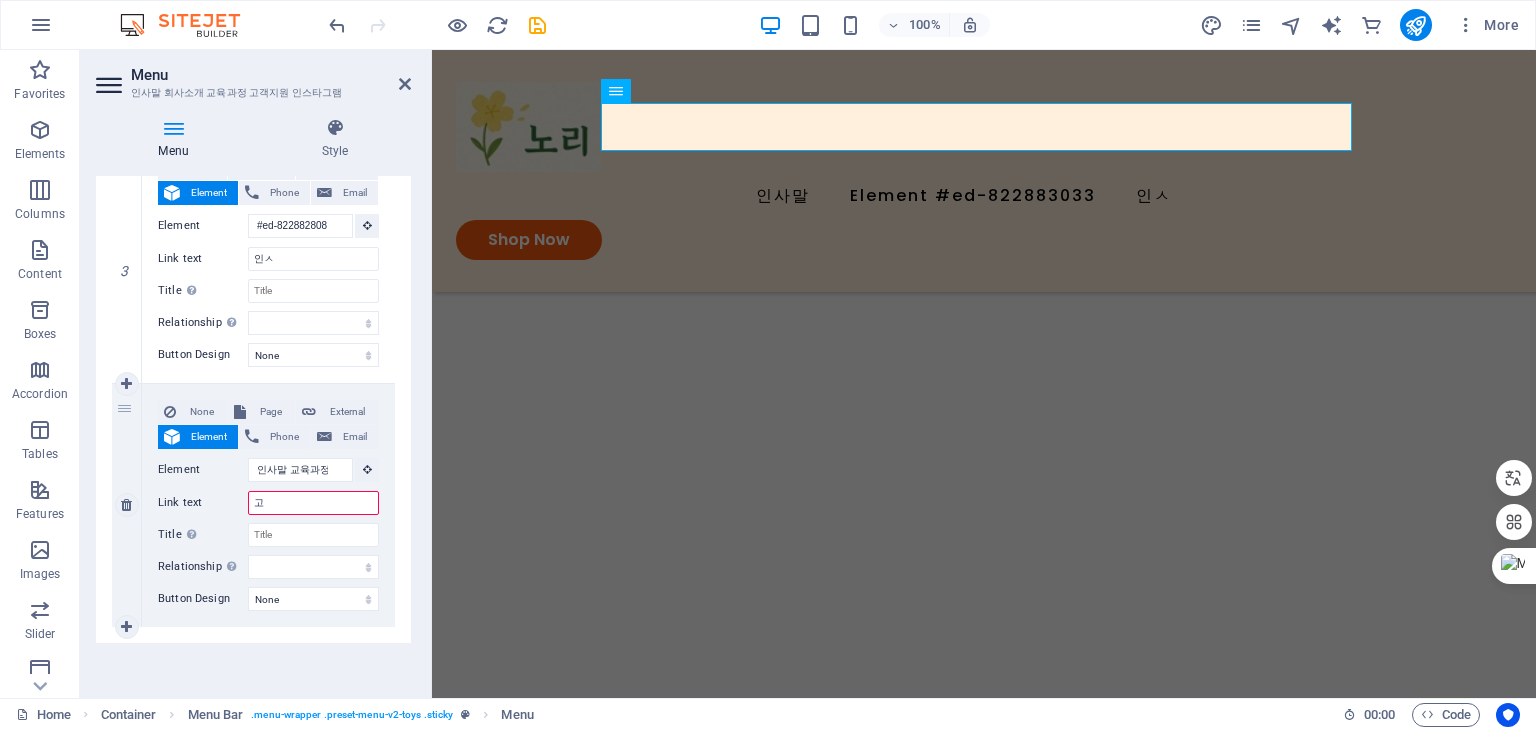 select 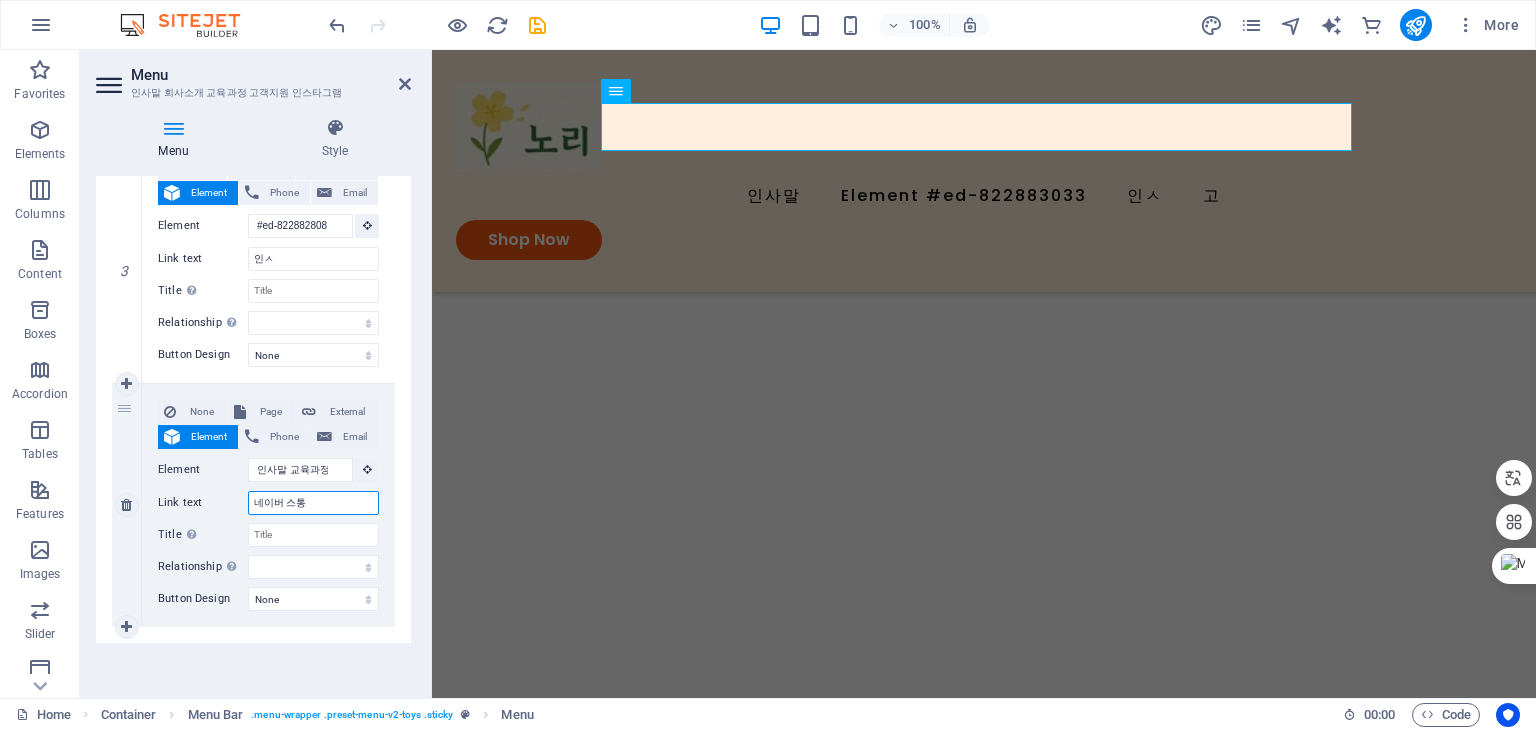 type on "ㄲtoys that your kids like" 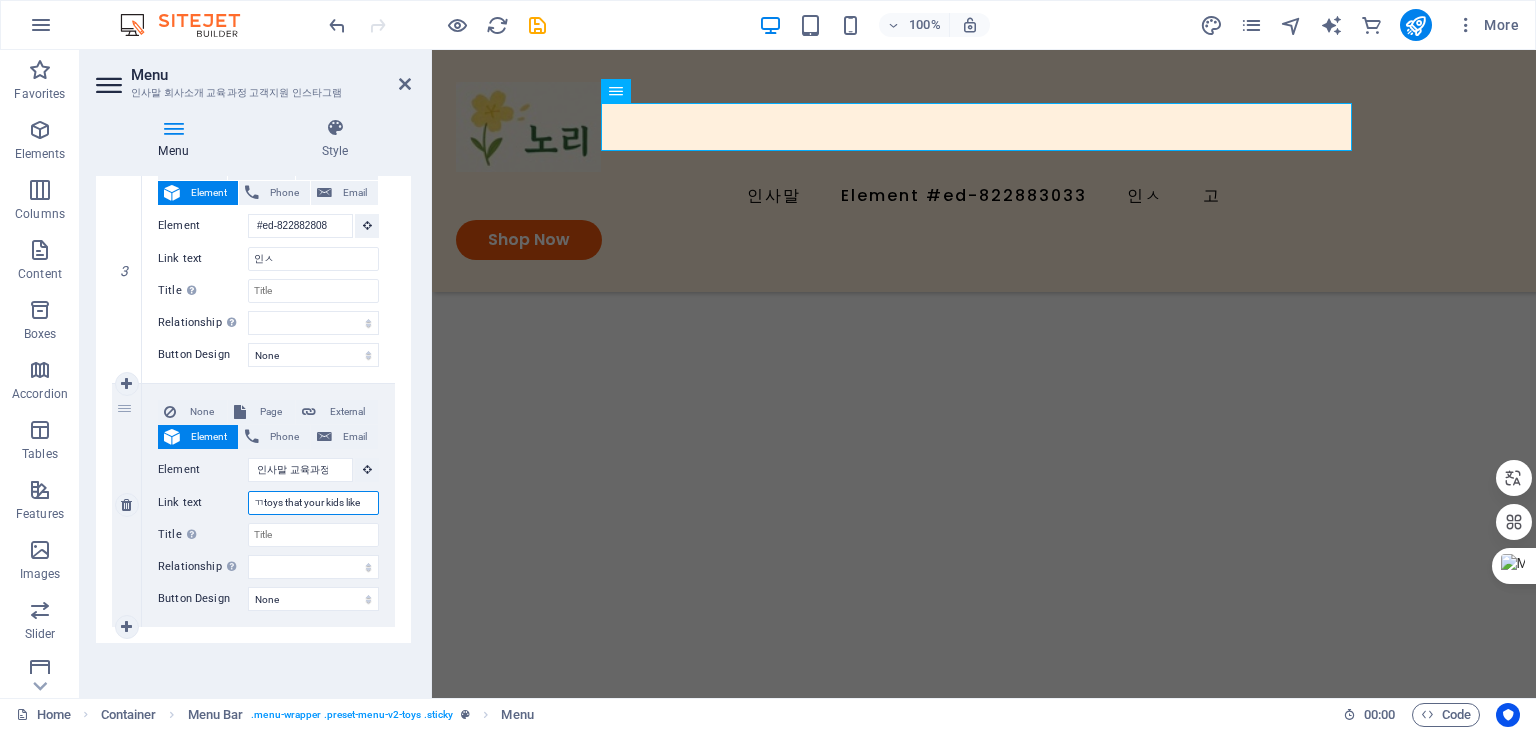 select 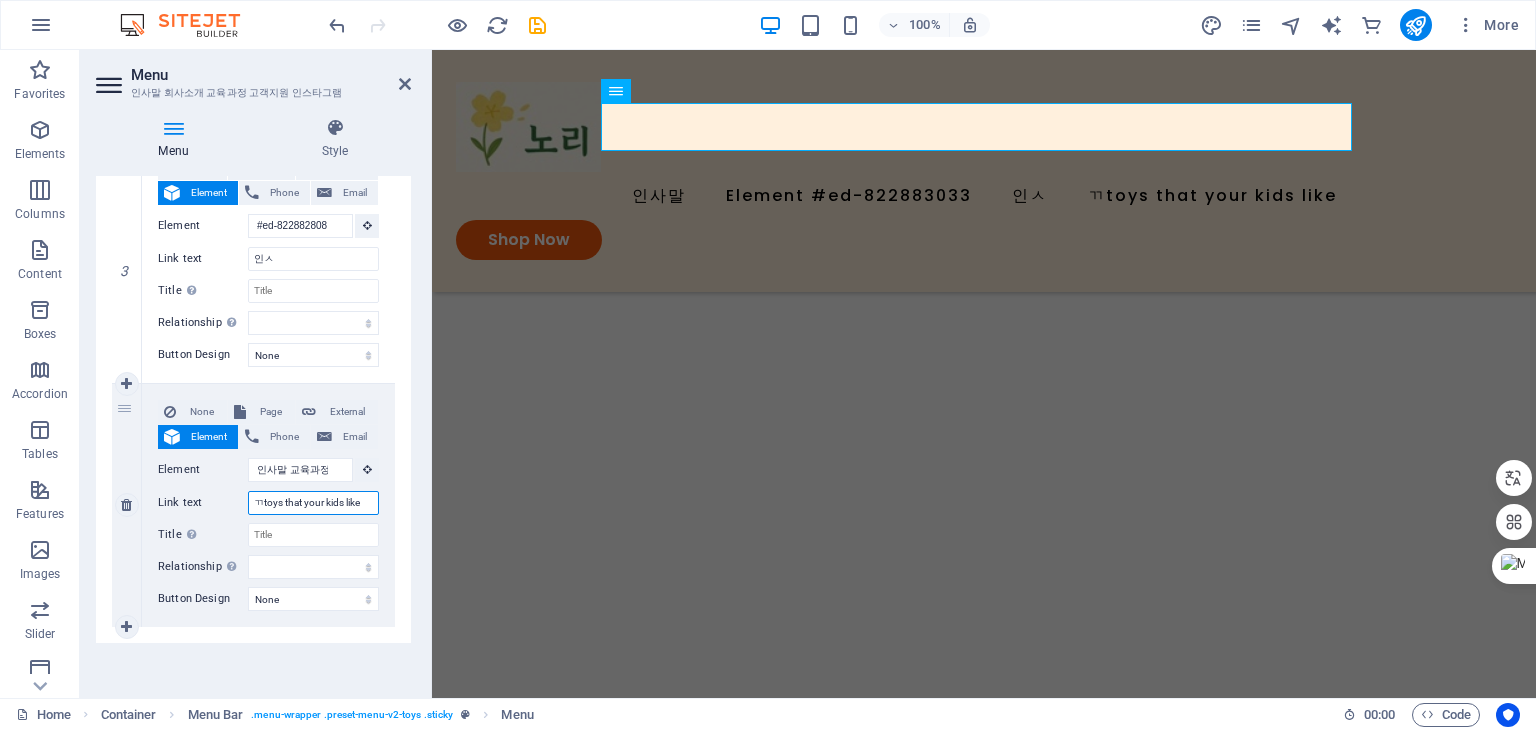 type on "ㄲtoys that your kids like" 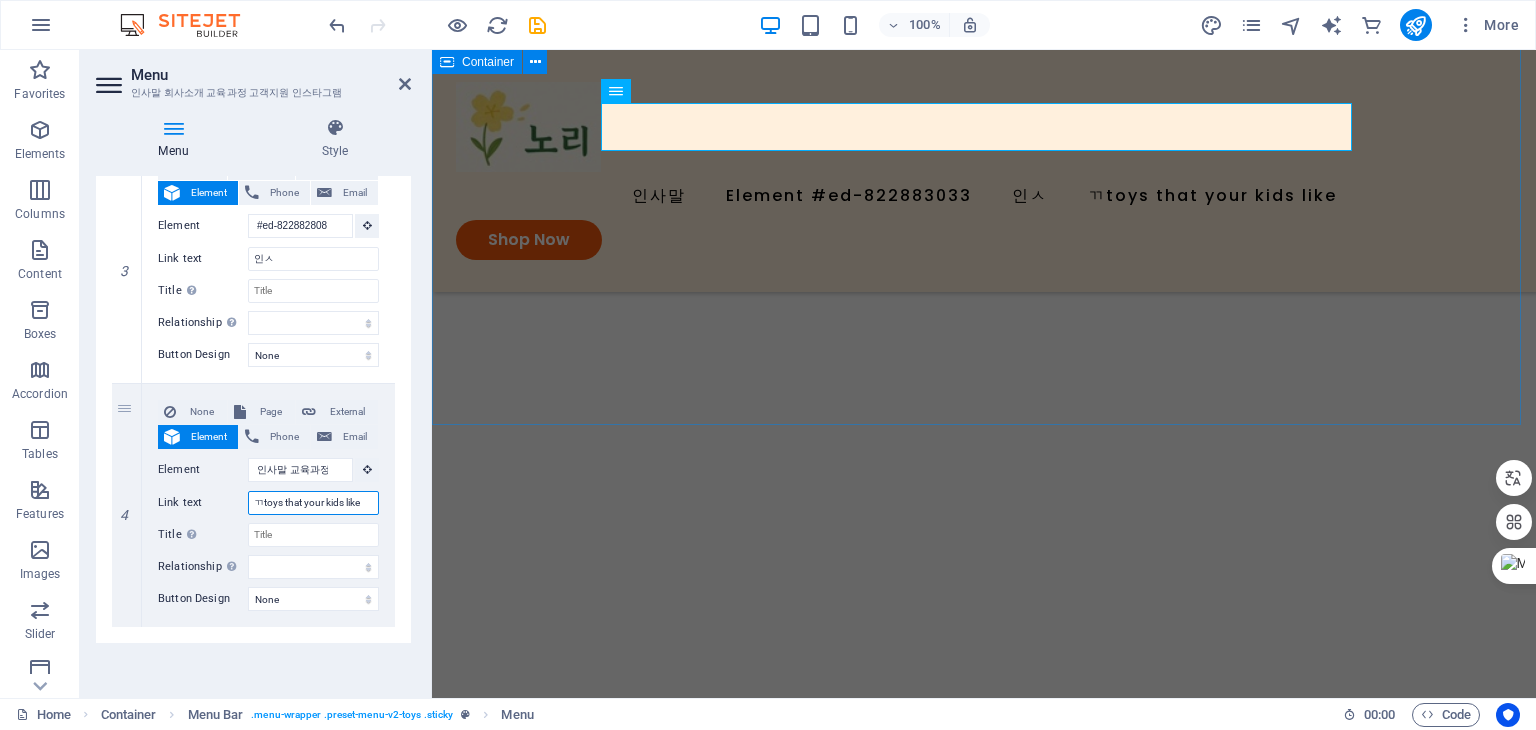 type on "ㄲtoys that your kids like" 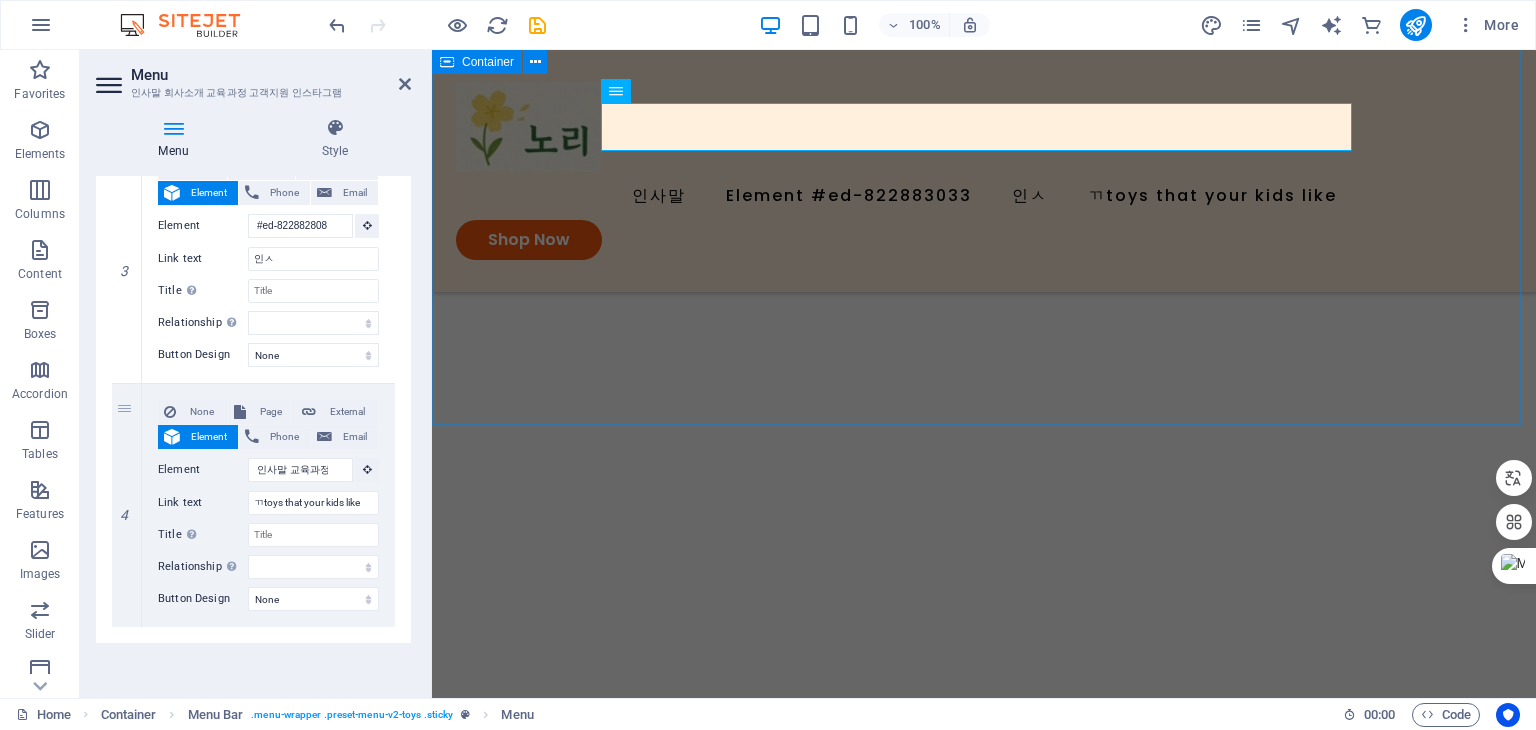 drag, startPoint x: 890, startPoint y: 413, endPoint x: 1244, endPoint y: 394, distance: 354.50952 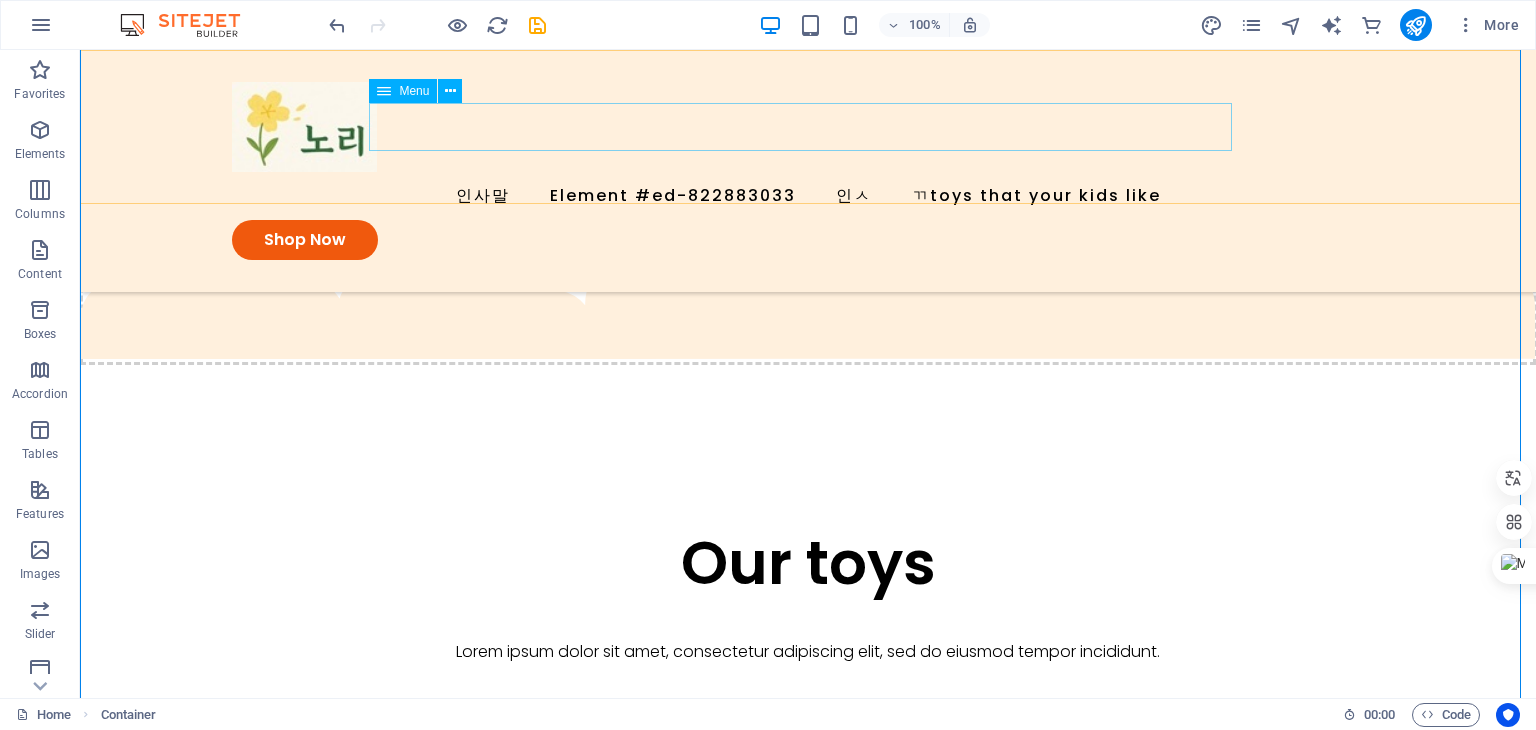 click on "ed-822883033" at bounding box center (808, 196) 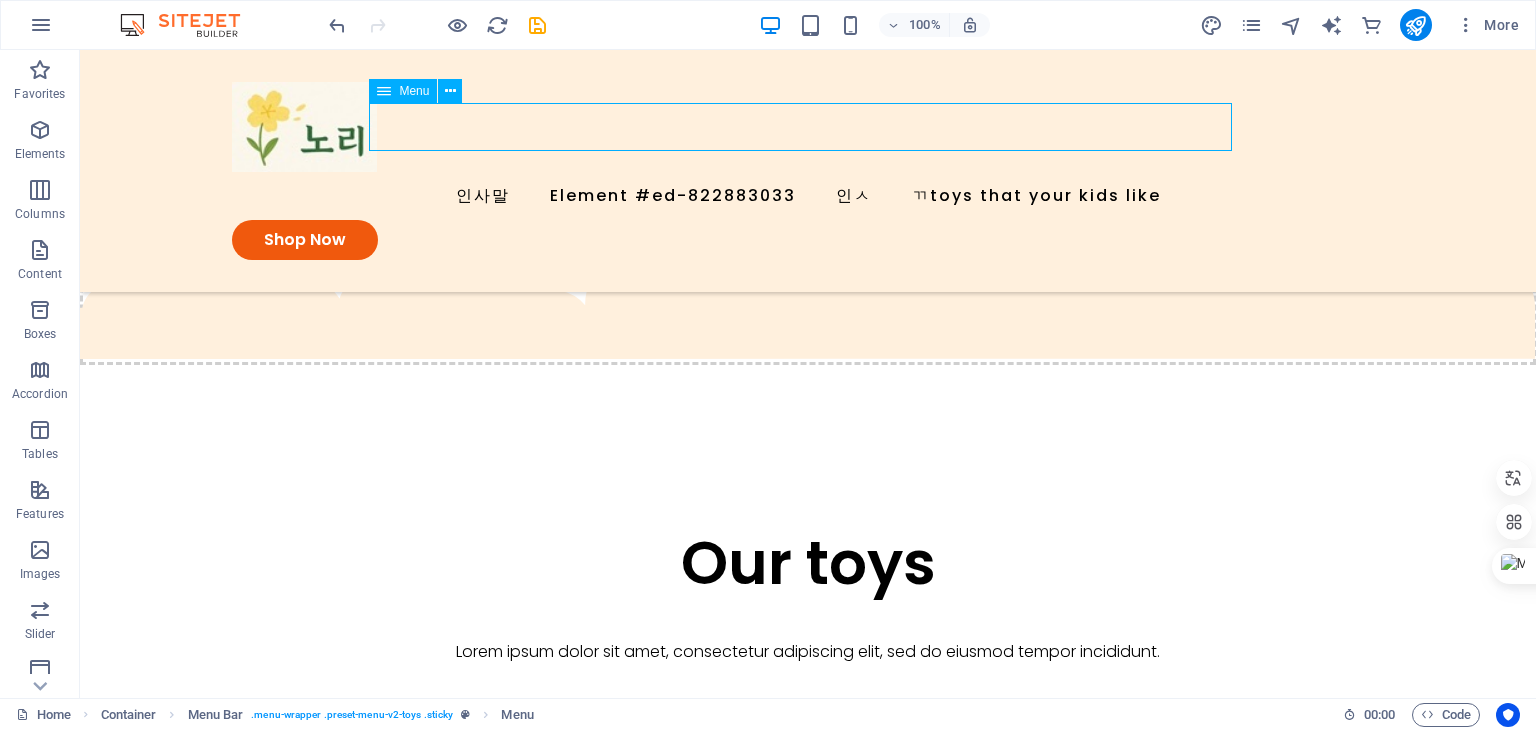 click on "ed-822883033" at bounding box center [808, 196] 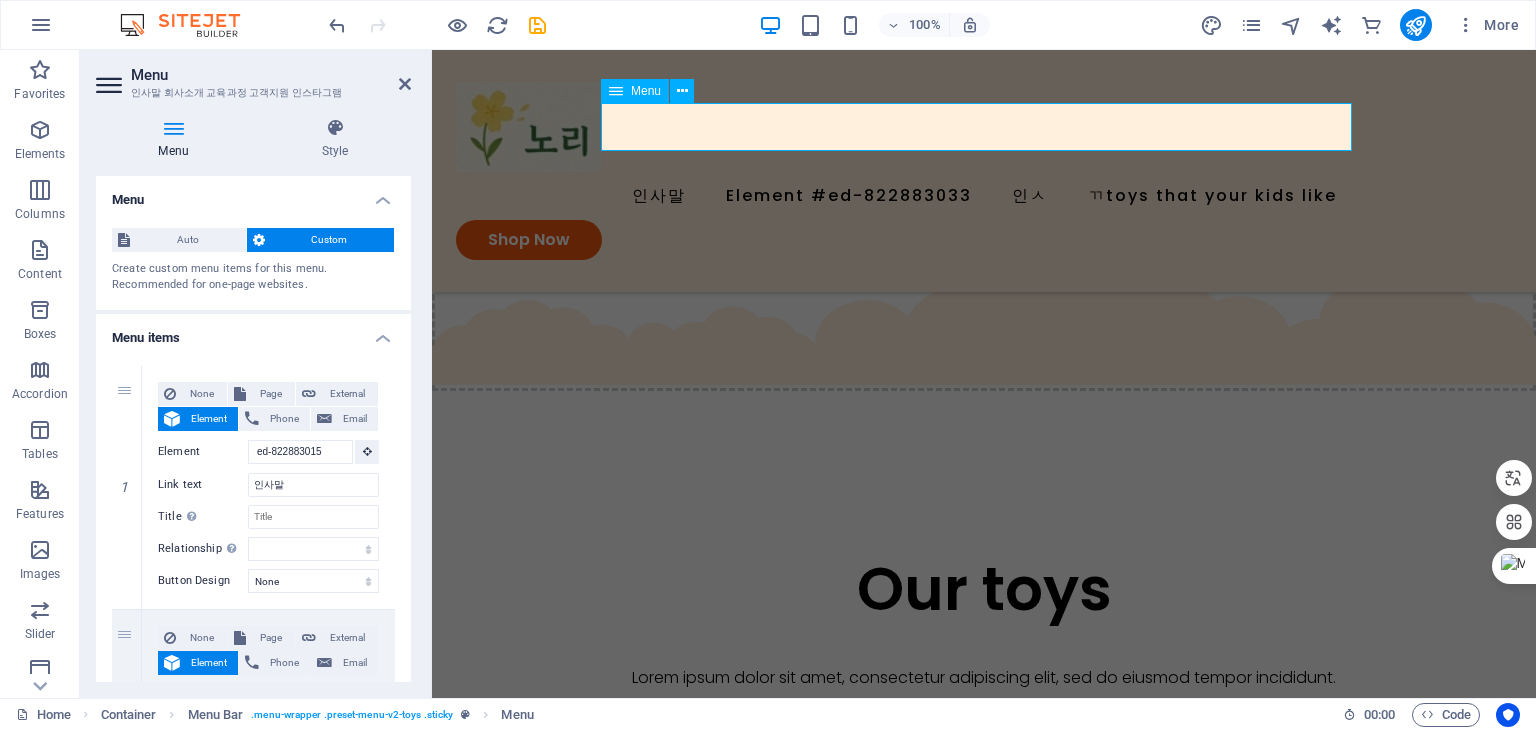 scroll, scrollTop: 1308, scrollLeft: 0, axis: vertical 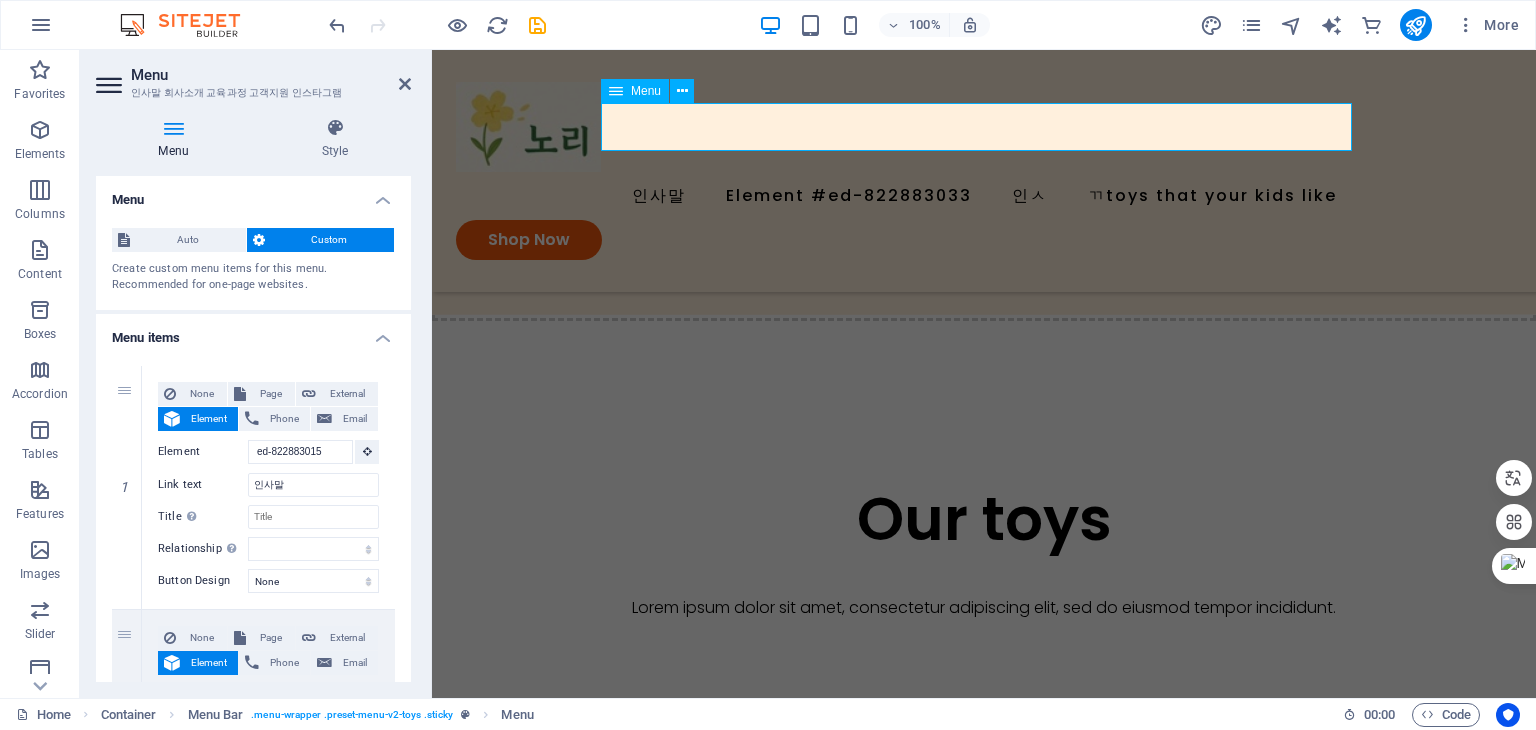 click on "ed-822883033" at bounding box center (984, 196) 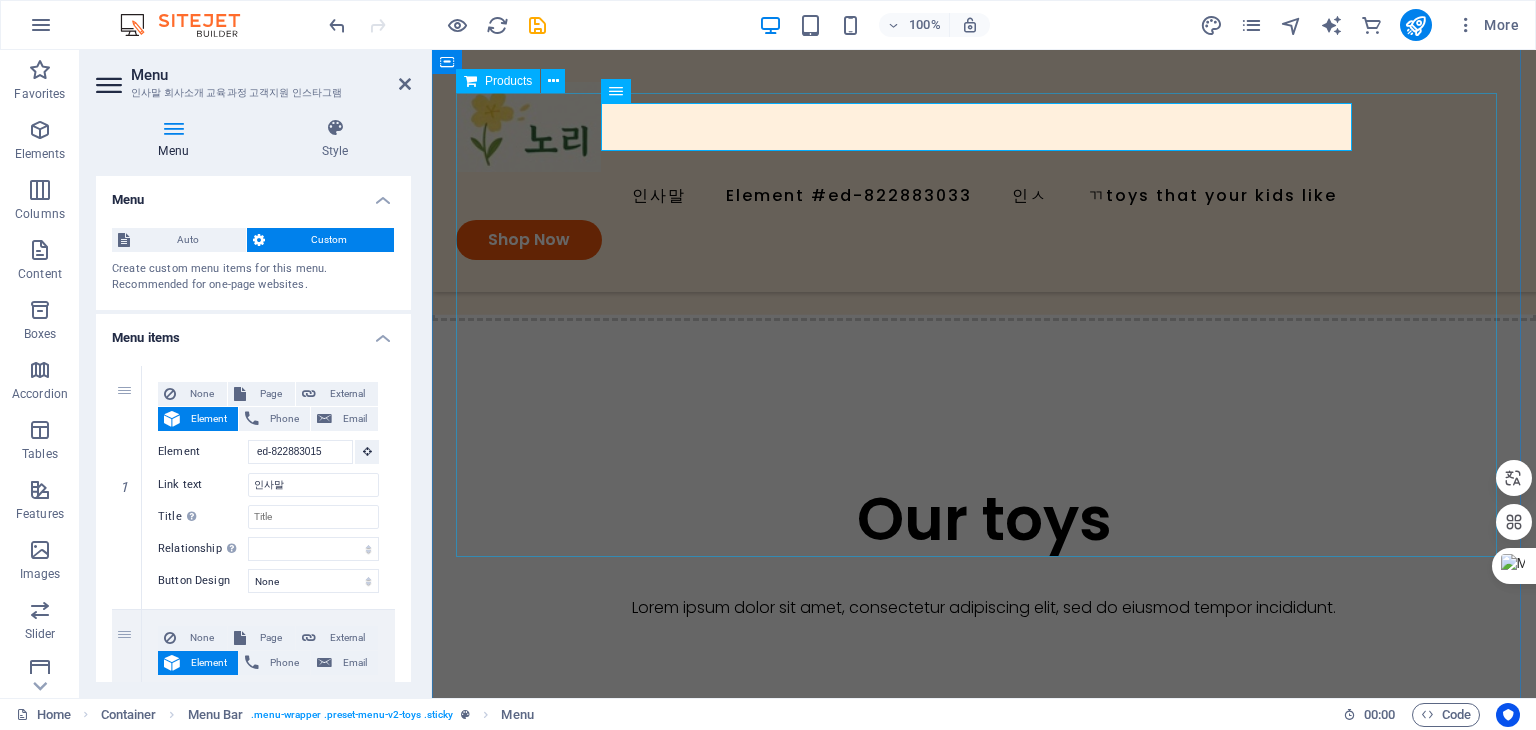click at bounding box center [984, 892] 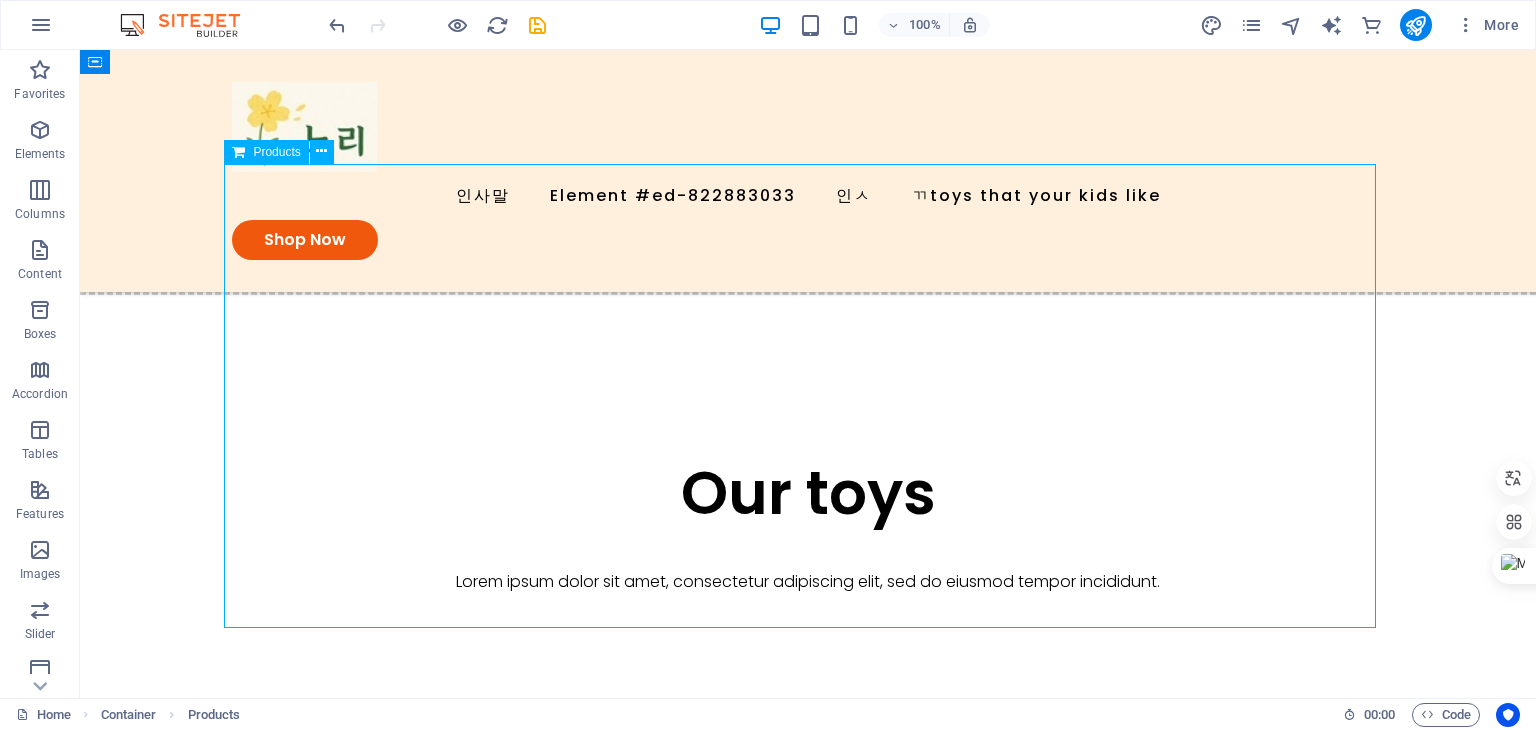 scroll, scrollTop: 1238, scrollLeft: 0, axis: vertical 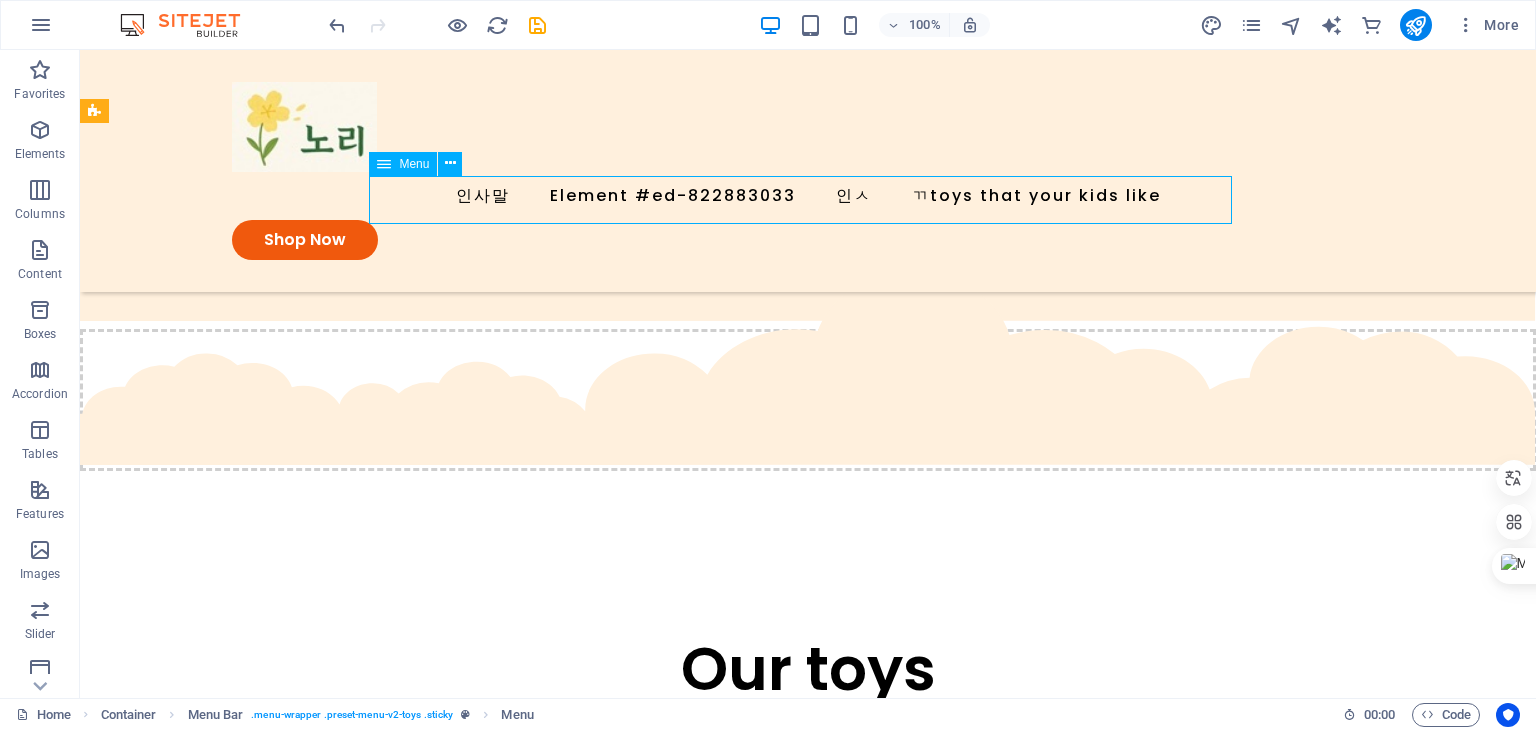 drag, startPoint x: 1229, startPoint y: 134, endPoint x: 1212, endPoint y: 140, distance: 18.027756 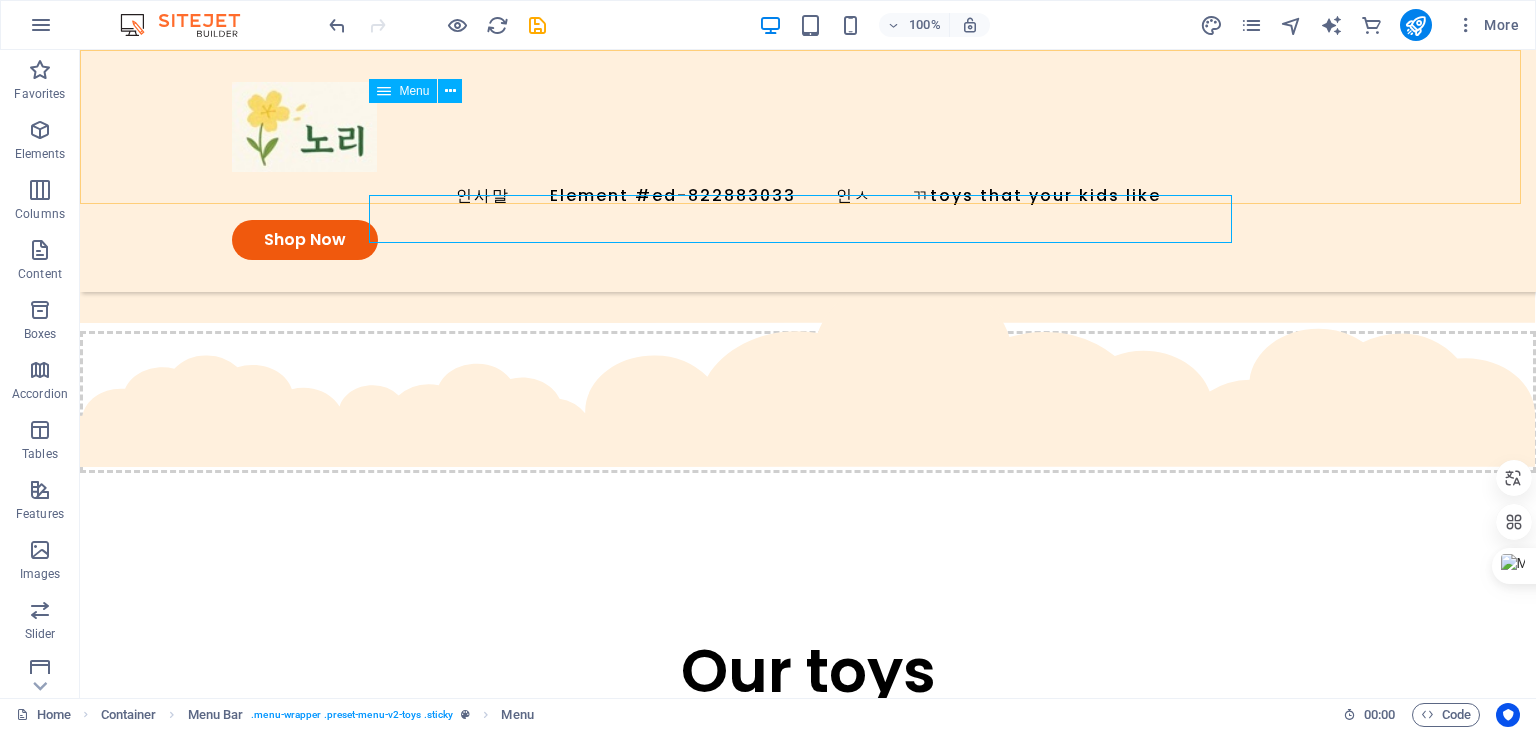 click on "ed-822883033" at bounding box center (808, 196) 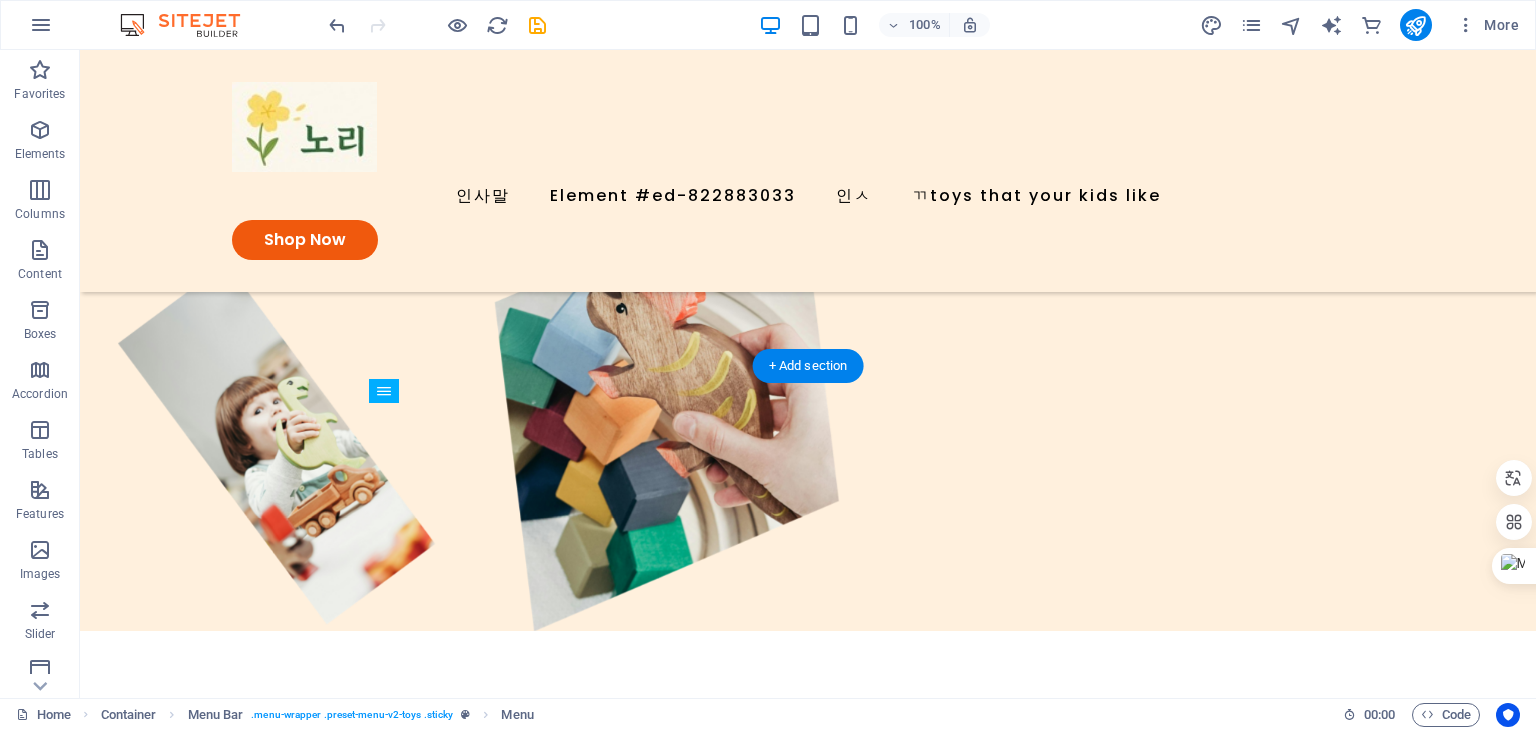 scroll, scrollTop: 530, scrollLeft: 0, axis: vertical 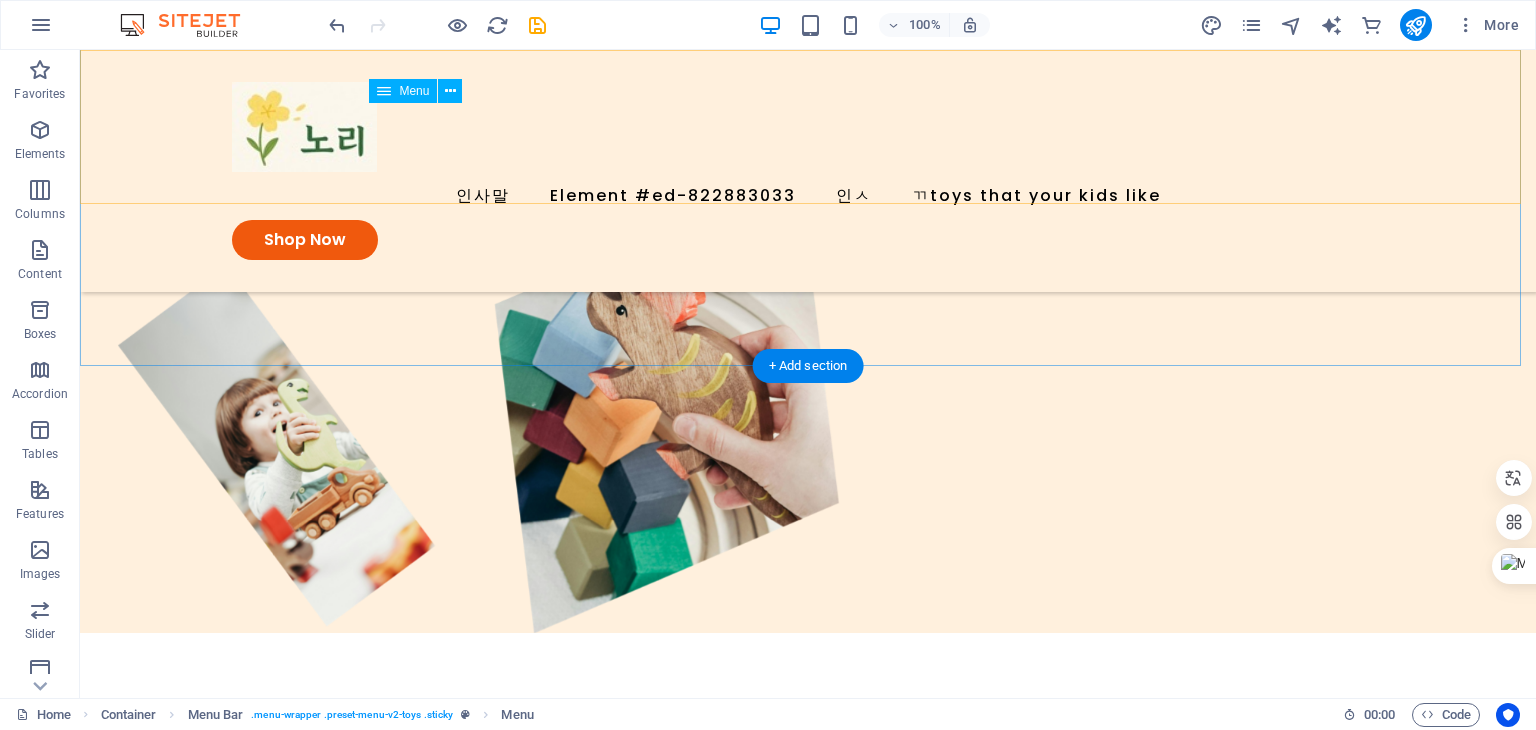 click on "ed-822883033" at bounding box center [808, 196] 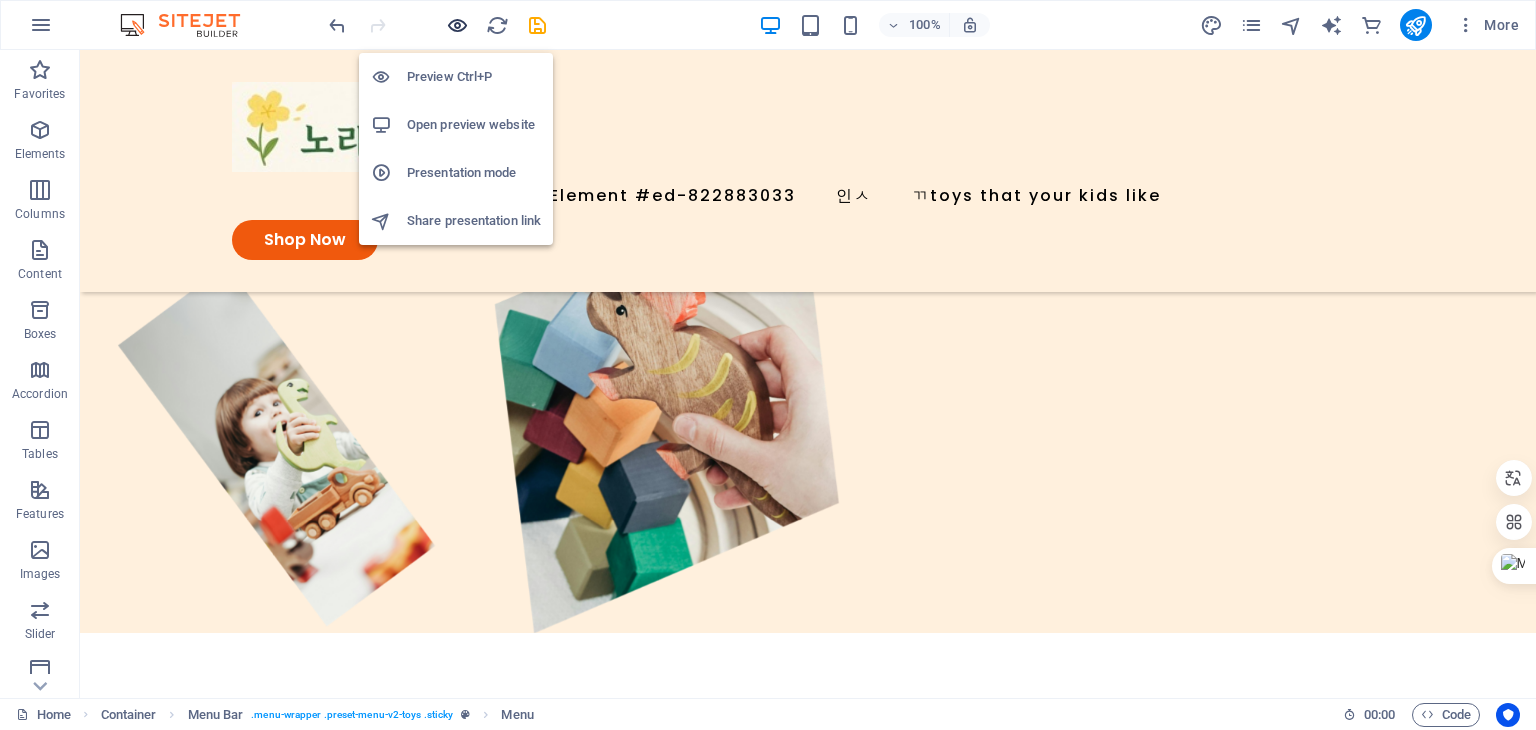 click at bounding box center [457, 25] 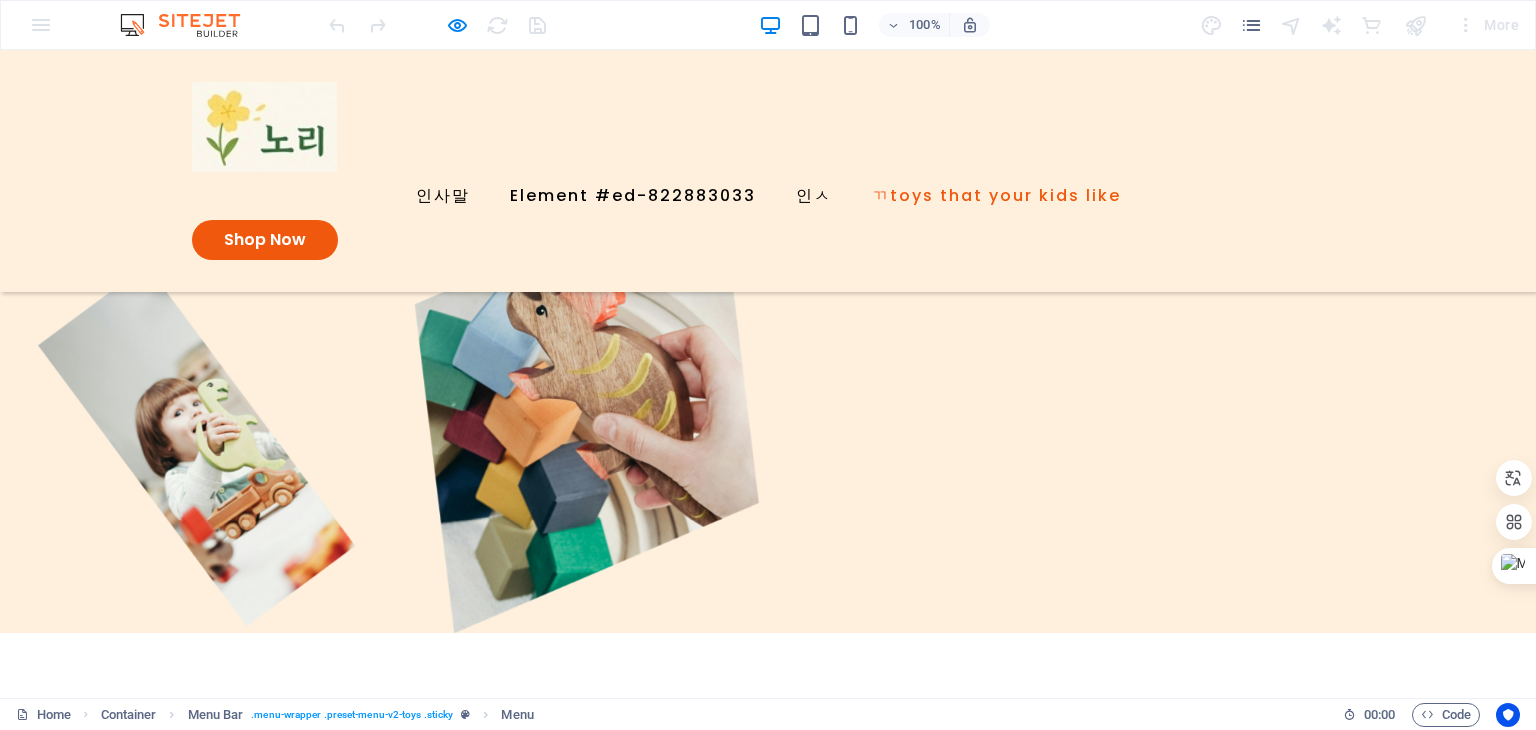 click on "ㄲtoys that your kids like" at bounding box center (996, 196) 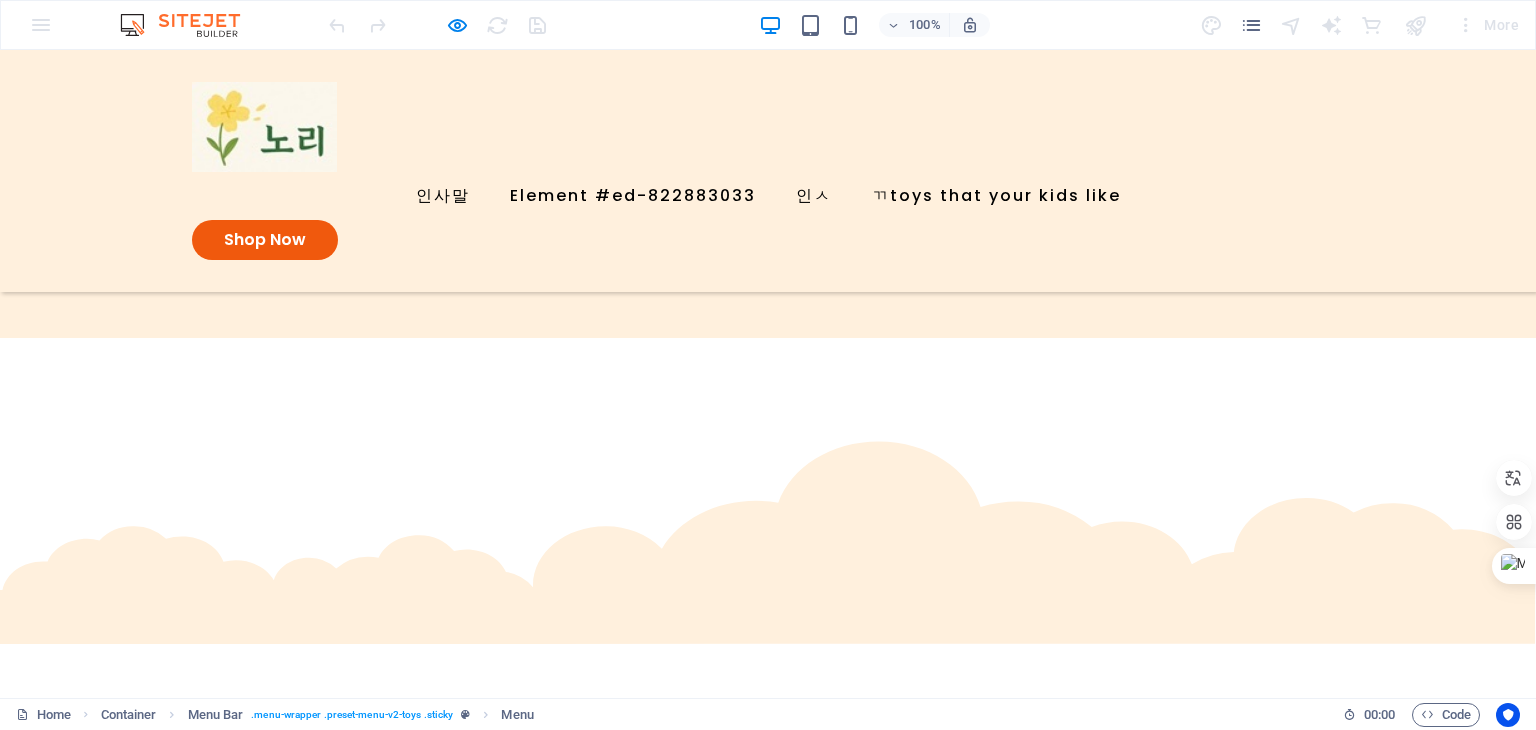 scroll, scrollTop: 2930, scrollLeft: 0, axis: vertical 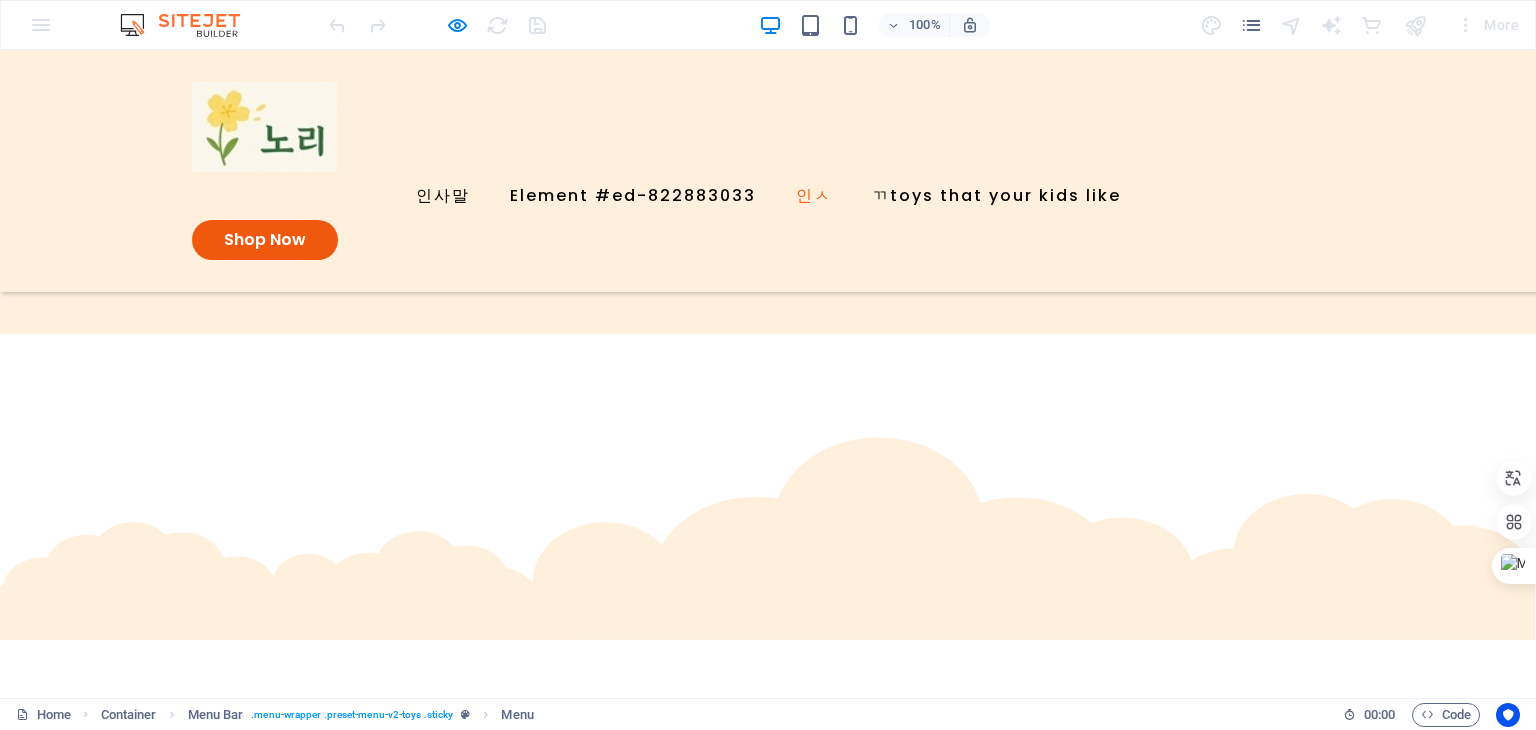 click on "인ㅅ" at bounding box center [814, 196] 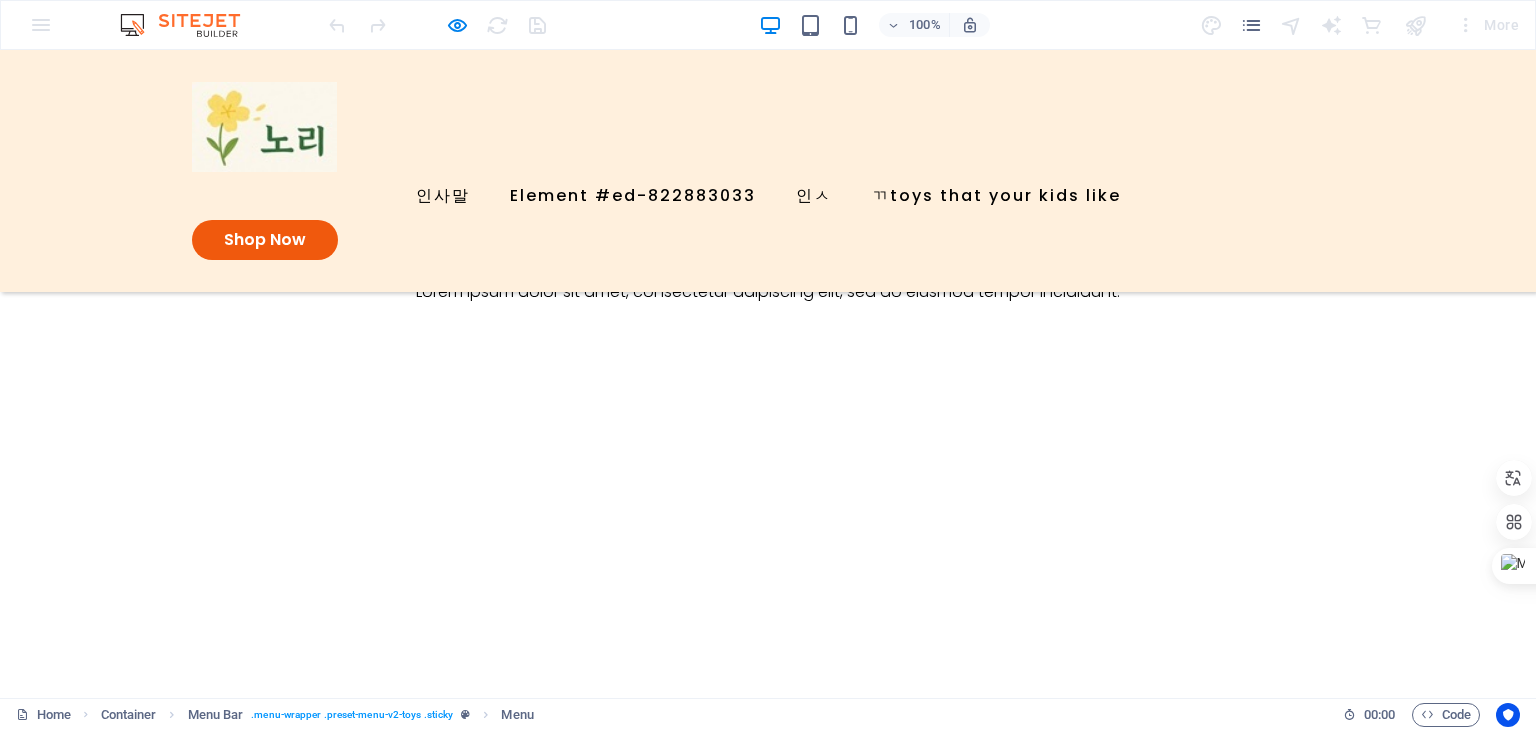 scroll, scrollTop: 1581, scrollLeft: 0, axis: vertical 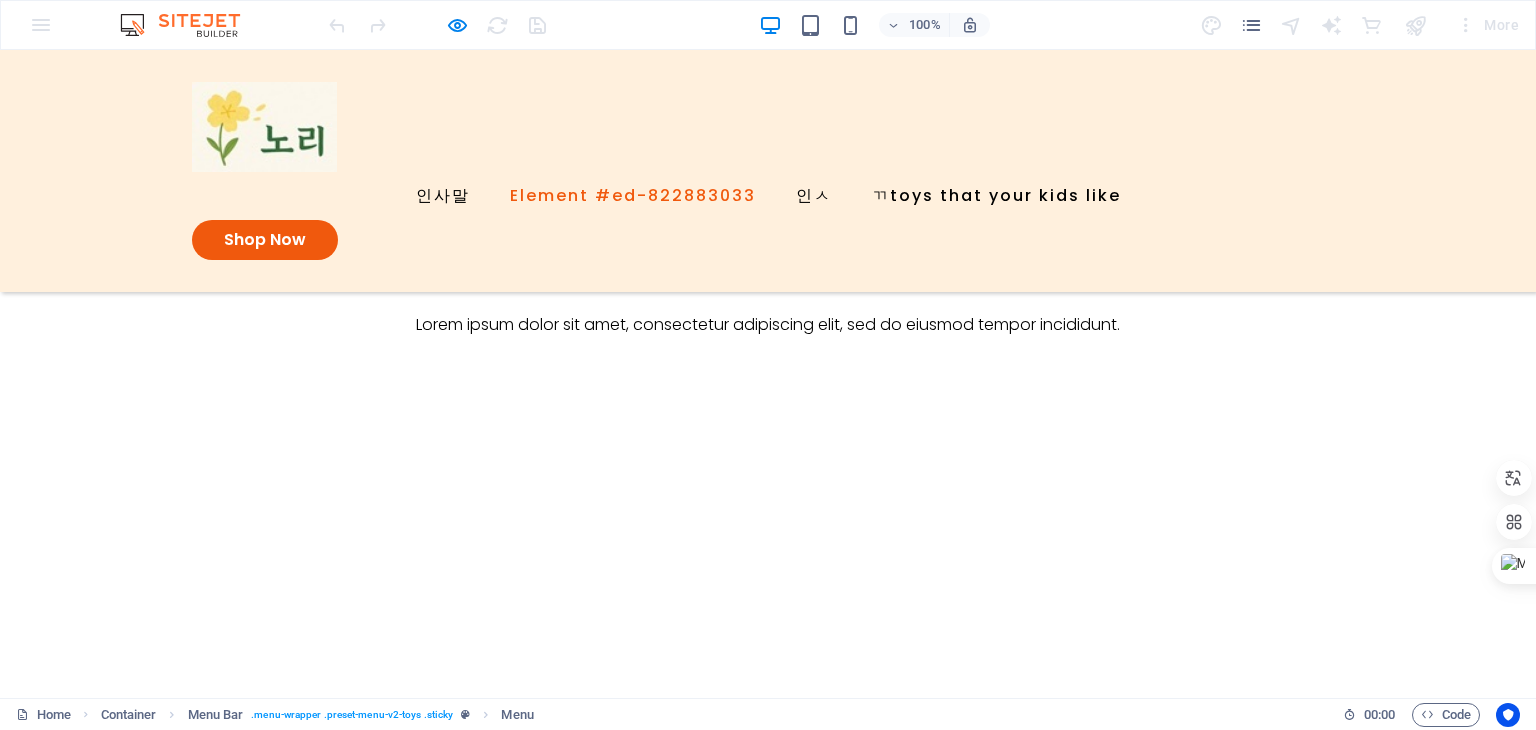 click on "Element #ed-822883033" at bounding box center (633, 196) 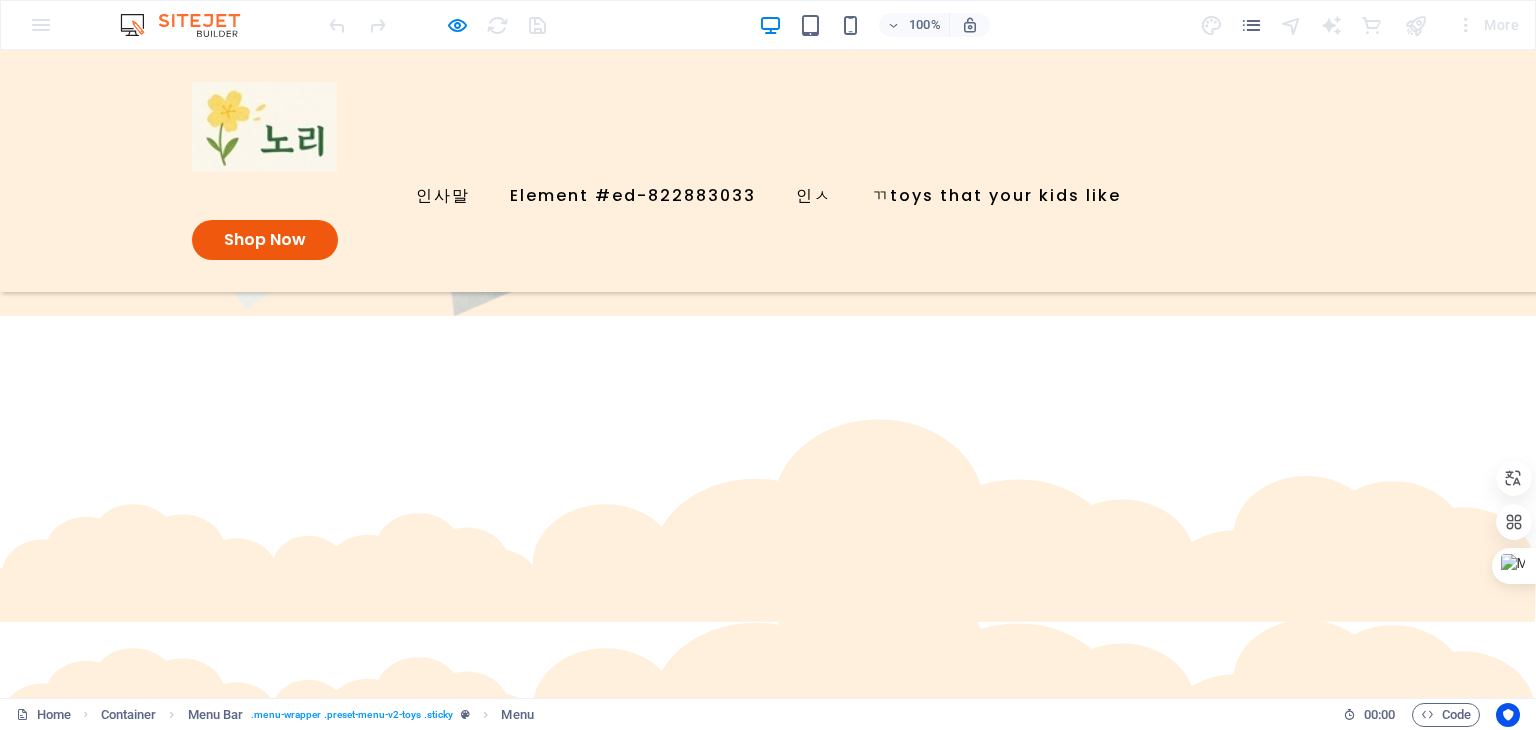 scroll, scrollTop: 835, scrollLeft: 0, axis: vertical 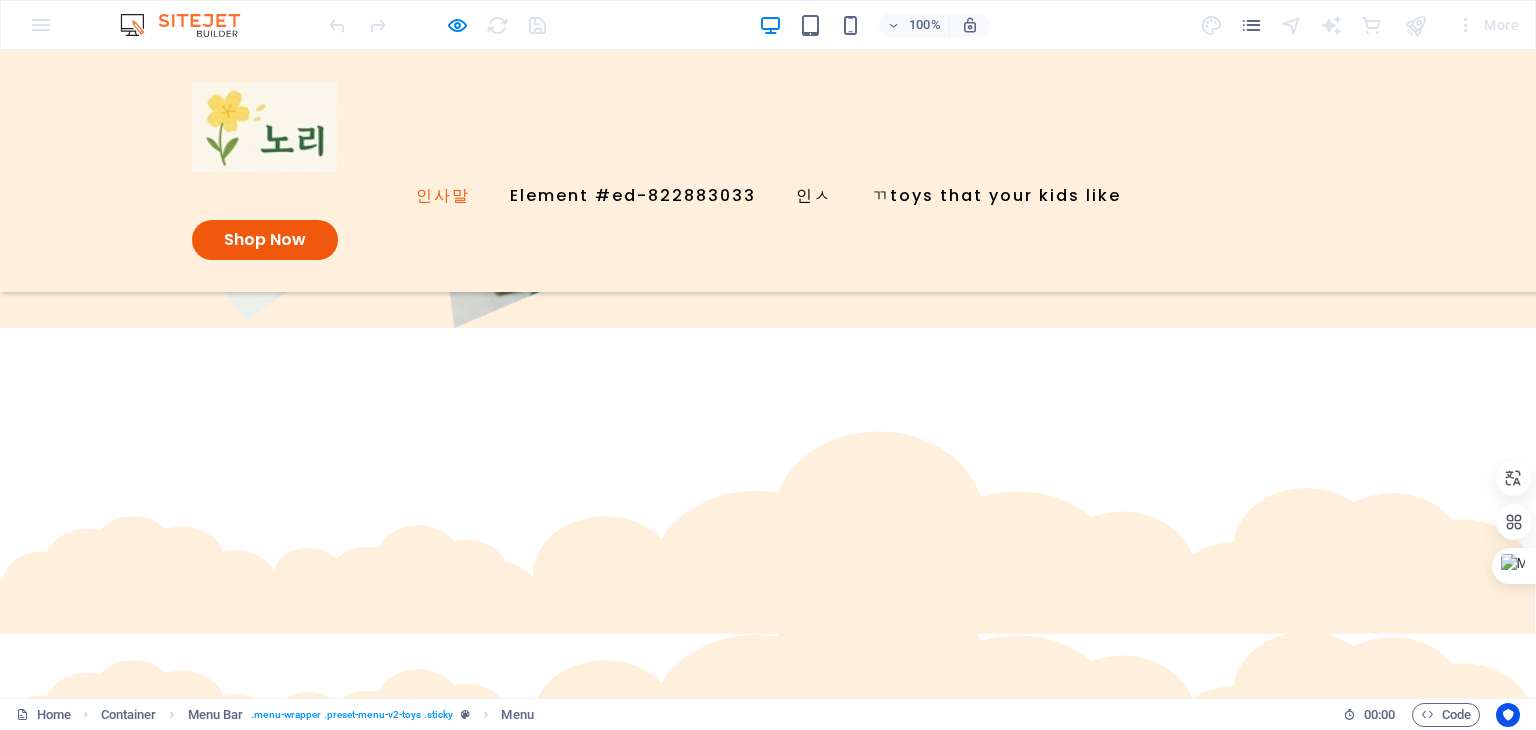 click on "인사말" at bounding box center (443, 196) 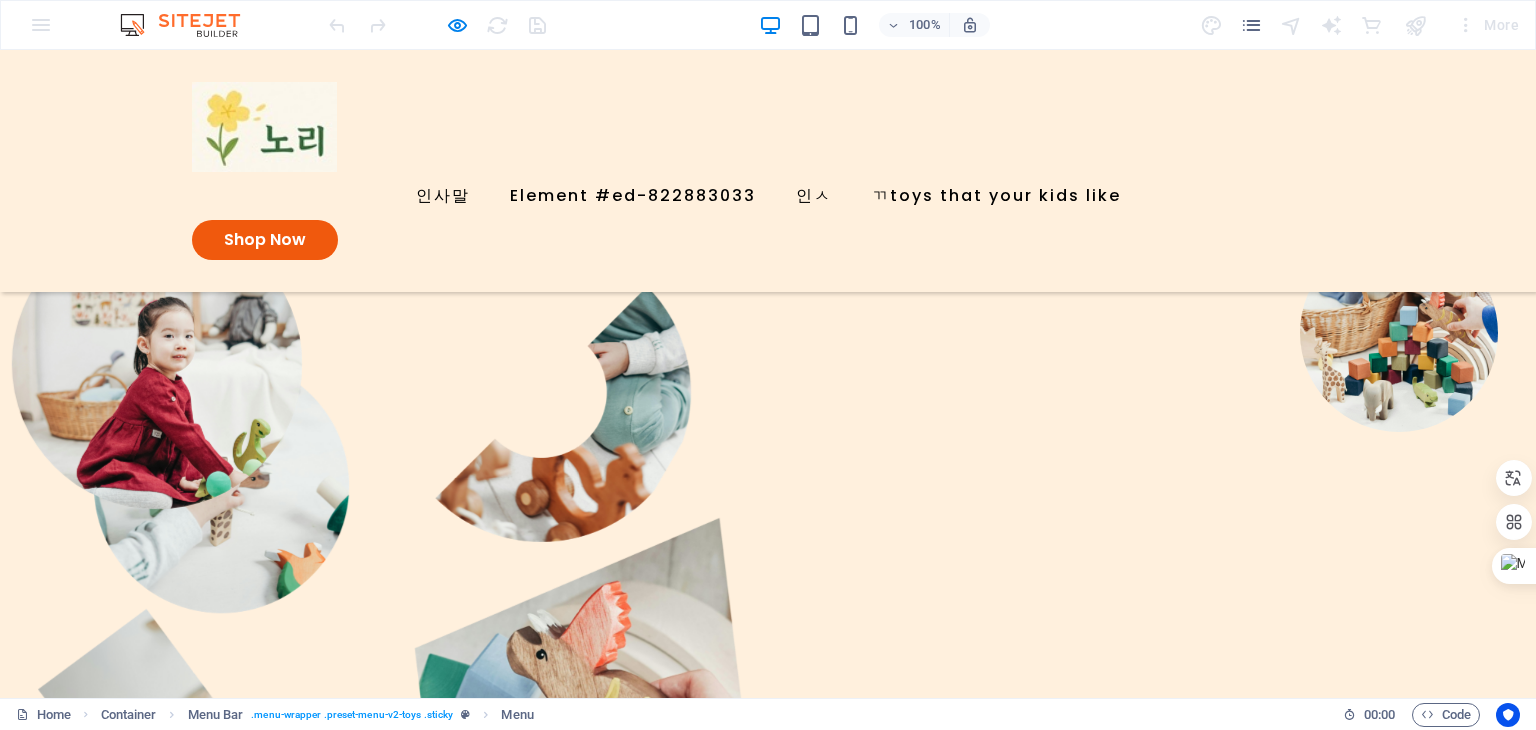 scroll, scrollTop: 200, scrollLeft: 0, axis: vertical 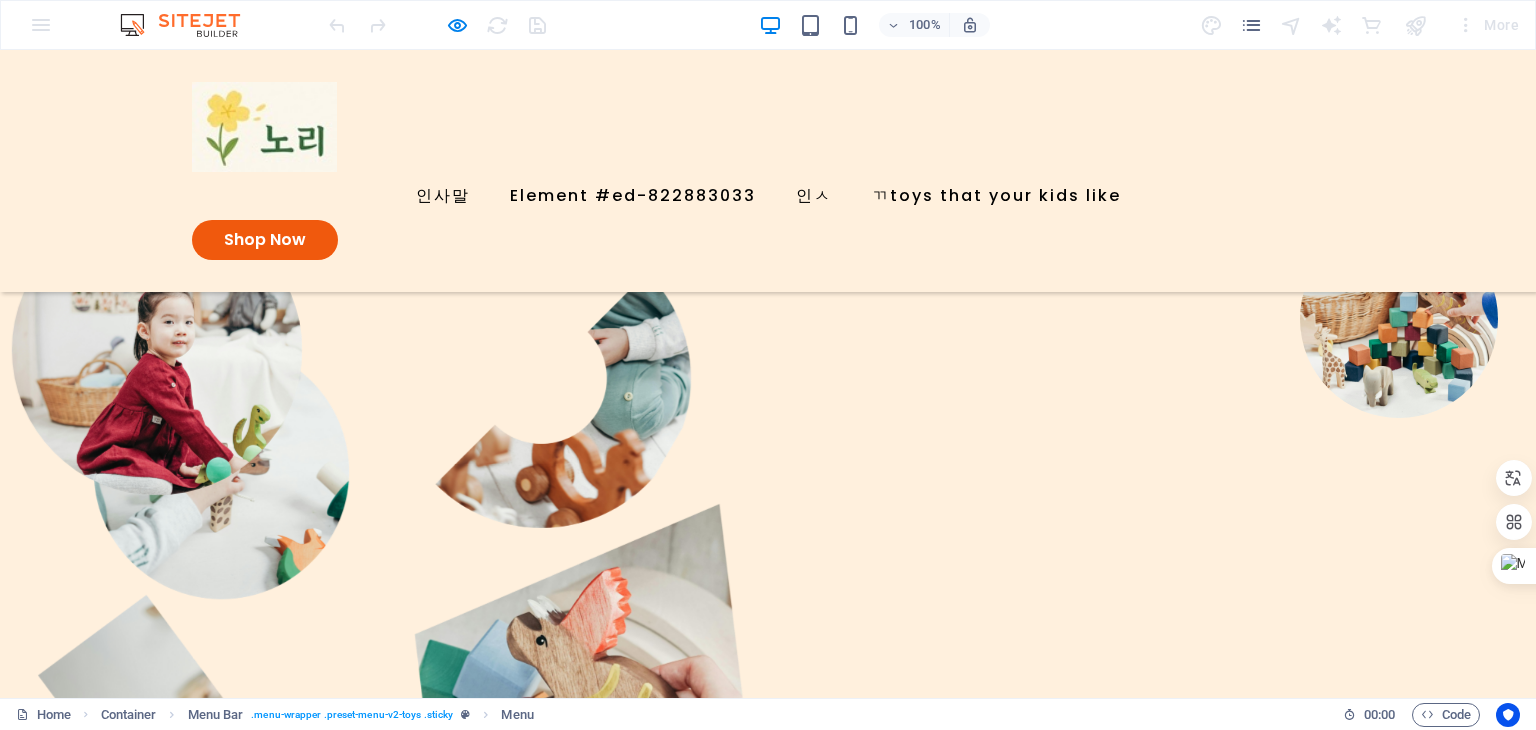 click on "Shop Now" at bounding box center [345, 247] 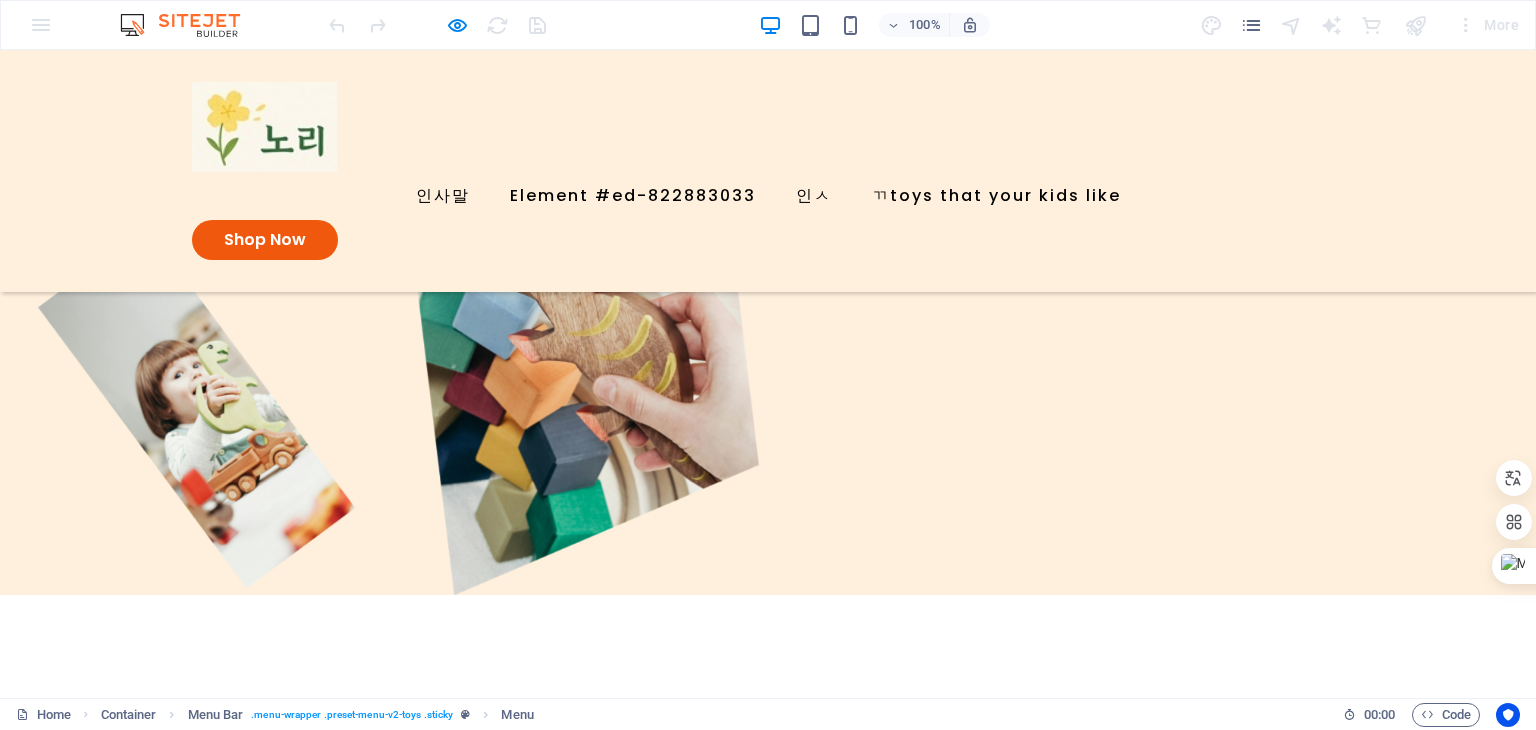 scroll, scrollTop: 535, scrollLeft: 0, axis: vertical 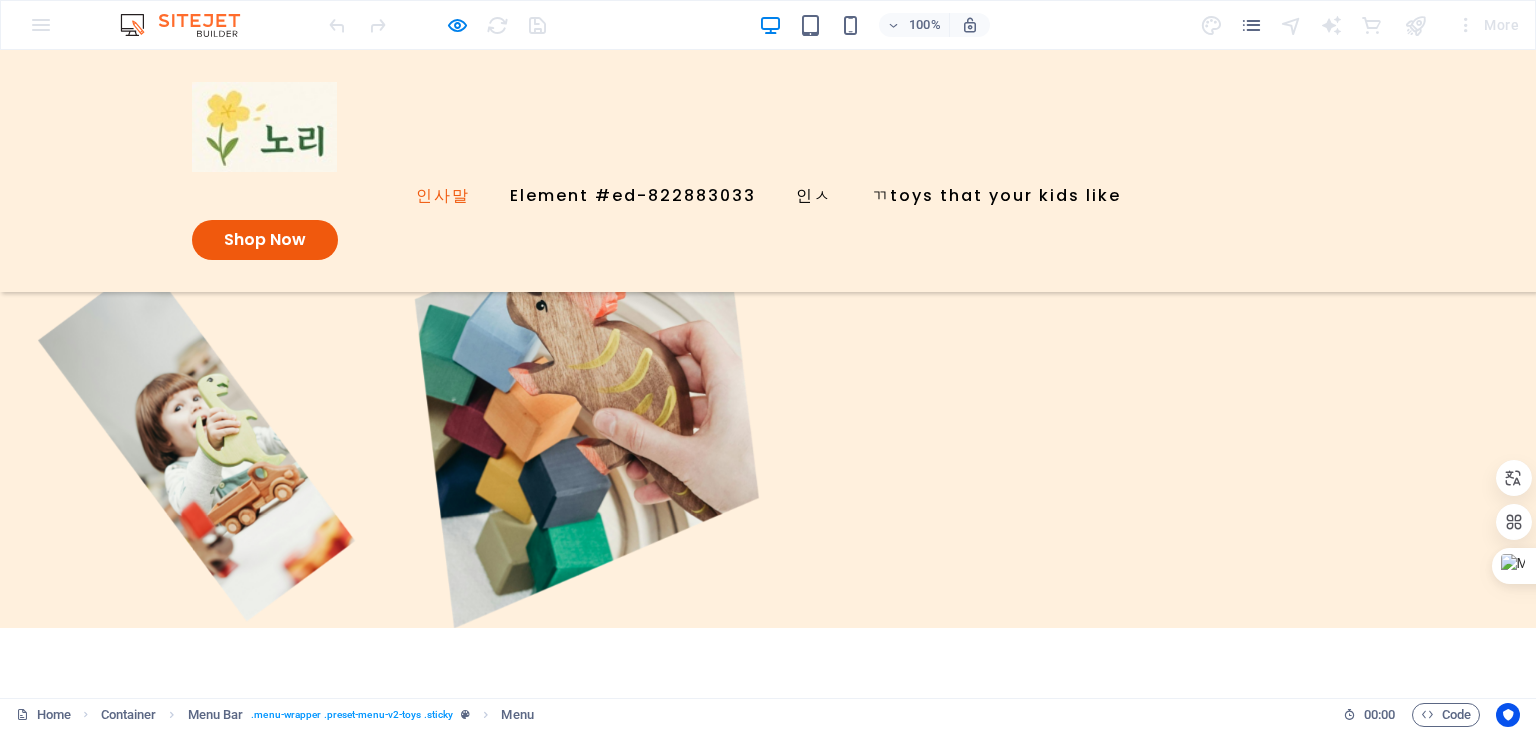 click on "인사말" at bounding box center (443, 196) 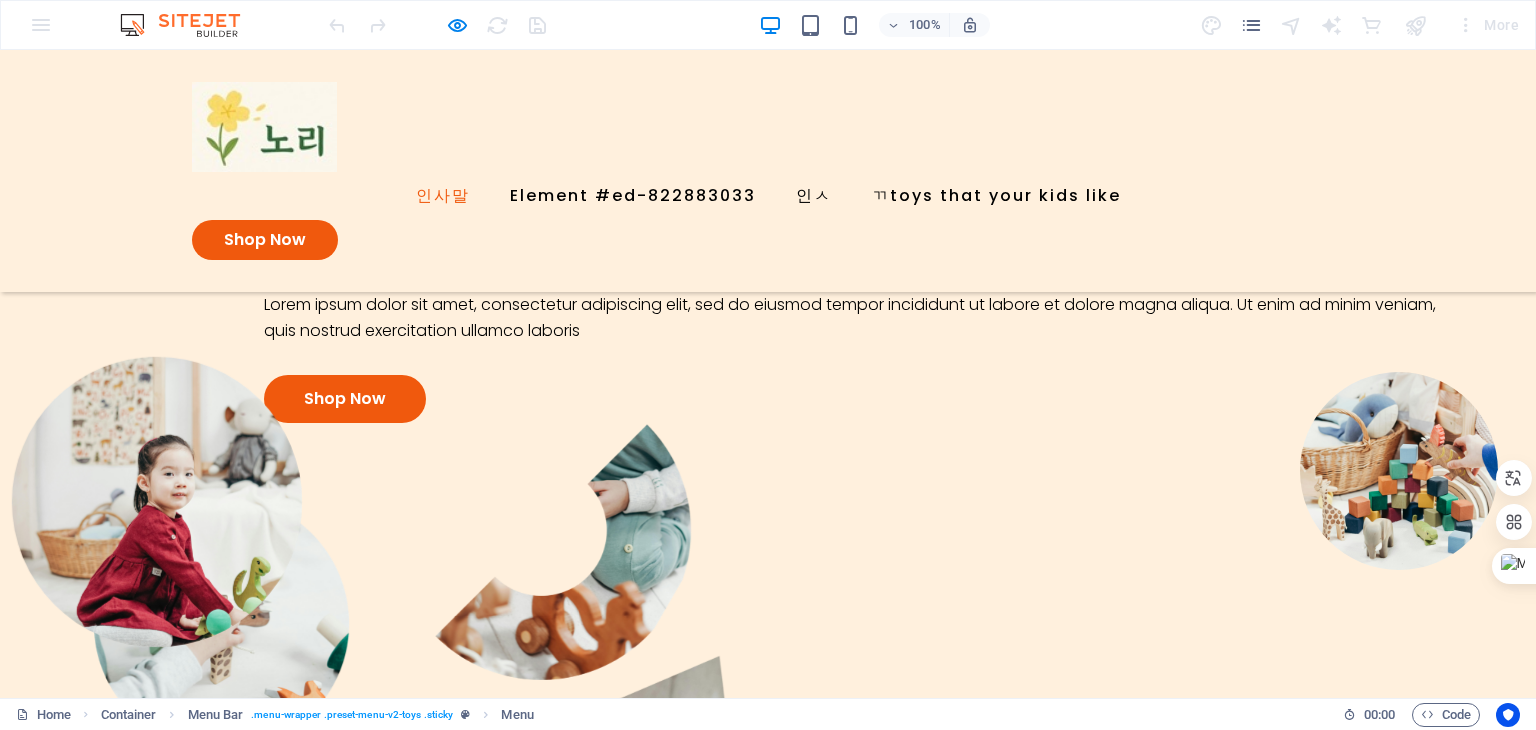 scroll, scrollTop: 0, scrollLeft: 0, axis: both 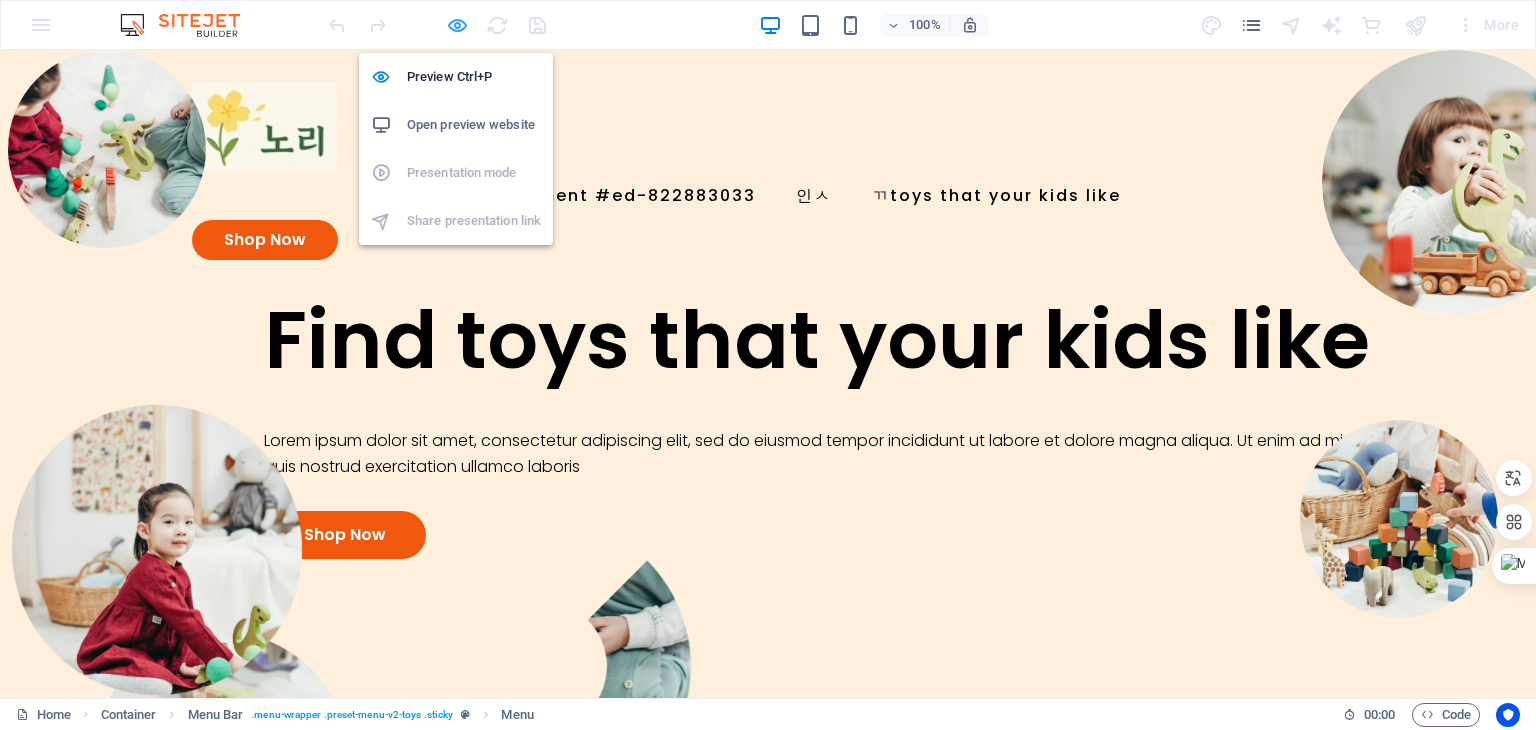 click at bounding box center [457, 25] 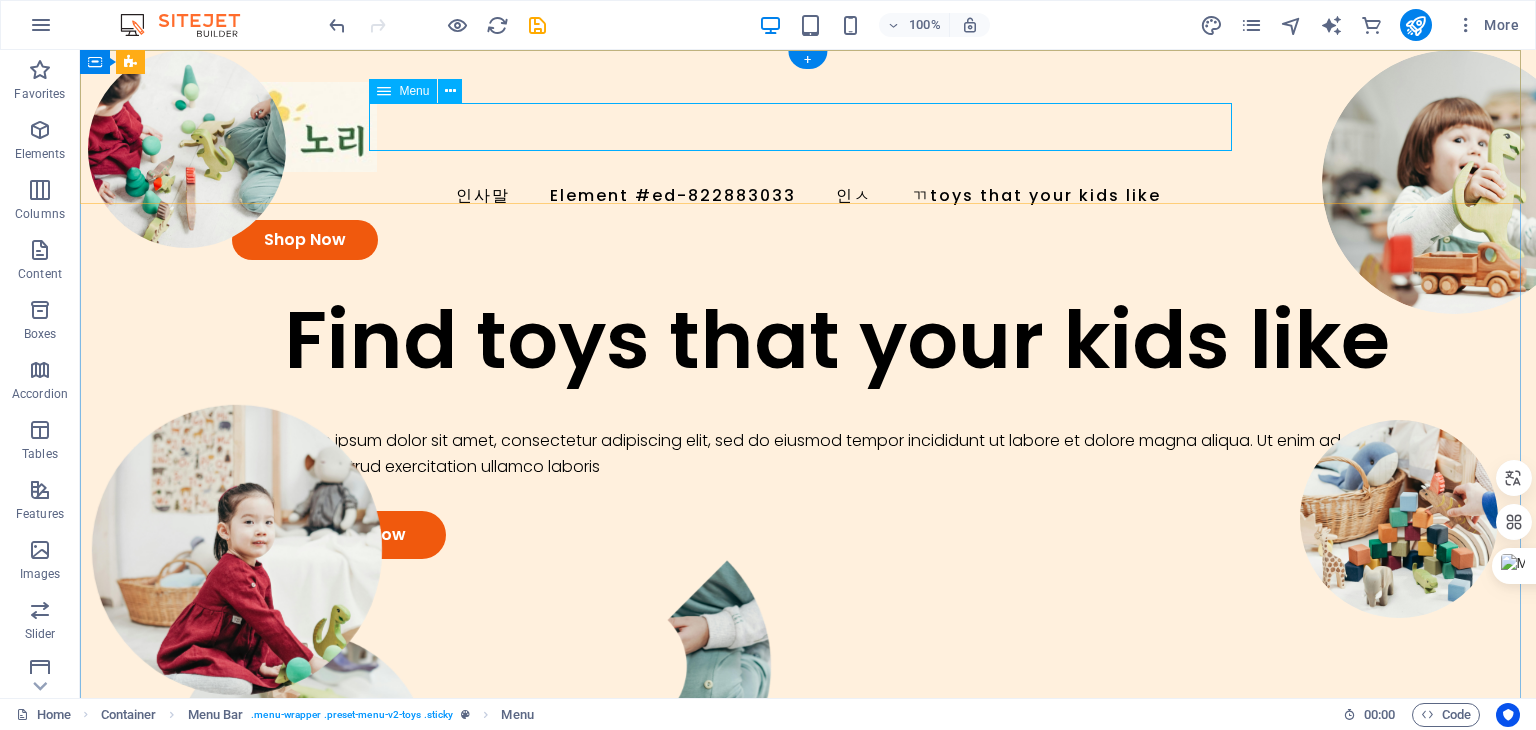 click on "ed-822883033" at bounding box center (808, 196) 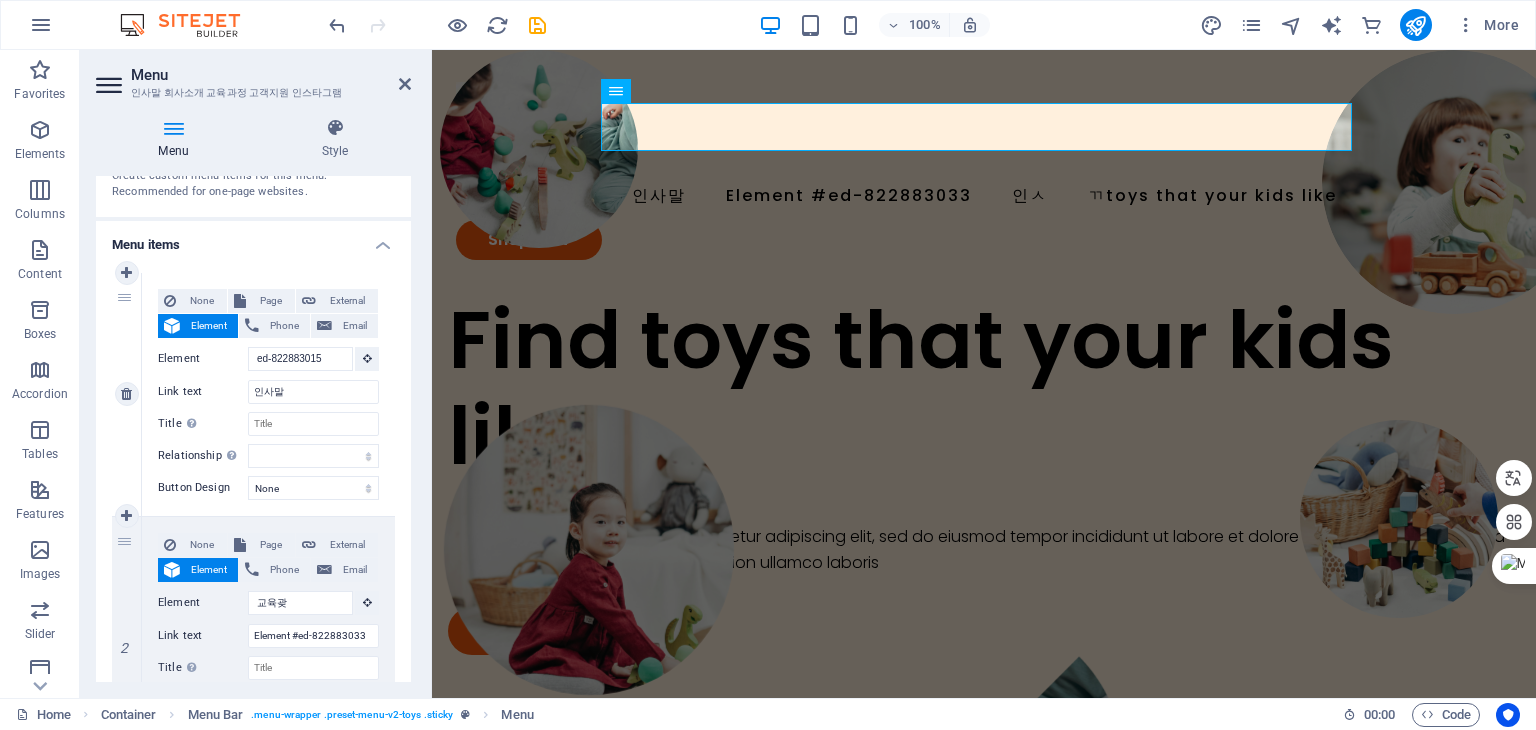 scroll, scrollTop: 100, scrollLeft: 0, axis: vertical 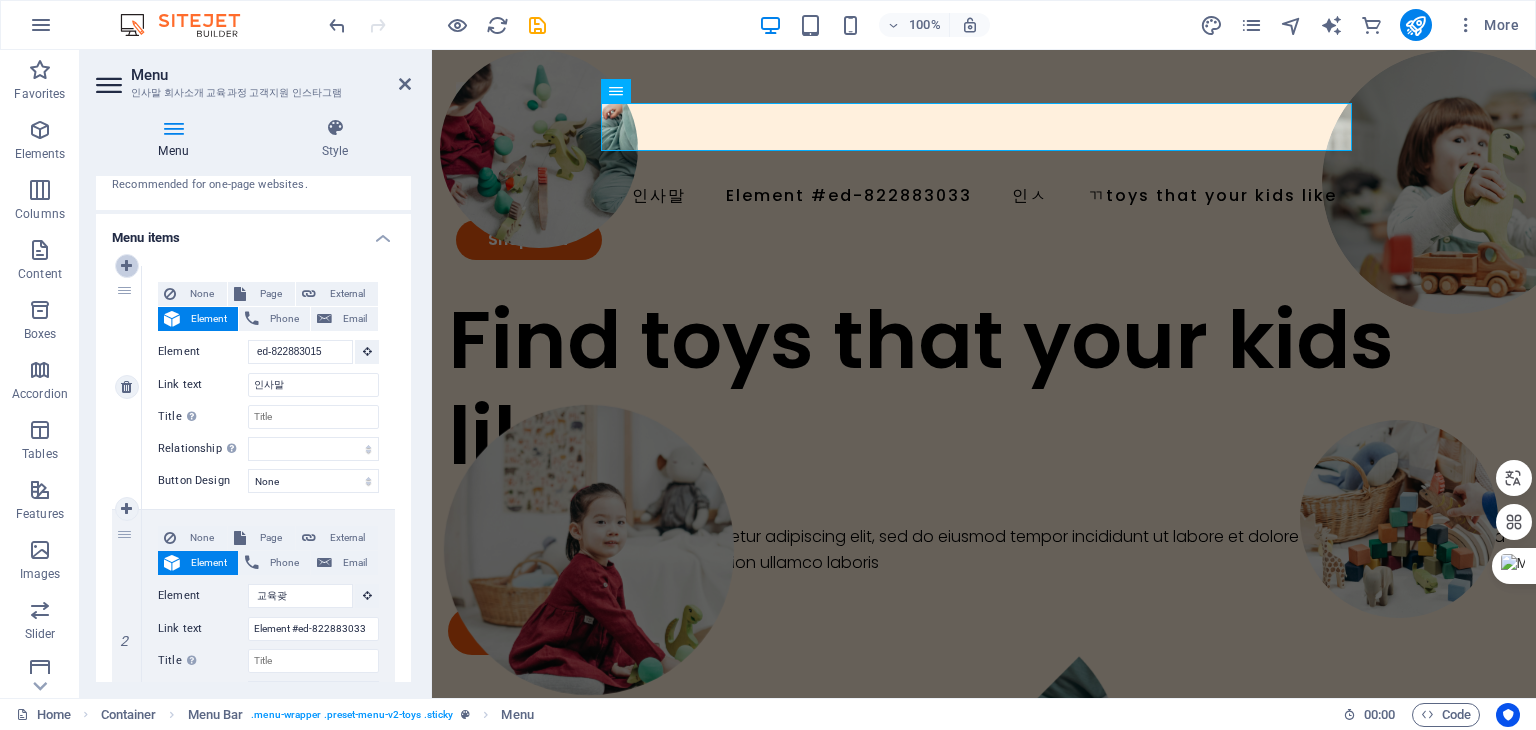 click at bounding box center [126, 266] 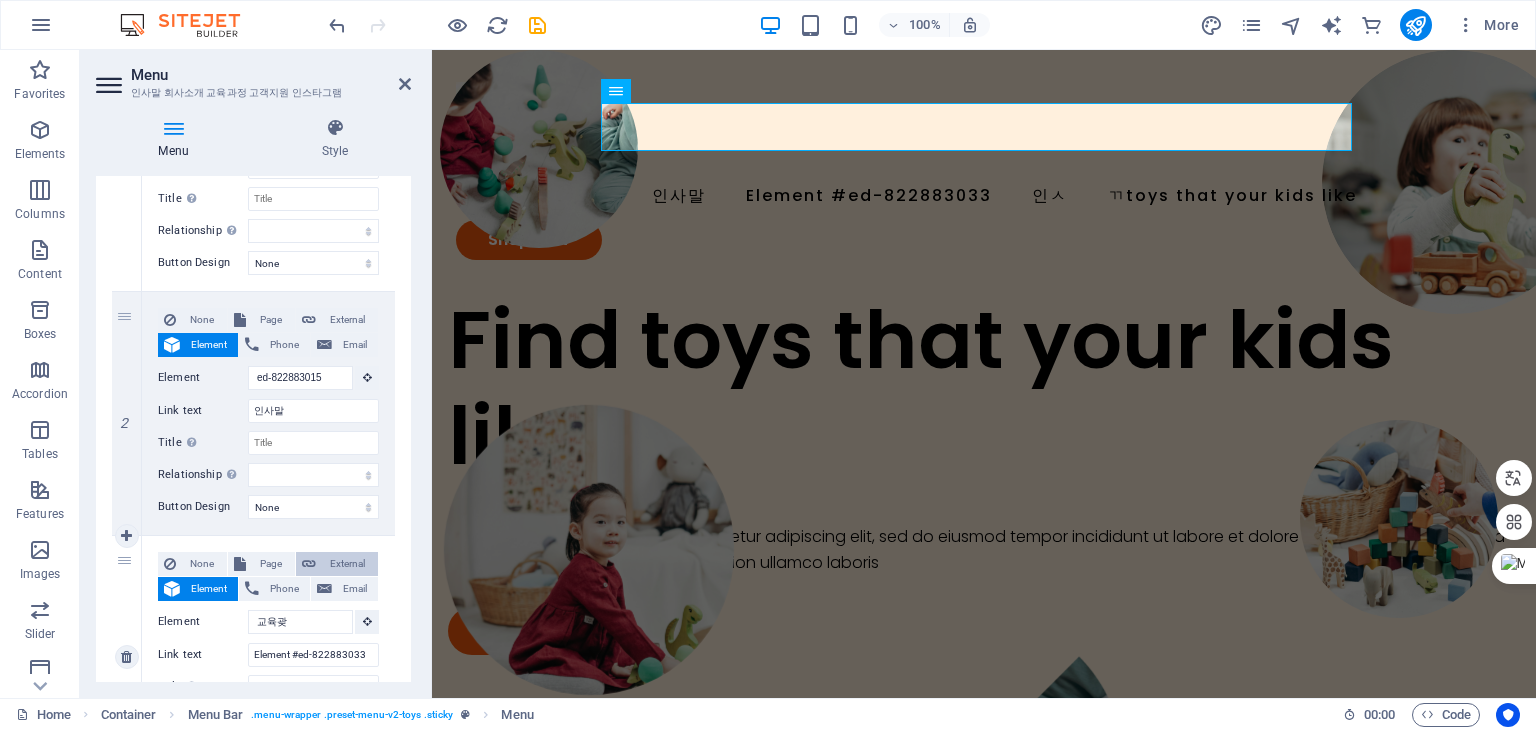 scroll, scrollTop: 400, scrollLeft: 0, axis: vertical 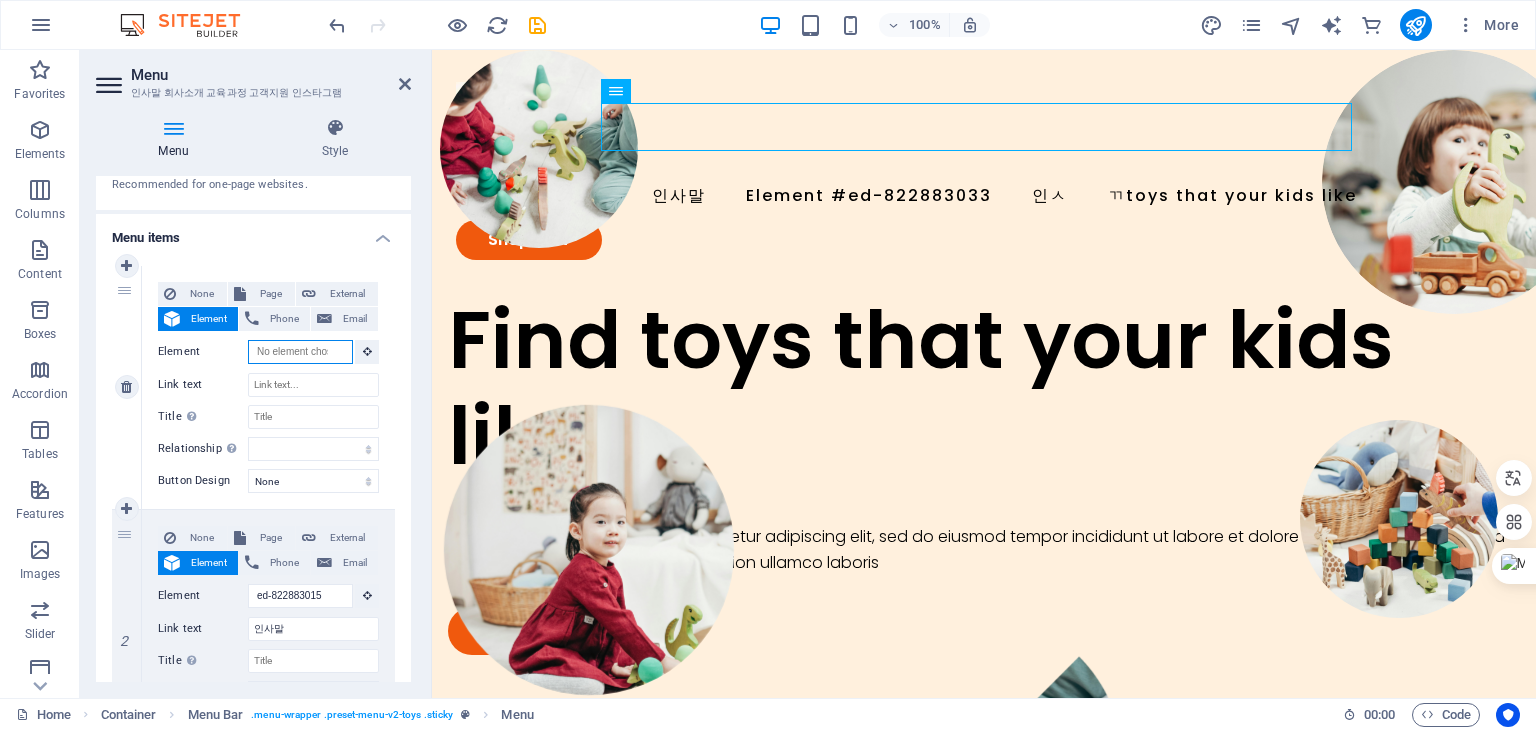 click on "Element" at bounding box center (300, 352) 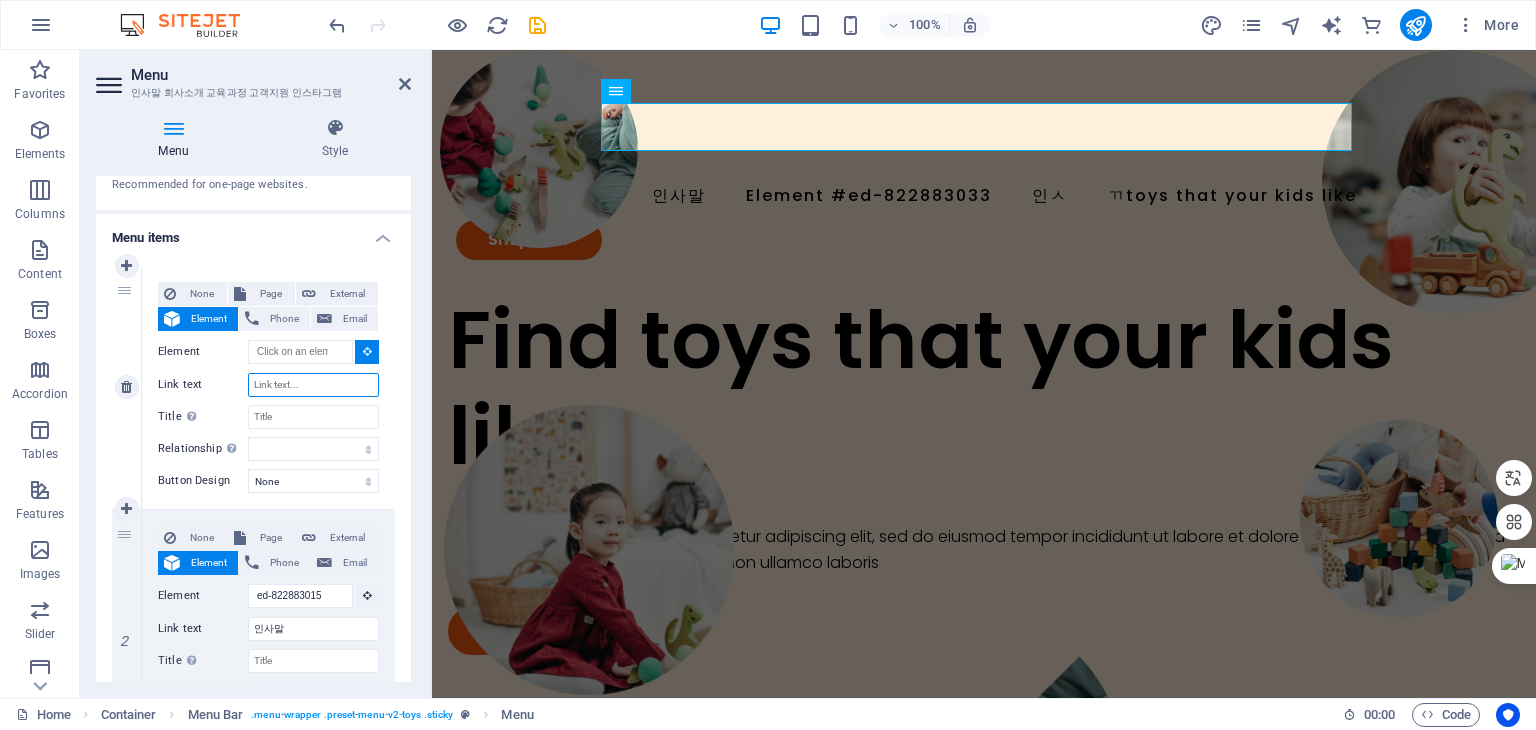 click on "Link text" at bounding box center (313, 385) 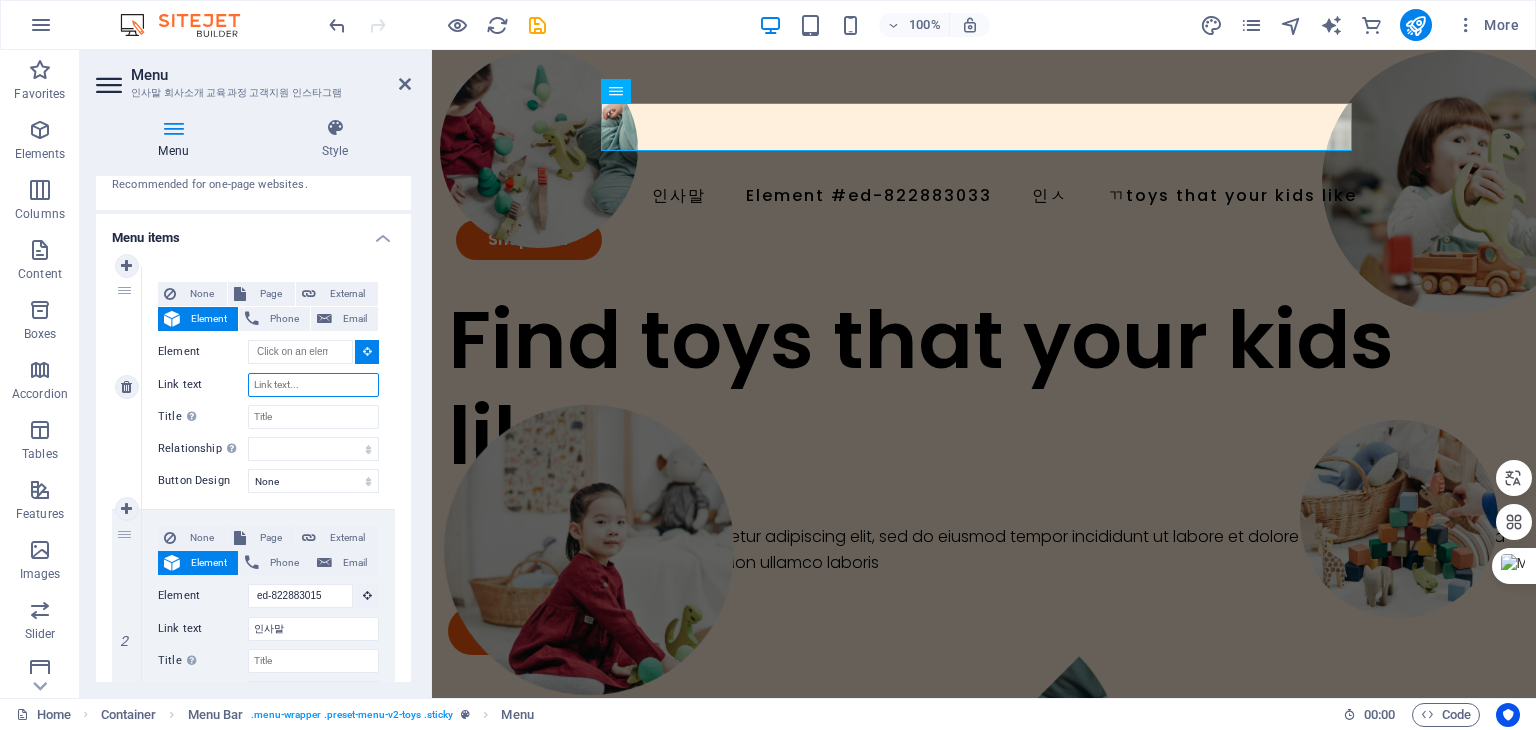 type on "인사말" 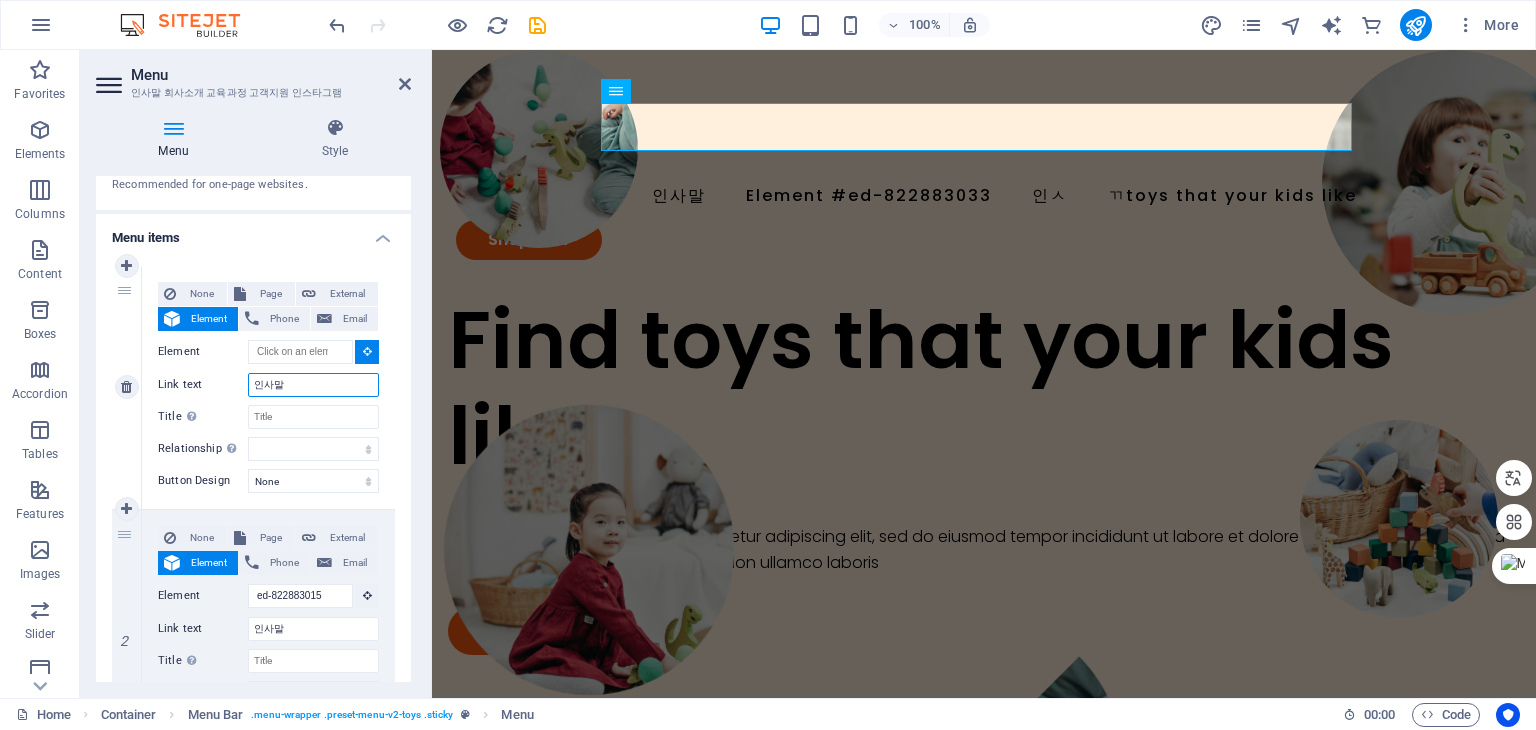 select 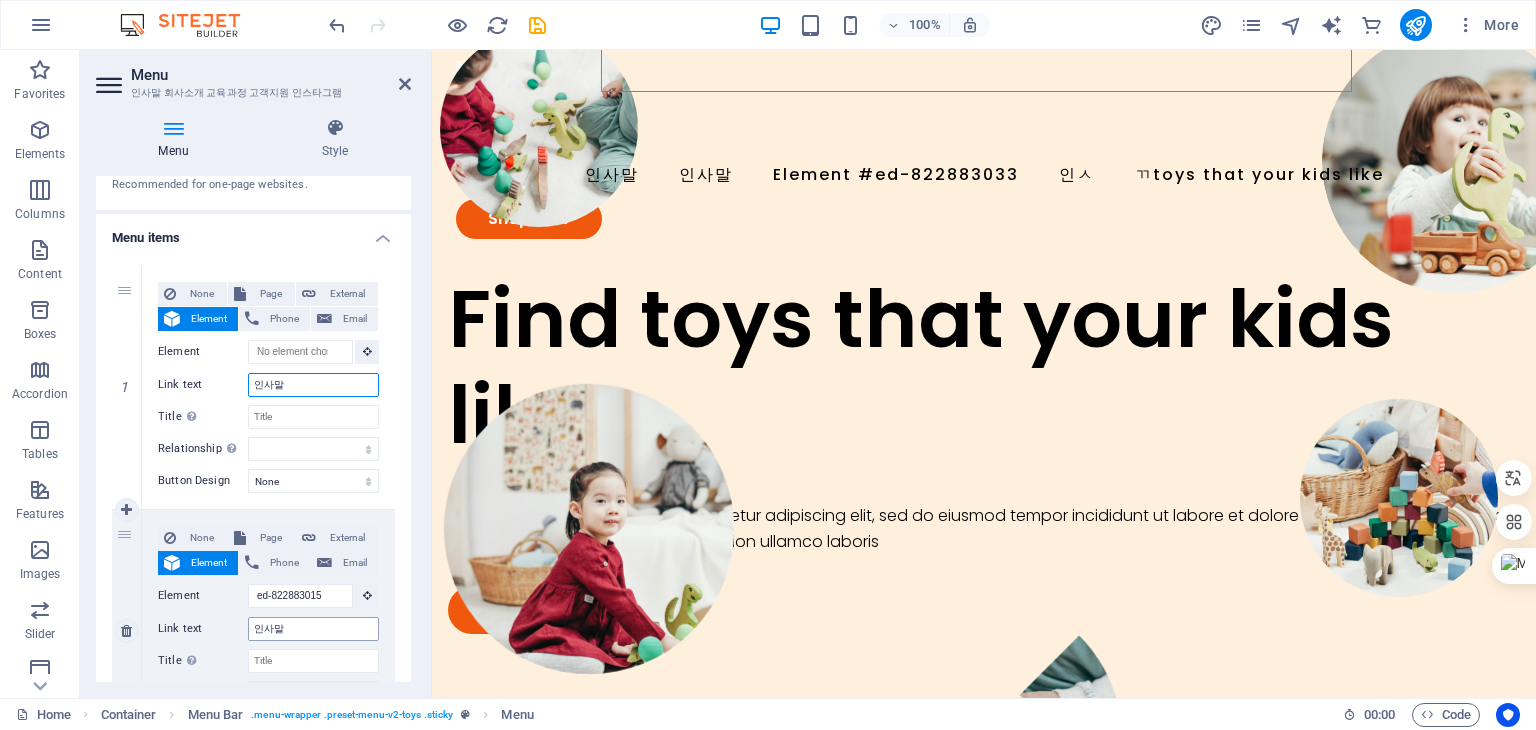 scroll, scrollTop: 0, scrollLeft: 0, axis: both 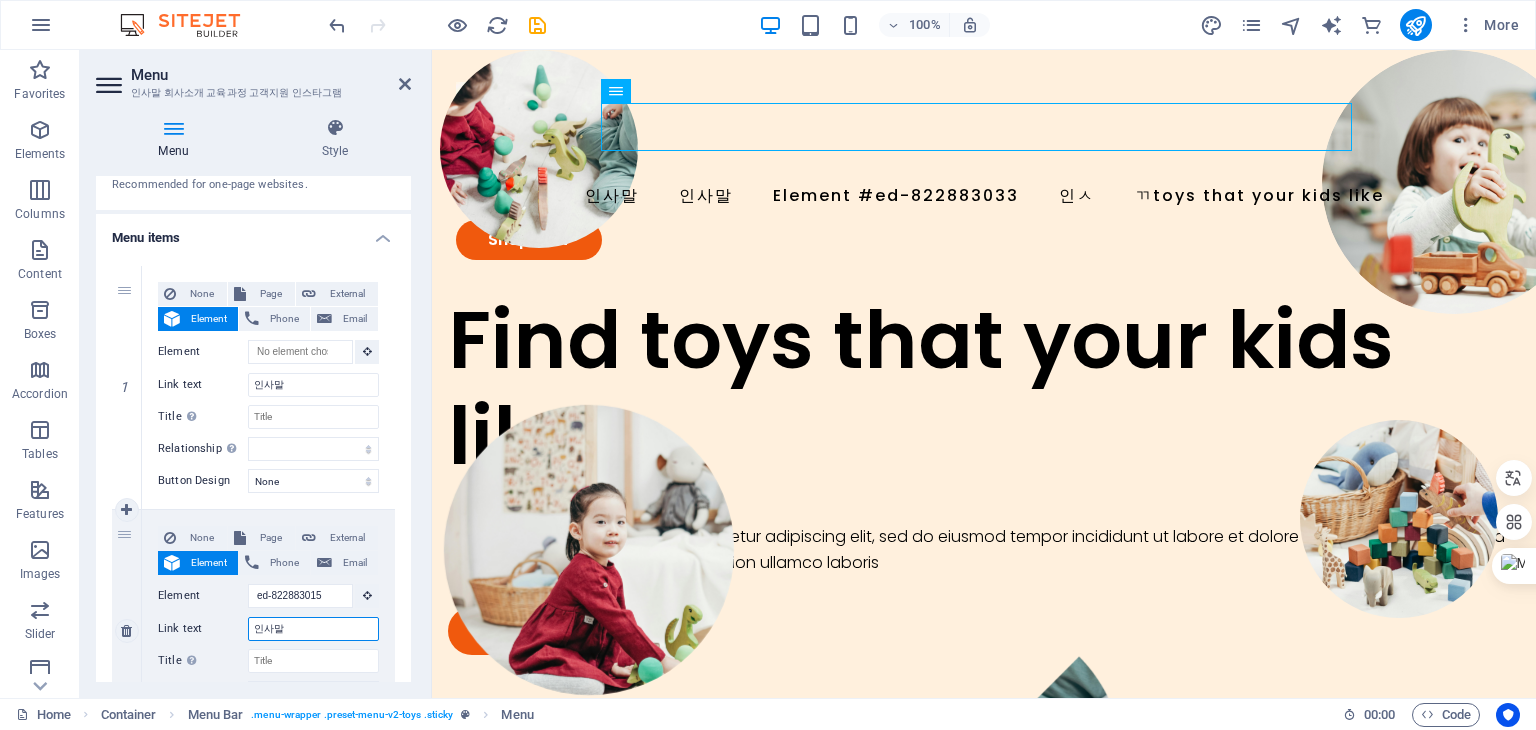 click on "인사말" at bounding box center [313, 629] 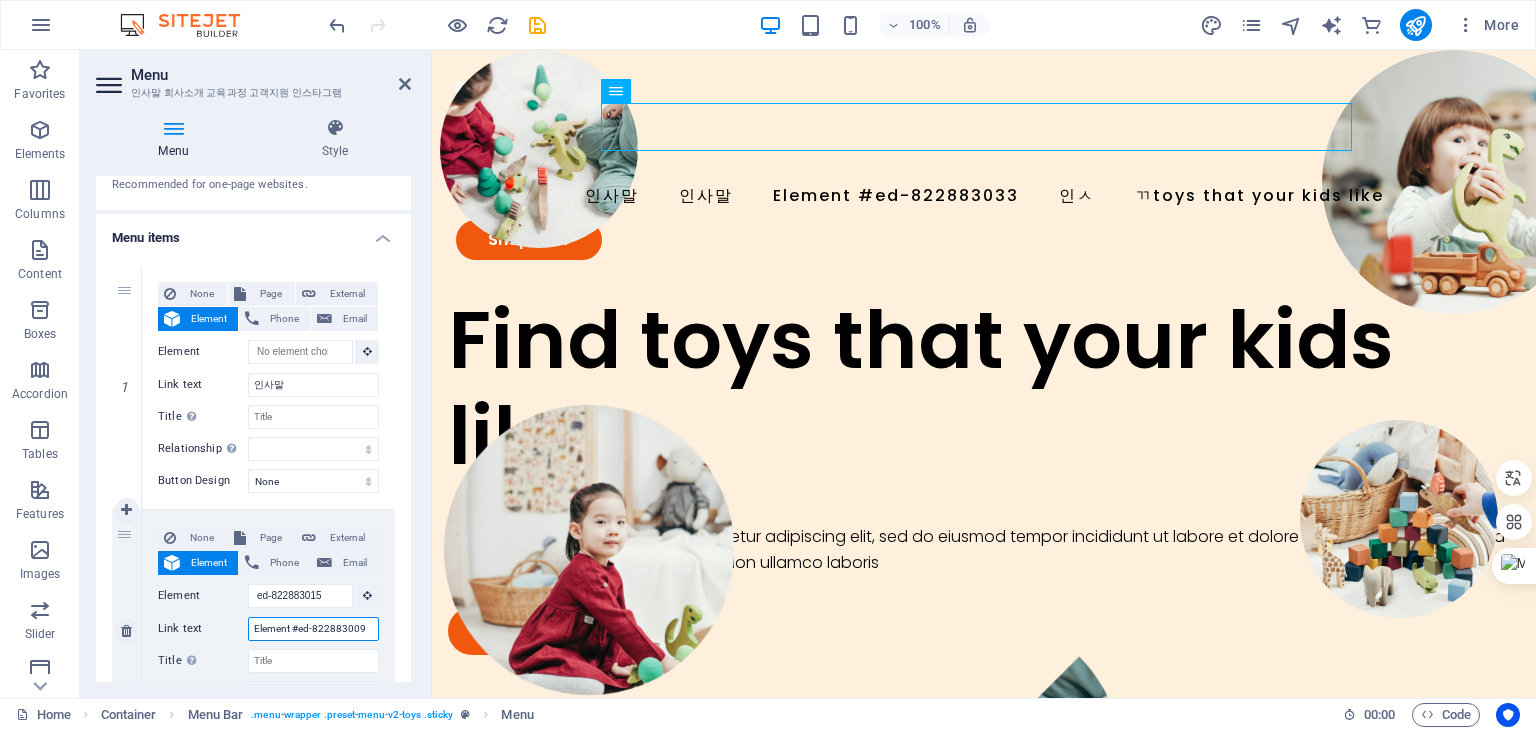 type on "회사" 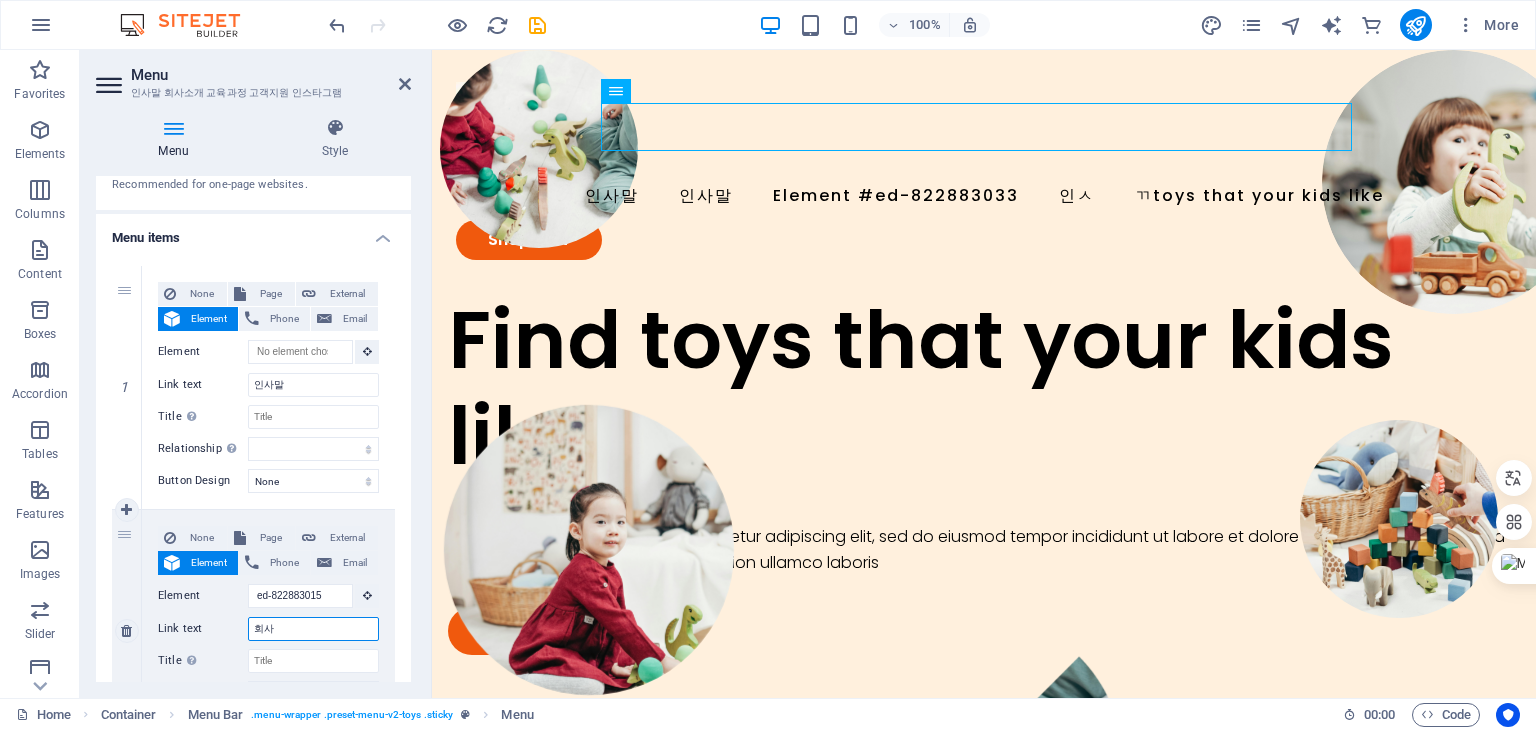 select 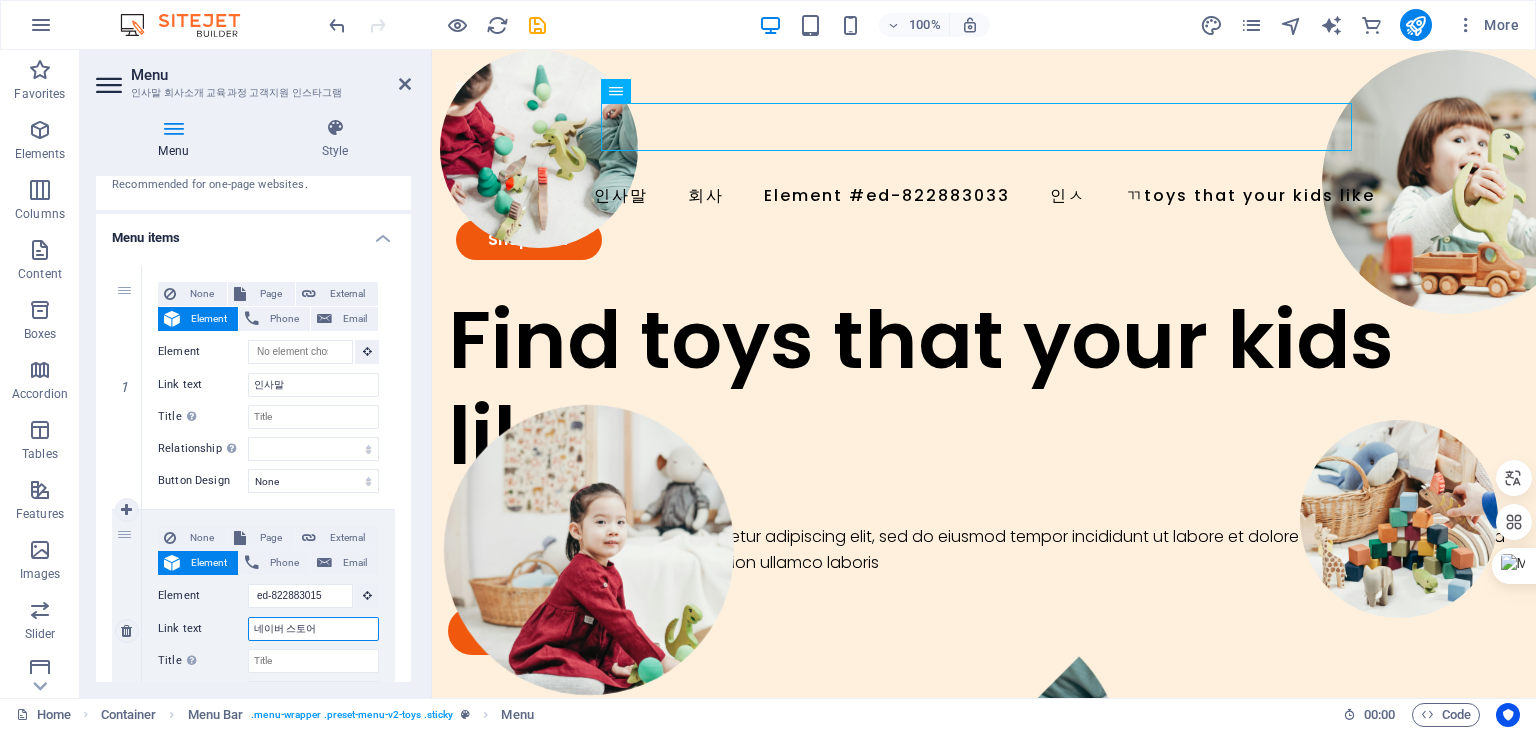 type on "인ㅅ" 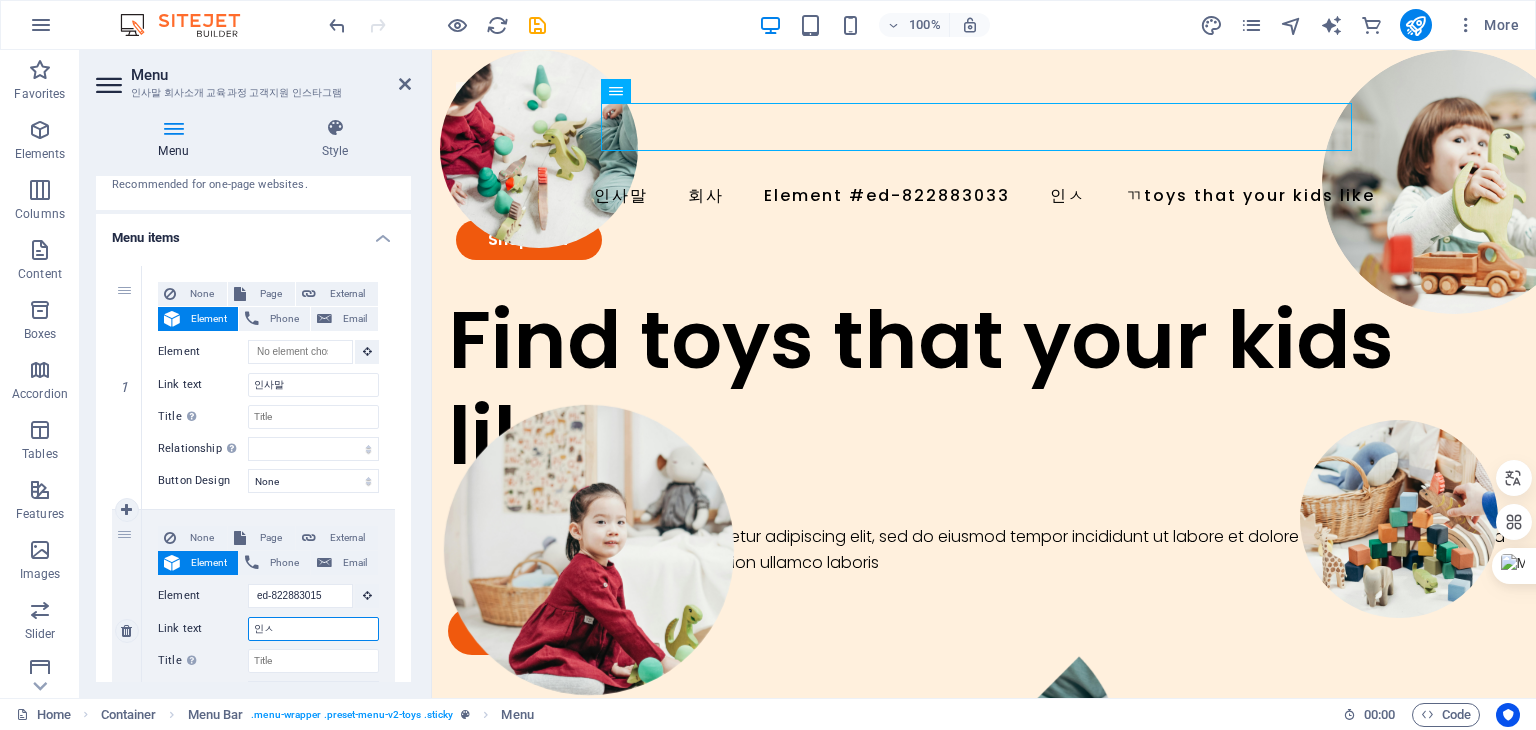 select 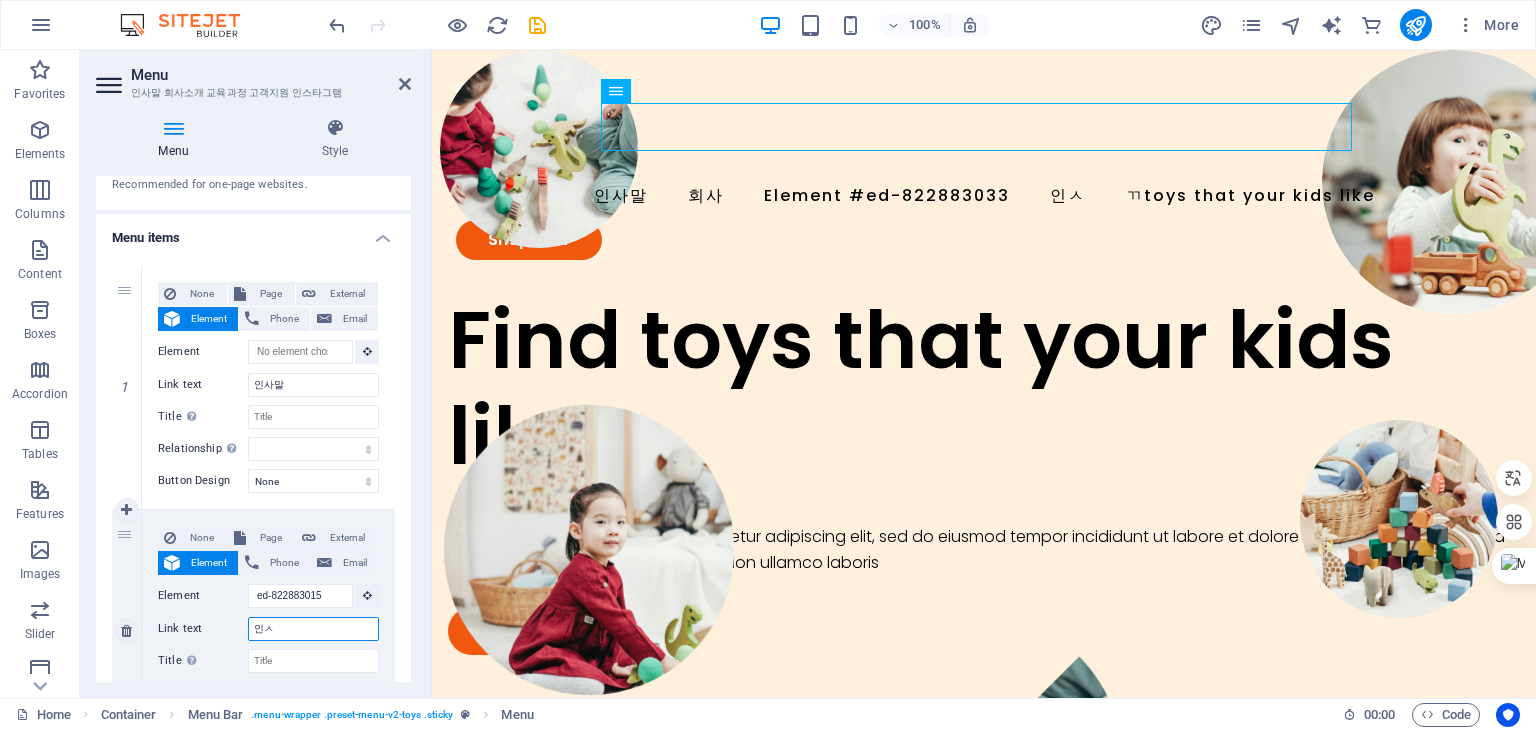 select 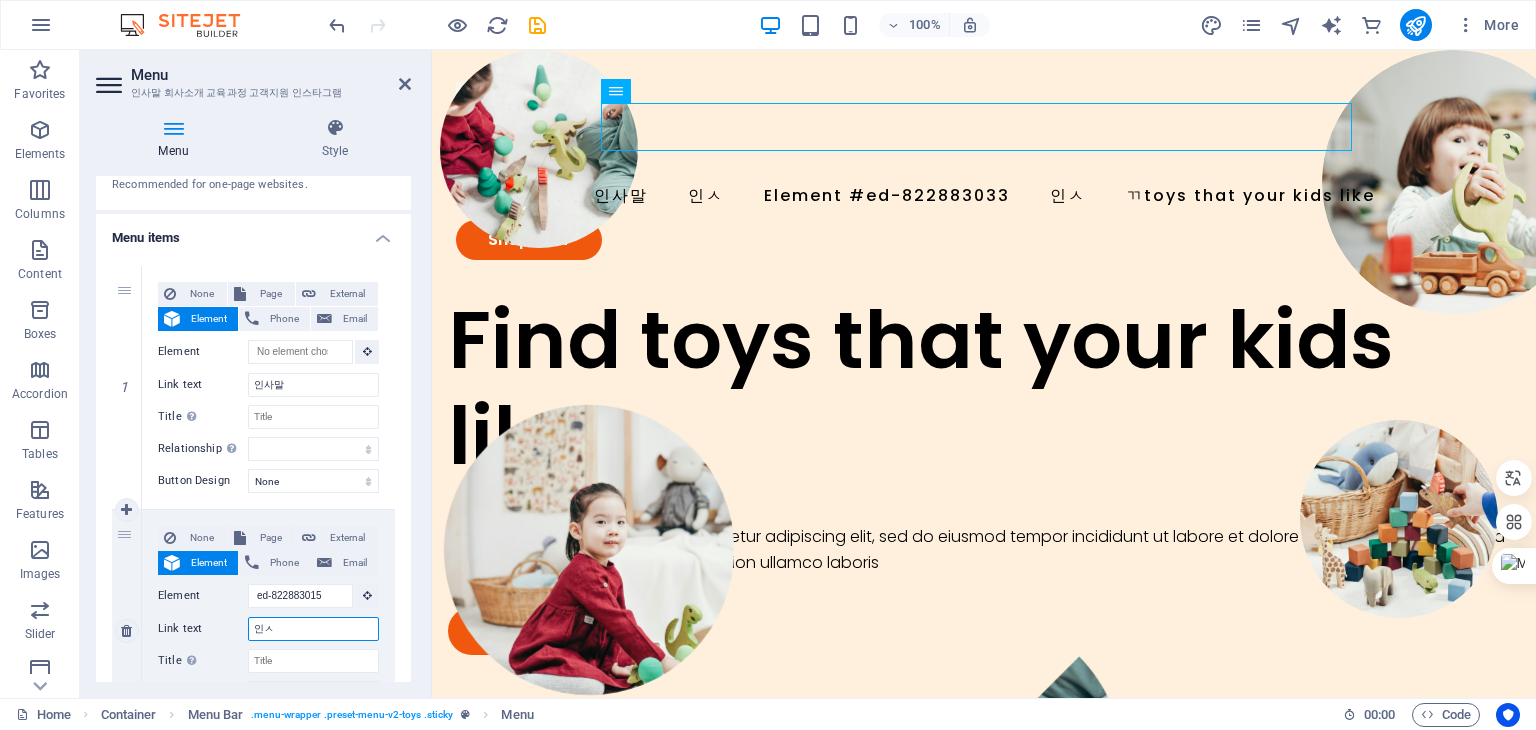 click on "인ㅅ" at bounding box center (313, 629) 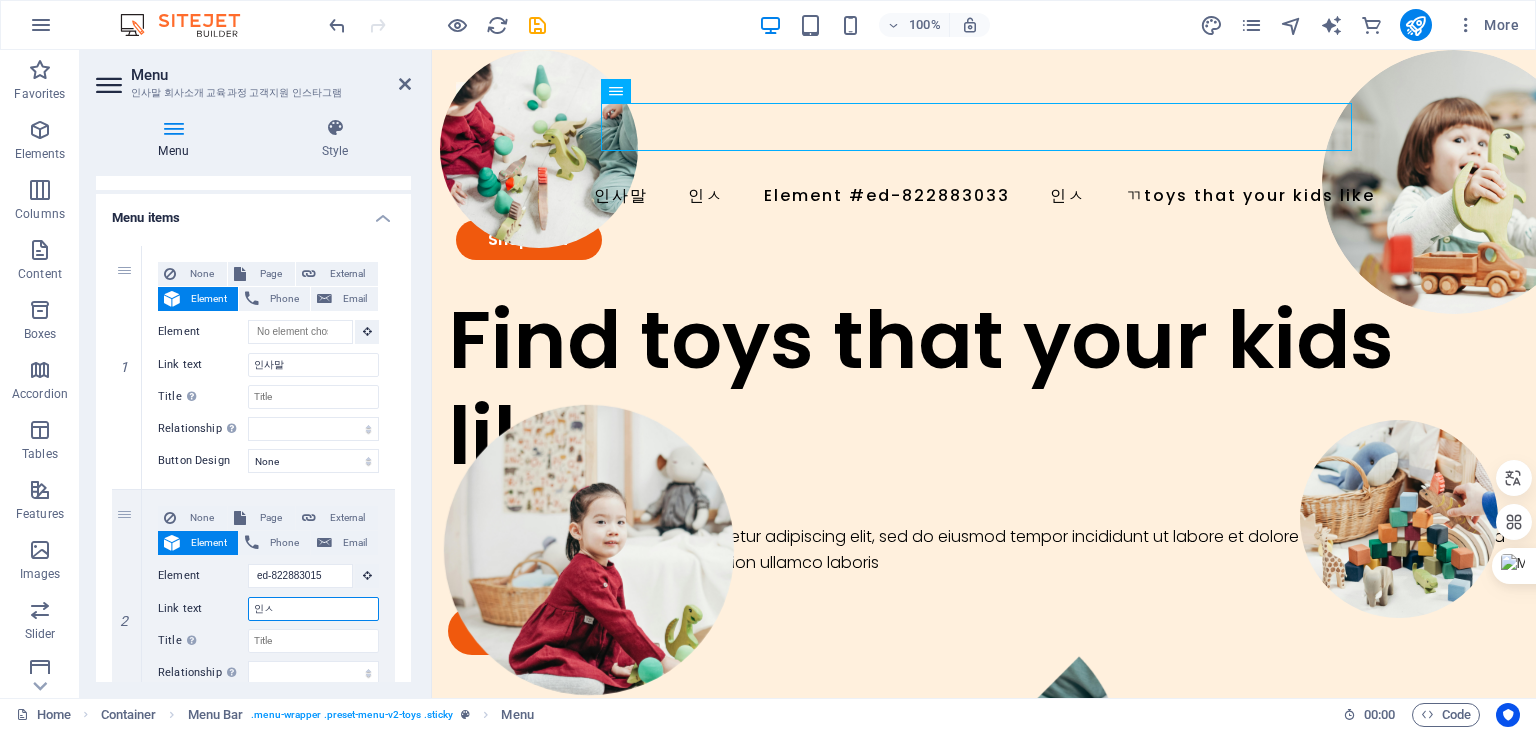 scroll, scrollTop: 100, scrollLeft: 0, axis: vertical 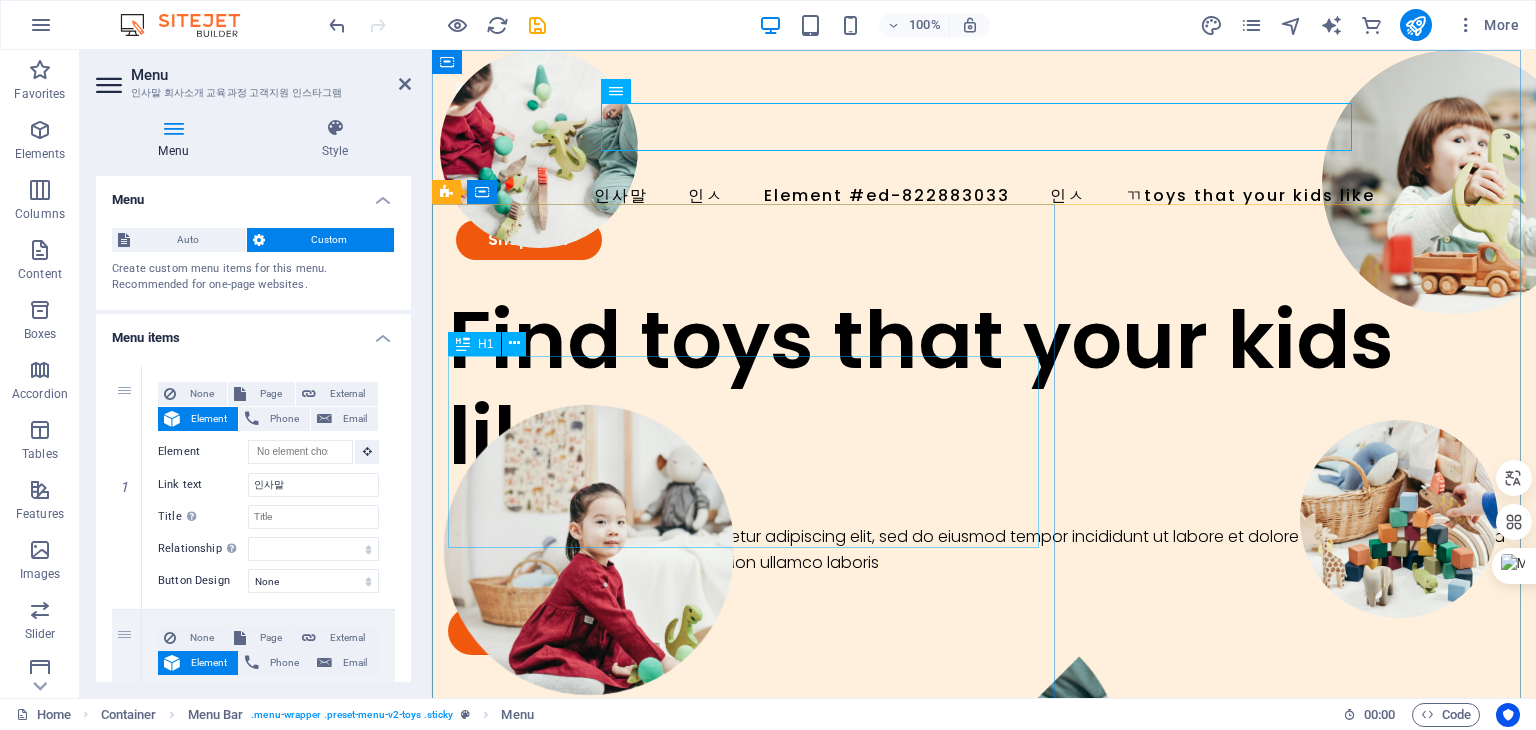 type on "인ㅅ" 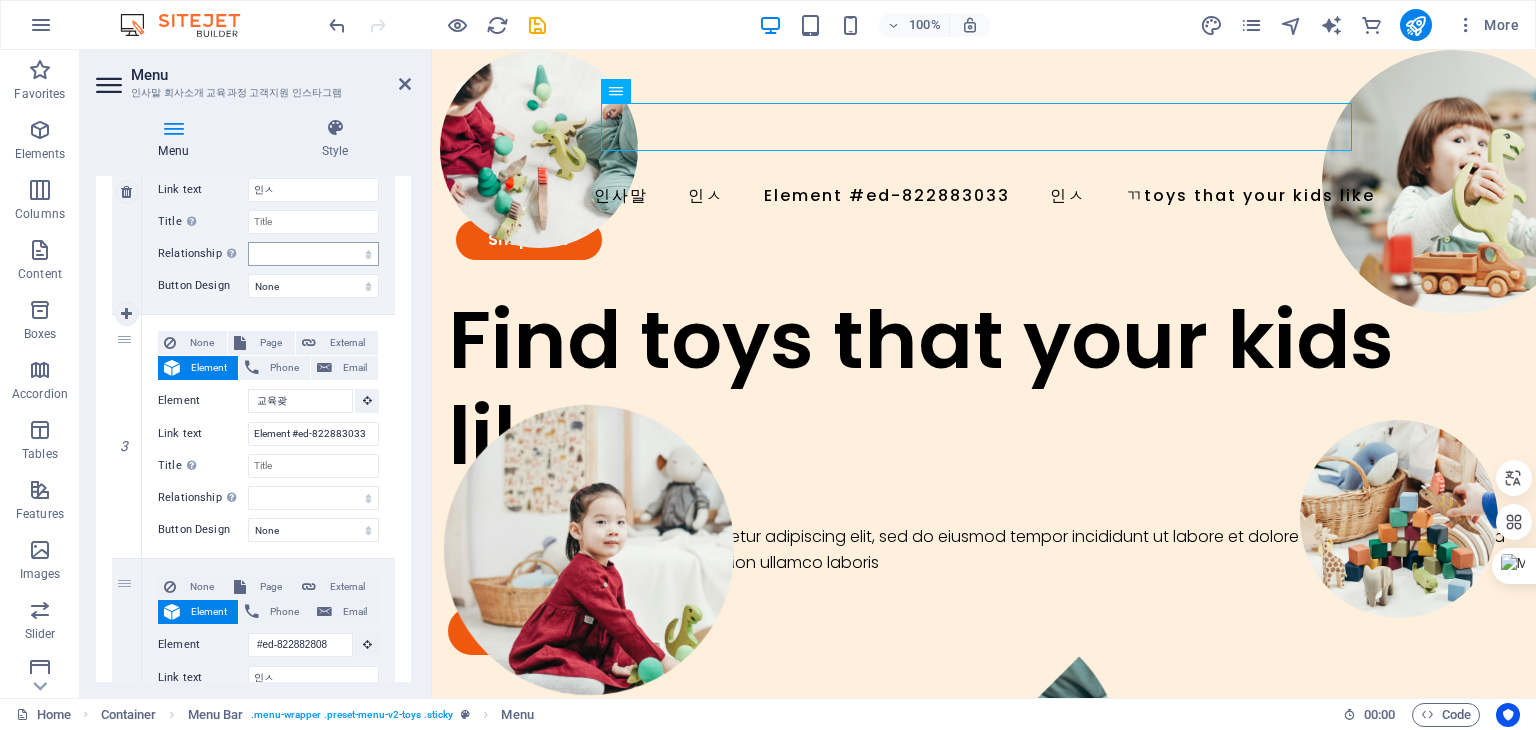 scroll, scrollTop: 600, scrollLeft: 0, axis: vertical 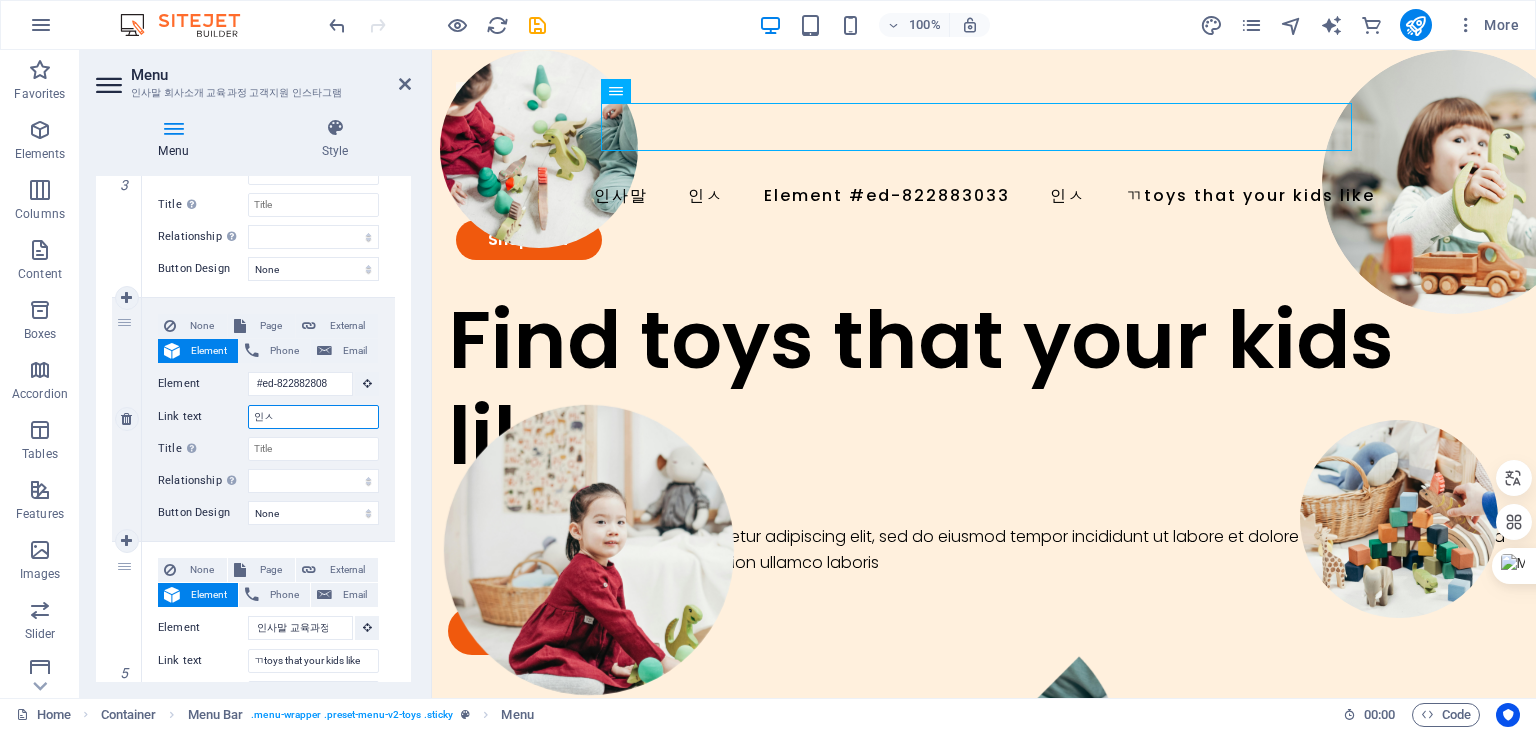 click on "인ㅅ" at bounding box center (313, 417) 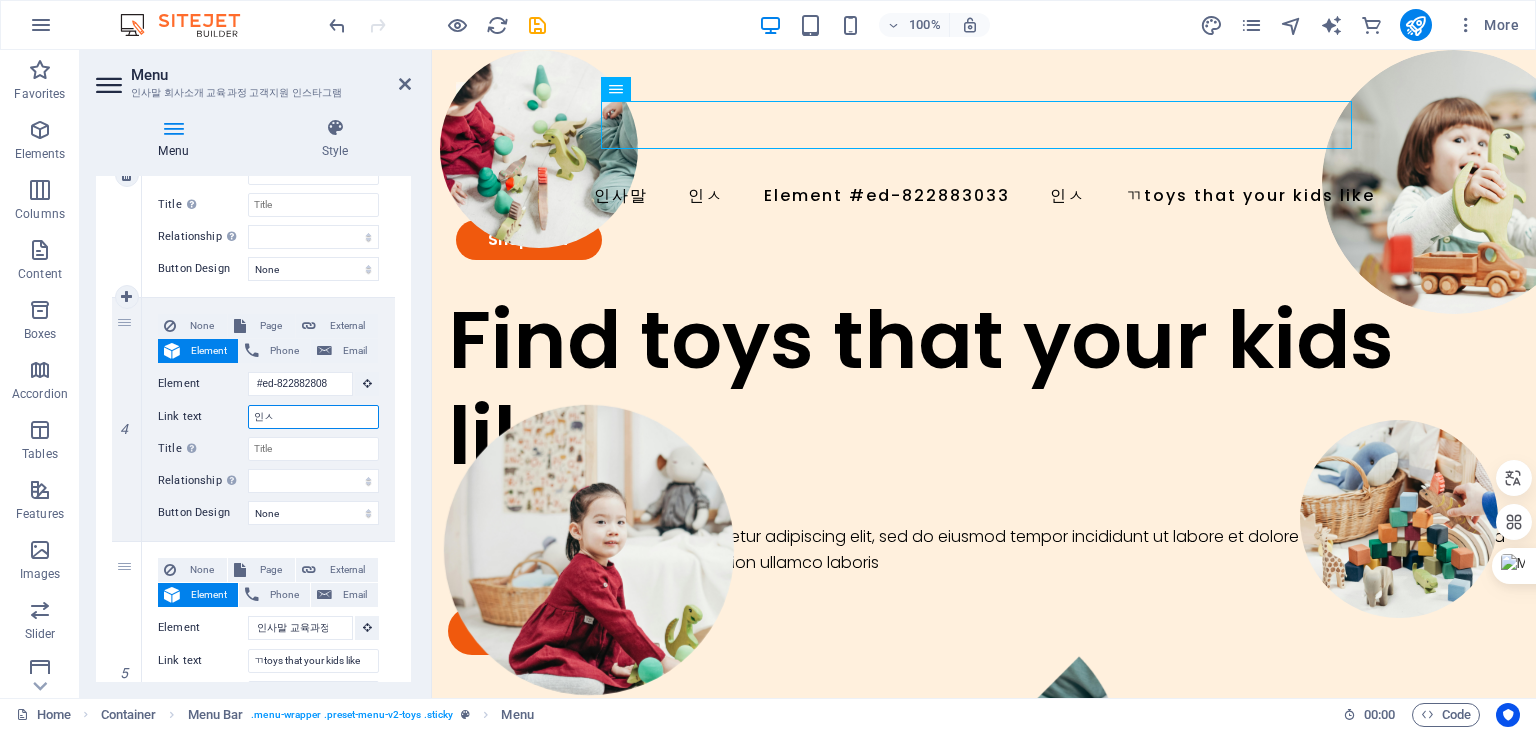 scroll, scrollTop: 0, scrollLeft: 0, axis: both 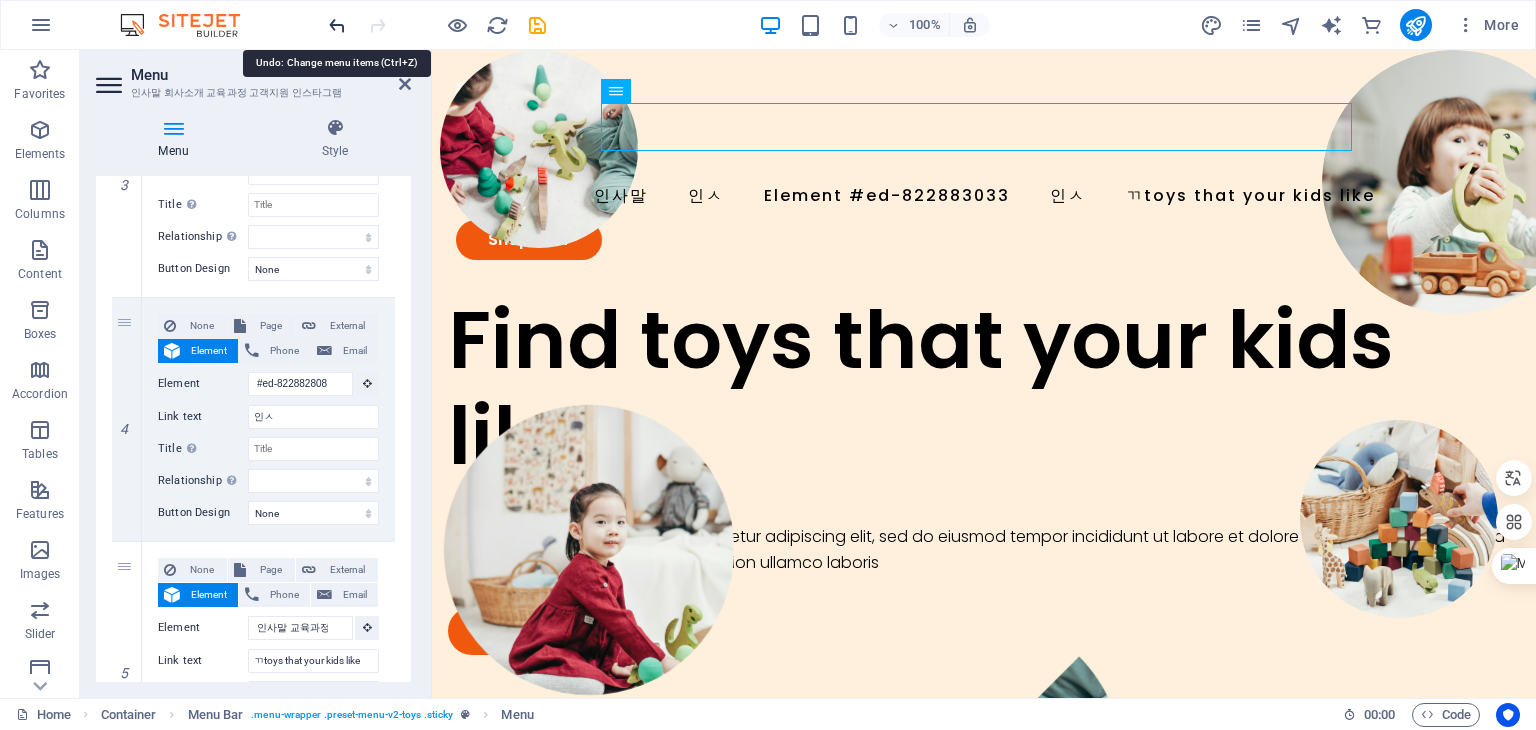 click at bounding box center (337, 25) 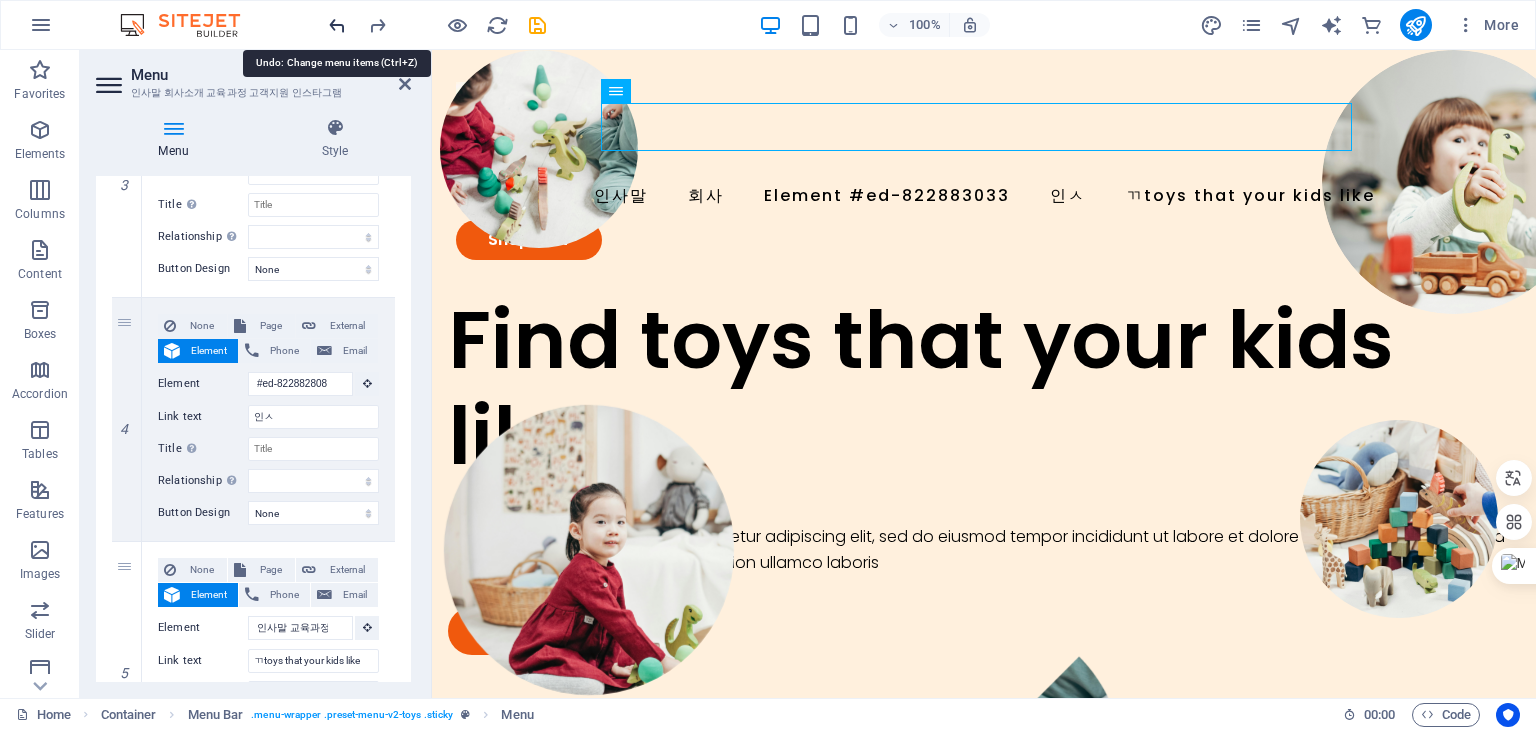 click at bounding box center (337, 25) 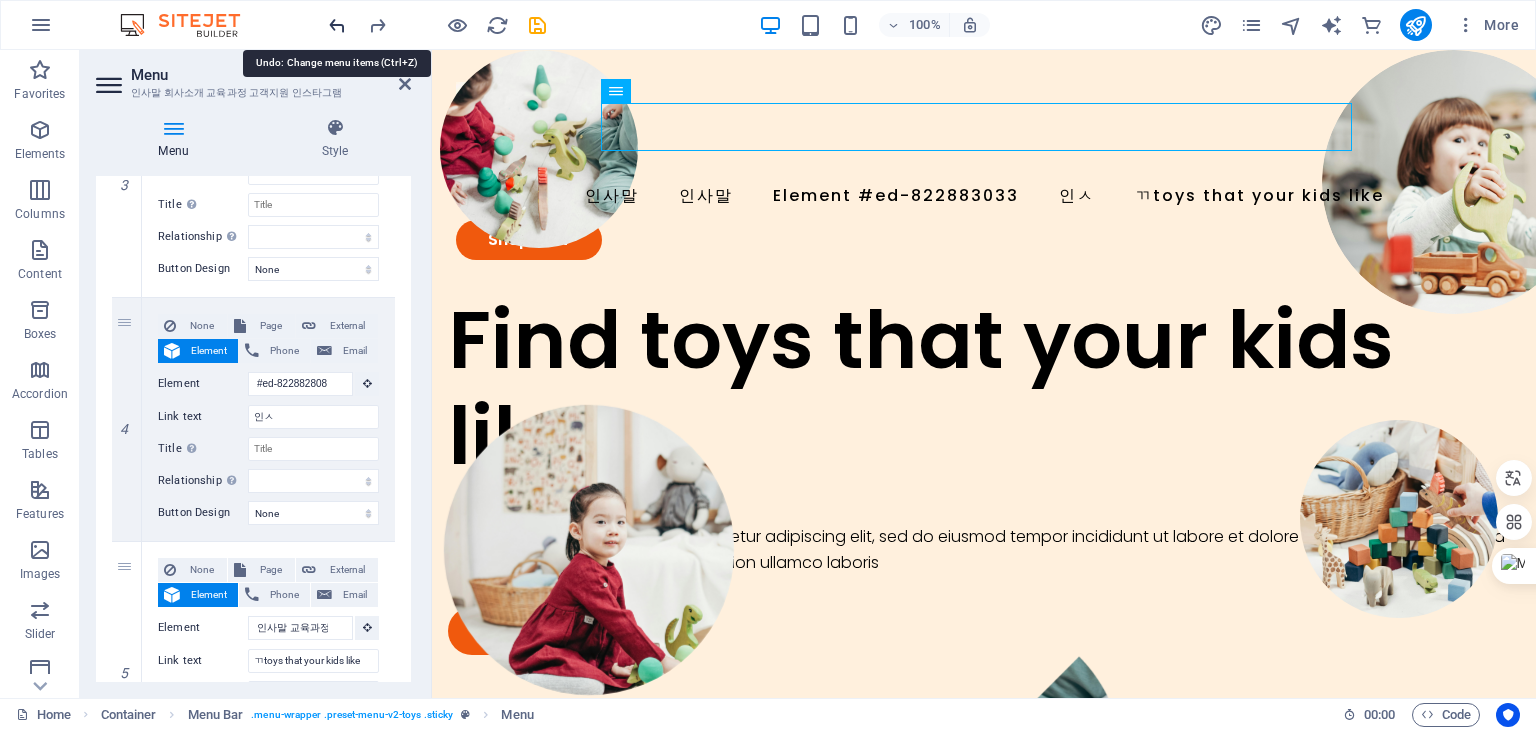 click at bounding box center (337, 25) 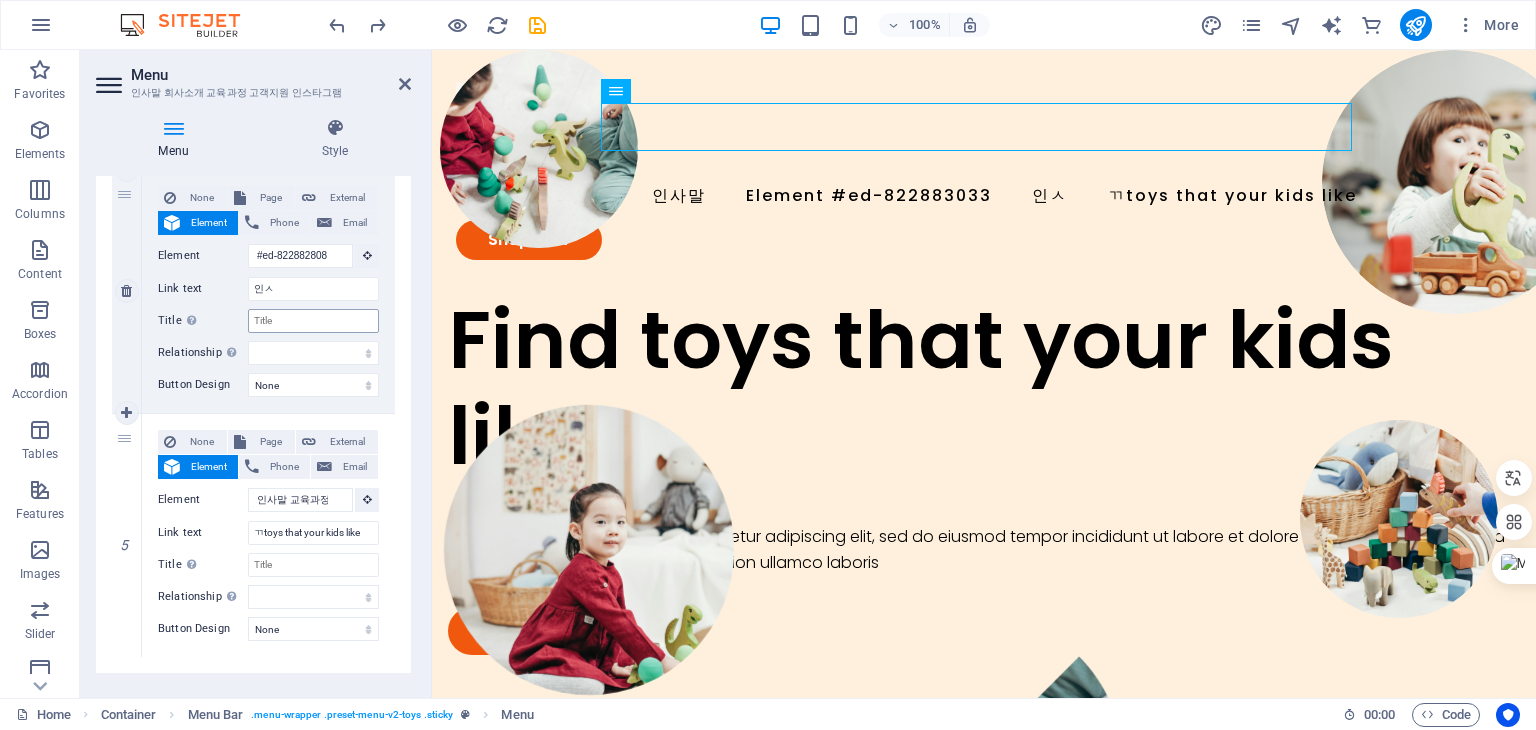 scroll, scrollTop: 958, scrollLeft: 0, axis: vertical 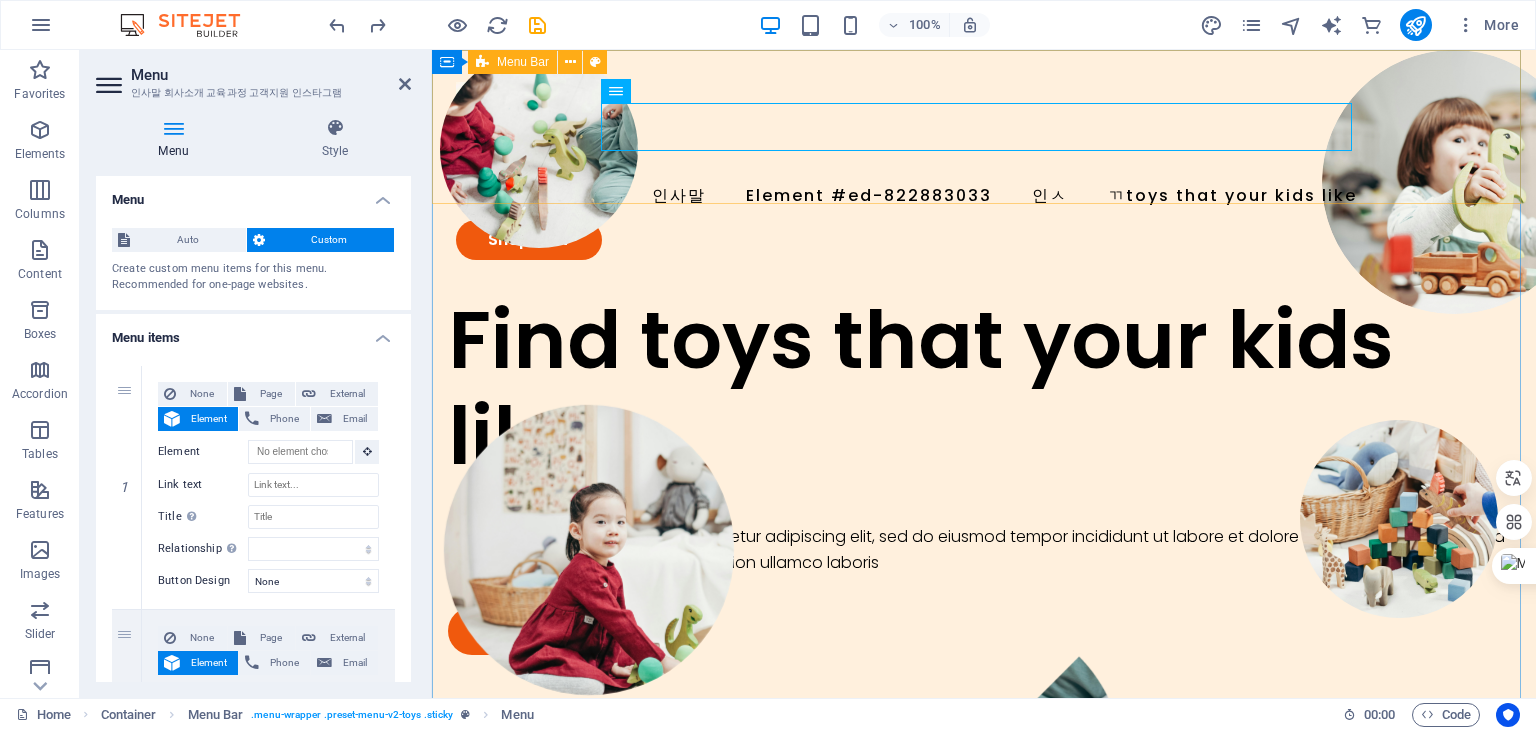 click on "회사속" at bounding box center (984, 171) 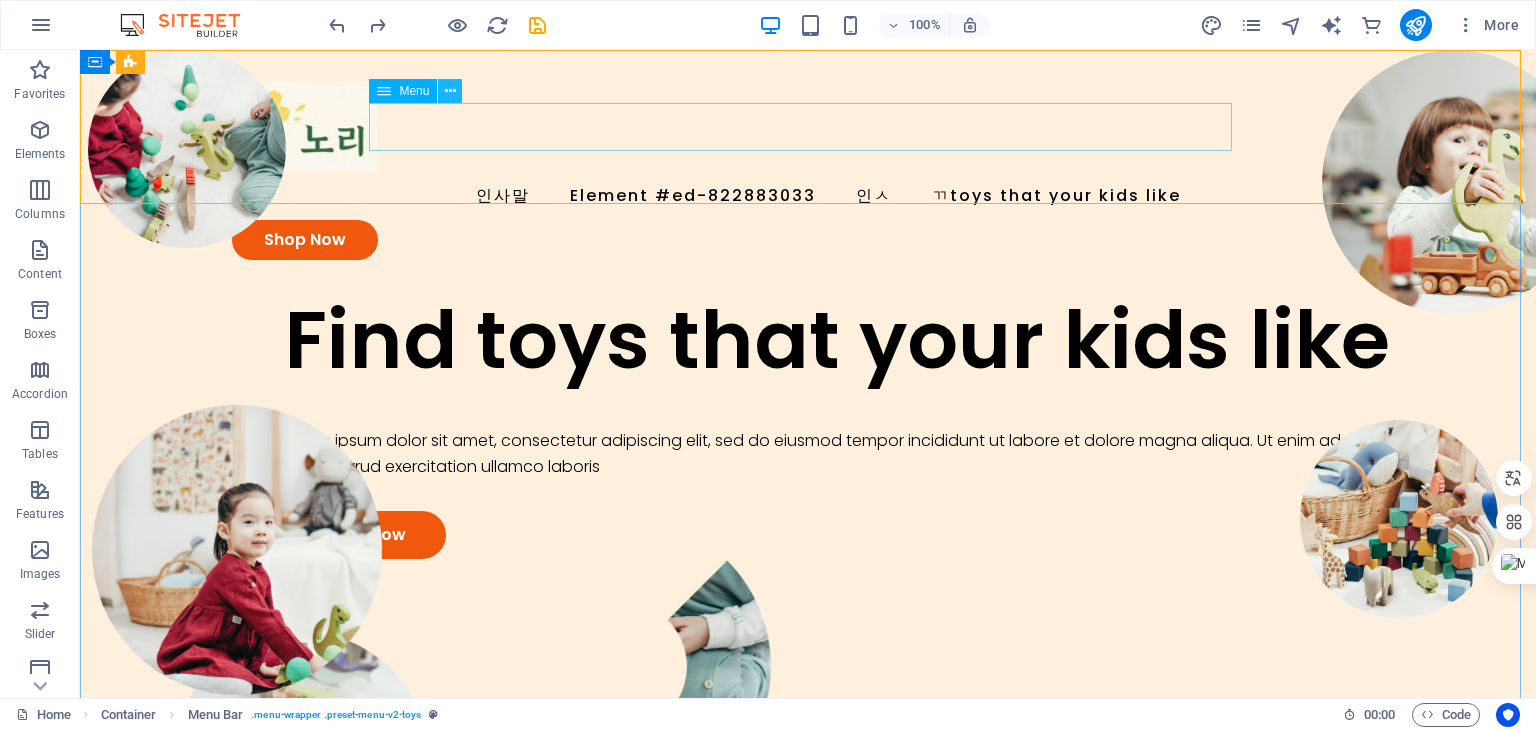 click at bounding box center [450, 91] 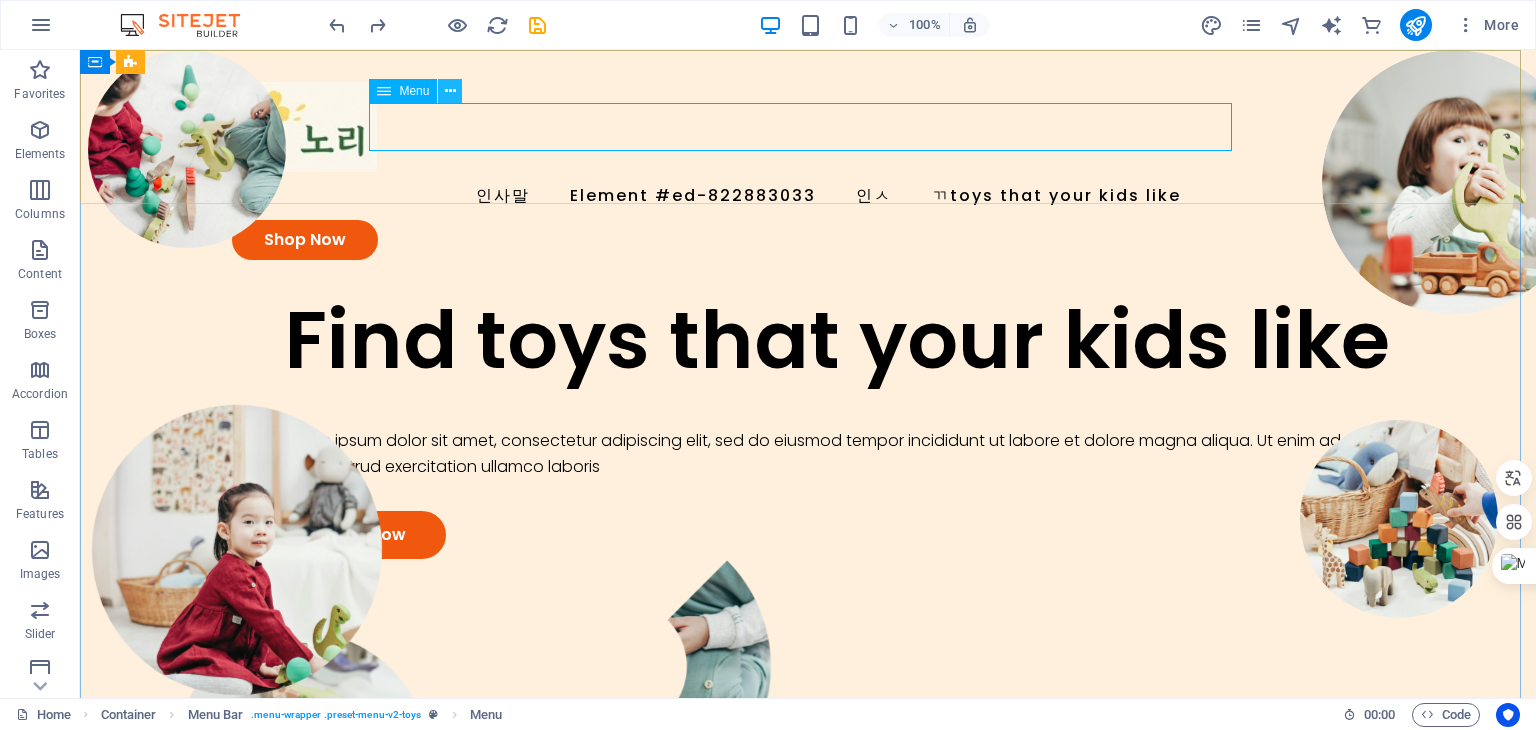 click at bounding box center [450, 91] 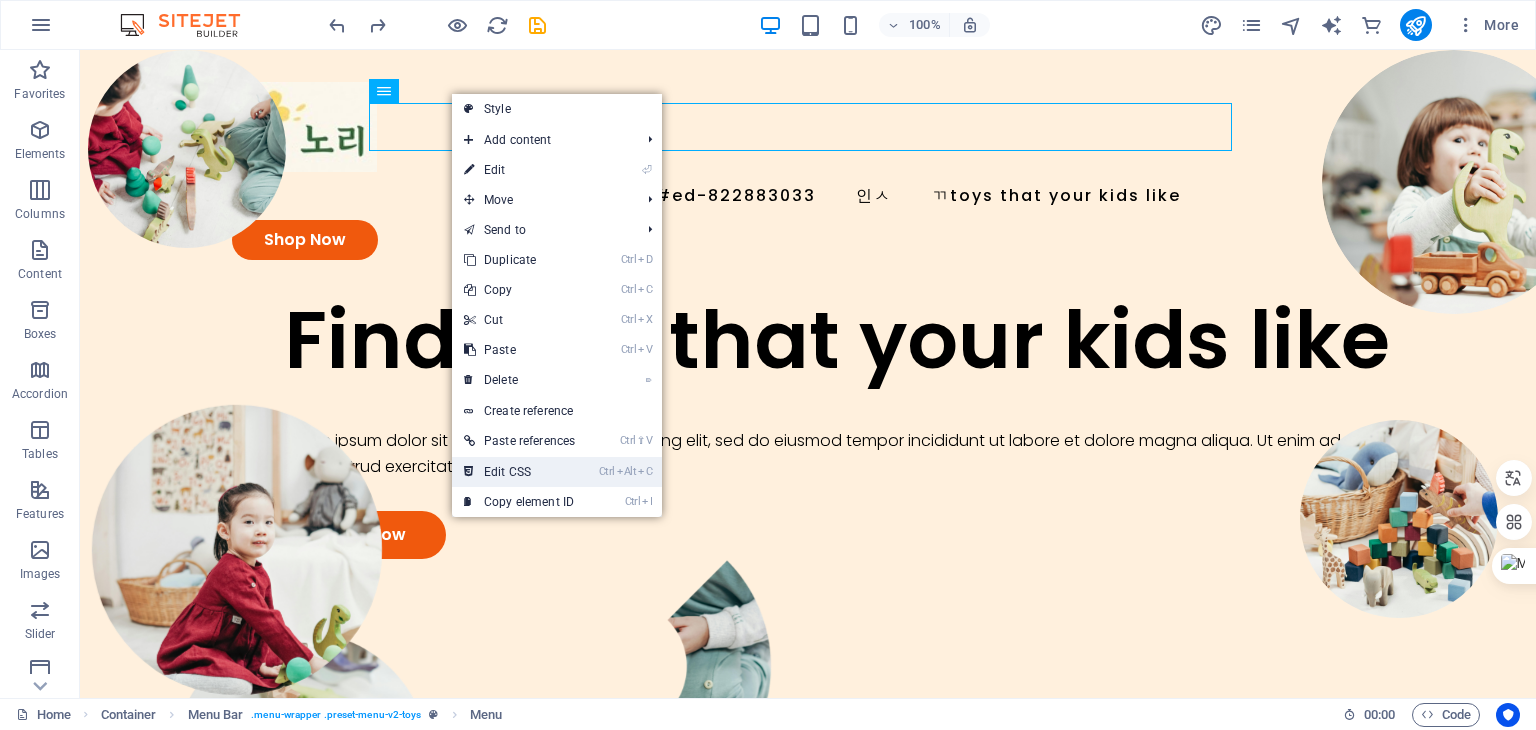 click on "Ctrl Alt C  Edit CSS" at bounding box center [519, 472] 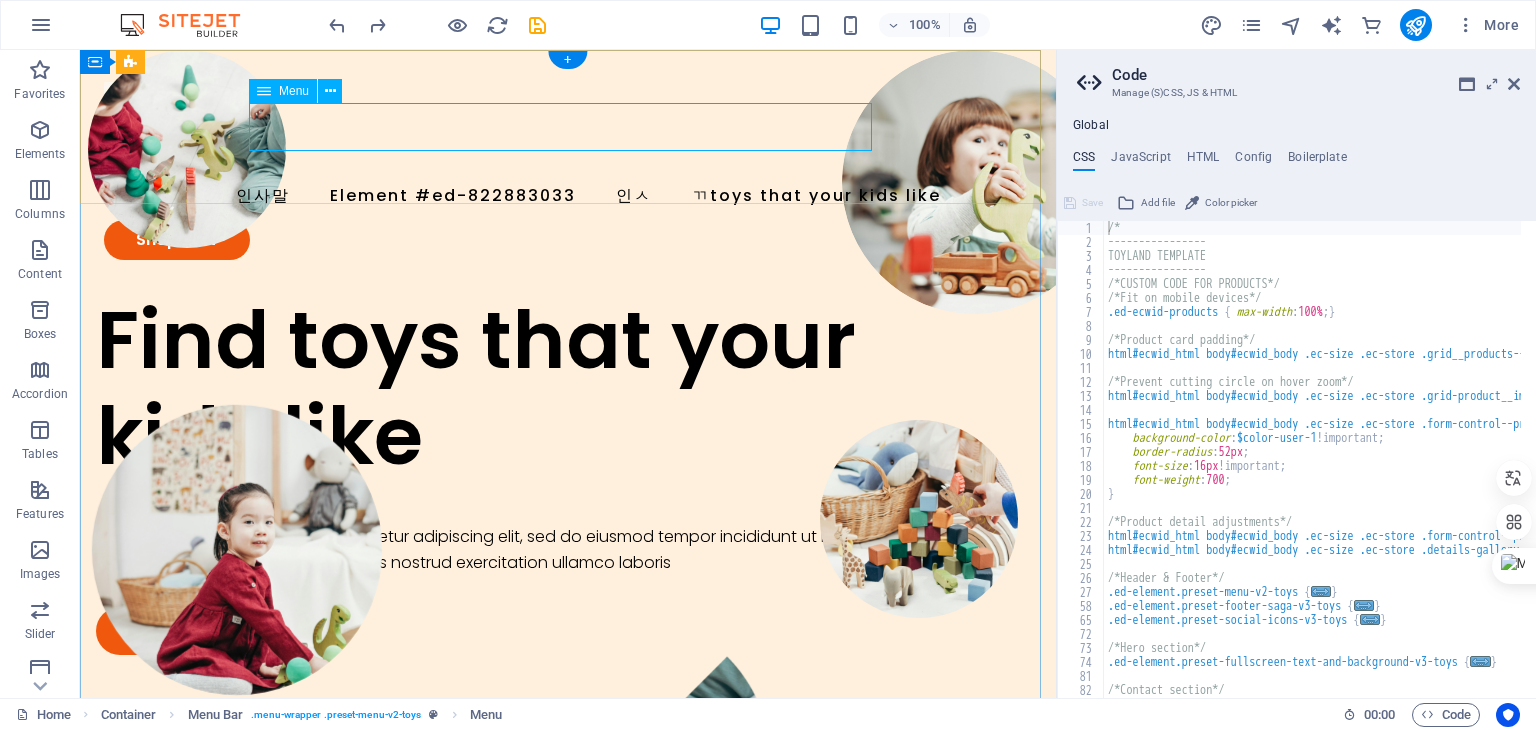 click on "ed-822883033" at bounding box center (568, 196) 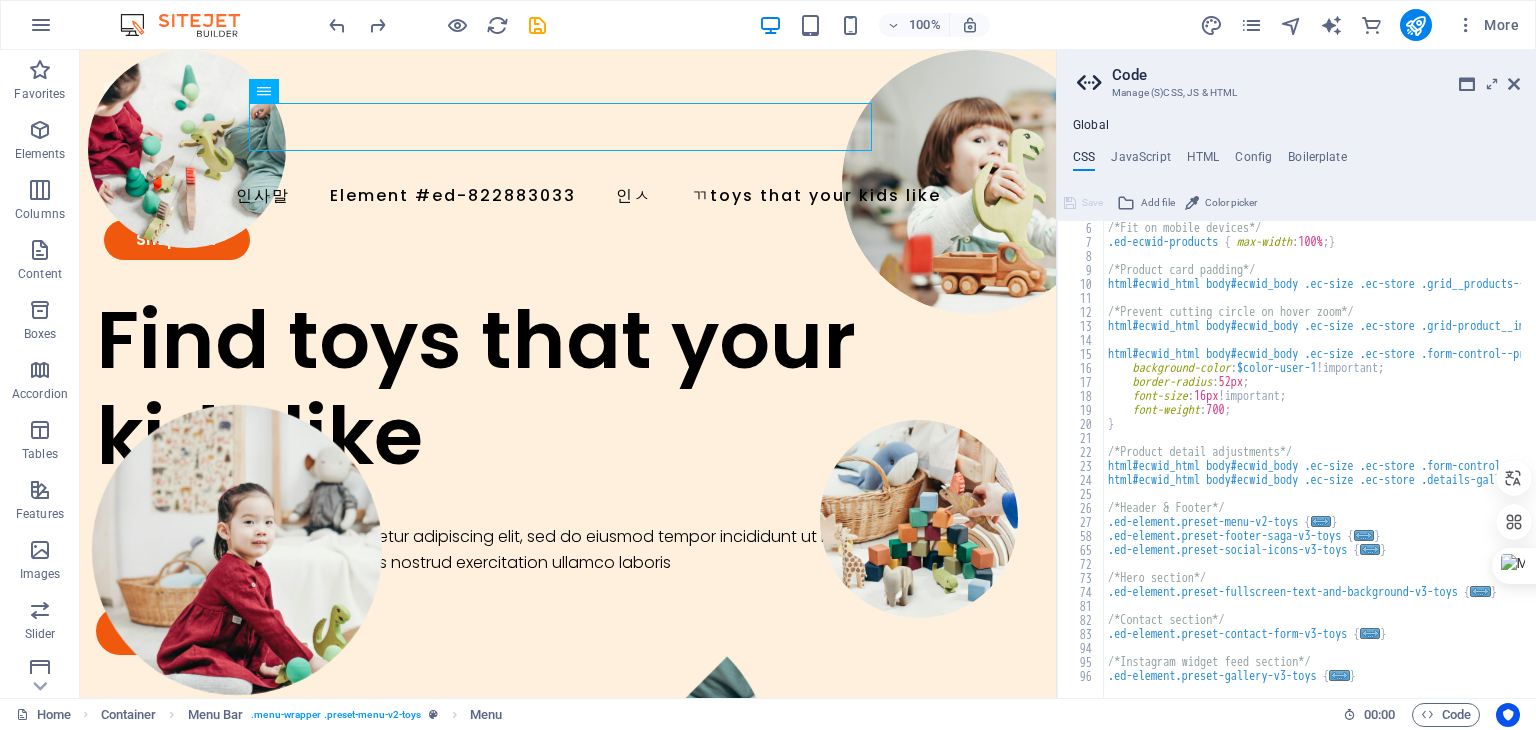 scroll, scrollTop: 0, scrollLeft: 0, axis: both 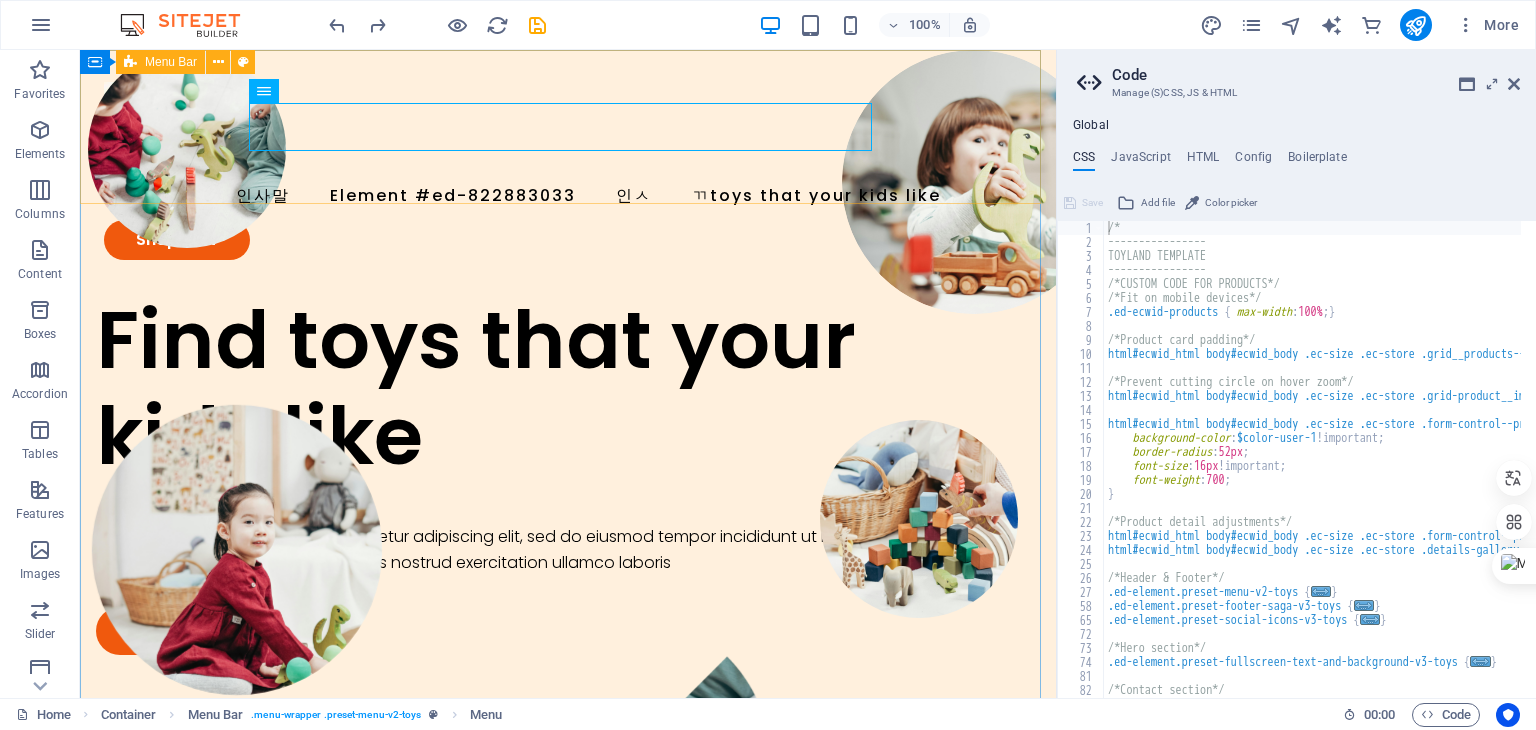 click on "Menu Bar" at bounding box center [160, 62] 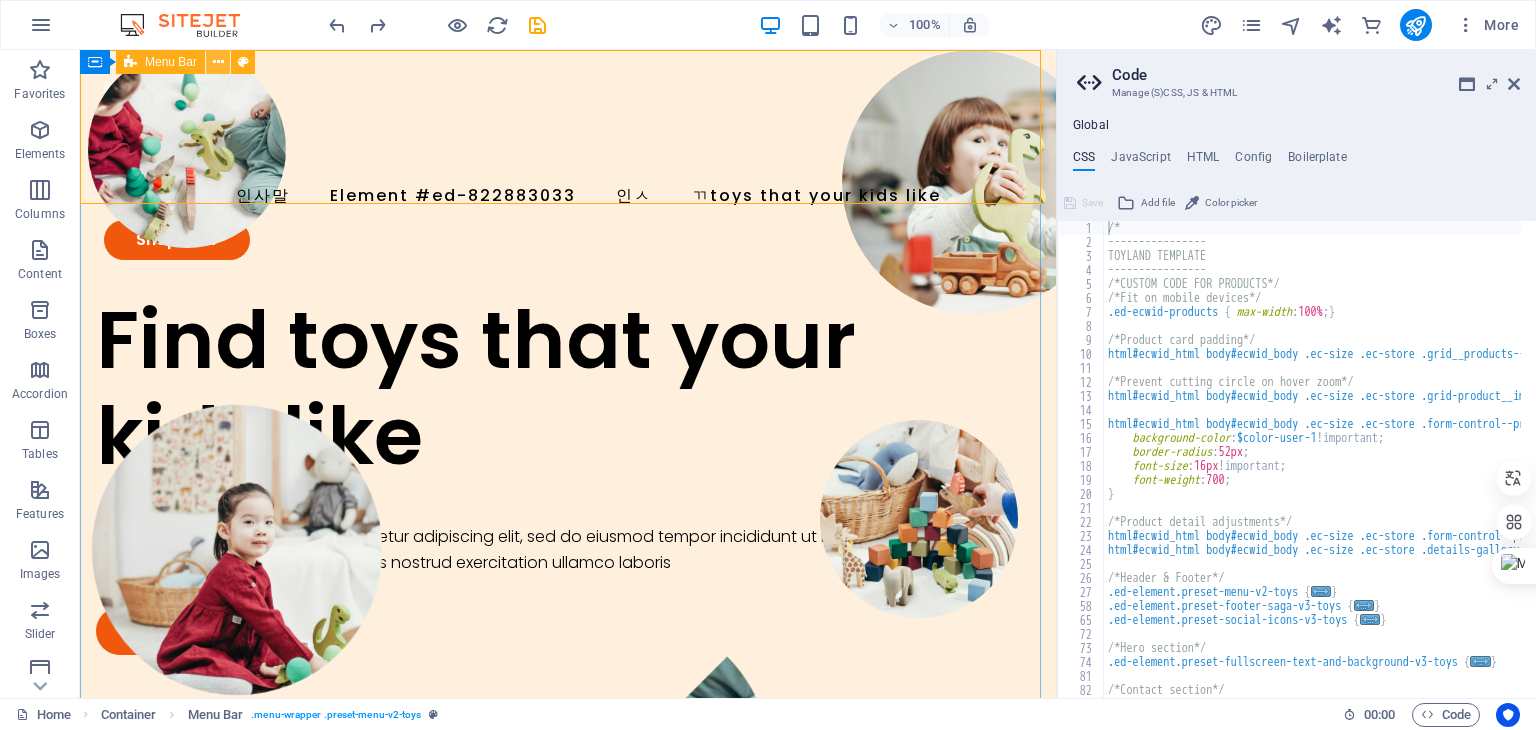 click at bounding box center [218, 62] 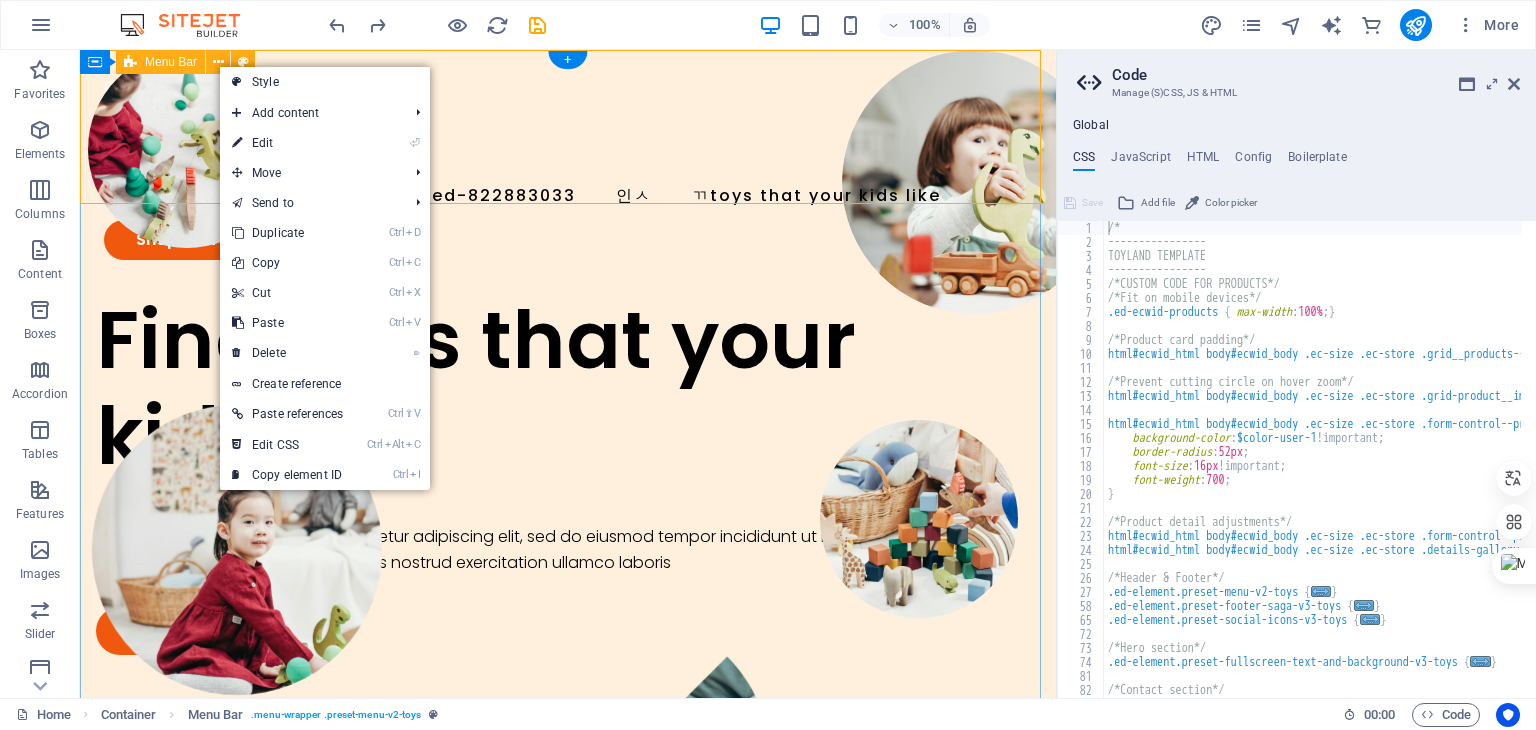 click on "회사속" at bounding box center (568, 171) 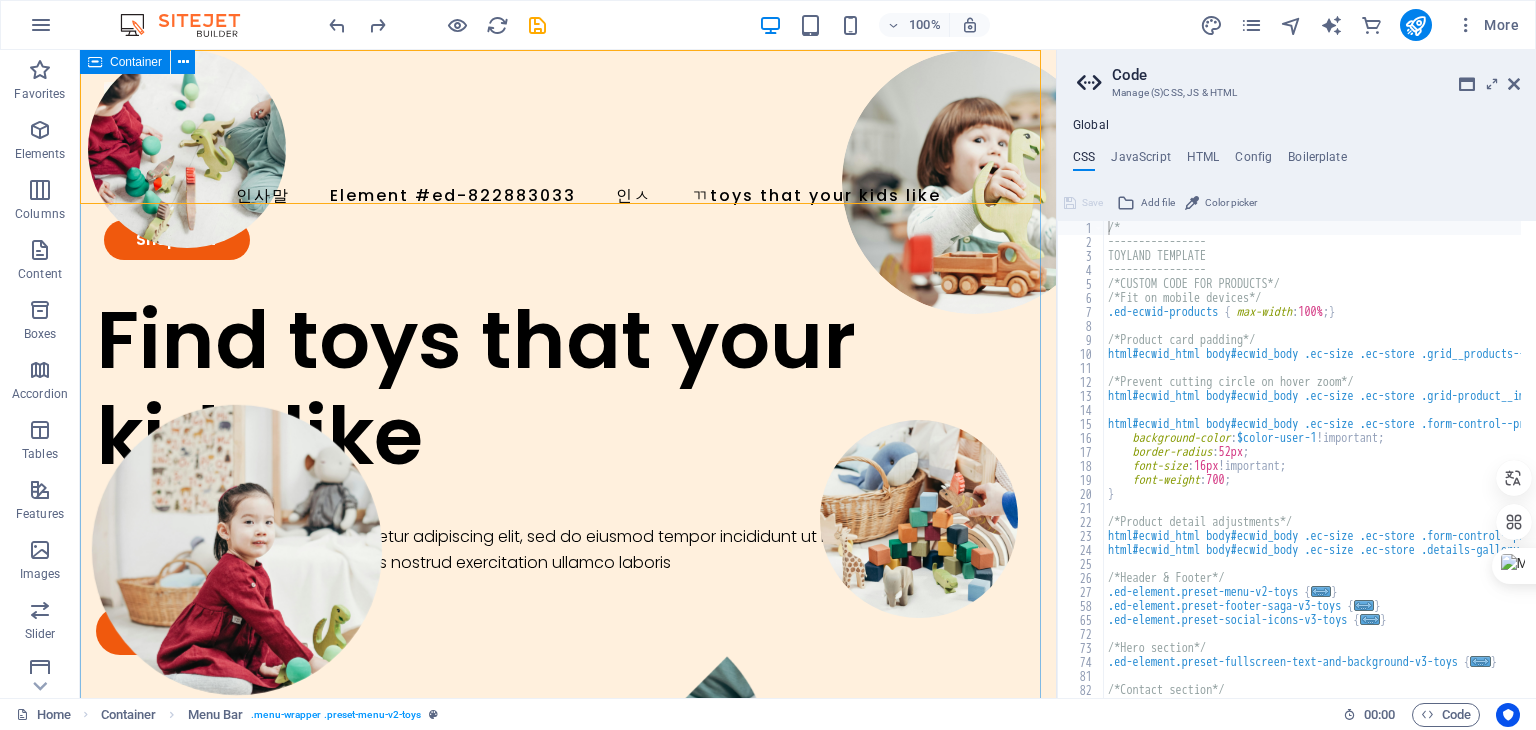 click on "Container" at bounding box center [136, 62] 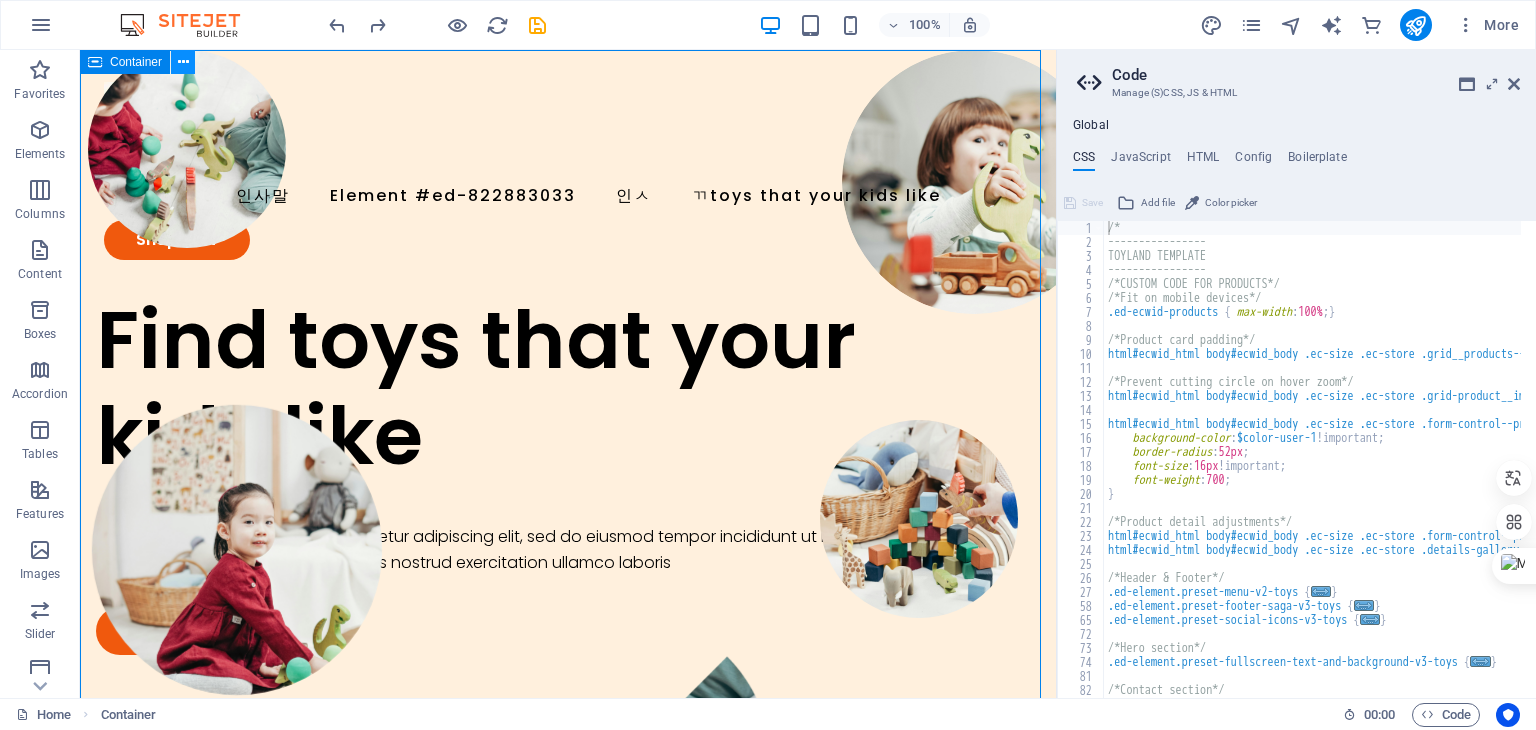 click at bounding box center (183, 62) 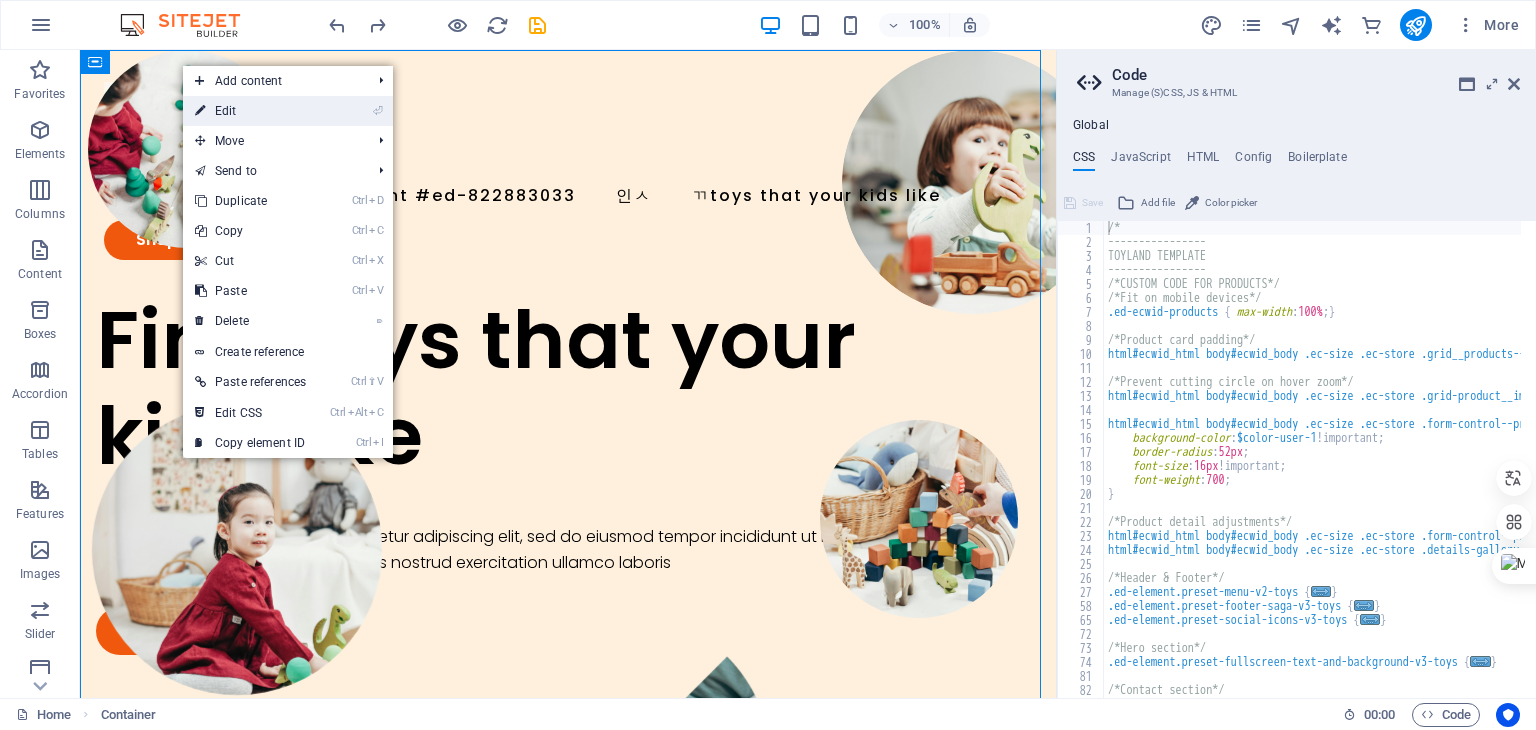 click on "⏎  Edit" at bounding box center [250, 111] 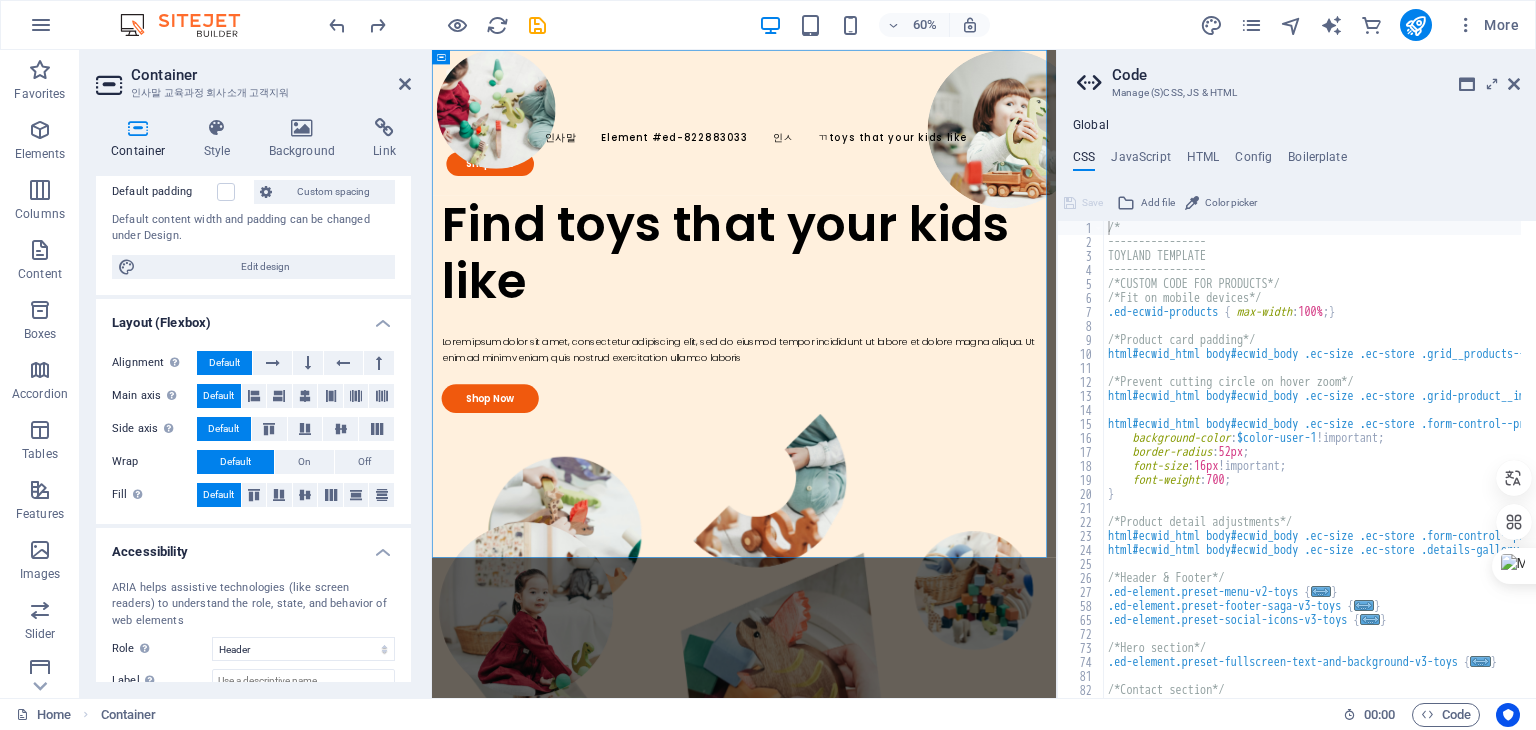 scroll, scrollTop: 200, scrollLeft: 0, axis: vertical 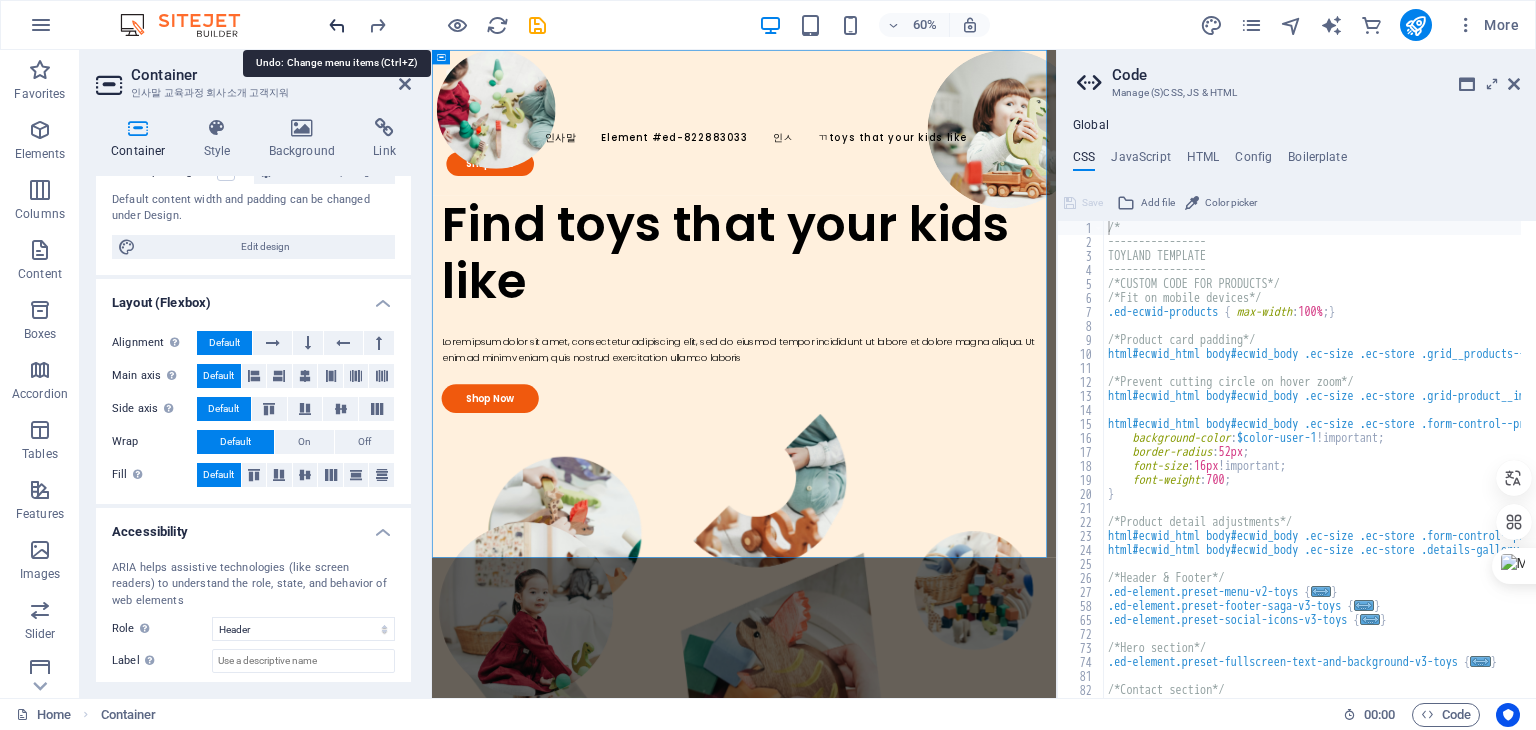 click at bounding box center (337, 25) 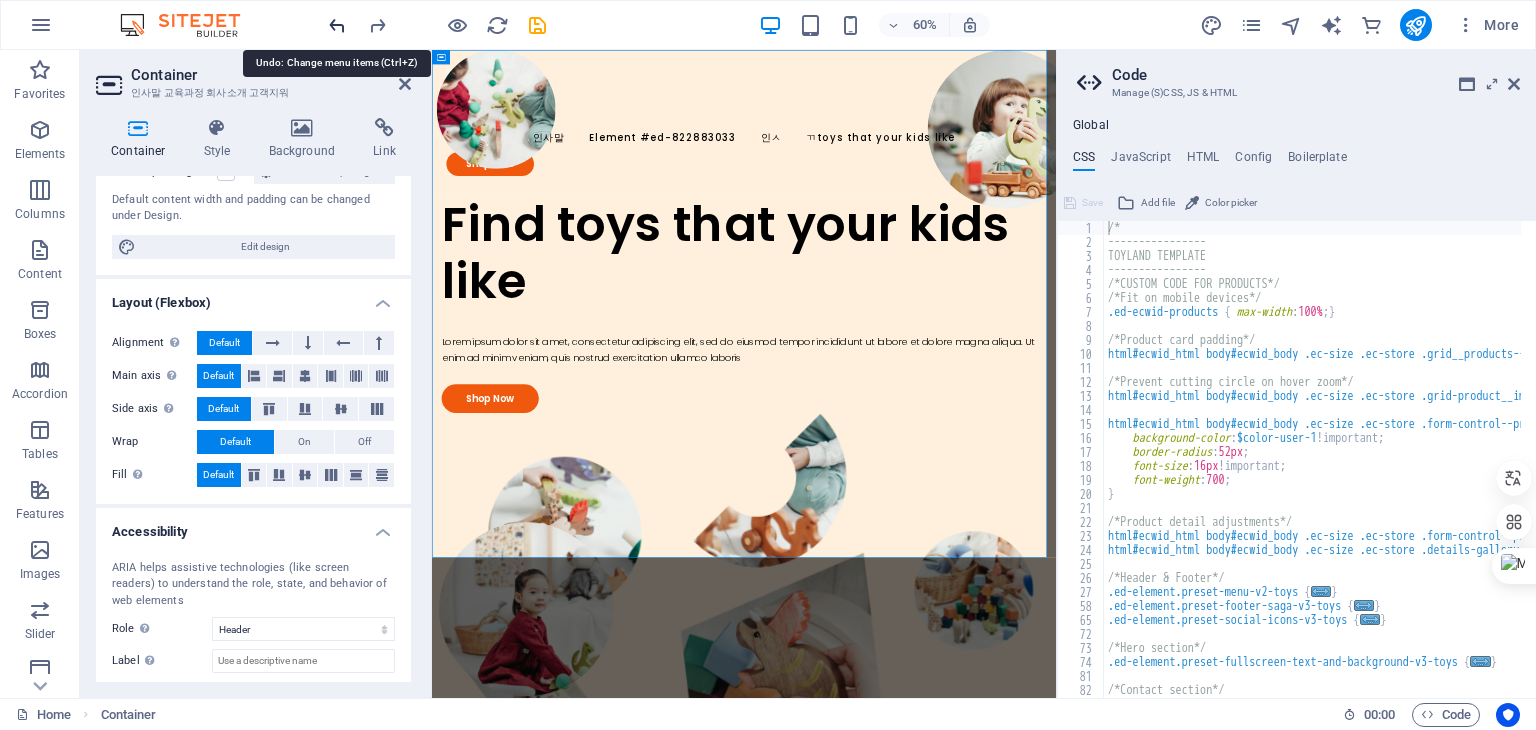 click at bounding box center [337, 25] 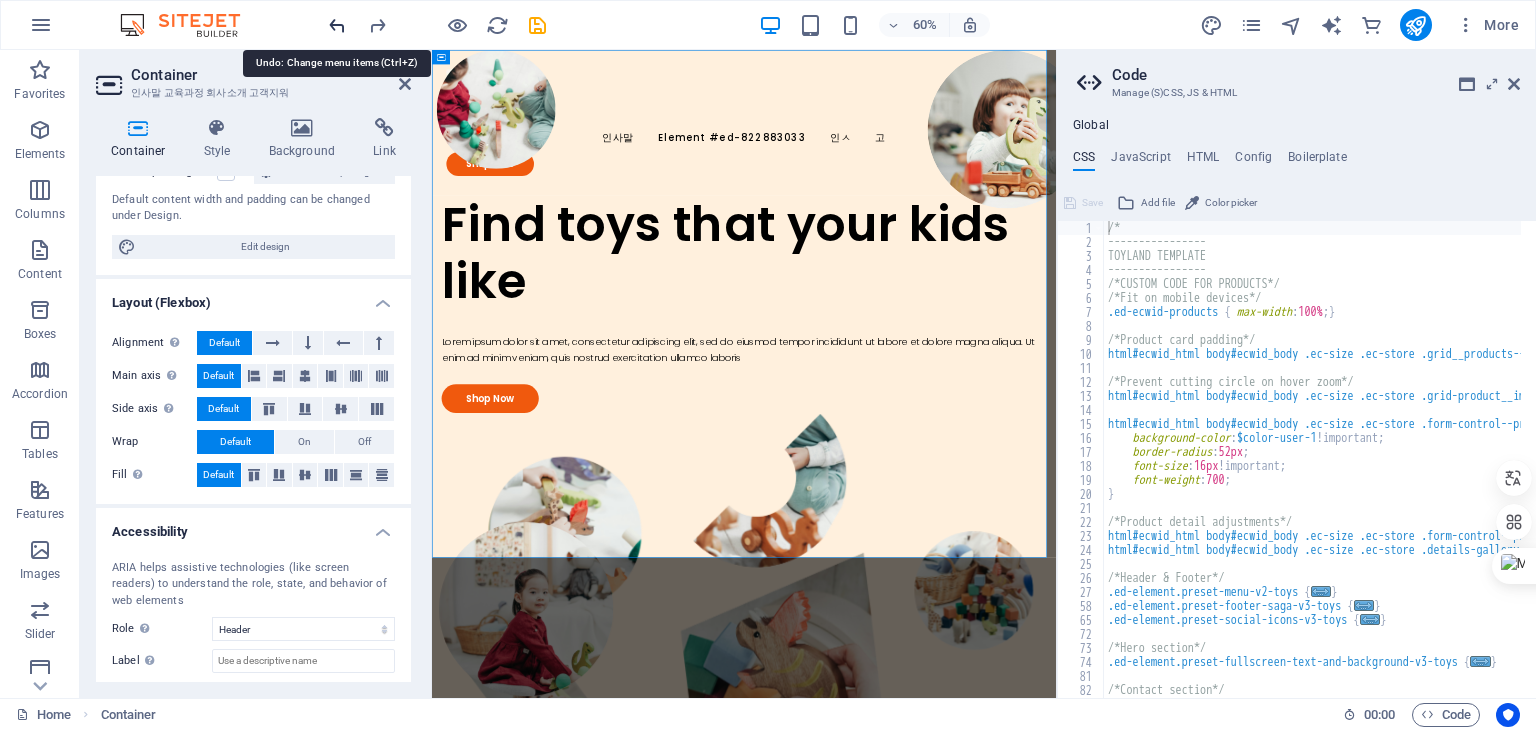 click at bounding box center (337, 25) 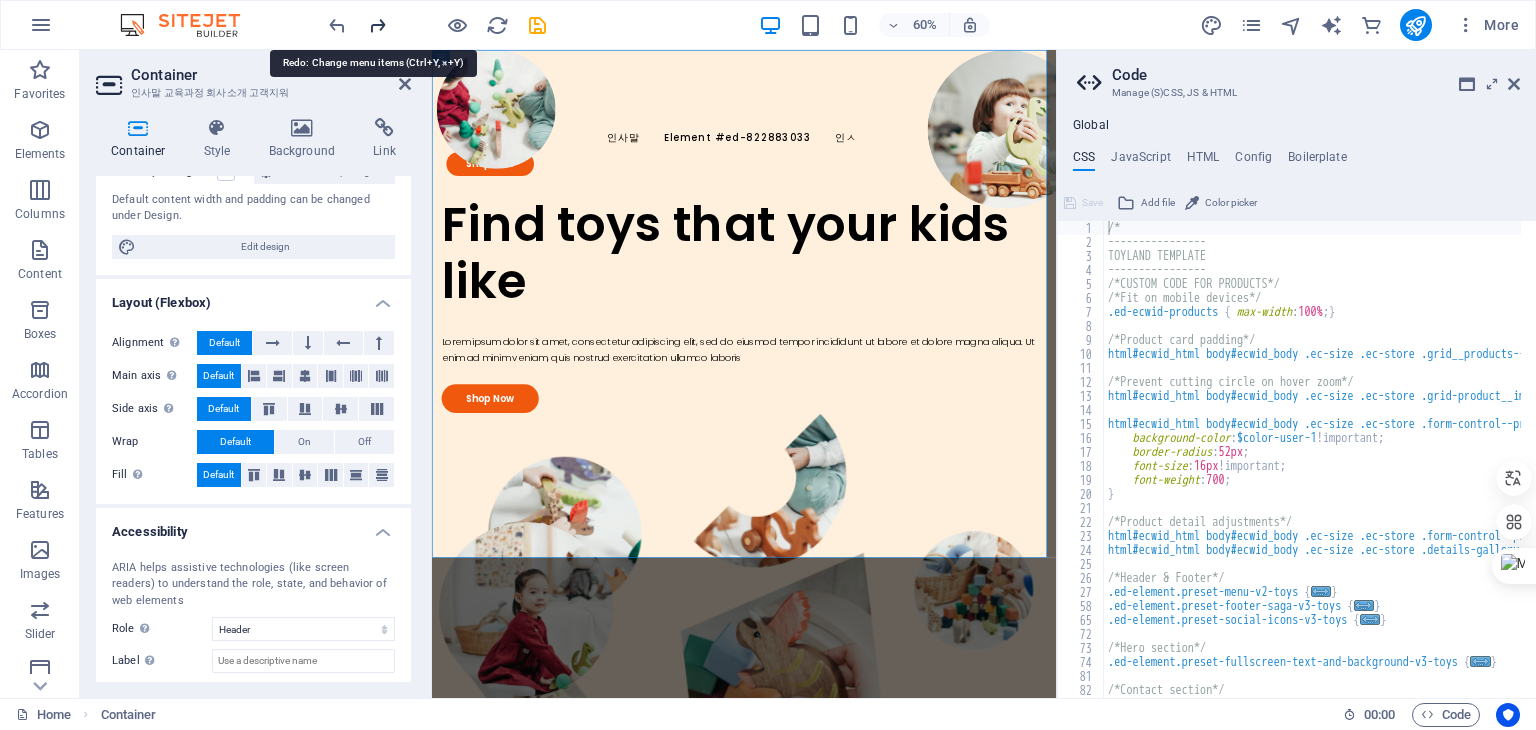 click at bounding box center [377, 25] 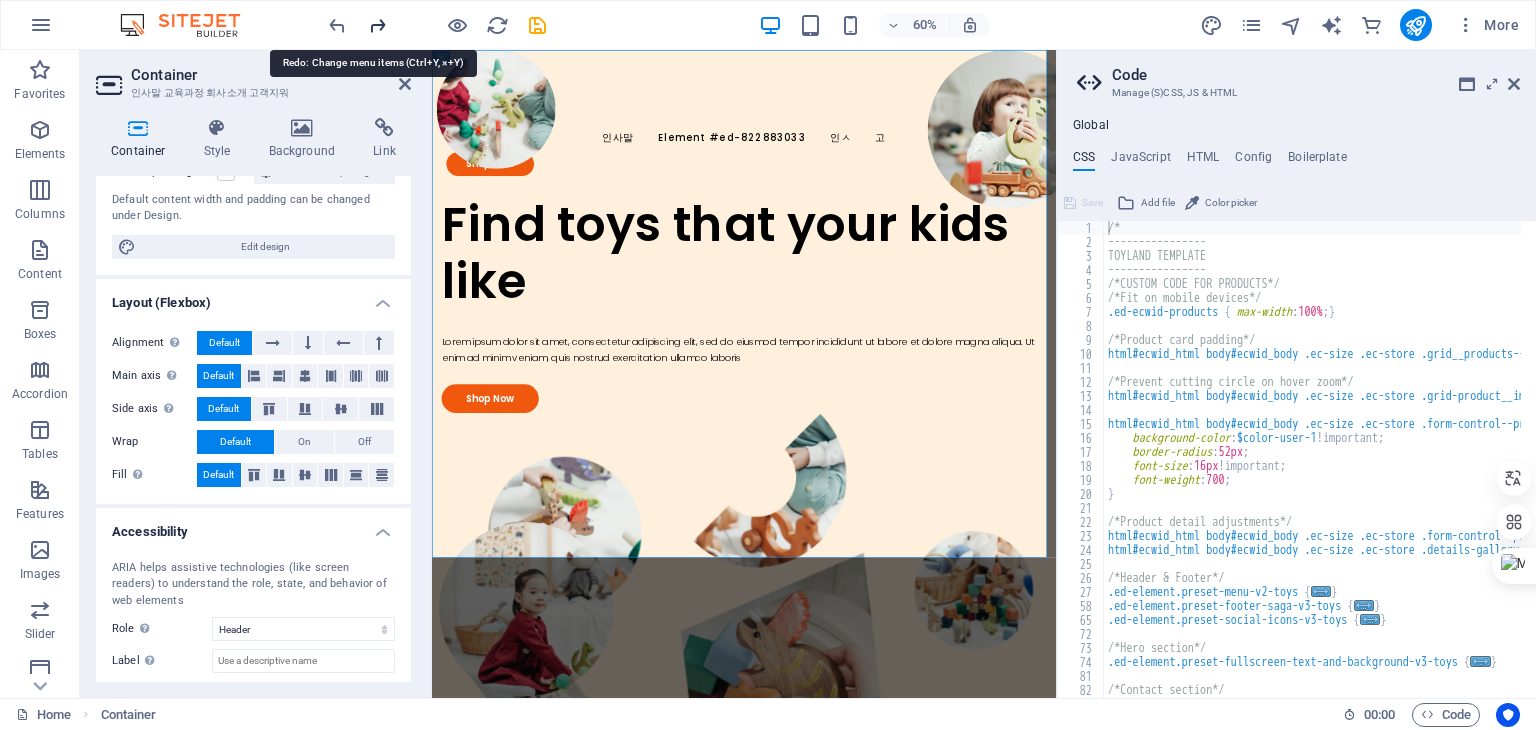 click at bounding box center (377, 25) 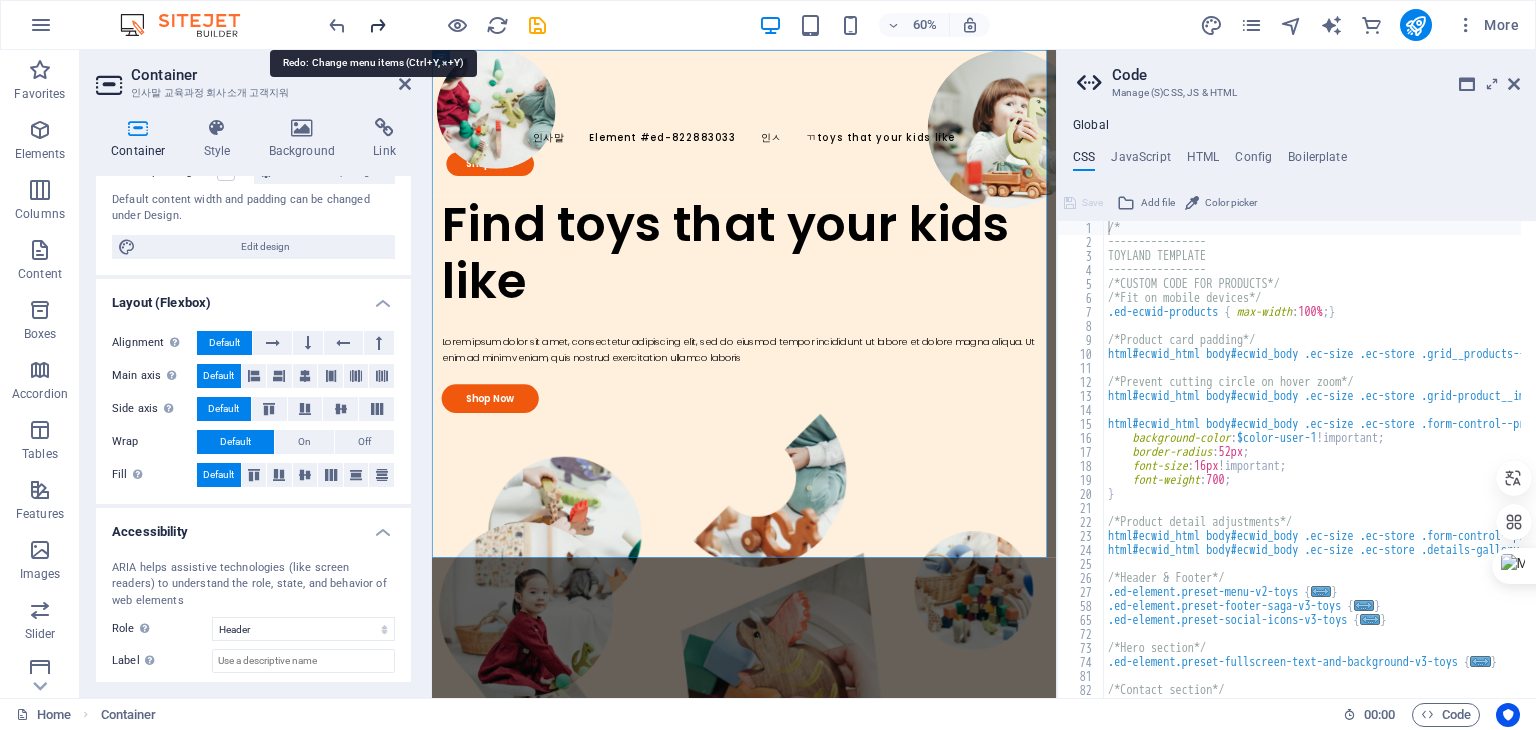 click at bounding box center [377, 25] 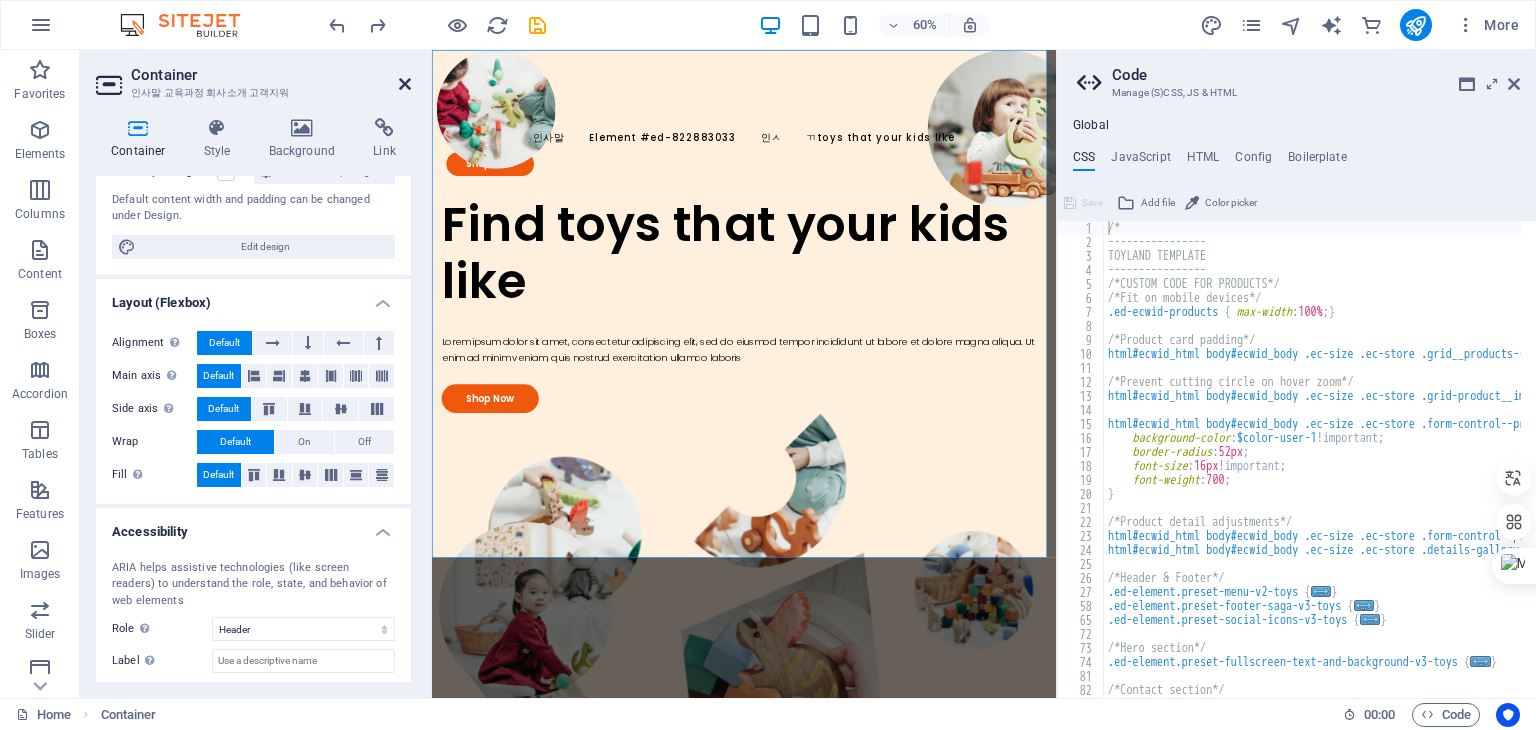 click at bounding box center (405, 84) 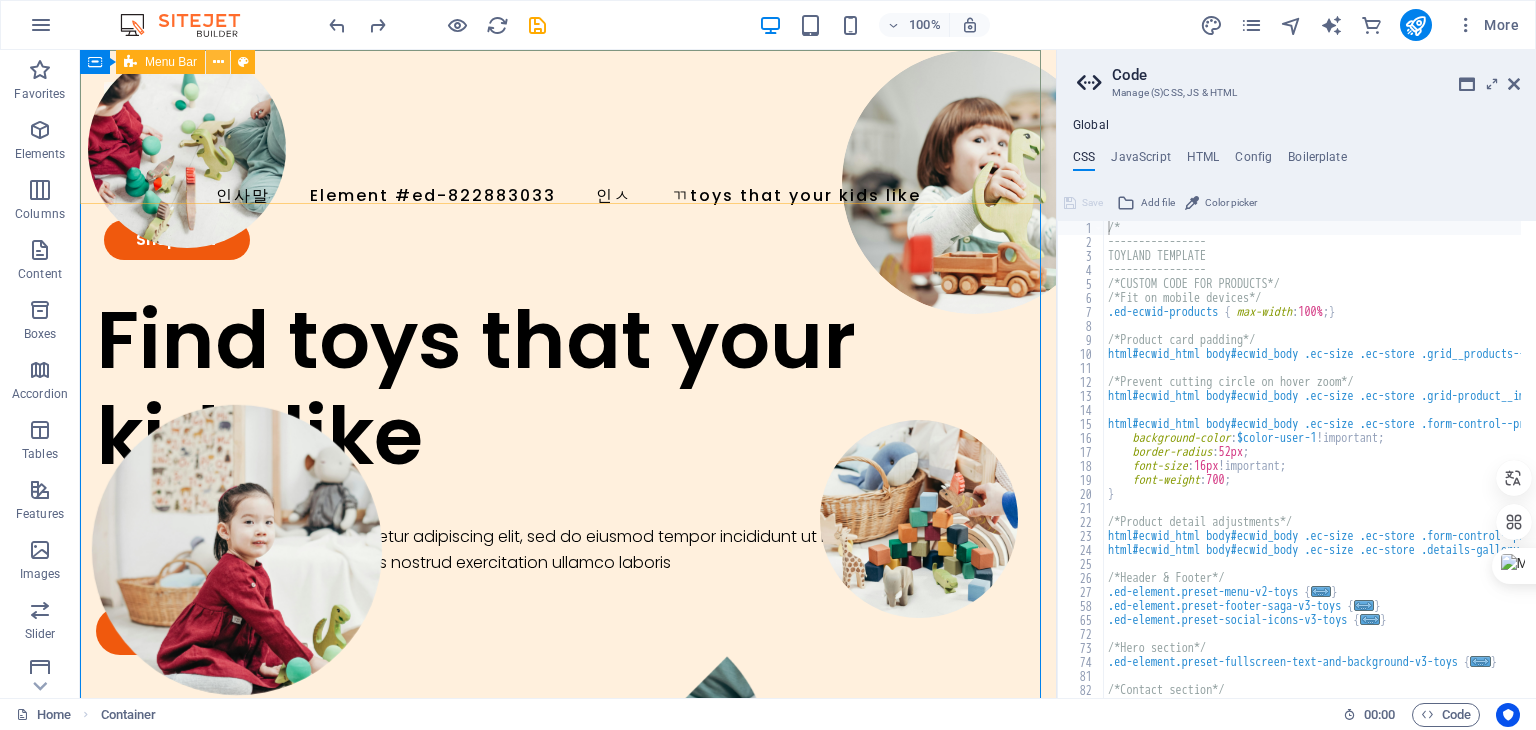 click at bounding box center (218, 62) 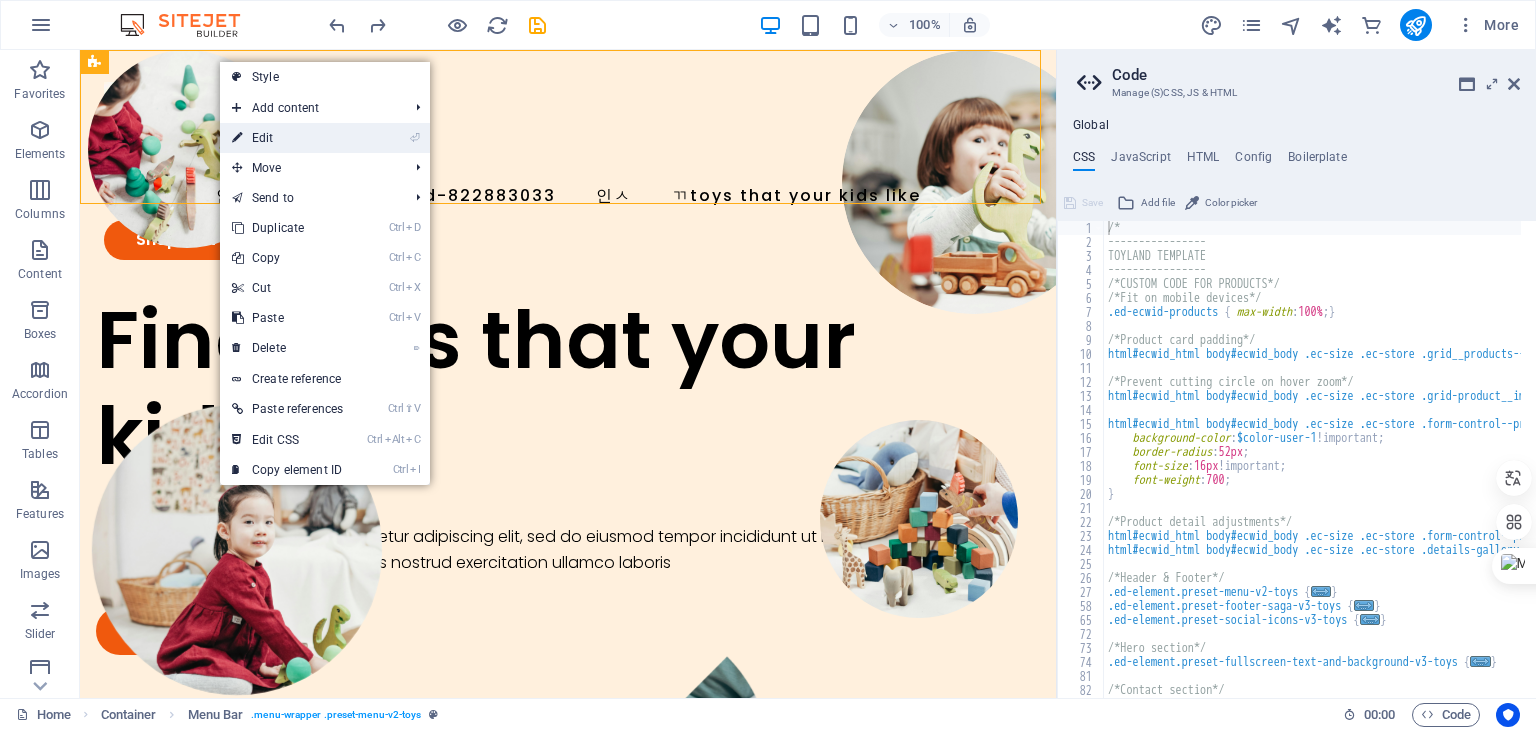 click on "⏎  Edit" at bounding box center (287, 138) 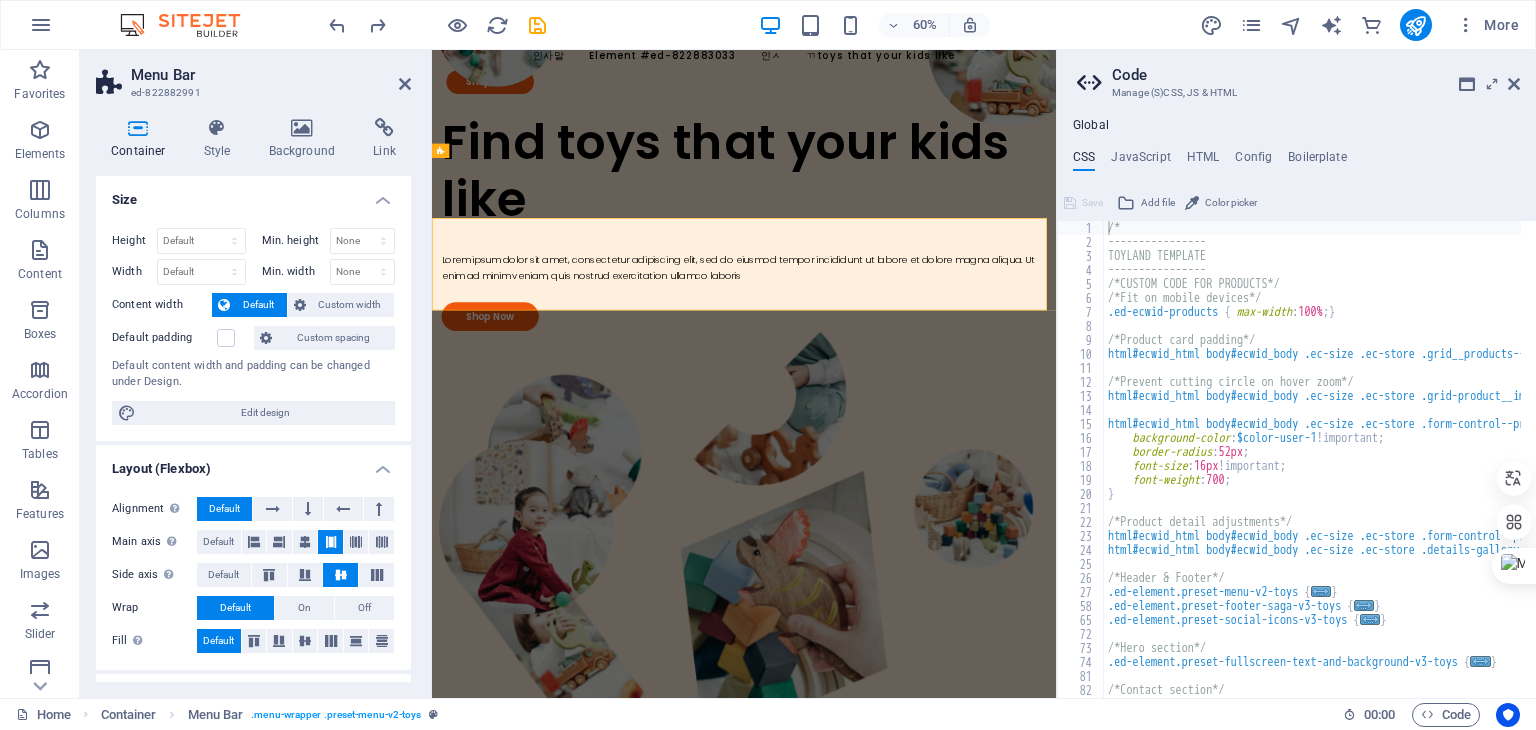 scroll, scrollTop: 100, scrollLeft: 0, axis: vertical 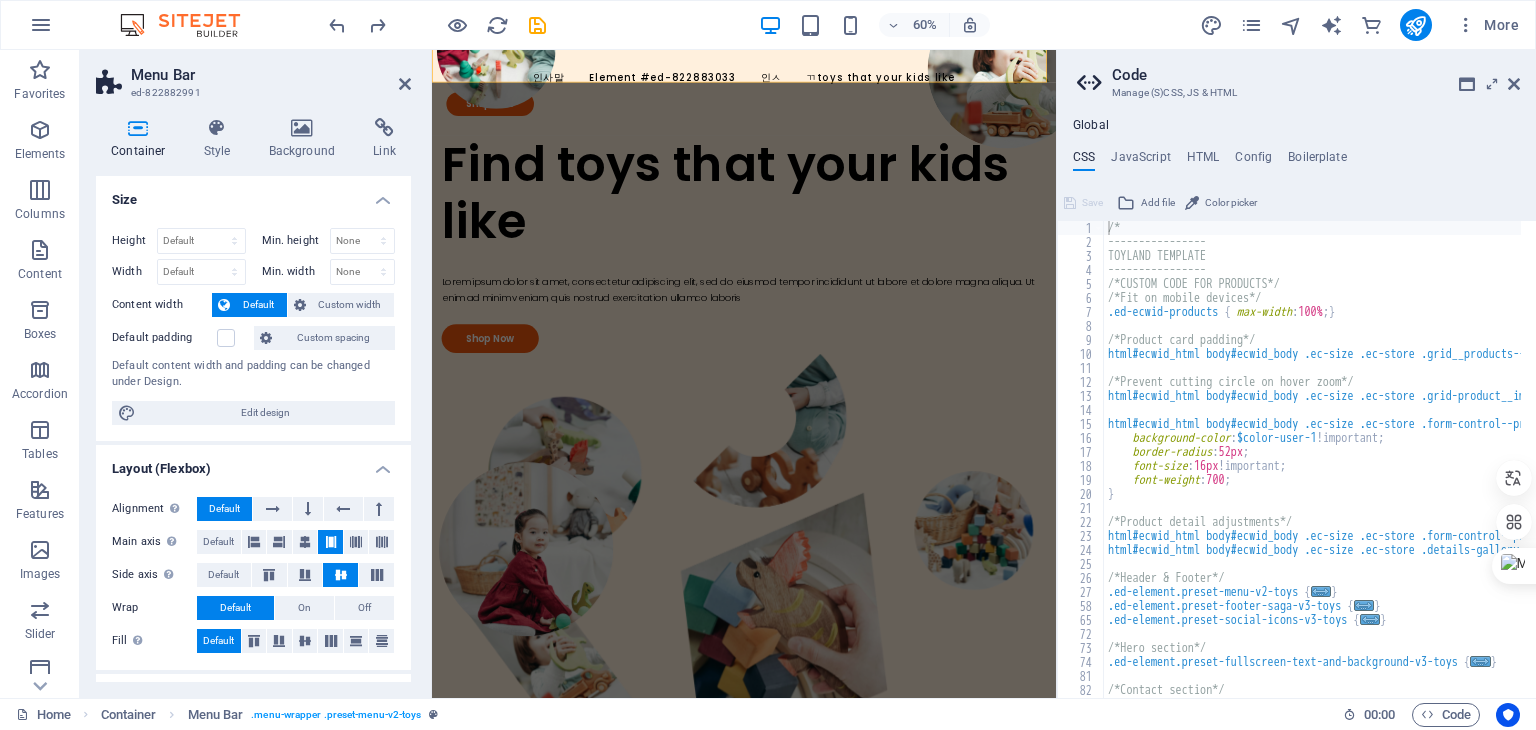 click on "꼬toys that your kids like" at bounding box center [256, 374] 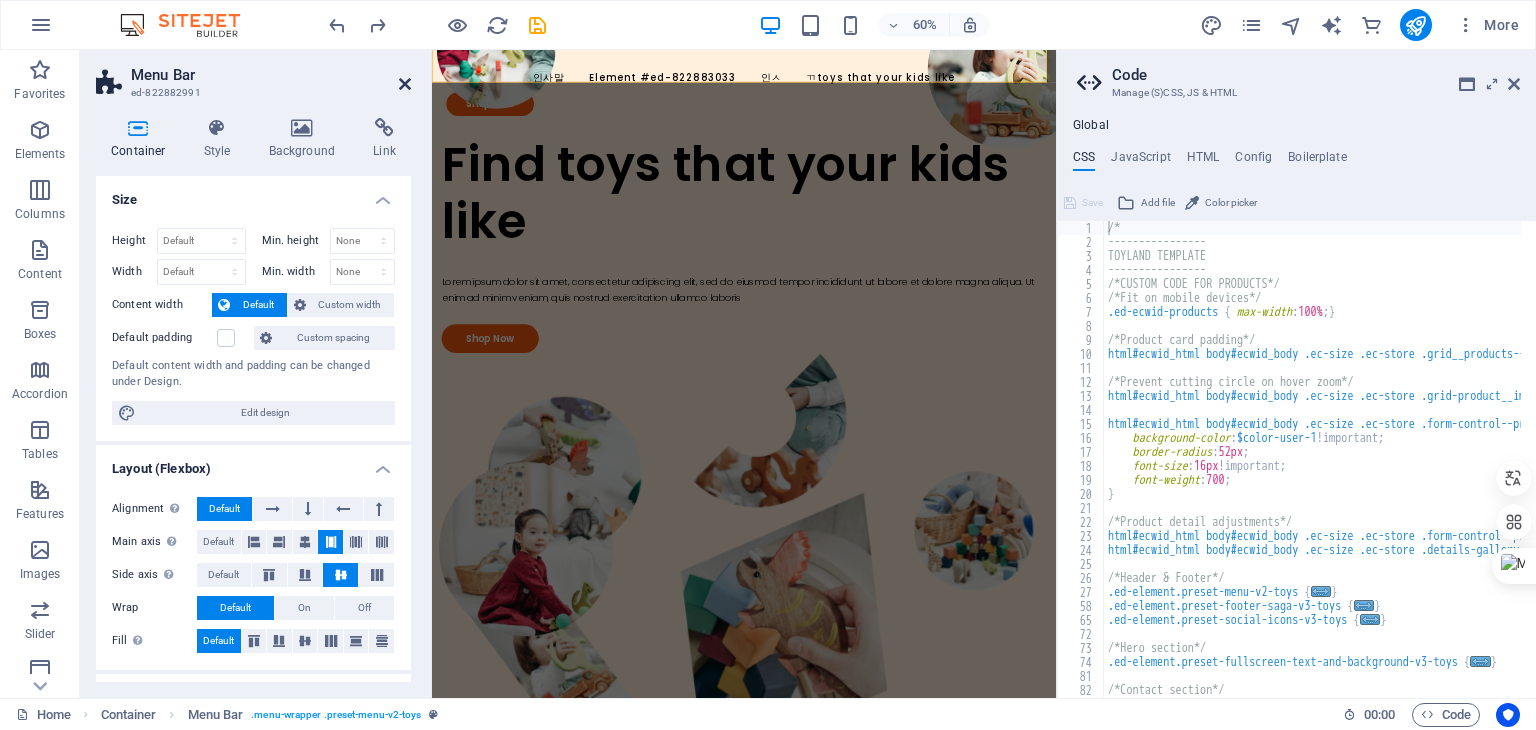 click at bounding box center [405, 84] 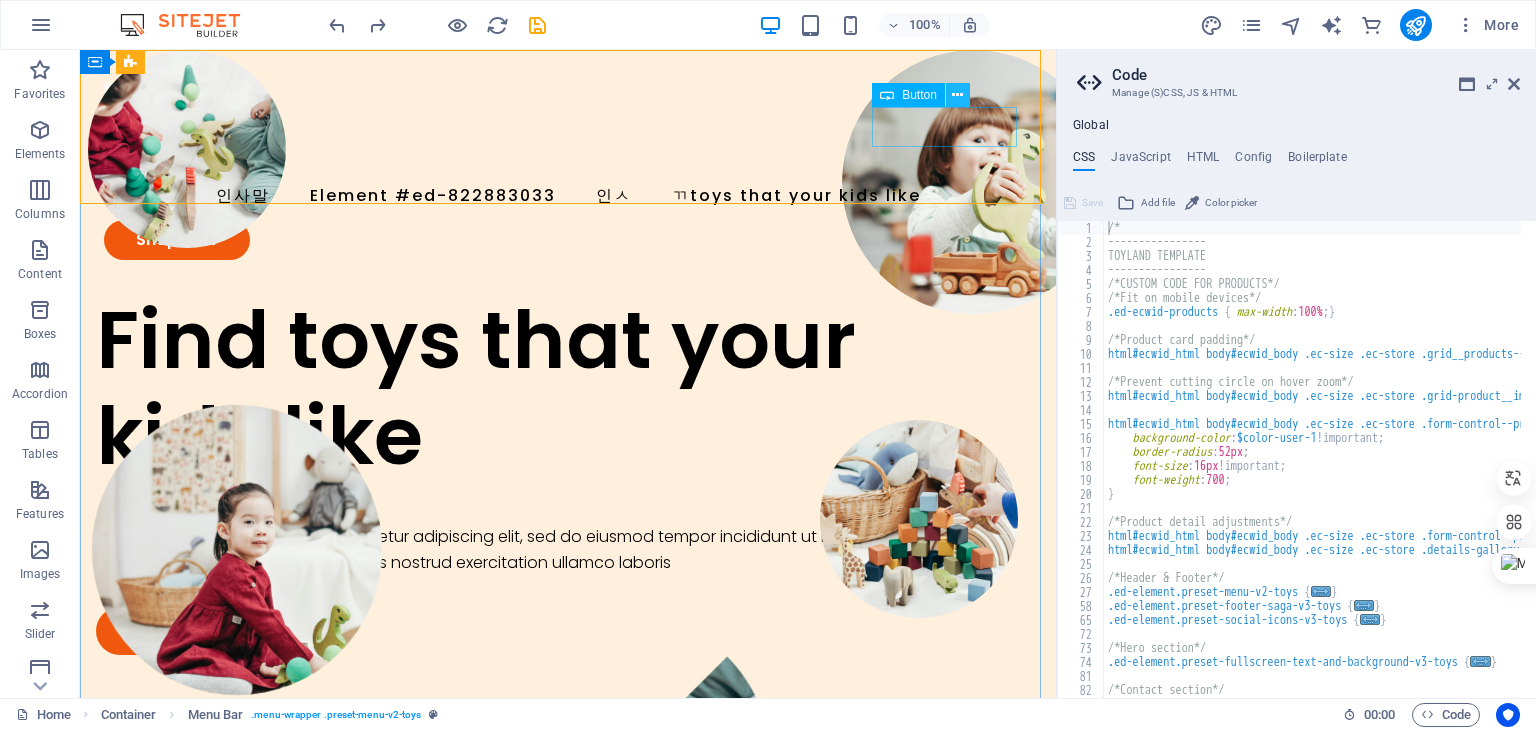 click at bounding box center [957, 95] 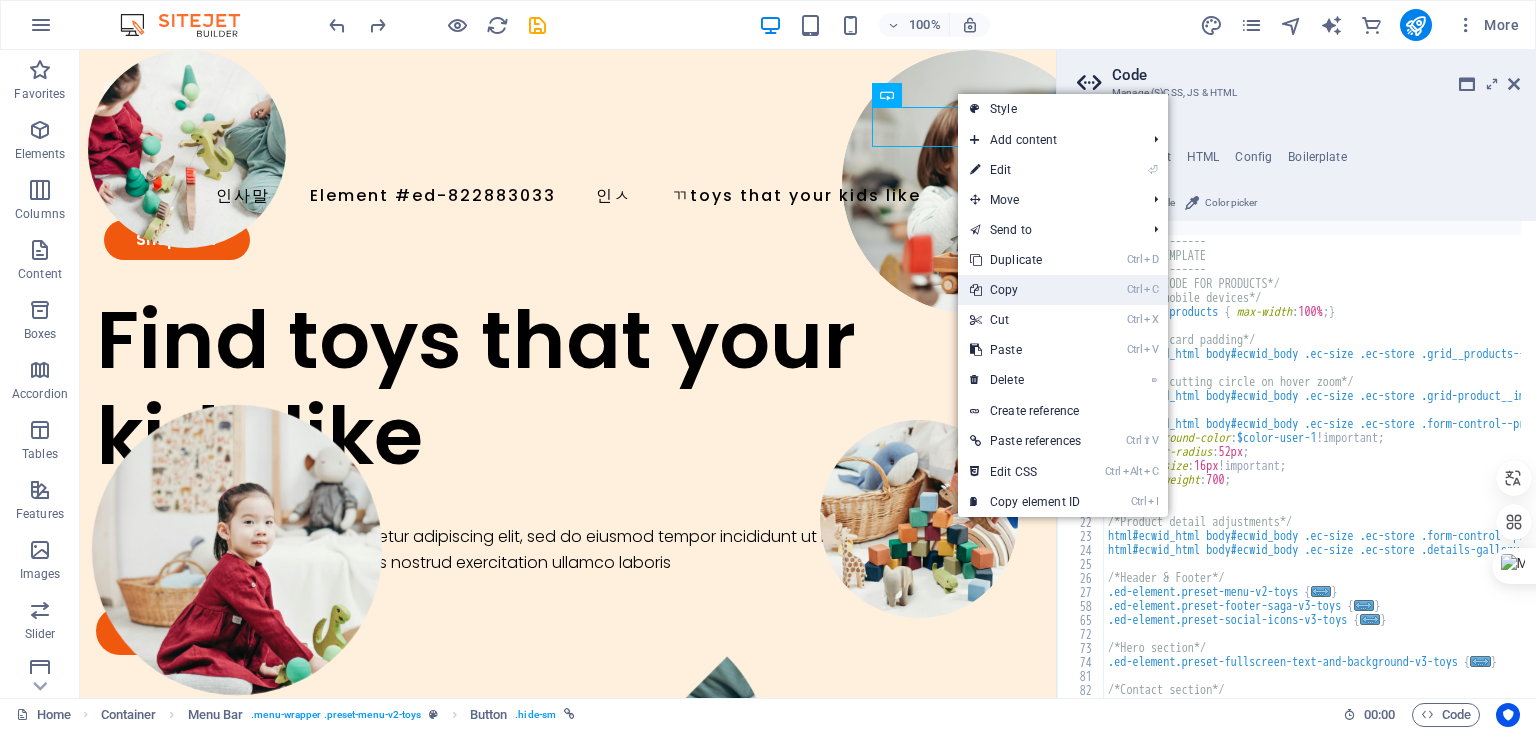 click on "Ctrl C  Copy" at bounding box center (1025, 290) 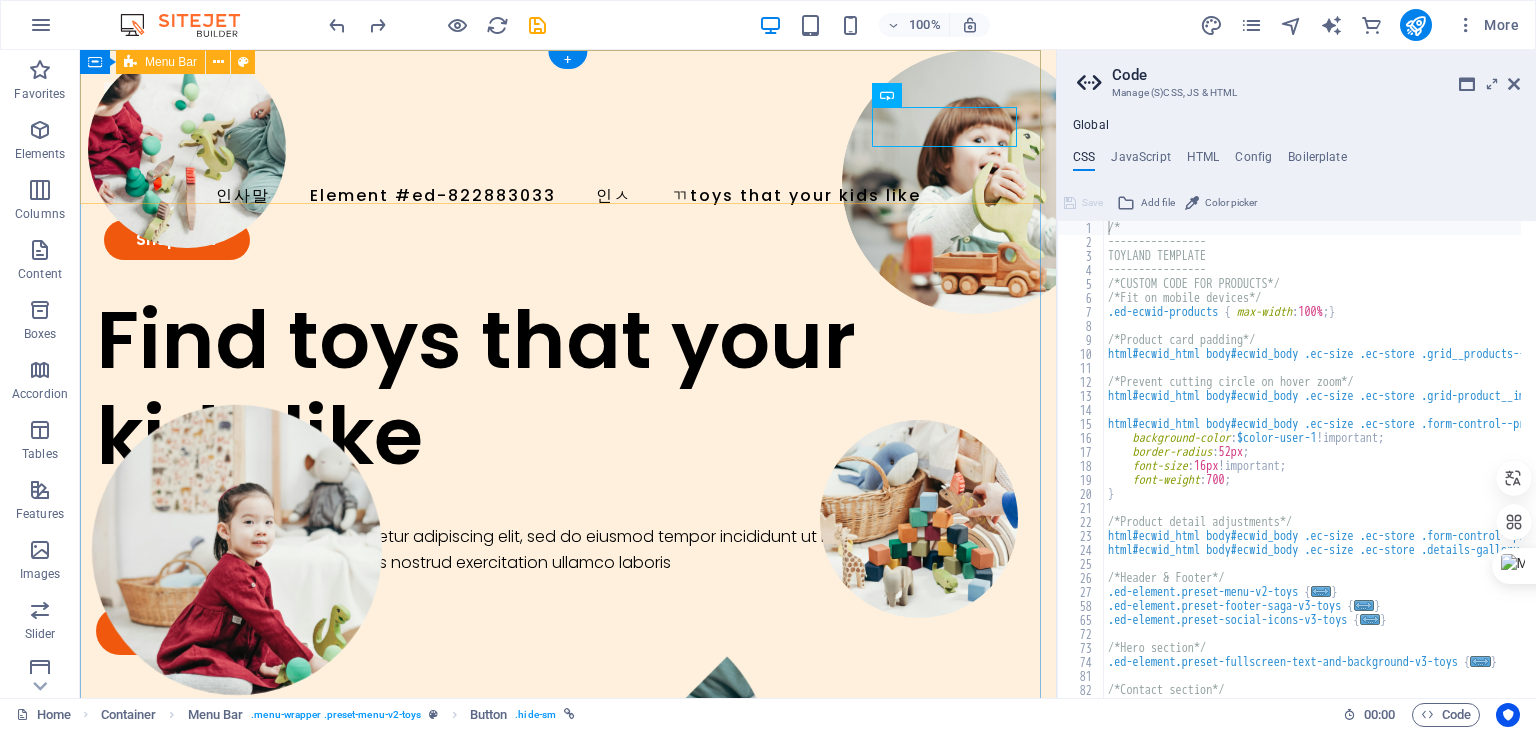 click on "회사속" at bounding box center (568, 171) 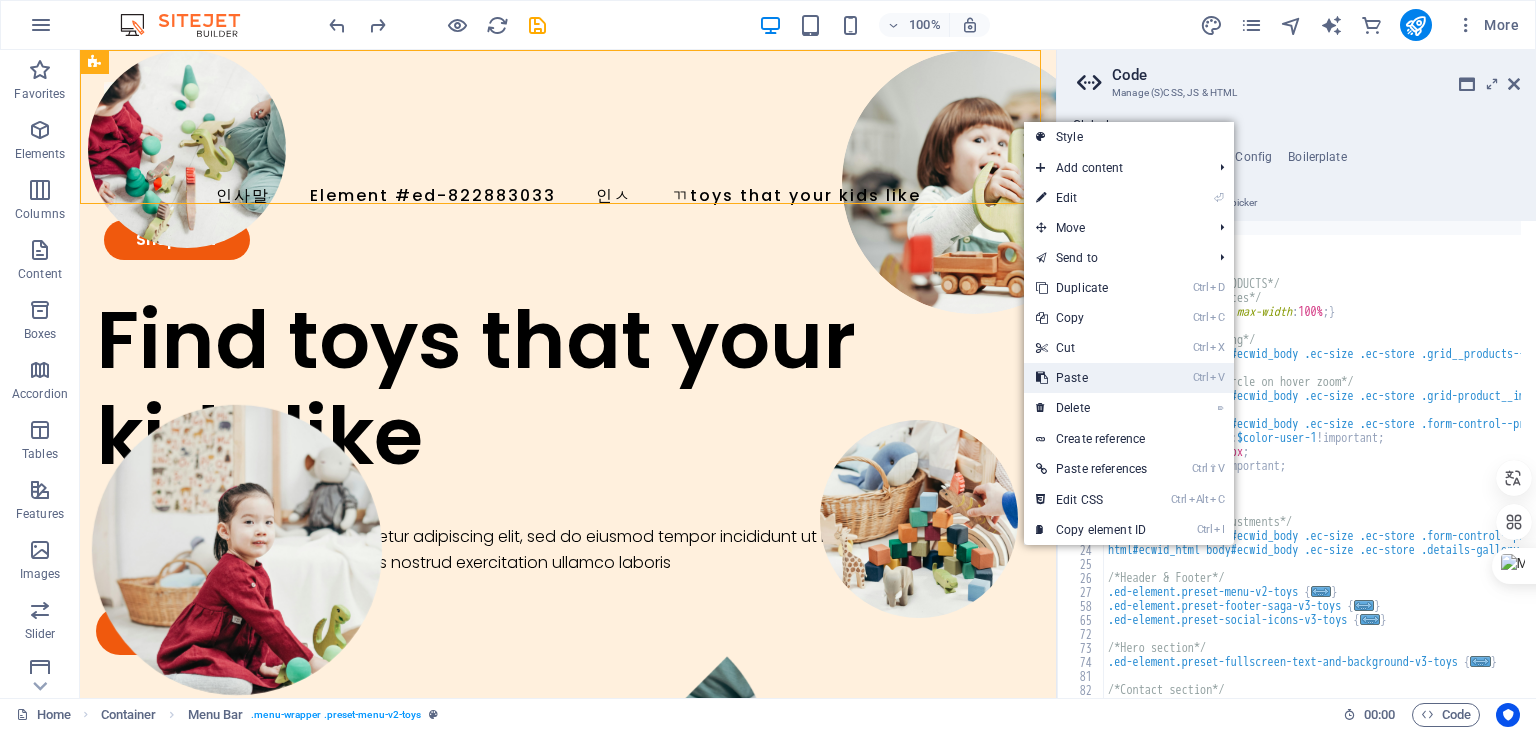 click on "Ctrl V  Paste" at bounding box center (1091, 378) 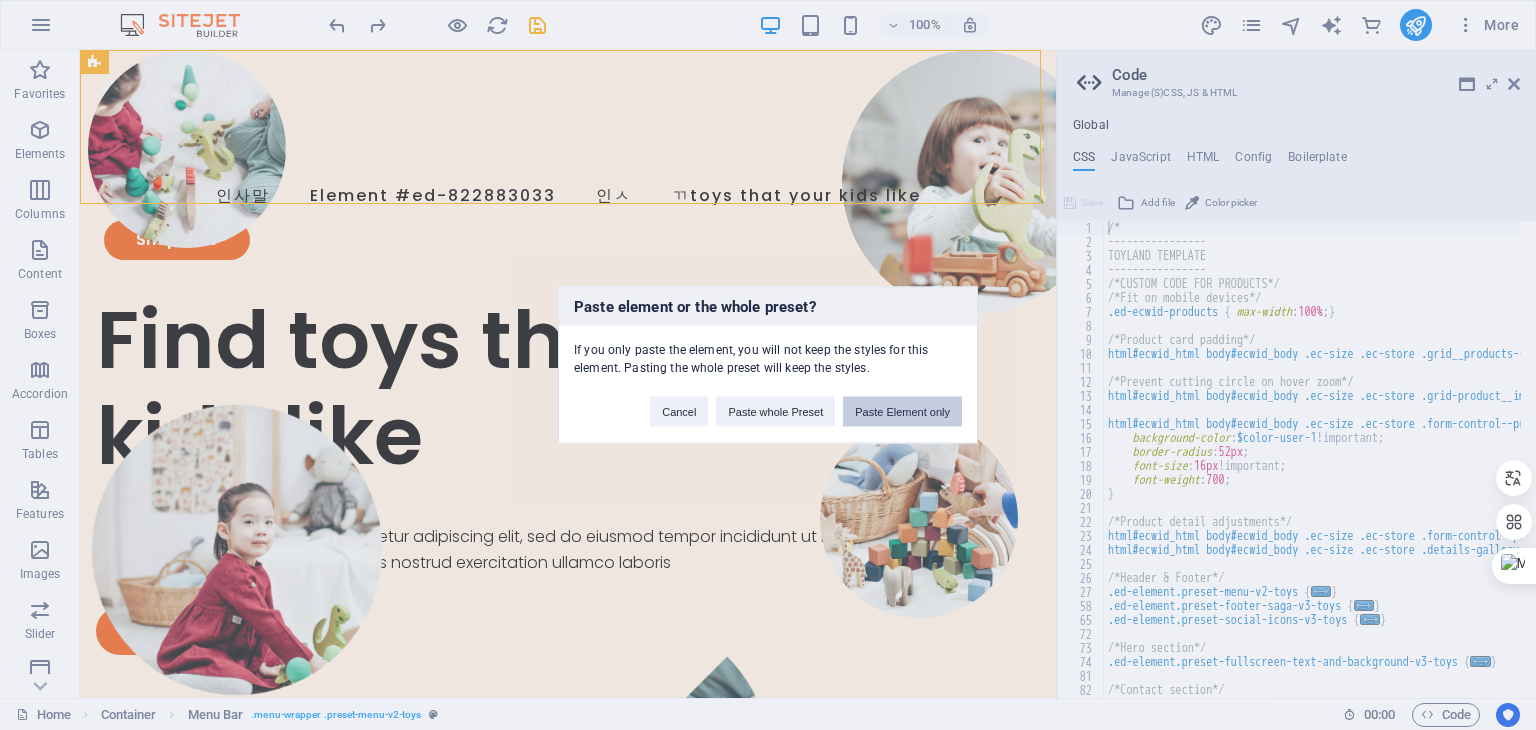 click on "Paste Element only" at bounding box center [902, 412] 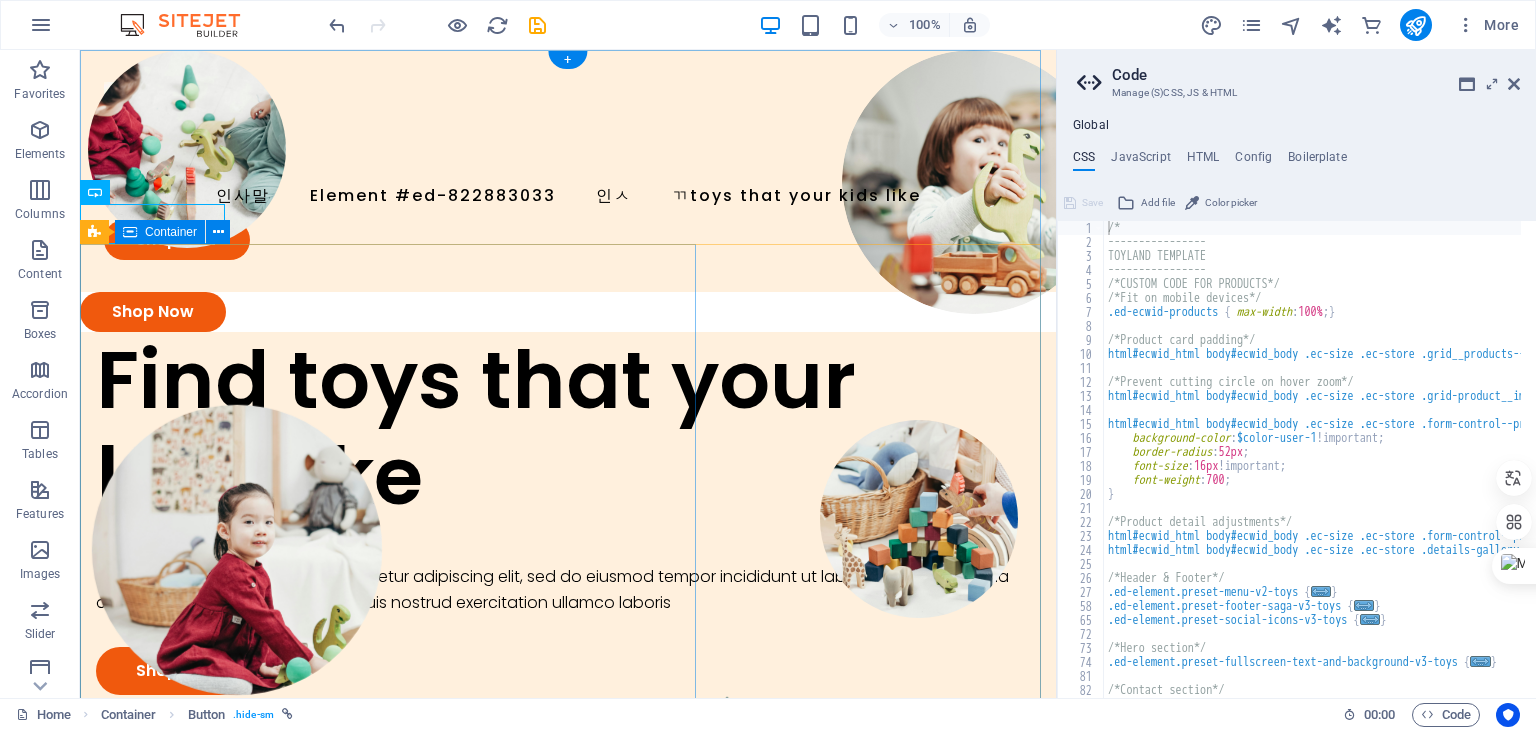 click on "Find toys that your kids like Lorem ipsum dolor sit amet, consectetur adipiscing elit, sed do eiusmod tempor incididunt ut labore et dolore magna aliqua. Ut enim ad minim veniam, quis nostrud exercitation ullamco laboris  Shop Now" at bounding box center [568, 513] 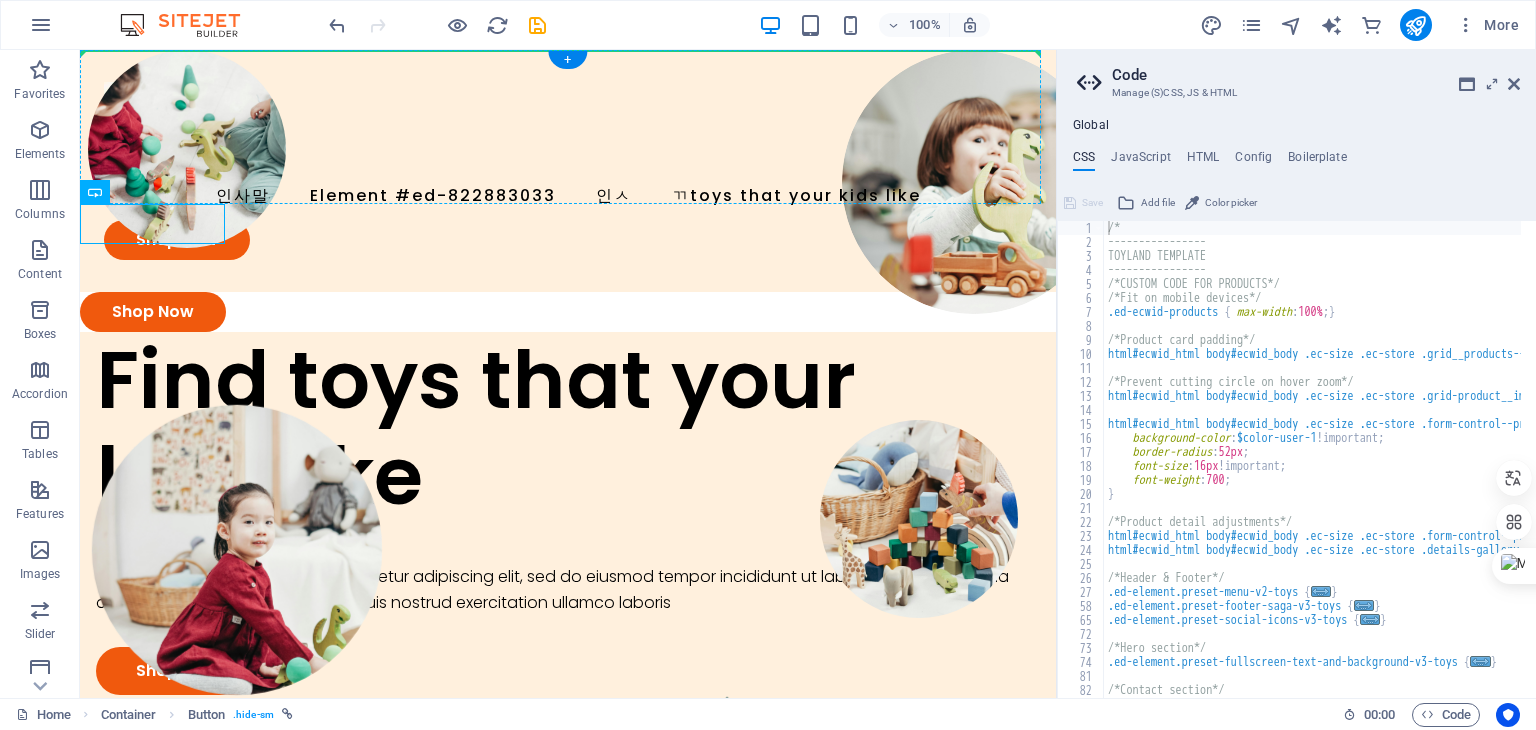 drag, startPoint x: 201, startPoint y: 218, endPoint x: 849, endPoint y: 140, distance: 652.67755 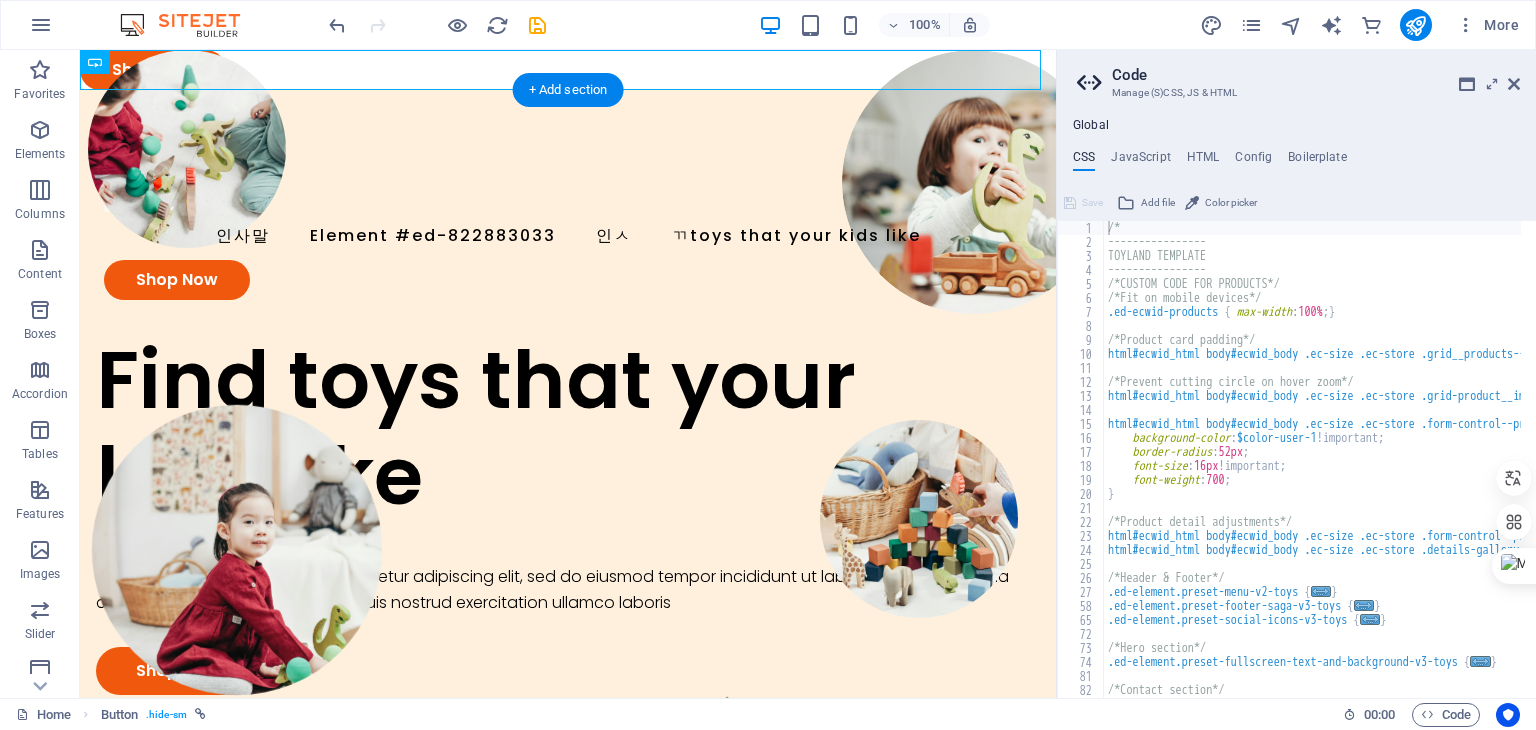 drag, startPoint x: 221, startPoint y: 80, endPoint x: 805, endPoint y: 312, distance: 628.3948 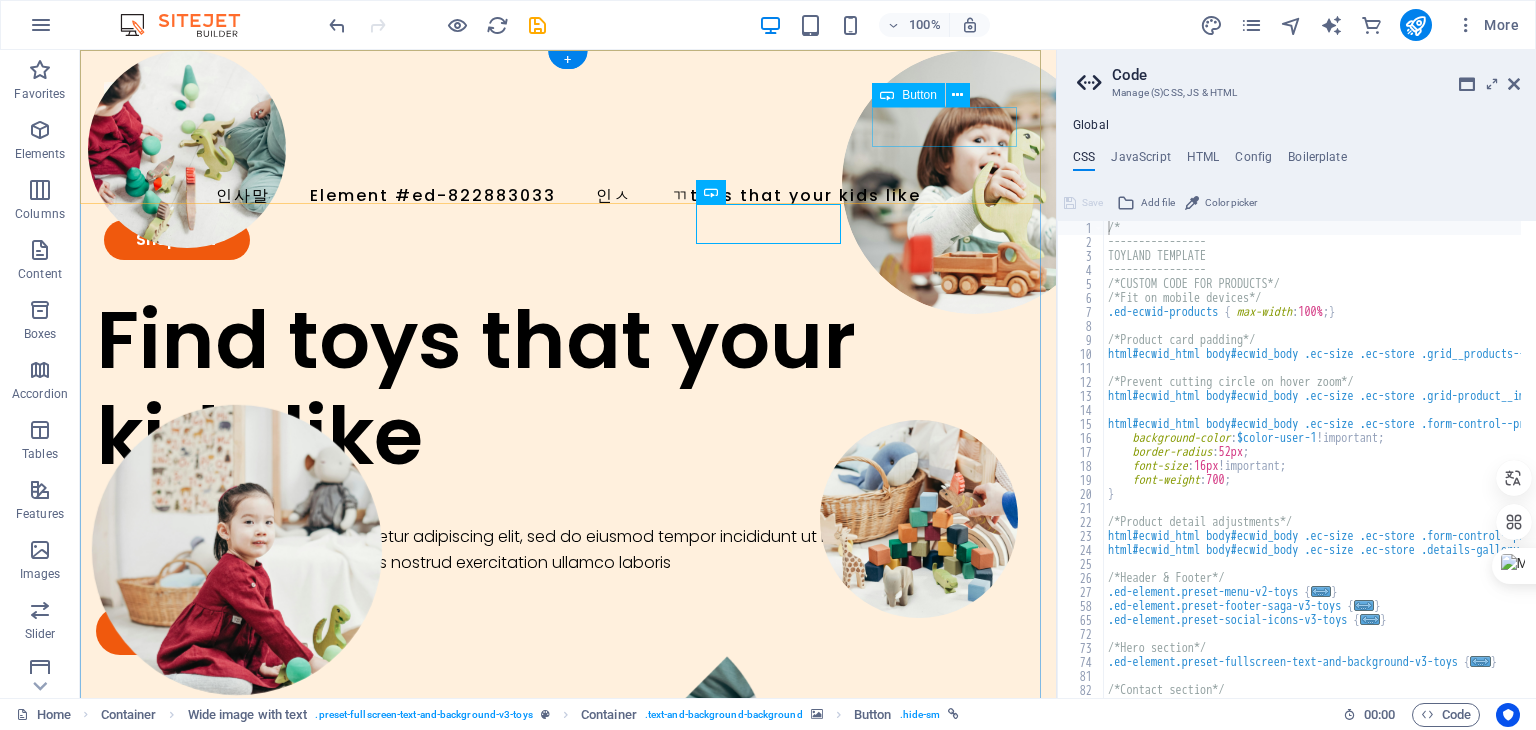 click on "Shop Now" at bounding box center (568, 240) 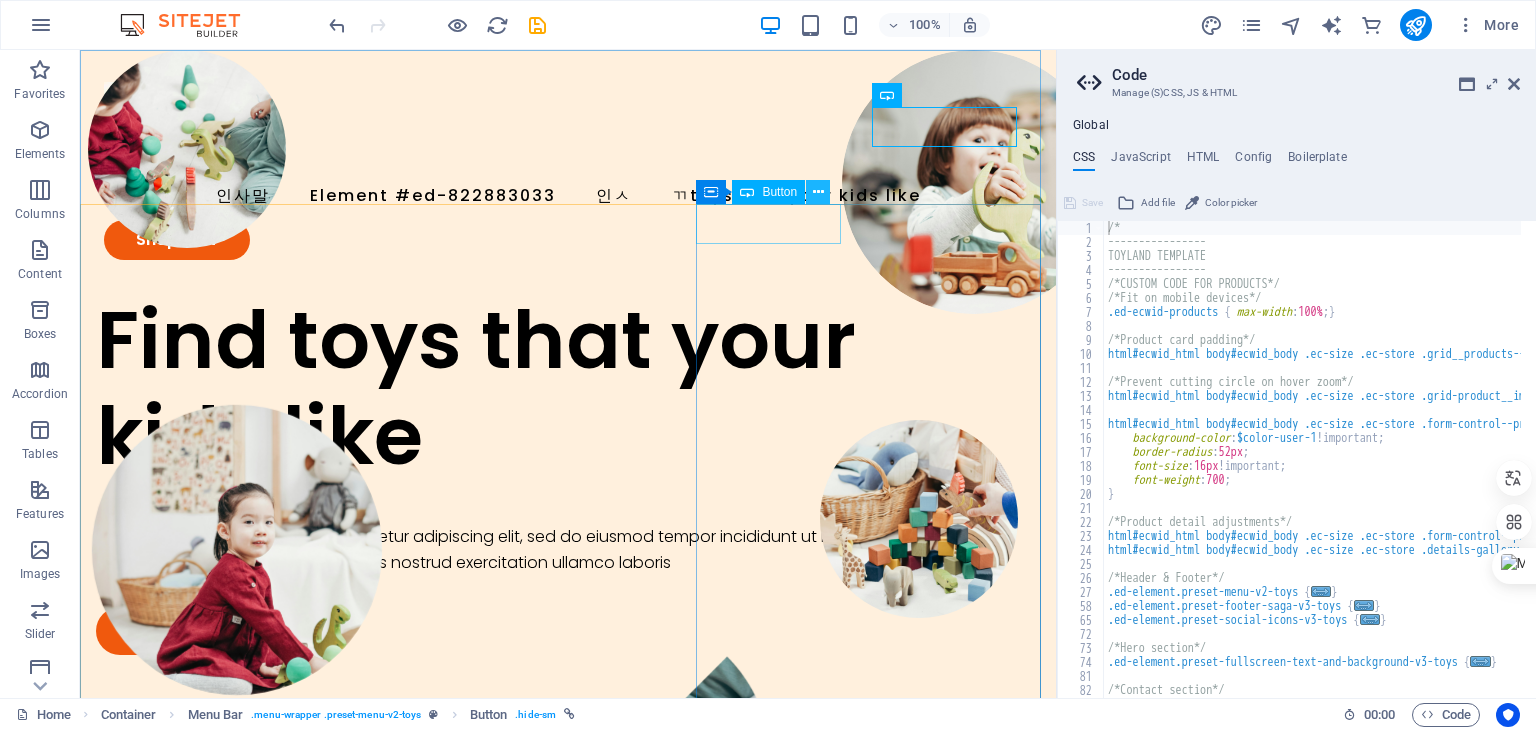 click at bounding box center [818, 192] 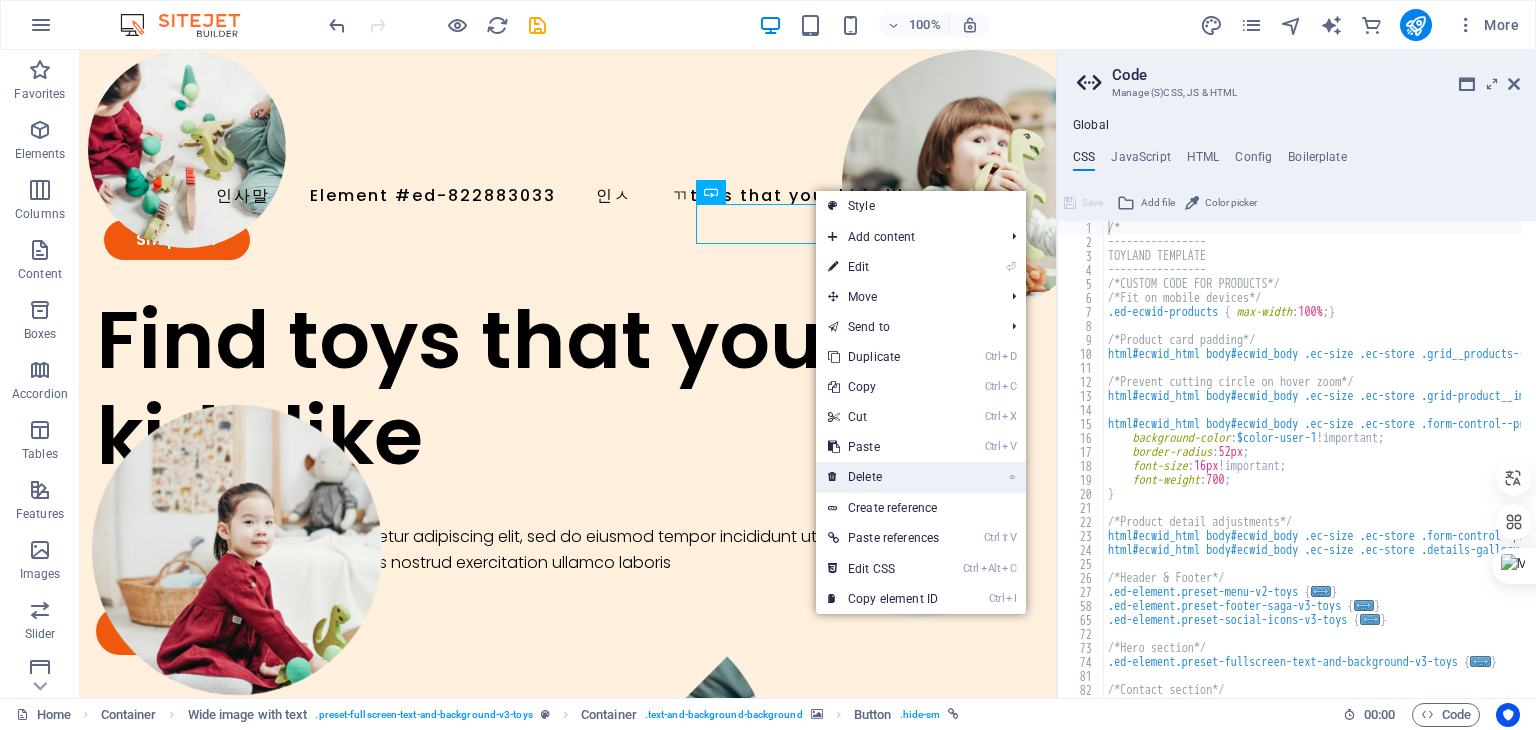 click on "⌦  Delete" at bounding box center (883, 477) 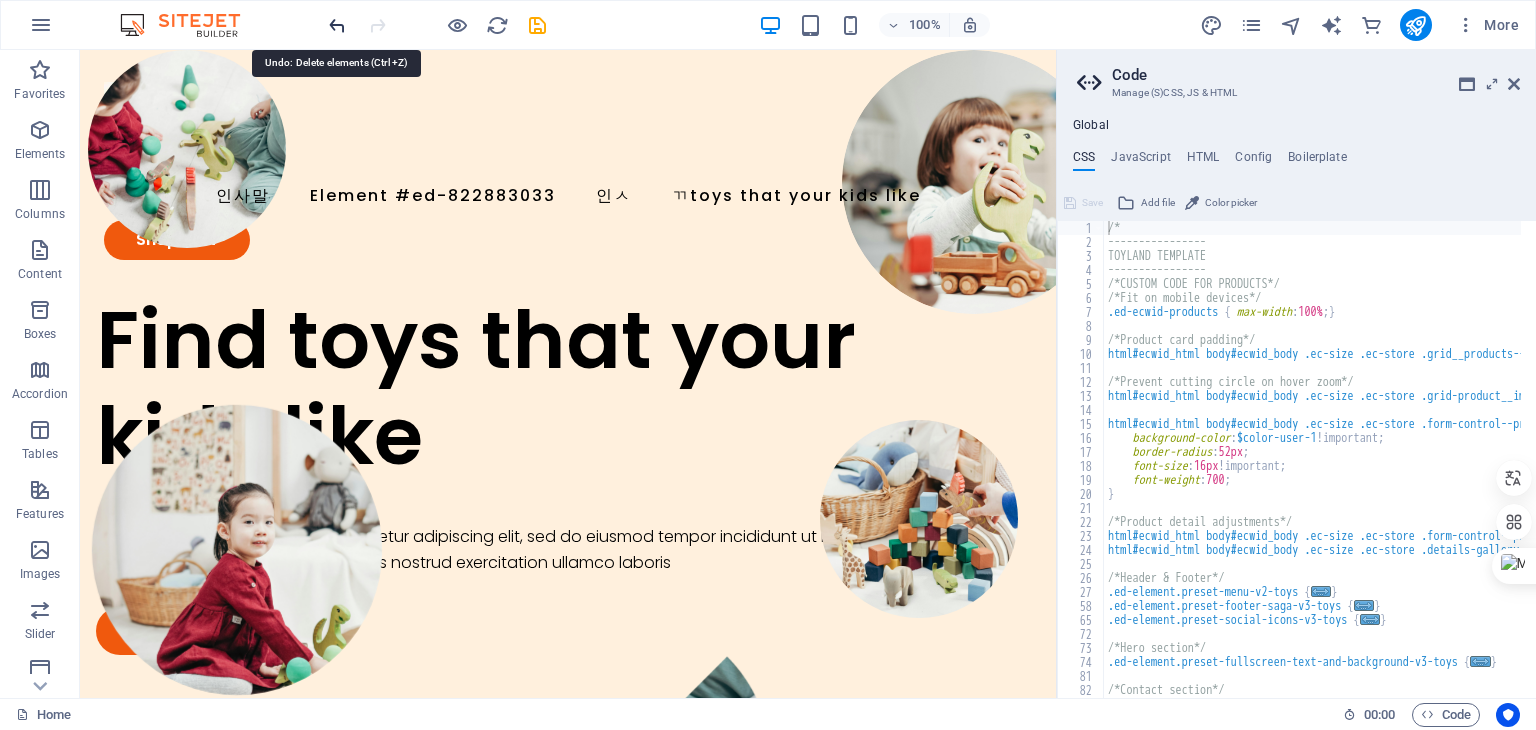 click at bounding box center (337, 25) 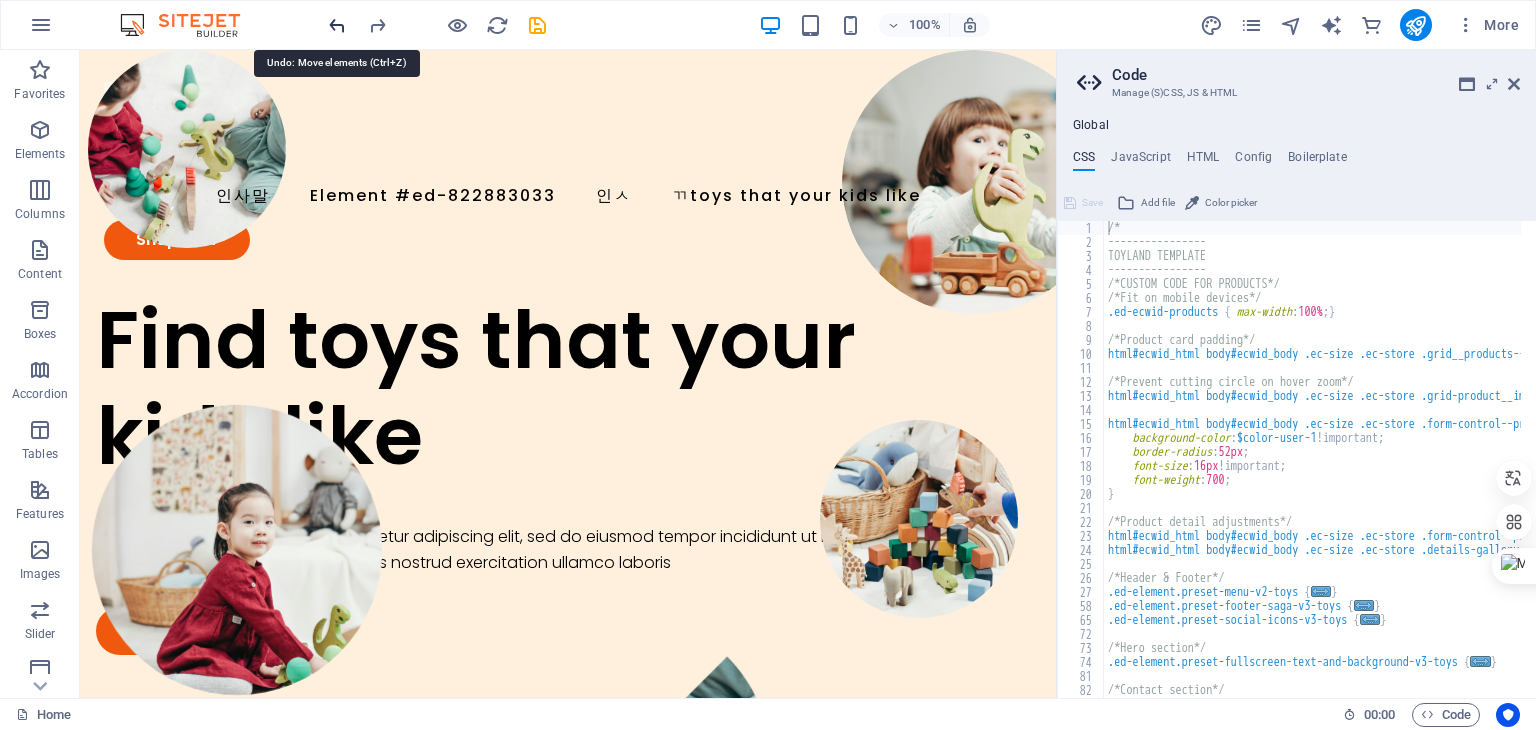 click at bounding box center (337, 25) 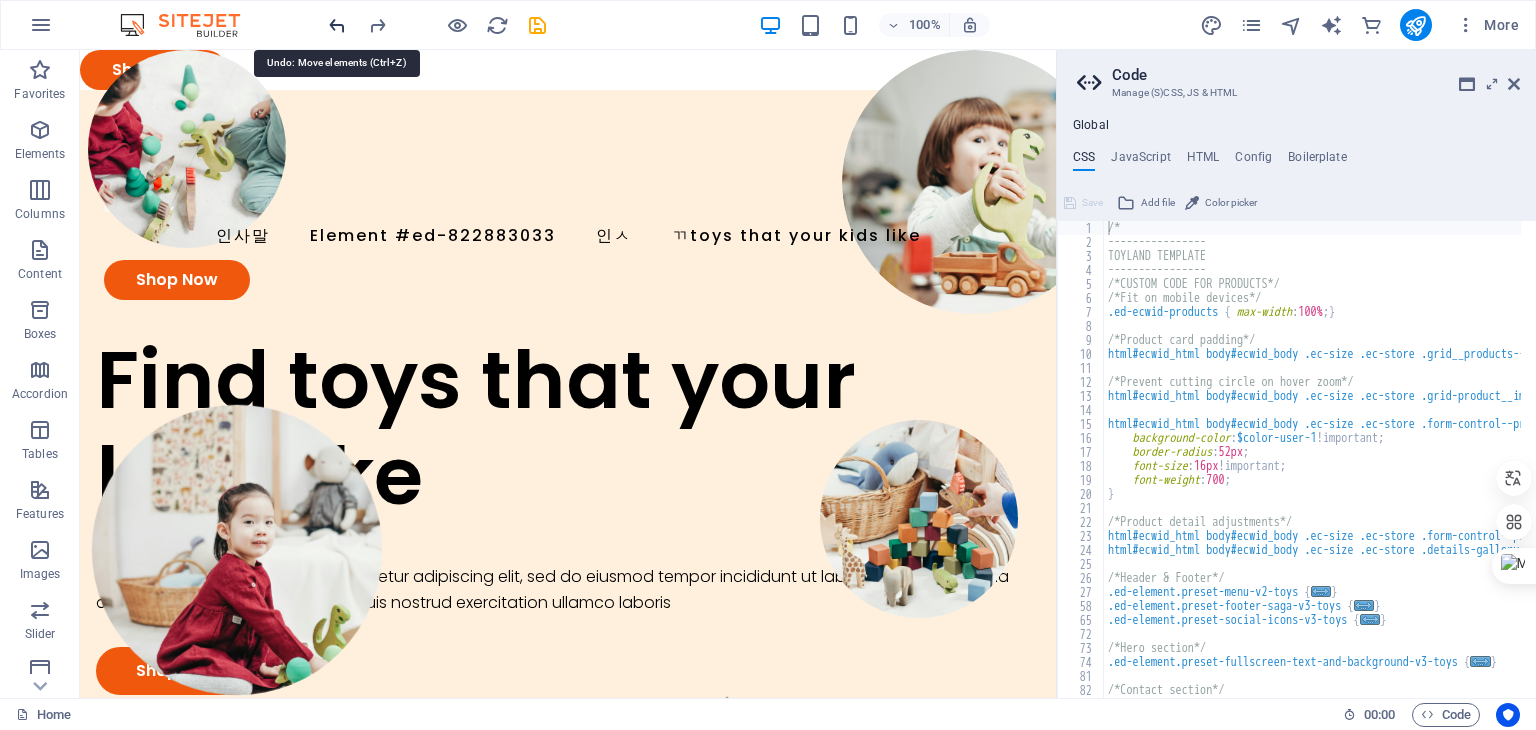 click at bounding box center (337, 25) 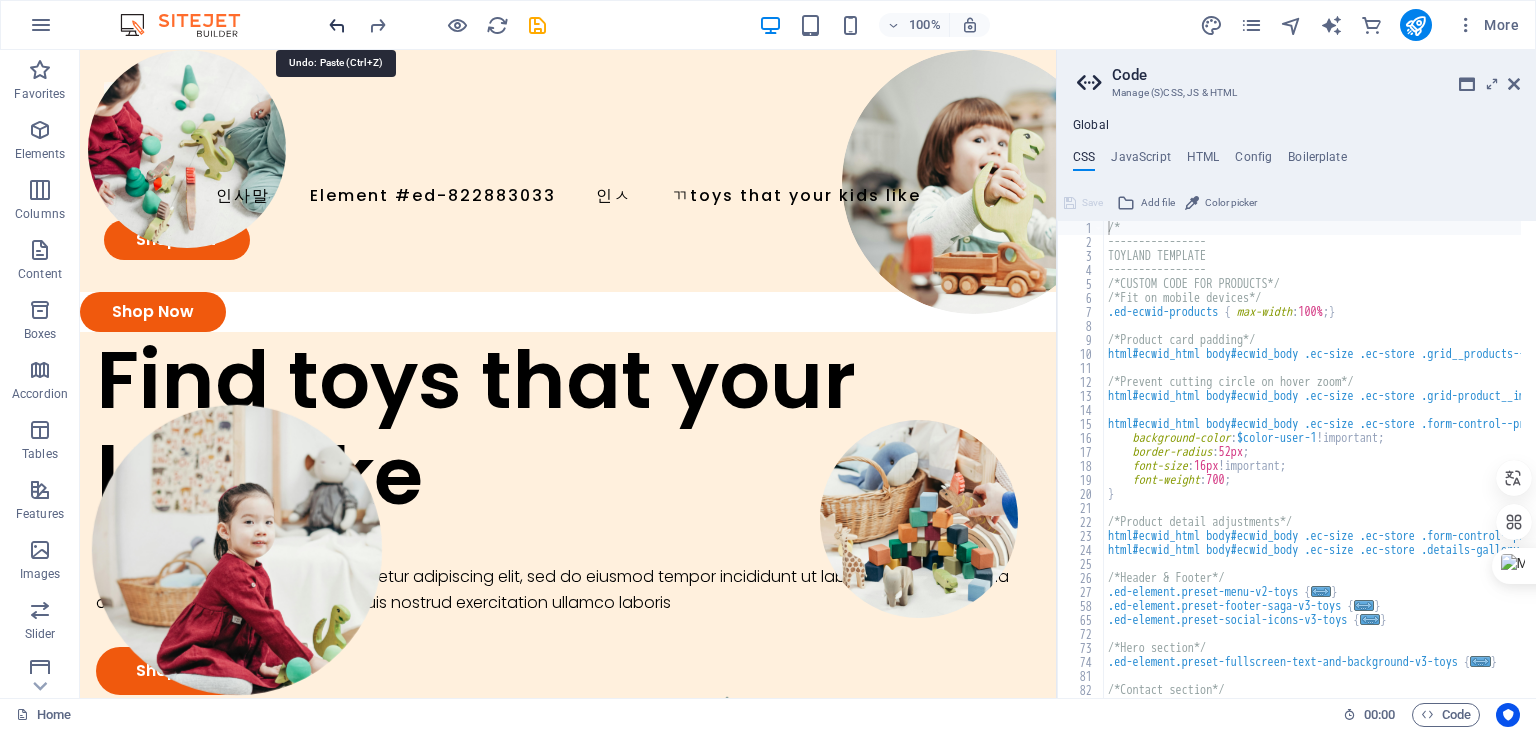 click at bounding box center [337, 25] 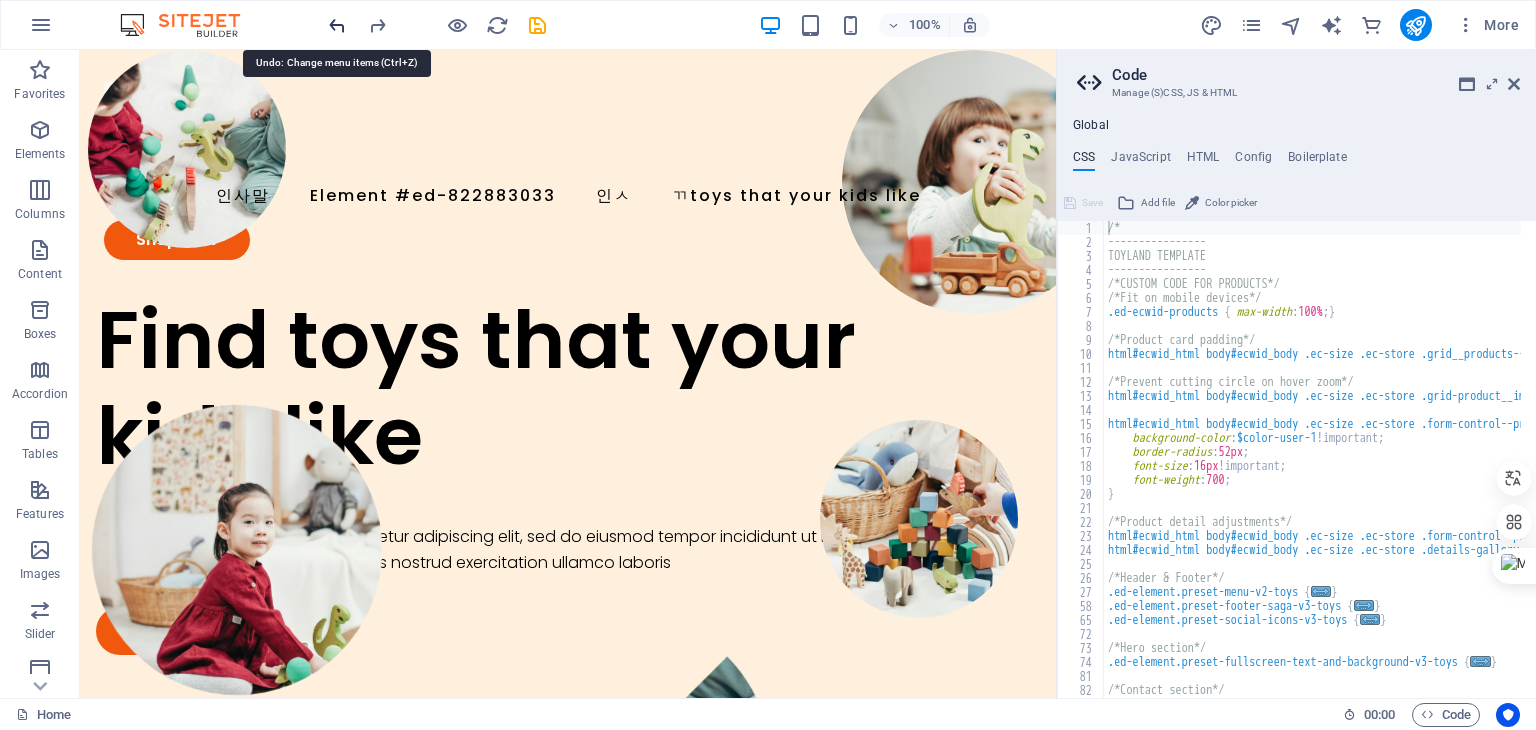 click at bounding box center (337, 25) 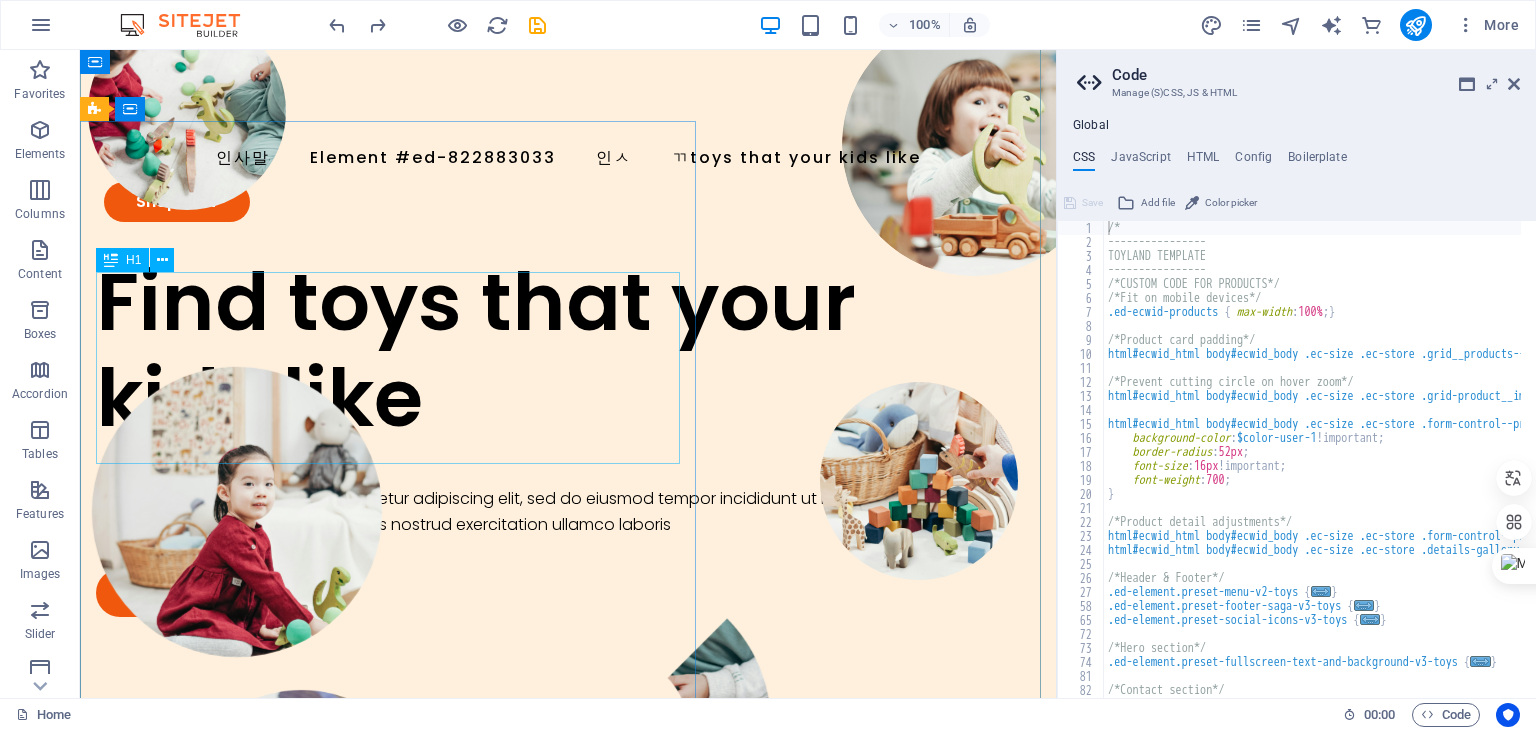scroll, scrollTop: 0, scrollLeft: 0, axis: both 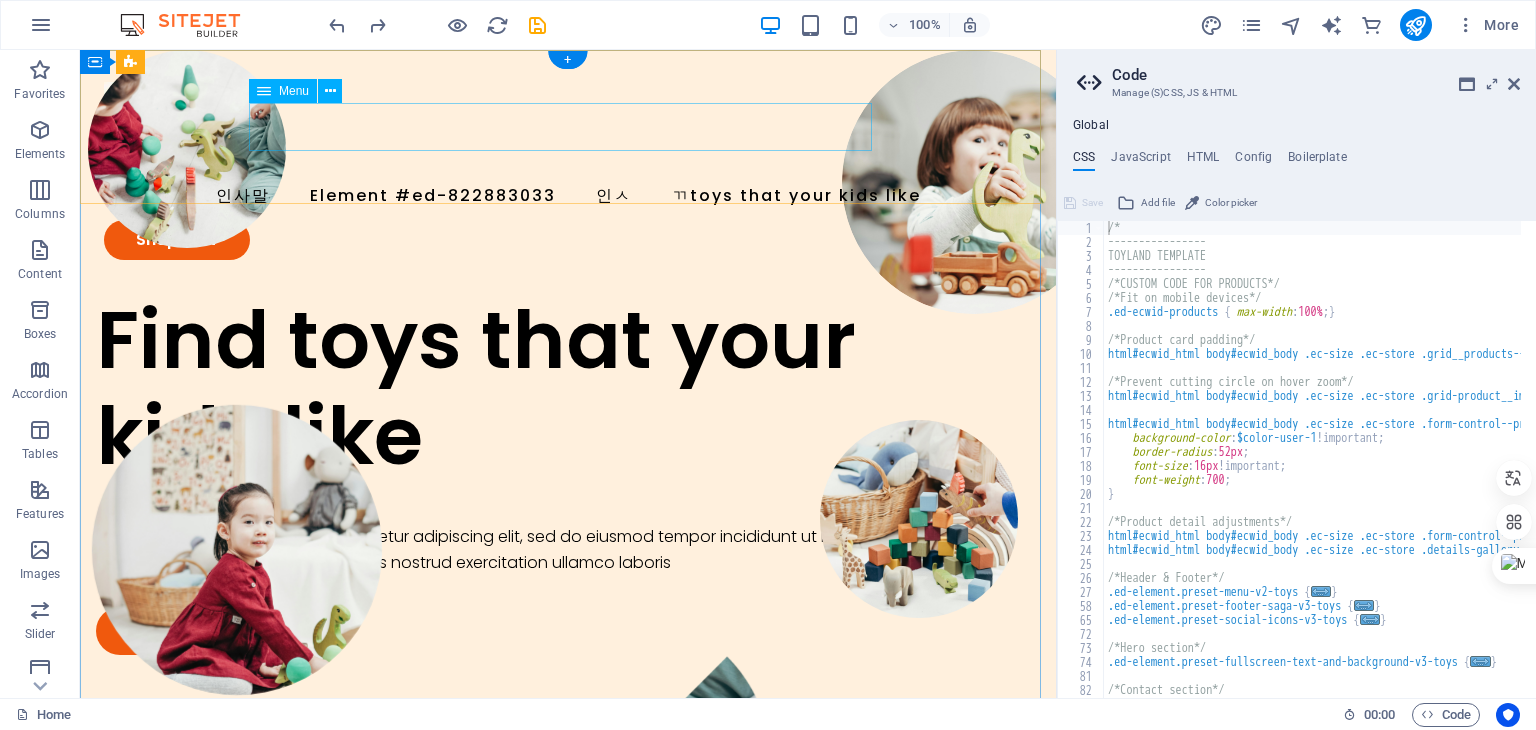 click on "회사ㅅ" at bounding box center [568, 196] 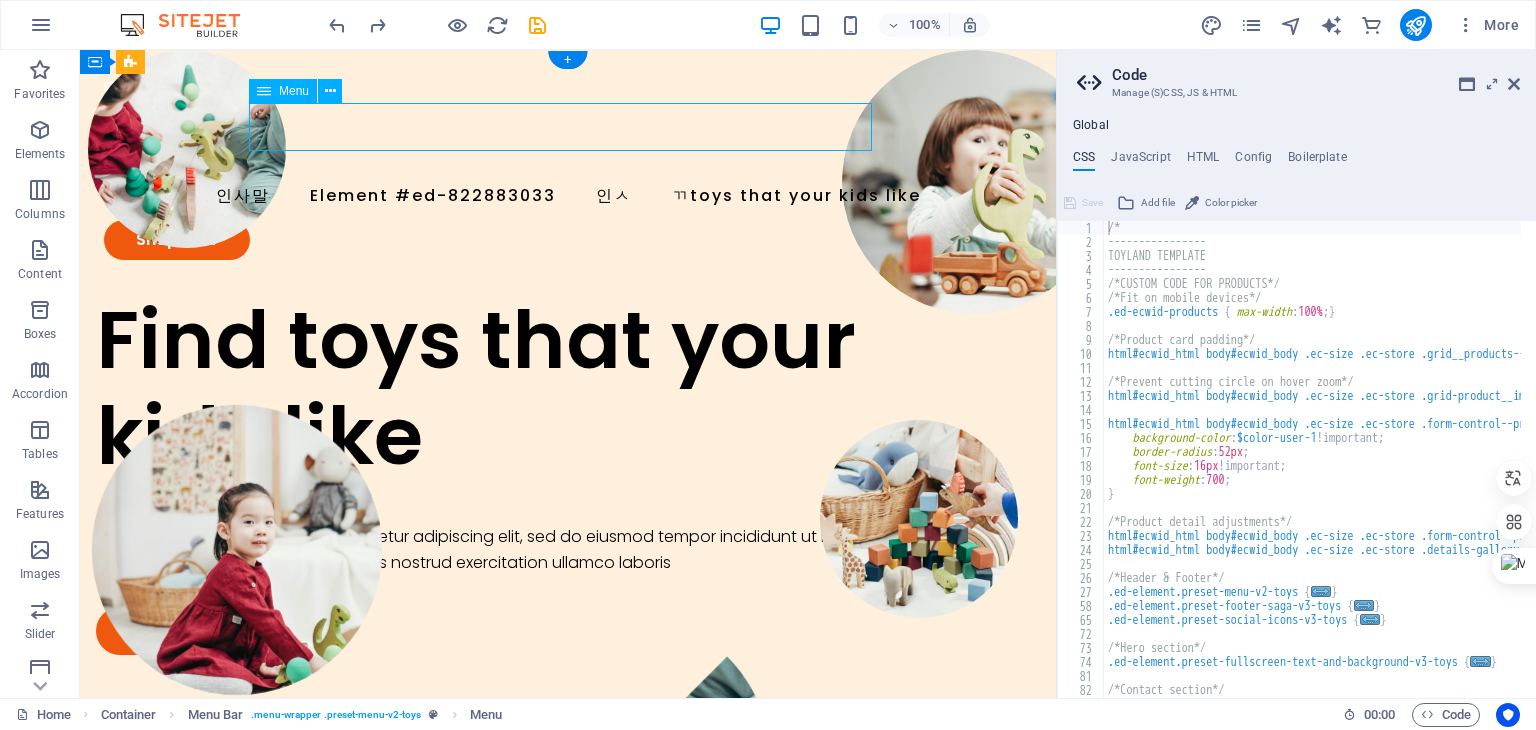 click on "회사ㅅ" at bounding box center (568, 196) 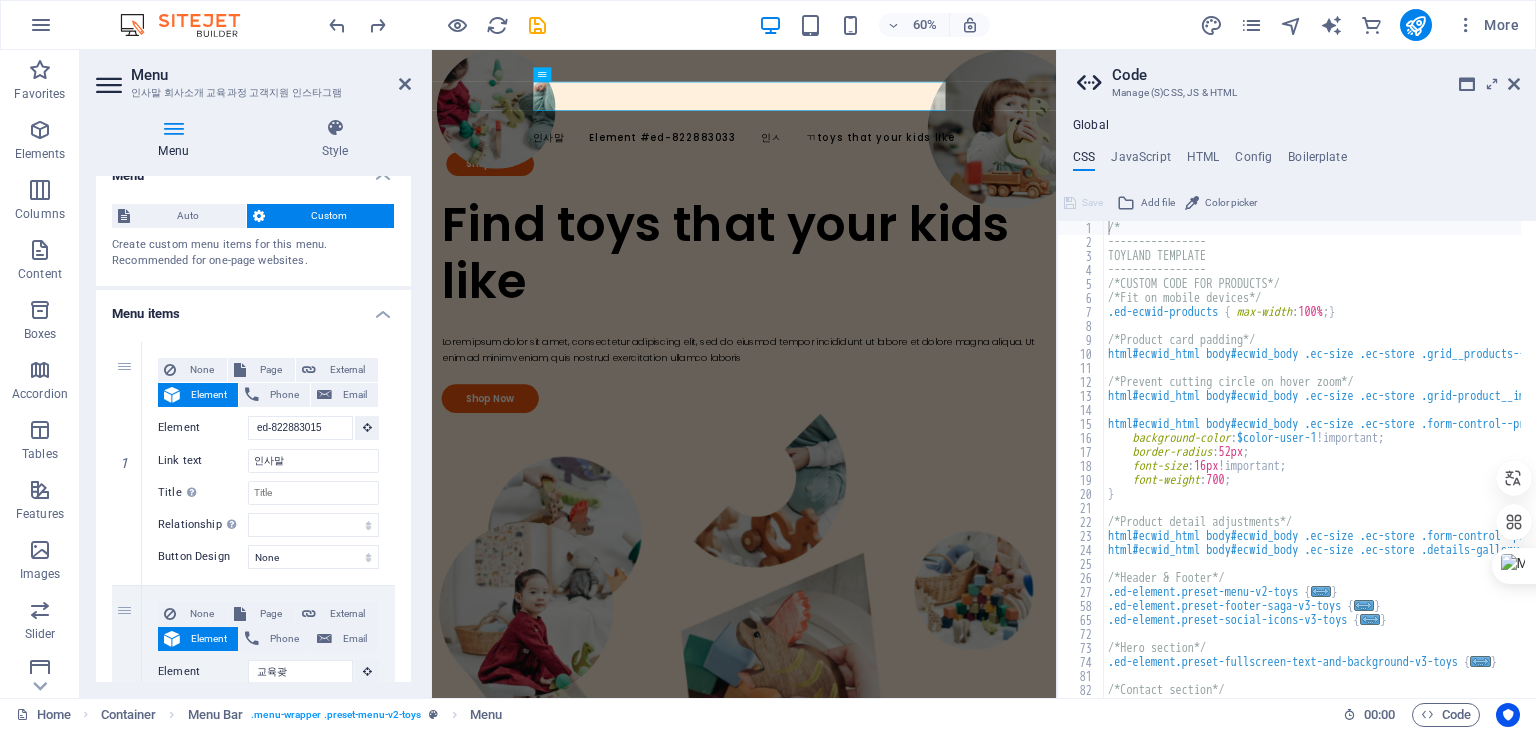 scroll, scrollTop: 0, scrollLeft: 0, axis: both 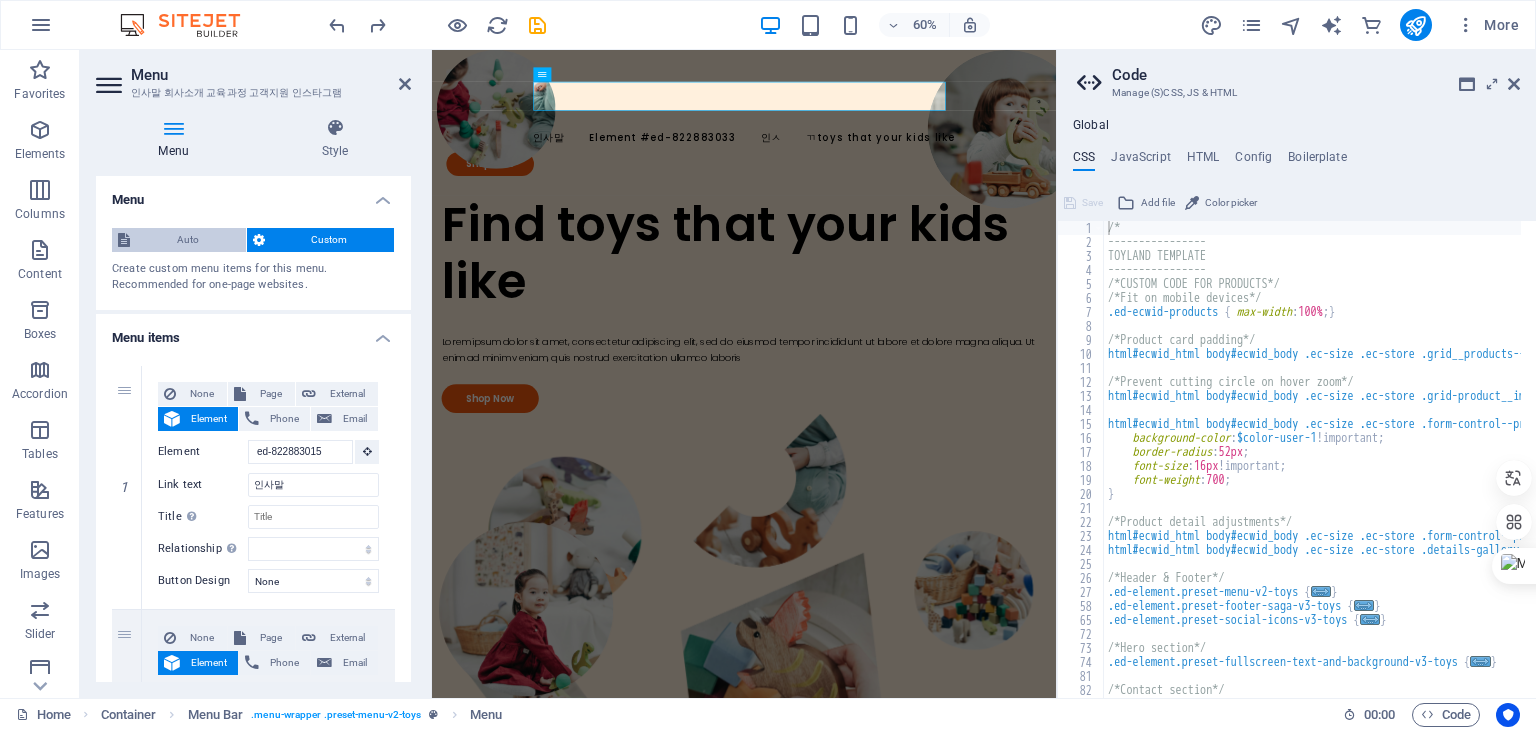 click on "Auto" at bounding box center [188, 240] 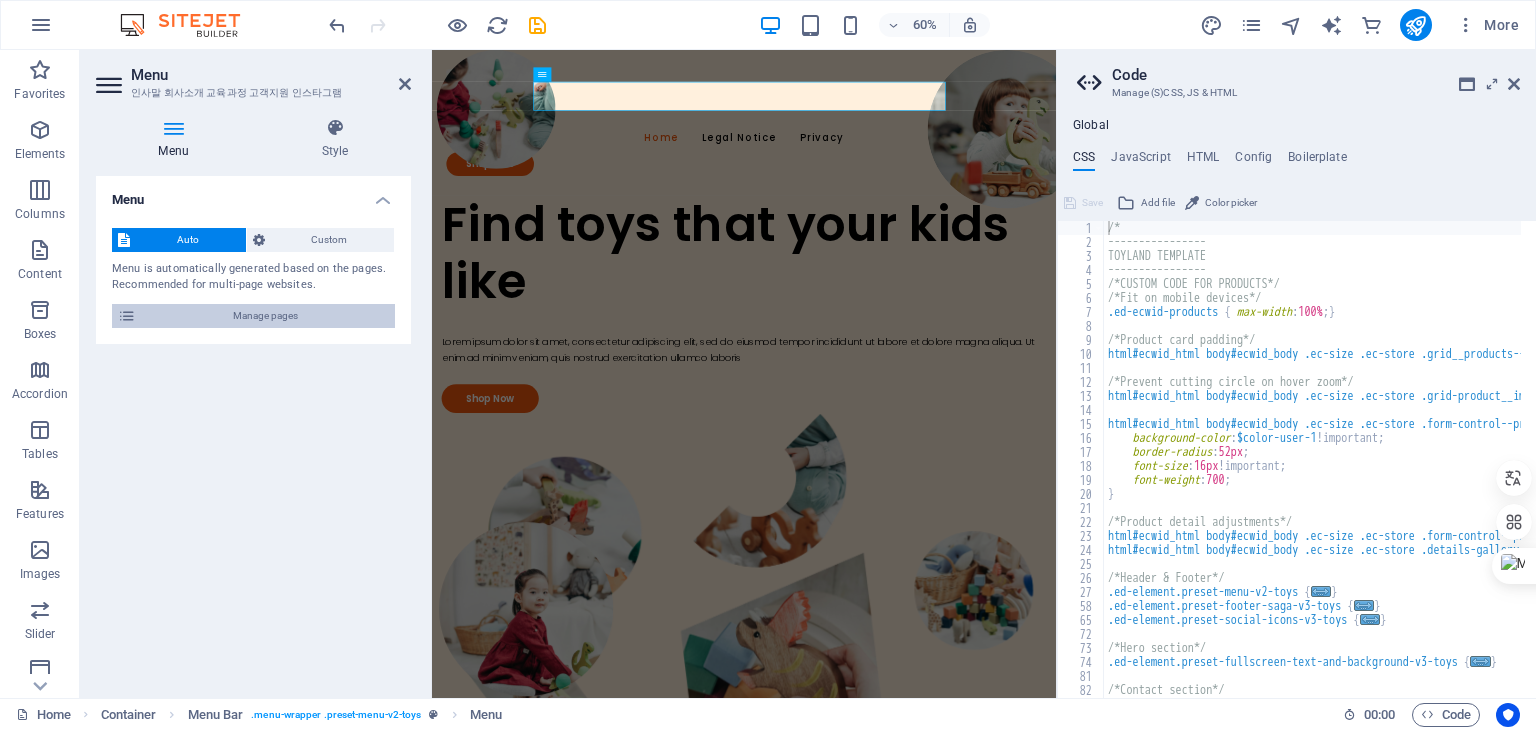 click at bounding box center [127, 316] 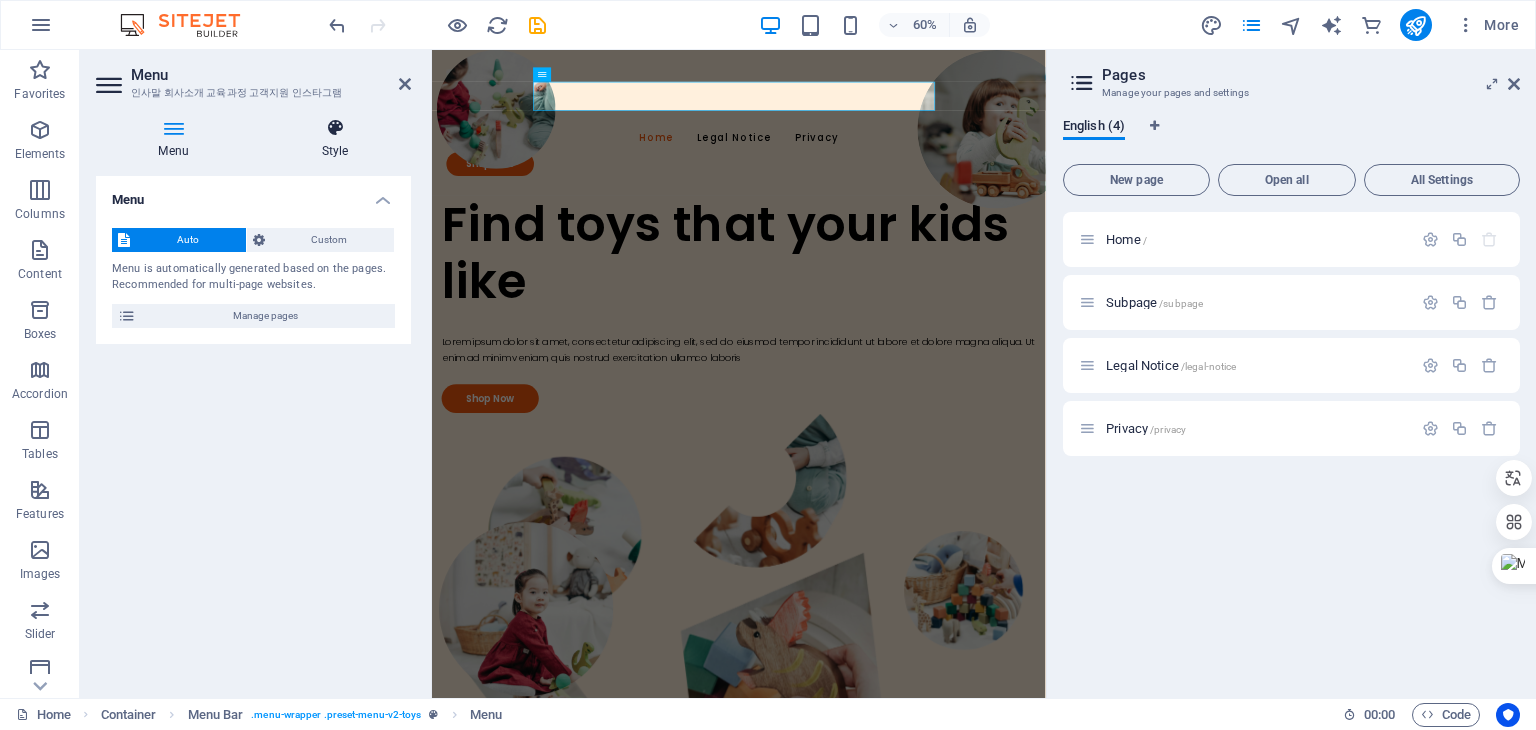 click at bounding box center (335, 128) 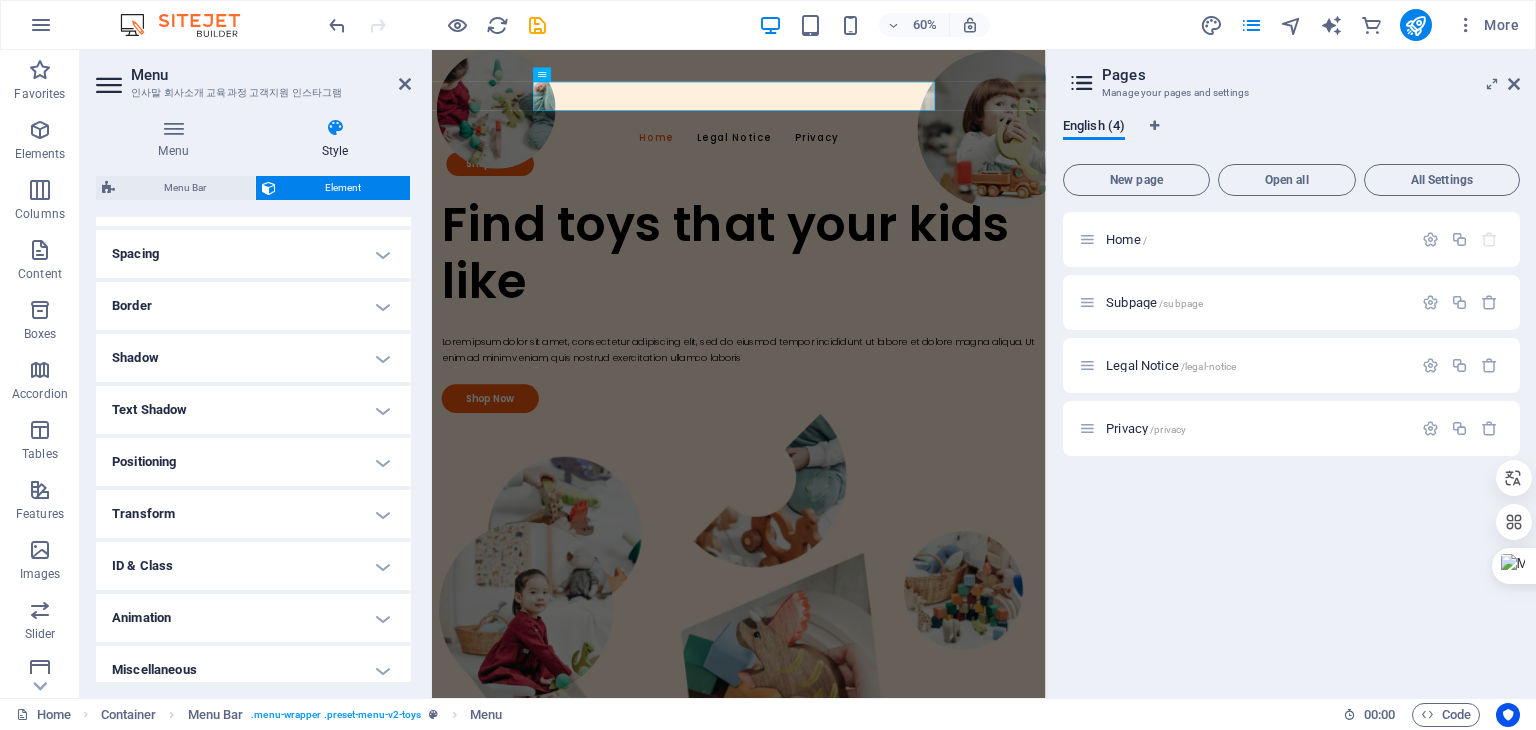 scroll, scrollTop: 380, scrollLeft: 0, axis: vertical 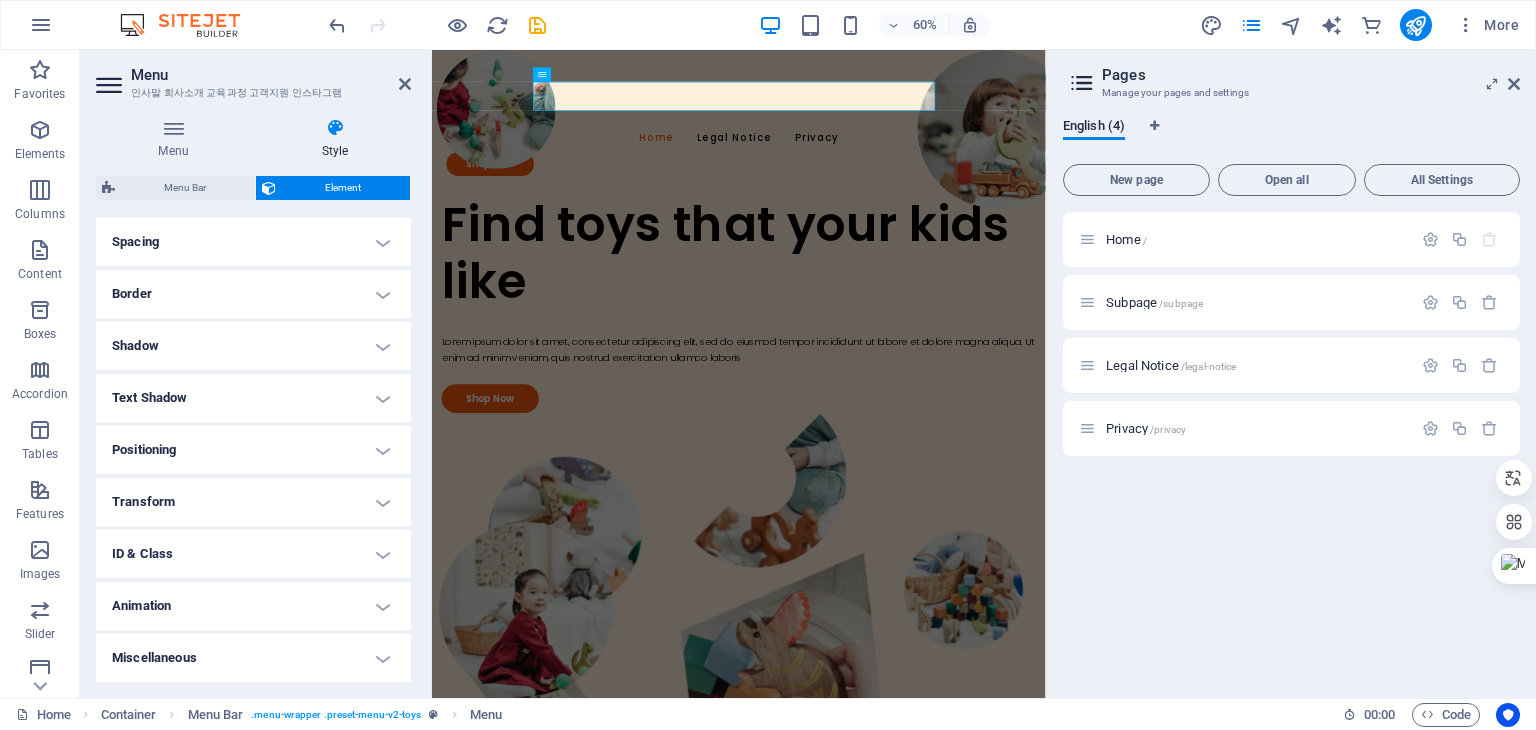 click on "Border" at bounding box center [253, 294] 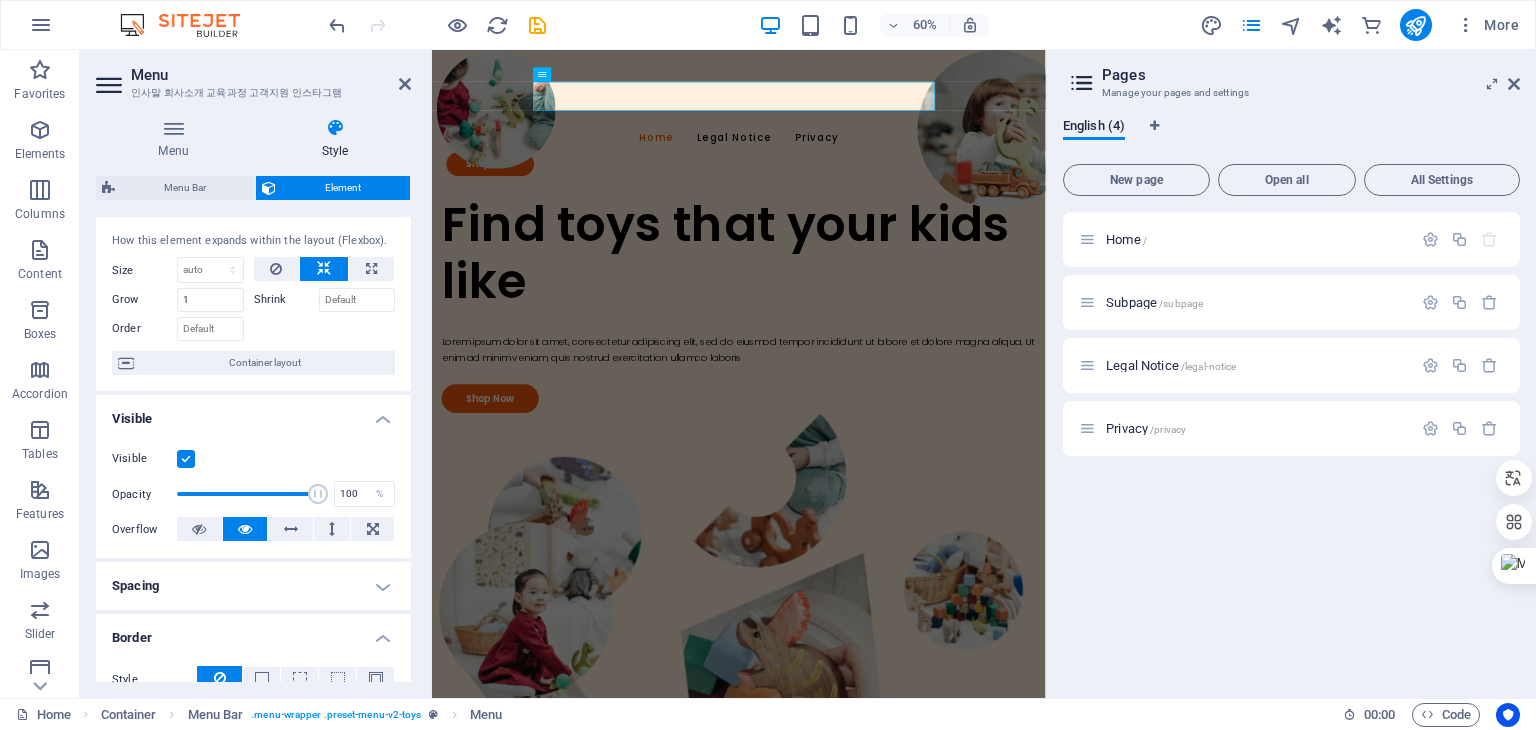scroll, scrollTop: 0, scrollLeft: 0, axis: both 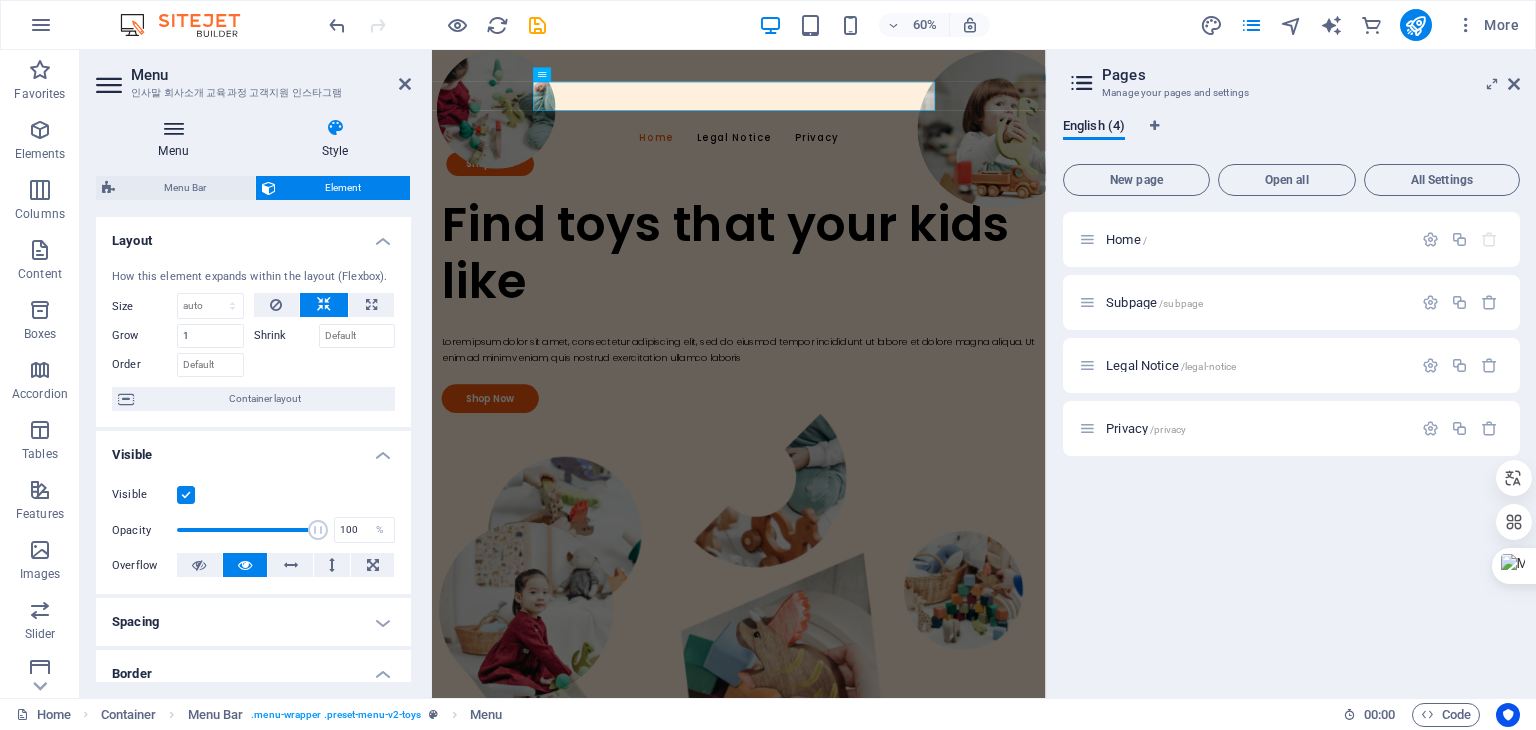 click on "Menu" at bounding box center (177, 139) 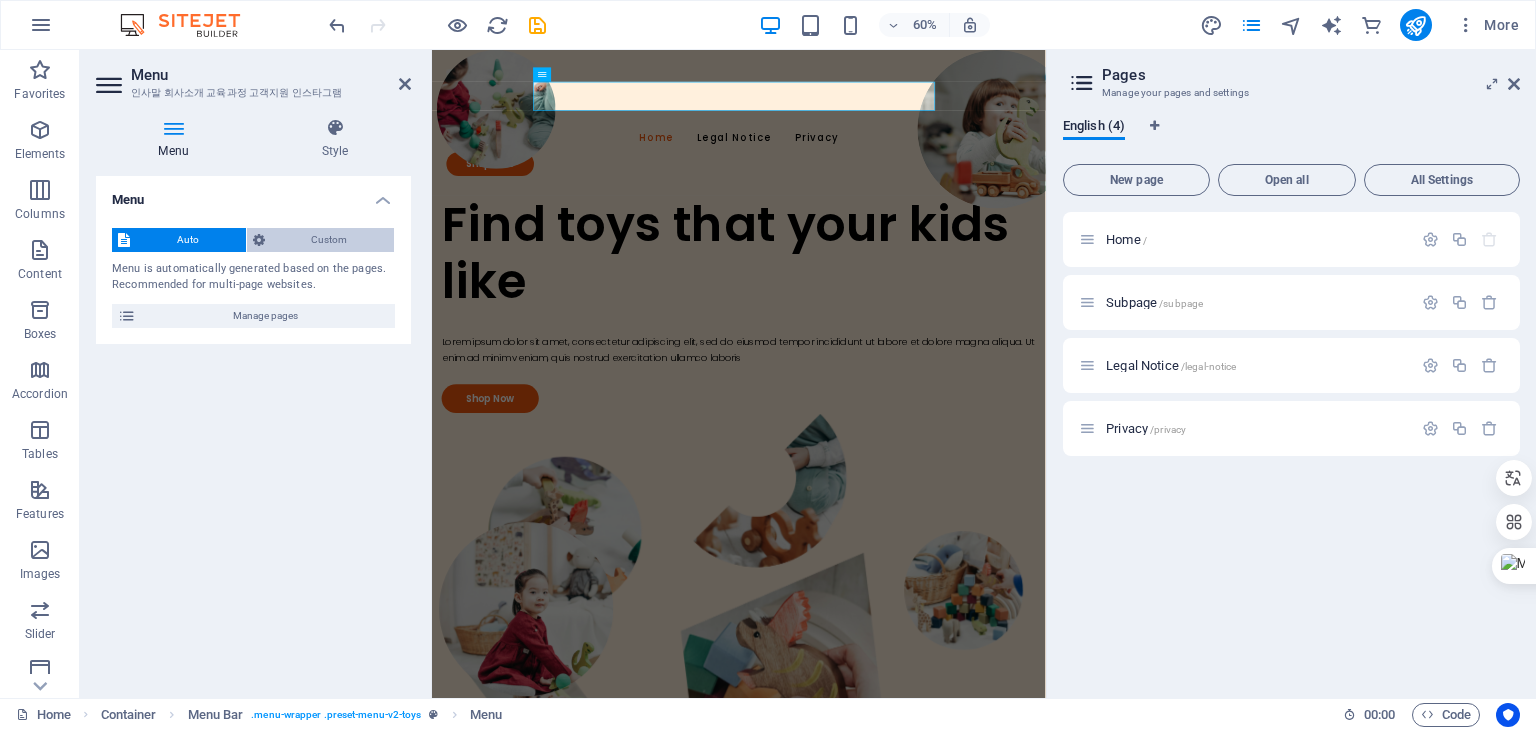 click on "Custom" at bounding box center (330, 240) 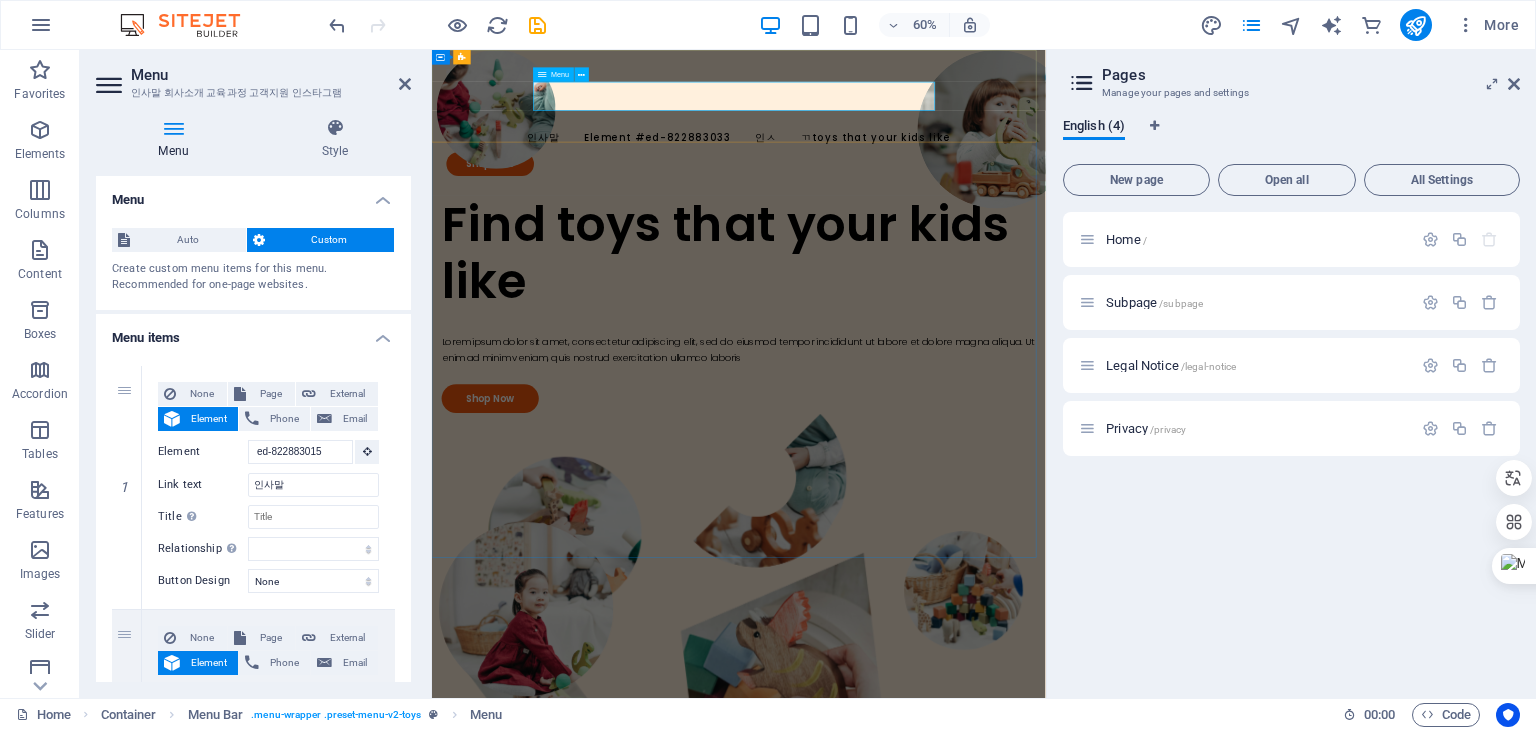 click on "회사ㅅ" at bounding box center [943, 196] 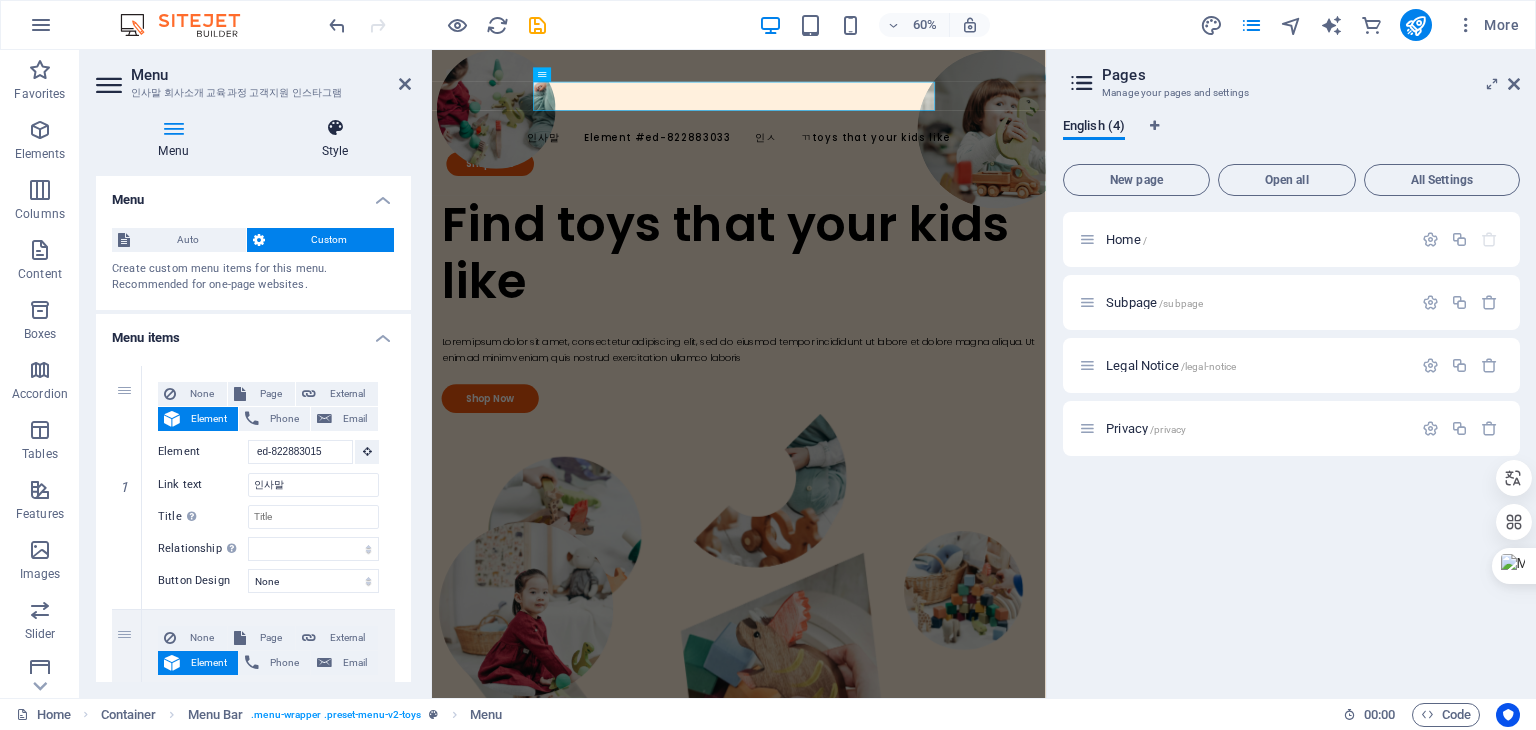 click at bounding box center (335, 128) 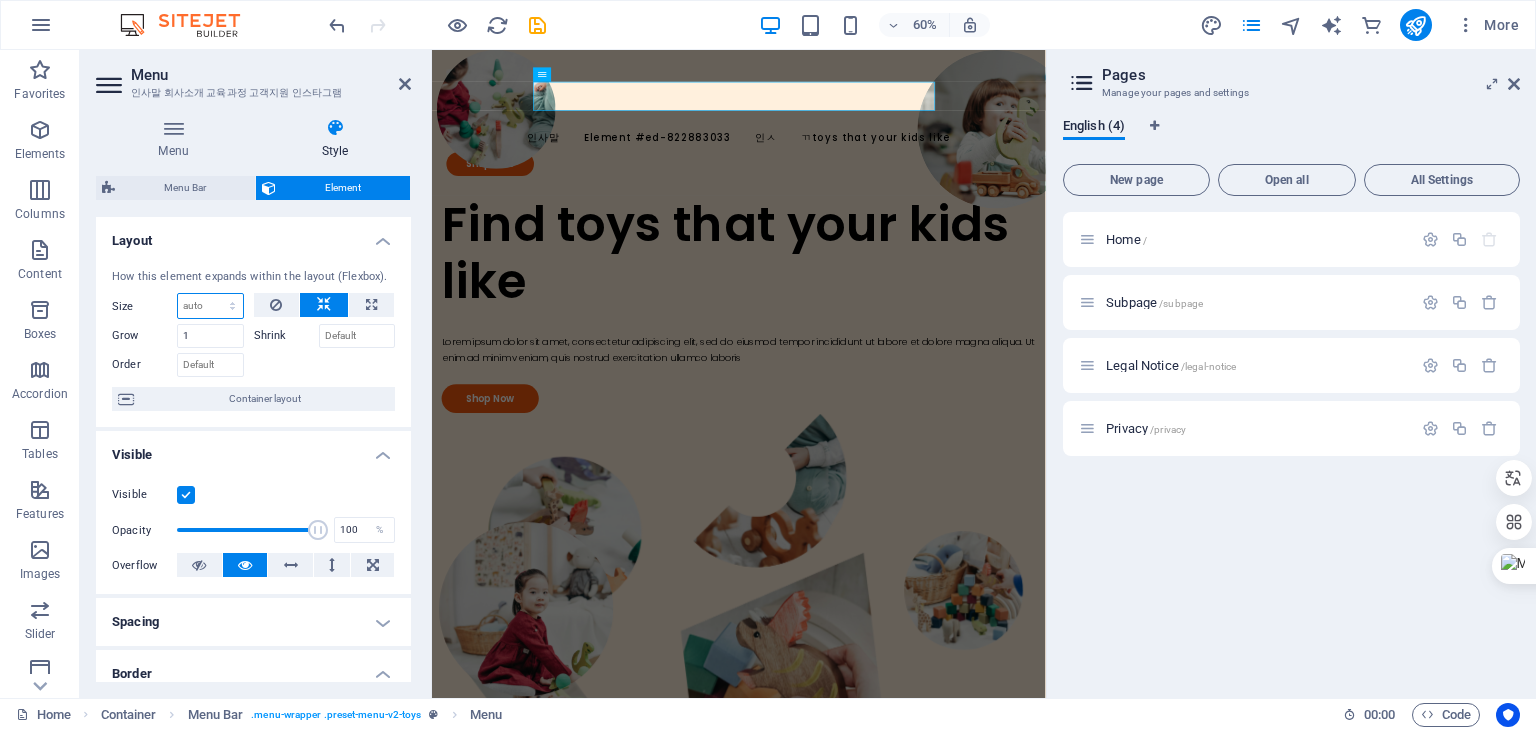 click on "Default auto px % 1/1 1/2 1/3 1/4 1/5 1/6 1/7 1/8 1/9 1/10" at bounding box center [210, 306] 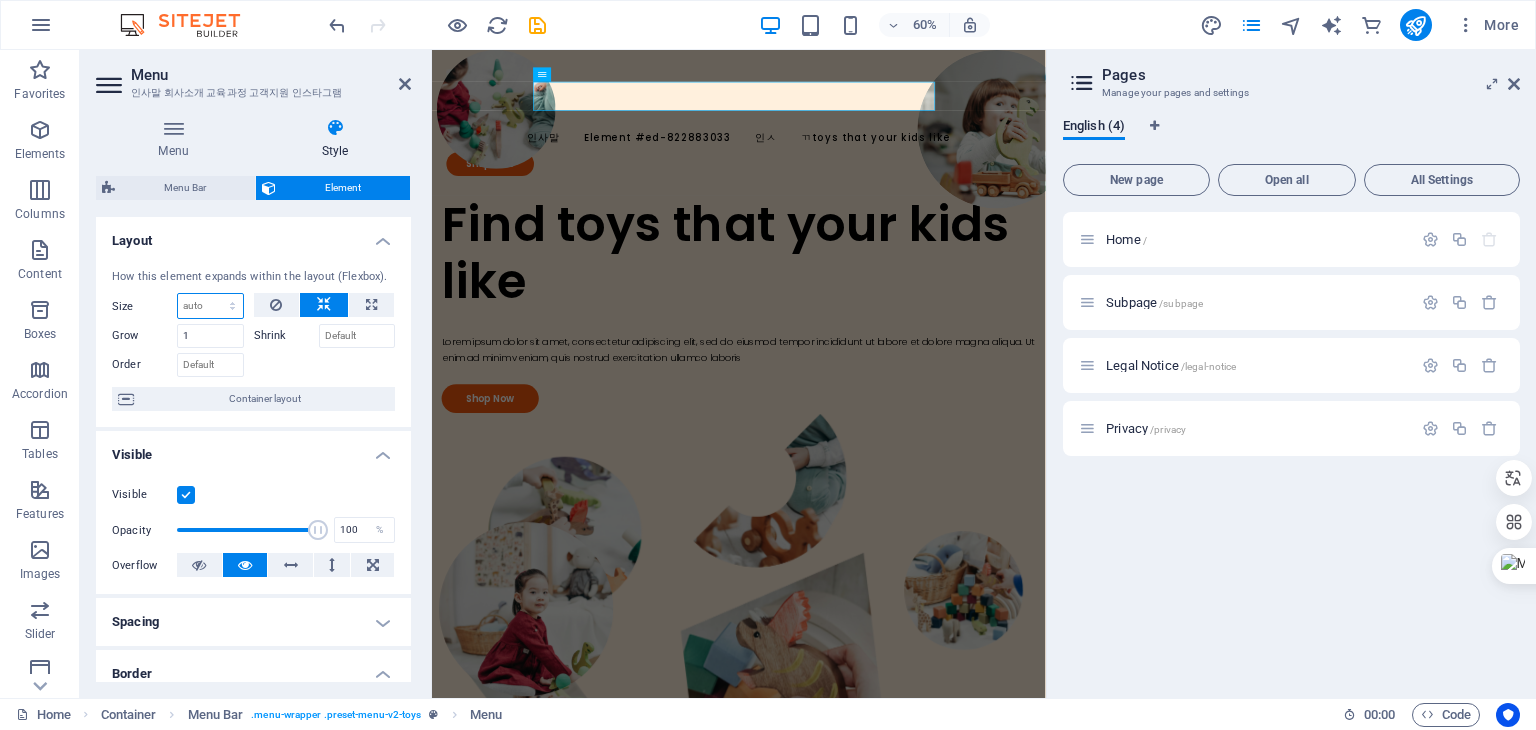 select on "px" 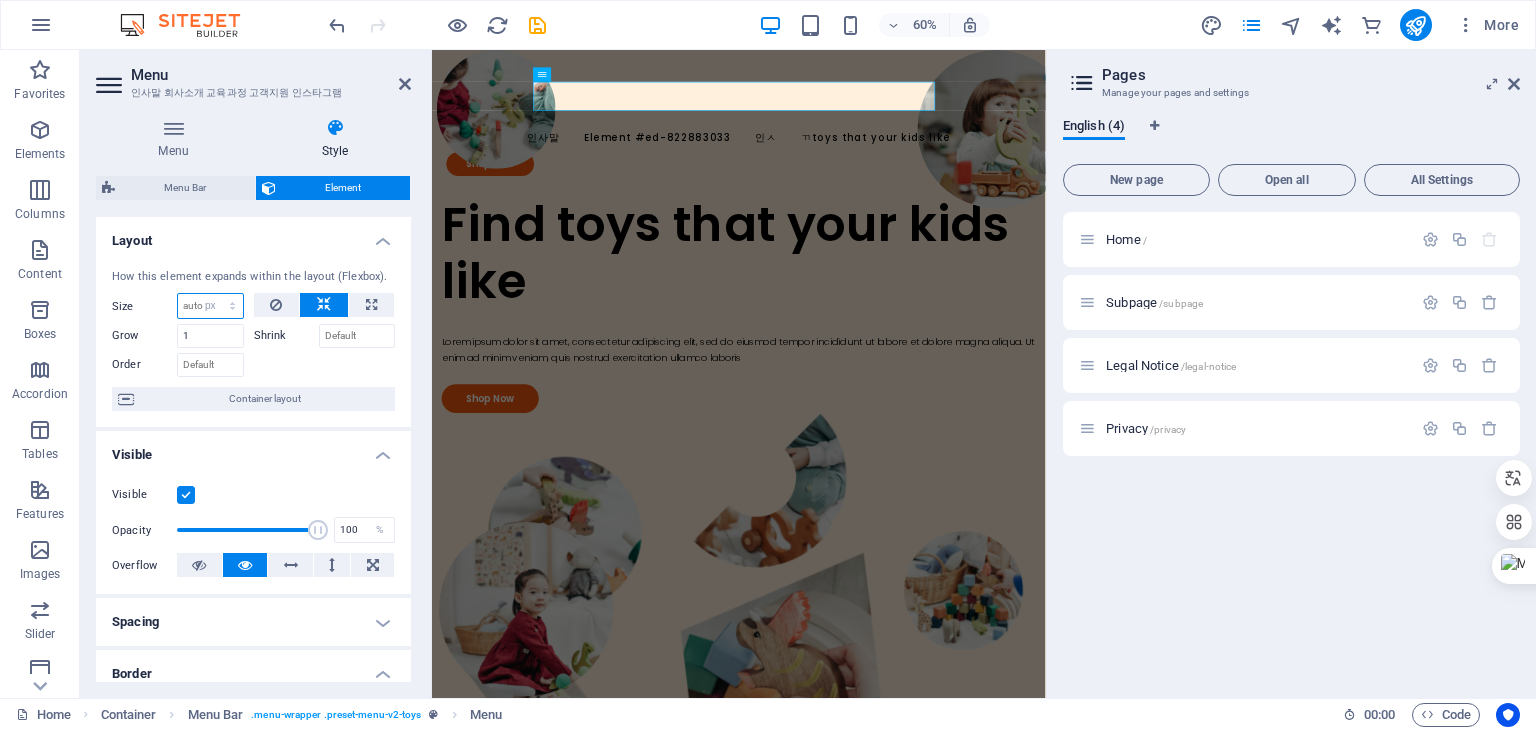 click on "Default auto px % 1/1 1/2 1/3 1/4 1/5 1/6 1/7 1/8 1/9 1/10" at bounding box center [210, 306] 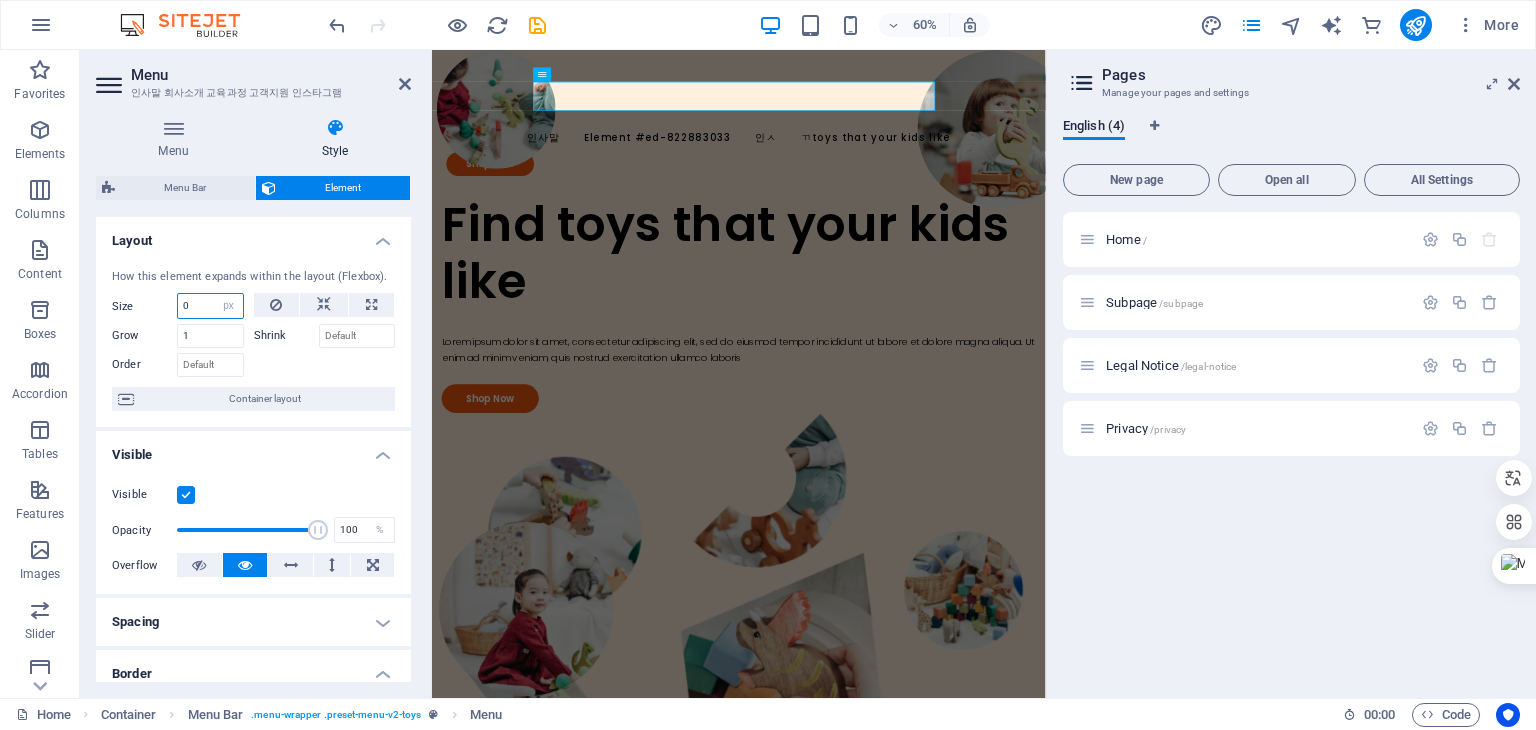 click on "0" at bounding box center [210, 306] 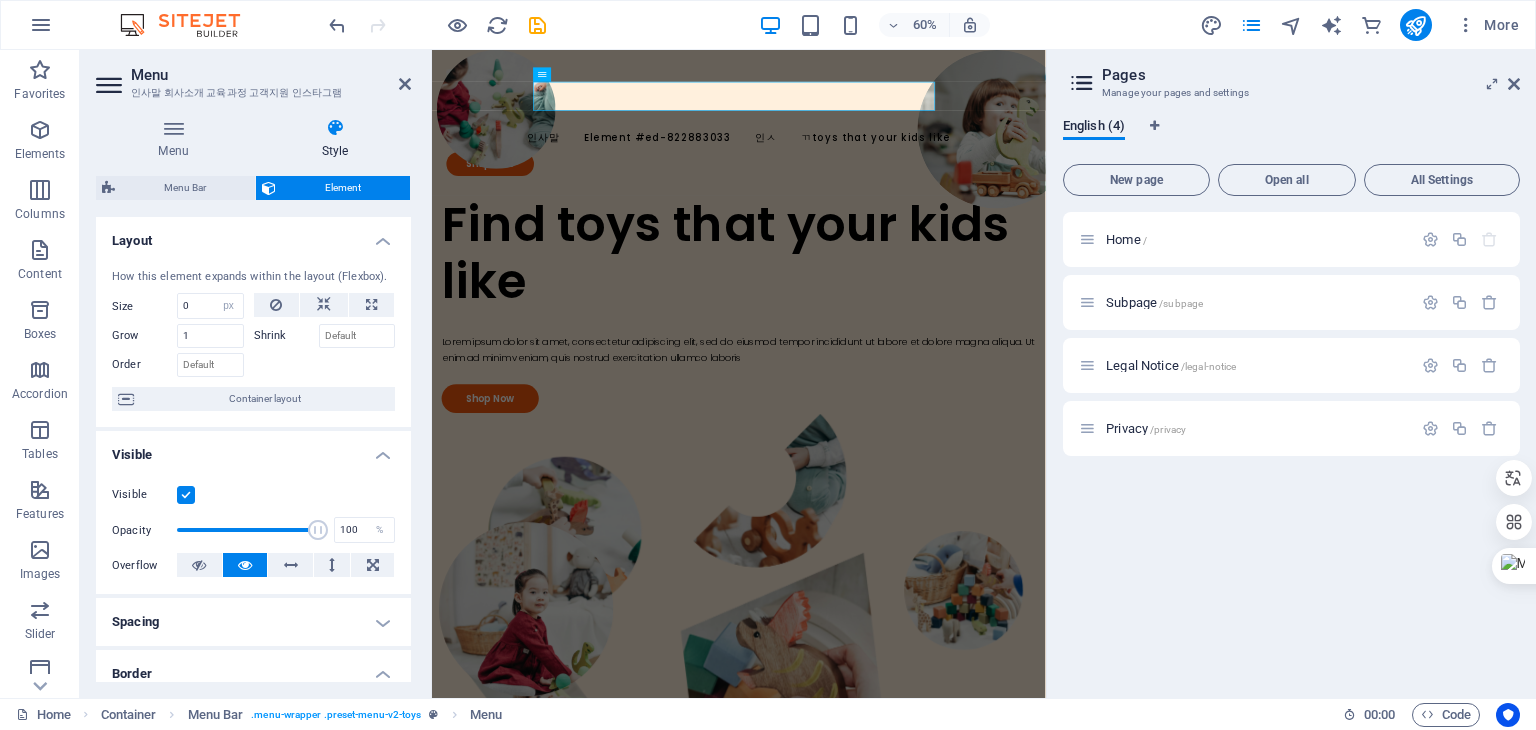 click on "Layout" at bounding box center (253, 235) 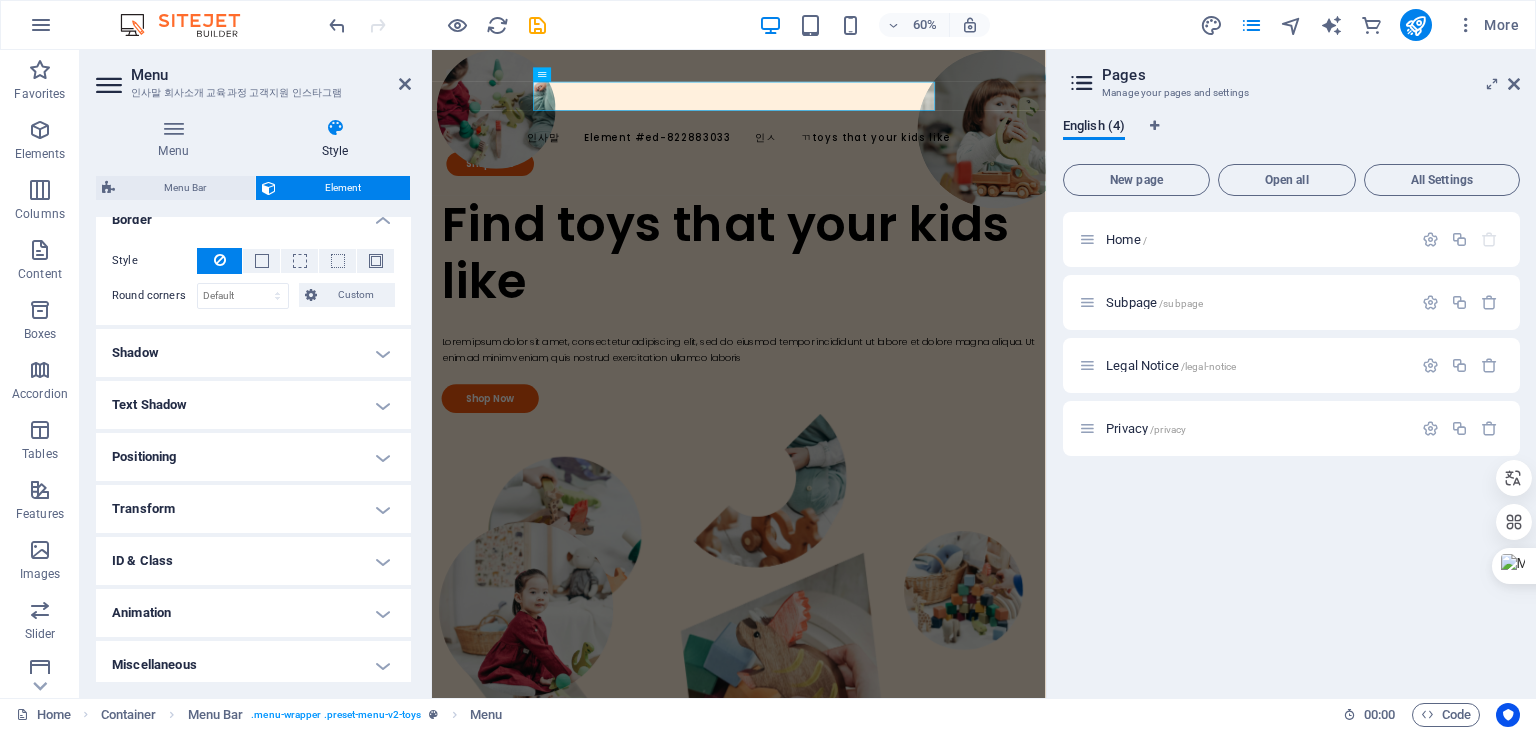 scroll, scrollTop: 298, scrollLeft: 0, axis: vertical 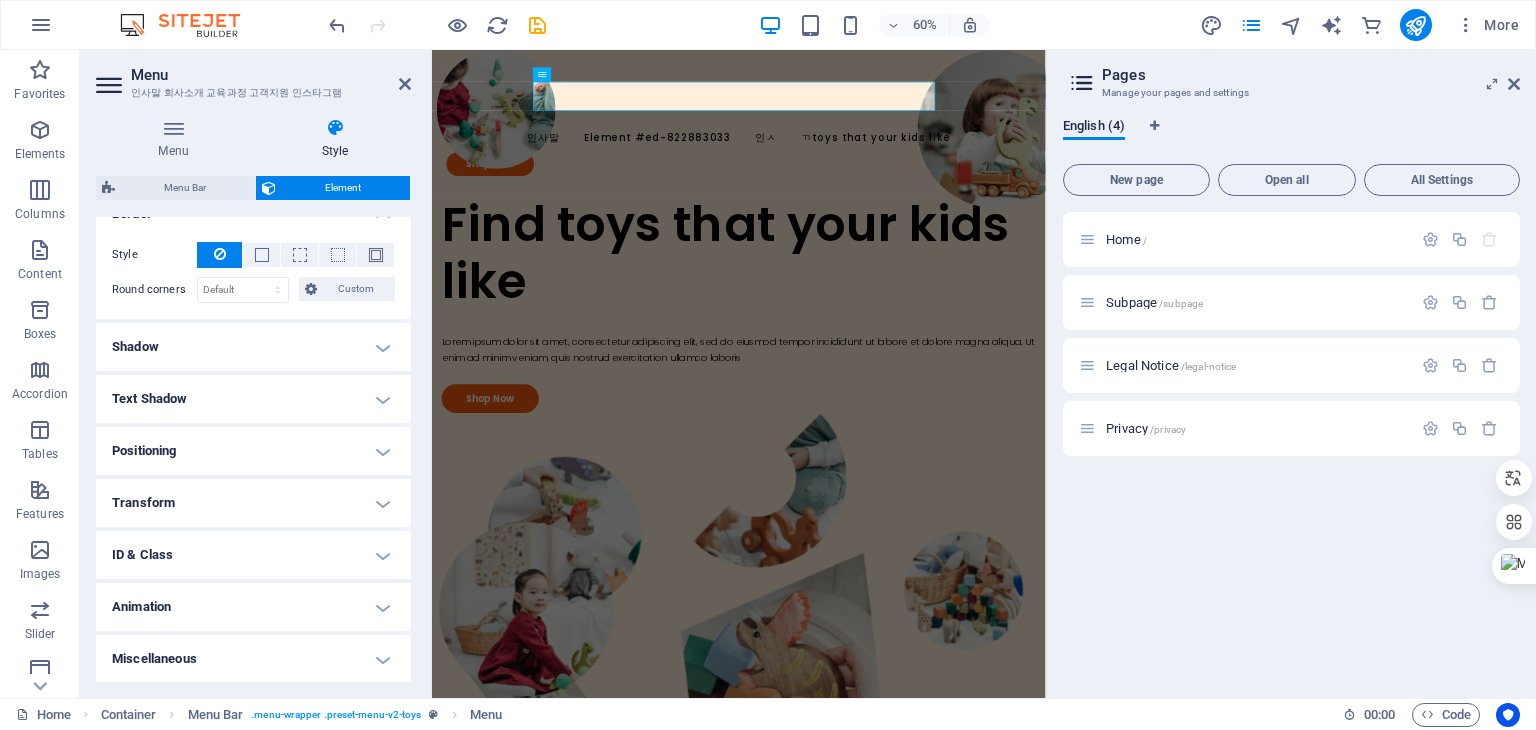 click on "Transform" at bounding box center [253, 503] 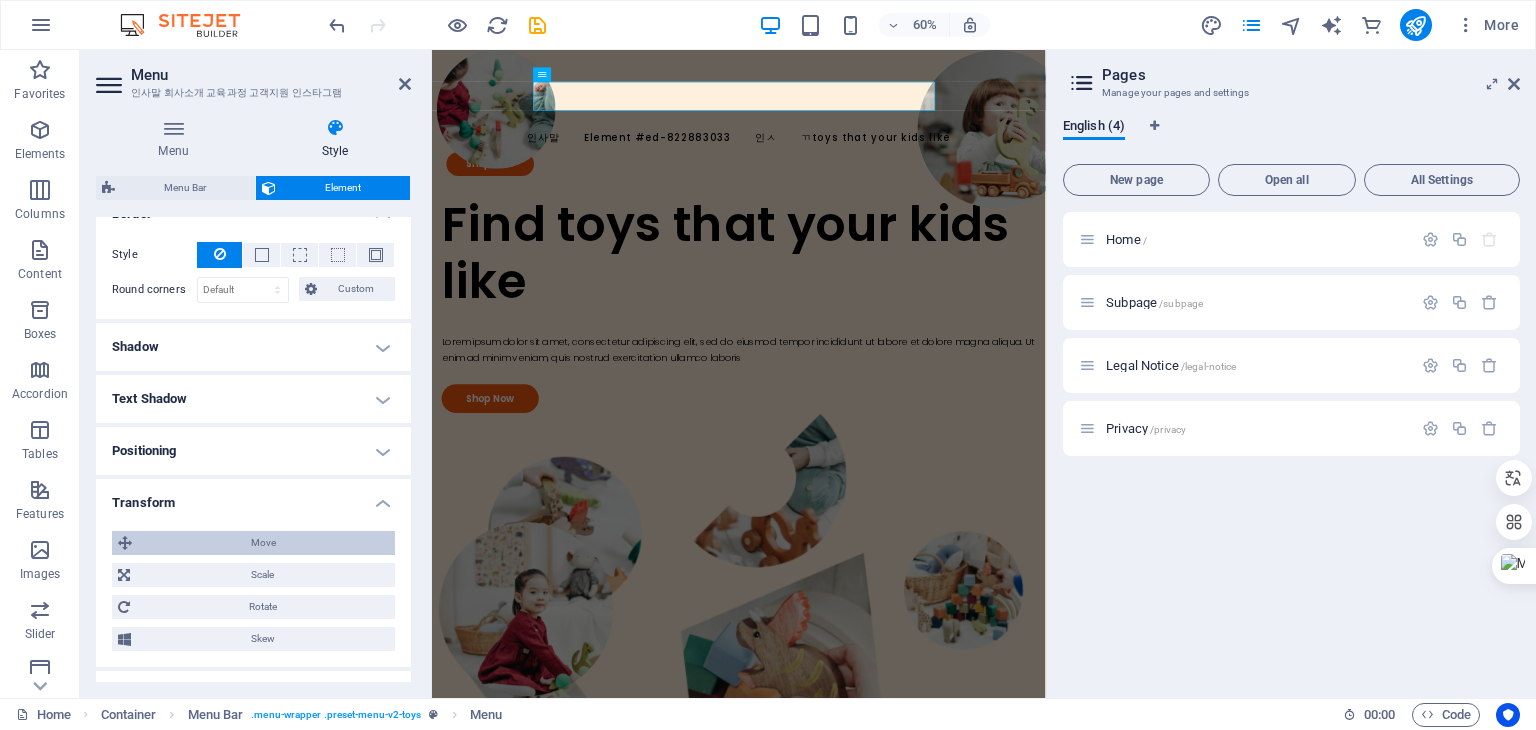 click on "Move" at bounding box center [263, 543] 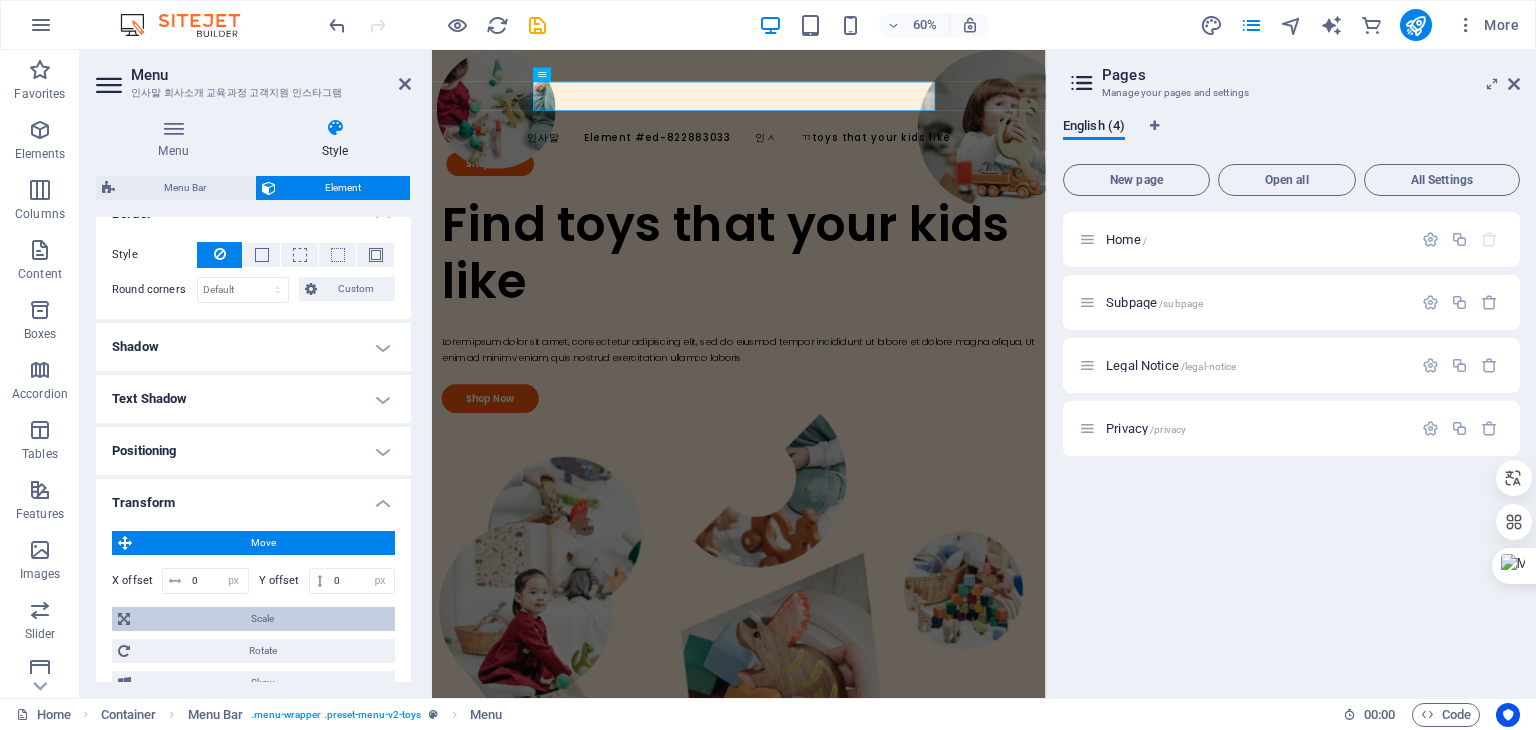 click on "Scale" at bounding box center [262, 619] 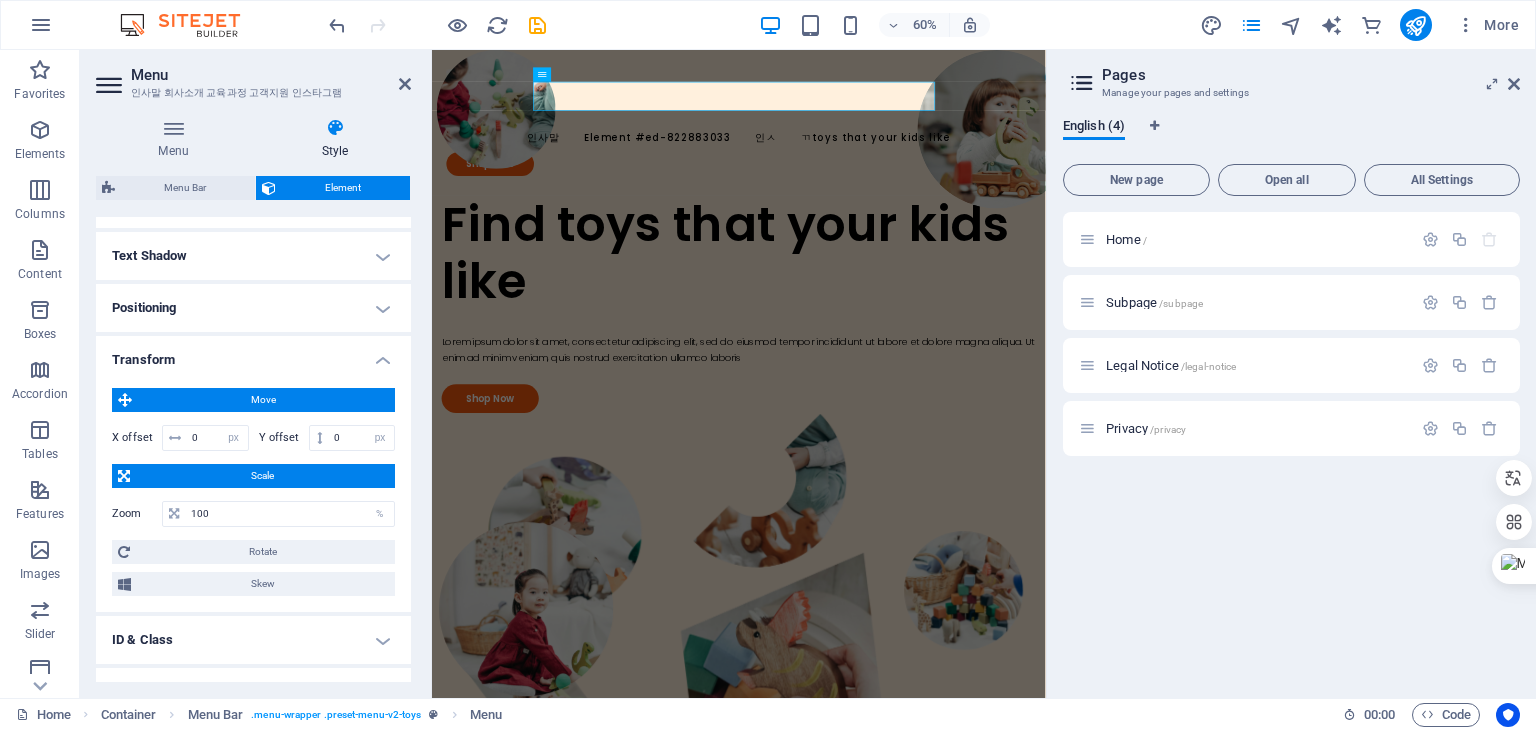 scroll, scrollTop: 498, scrollLeft: 0, axis: vertical 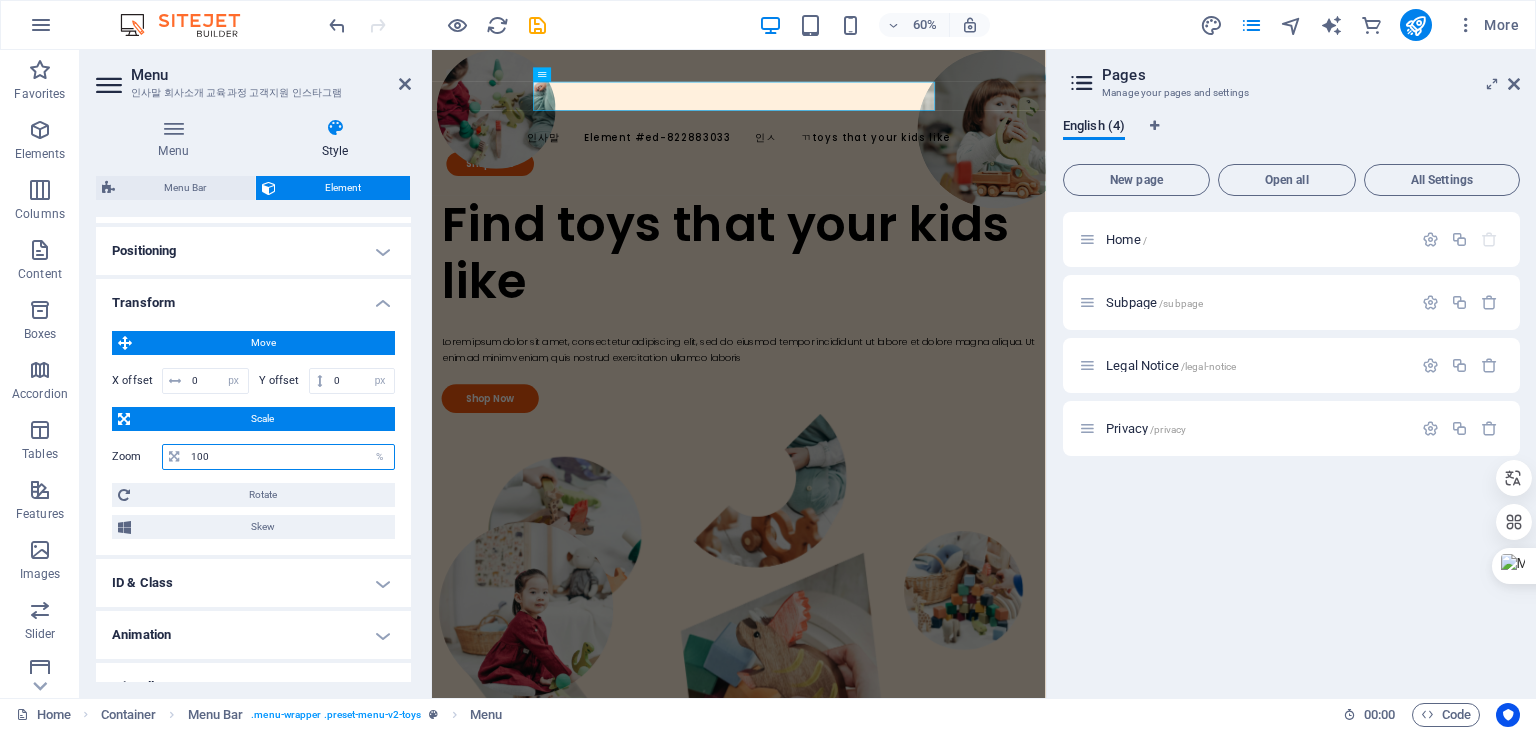 click on "100" at bounding box center (290, 457) 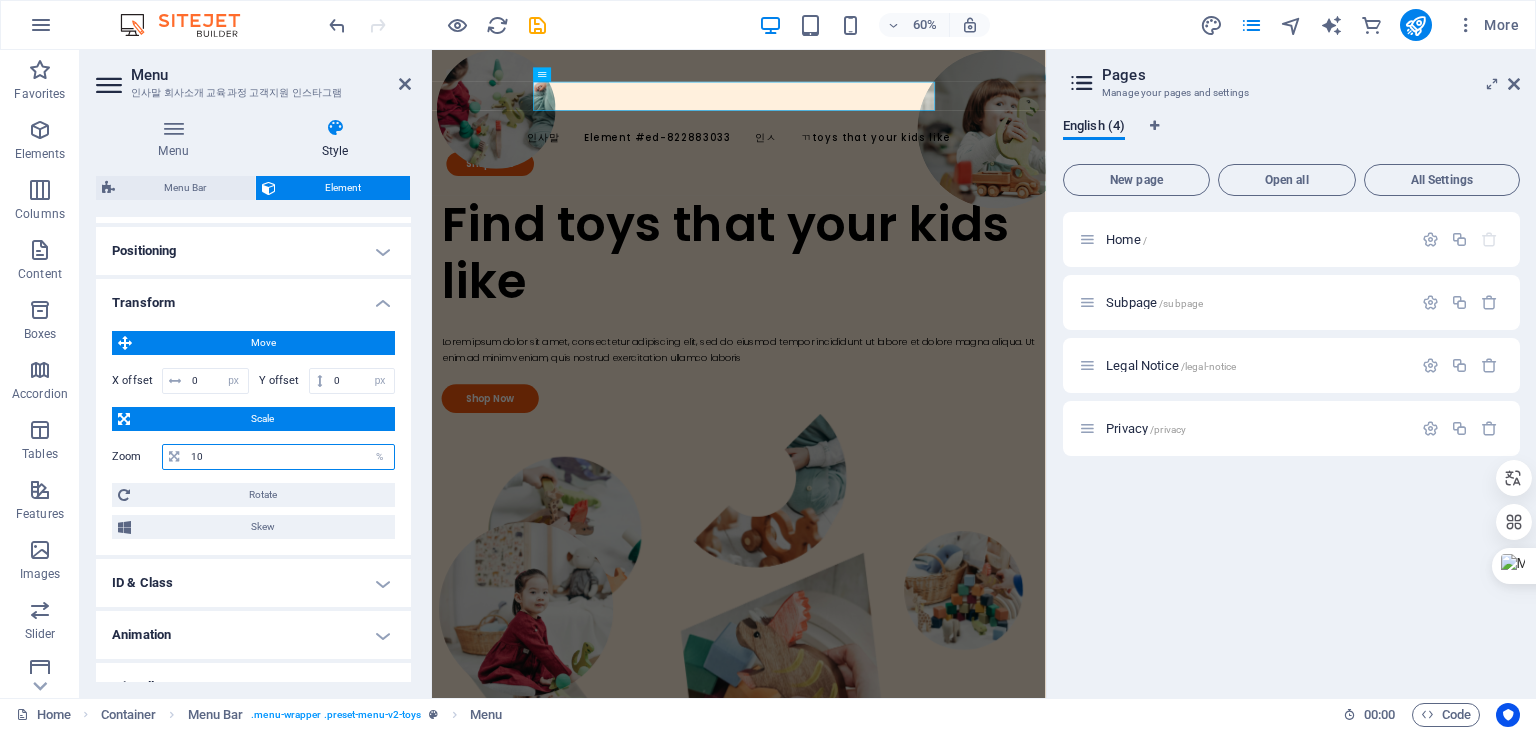 type on "1" 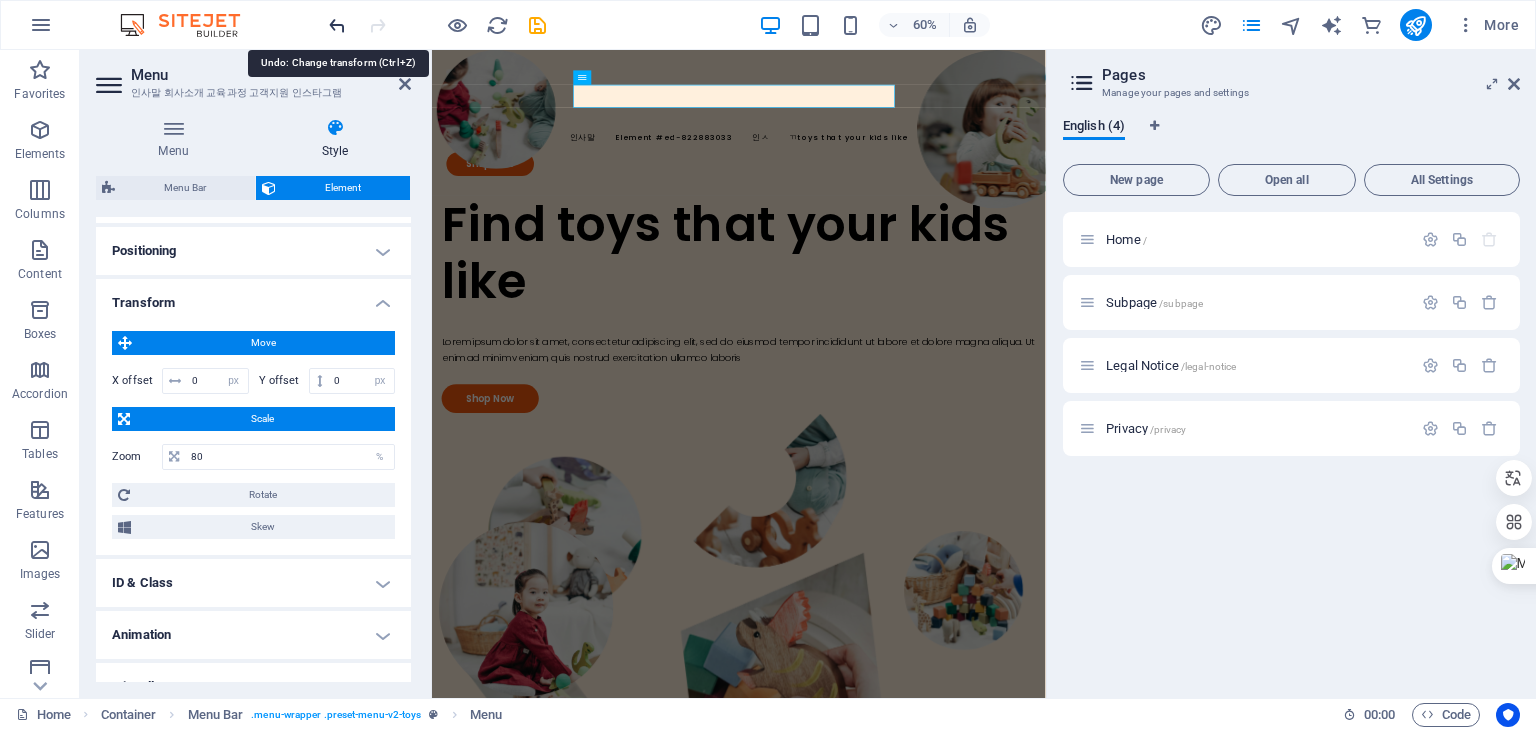 click at bounding box center [337, 25] 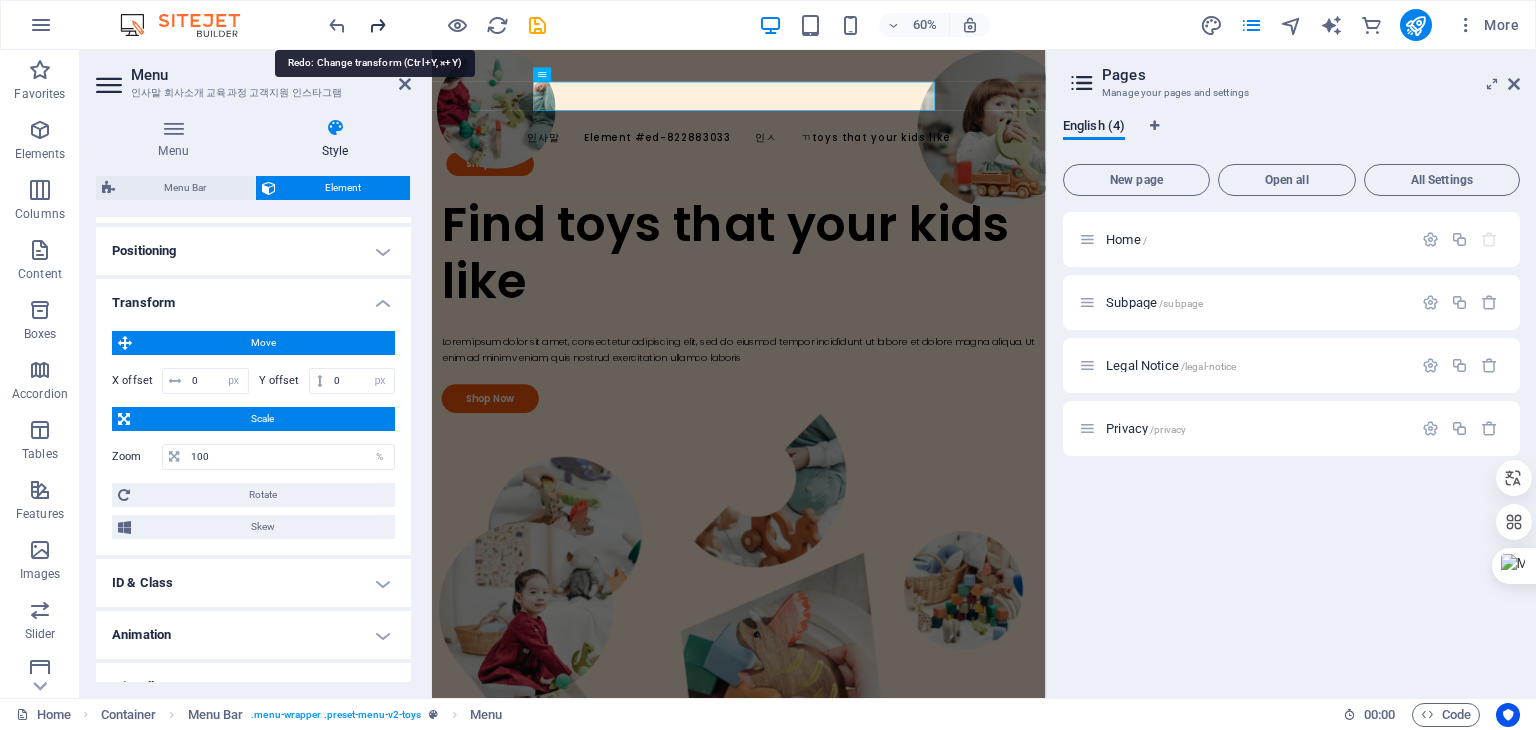 click at bounding box center (377, 25) 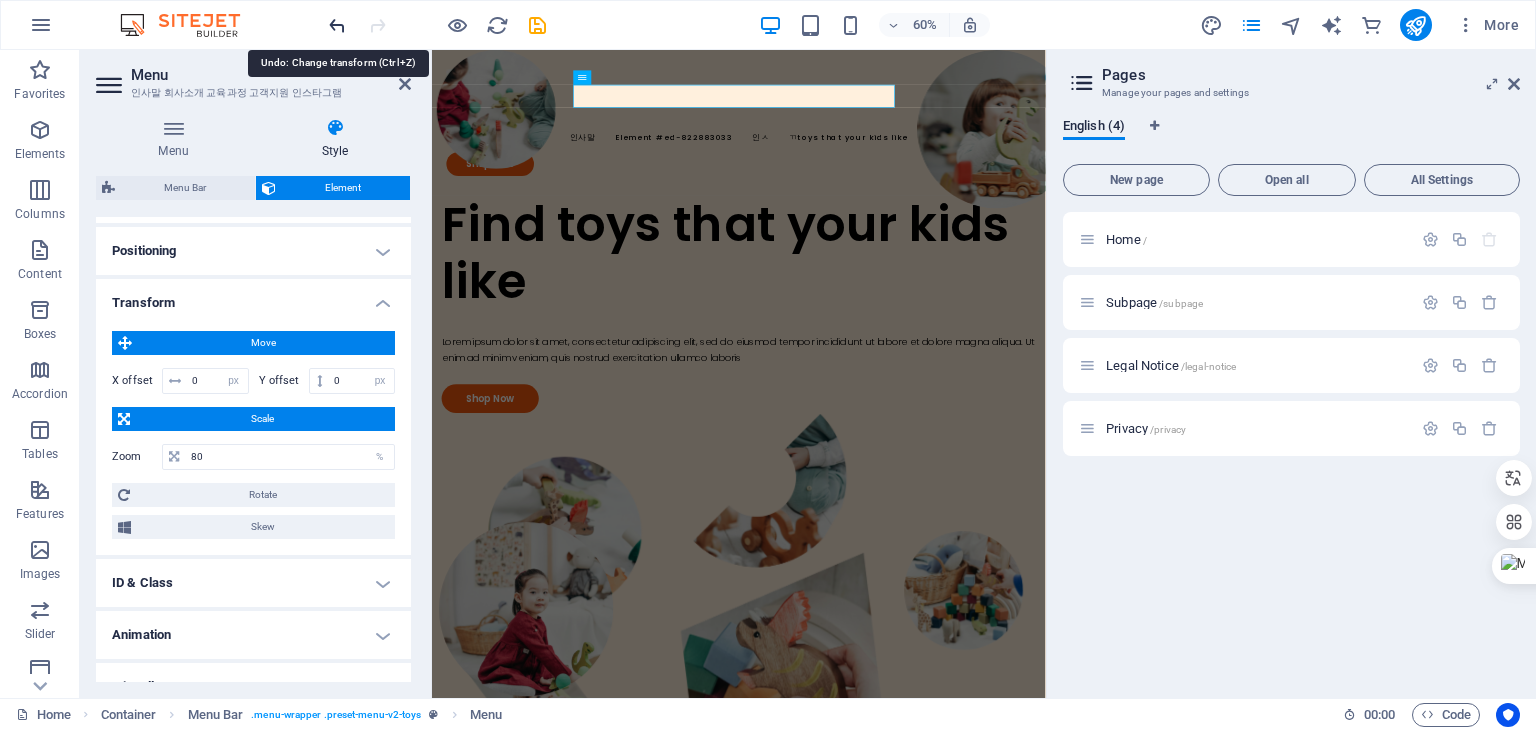 click at bounding box center (337, 25) 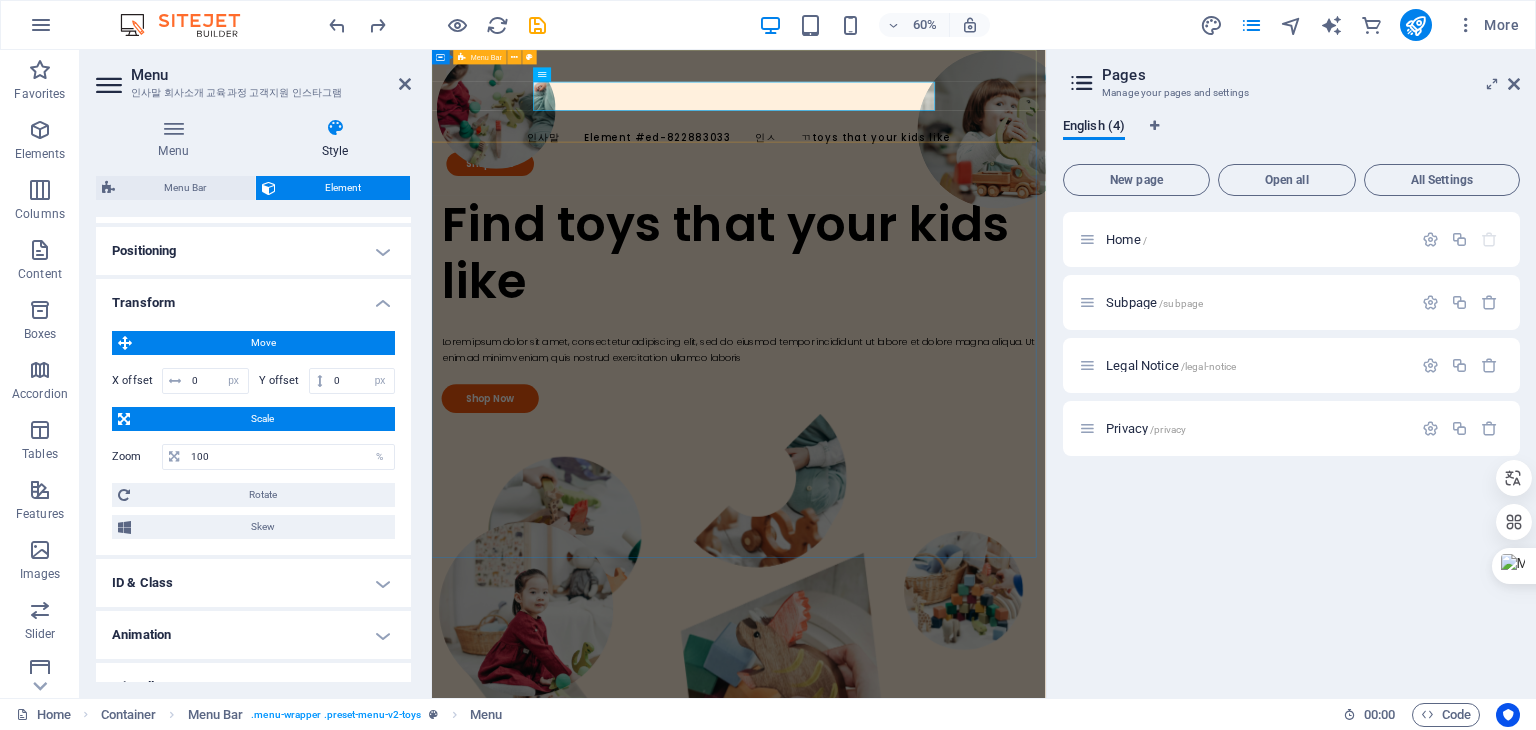 click on "꽃노리에 toys that your kids like" at bounding box center [943, 171] 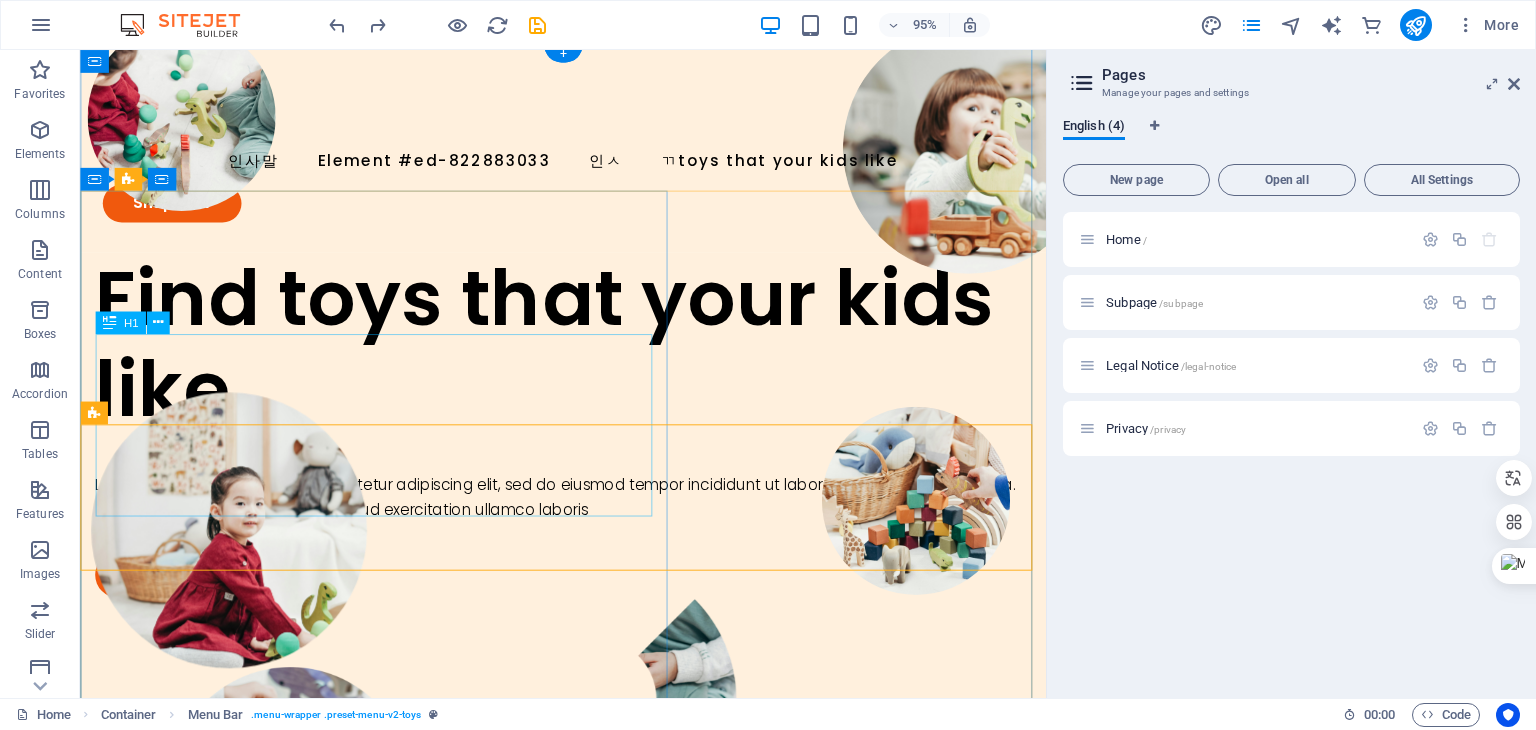 scroll, scrollTop: 0, scrollLeft: 0, axis: both 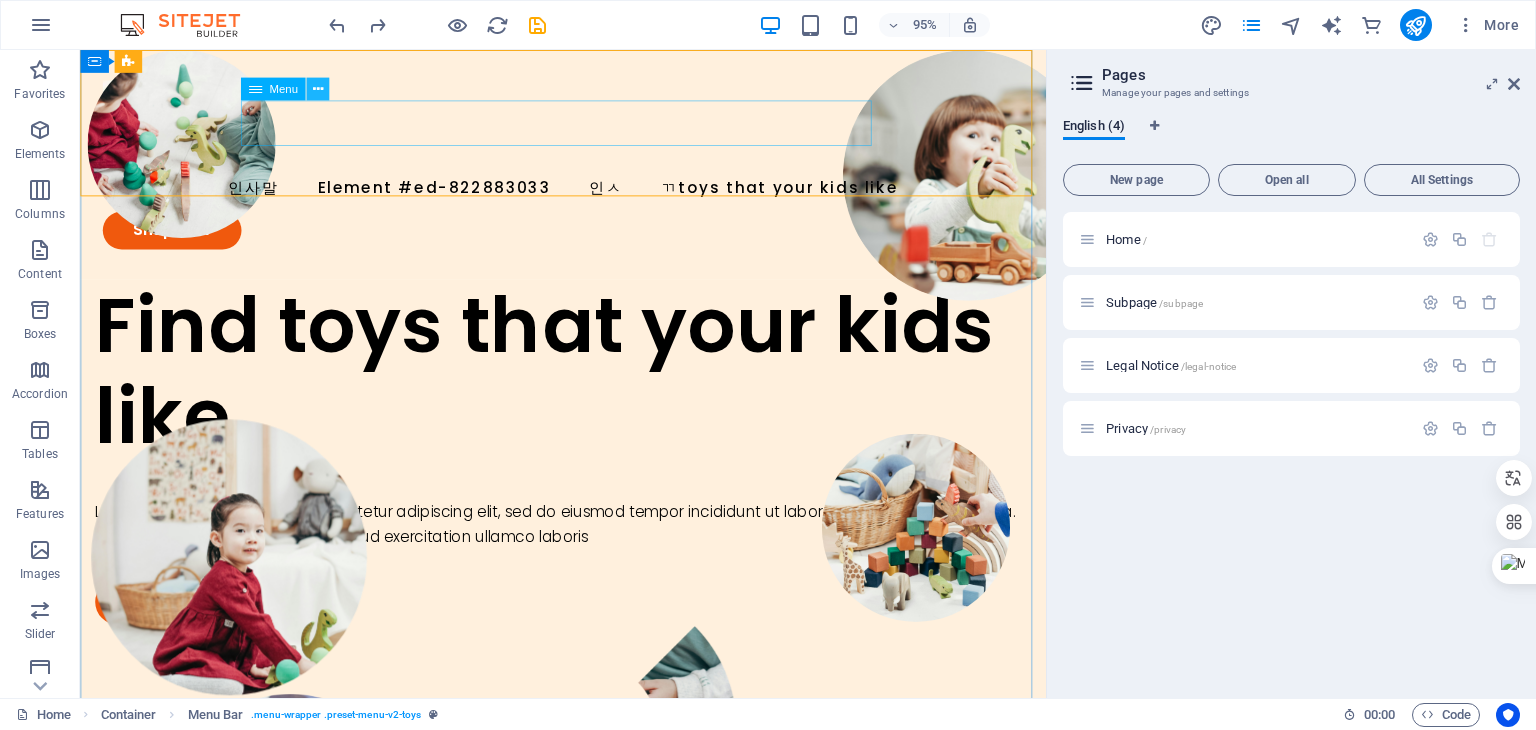 click at bounding box center (317, 89) 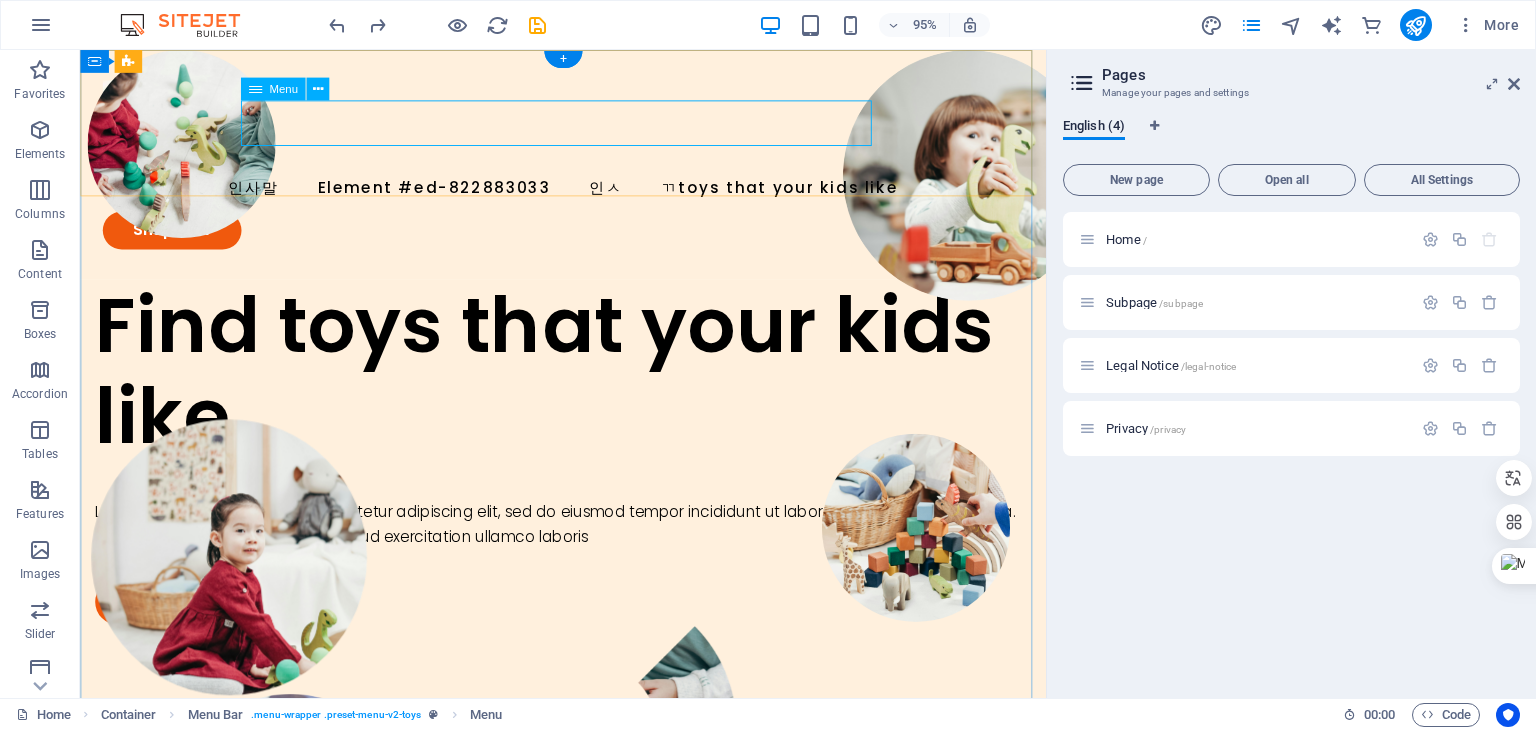 click on "회사ㅅ" at bounding box center (588, 196) 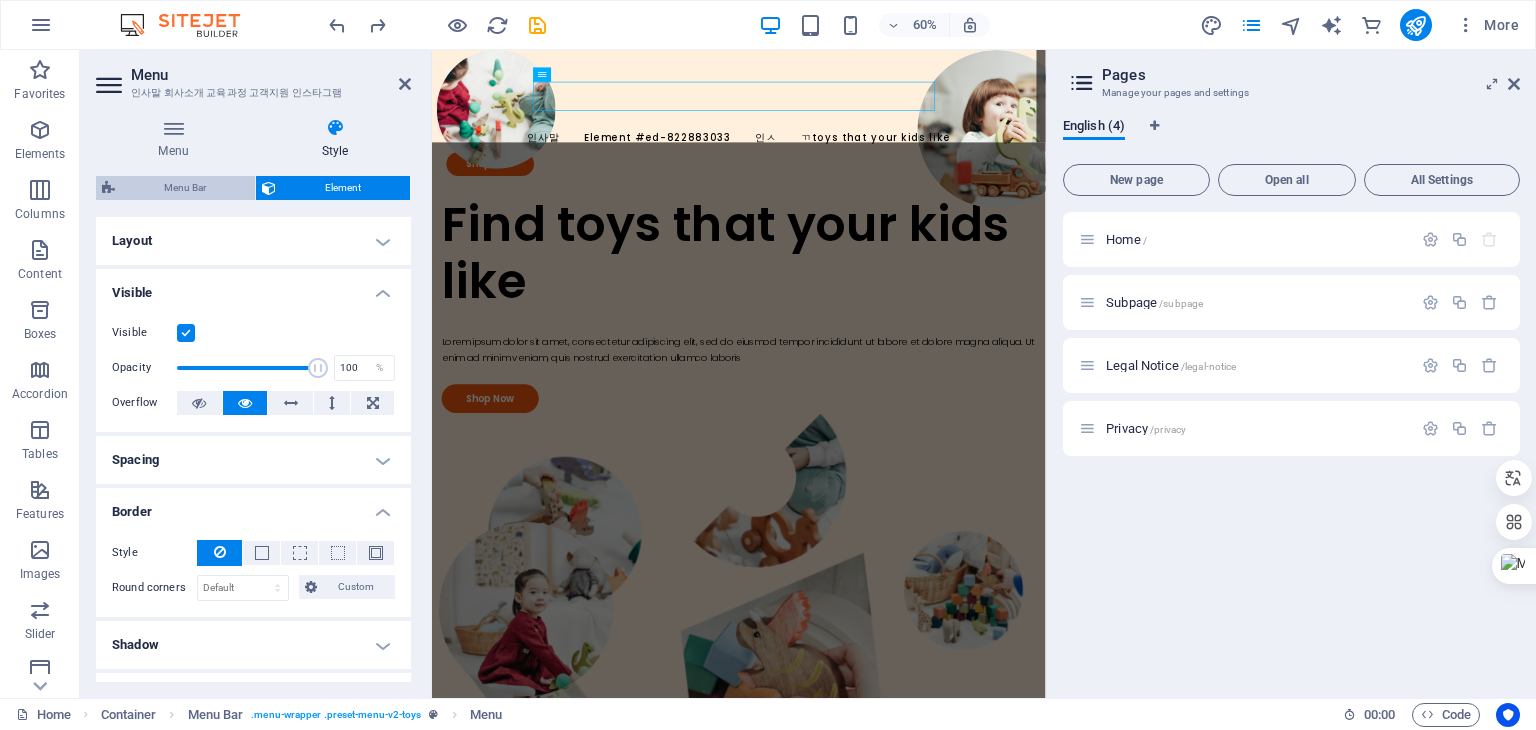 click on "Menu Bar" at bounding box center (185, 188) 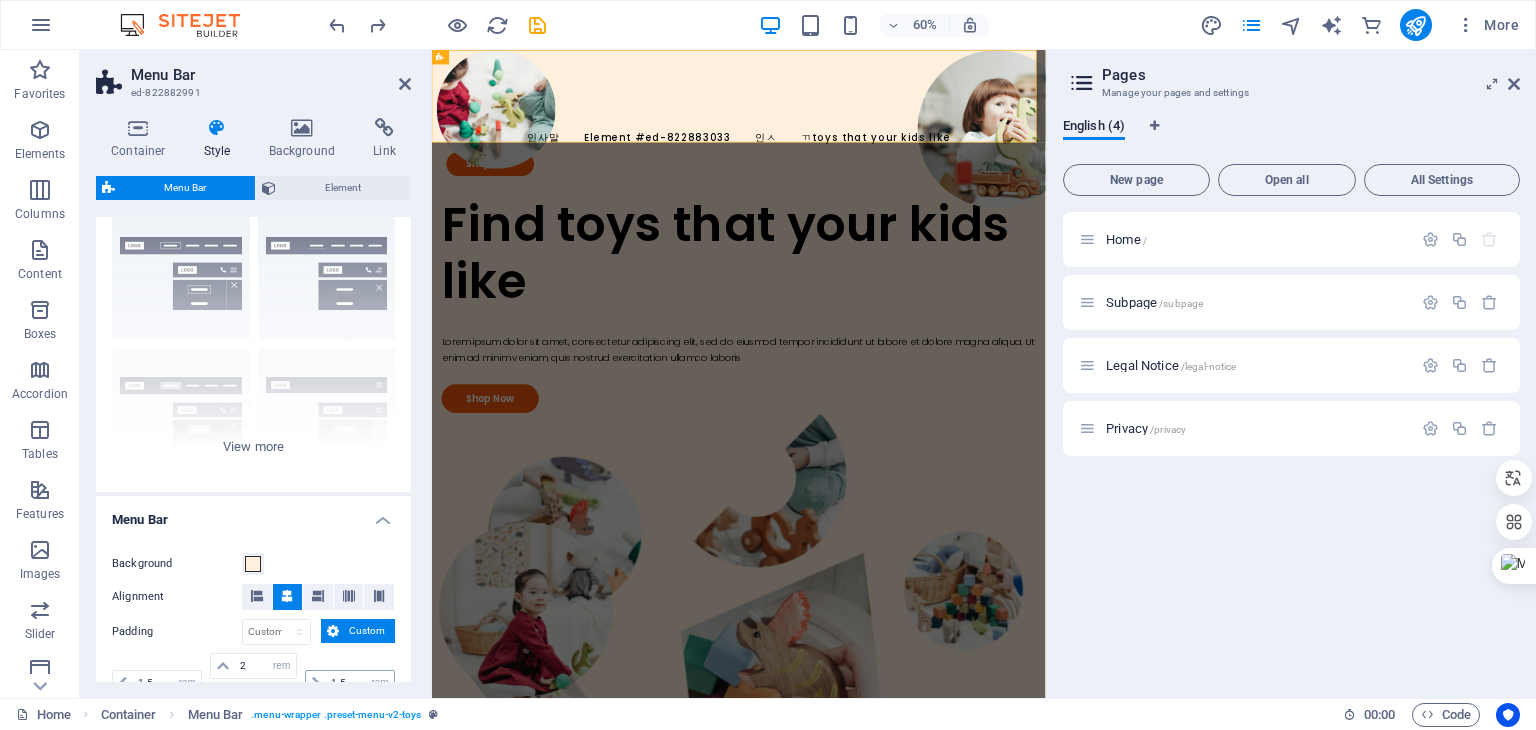 scroll, scrollTop: 300, scrollLeft: 0, axis: vertical 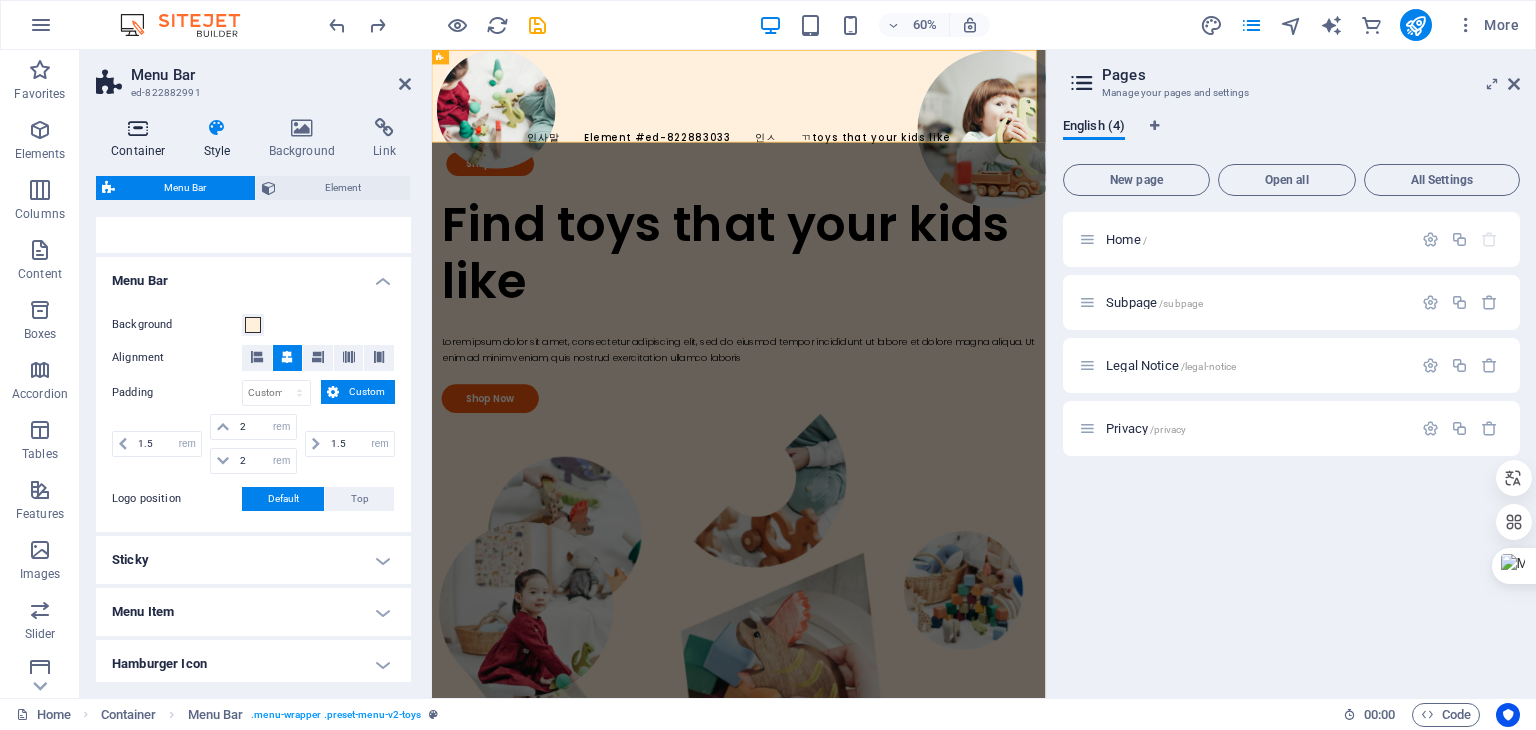 click at bounding box center [138, 128] 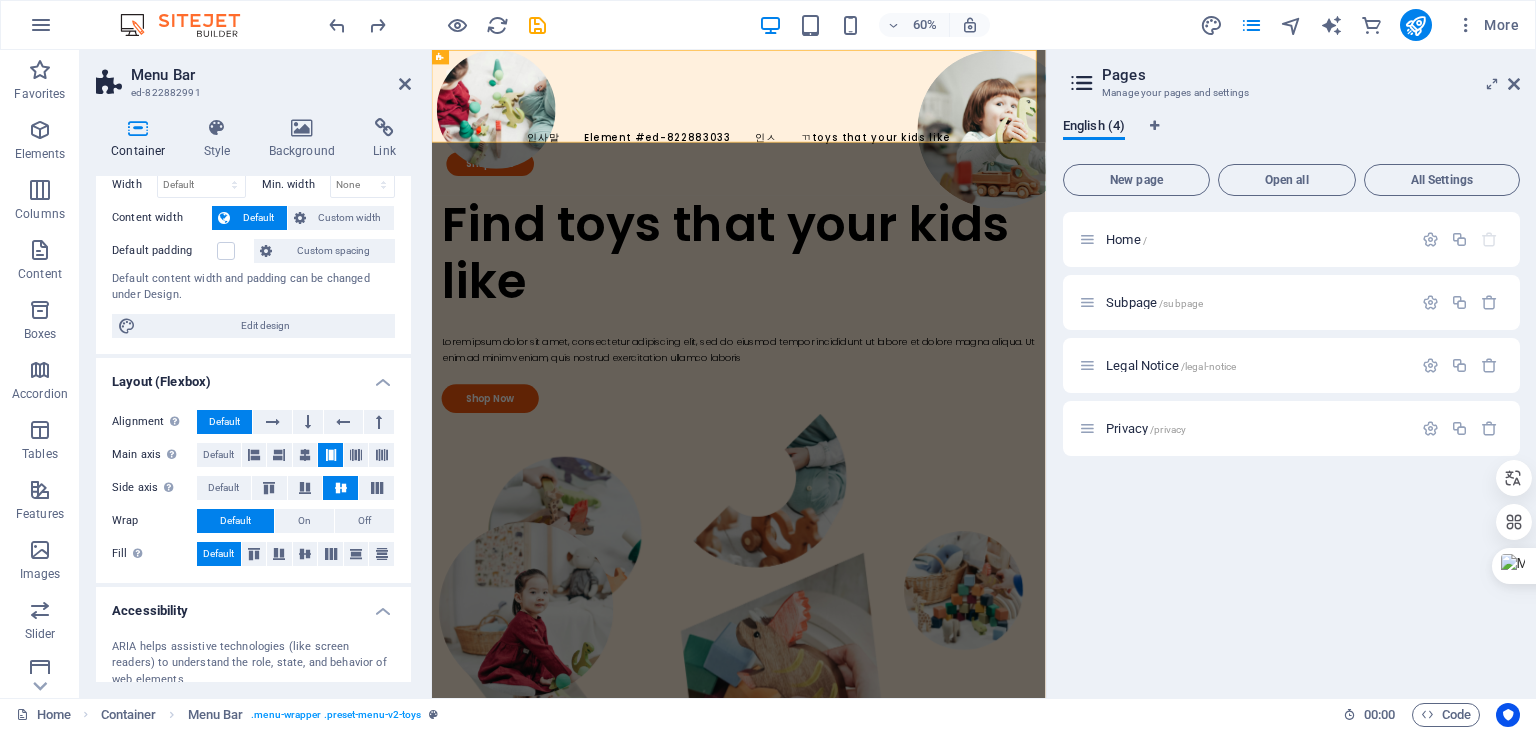 scroll, scrollTop: 68, scrollLeft: 0, axis: vertical 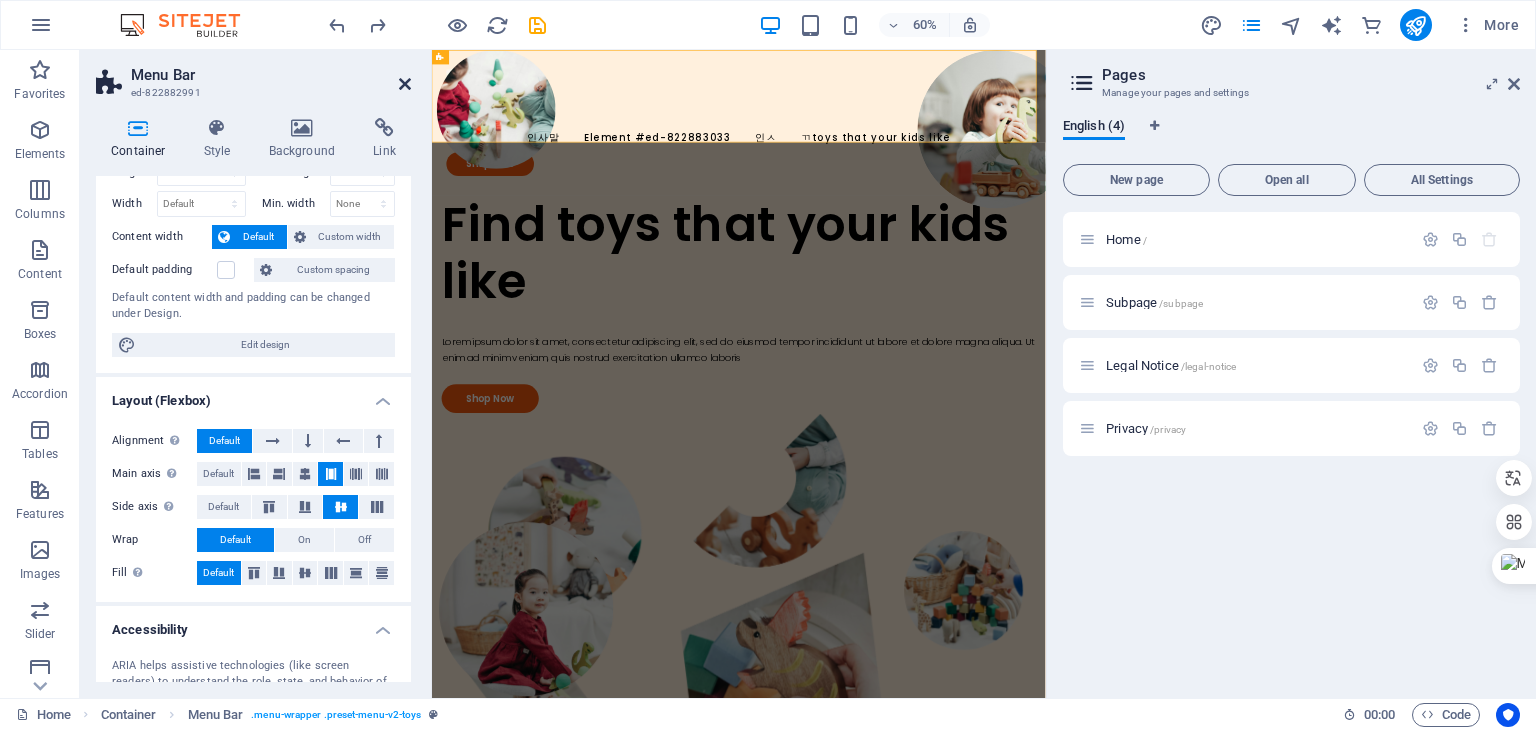 click at bounding box center (405, 84) 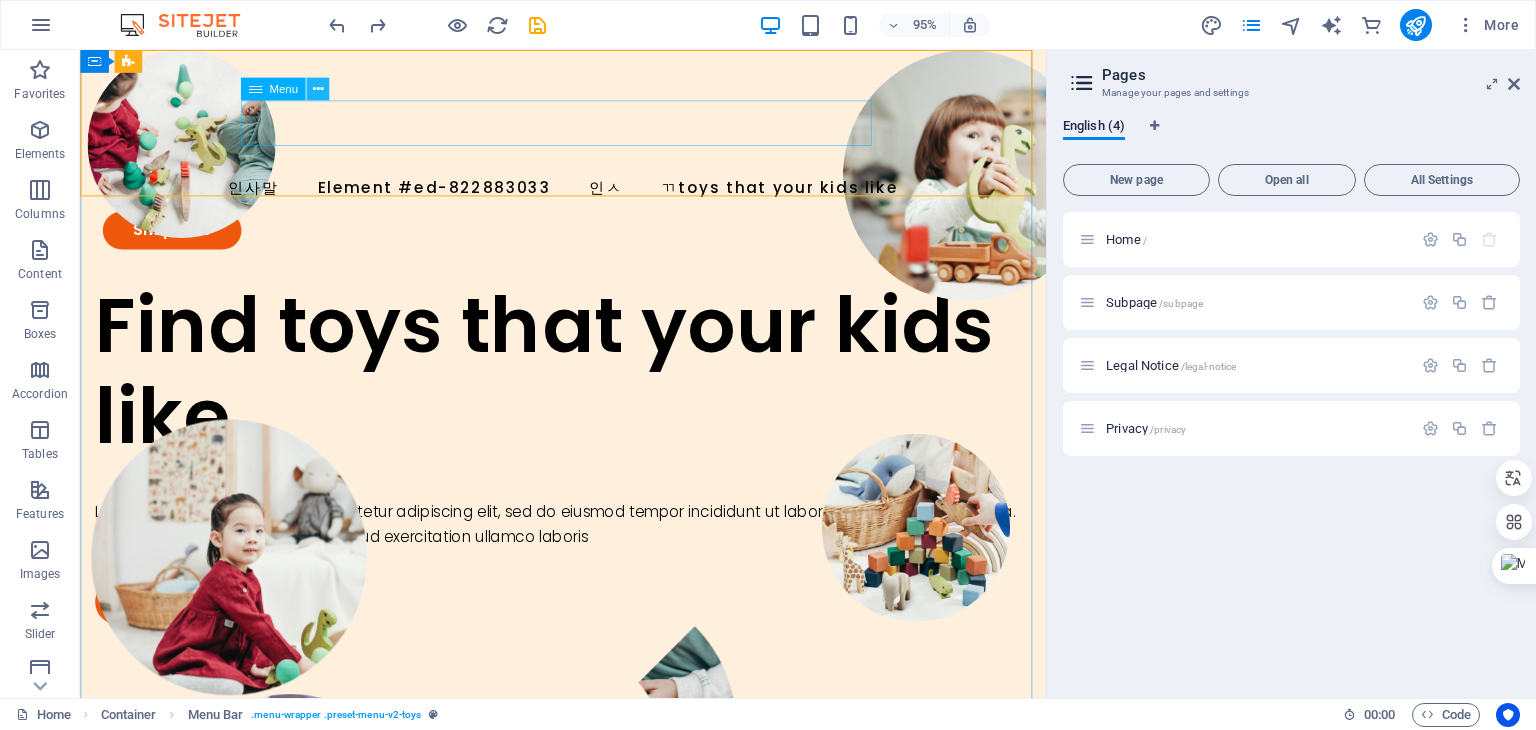 click at bounding box center (317, 89) 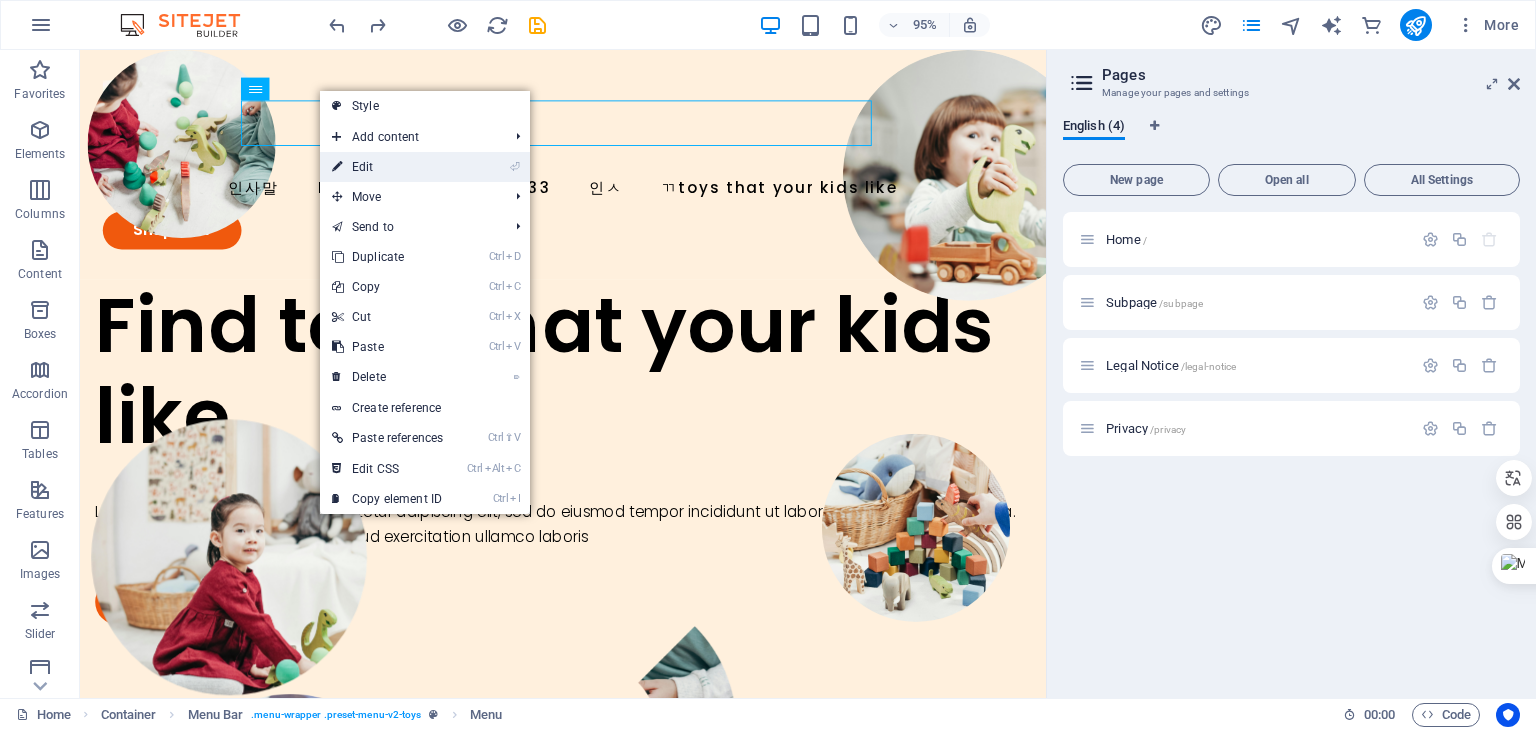 click on "⏎  Edit" at bounding box center [387, 167] 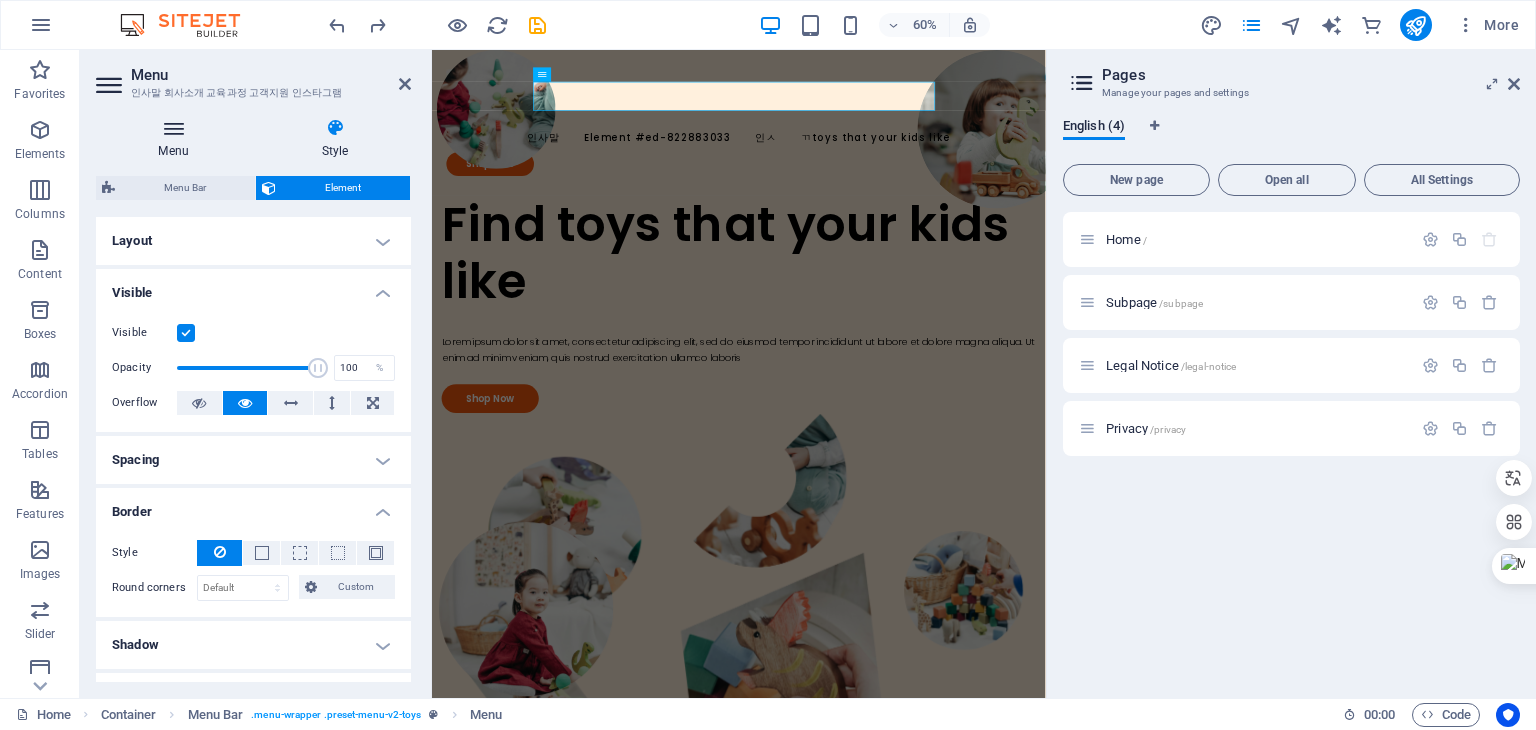 click at bounding box center [173, 128] 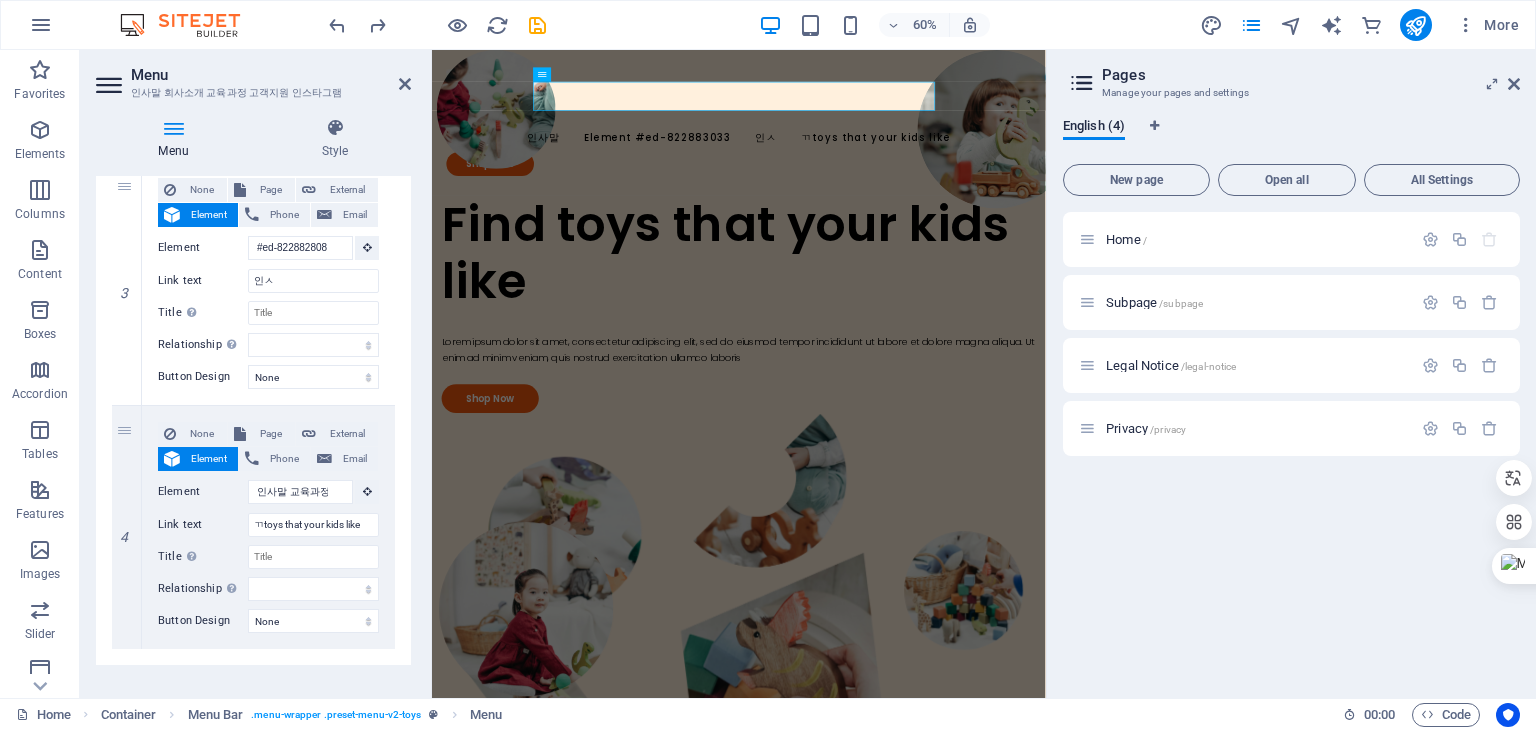 scroll, scrollTop: 714, scrollLeft: 0, axis: vertical 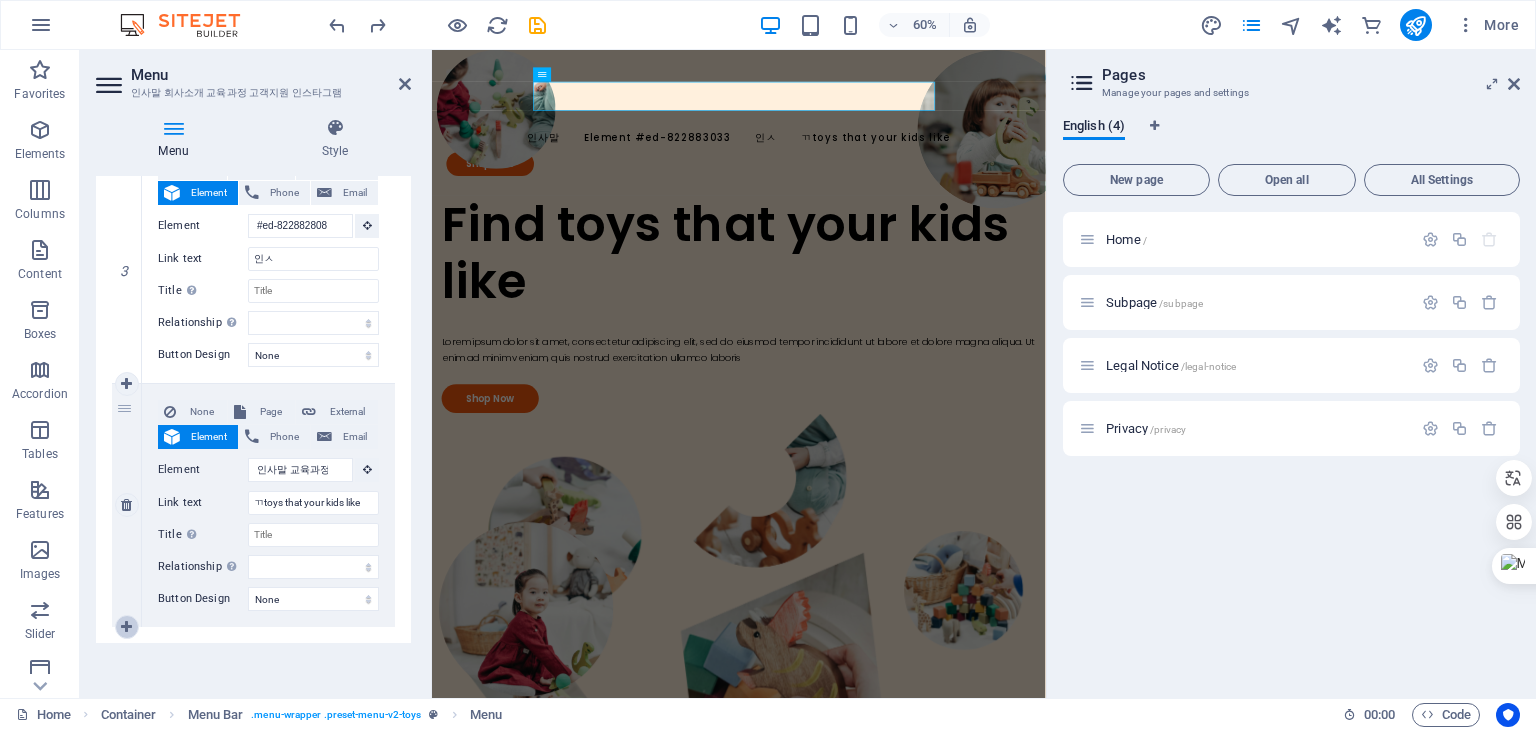 click at bounding box center (126, 627) 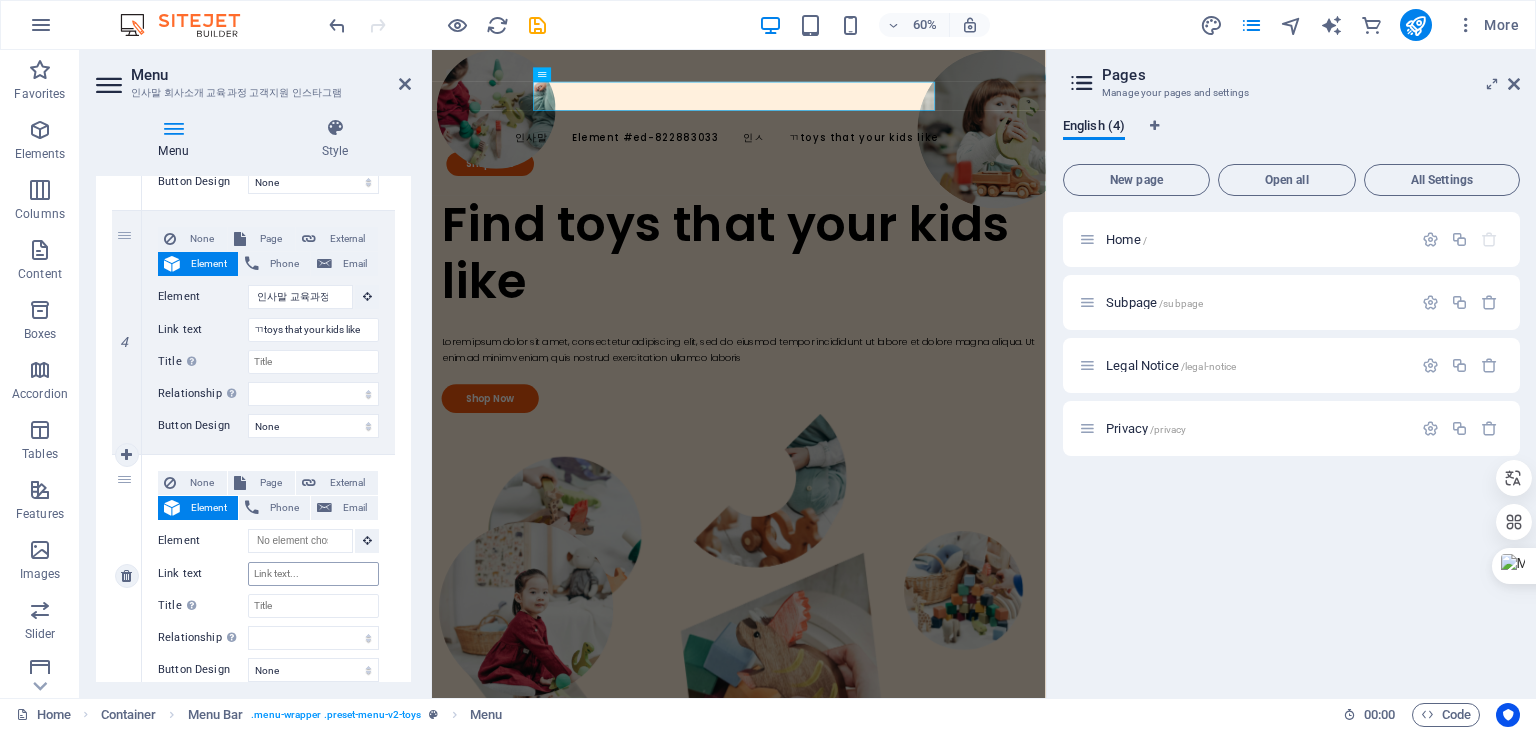 scroll, scrollTop: 914, scrollLeft: 0, axis: vertical 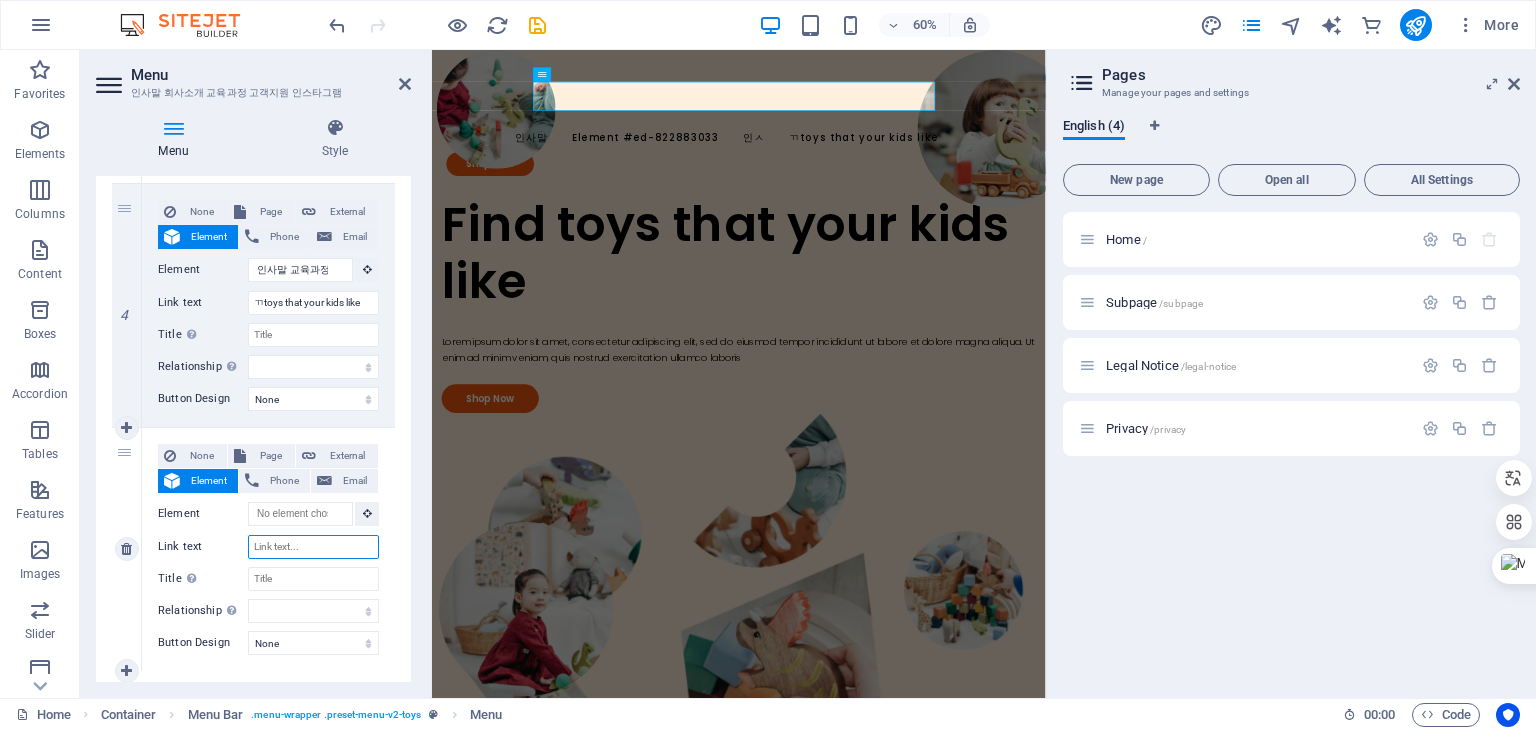 click on "Link text" at bounding box center (313, 547) 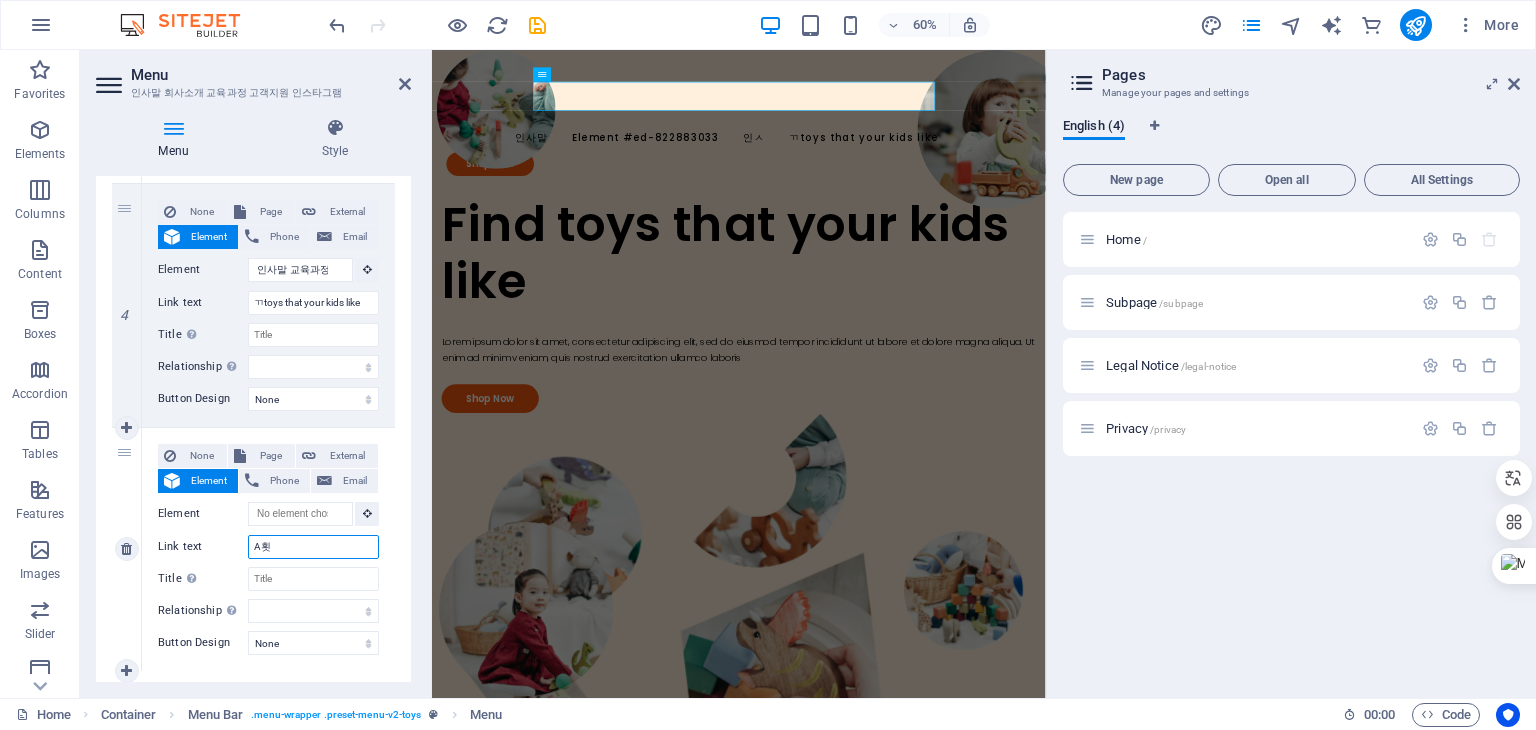 type on "꼬toys that your kids like" 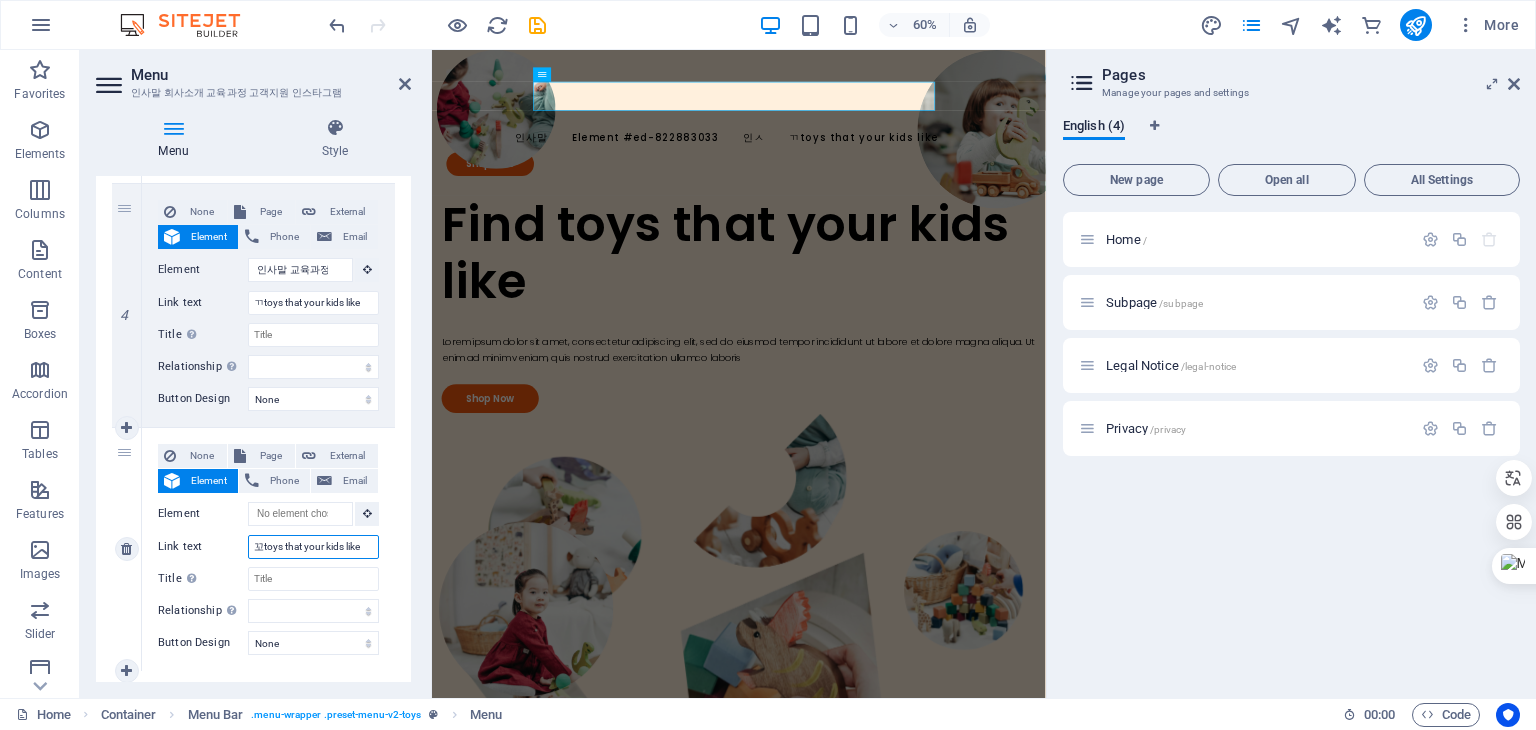 select 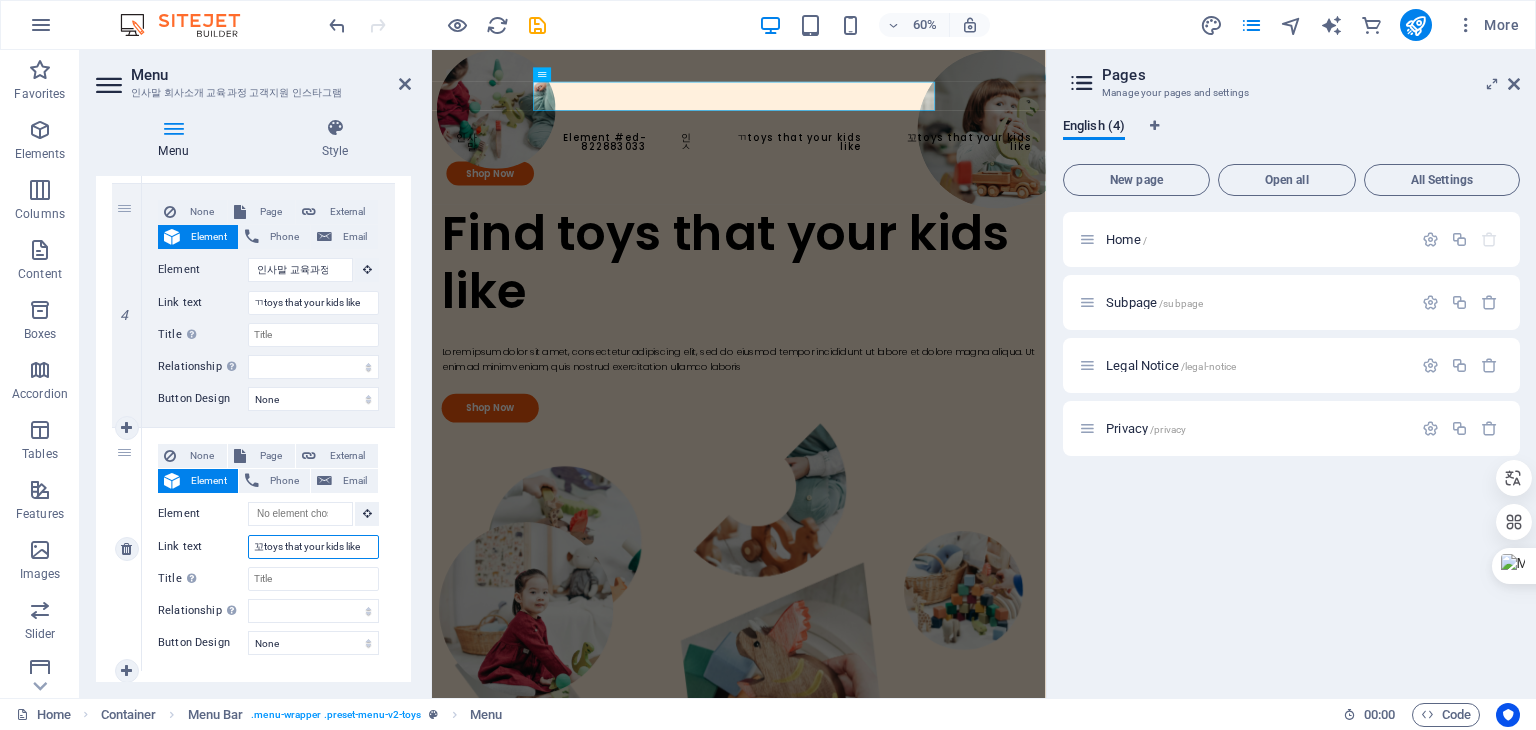 type on "A횟" 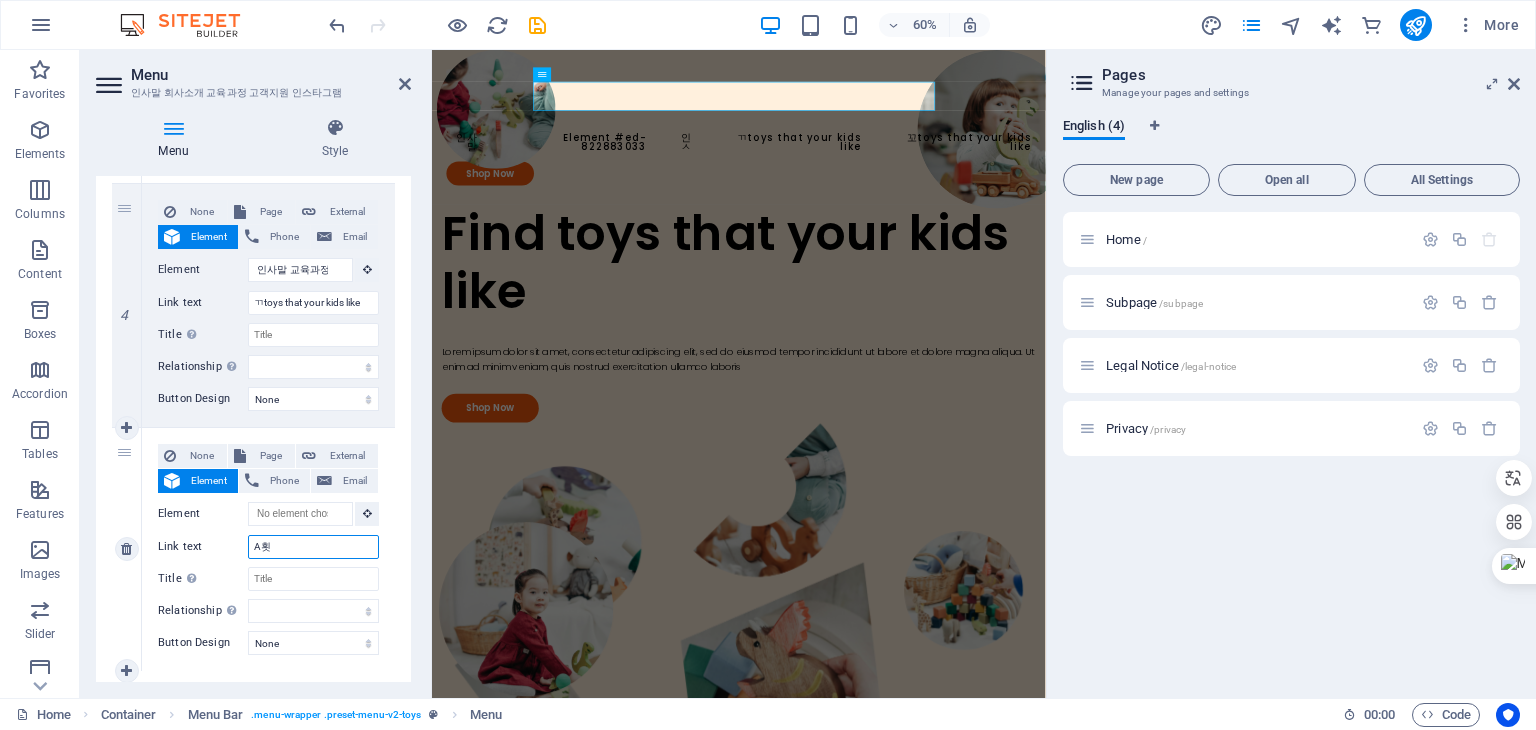 type 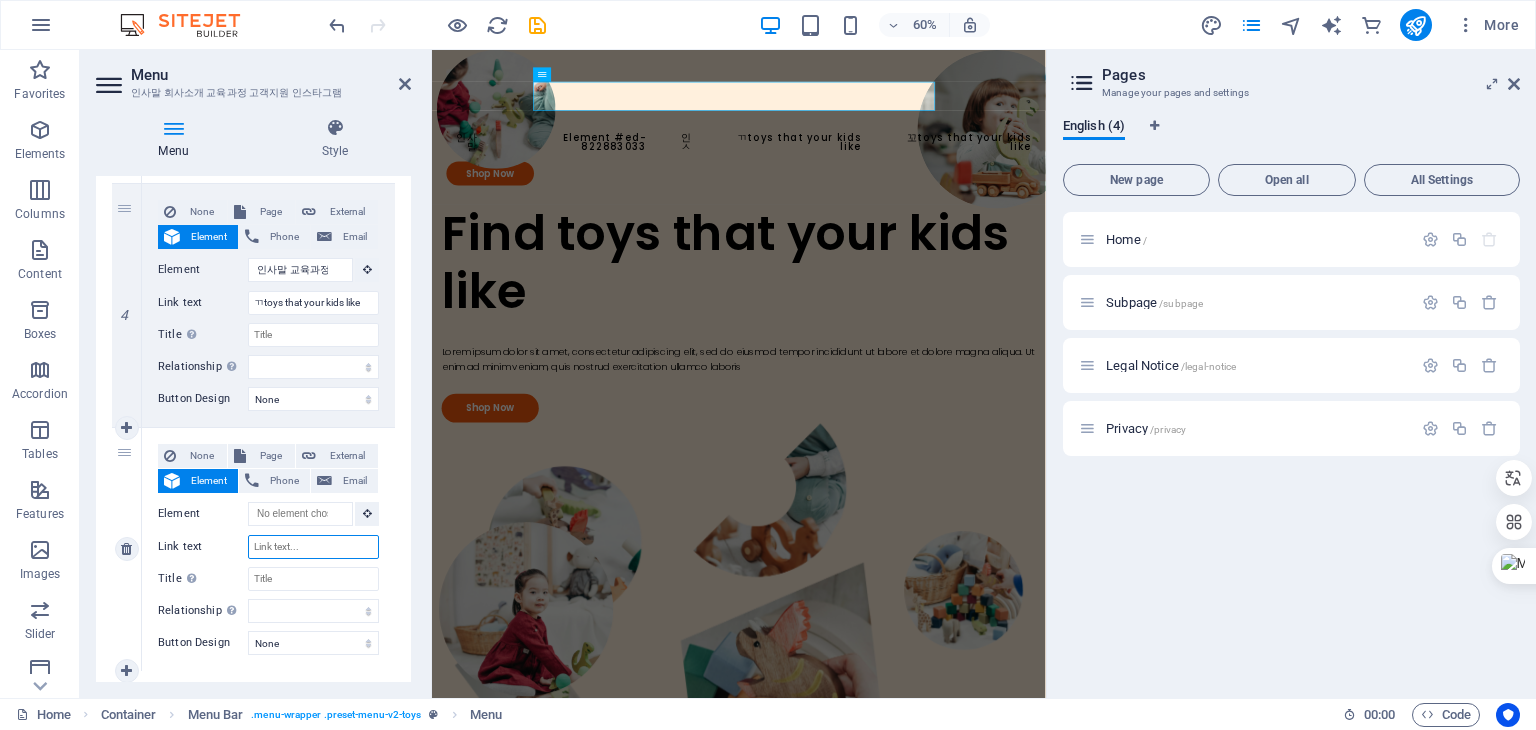 select 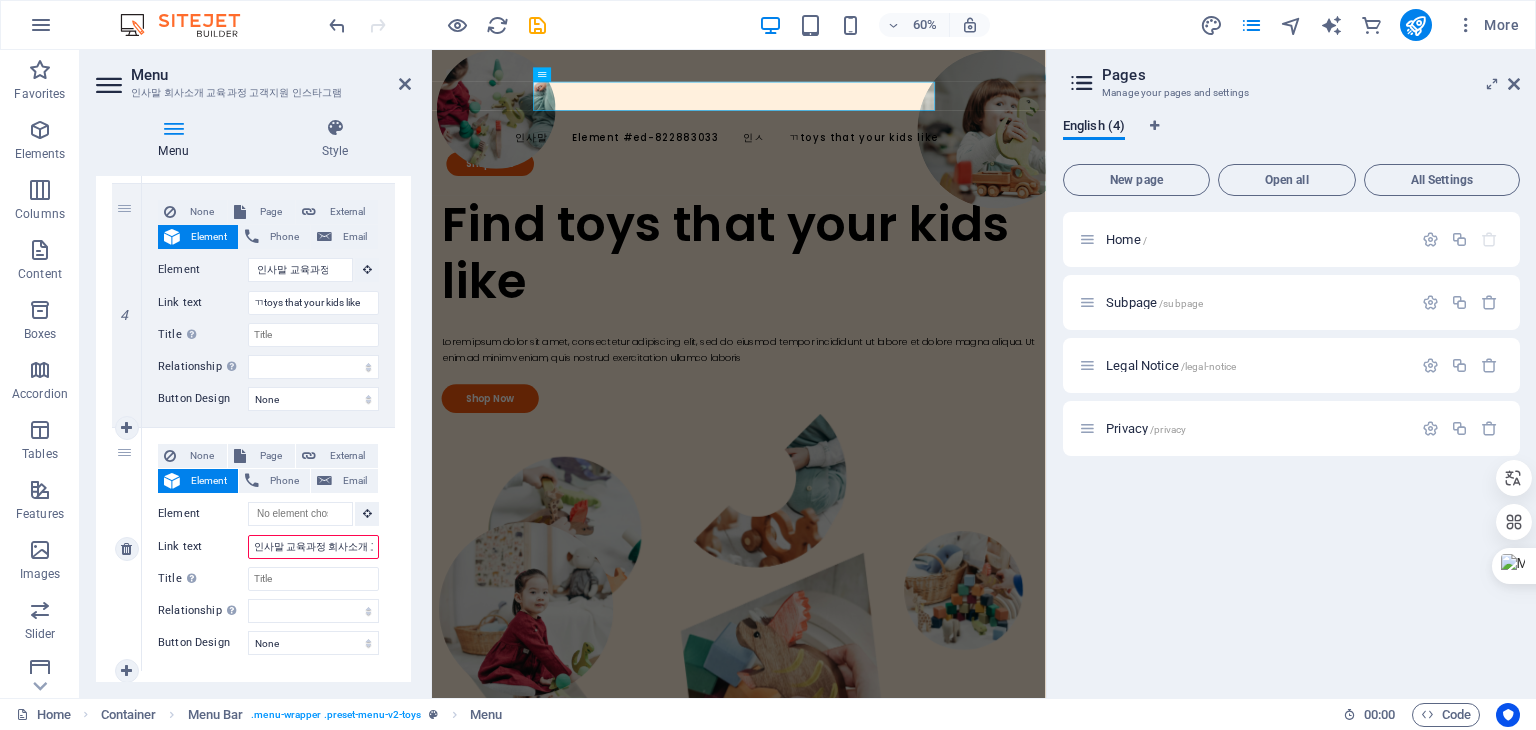type on "꽃노링toys that your kids like" 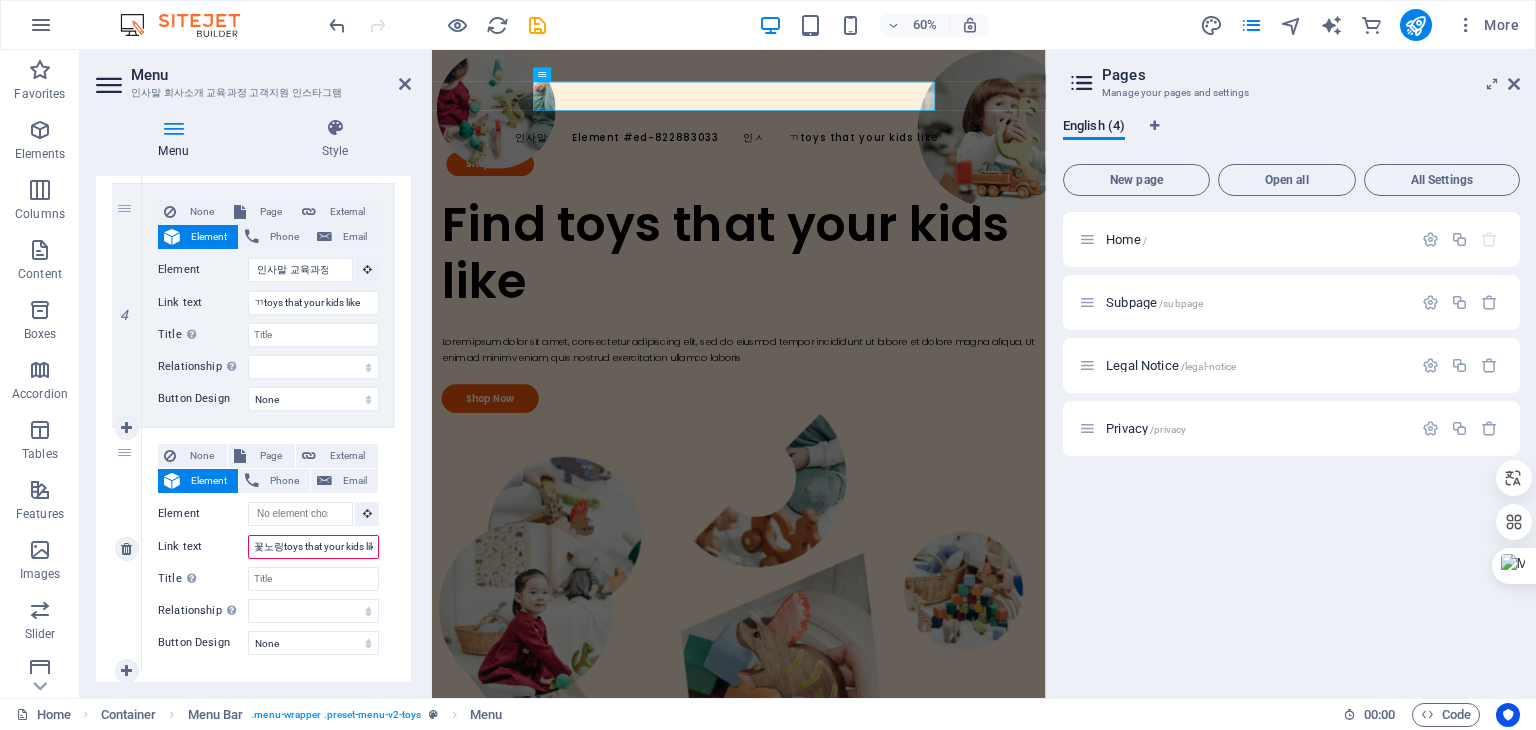 select 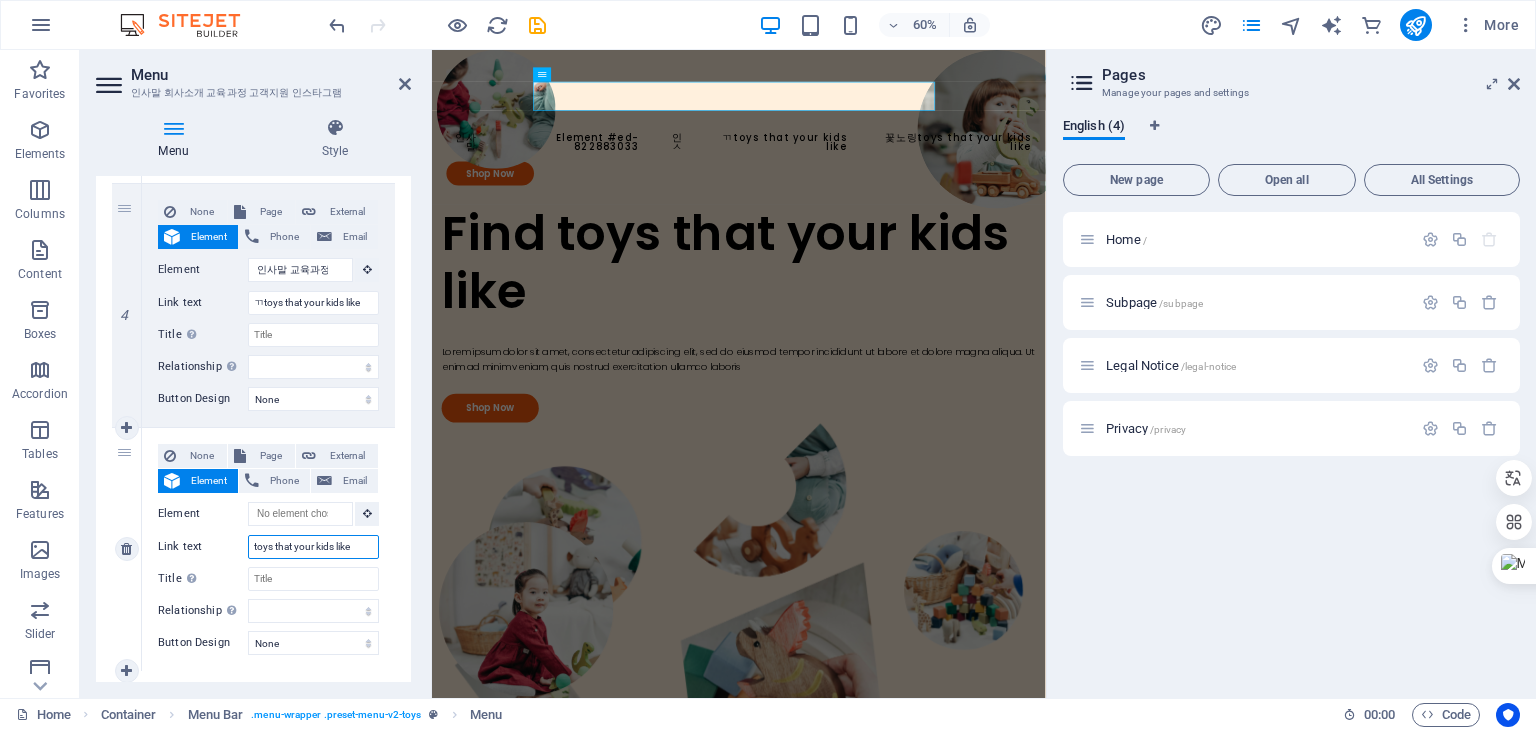 type on "꽃노리 ‌toys that your kids like" 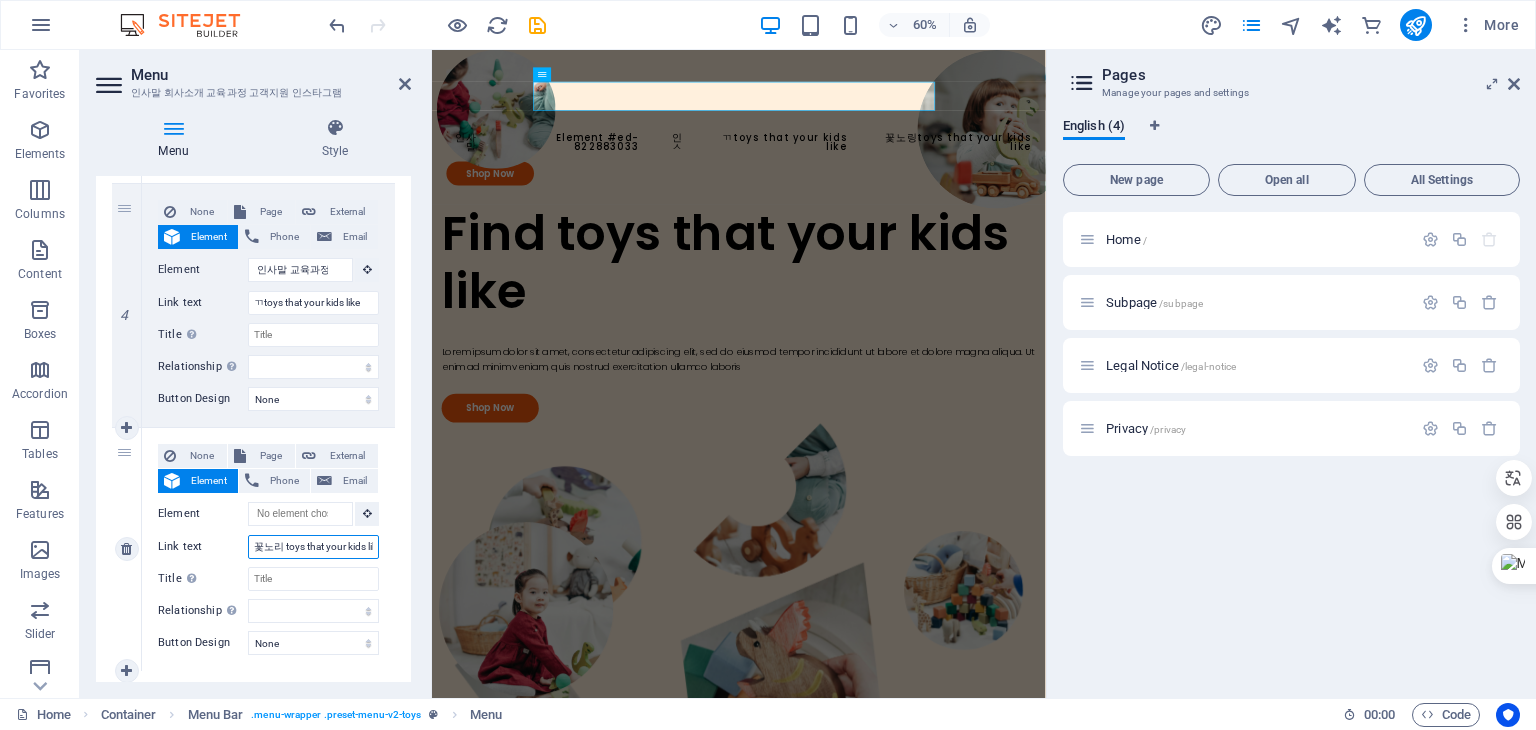 select 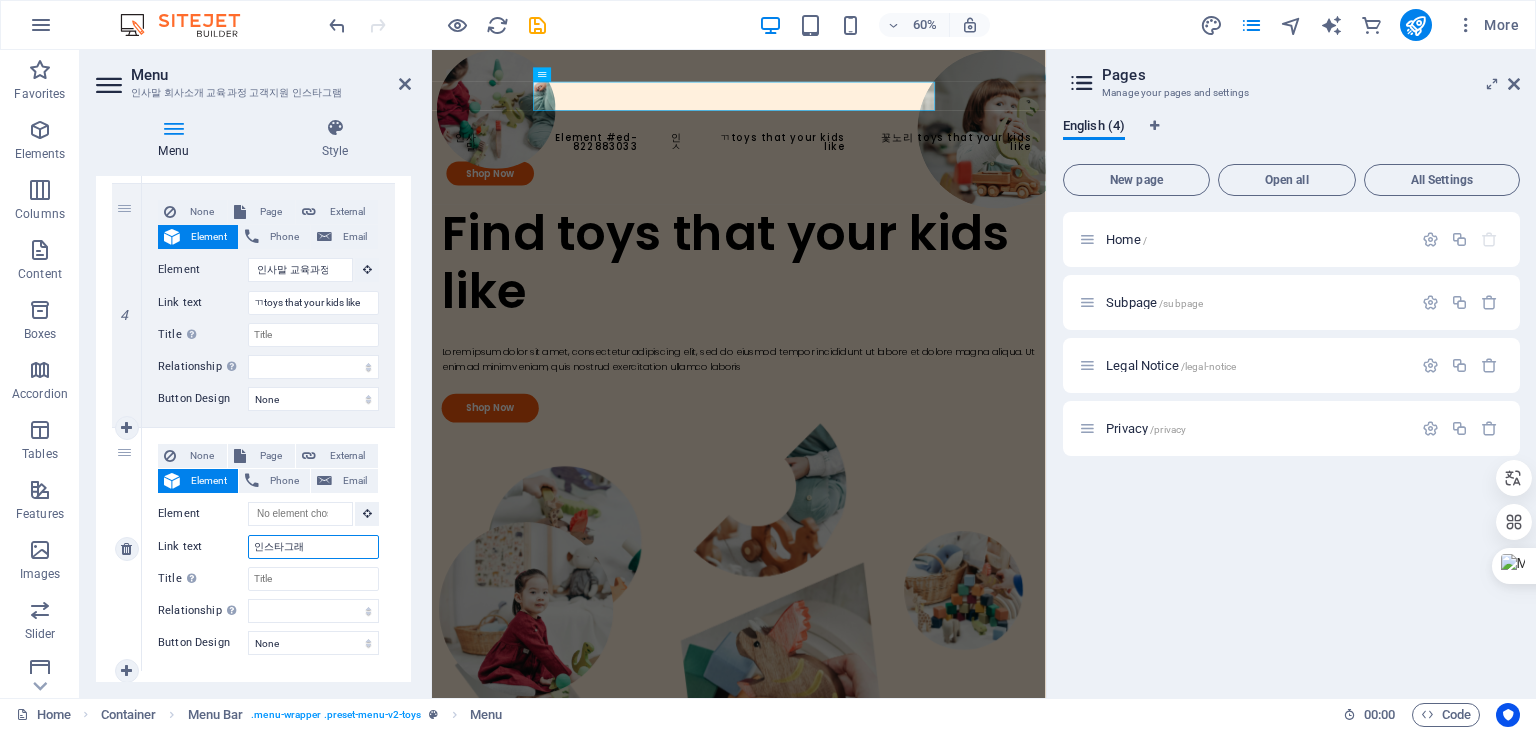 type on "네이버 슽" 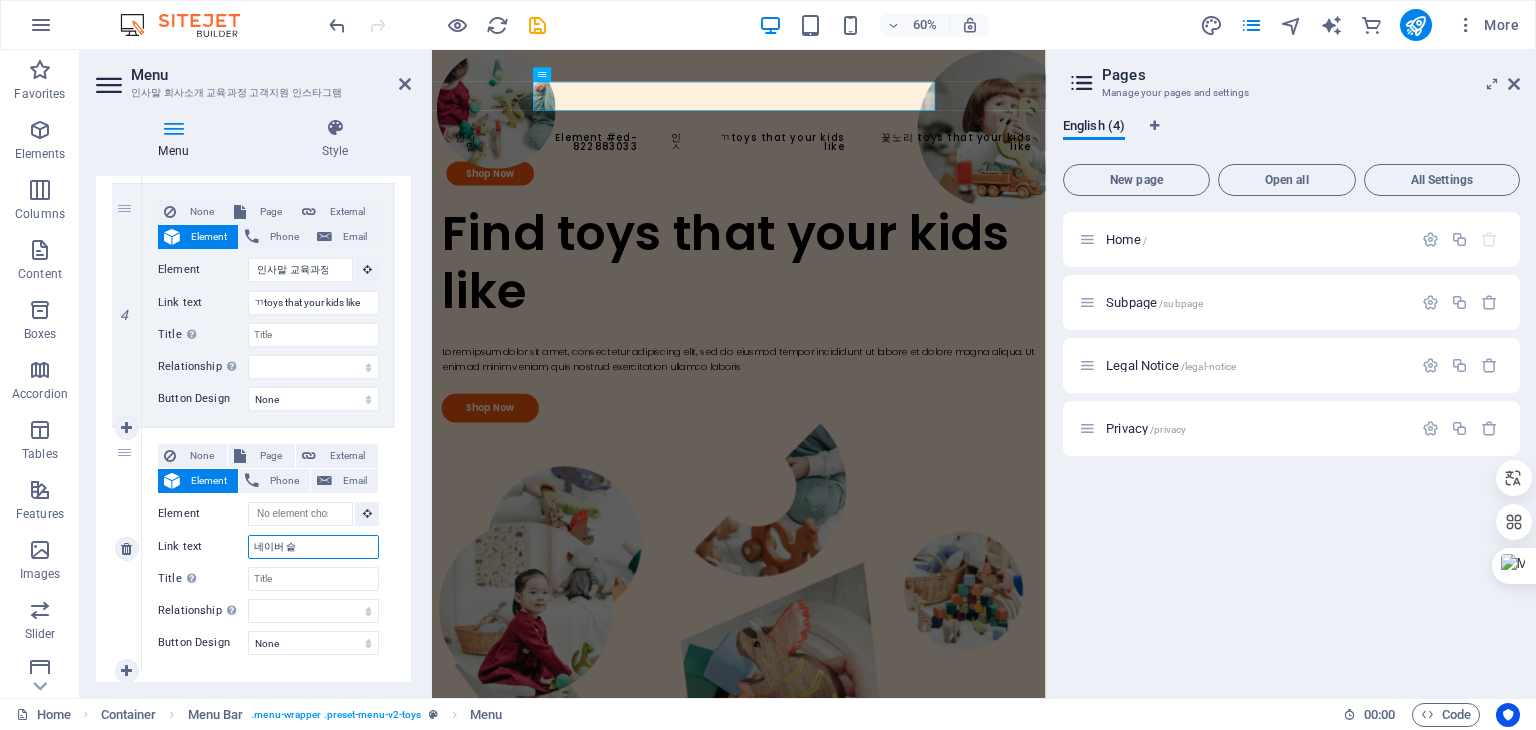 select 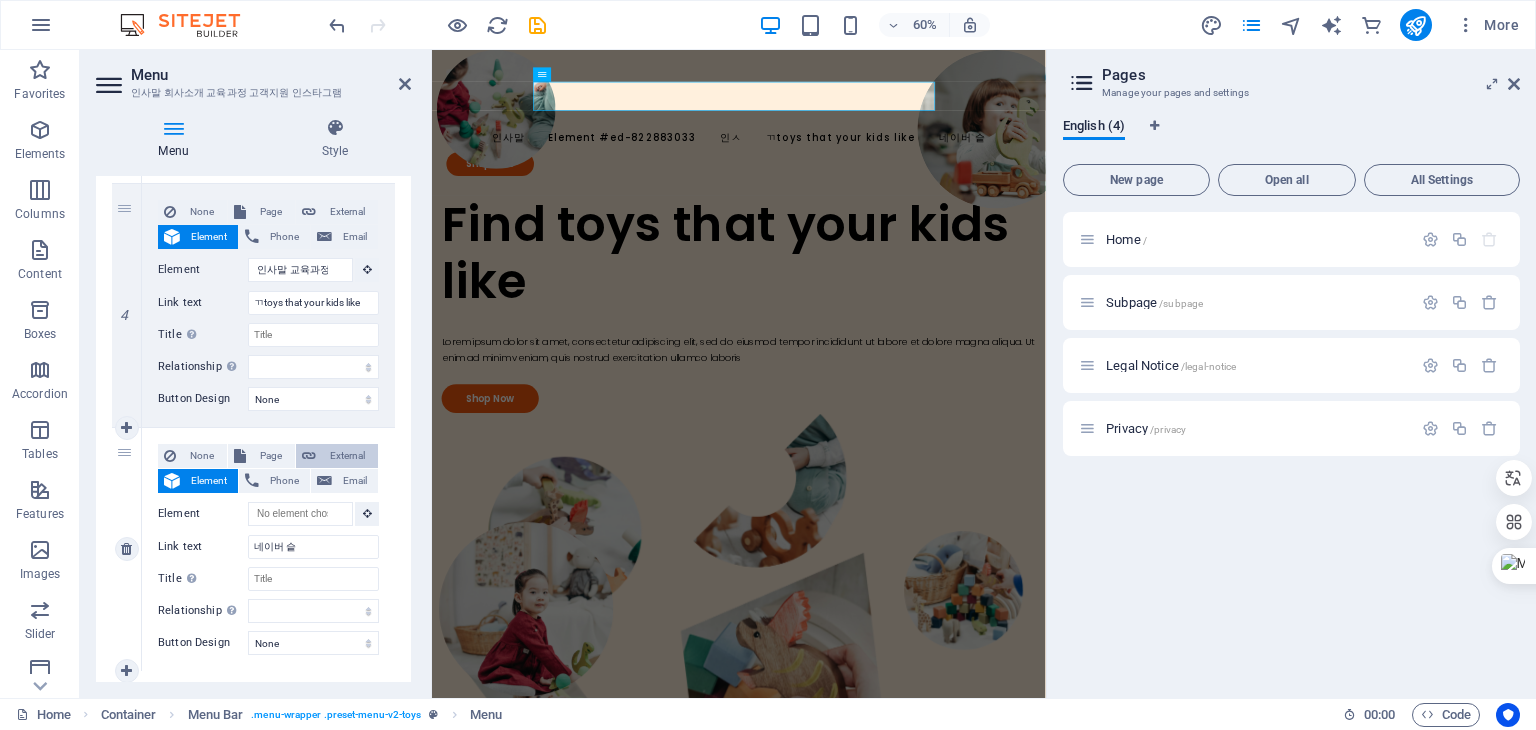 click on "External" at bounding box center [347, 456] 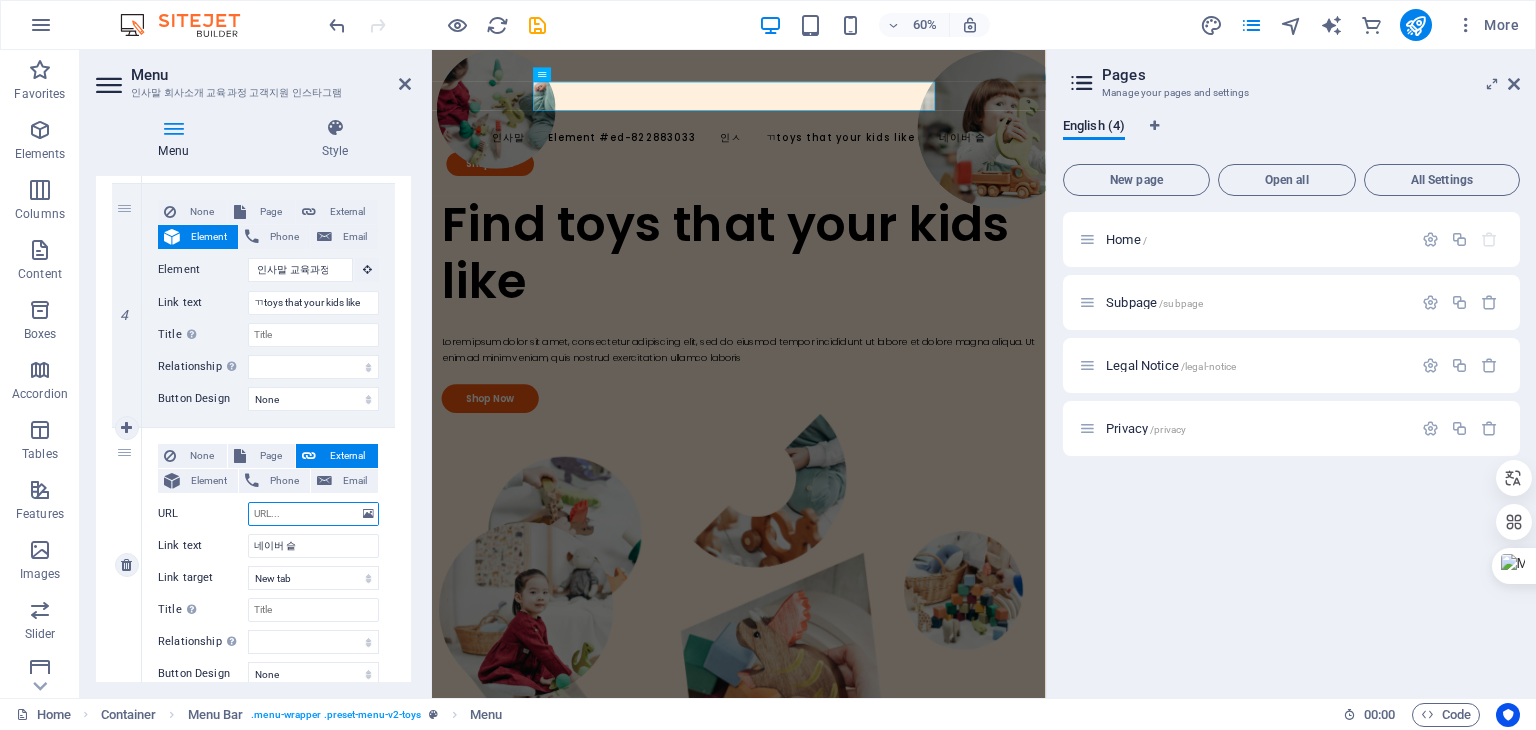click on "URL" at bounding box center (313, 514) 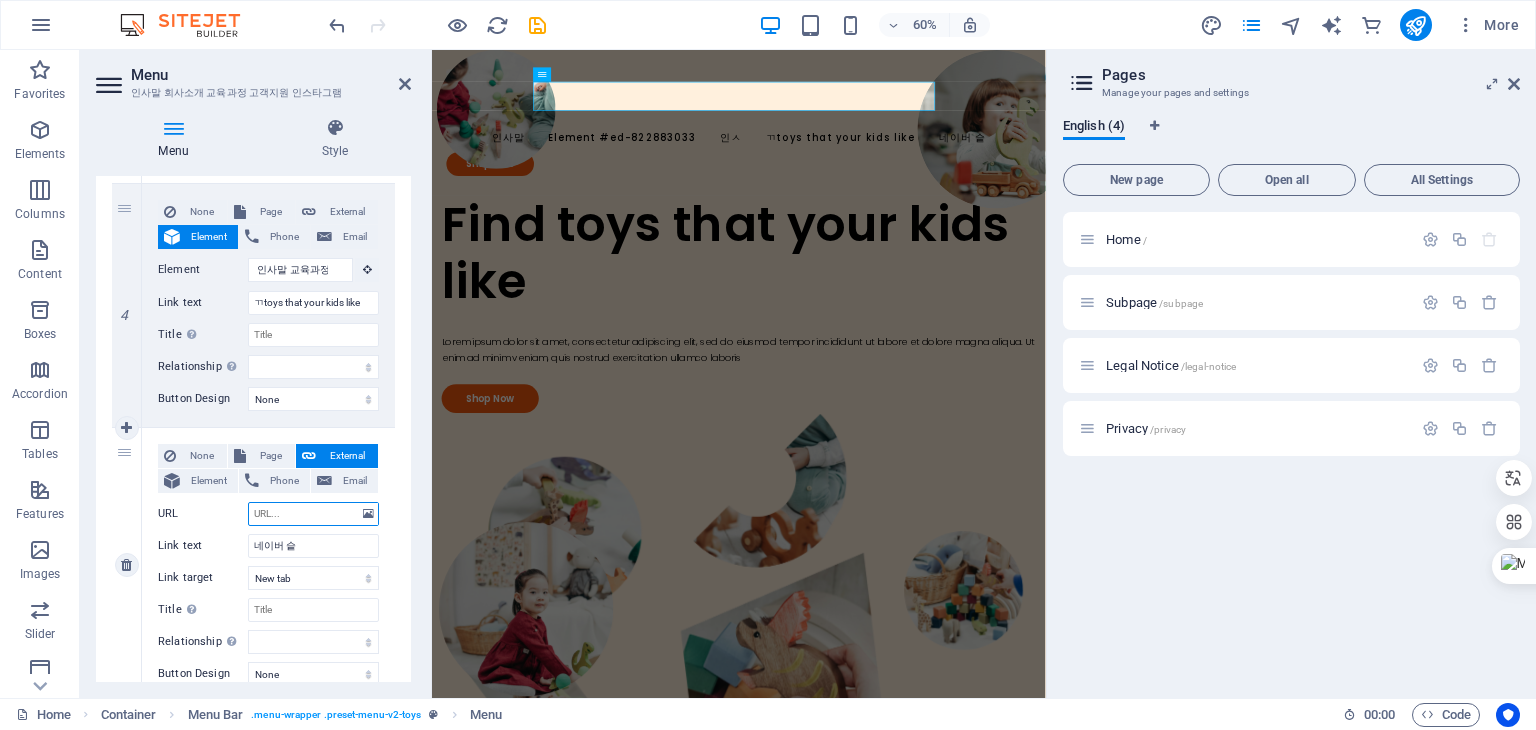 paste on "https://www.instagram.com/flower_play_atelier/" 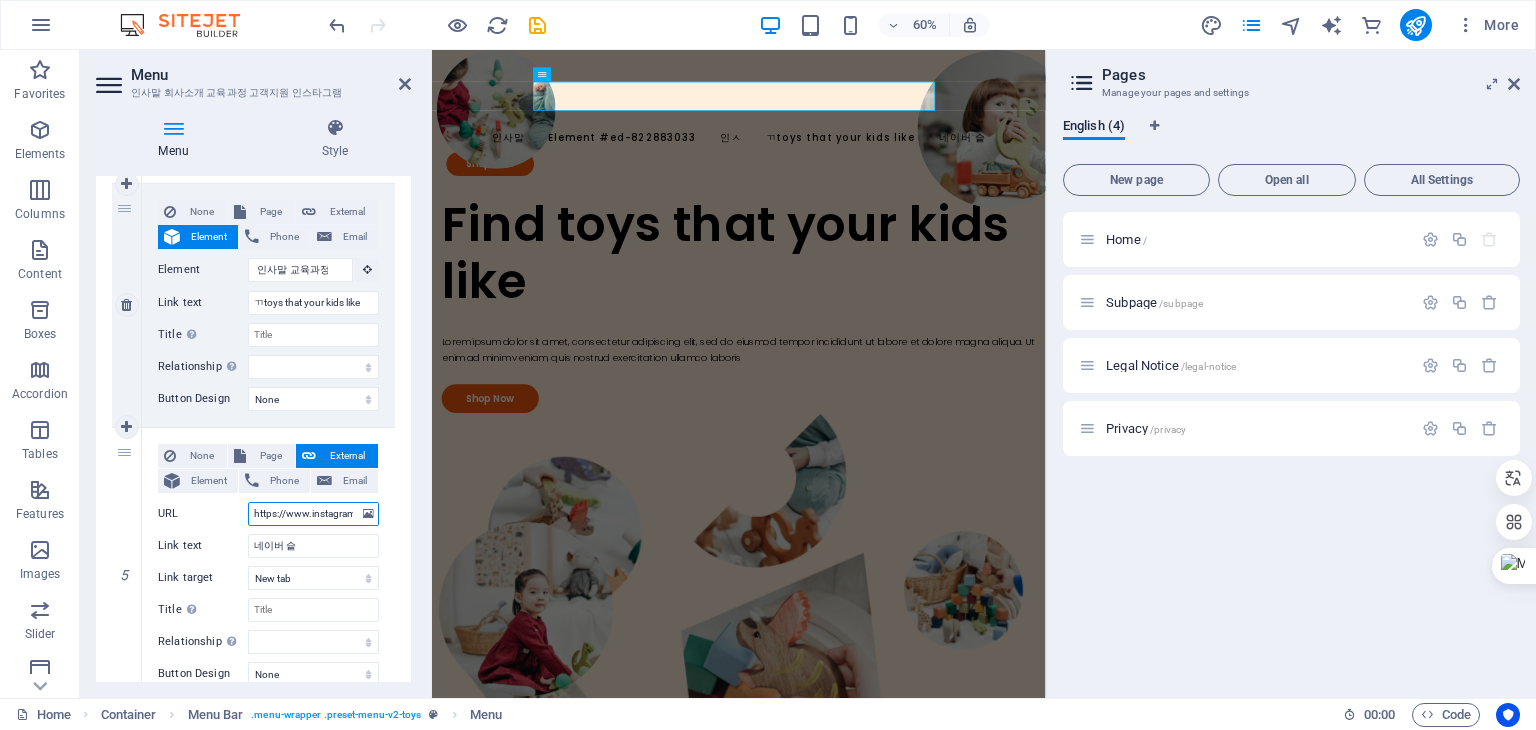 scroll, scrollTop: 0, scrollLeft: 118, axis: horizontal 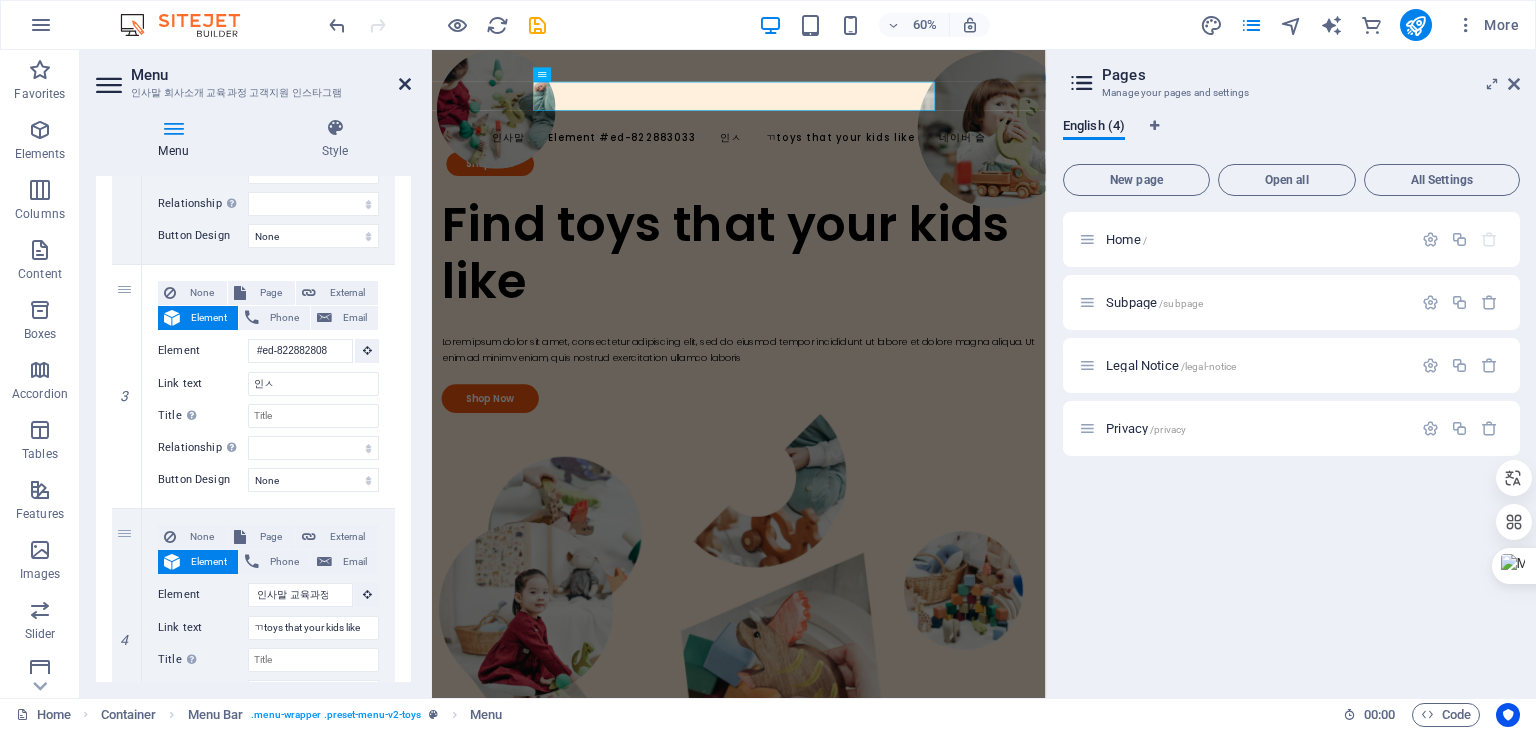 click at bounding box center [405, 84] 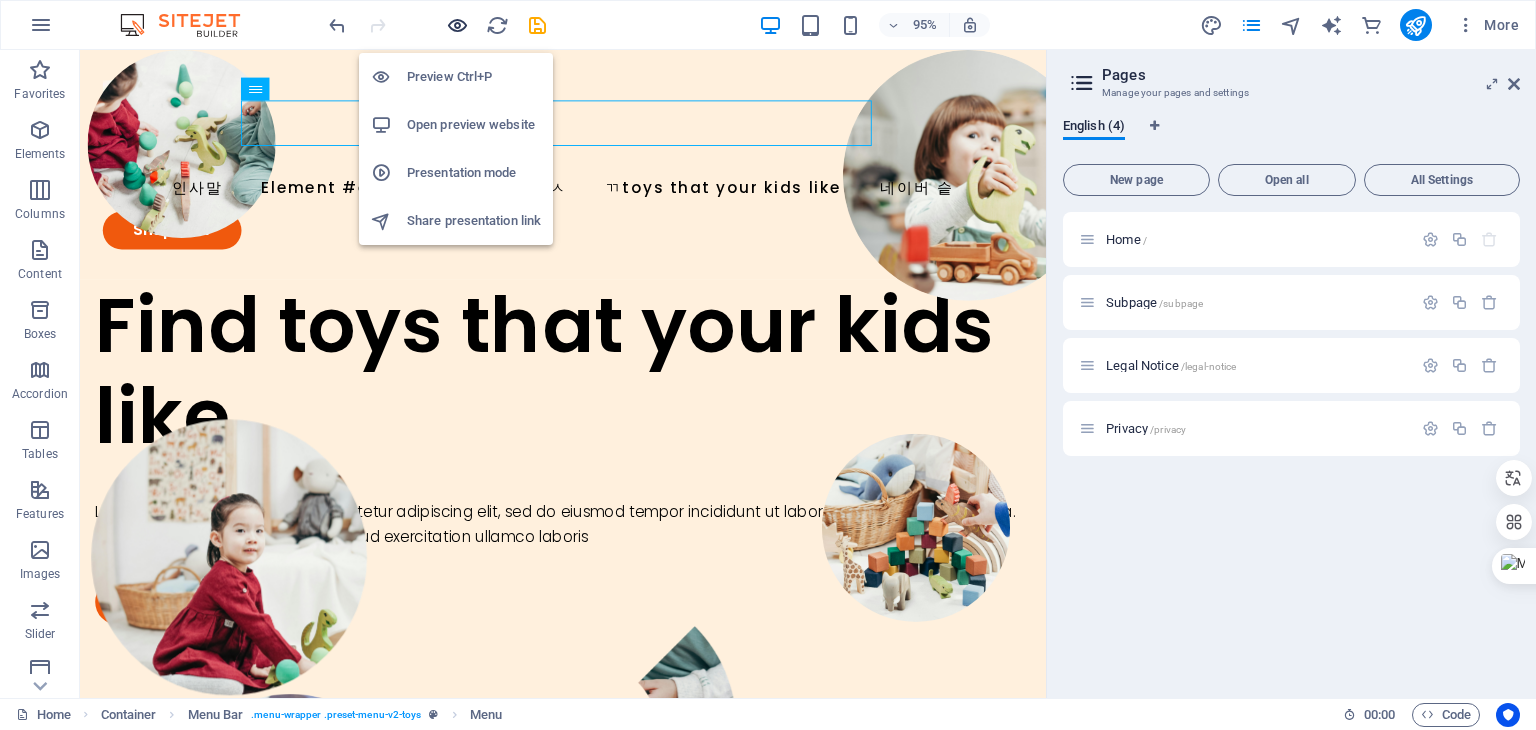 click at bounding box center [457, 25] 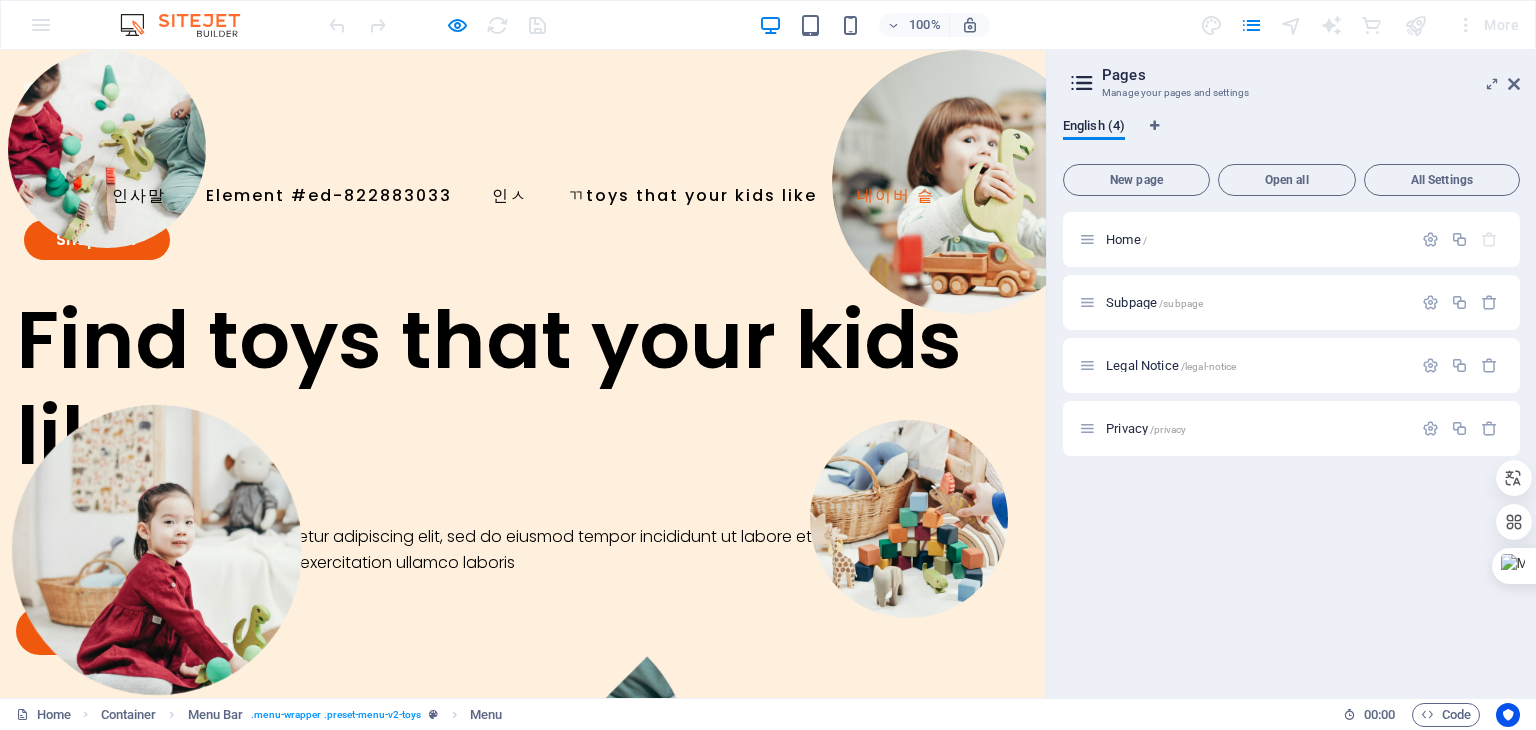 click on "네이버 슽" at bounding box center (896, 196) 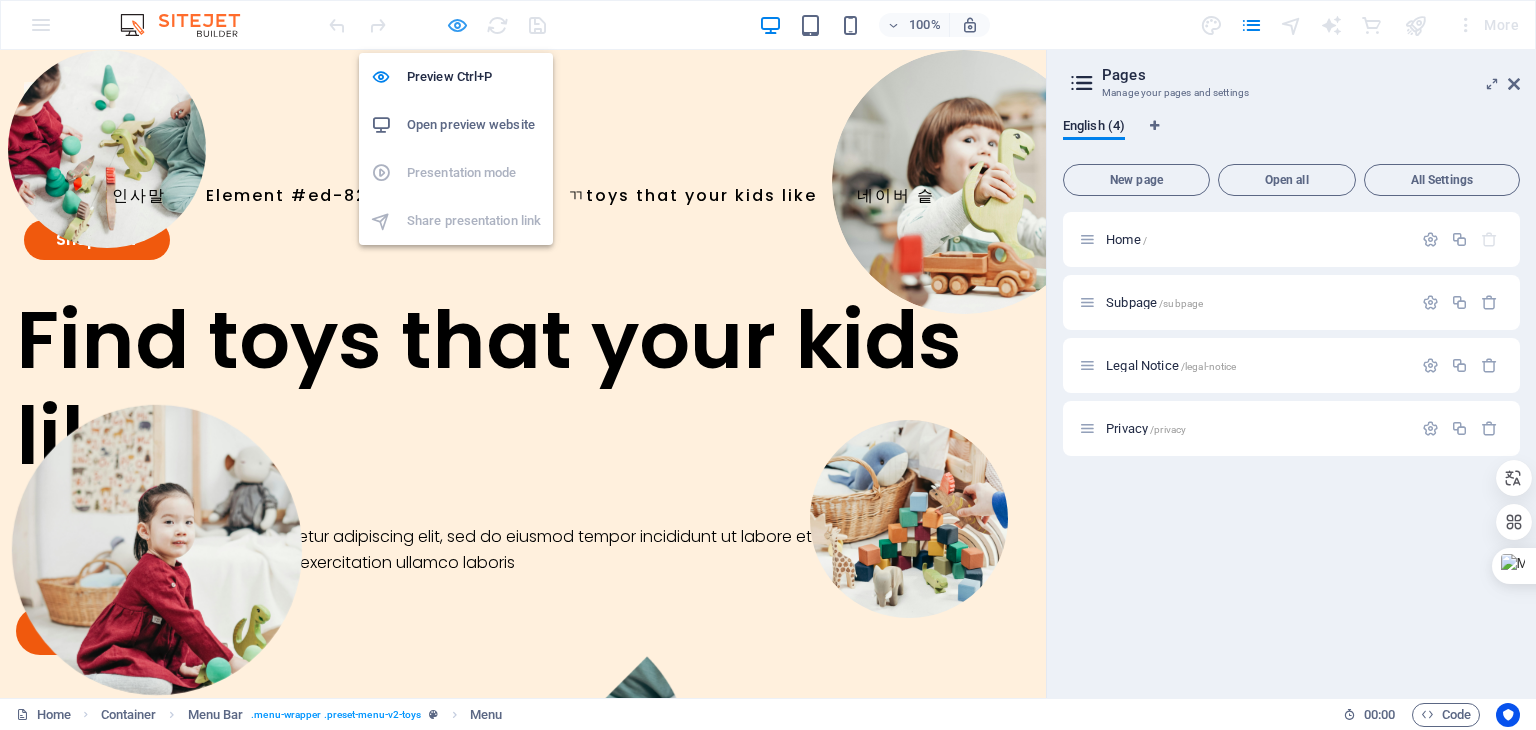 click at bounding box center (457, 25) 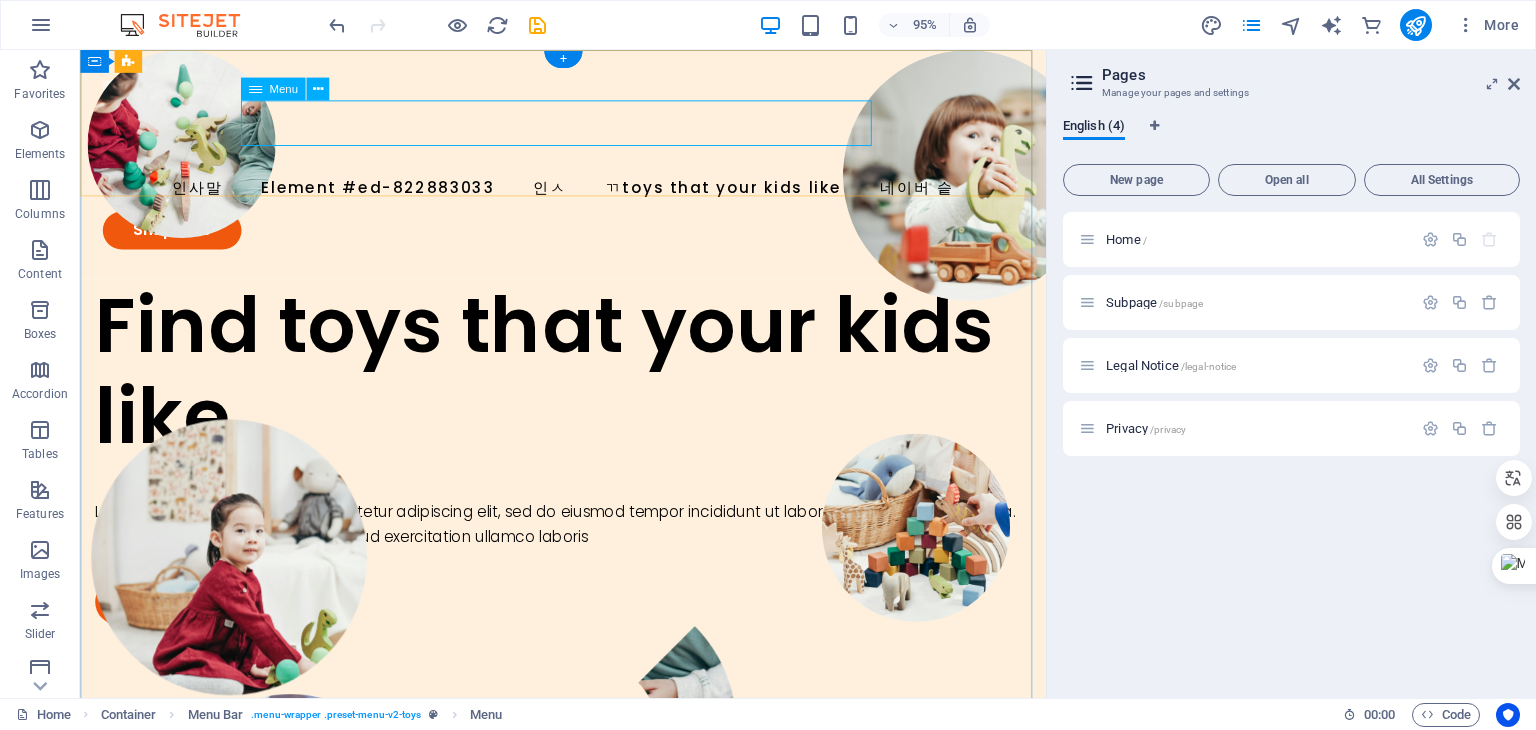 click on "인사" at bounding box center [588, 196] 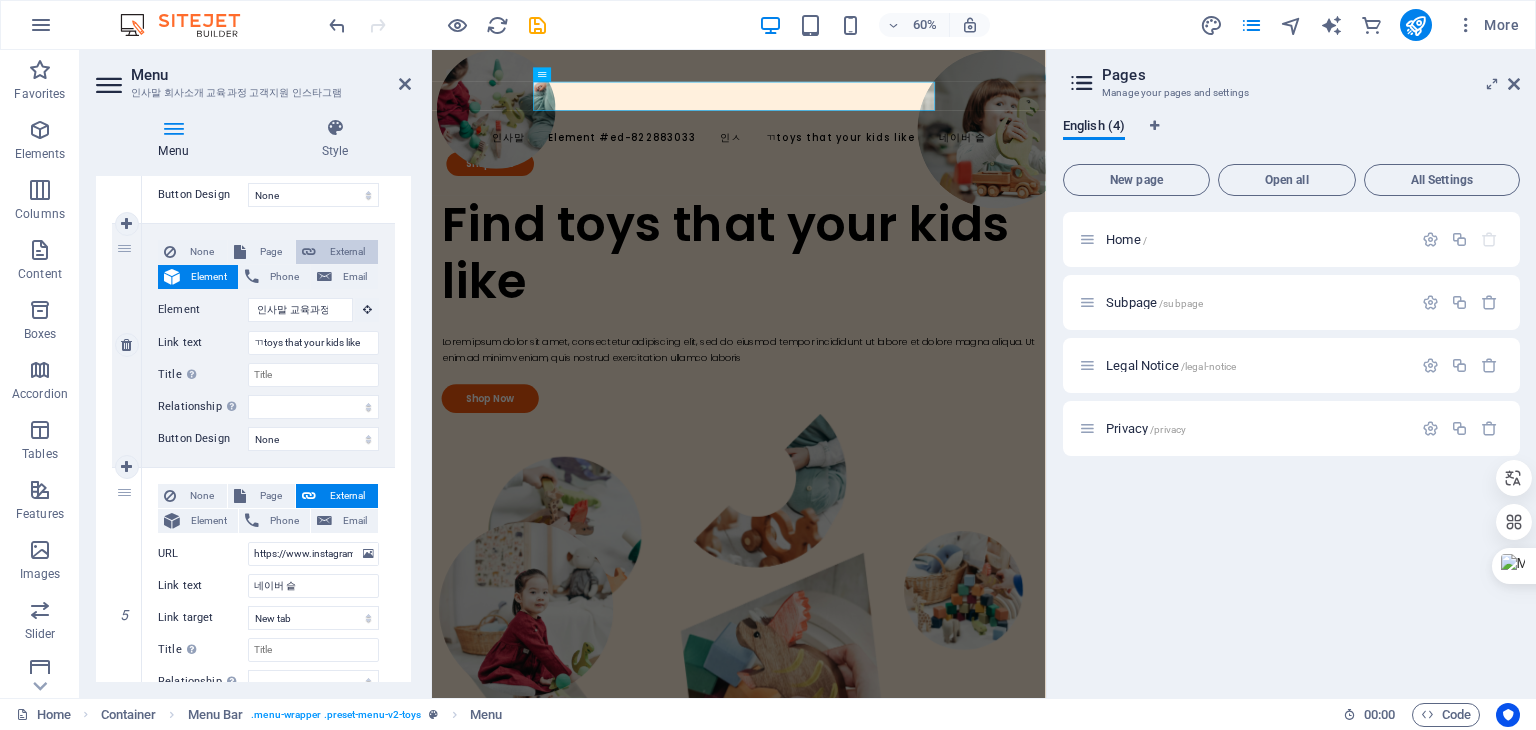 scroll, scrollTop: 900, scrollLeft: 0, axis: vertical 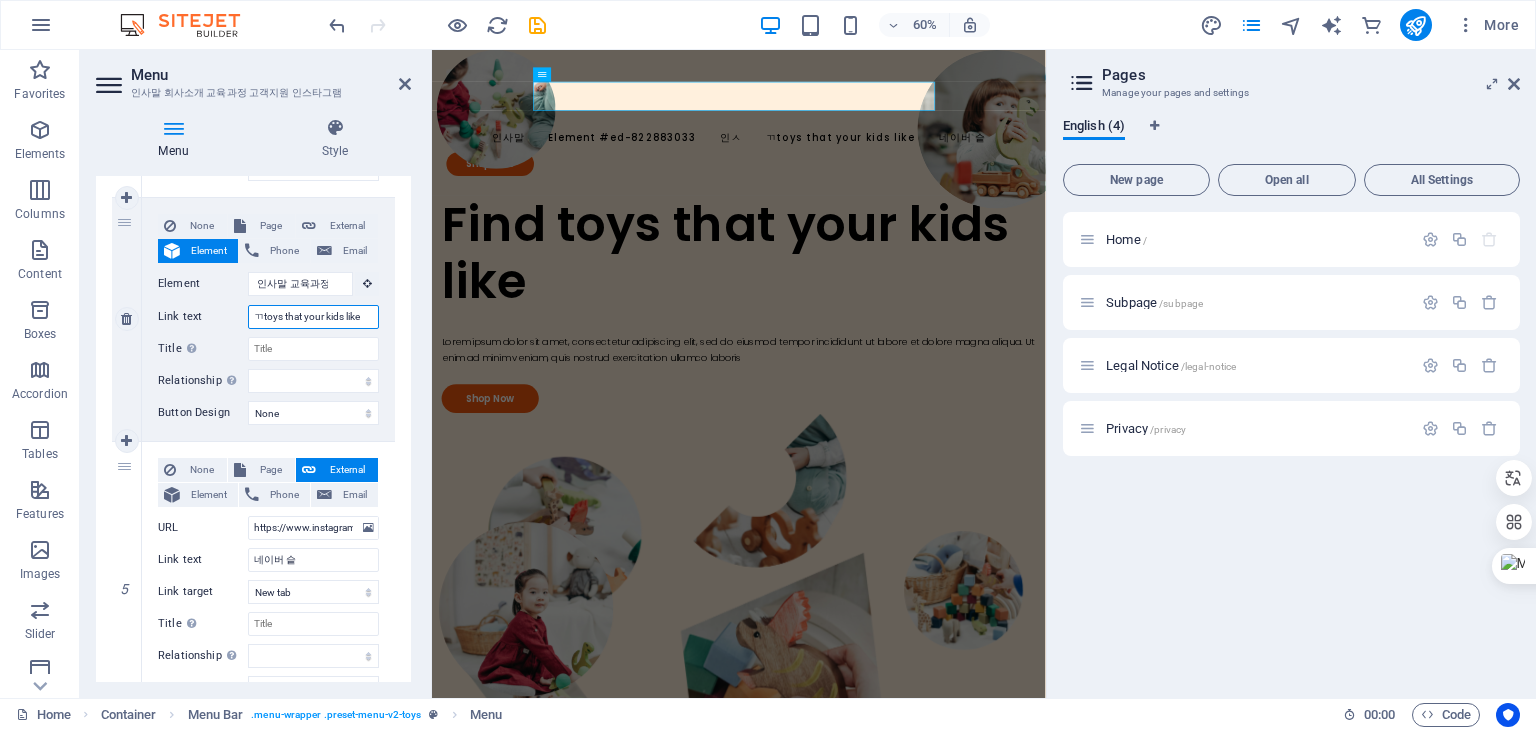 click on "ㄲtoys that your kids like" at bounding box center (313, 317) 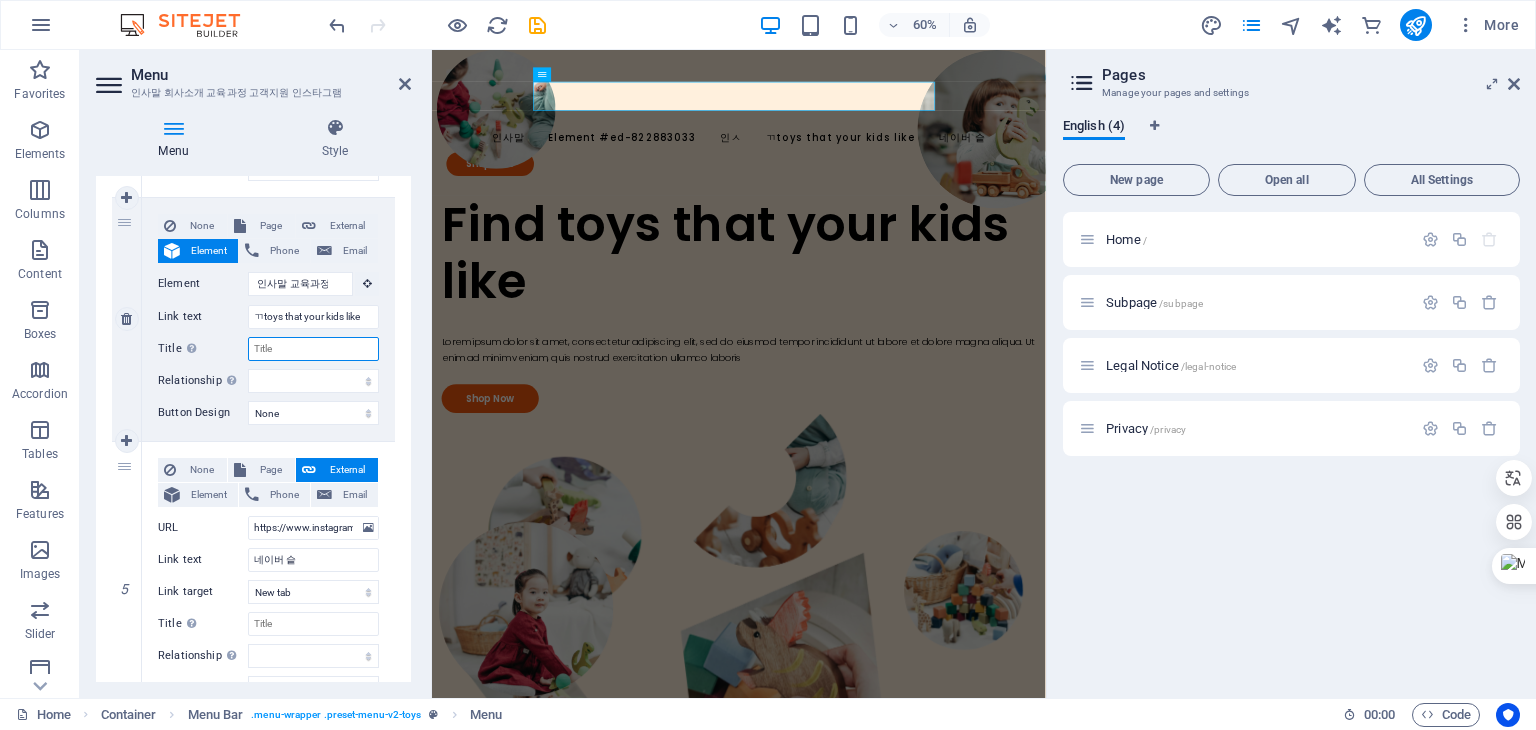 click on "Title Additional link description, should not be the same as the link text. The title is most often shown as a tooltip text when the mouse moves over the element. Leave empty if uncertain." at bounding box center (313, 349) 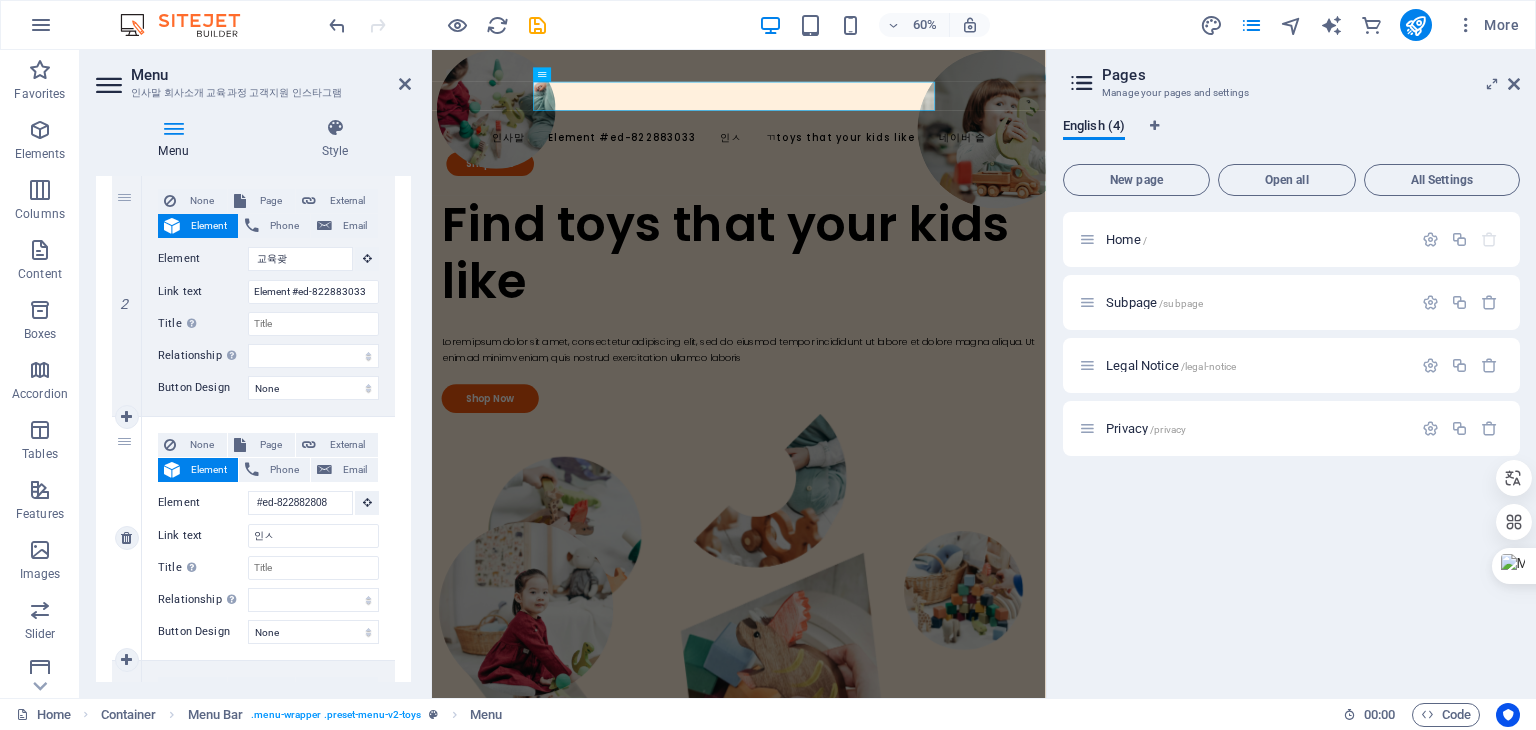 scroll, scrollTop: 400, scrollLeft: 0, axis: vertical 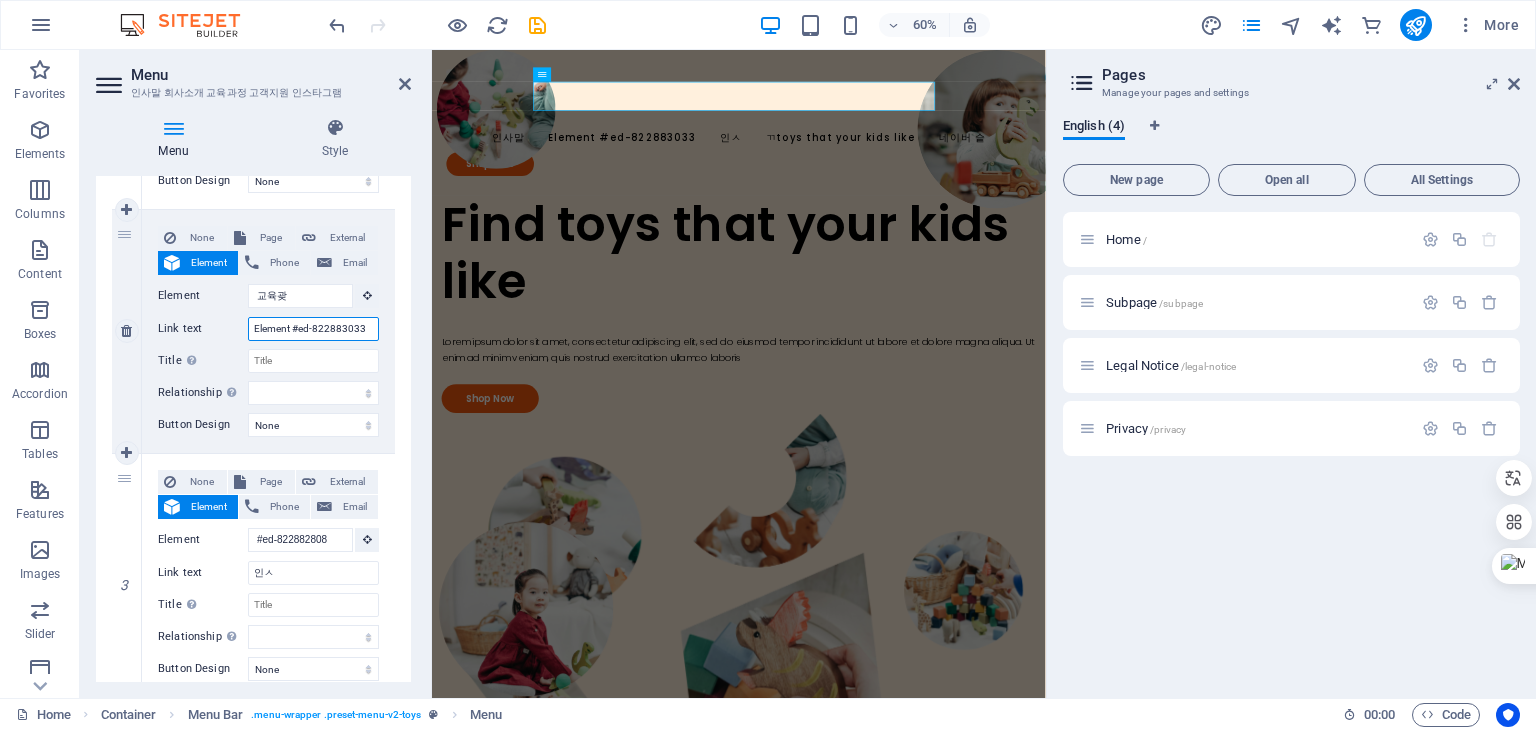 click on "Element #ed-822883033" at bounding box center (313, 329) 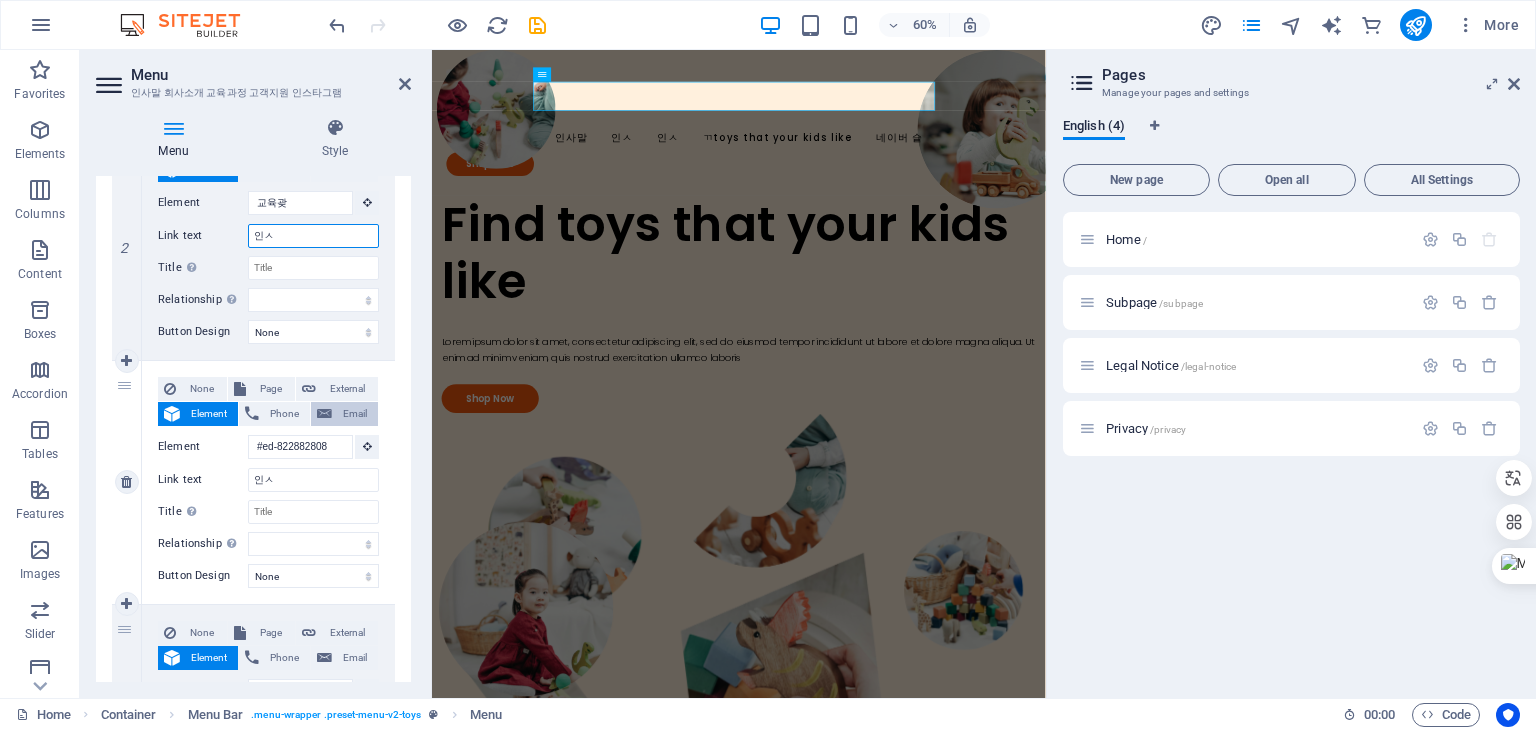 scroll, scrollTop: 500, scrollLeft: 0, axis: vertical 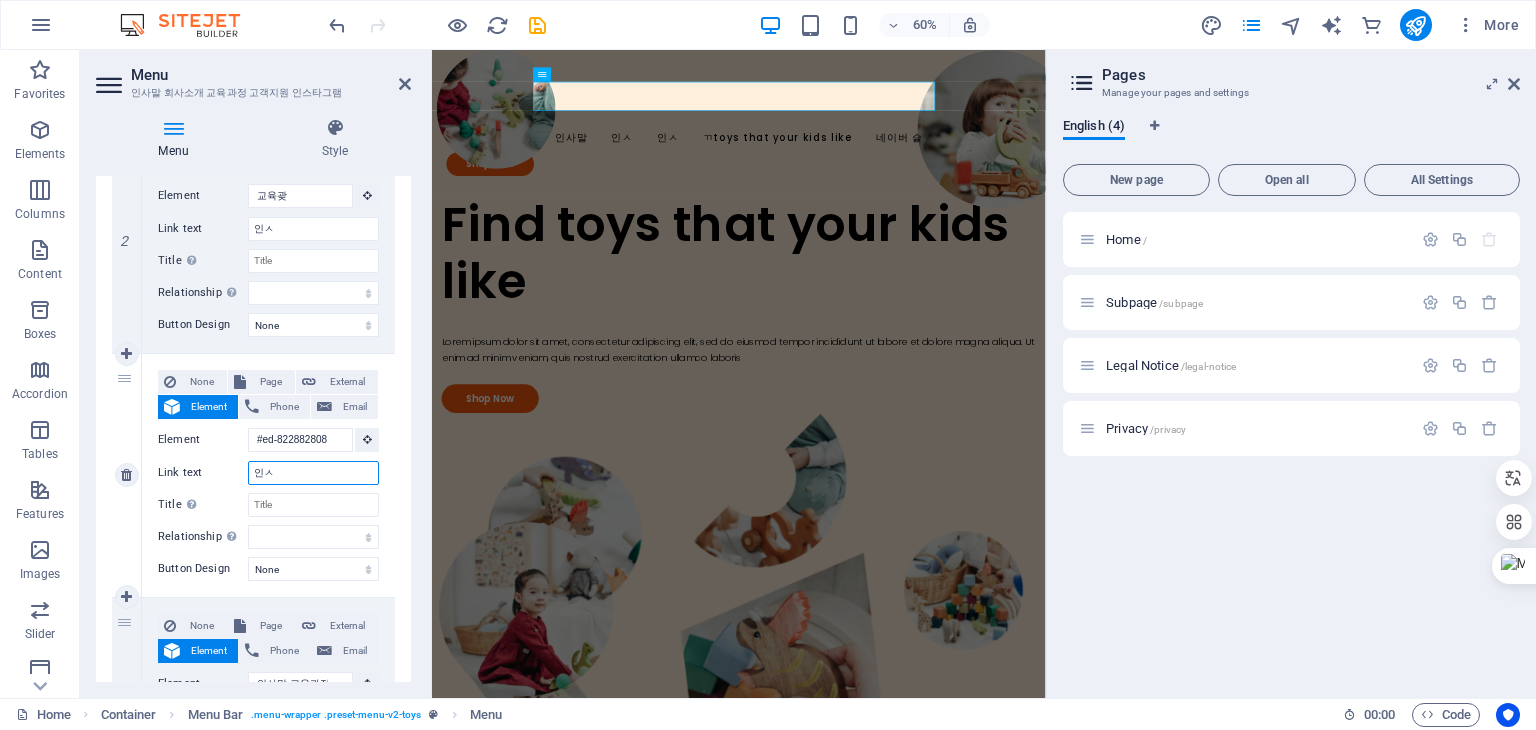 click on "인ㅅ" at bounding box center [313, 473] 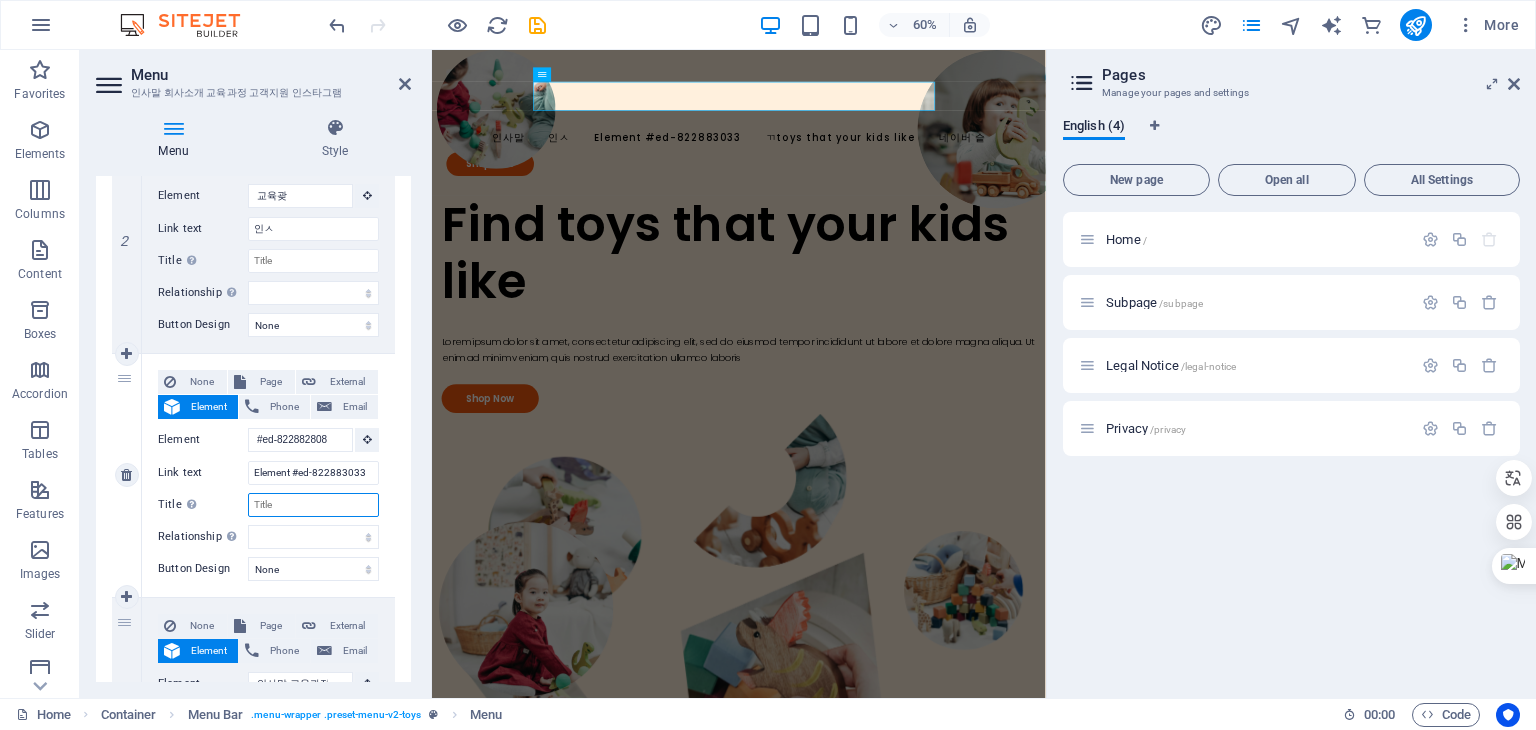 click on "Title Additional link description, should not be the same as the link text. The title is most often shown as a tooltip text when the mouse moves over the element. Leave empty if uncertain." at bounding box center (313, 505) 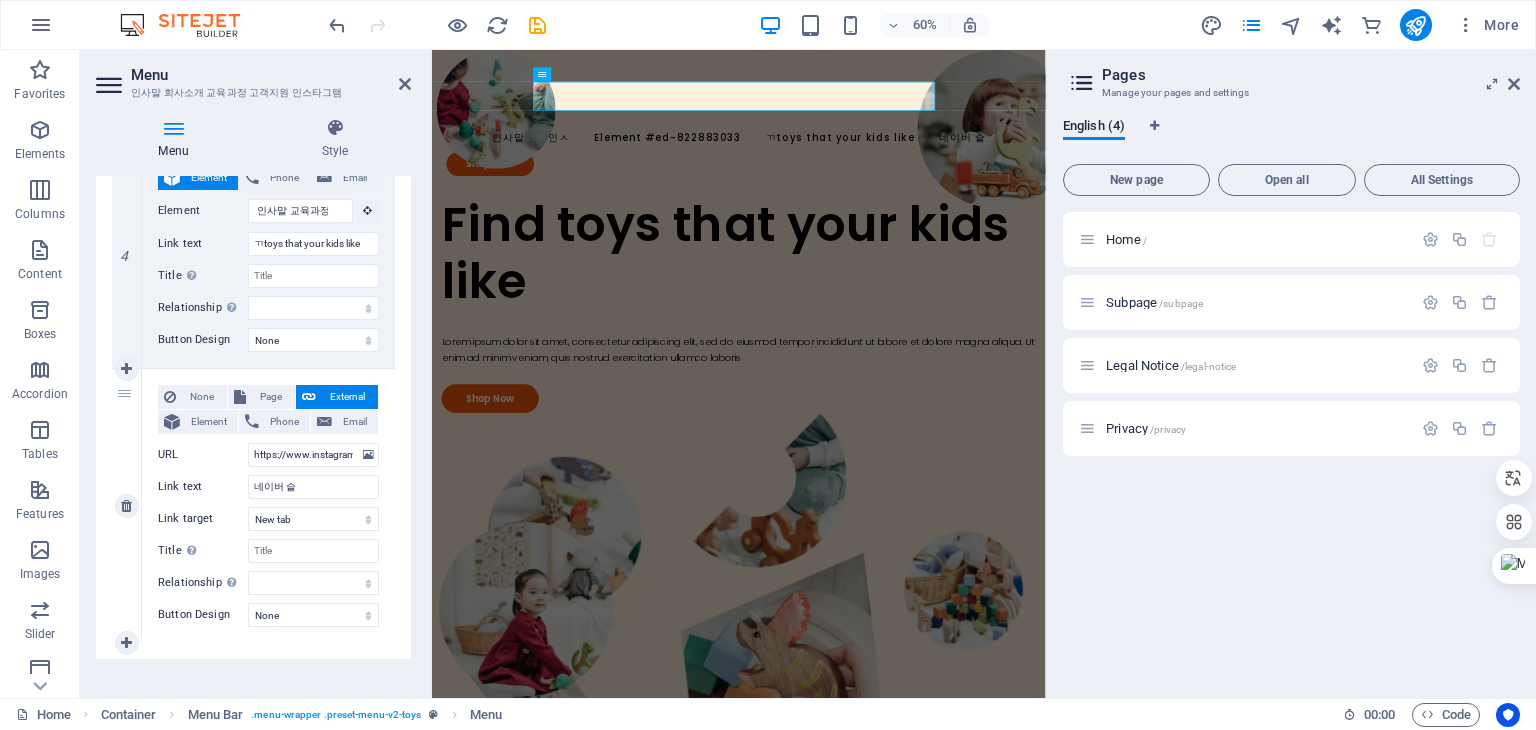 scroll, scrollTop: 989, scrollLeft: 0, axis: vertical 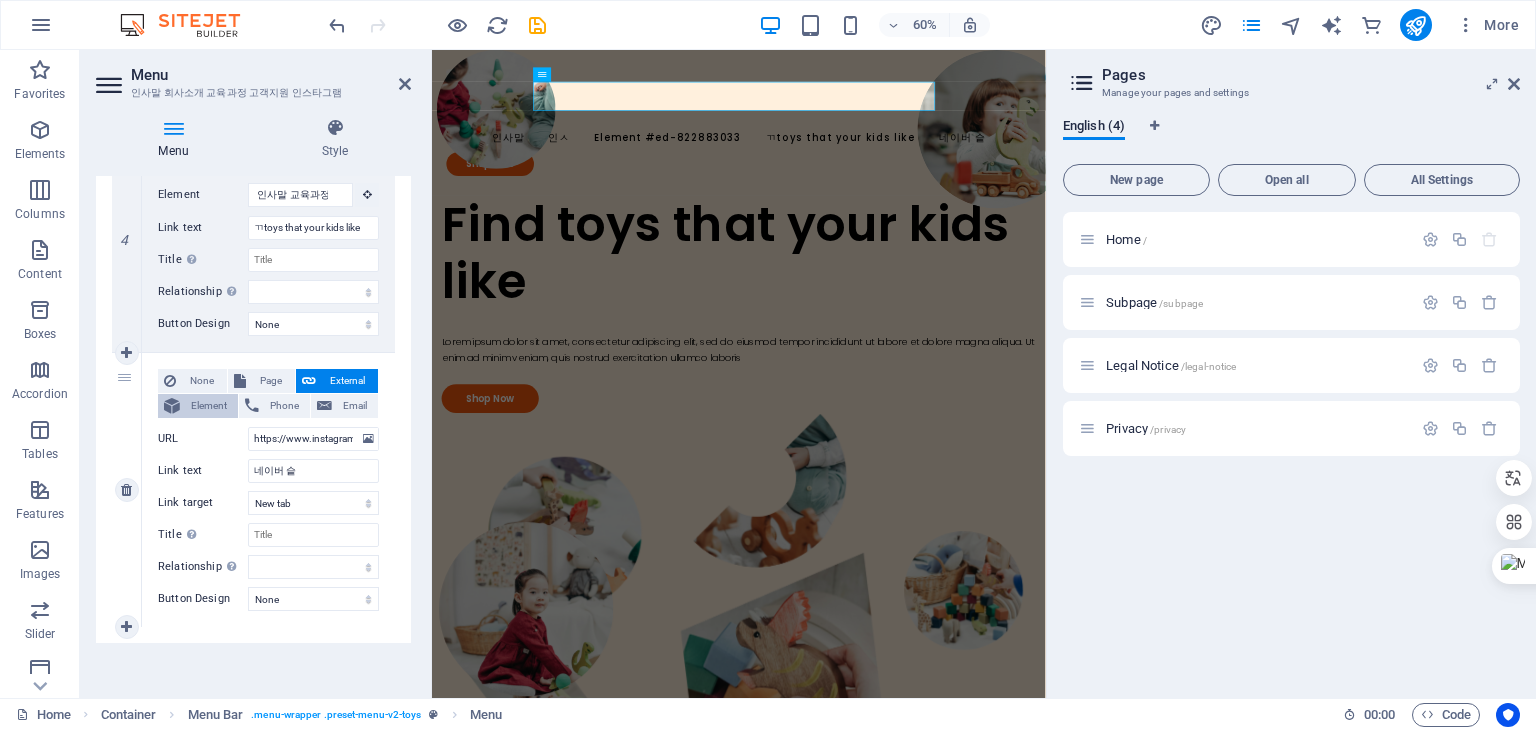 click on "Element" at bounding box center (209, 406) 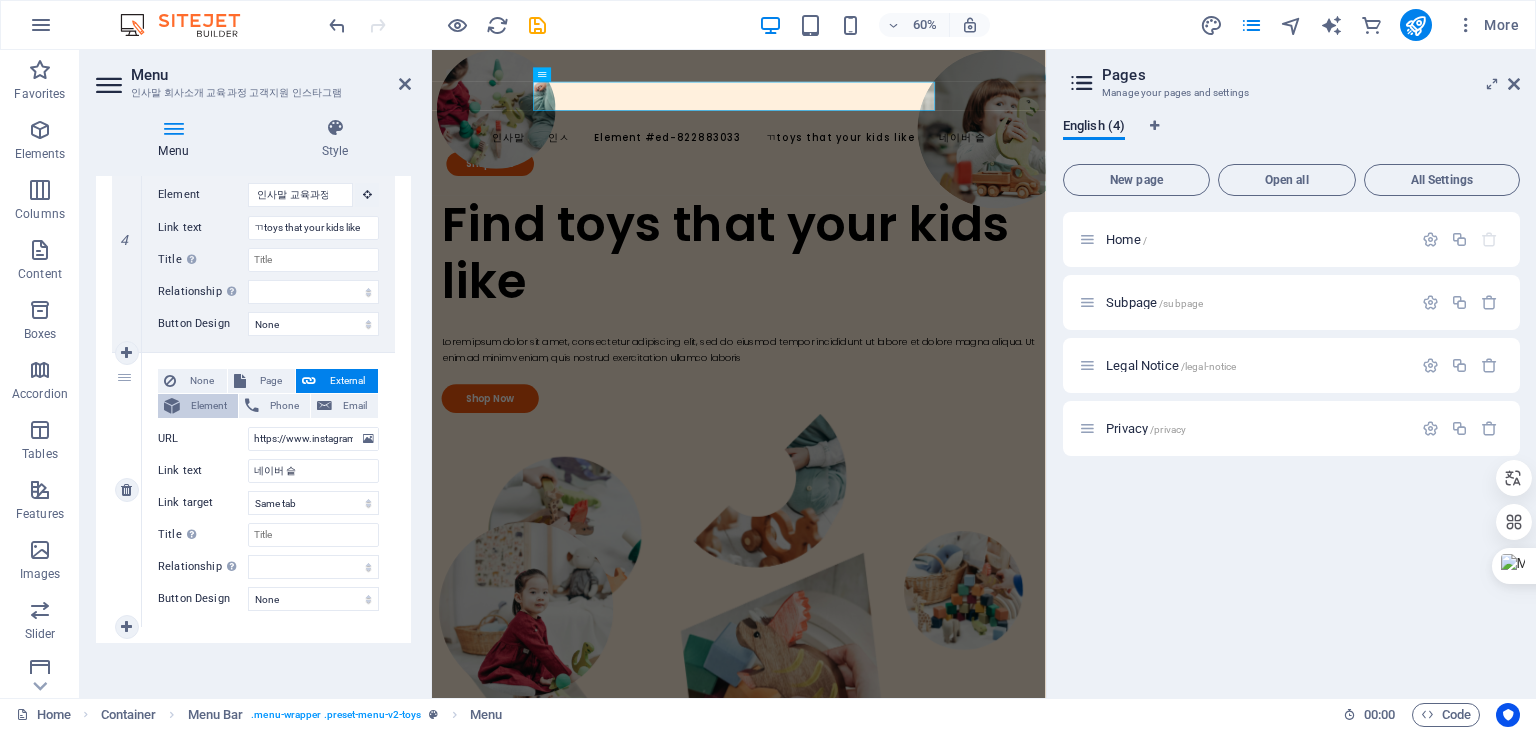 scroll, scrollTop: 958, scrollLeft: 0, axis: vertical 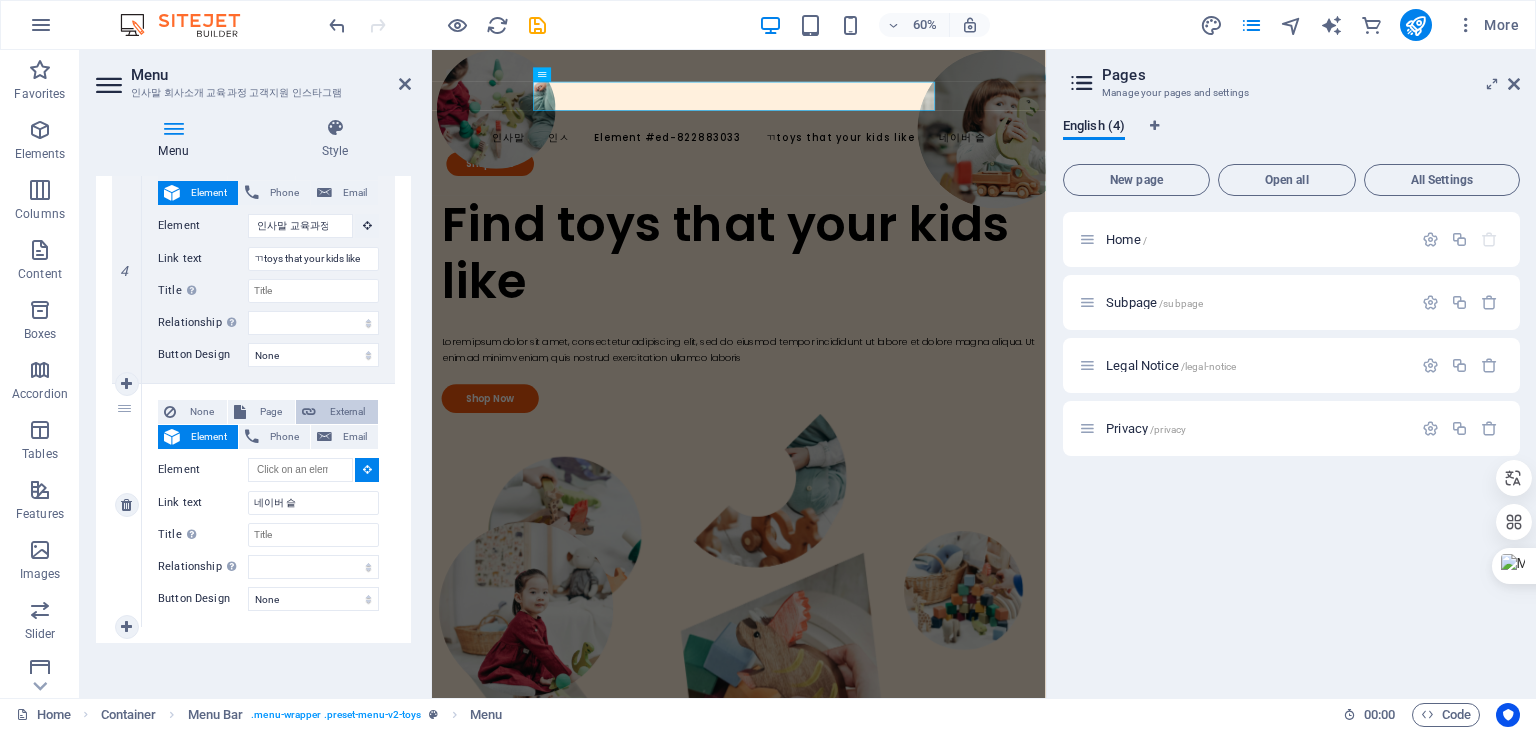 click on "External" at bounding box center (347, 412) 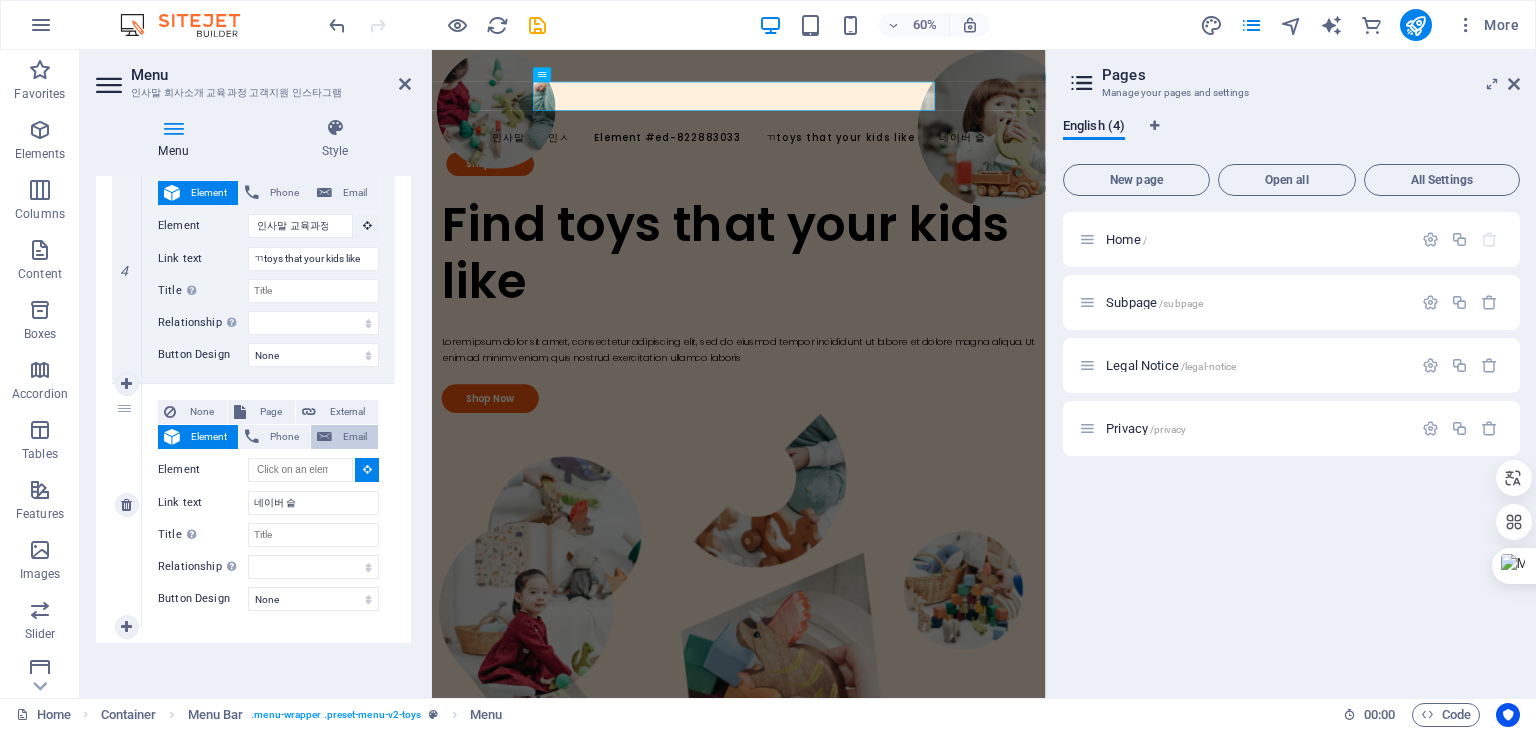 scroll, scrollTop: 0, scrollLeft: 118, axis: horizontal 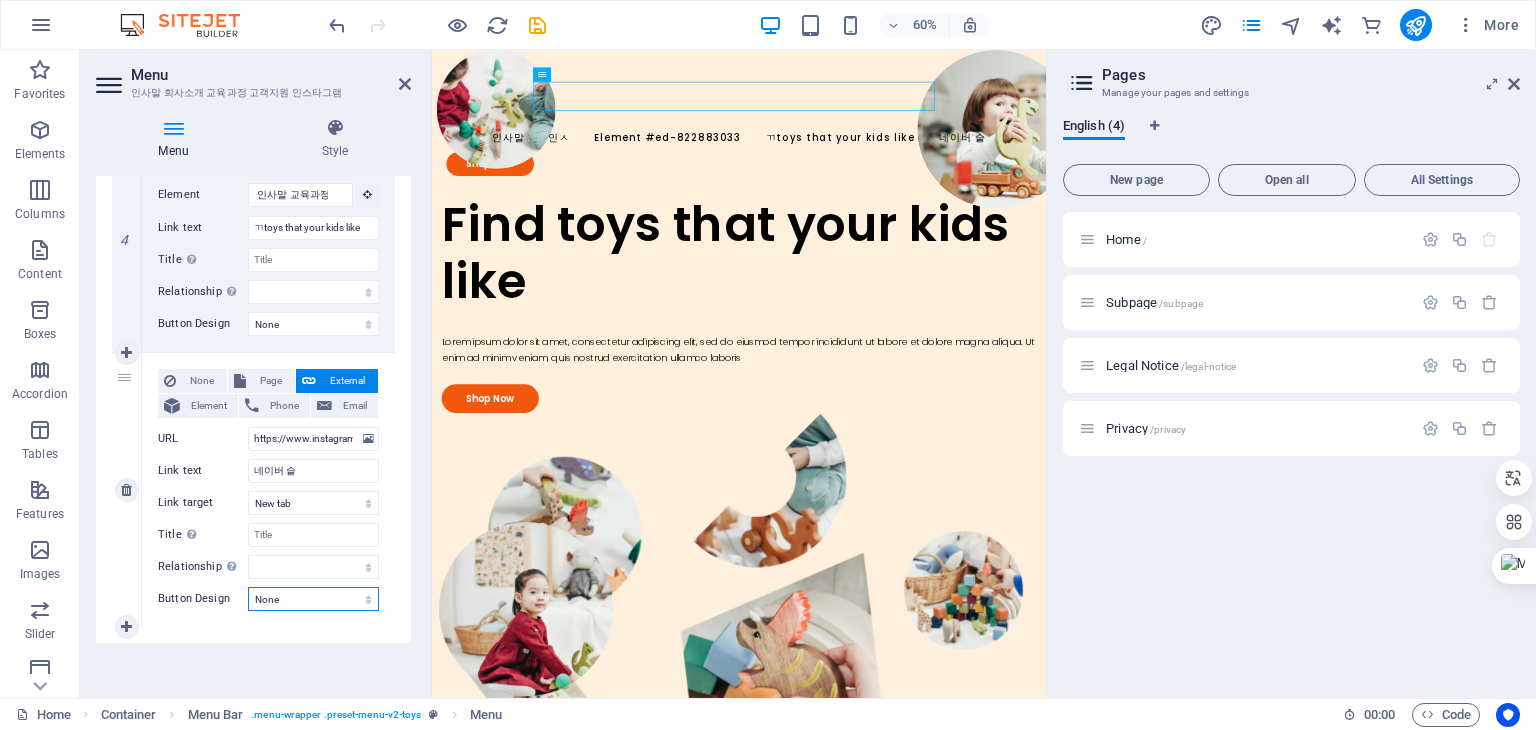 click on "None Default Primary Secondary" at bounding box center [313, 599] 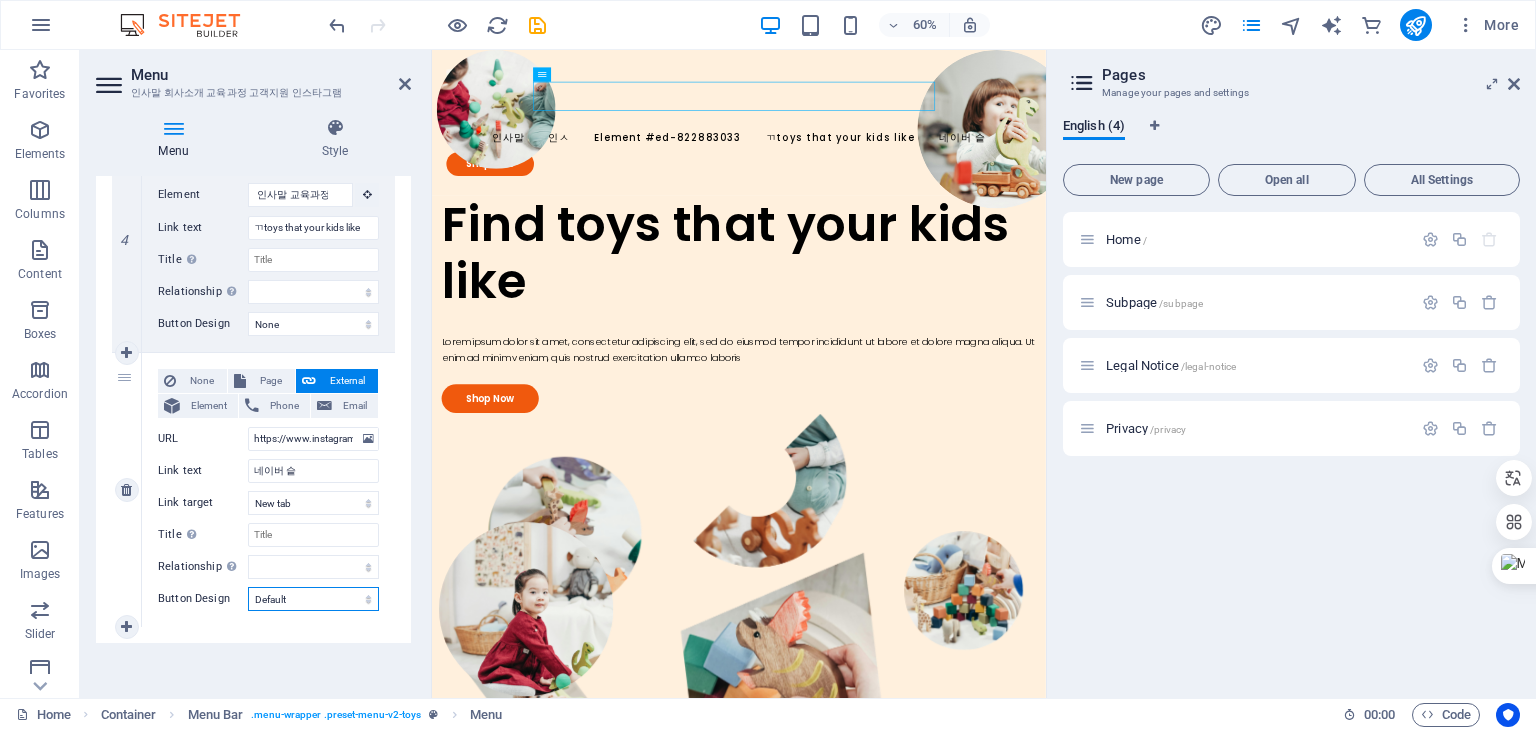 click on "None Default Primary Secondary" at bounding box center [313, 599] 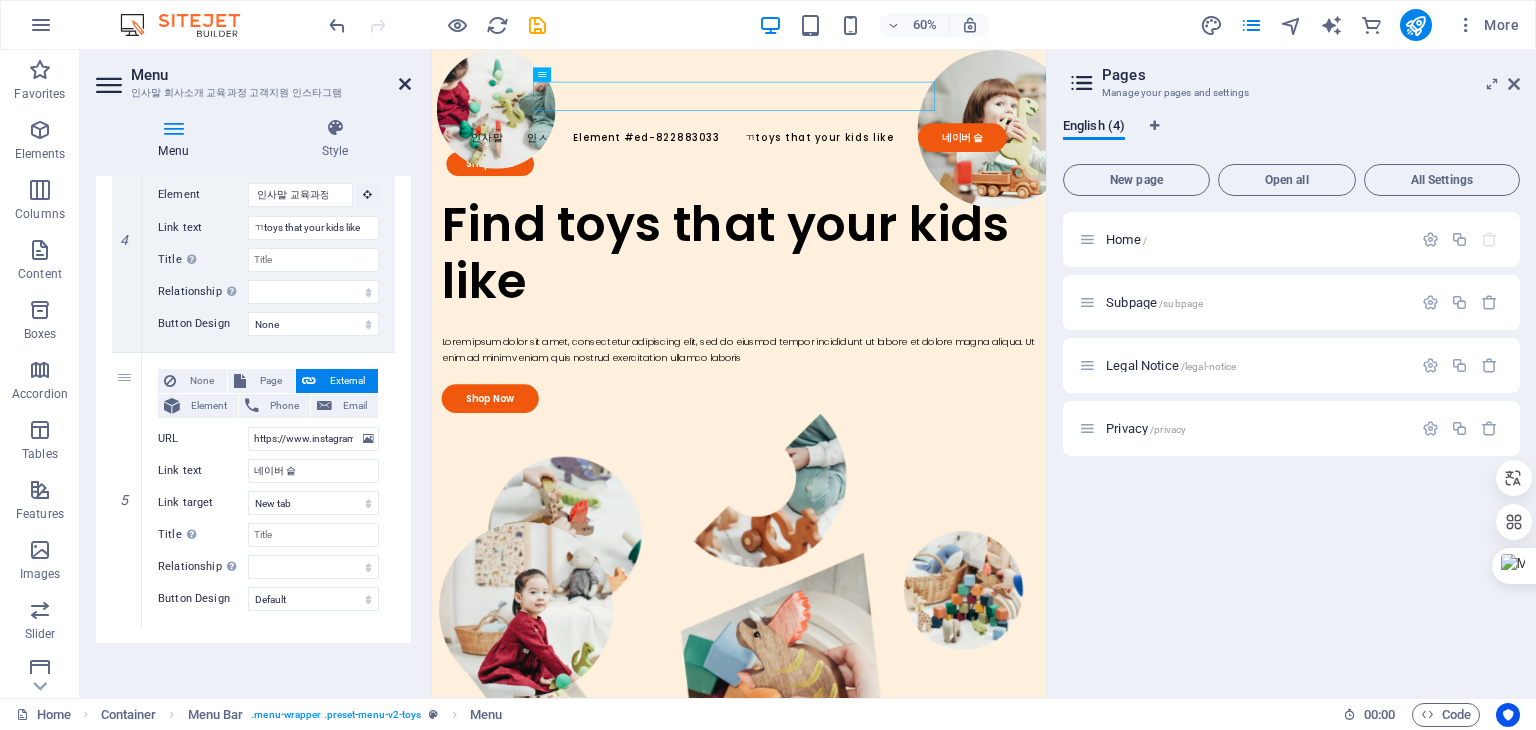 click at bounding box center [405, 84] 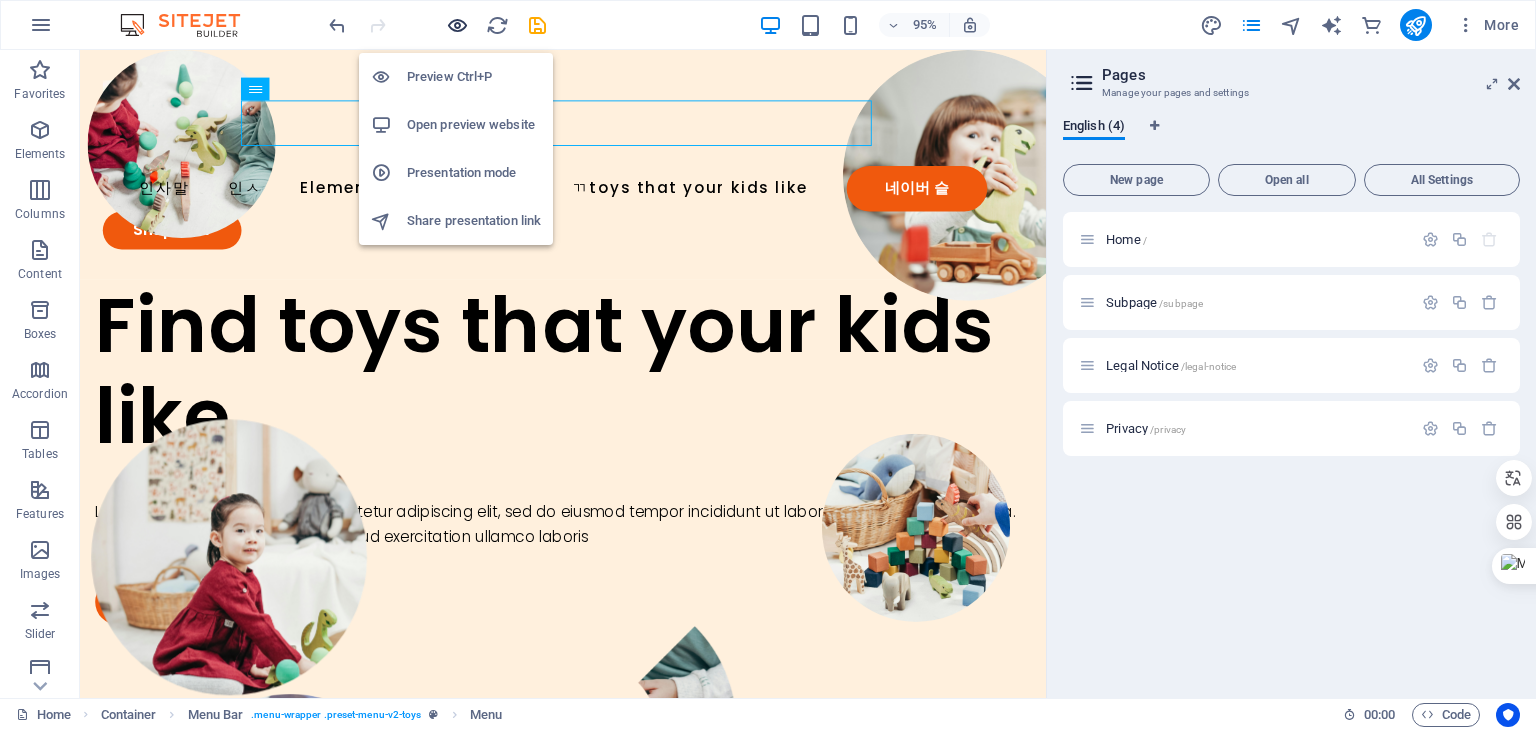 click at bounding box center [457, 25] 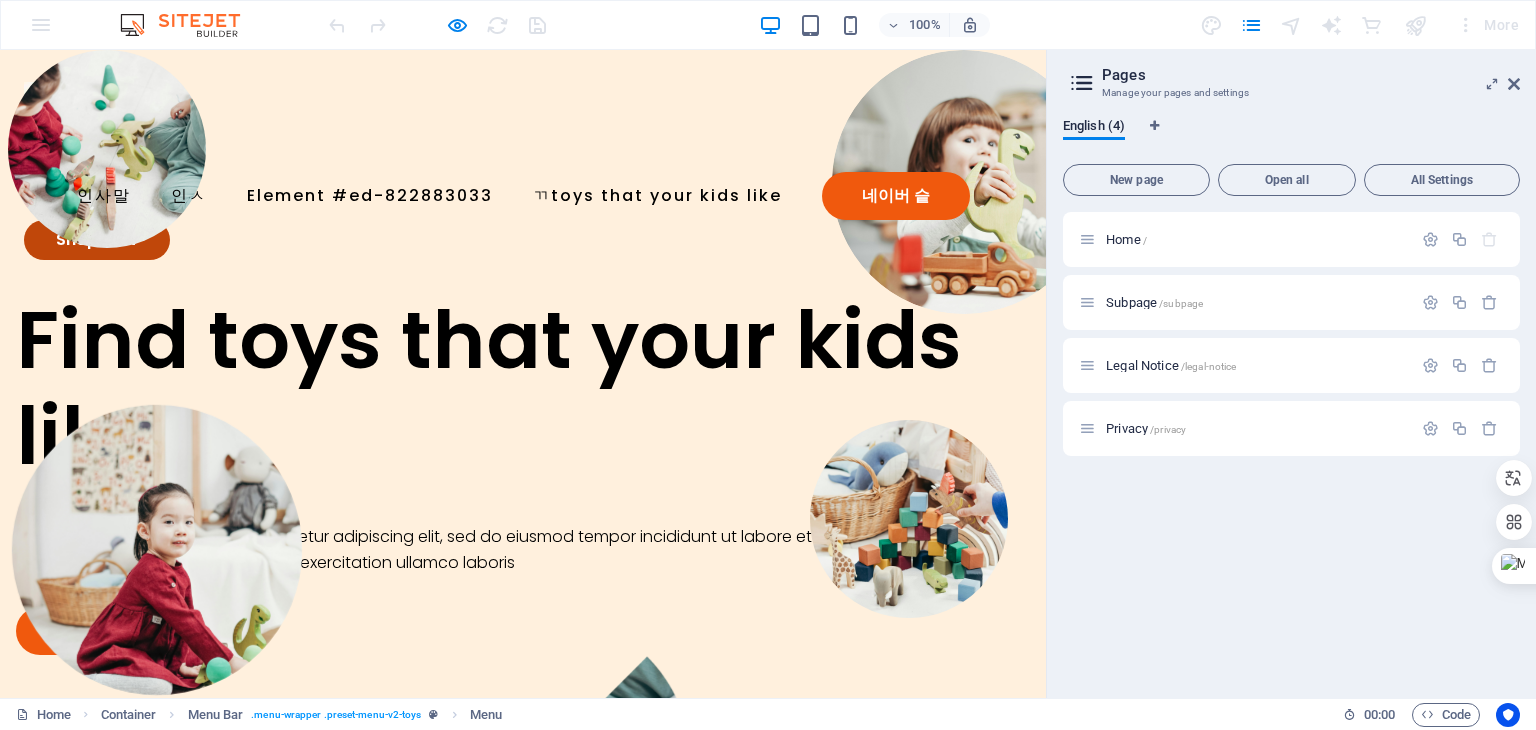 click on "Shop Now" at bounding box center (97, 240) 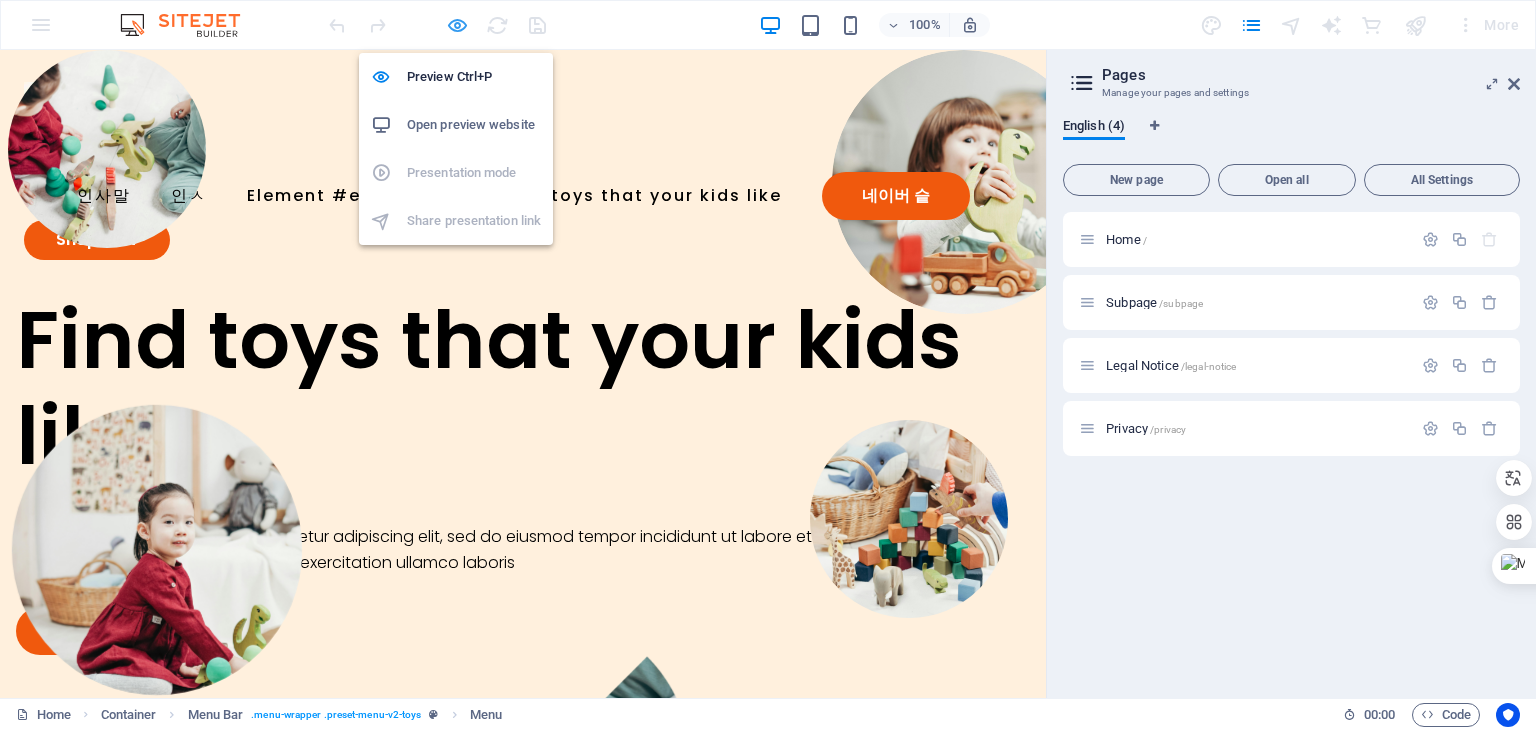 click at bounding box center [457, 25] 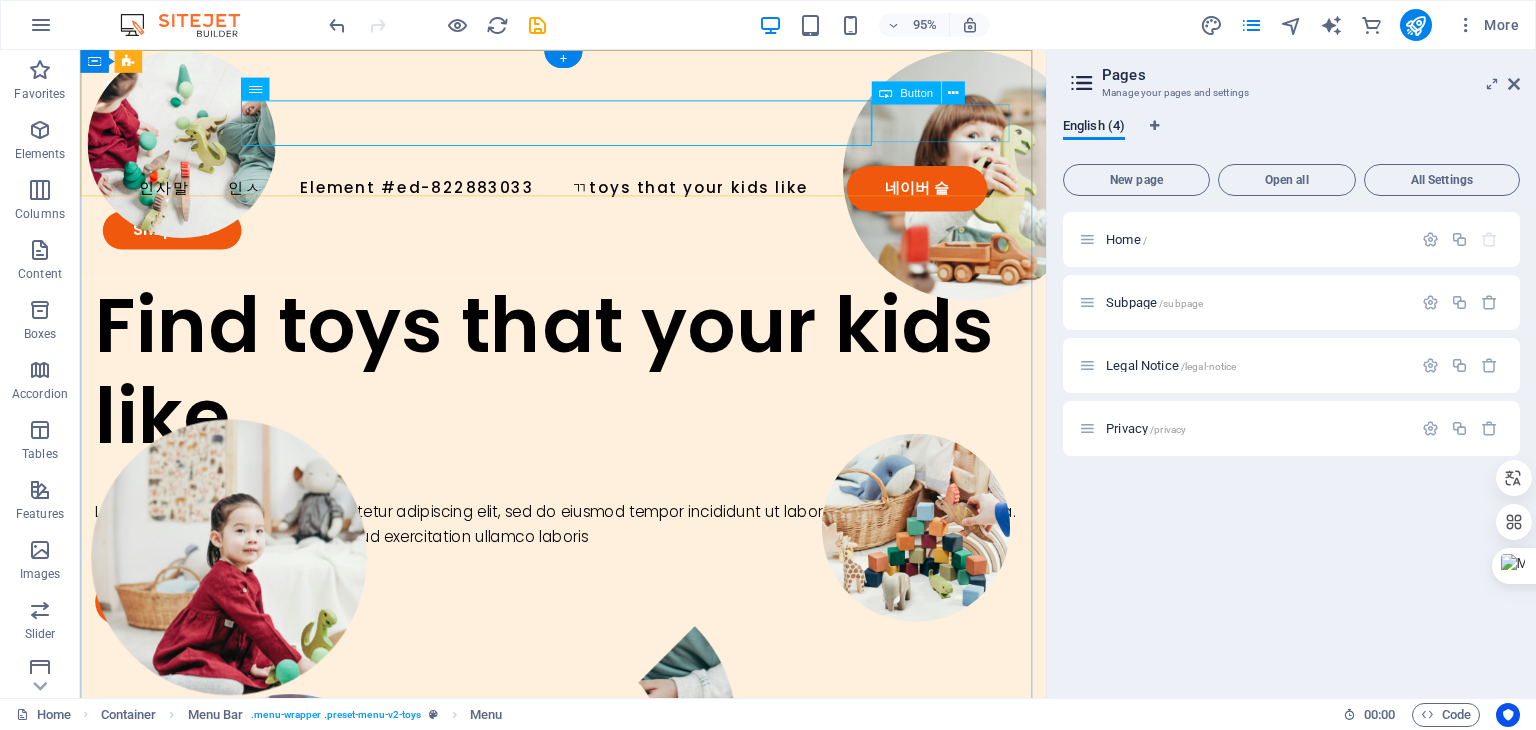 click on "Shop Now" at bounding box center (588, 240) 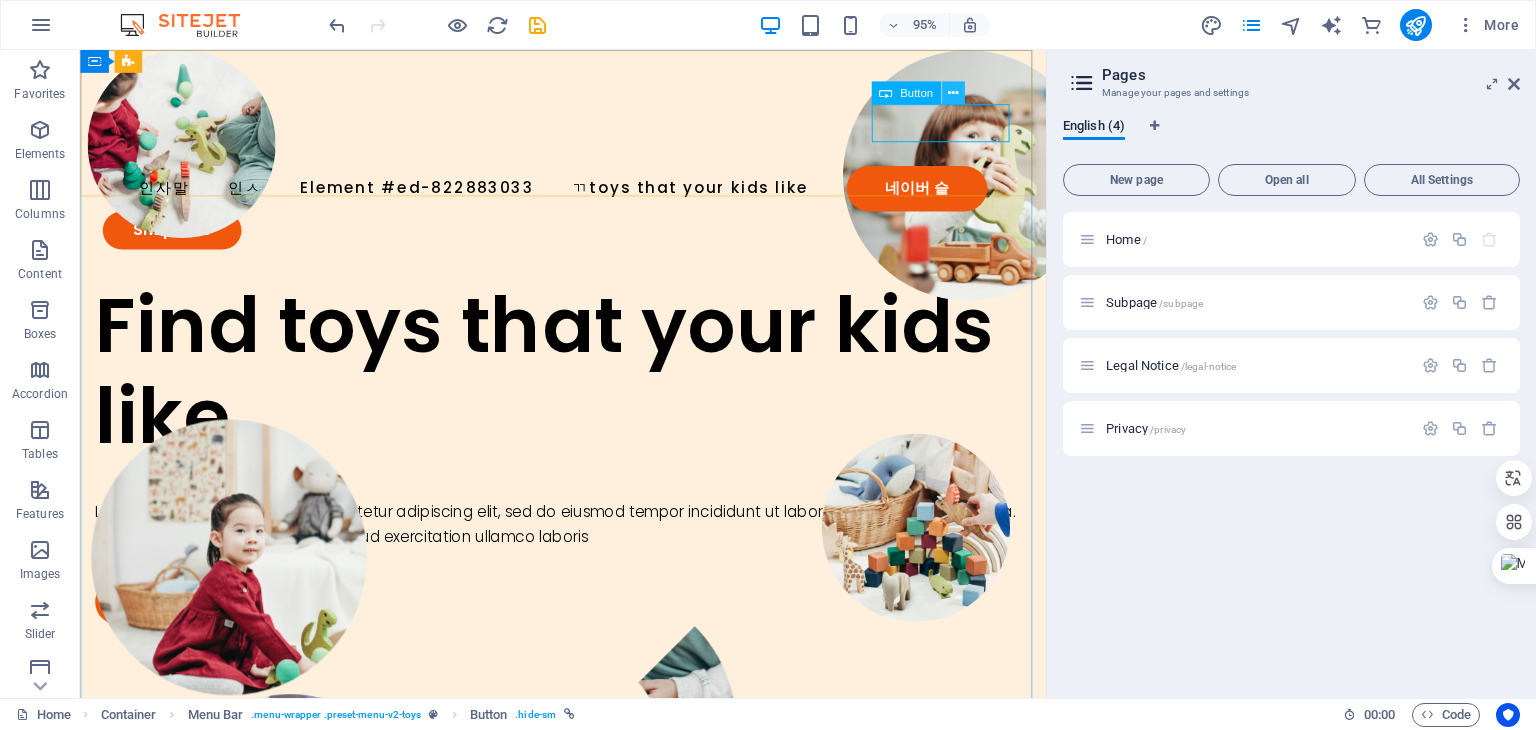 click at bounding box center (952, 93) 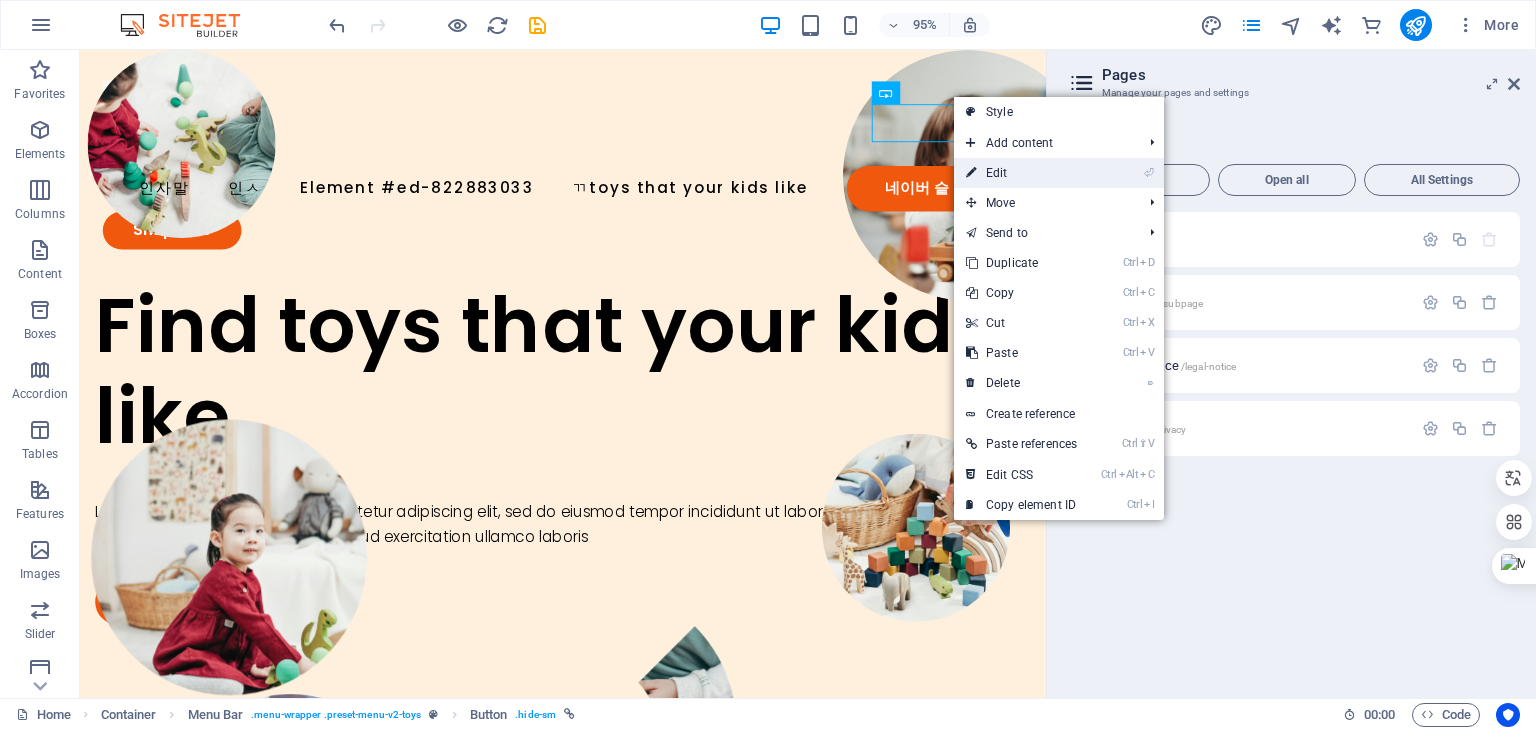 click on "⏎  Edit" at bounding box center (1021, 173) 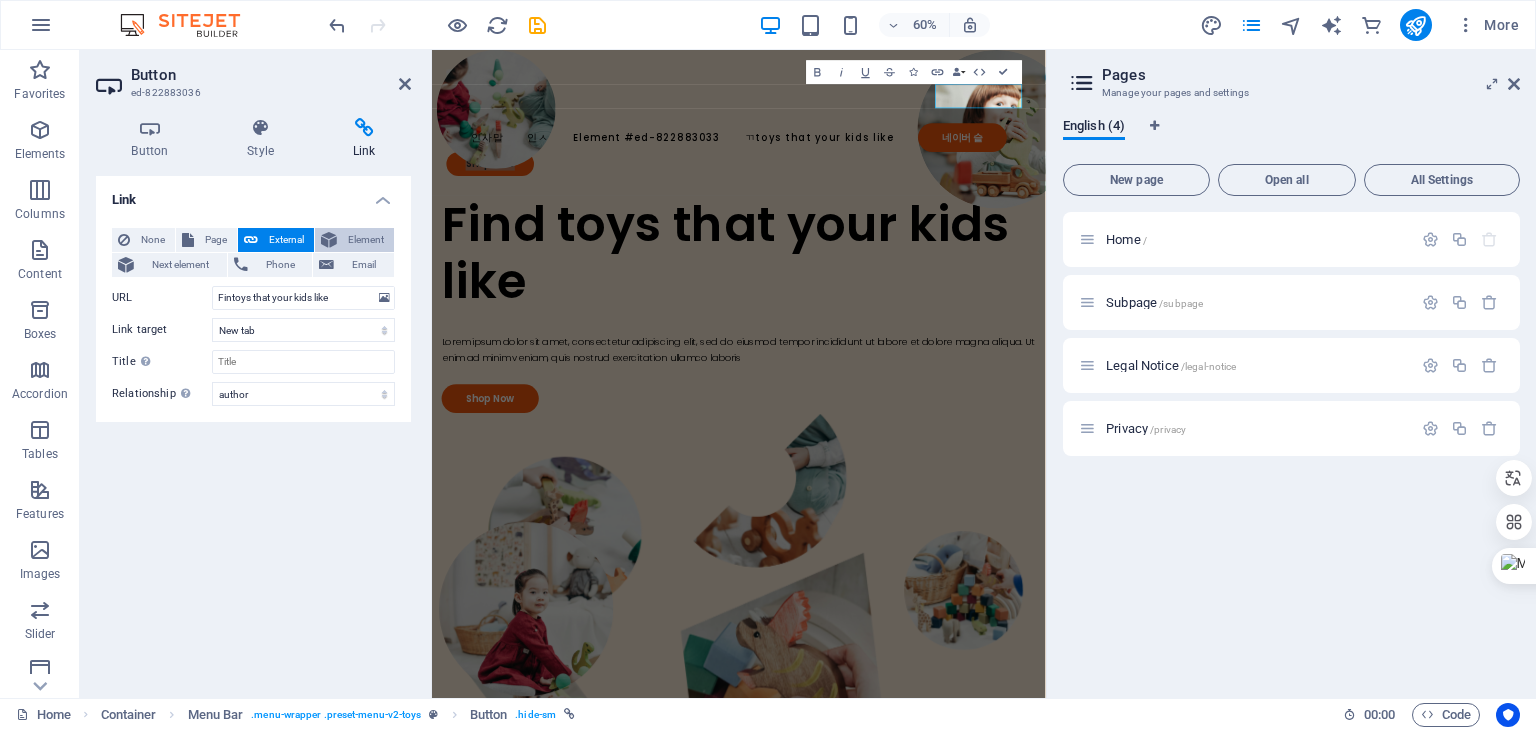 click on "Element" at bounding box center (365, 240) 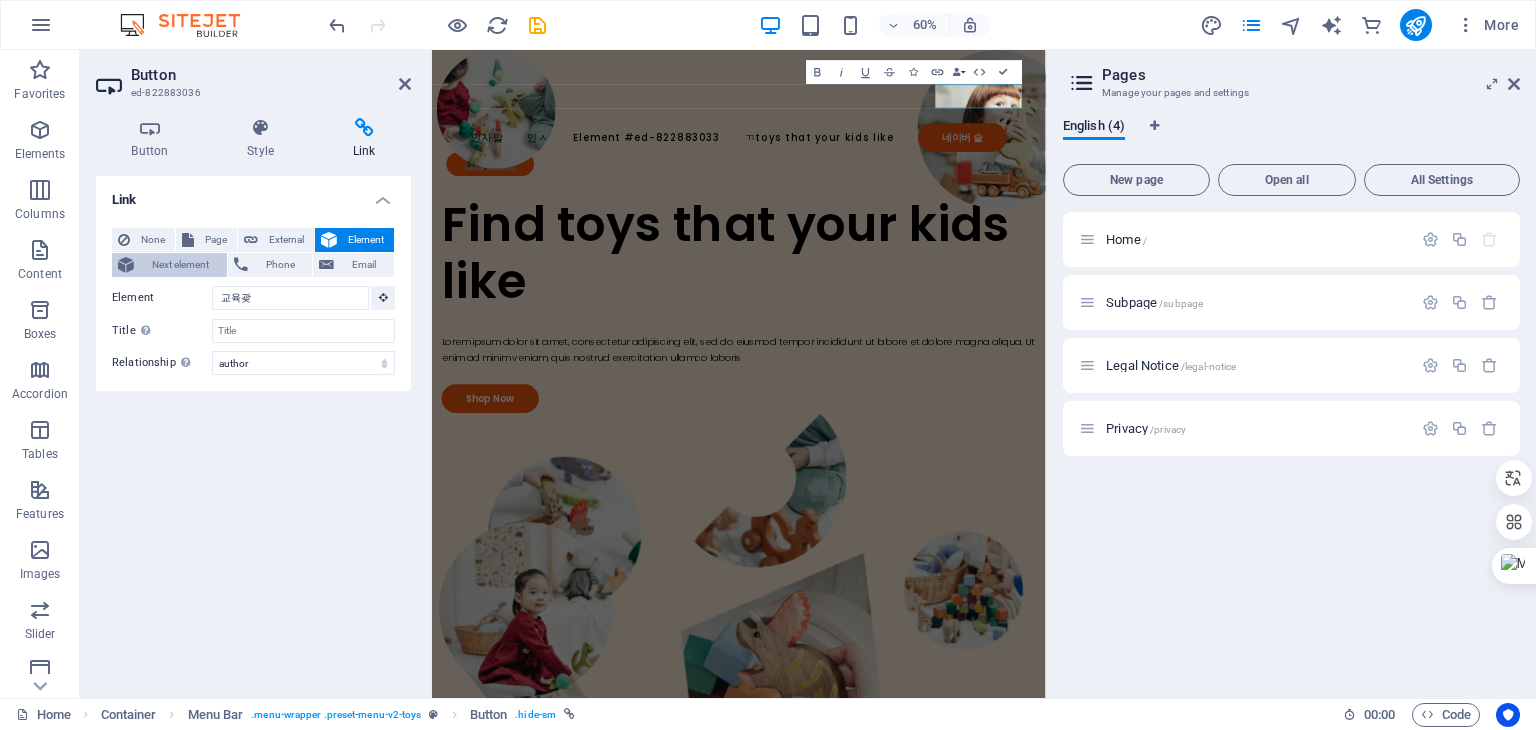 click on "Next element" at bounding box center [180, 265] 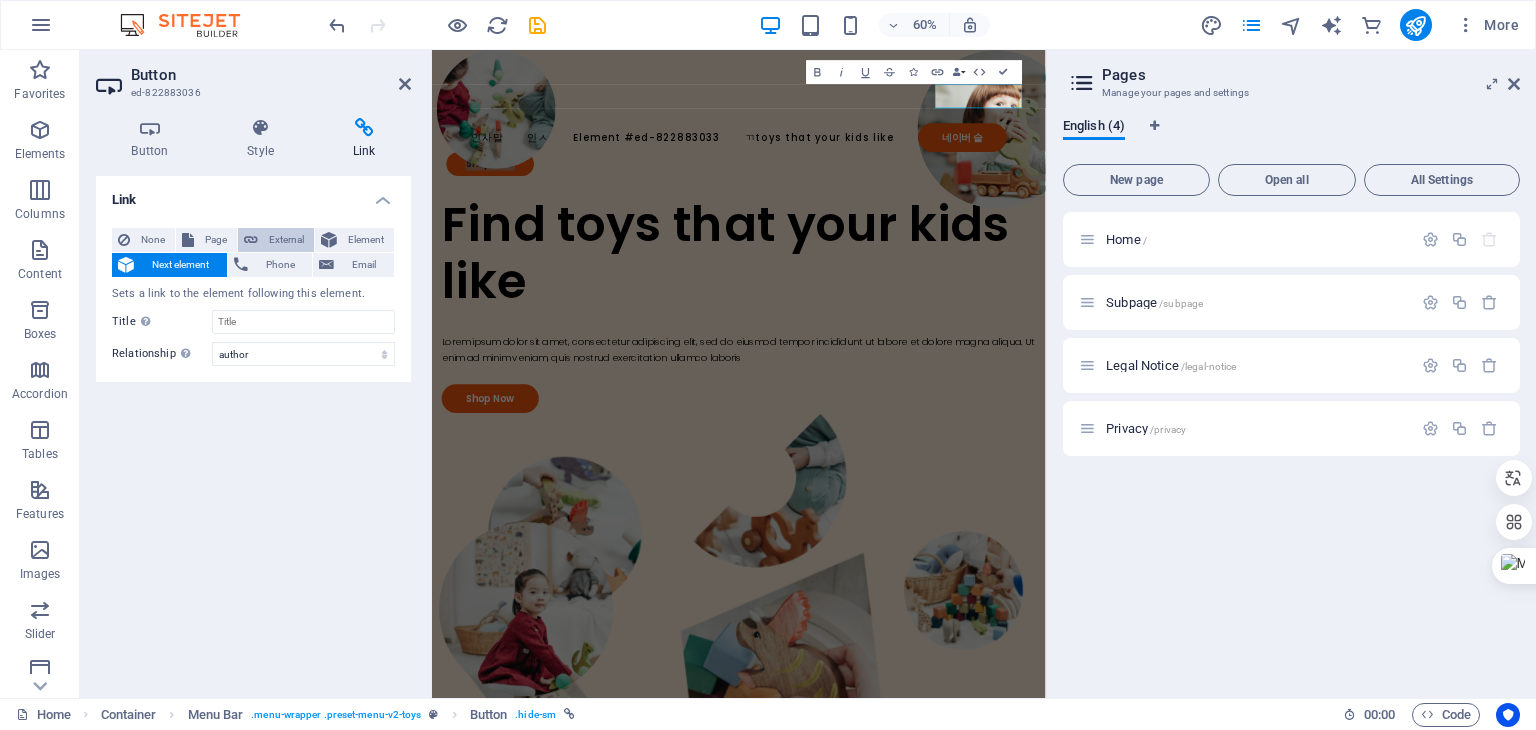 click on "External" at bounding box center (286, 240) 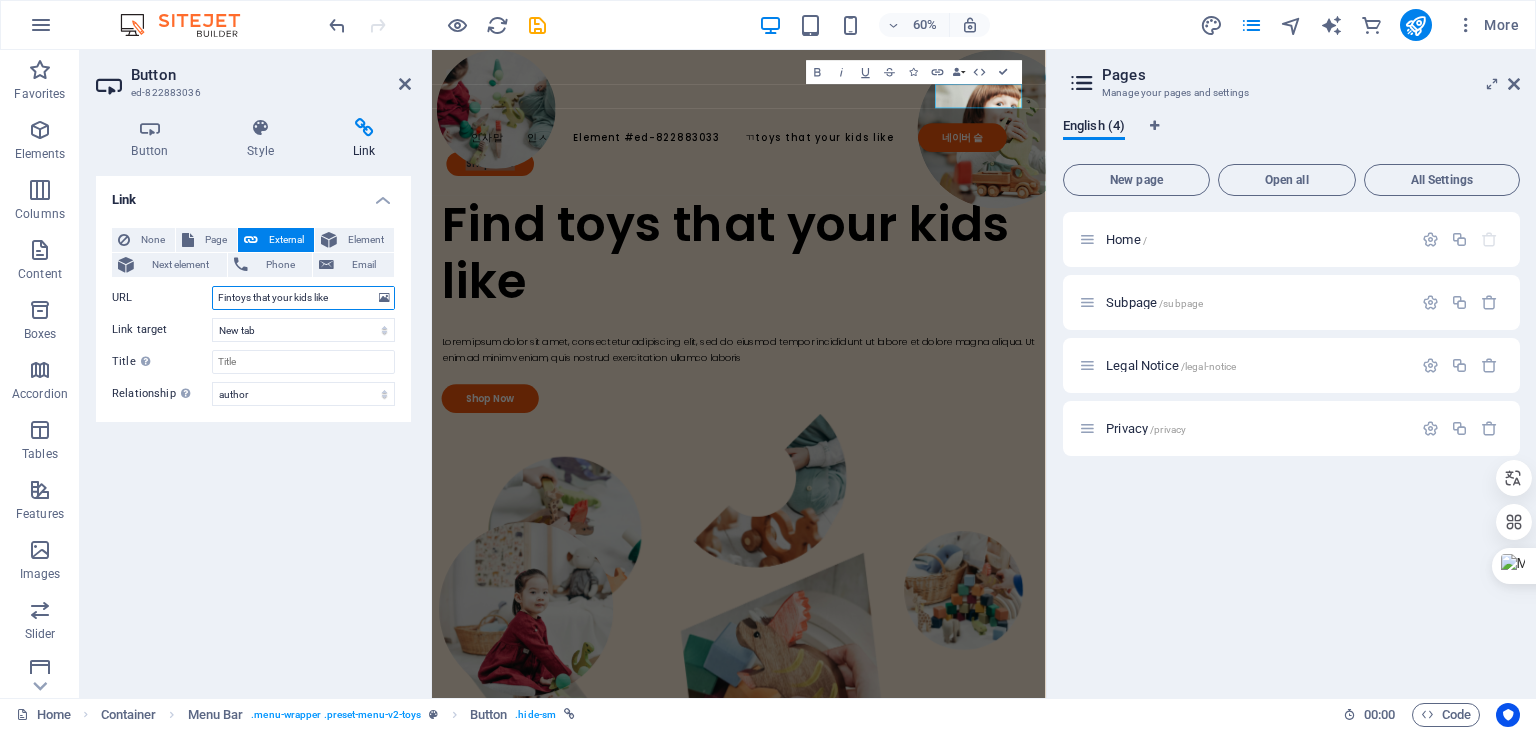 scroll, scrollTop: 0, scrollLeft: 2, axis: horizontal 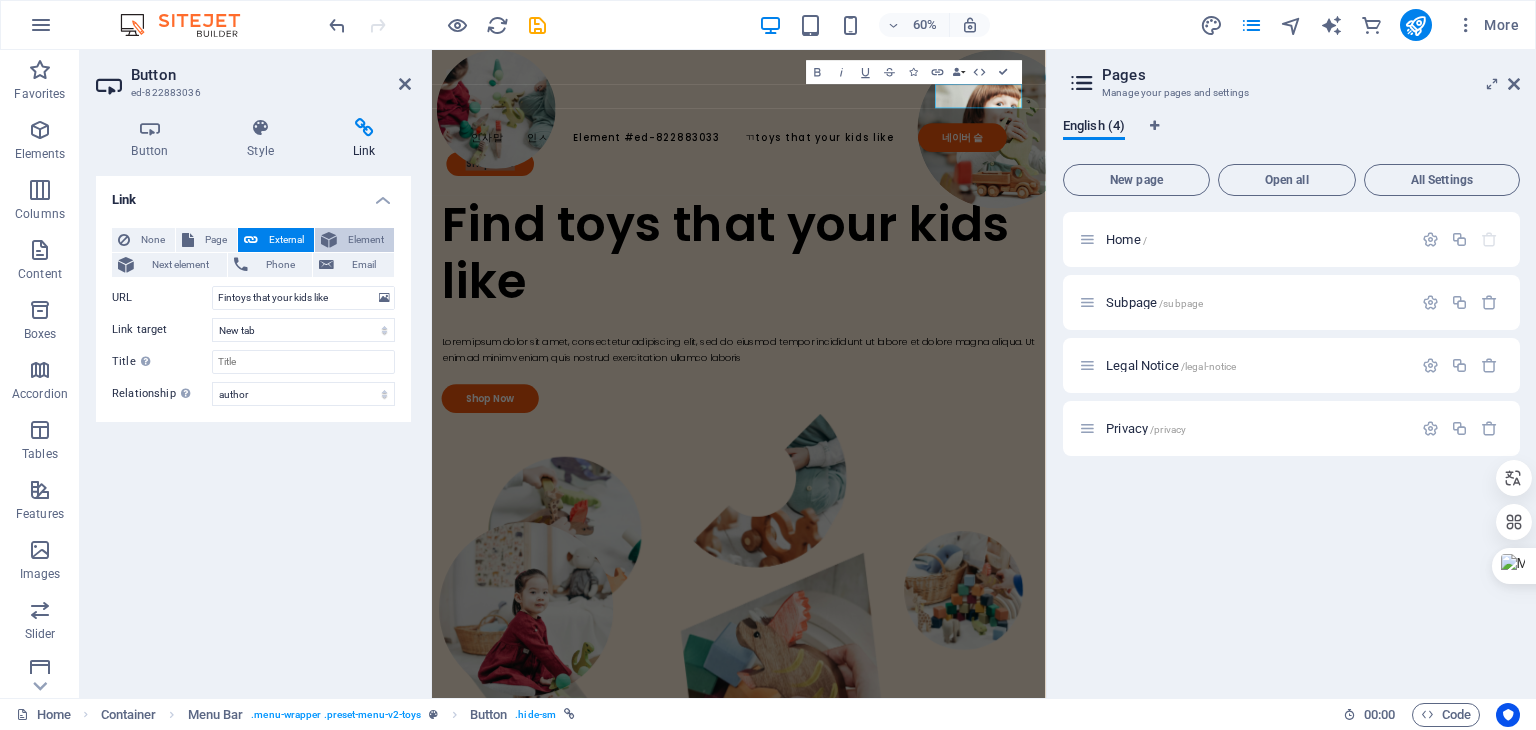 click on "Element" at bounding box center [365, 240] 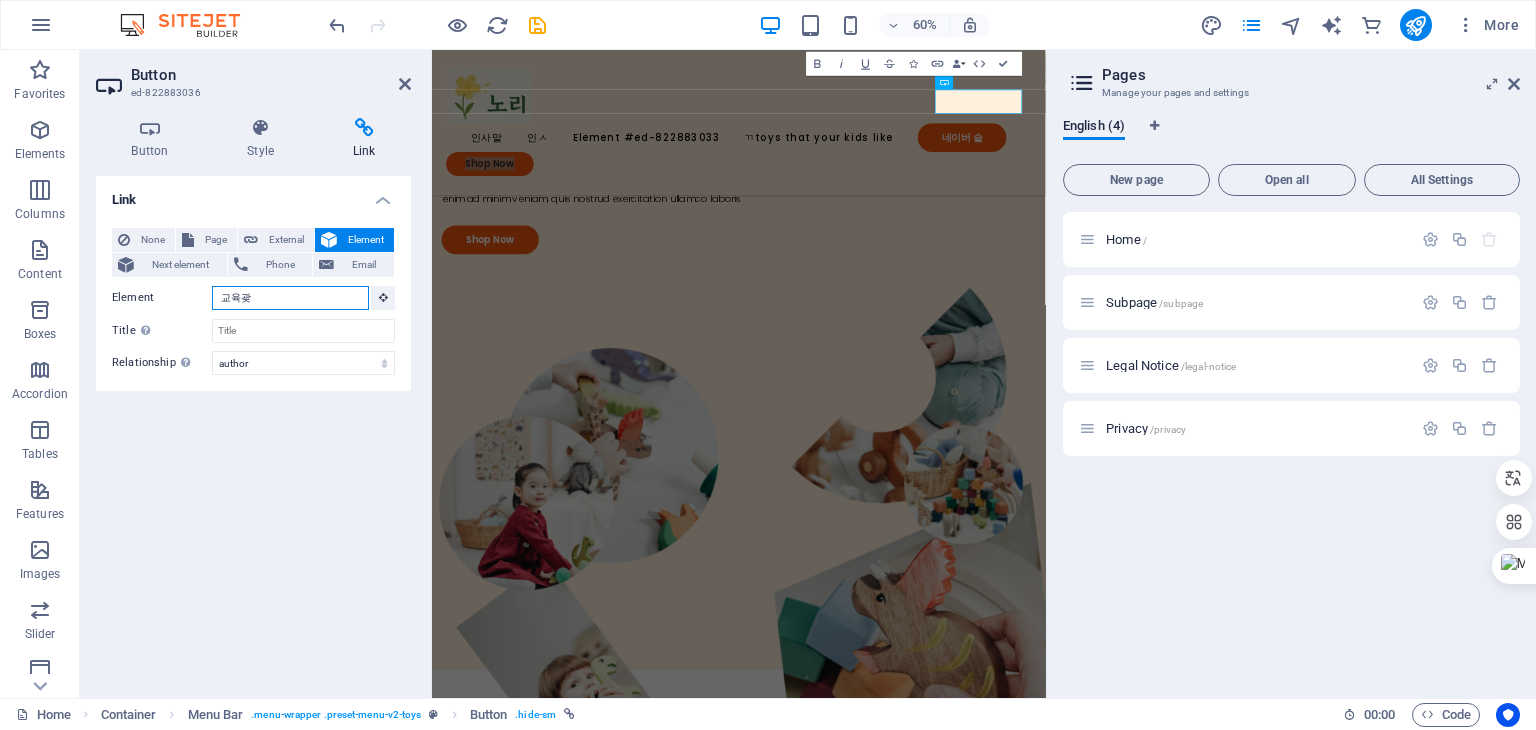 scroll, scrollTop: 0, scrollLeft: 0, axis: both 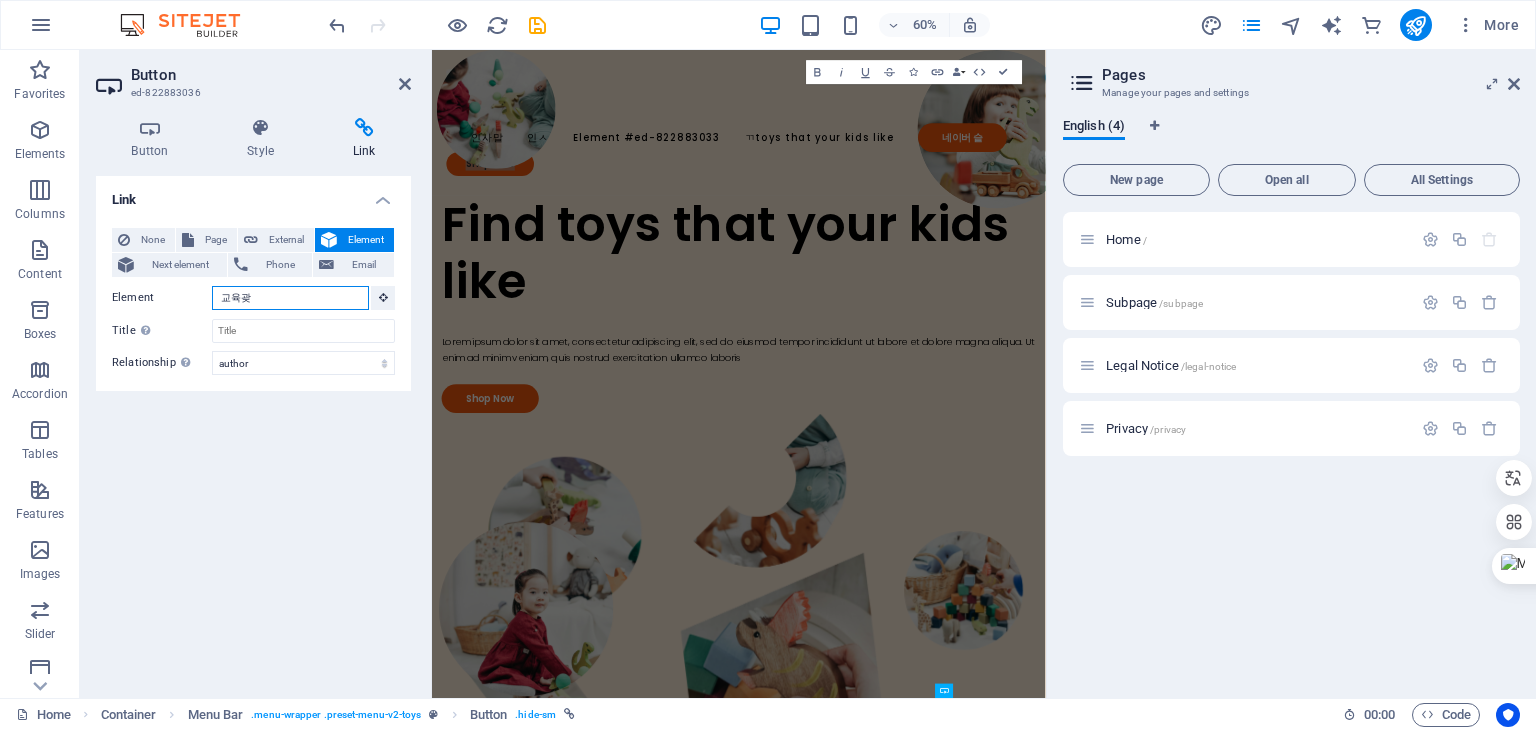 drag, startPoint x: 332, startPoint y: 303, endPoint x: 203, endPoint y: 304, distance: 129.00388 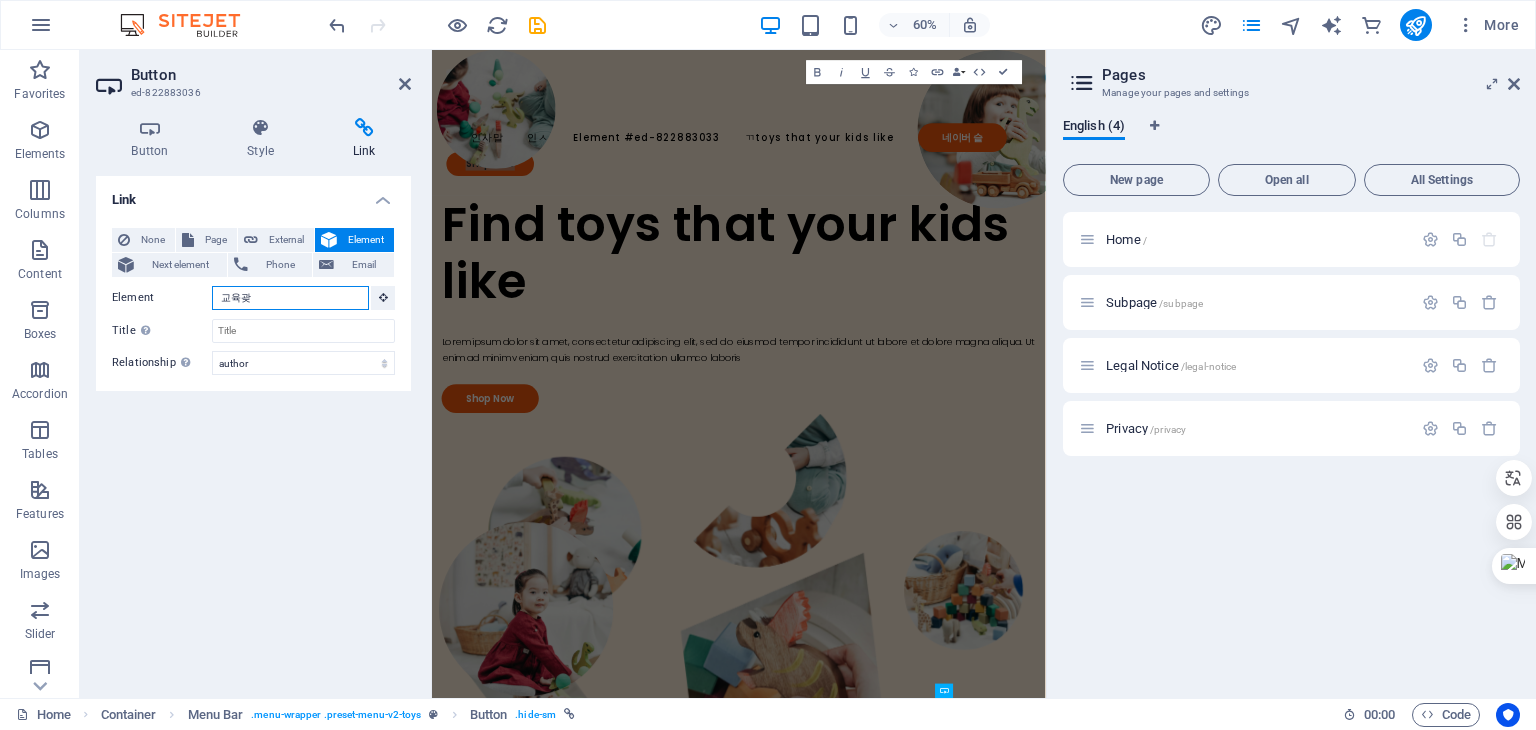 click on "회사소개" at bounding box center [253, 298] 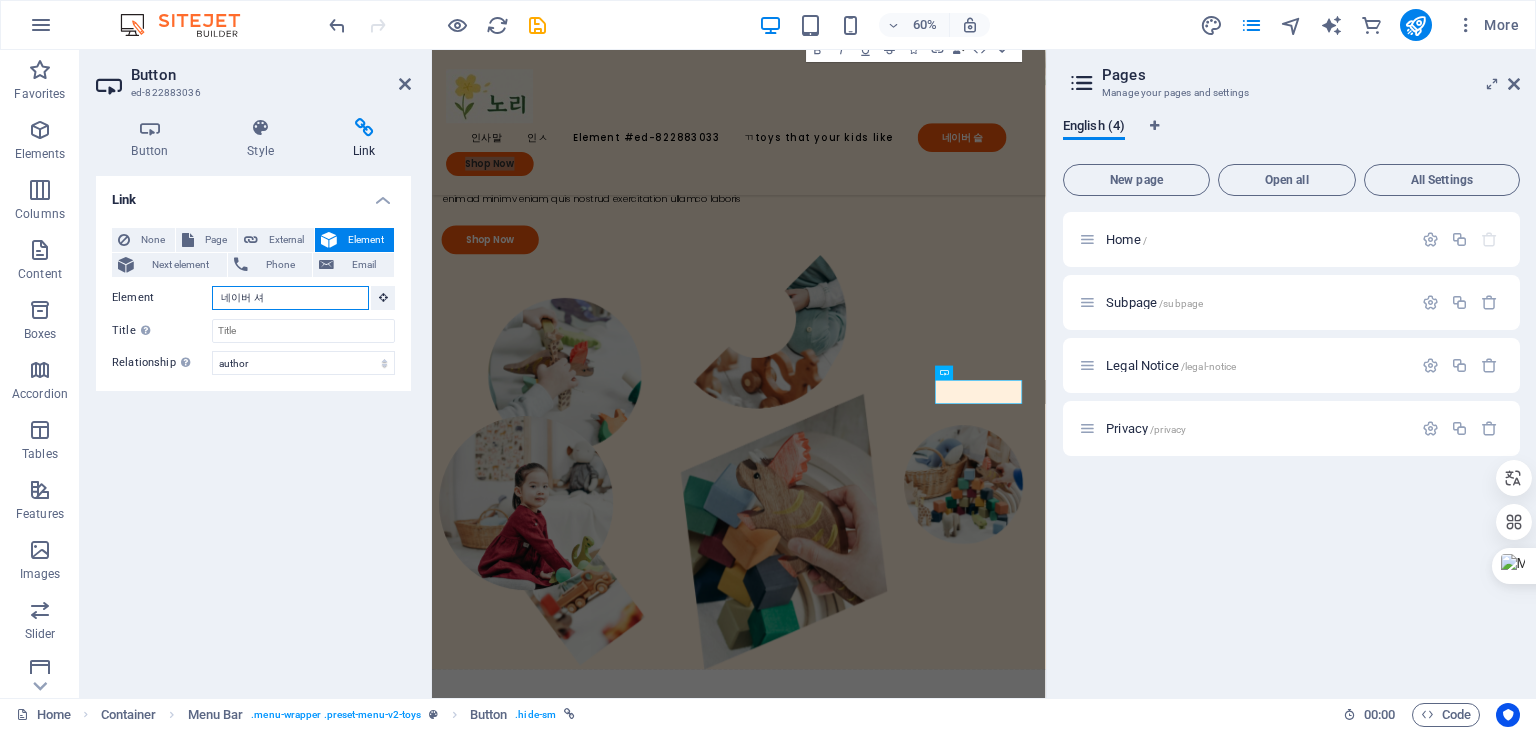 scroll, scrollTop: 0, scrollLeft: 0, axis: both 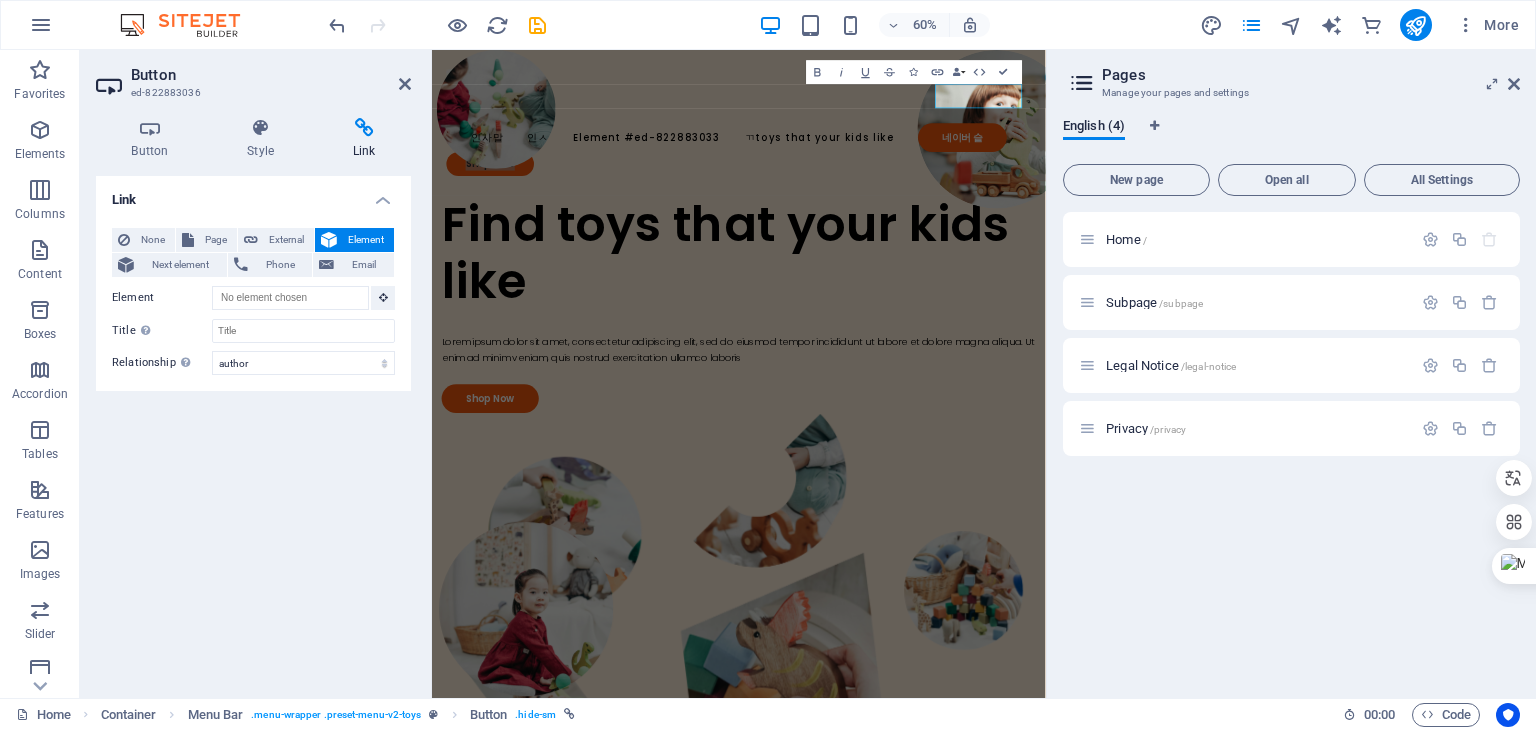 click on "네이버" at bounding box center (253, 429) 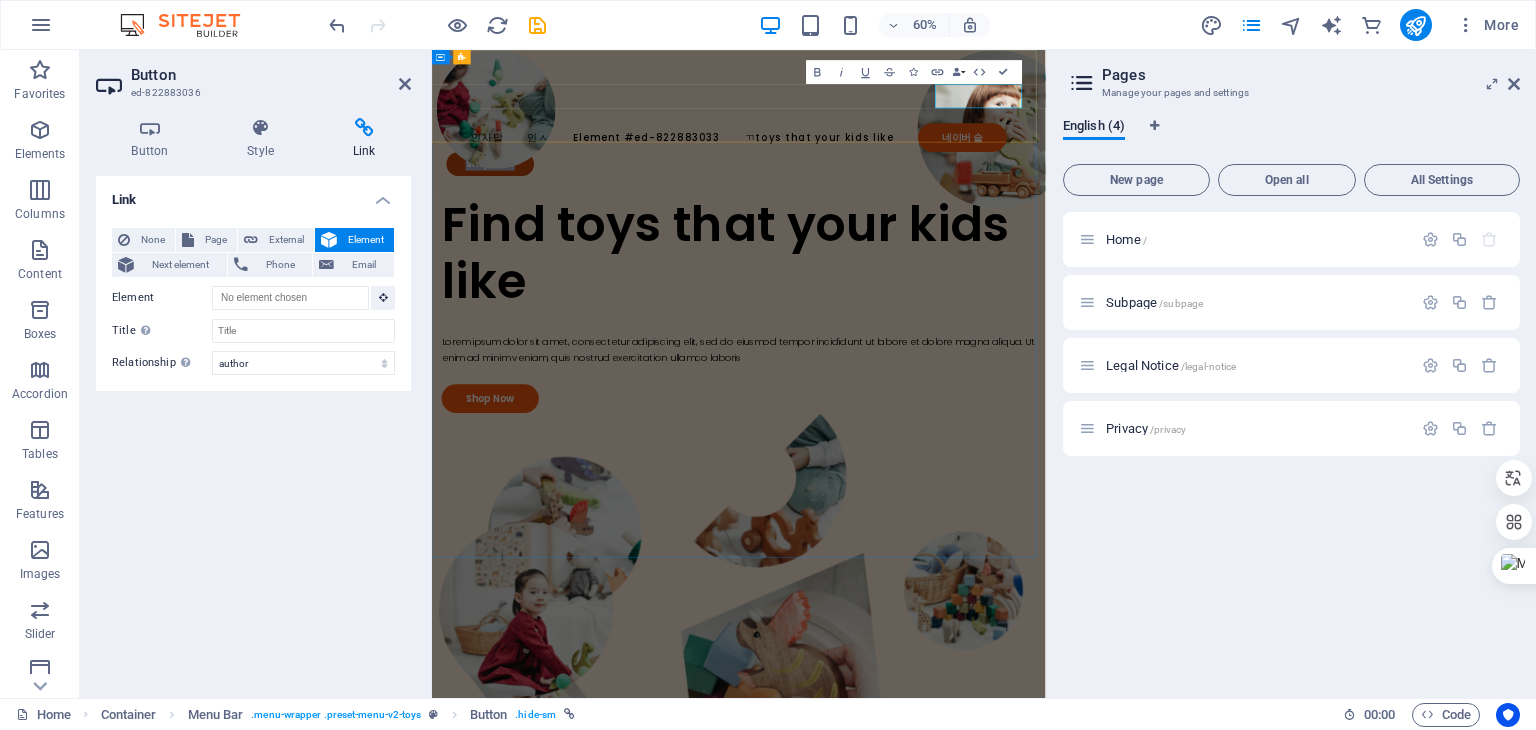 click on "Shop Now" at bounding box center [529, 240] 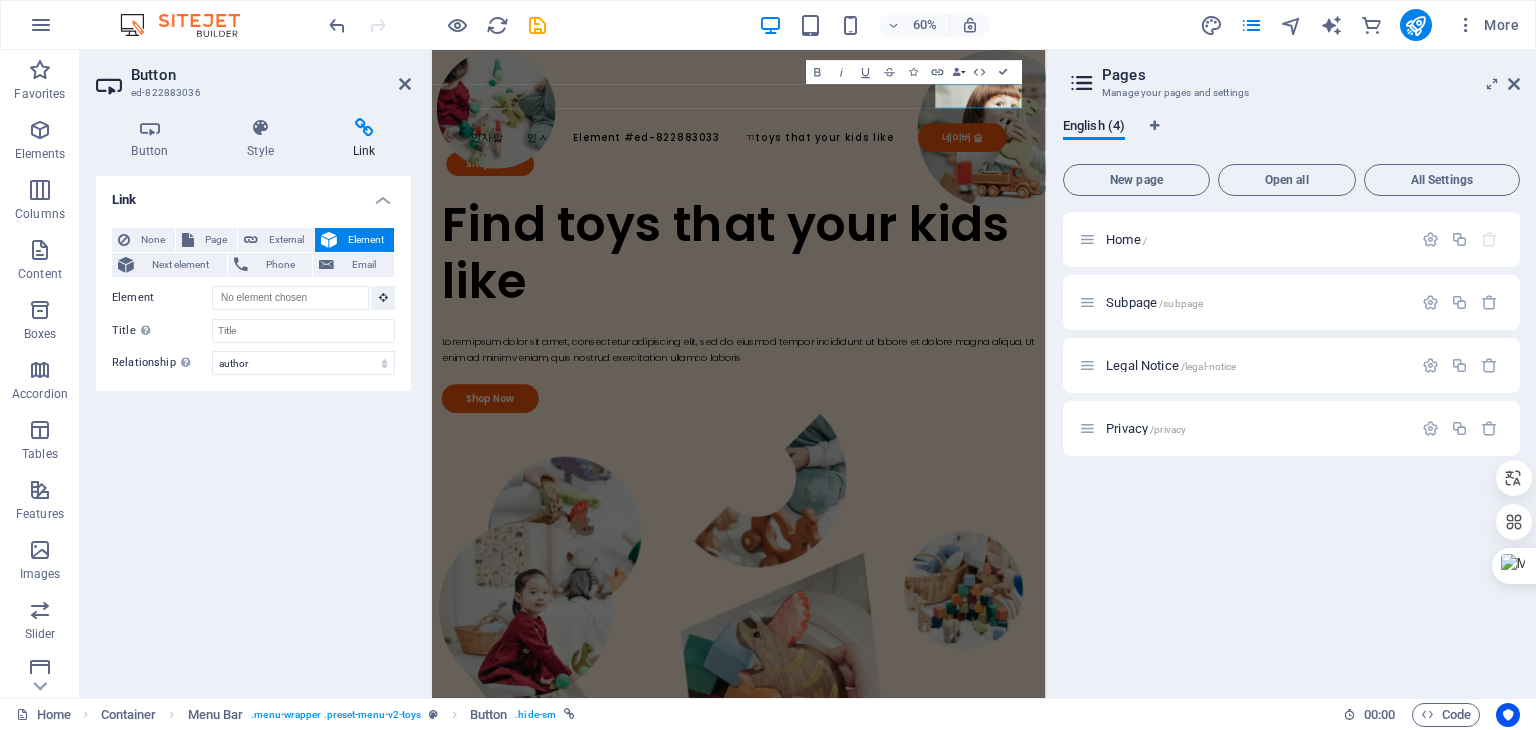 click on "네이버" at bounding box center (253, 429) 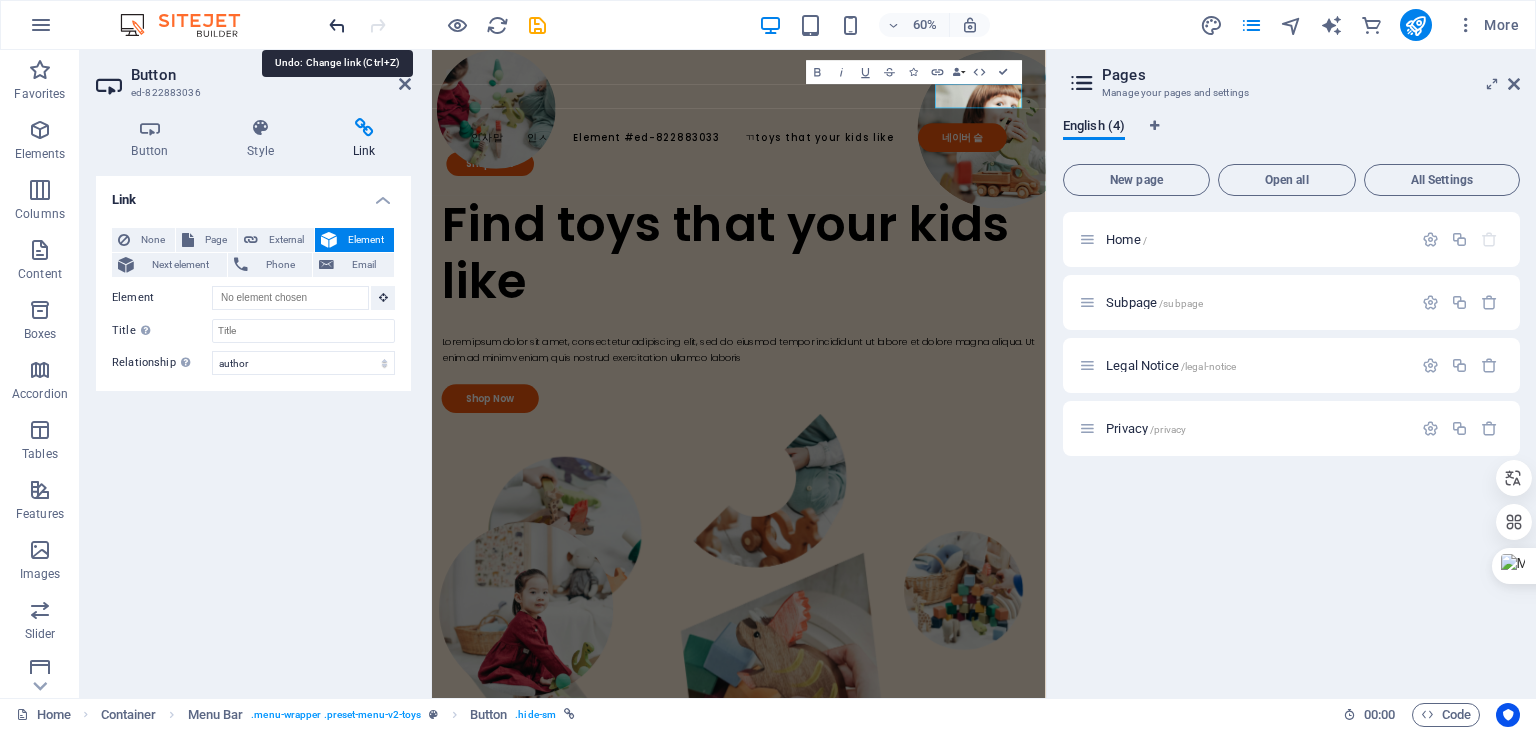 click at bounding box center (337, 25) 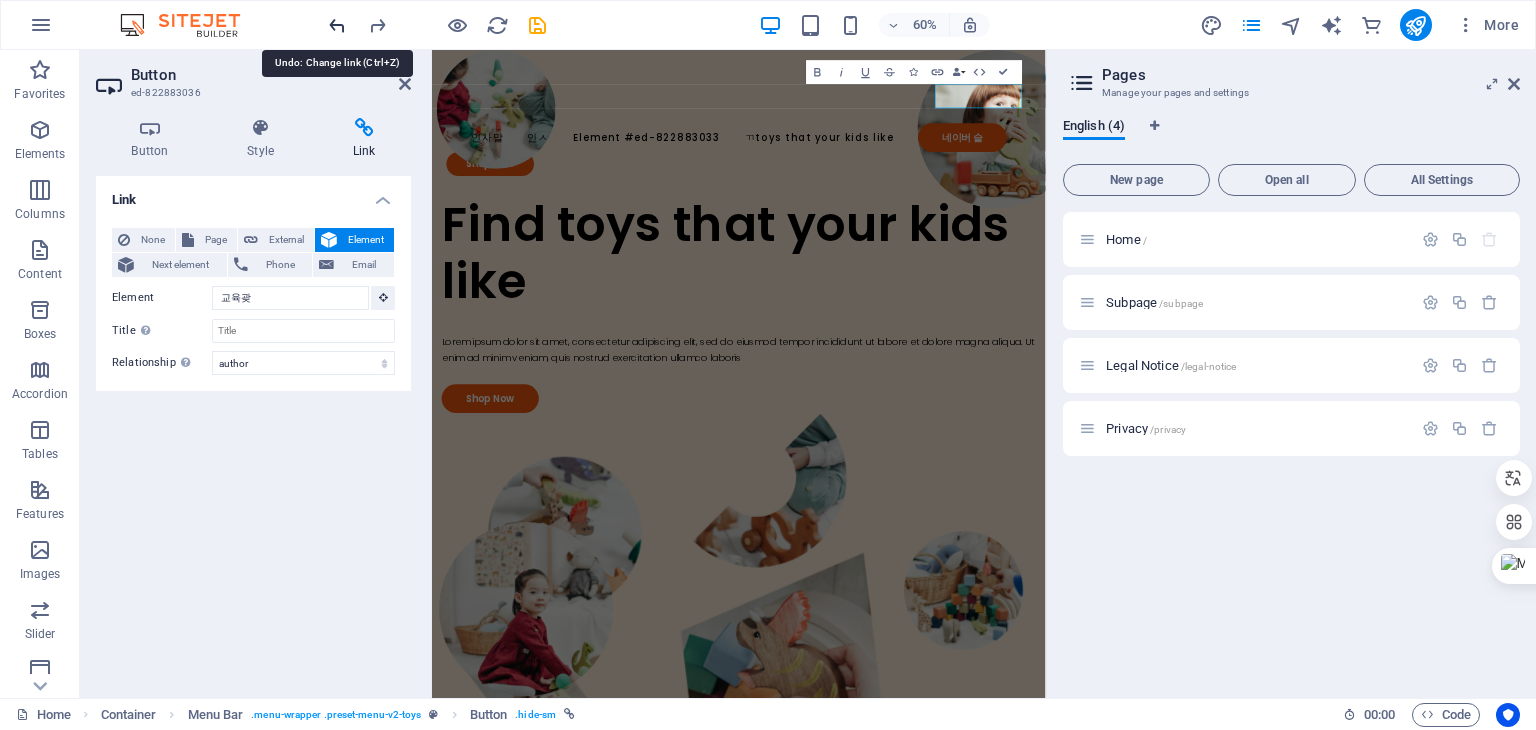 click at bounding box center [337, 25] 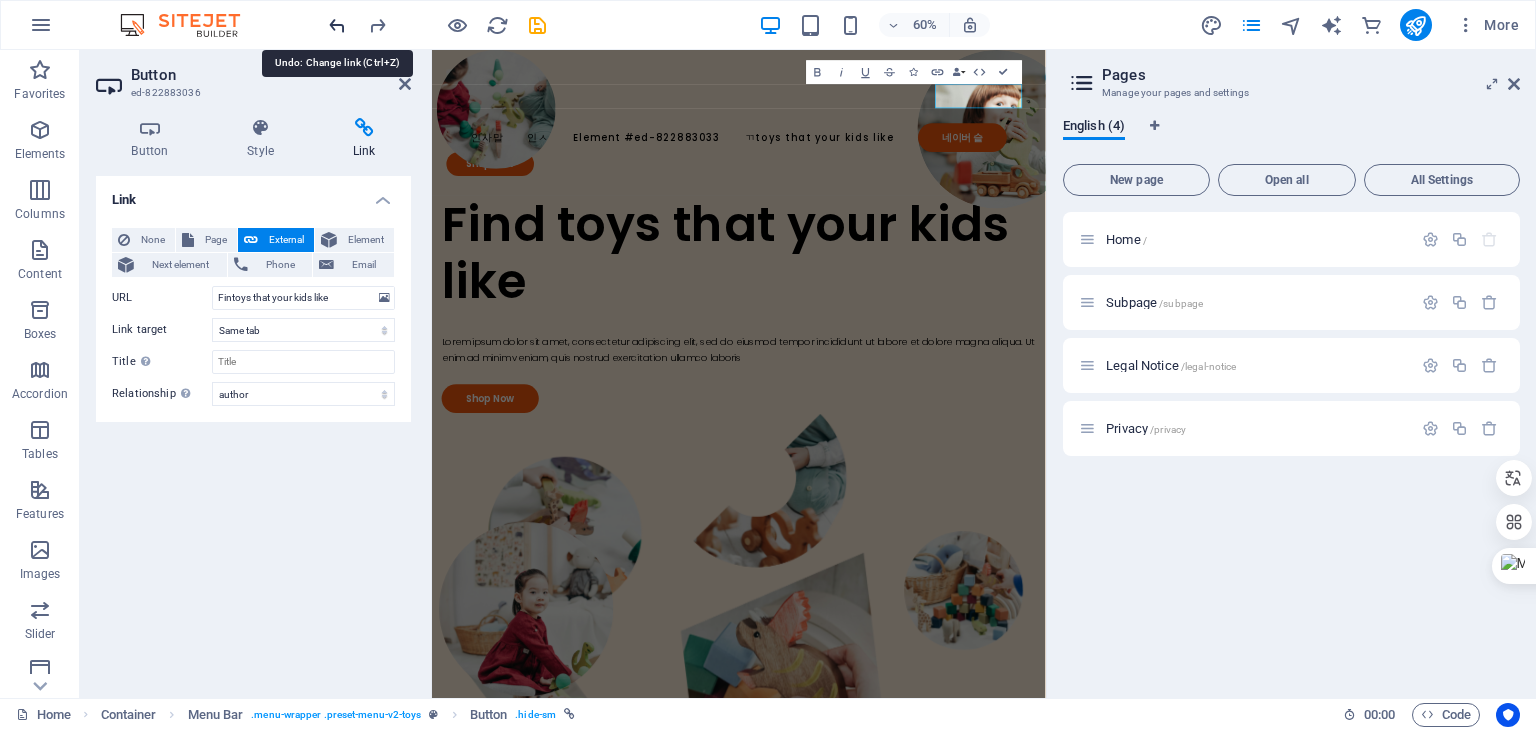 click at bounding box center (337, 25) 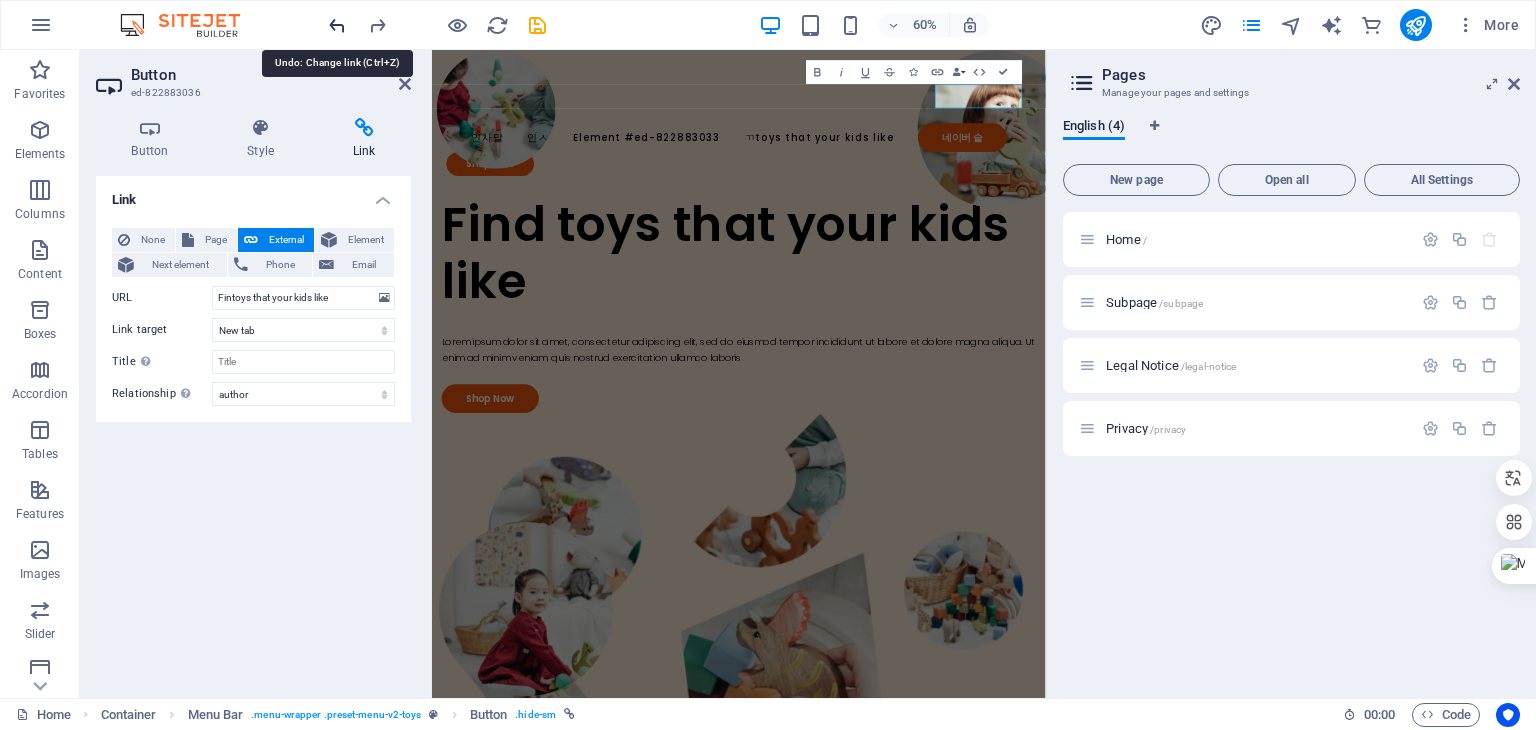 click at bounding box center [337, 25] 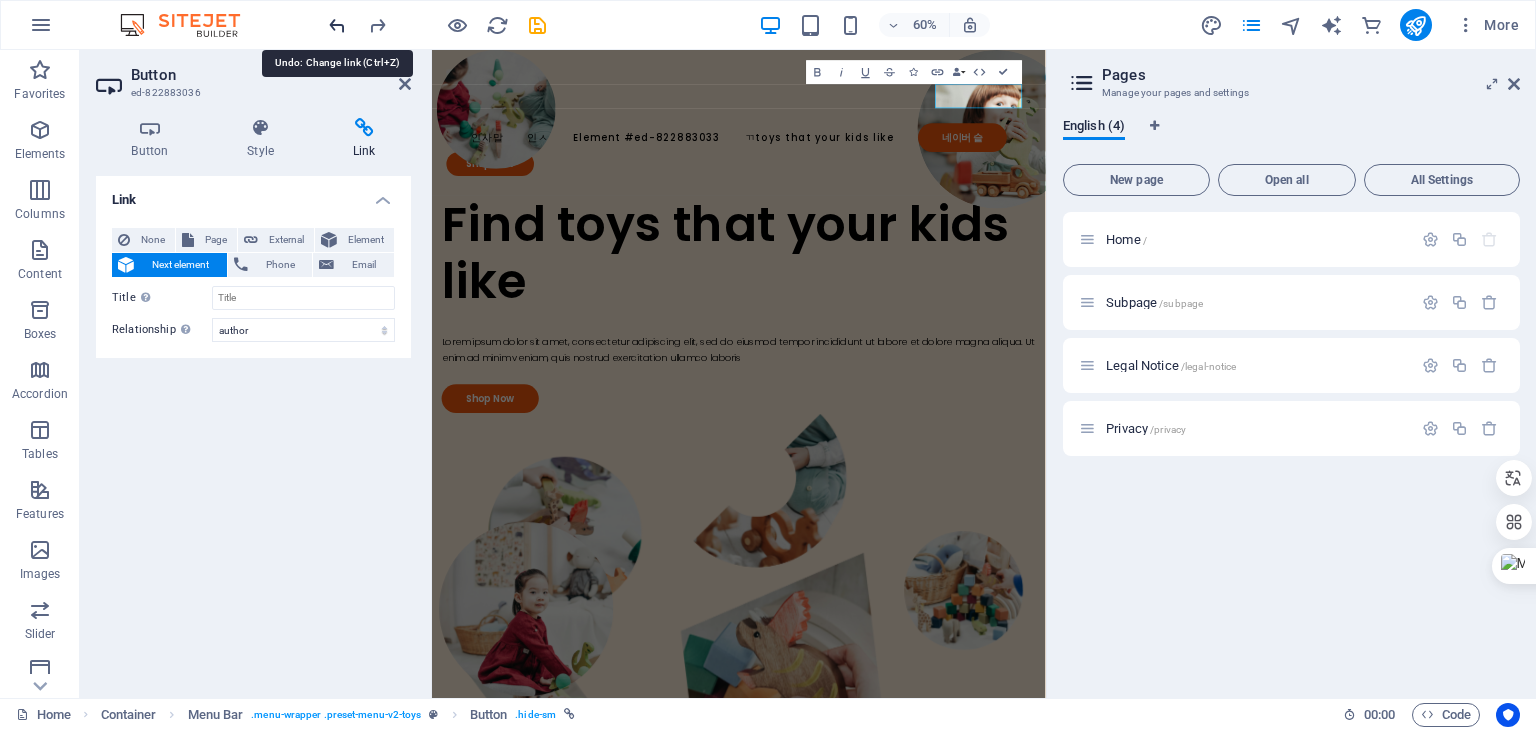click at bounding box center [337, 25] 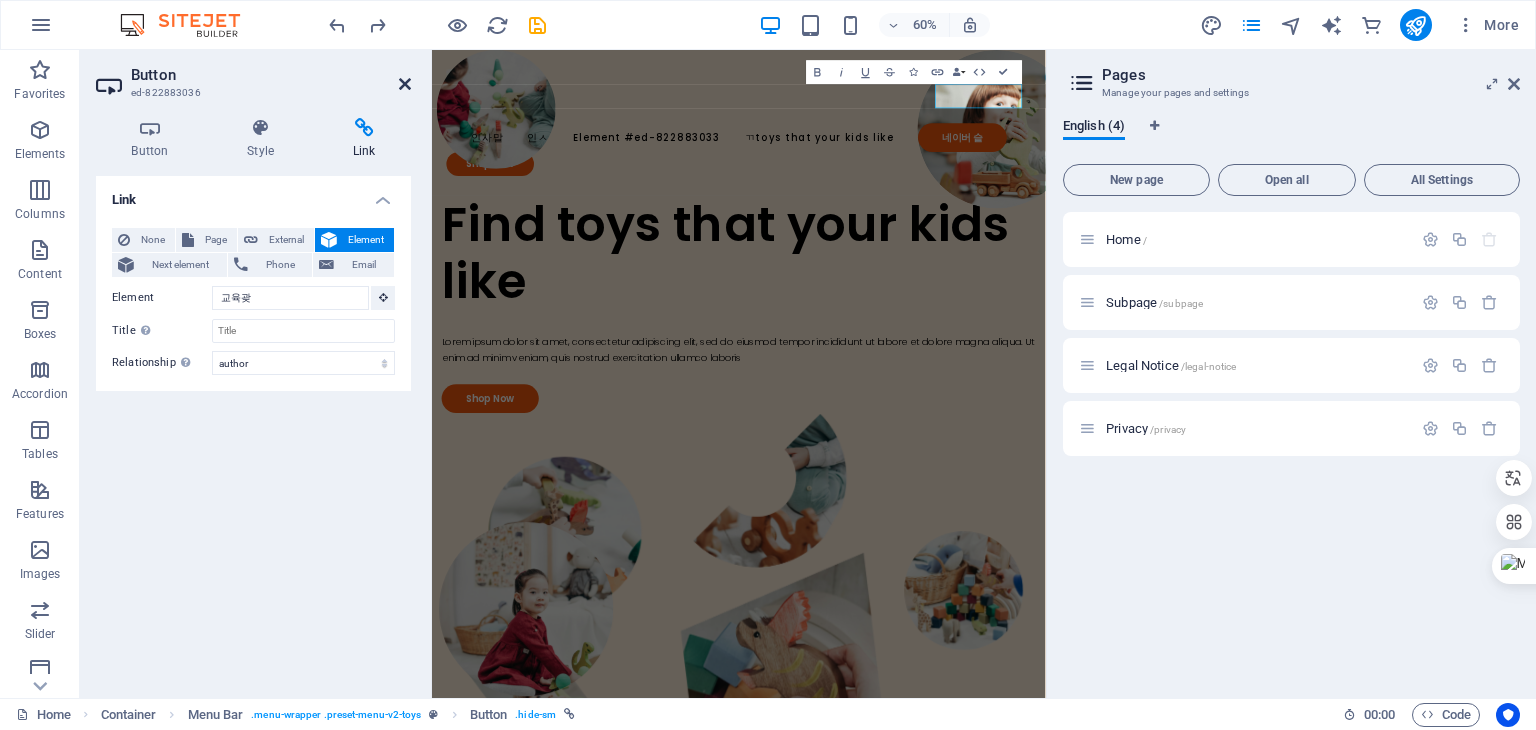 click at bounding box center (405, 84) 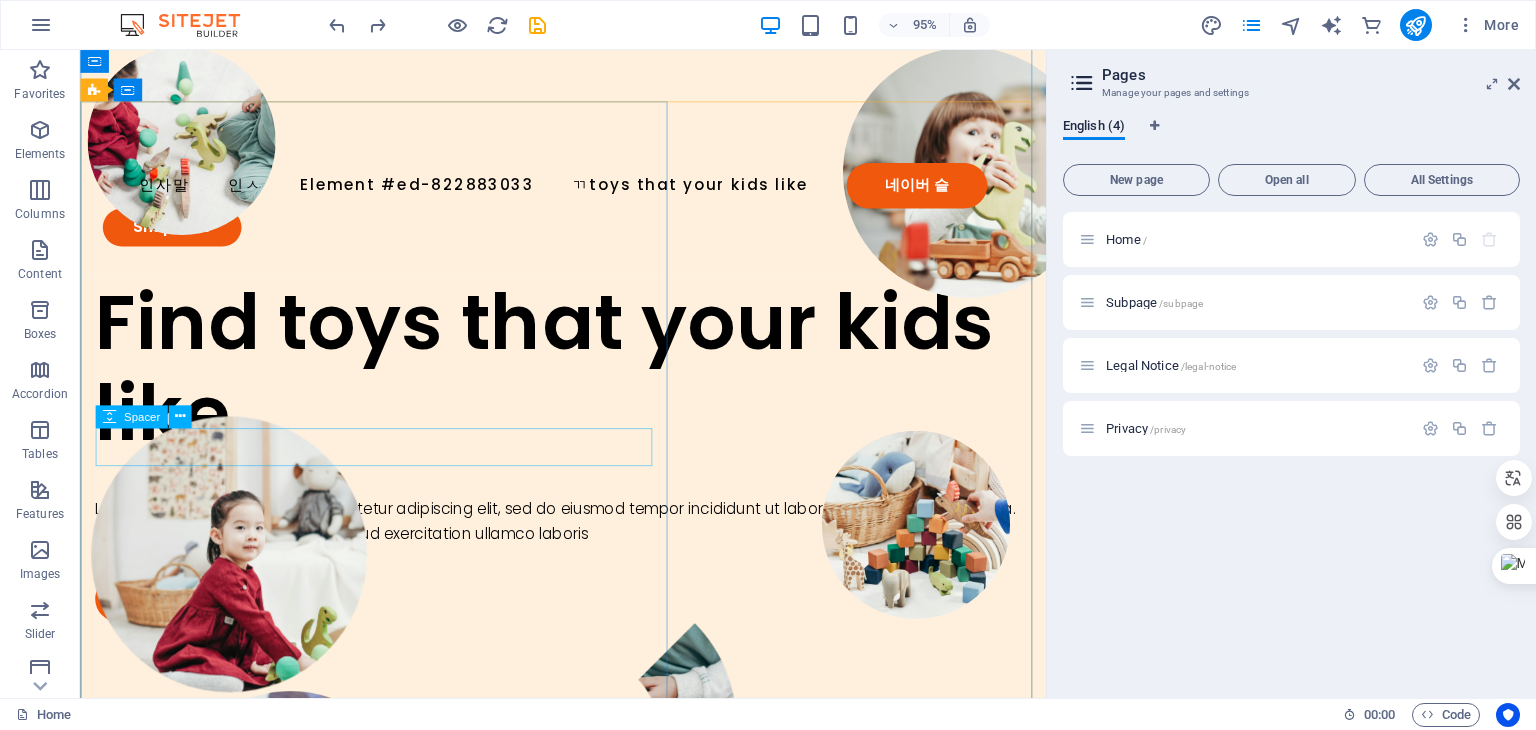 scroll, scrollTop: 0, scrollLeft: 0, axis: both 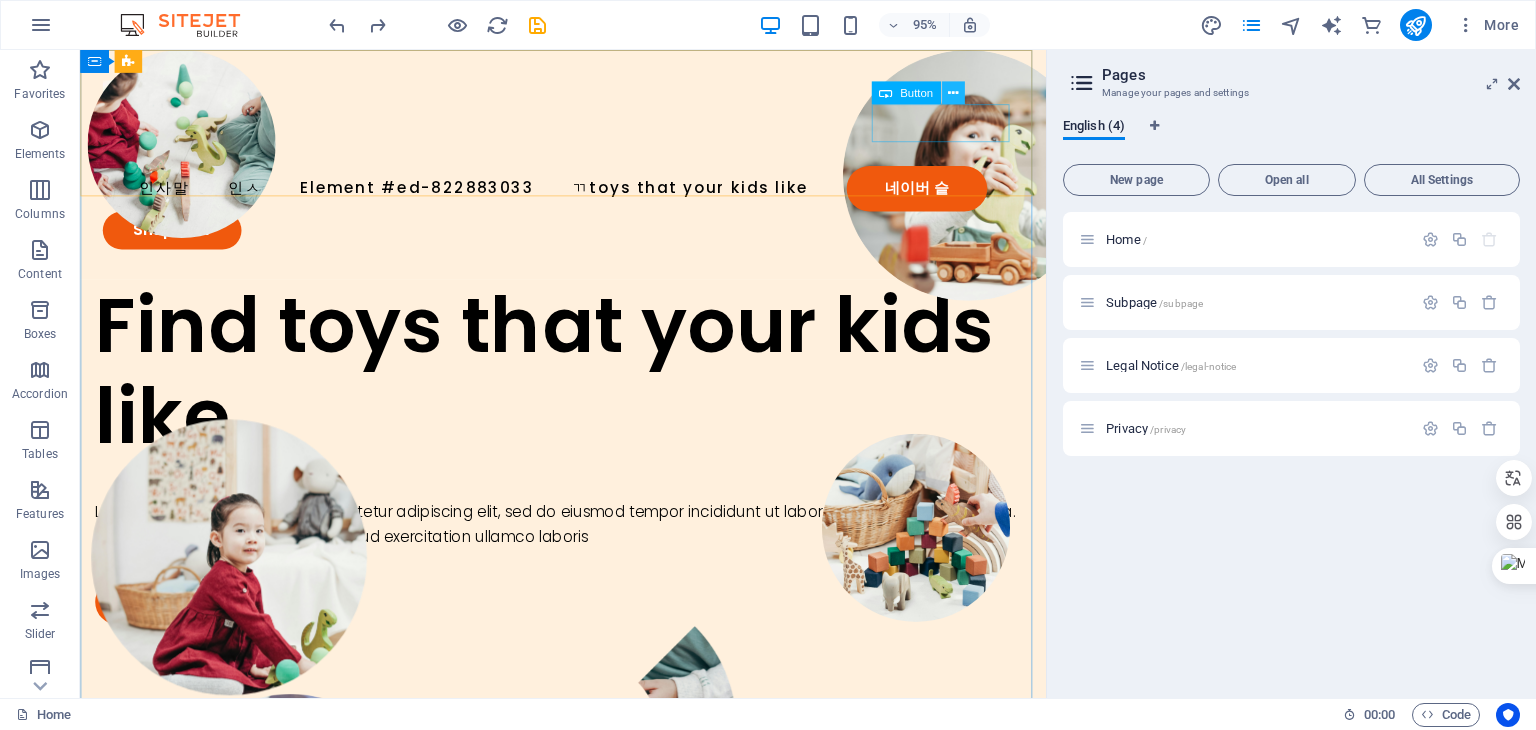 click at bounding box center (952, 93) 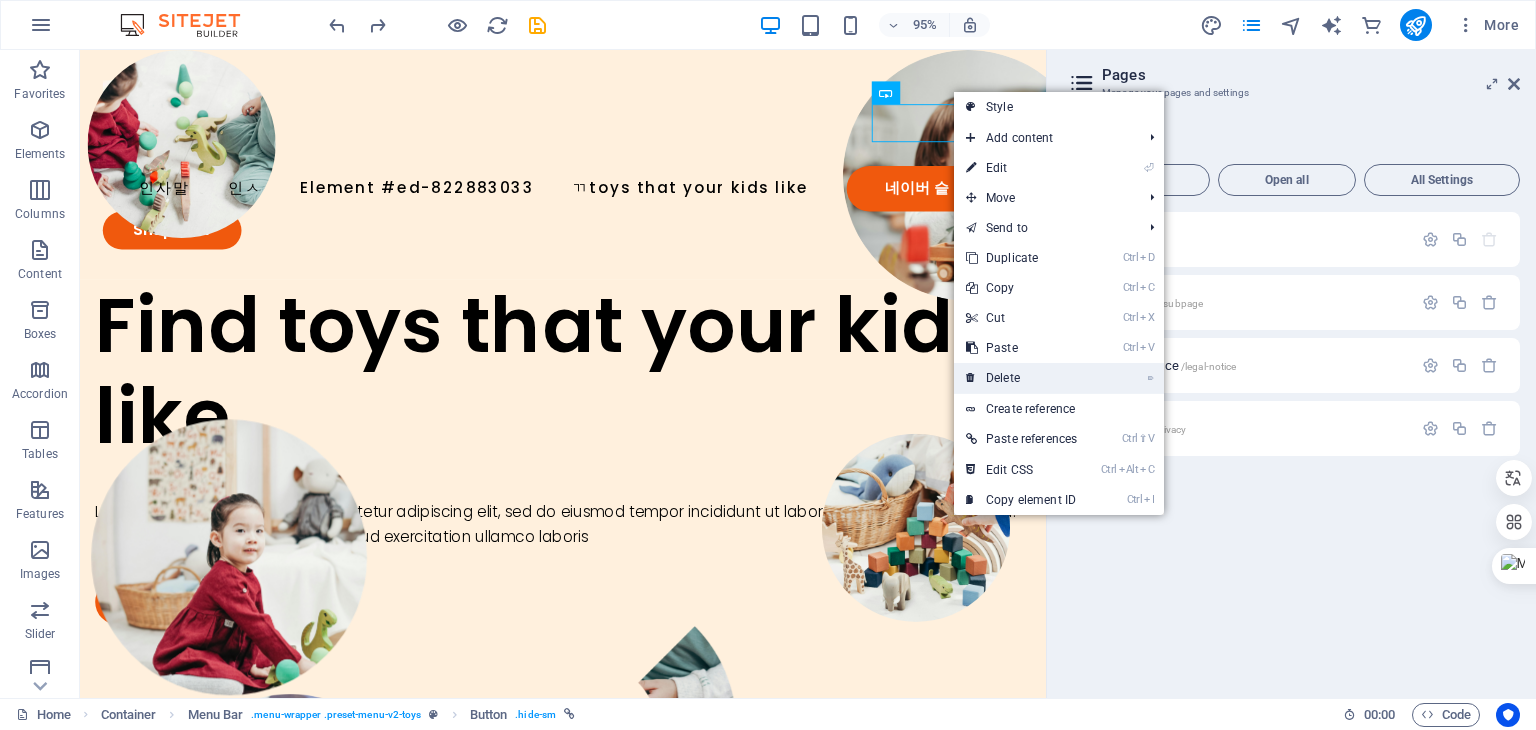 click on "⌦  Delete" at bounding box center (1021, 378) 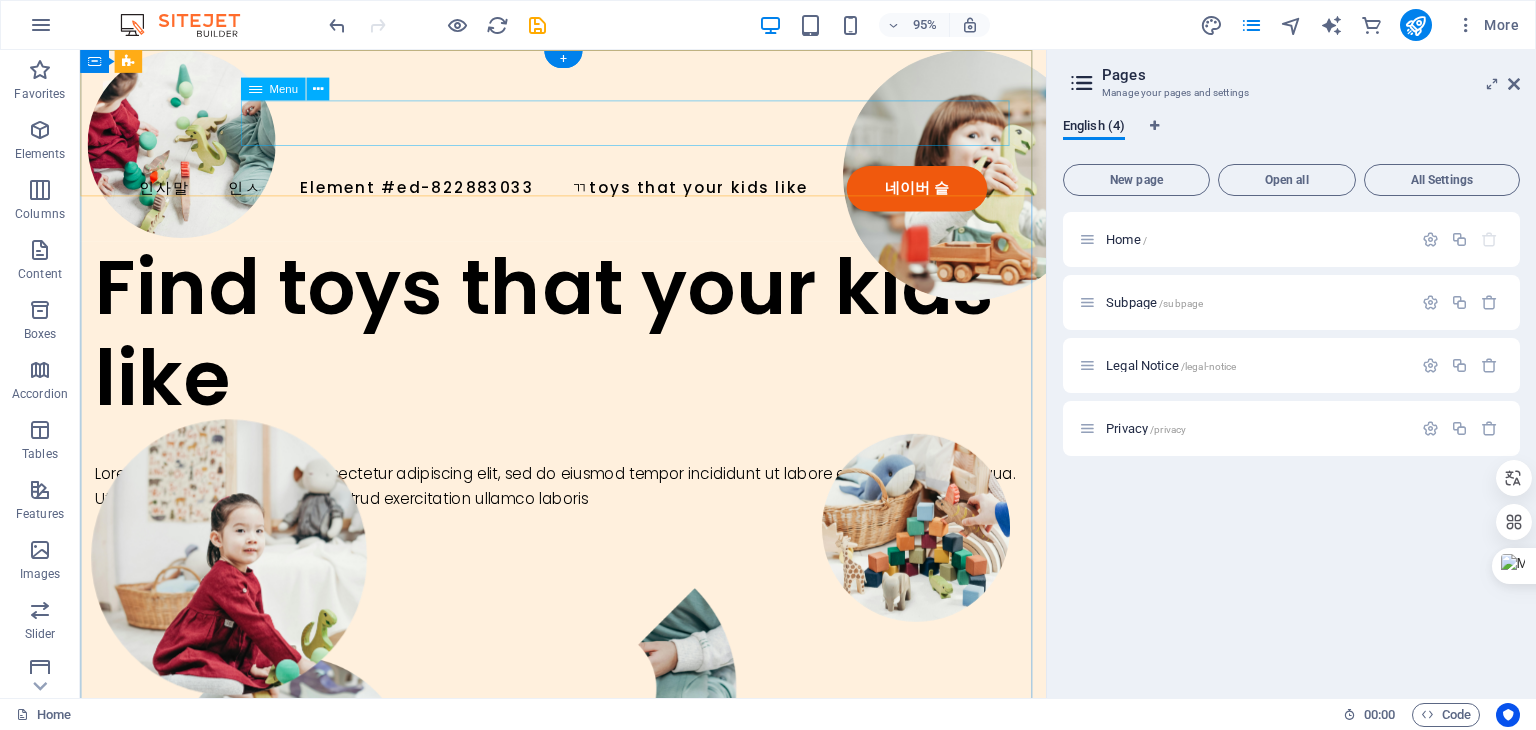 click on "고객지우" at bounding box center (588, 196) 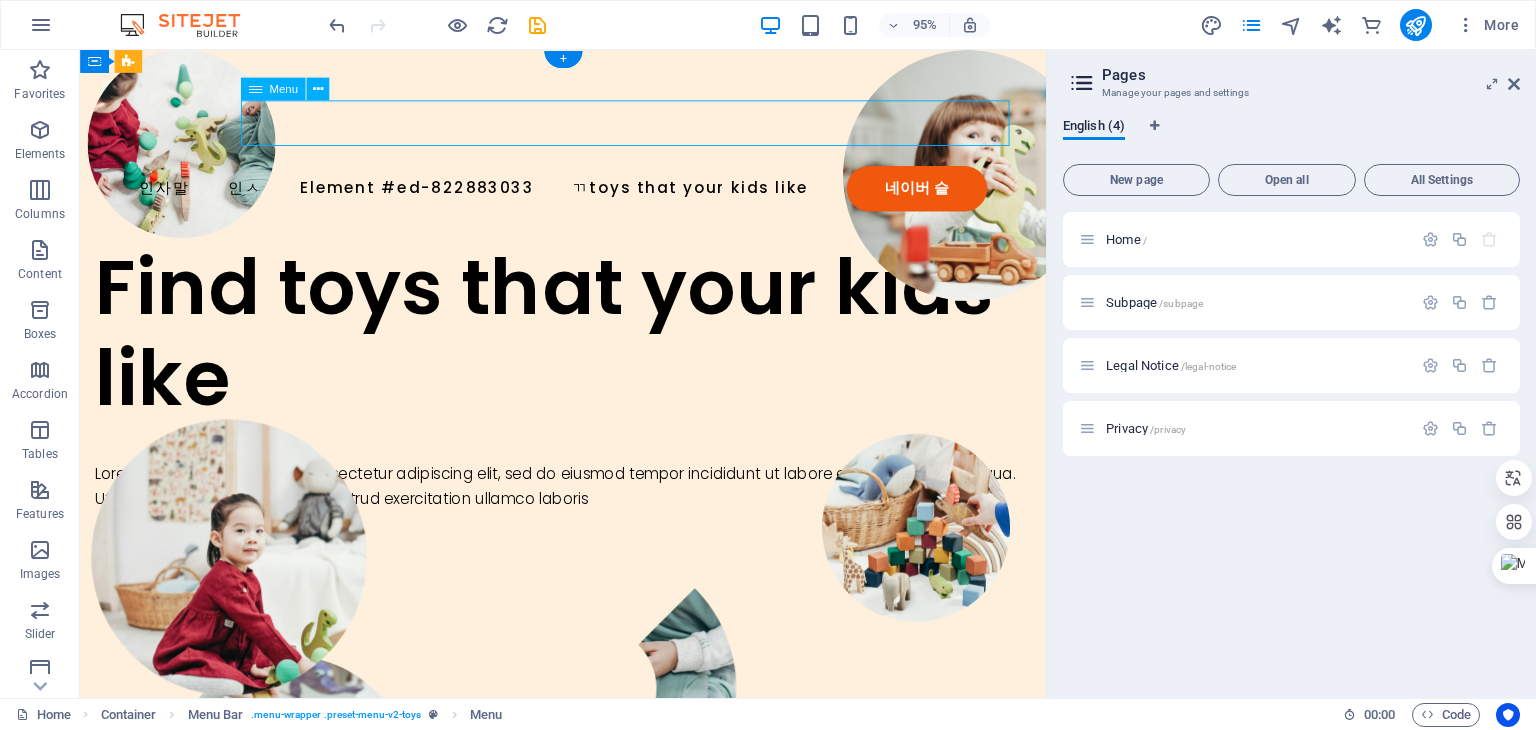 click on "고객지우" at bounding box center (588, 196) 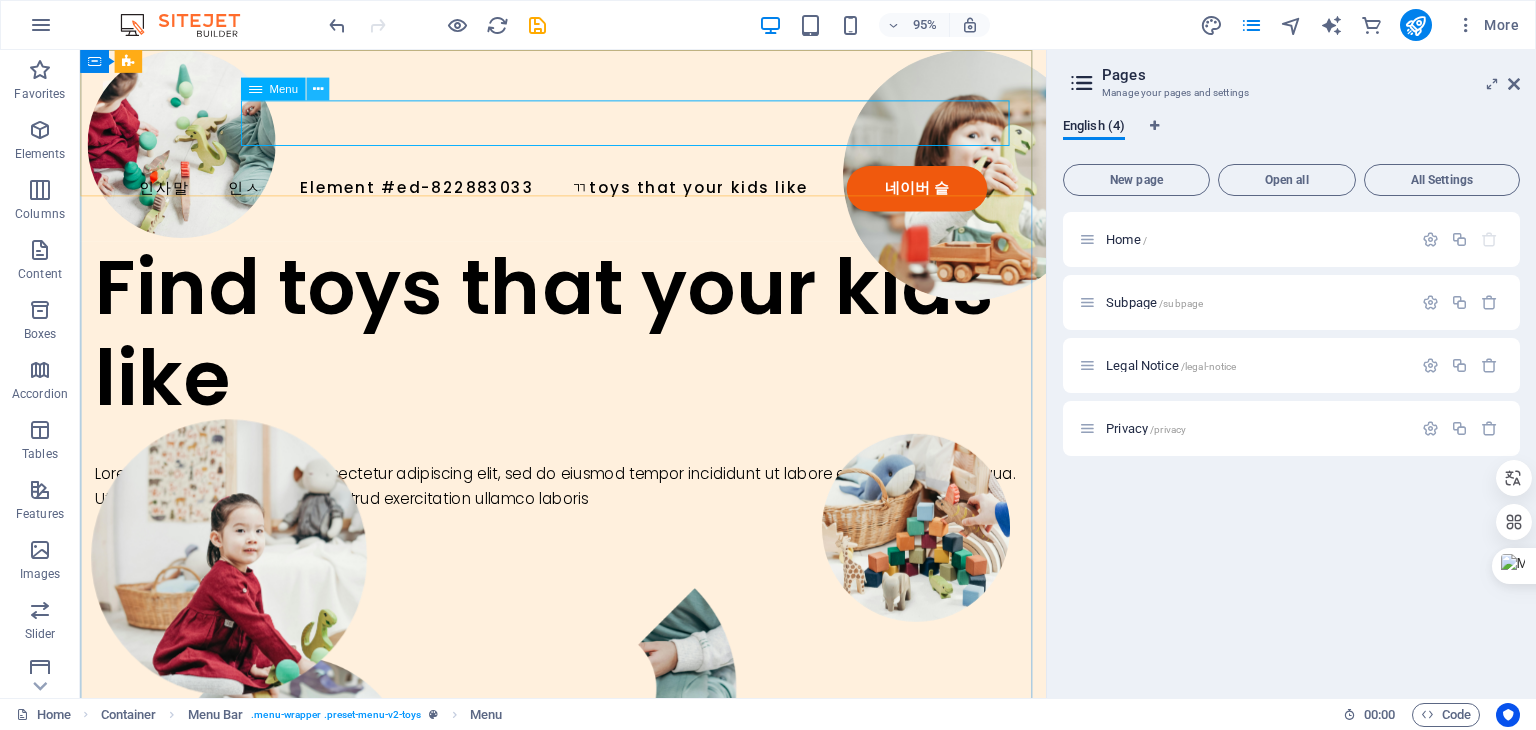 click at bounding box center [317, 89] 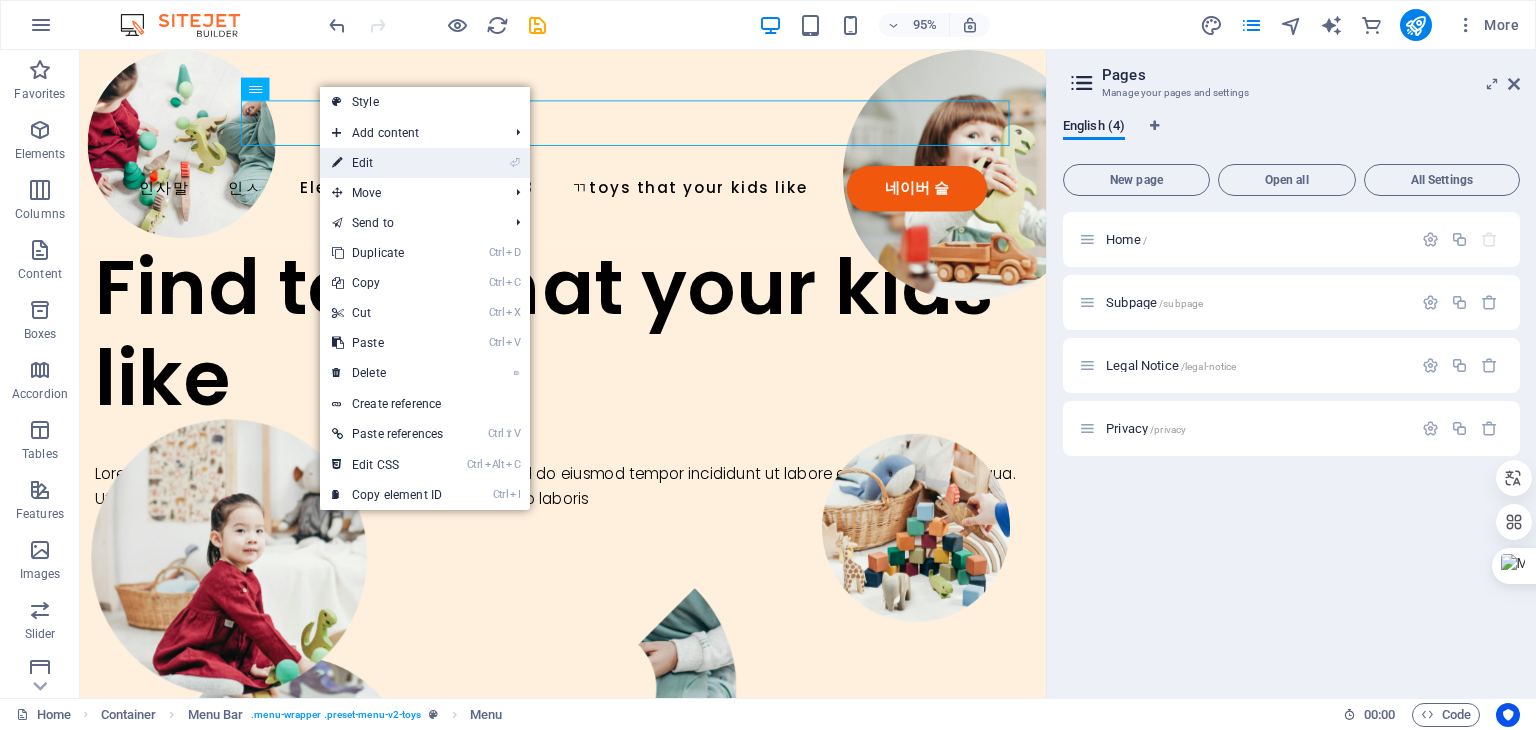 click on "⏎  Edit" at bounding box center [387, 163] 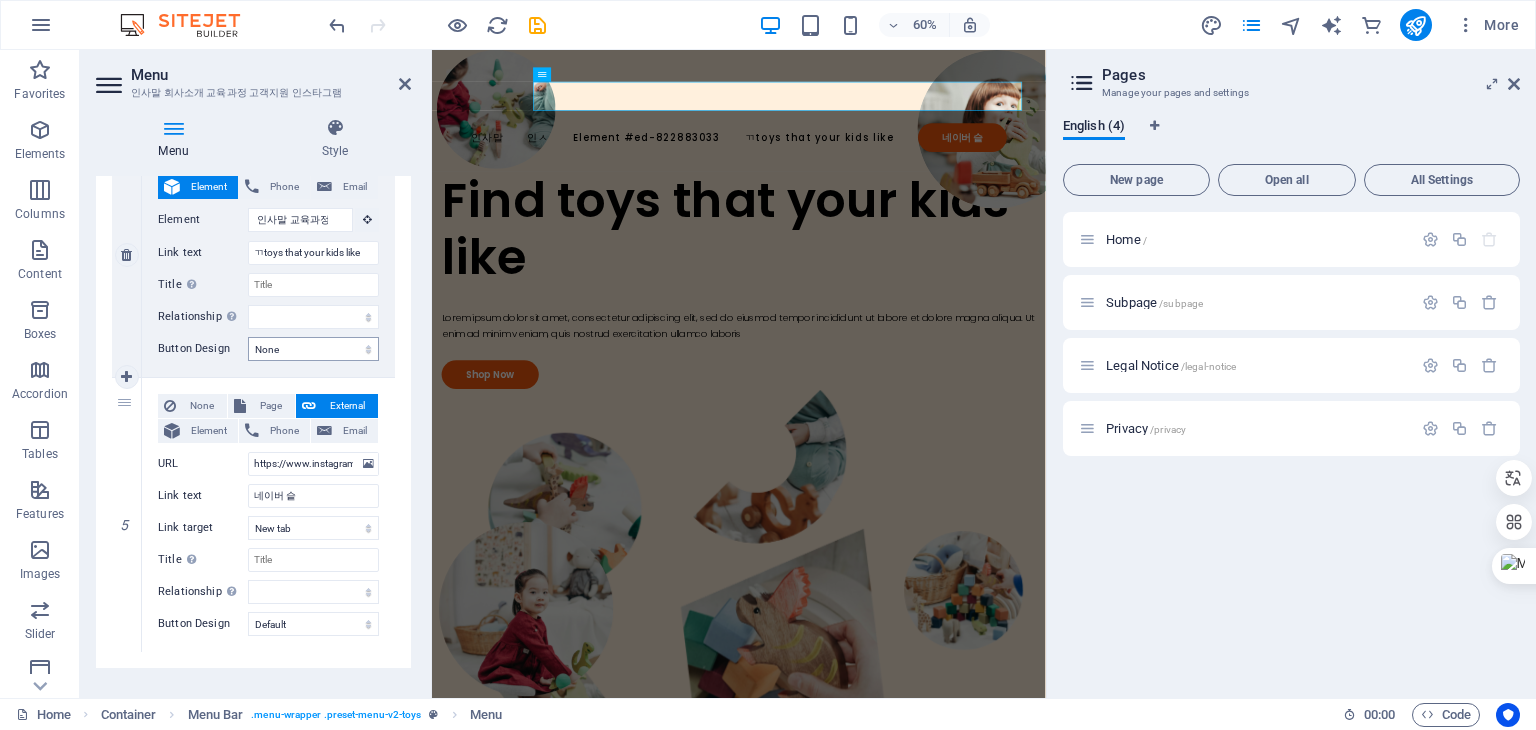 scroll, scrollTop: 989, scrollLeft: 0, axis: vertical 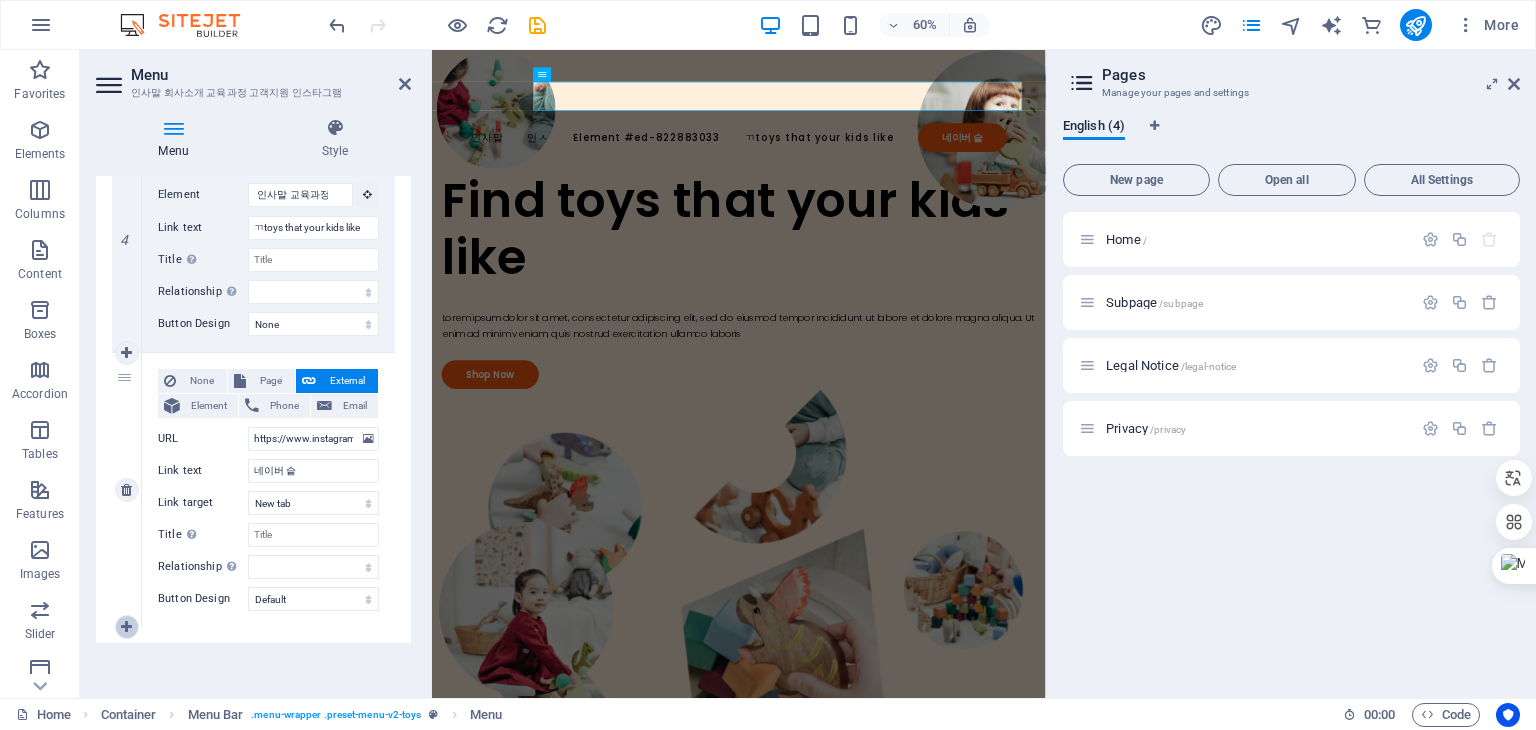 click at bounding box center (126, 627) 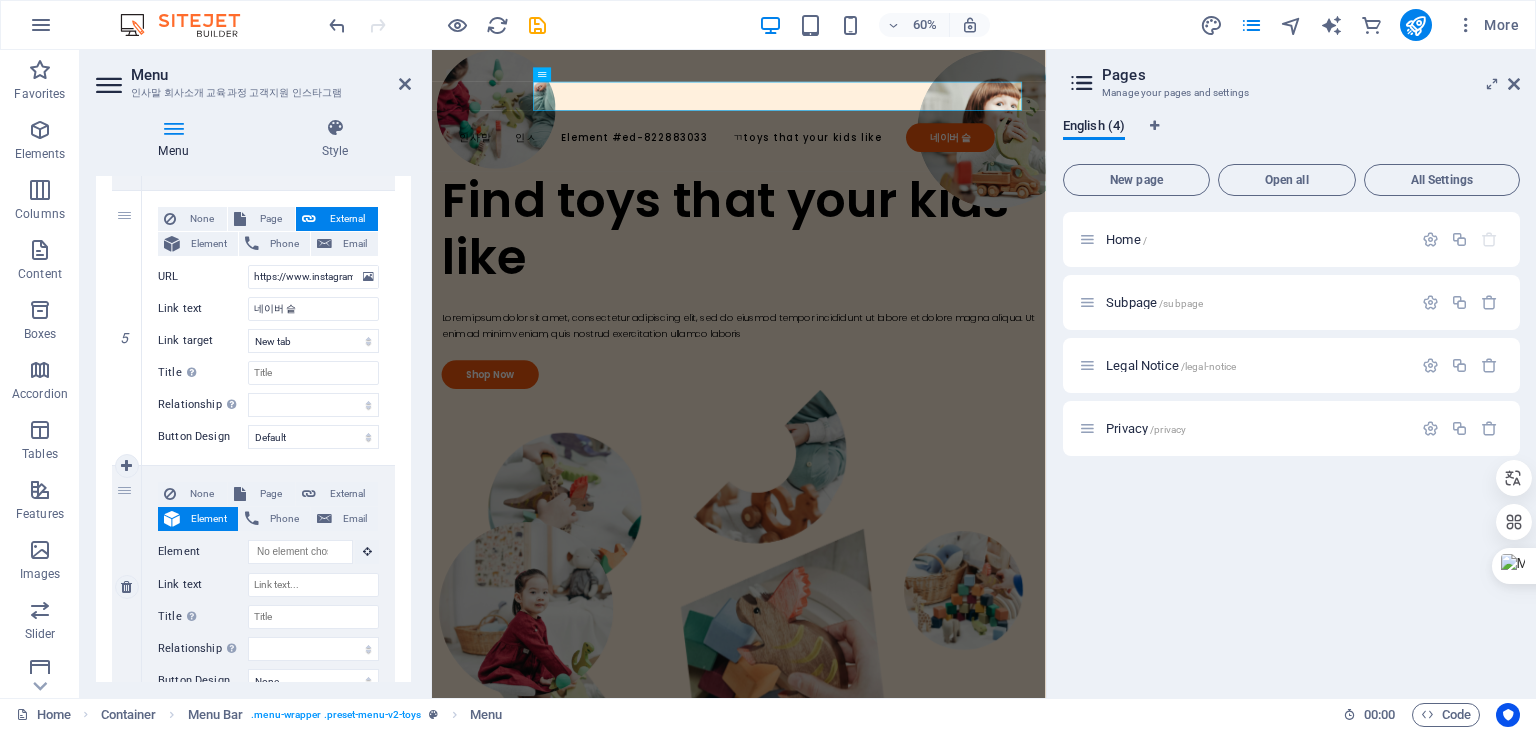 scroll, scrollTop: 1189, scrollLeft: 0, axis: vertical 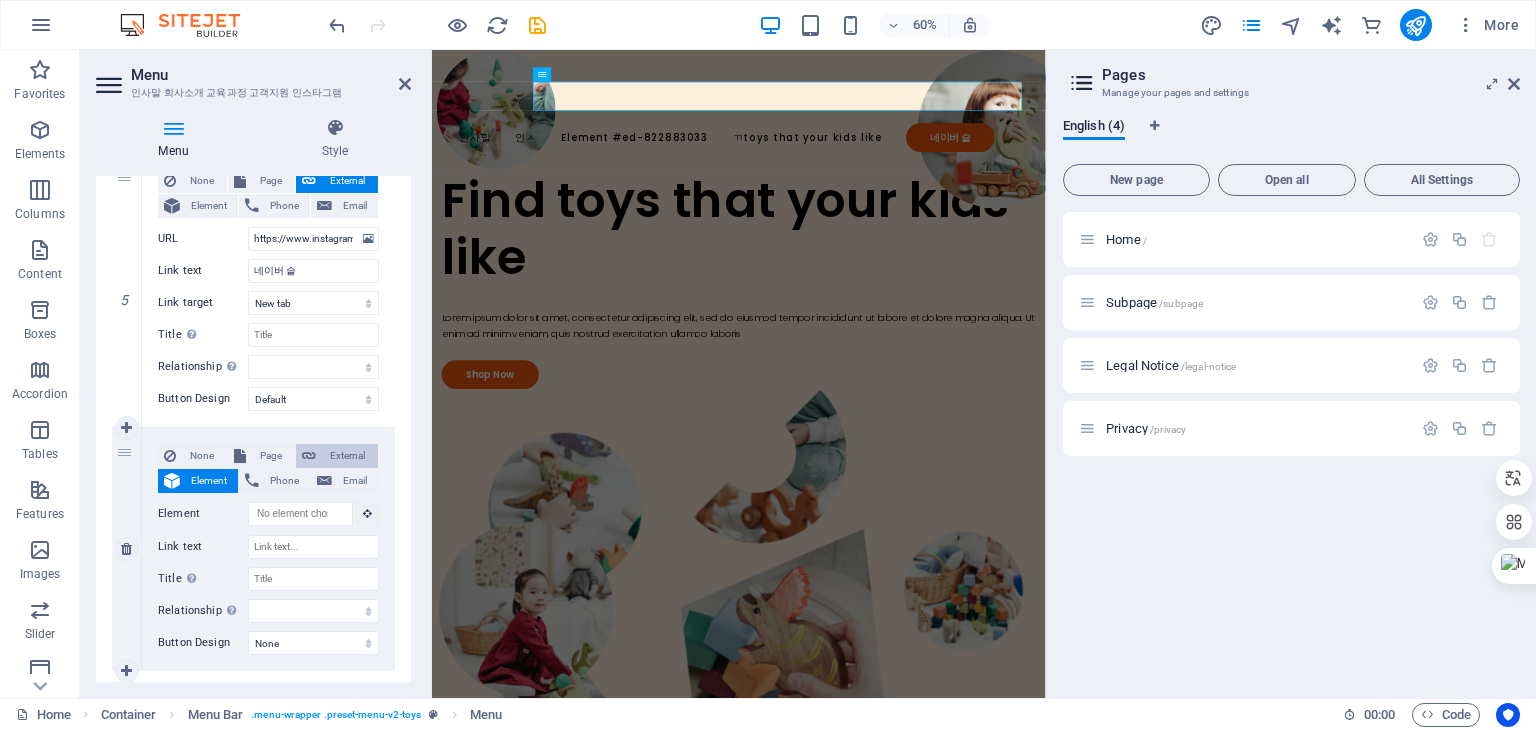 click on "External" at bounding box center [347, 456] 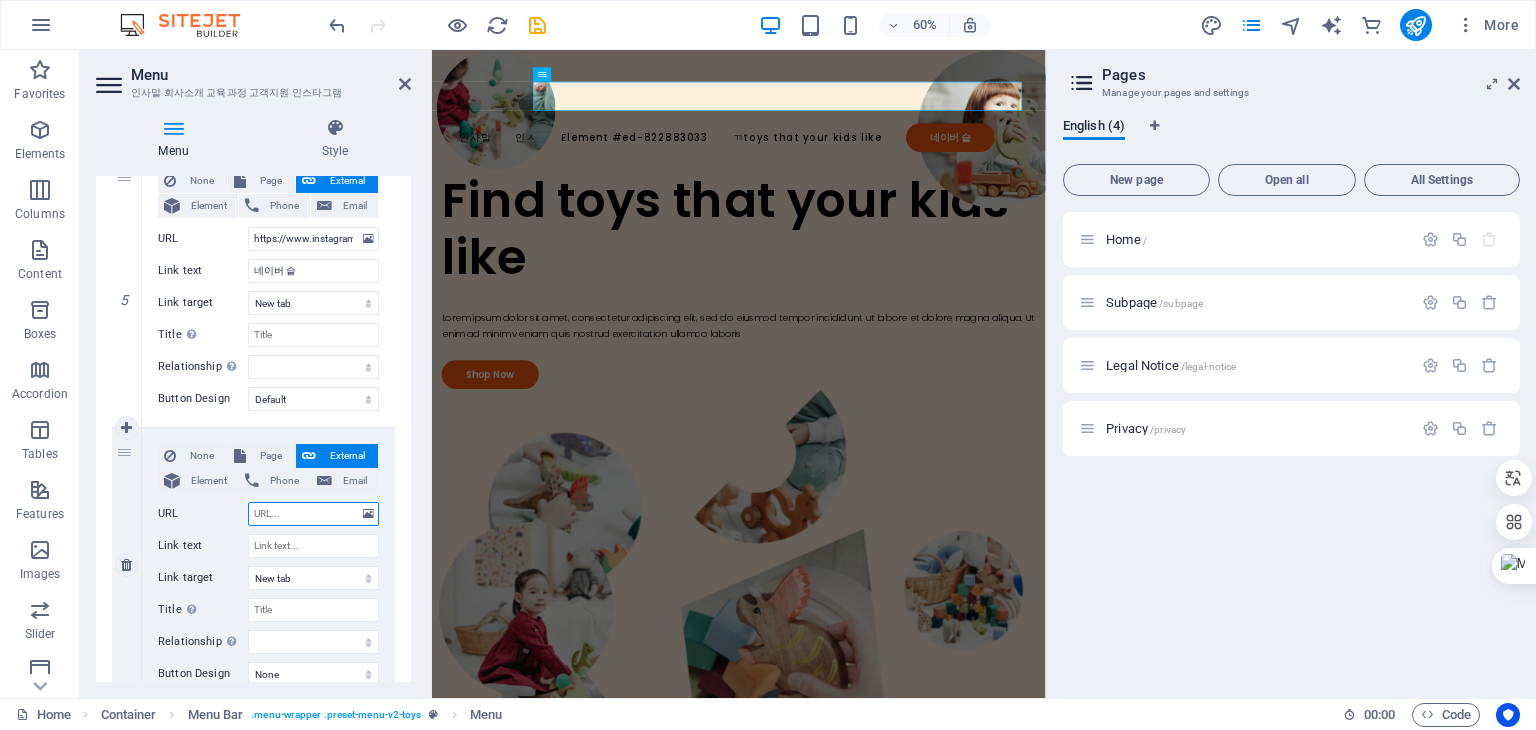 click on "URL" at bounding box center [313, 514] 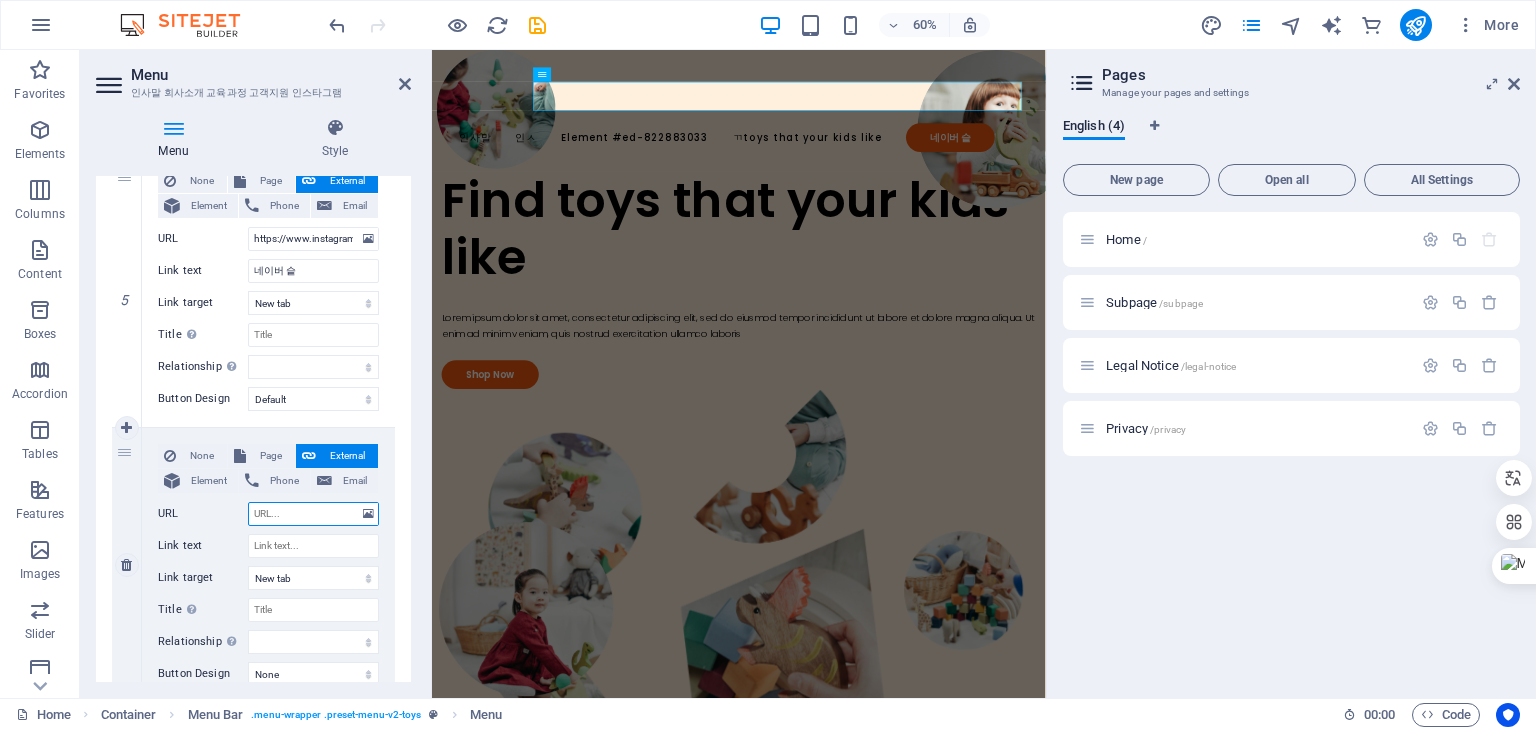 paste on "Fintoys that your kids like" 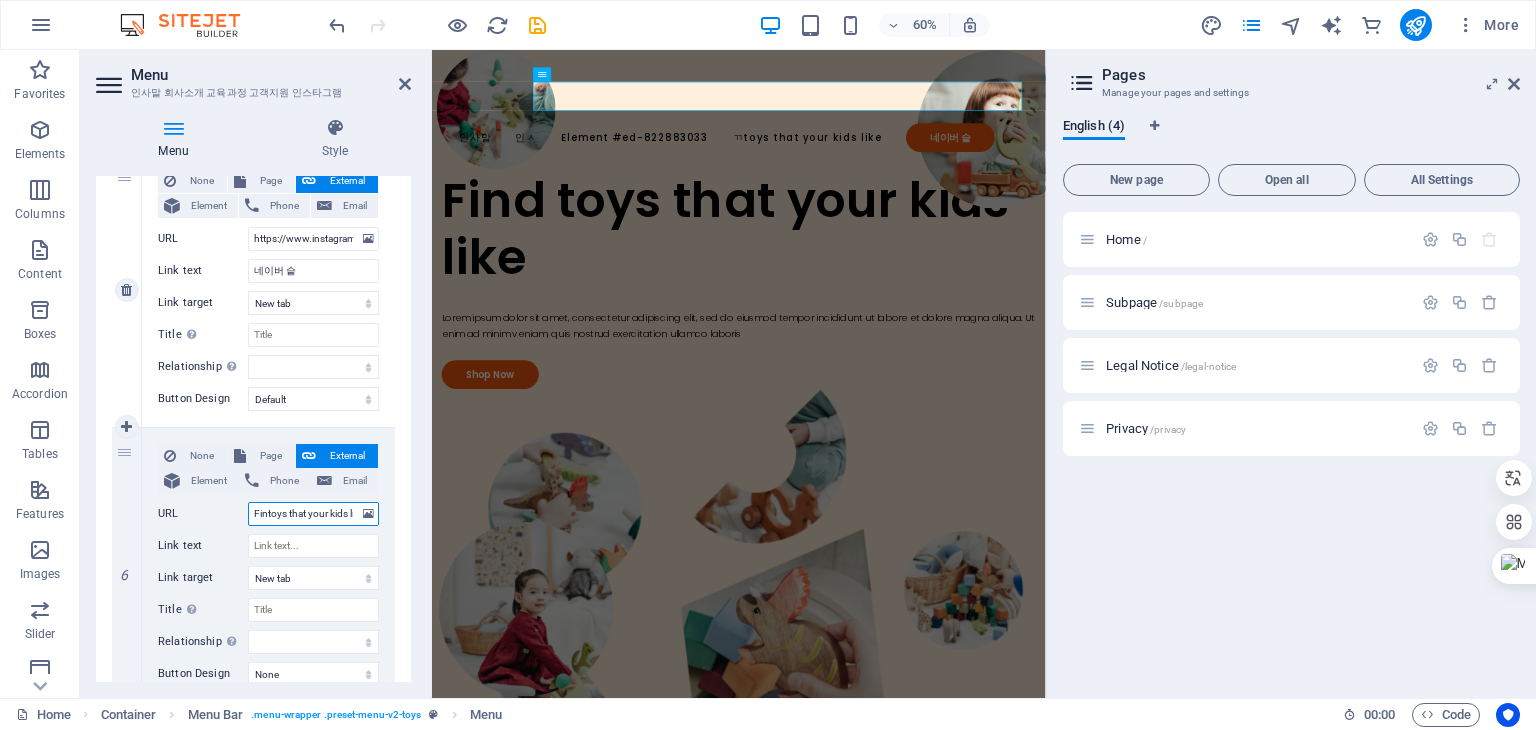 scroll, scrollTop: 0, scrollLeft: 58, axis: horizontal 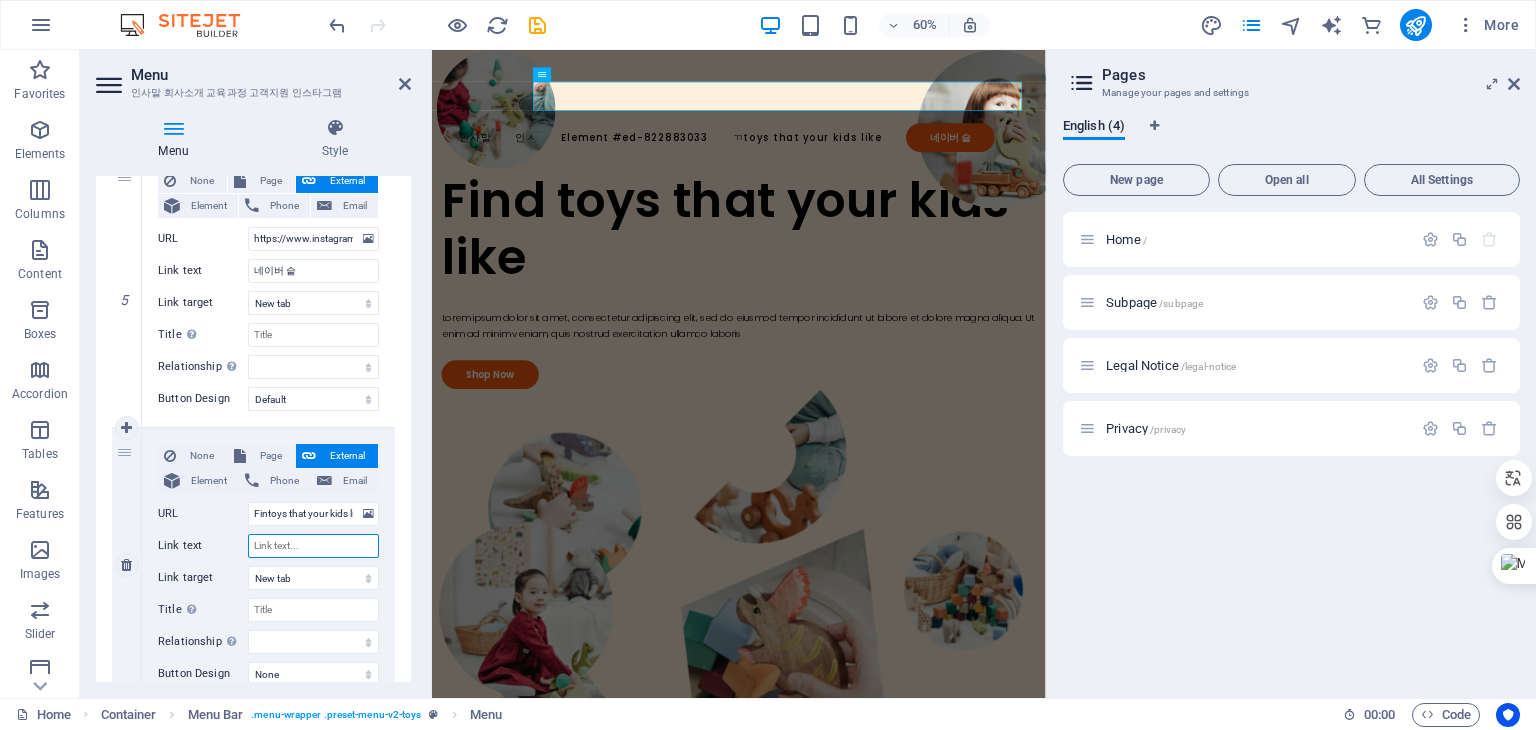 click on "Link text" at bounding box center [313, 546] 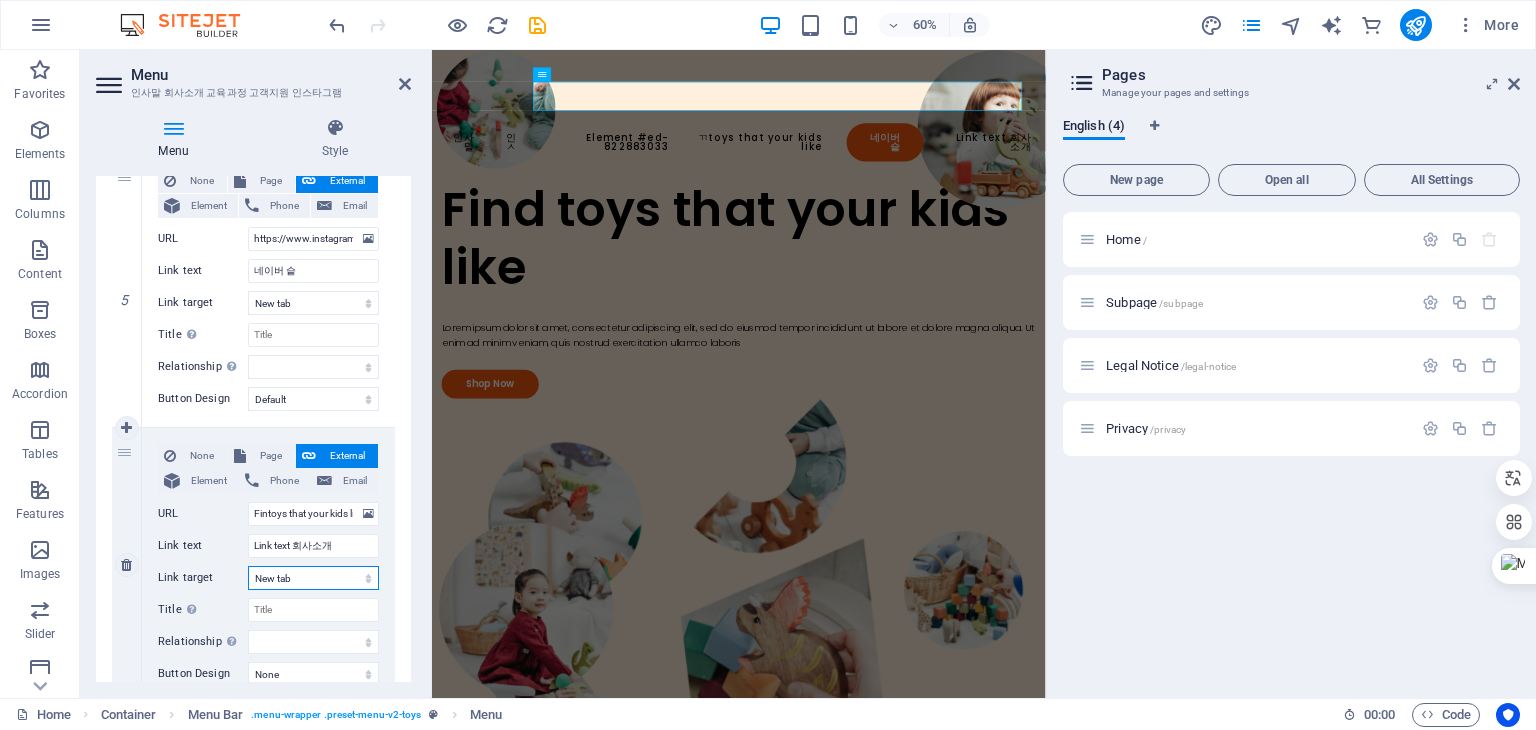 click on "New tab Same tab Overlay" at bounding box center (313, 578) 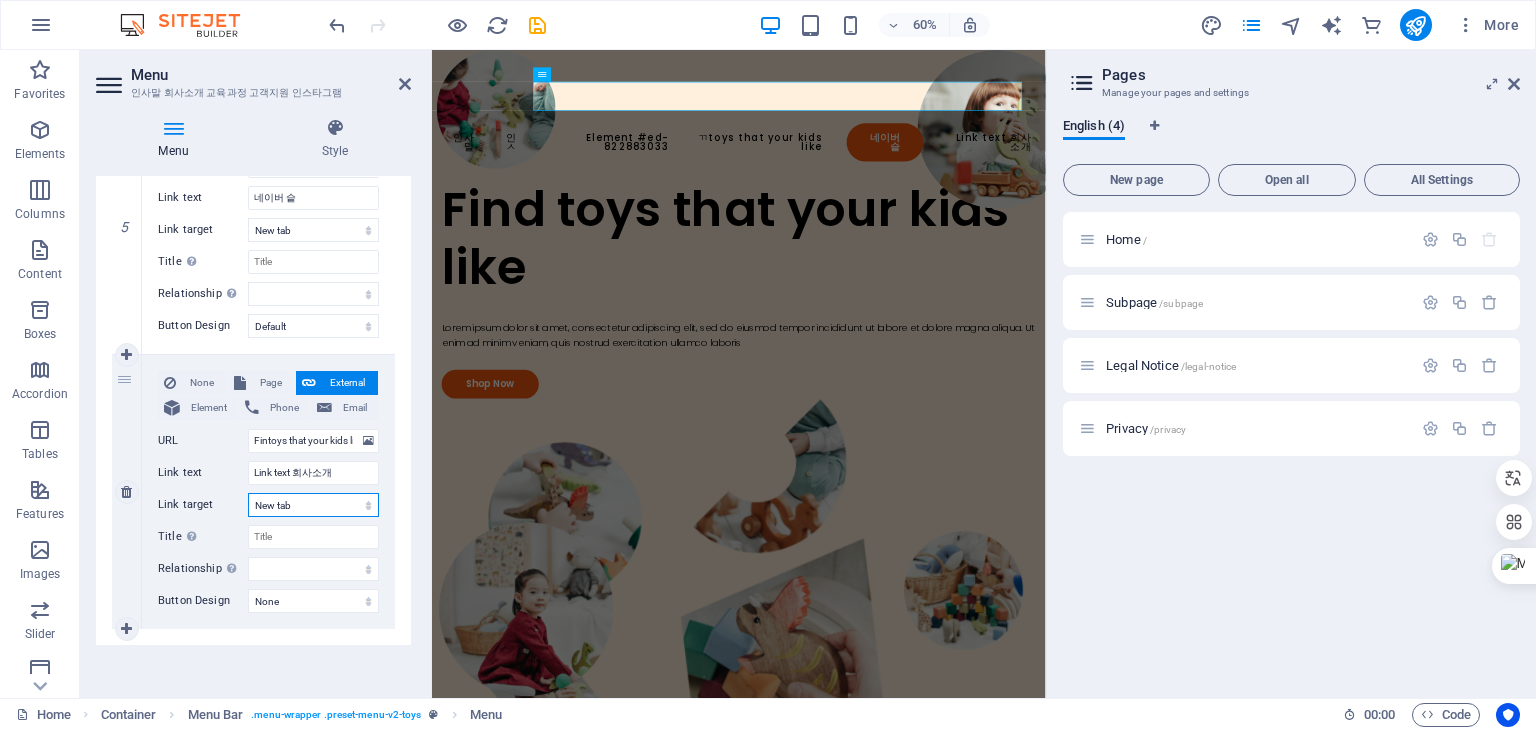 scroll, scrollTop: 1264, scrollLeft: 0, axis: vertical 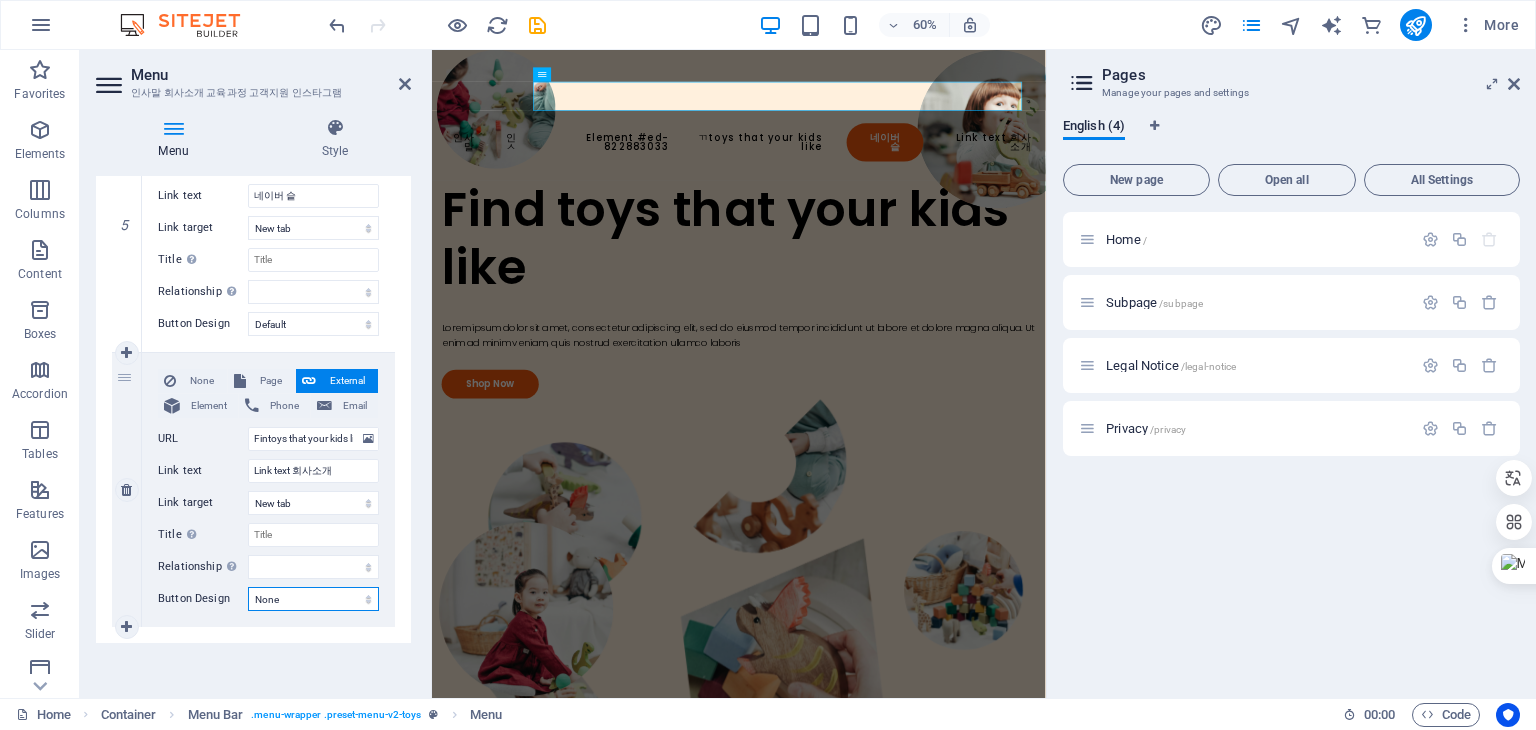 click on "None Default Primary Secondary" at bounding box center (313, 599) 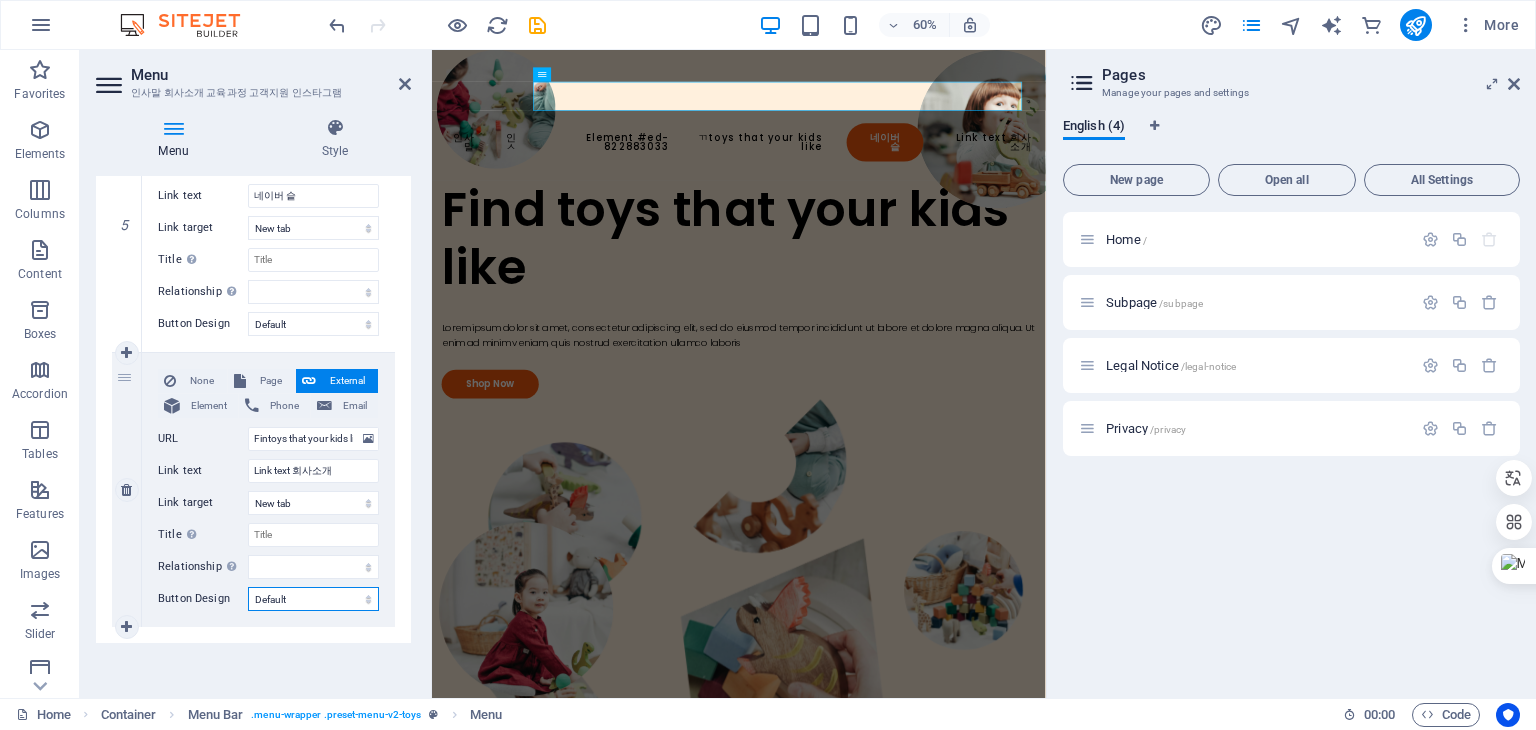 click on "None Default Primary Secondary" at bounding box center (313, 599) 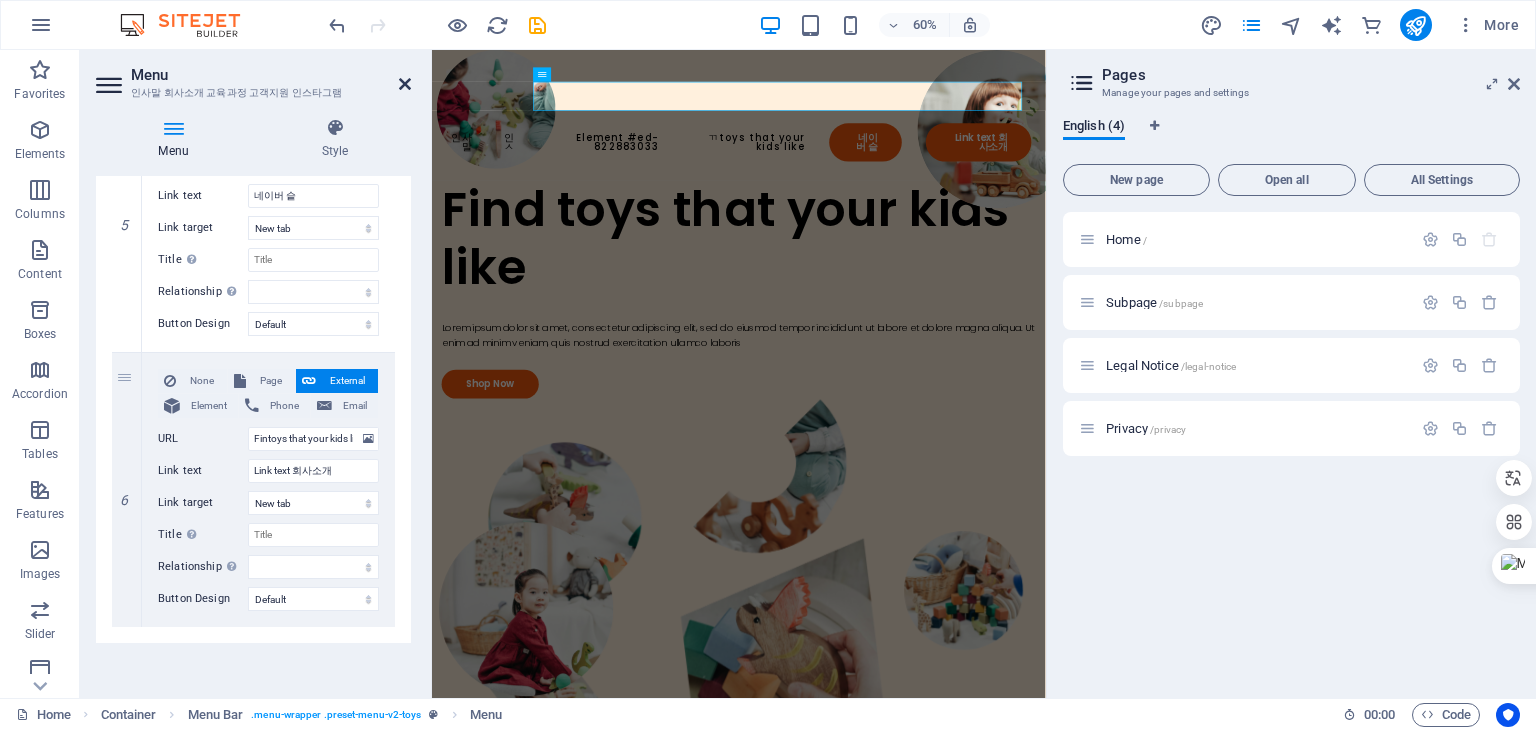 click at bounding box center [405, 84] 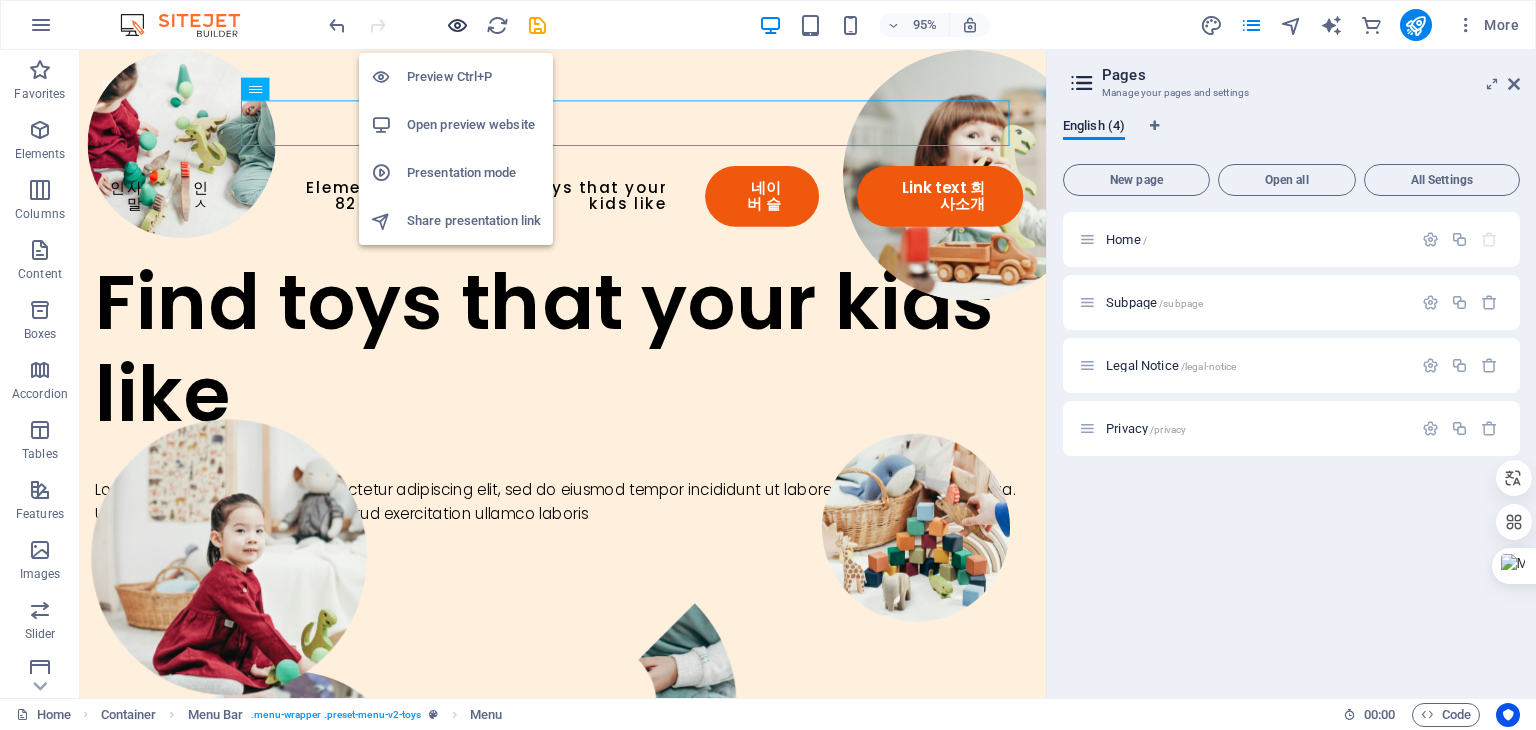 click at bounding box center (457, 25) 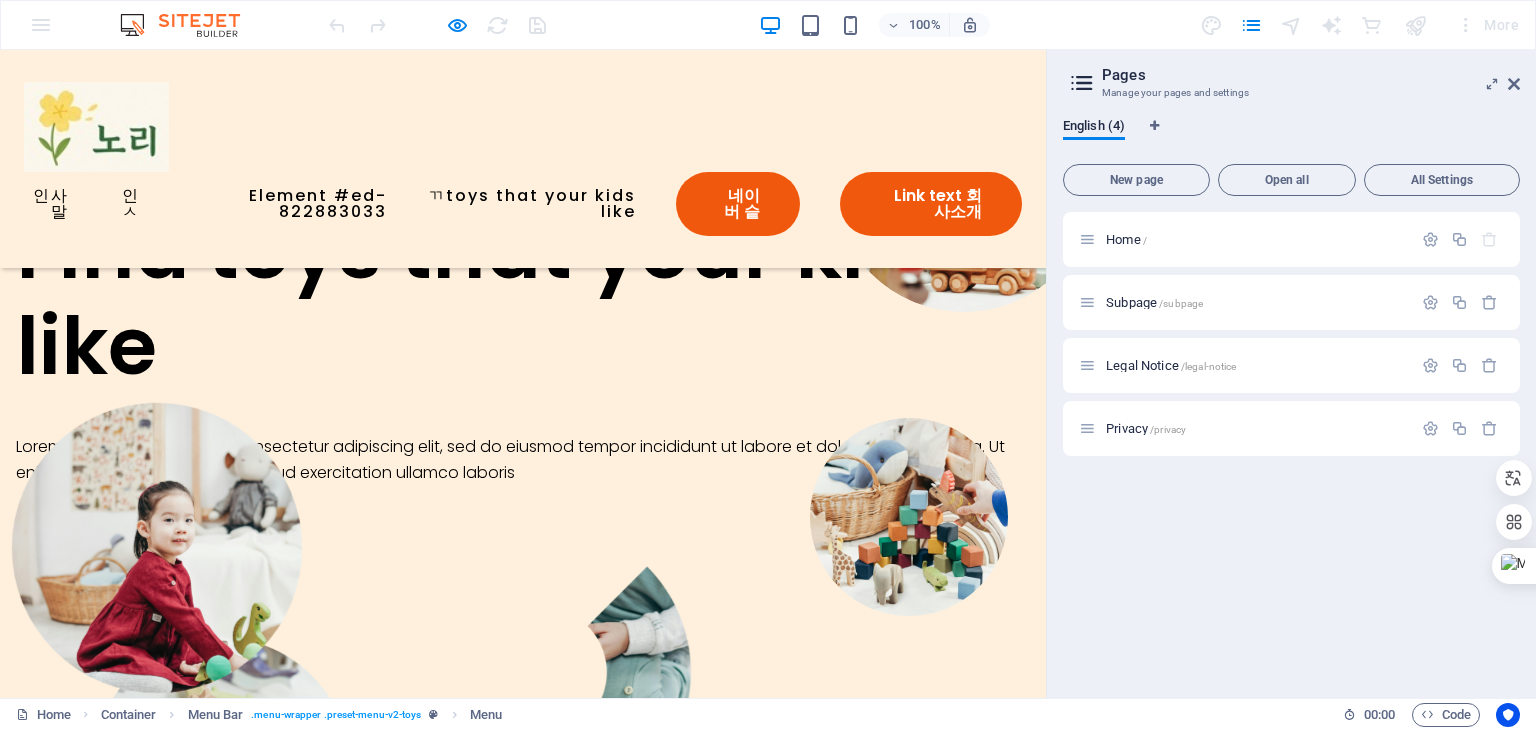 scroll, scrollTop: 0, scrollLeft: 0, axis: both 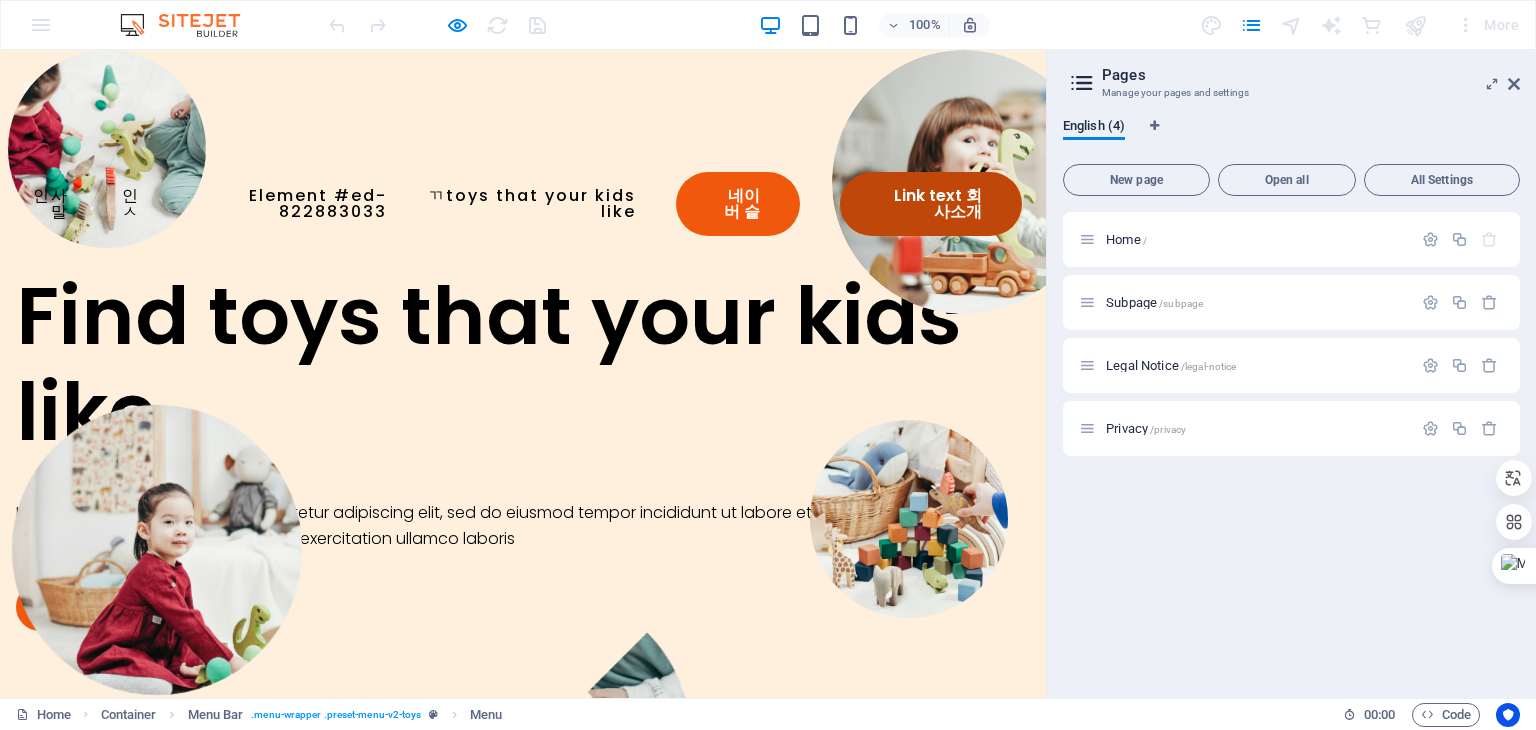 click on "Link text 회사소개" at bounding box center (931, 204) 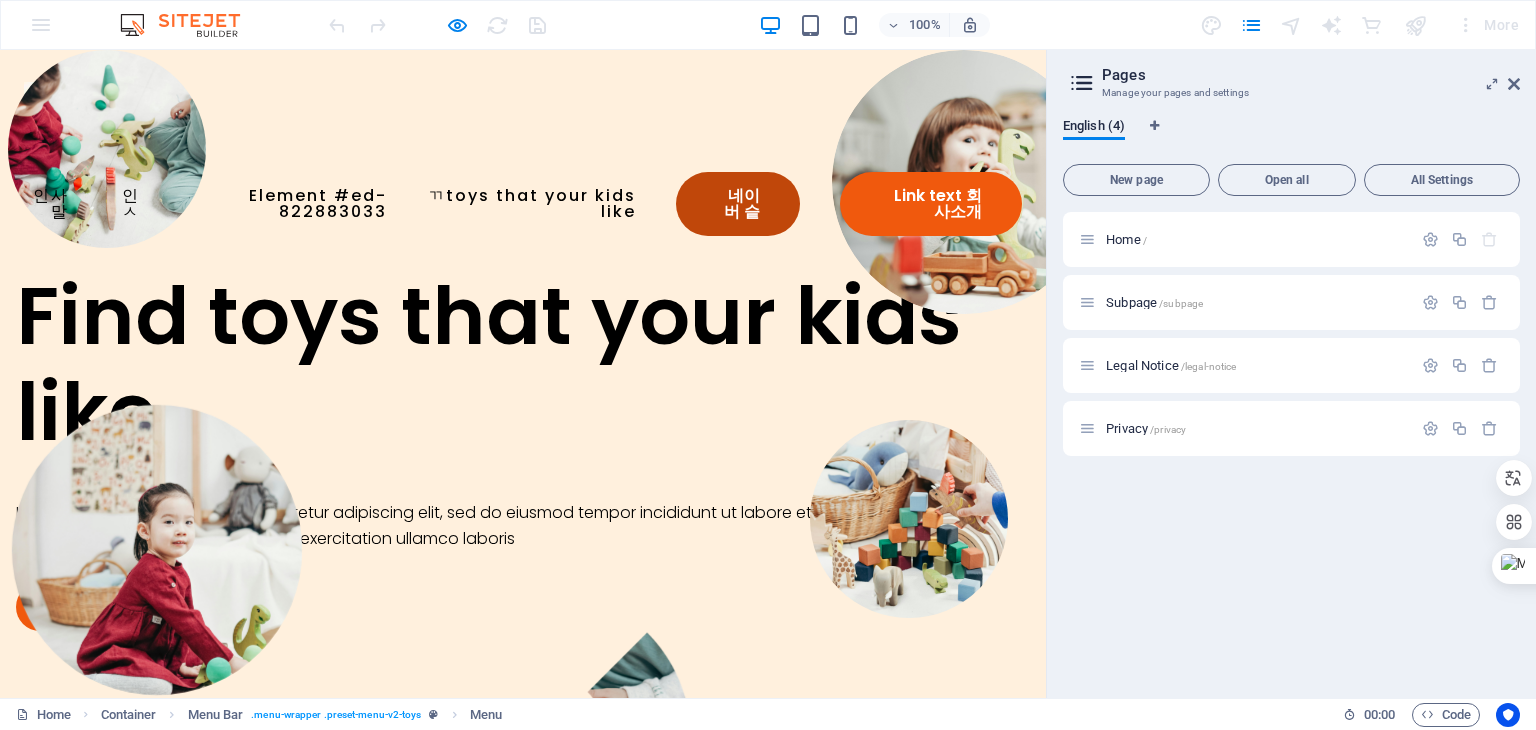 click on "네이버 슽" at bounding box center (738, 204) 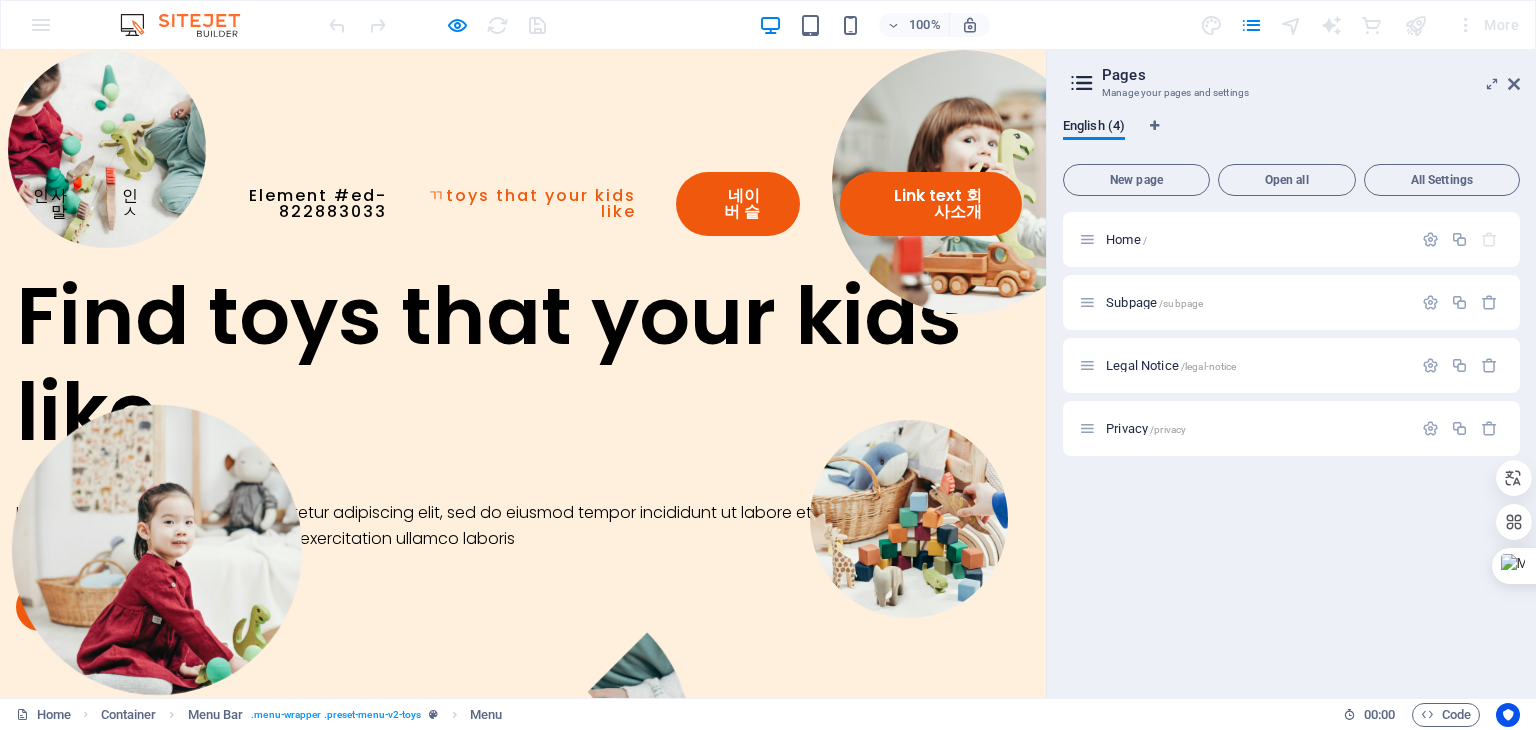 click on "ㄲtoys that your kids like" at bounding box center (531, 204) 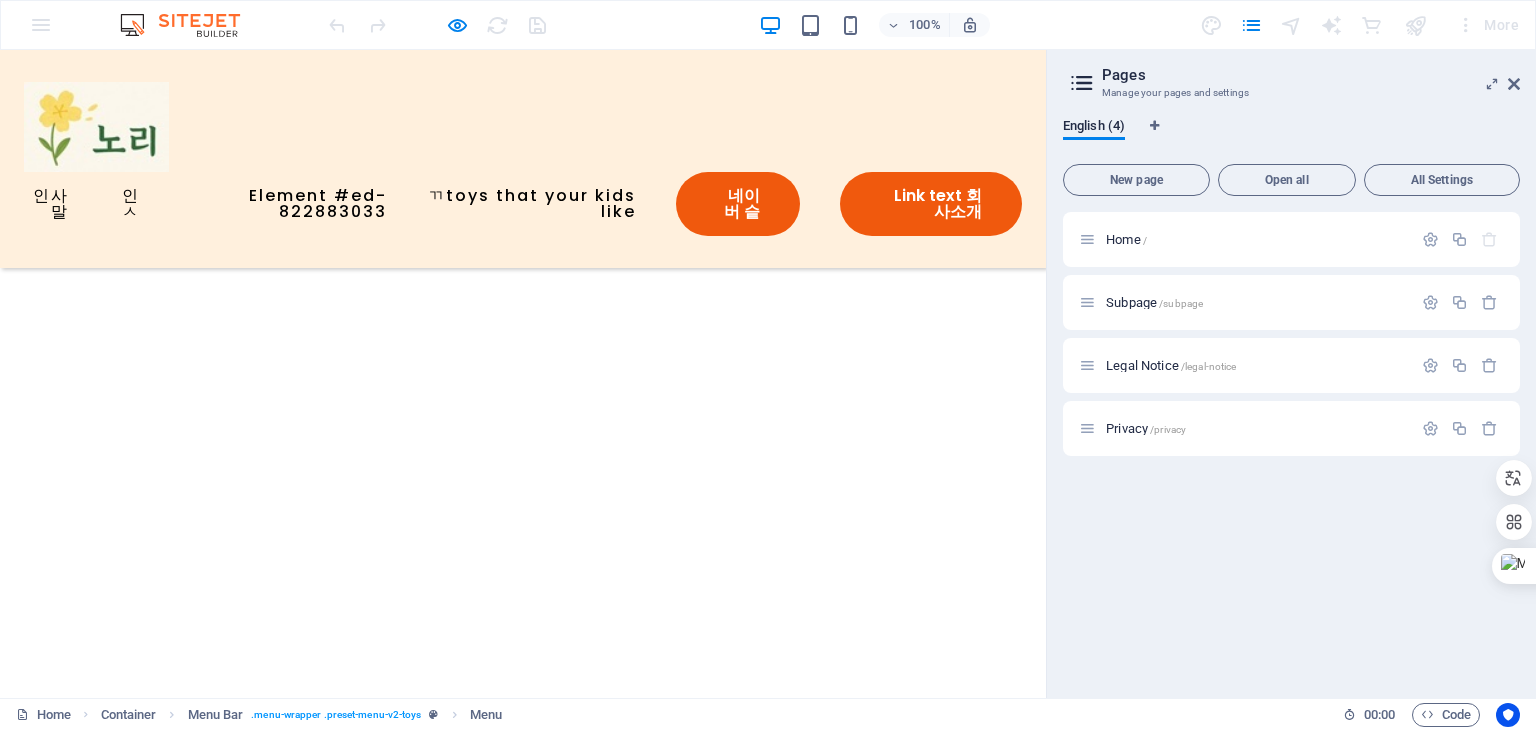 scroll, scrollTop: 1630, scrollLeft: 0, axis: vertical 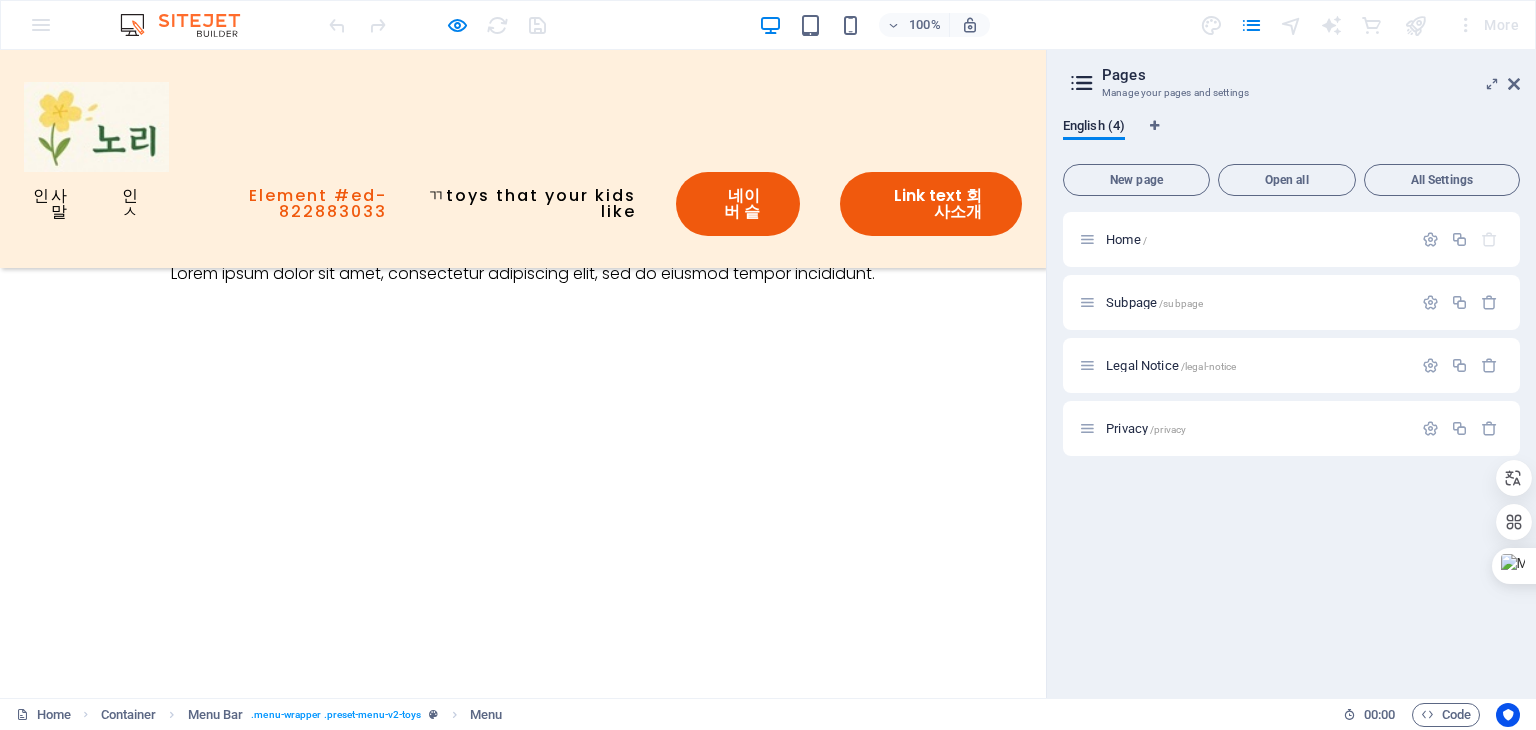 click on "Element #ed-822883033" at bounding box center (283, 204) 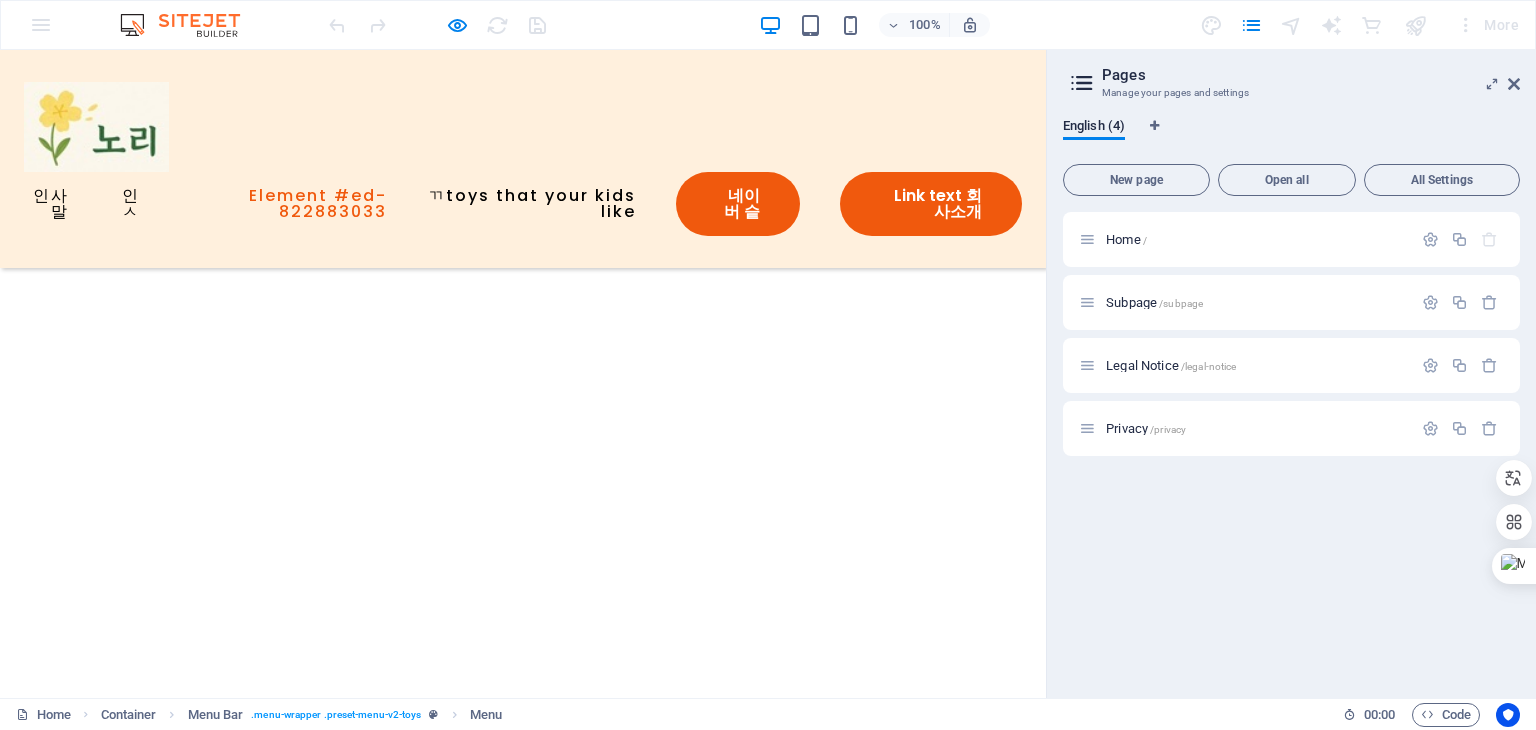 scroll, scrollTop: 1981, scrollLeft: 0, axis: vertical 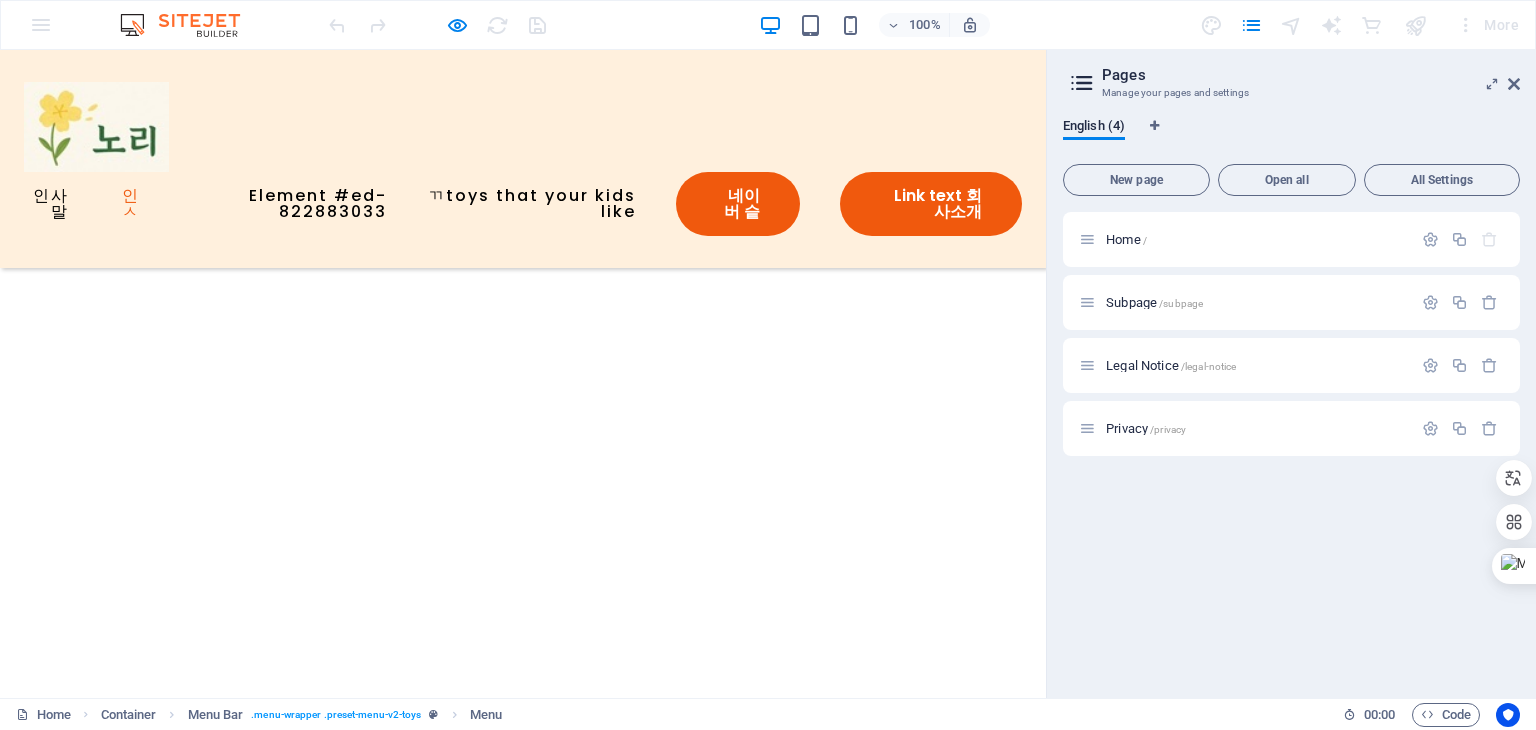 click on "인ㅅ" at bounding box center (124, 204) 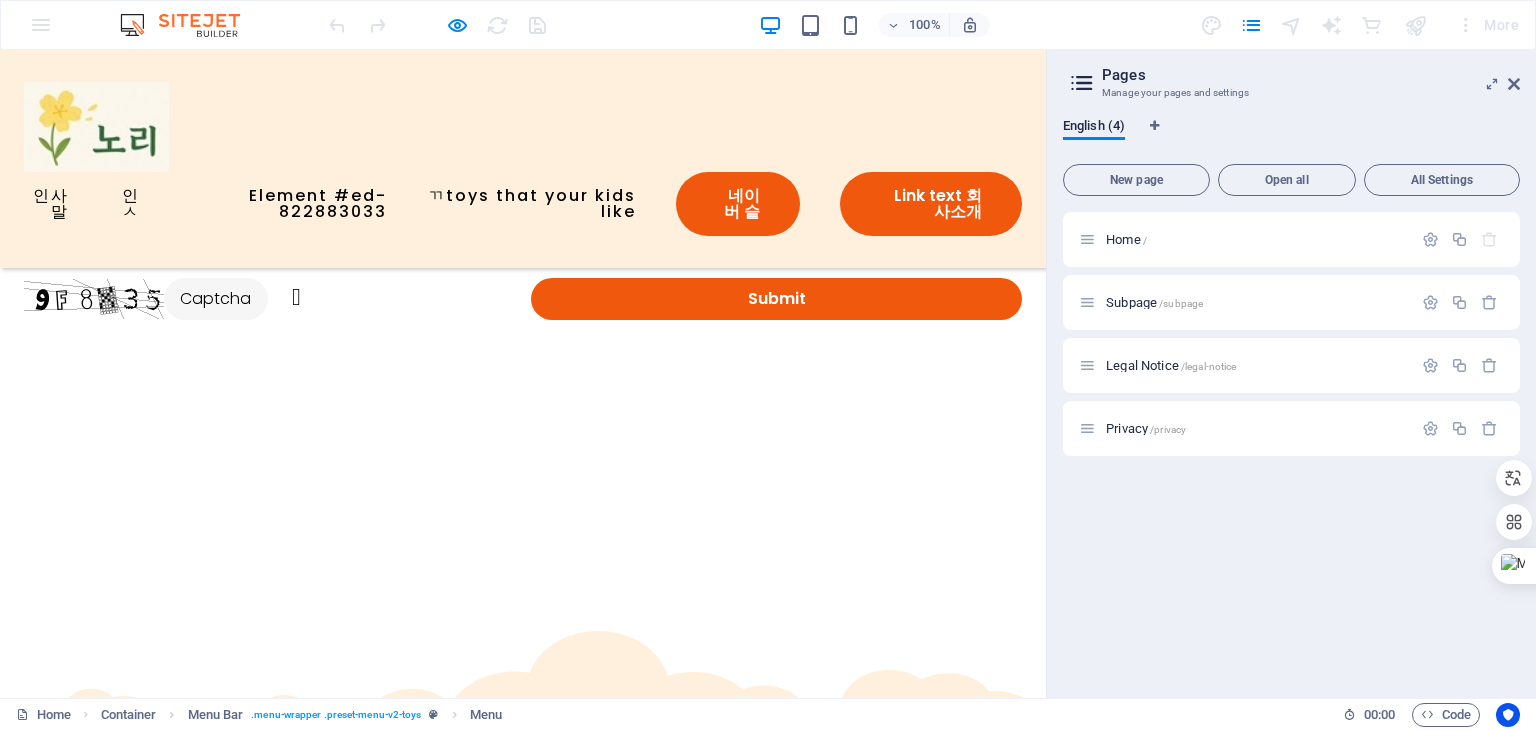 scroll, scrollTop: 4035, scrollLeft: 0, axis: vertical 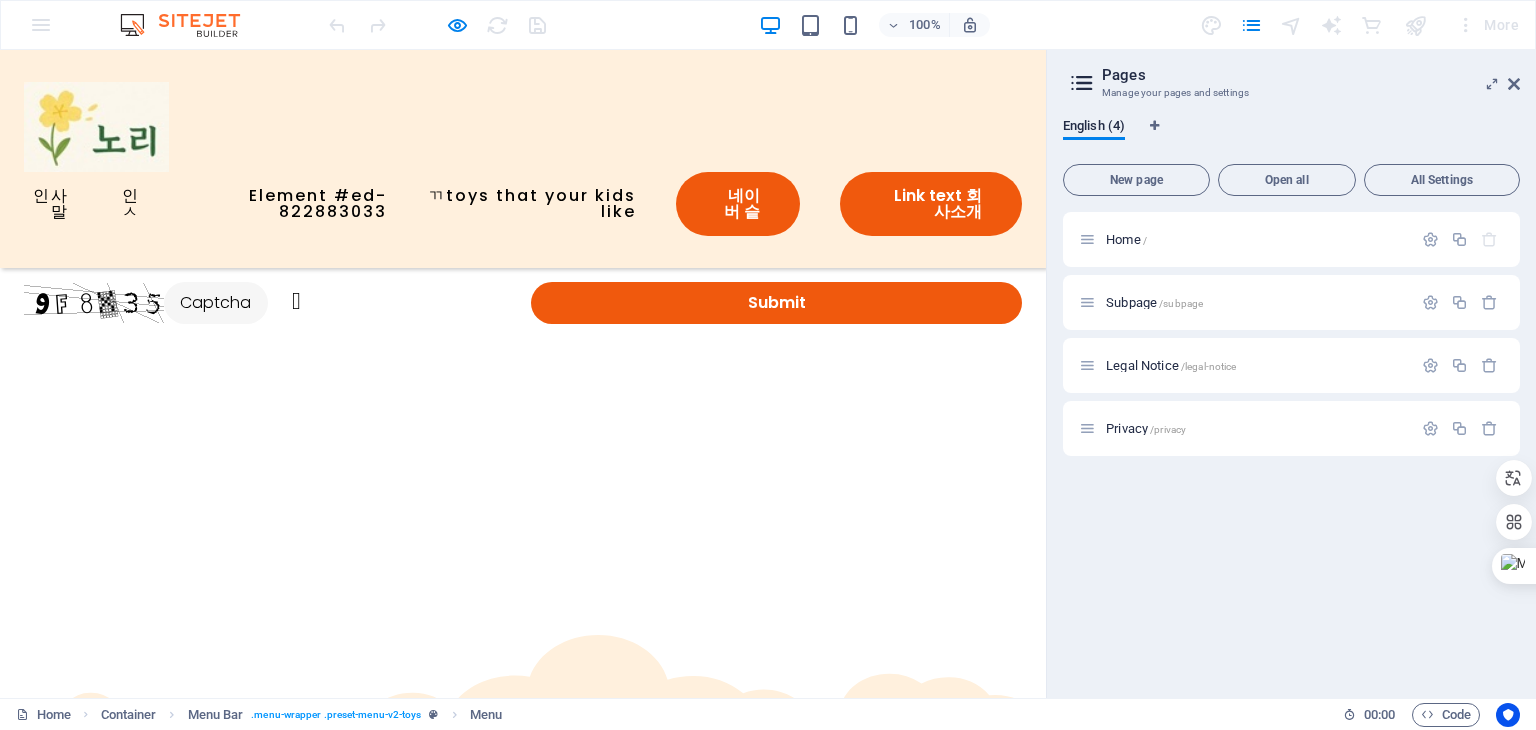 click at bounding box center [134, 1063] 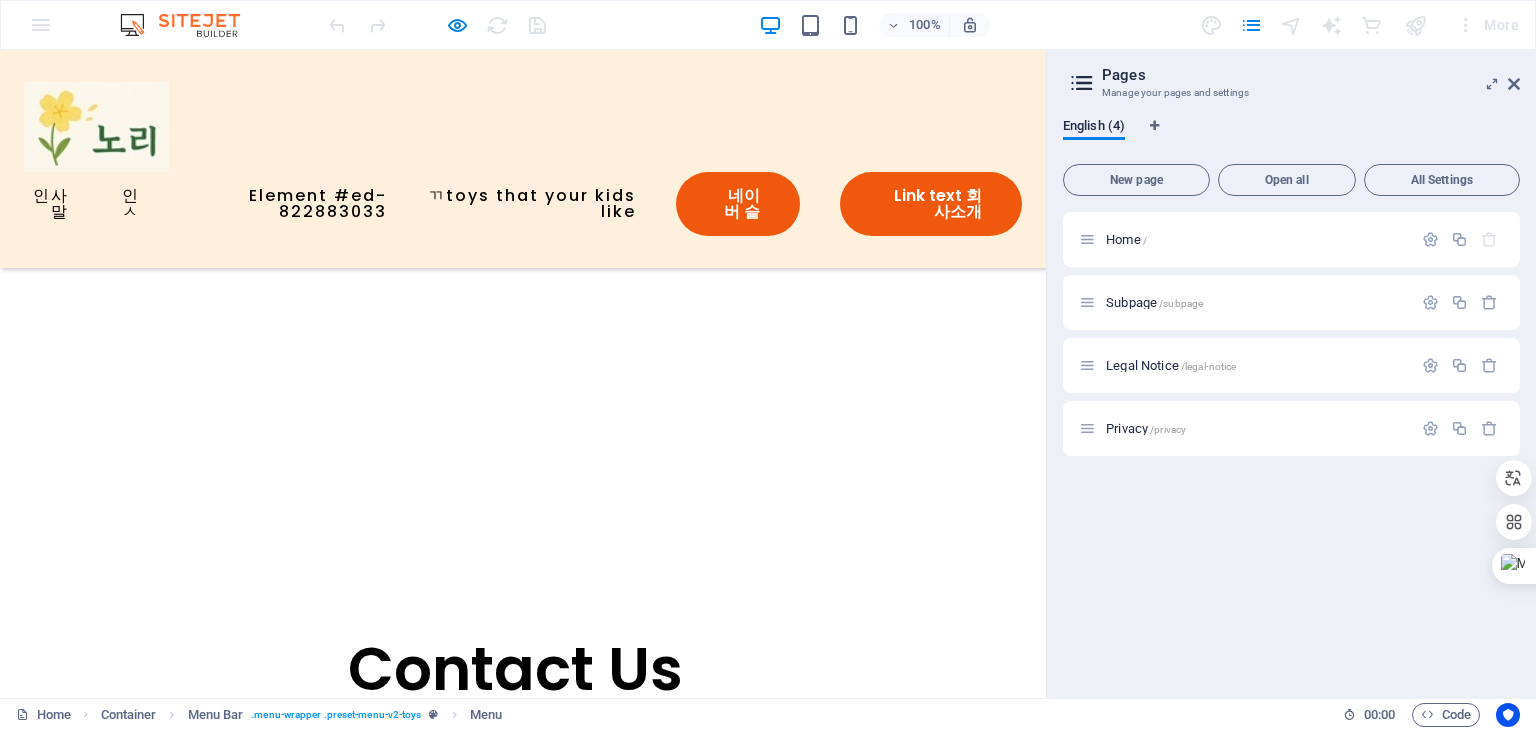 click at bounding box center [0, -3217] 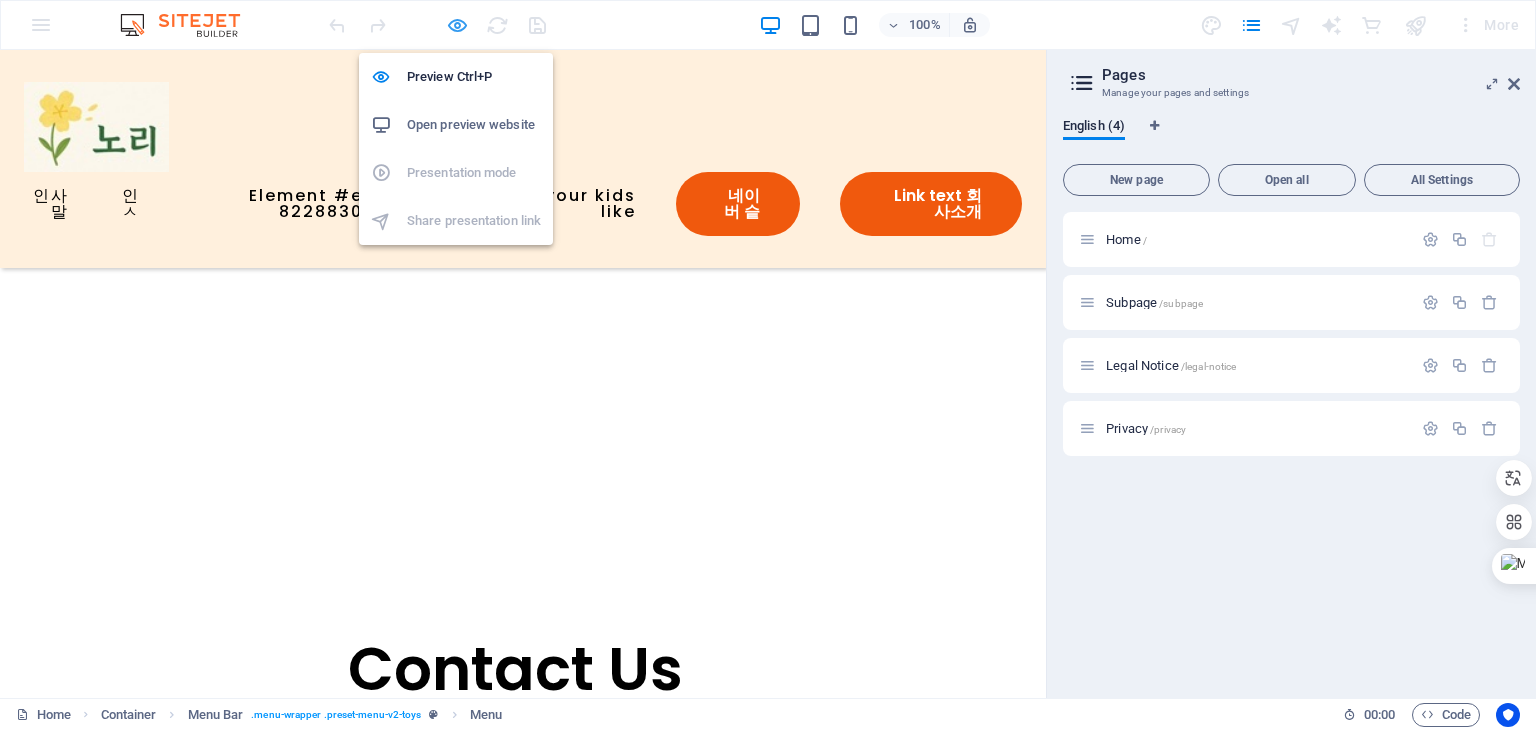 click at bounding box center (457, 25) 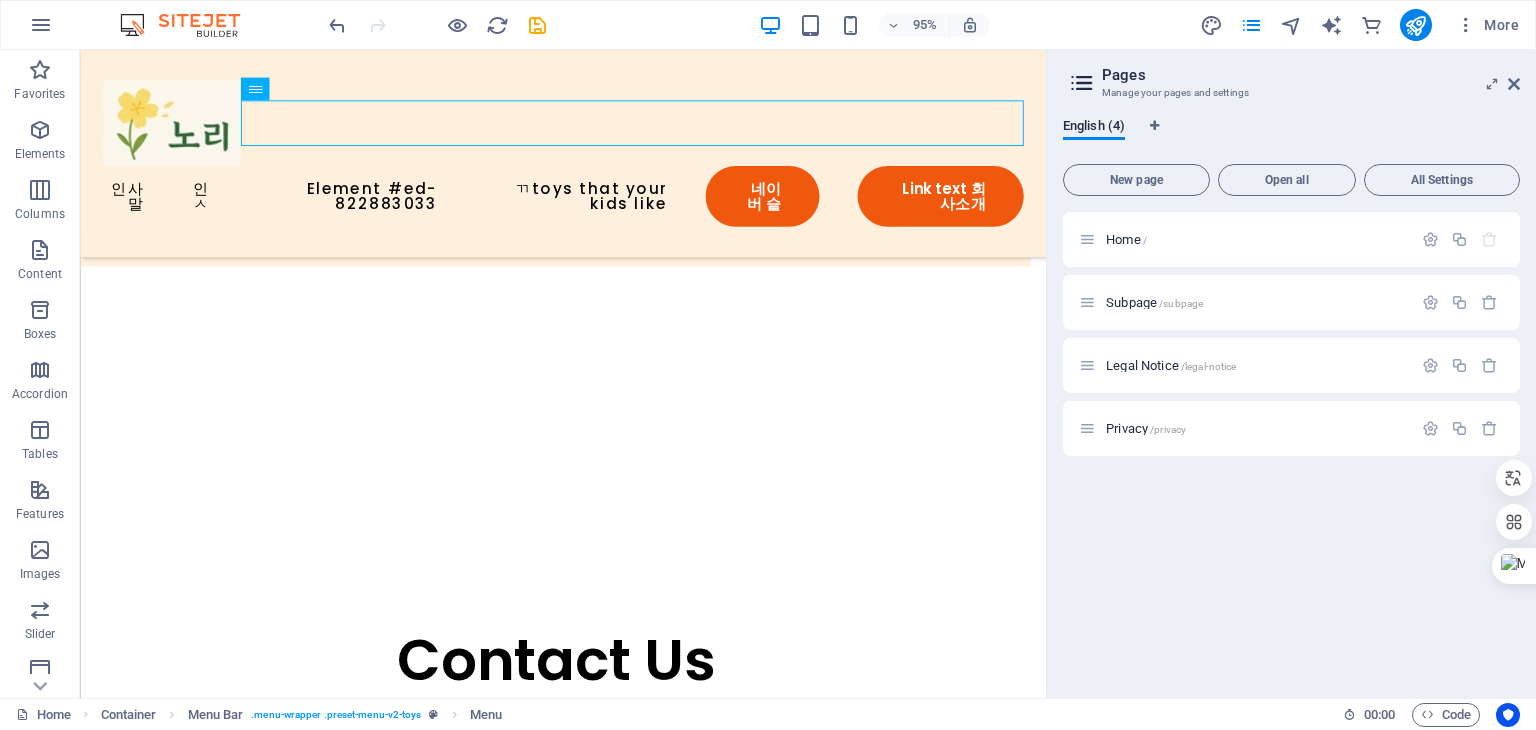 click at bounding box center [80, -3183] 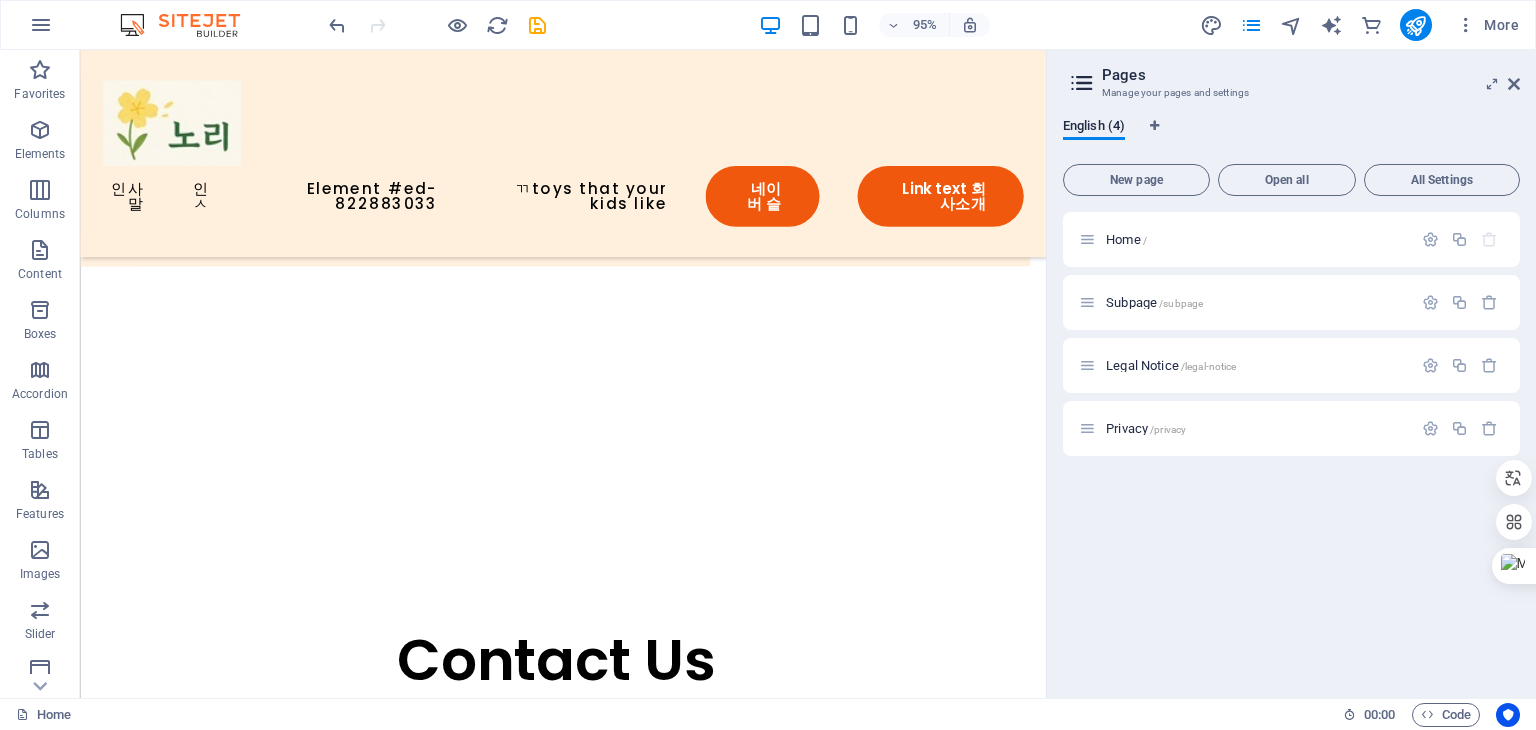 click at bounding box center [80, -3183] 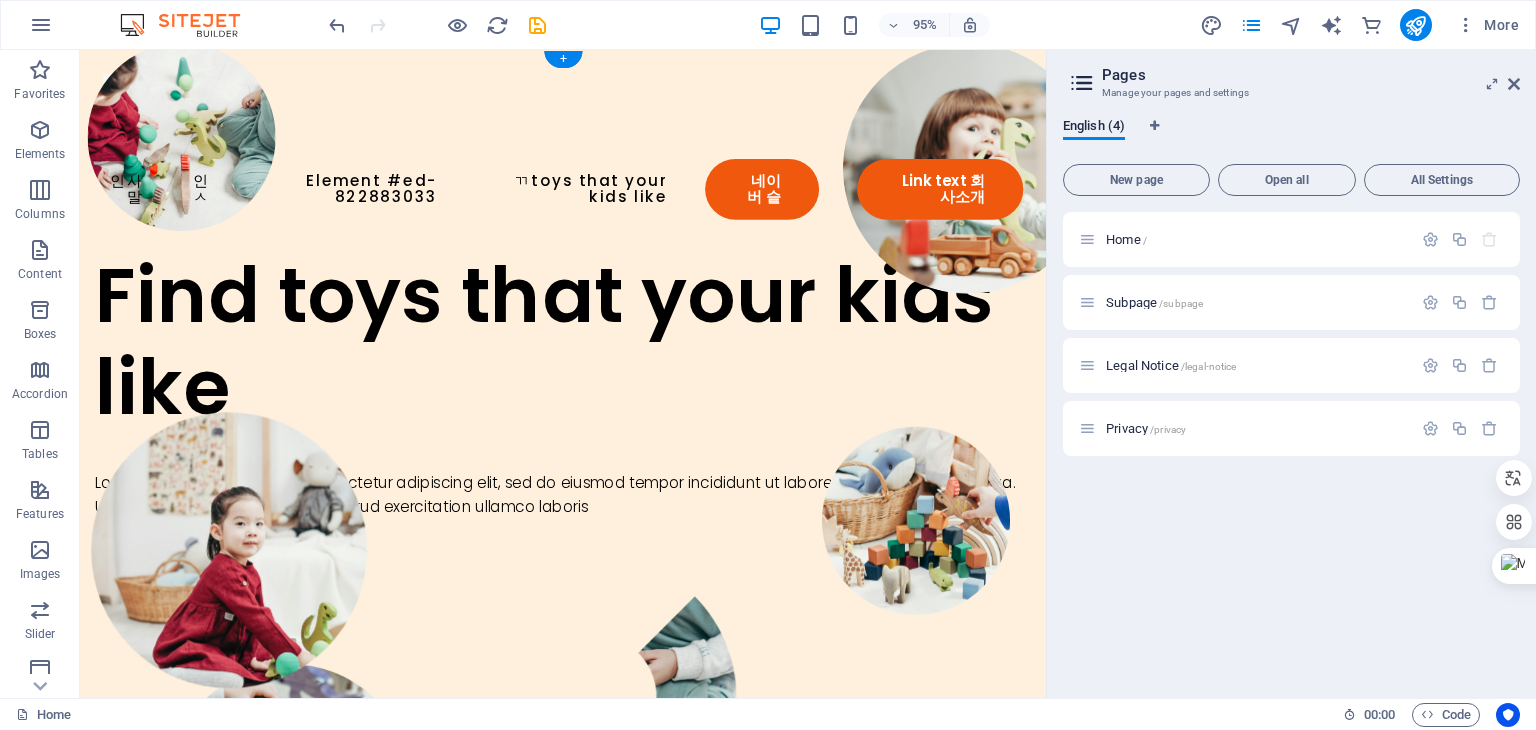 scroll, scrollTop: 0, scrollLeft: 0, axis: both 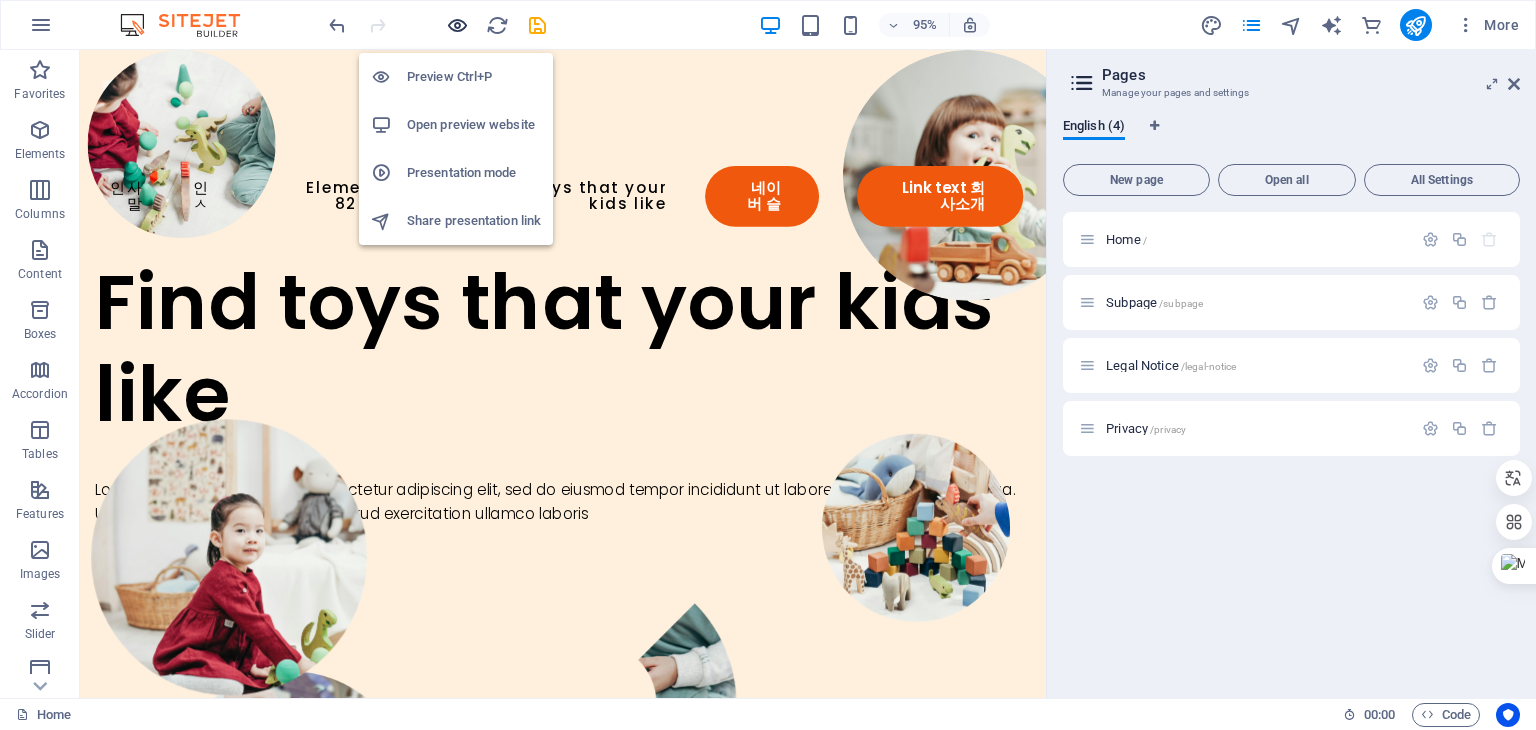 click at bounding box center [457, 25] 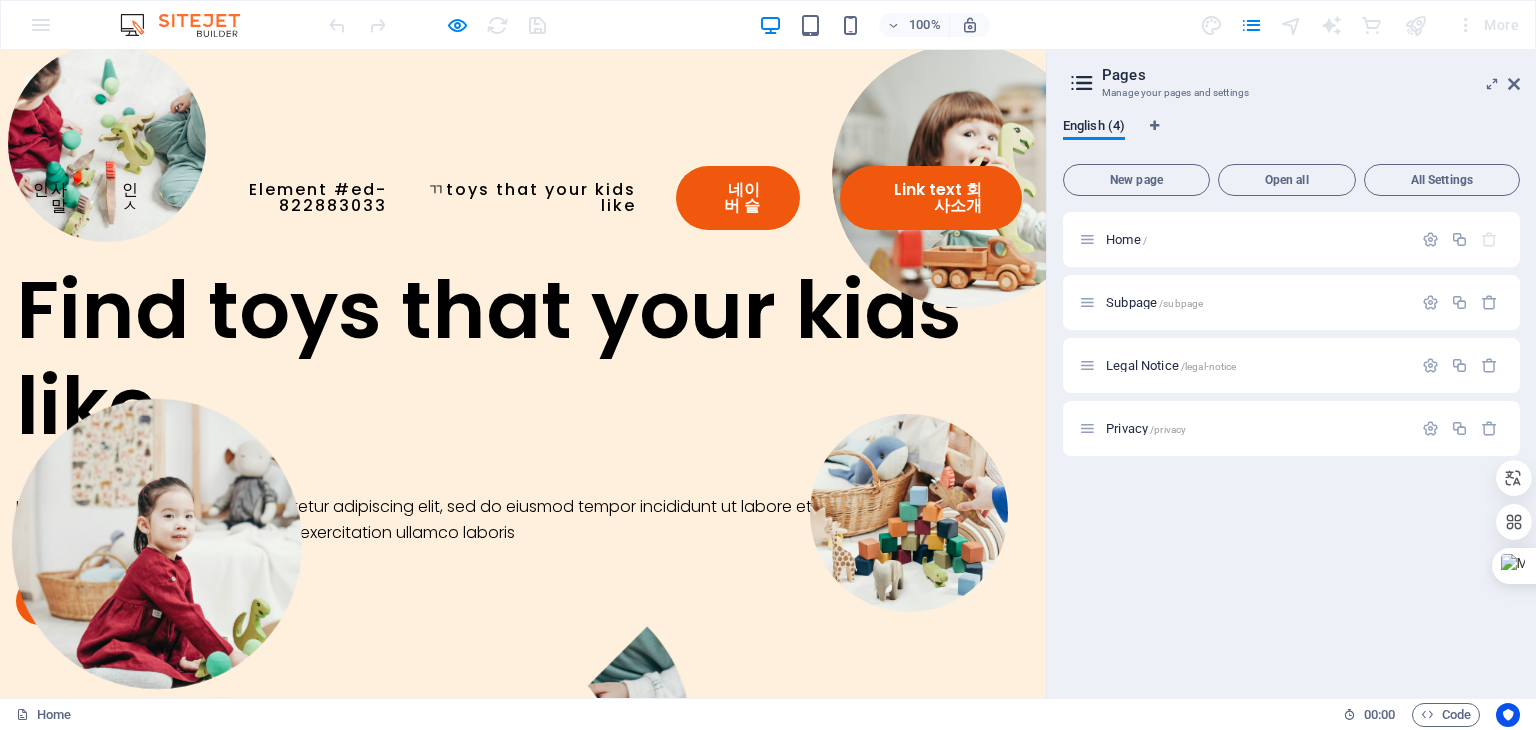 scroll, scrollTop: 0, scrollLeft: 0, axis: both 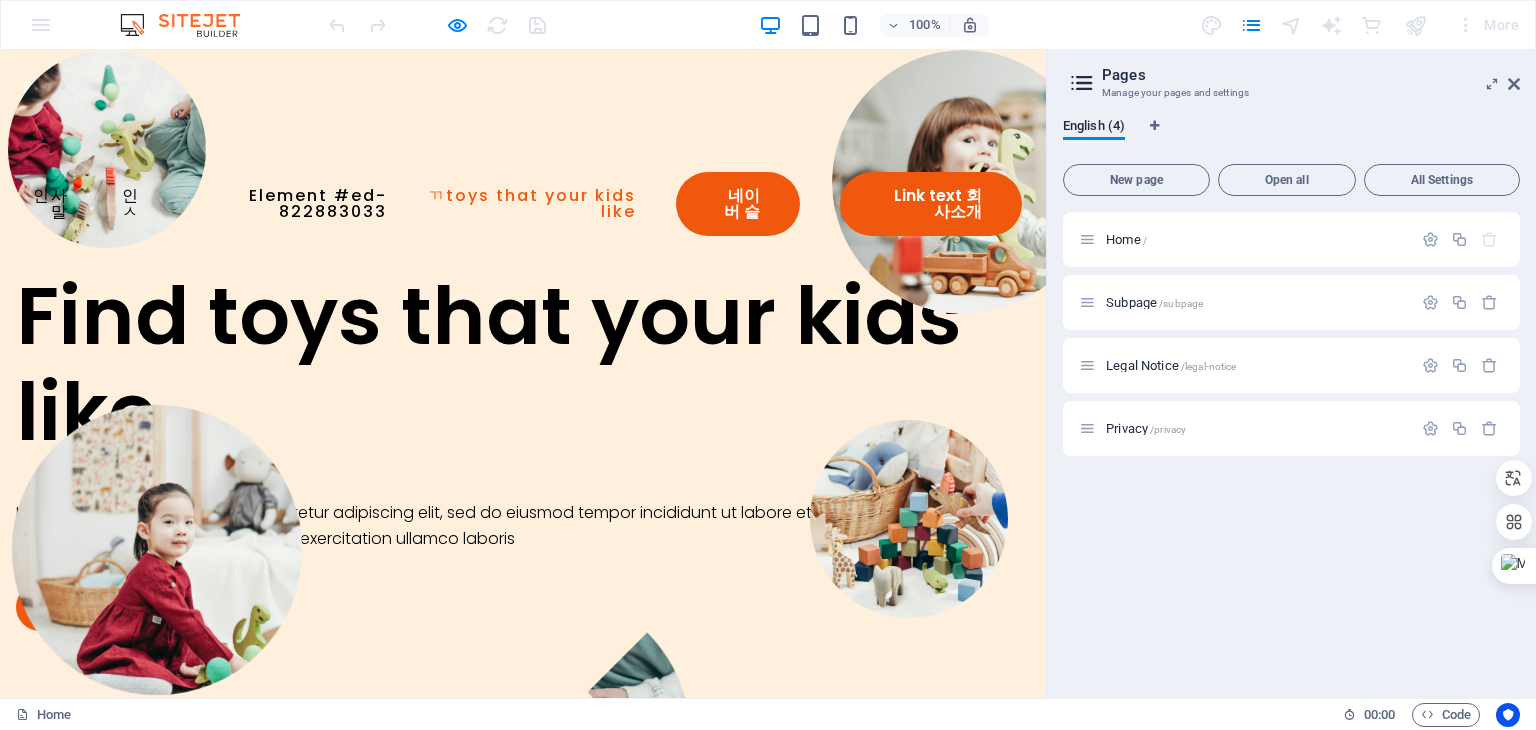 click on "ㄲtoys that your kids like" at bounding box center (531, 204) 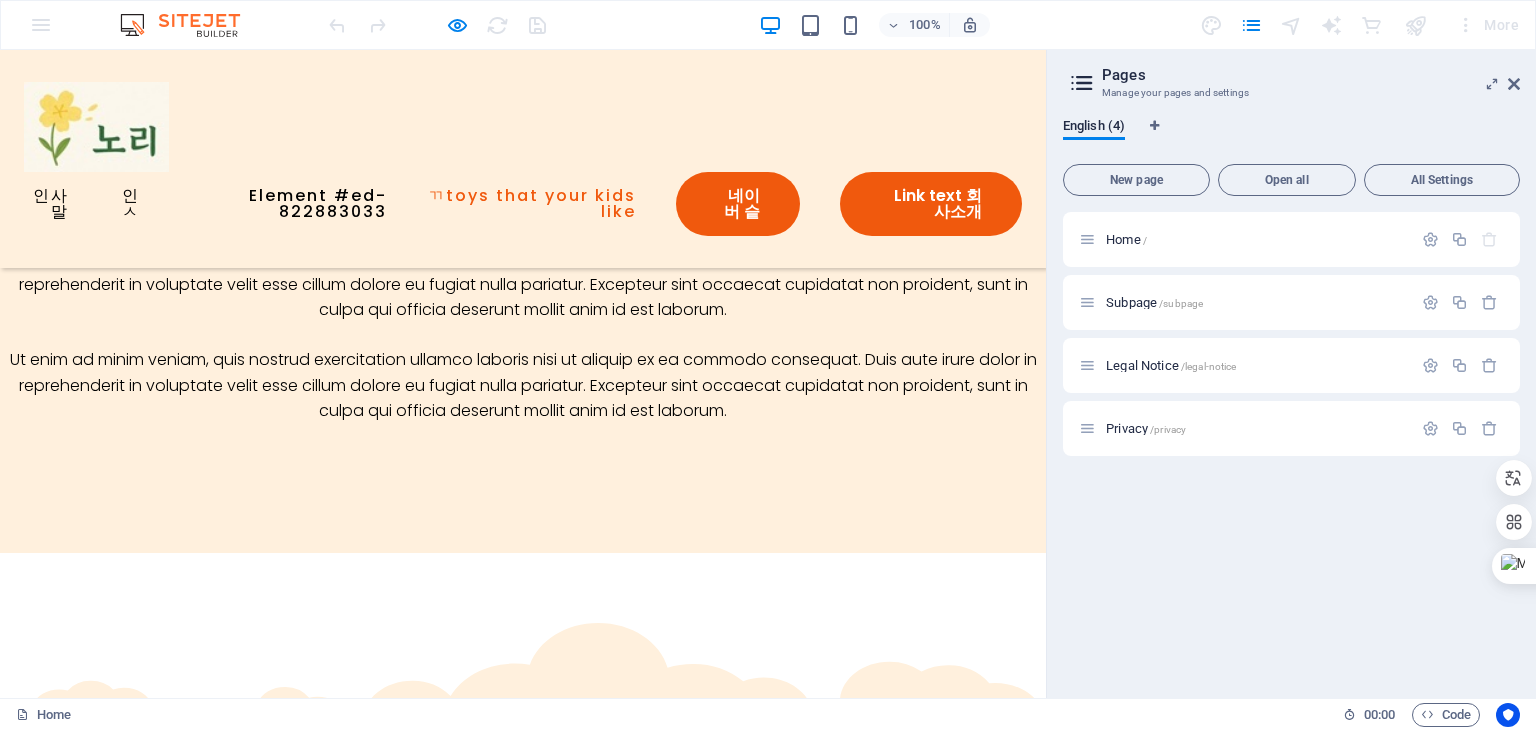 scroll, scrollTop: 2630, scrollLeft: 0, axis: vertical 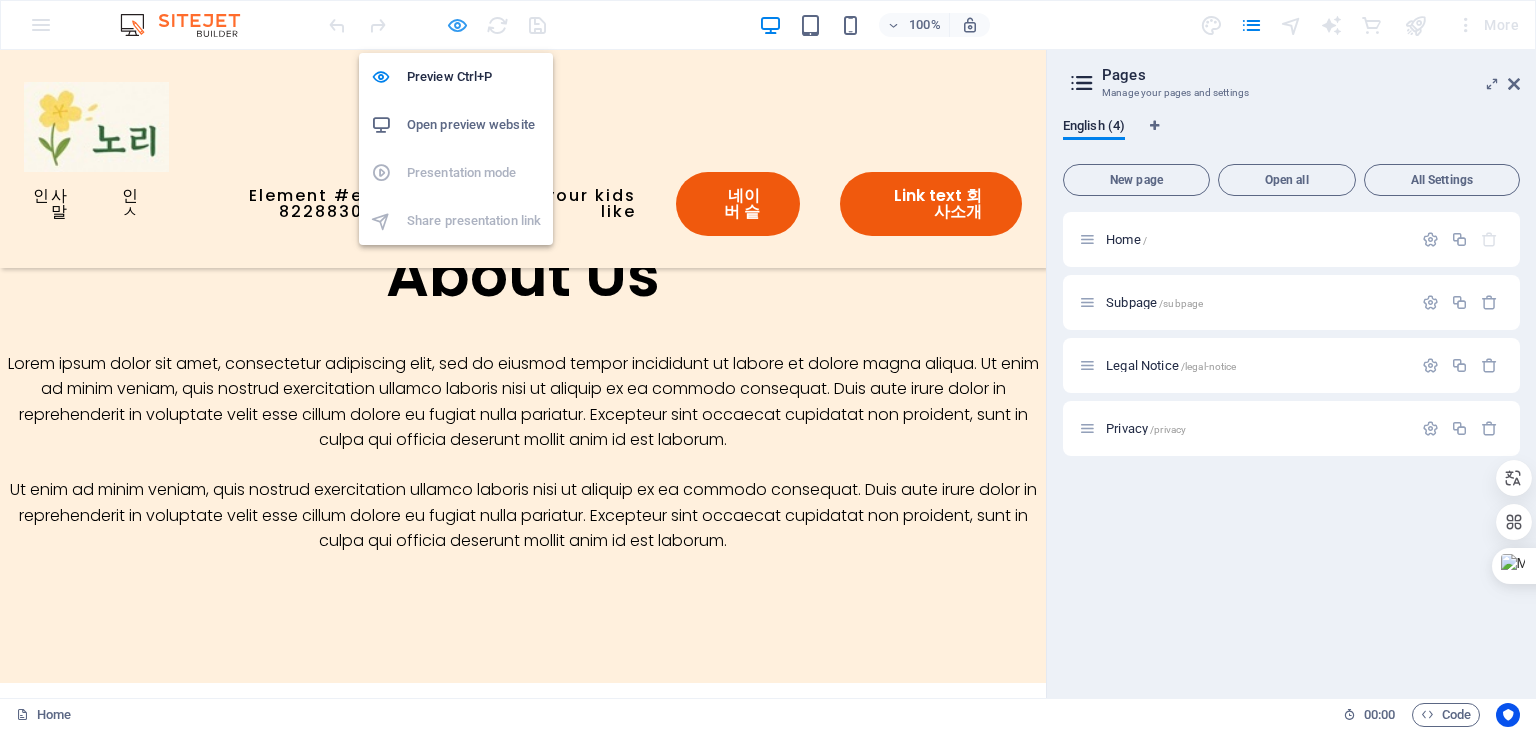 click at bounding box center [457, 25] 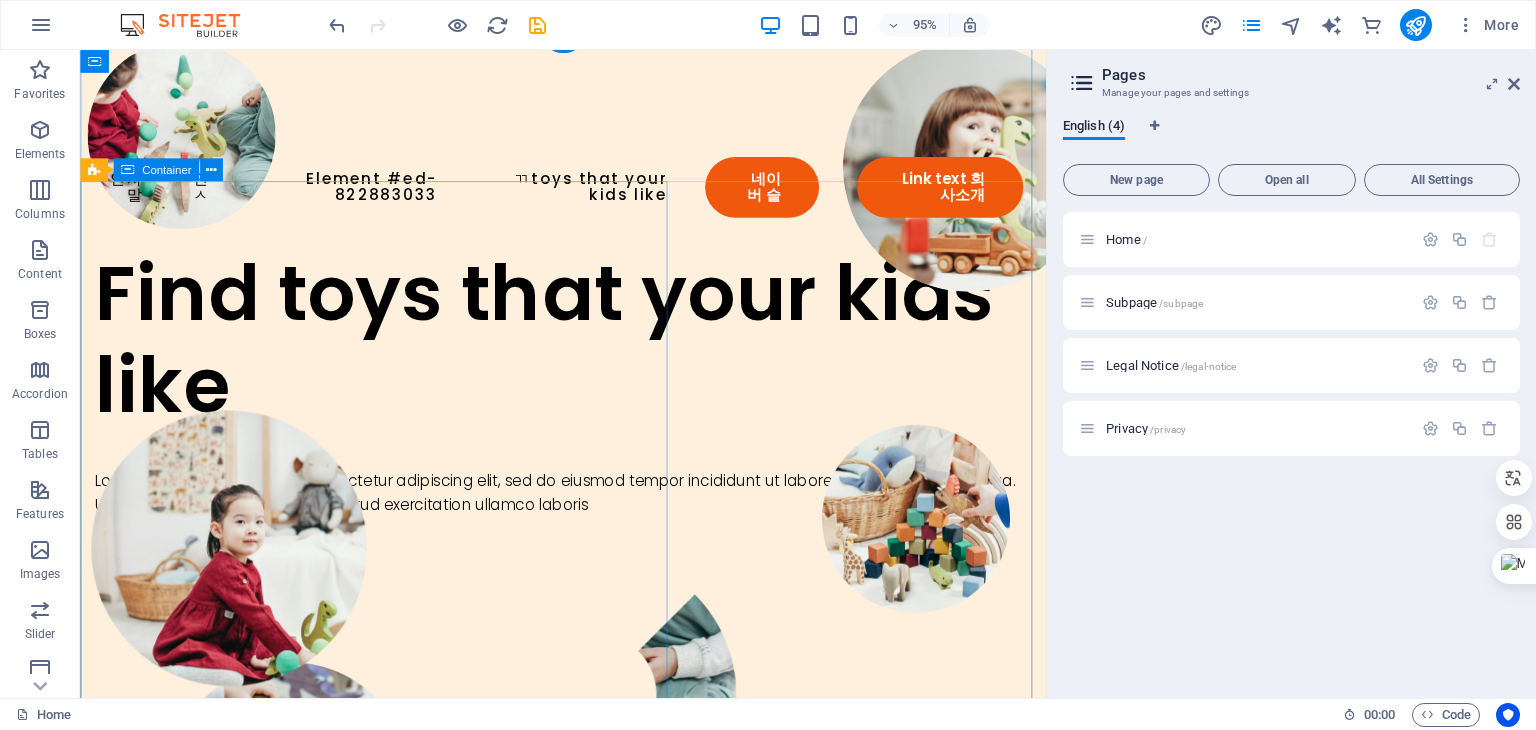 scroll, scrollTop: 0, scrollLeft: 0, axis: both 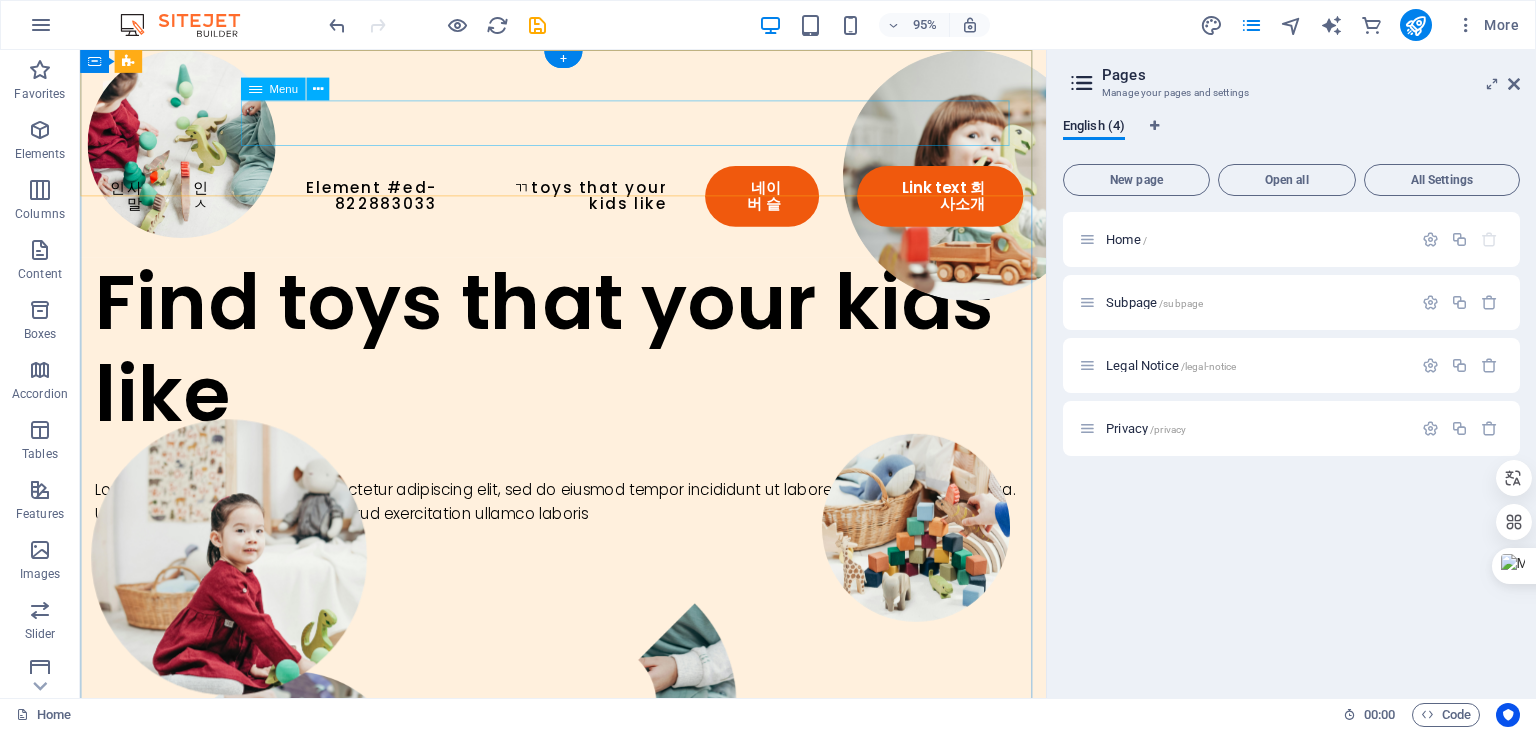 click on "인사말 교육과정 회사소개 고객지원 Shop Now Find toys that your kids like Lorem ipsum dolor sit amet, consectetur adipiscing elit, sed do eiusmod tempor incididunt ut labore et dolore magna aliqua. Ut enim ad minim veniam, quis nostrud exercitation ullamco laboris  Shop Now Drop content here or  Add elements  Paste clipboard" at bounding box center [588, 204] 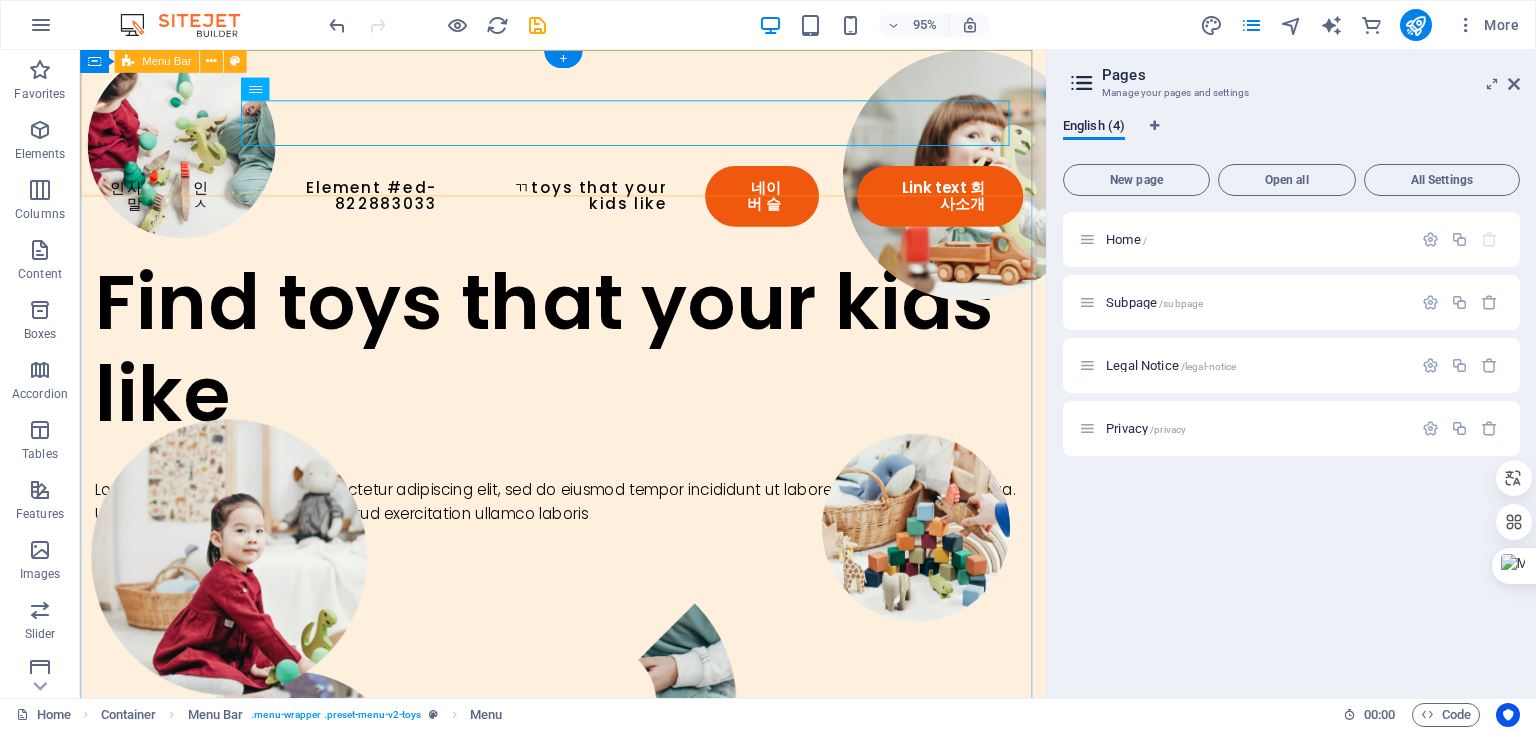 click on "인사말 교육과정 회사소개 고객지원 Shop Now Find toys that your kids like Lorem ipsum dolor sit amet, consectetur adipiscing elit, sed do eiusmod tempor incididunt ut labore et dolore magna aliqua. Ut enim ad minim veniam, quis nostrud exercitation ullamco laboris  Shop Now Drop content here or  Add elements  Paste clipboard" at bounding box center (588, 159) 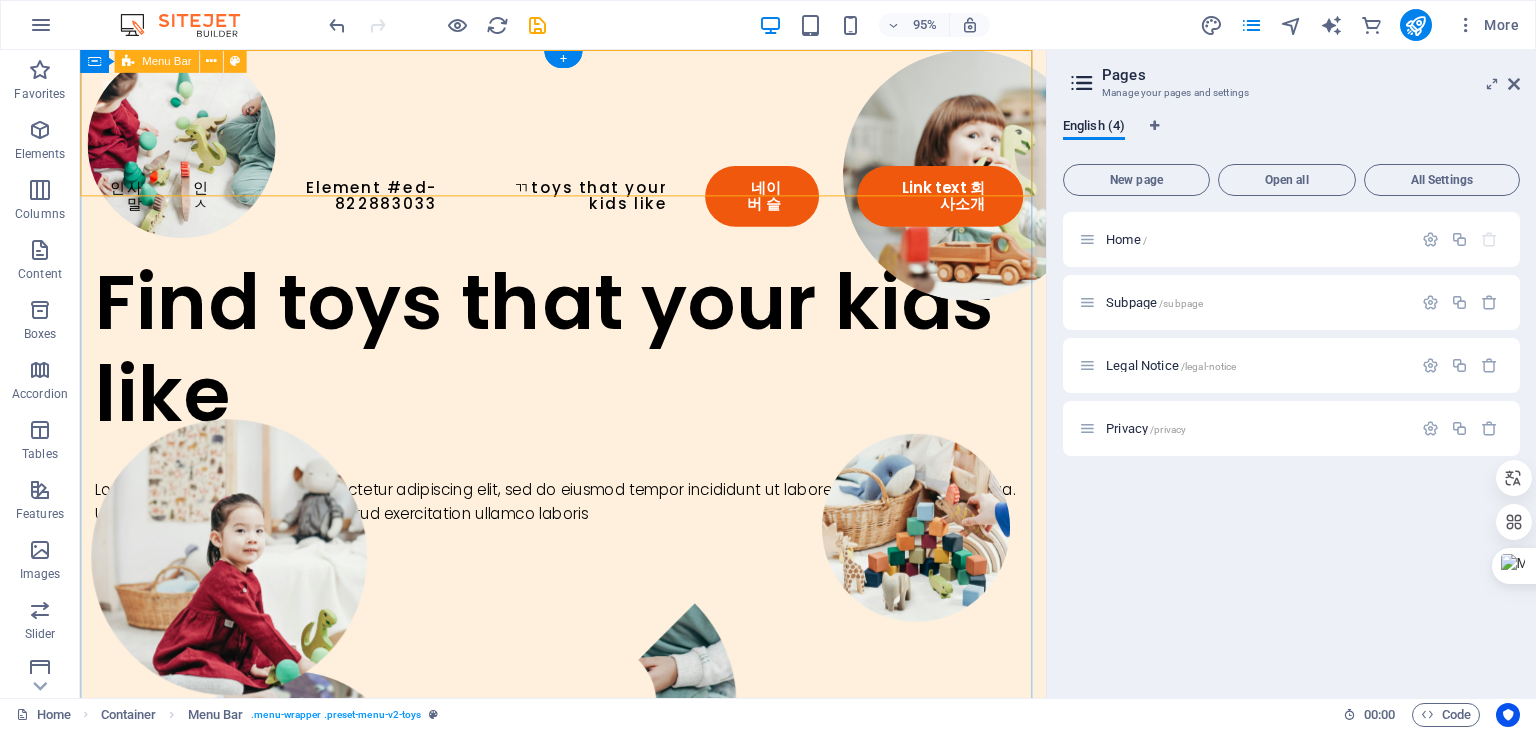 drag, startPoint x: 393, startPoint y: 205, endPoint x: 391, endPoint y: 185, distance: 20.09975 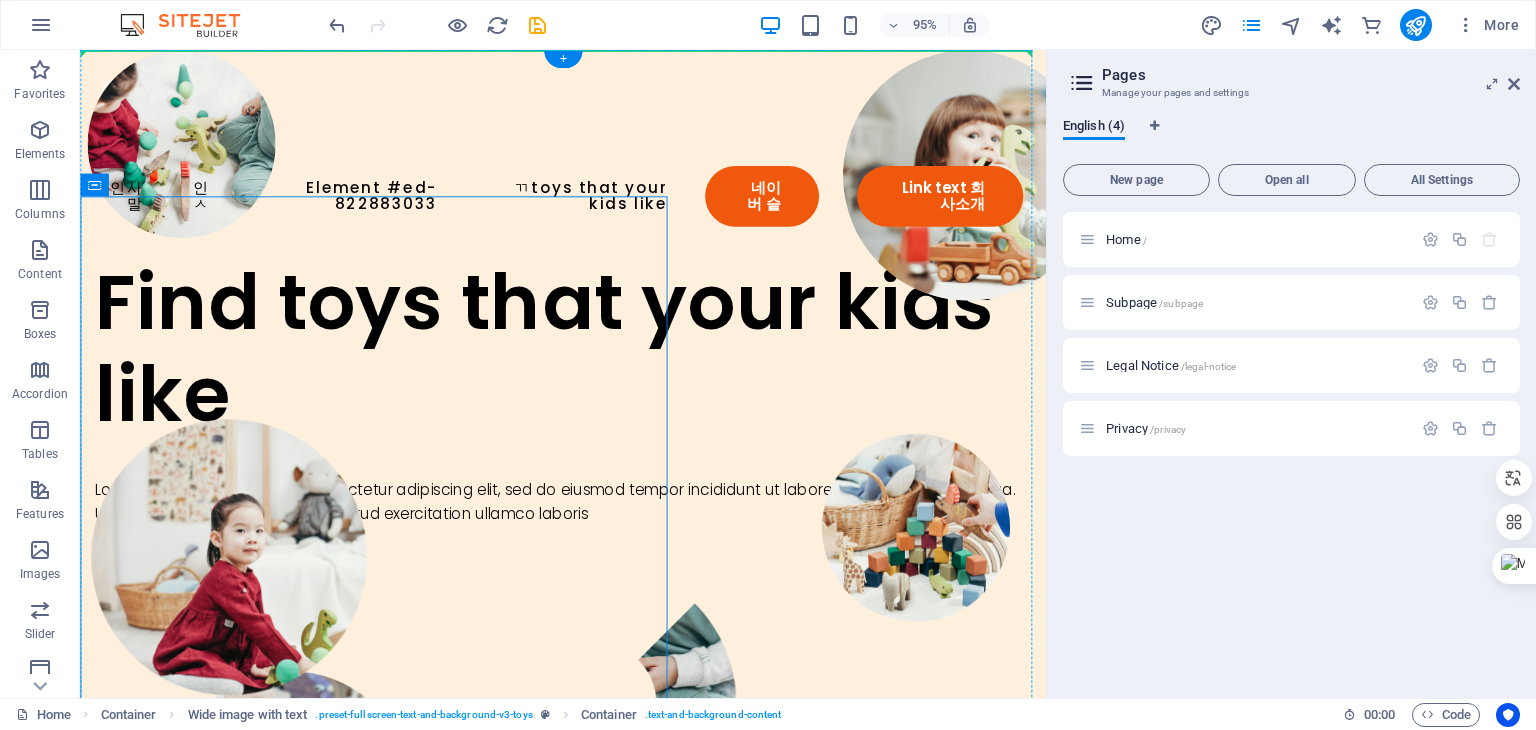 drag, startPoint x: 437, startPoint y: 208, endPoint x: 433, endPoint y: 186, distance: 22.36068 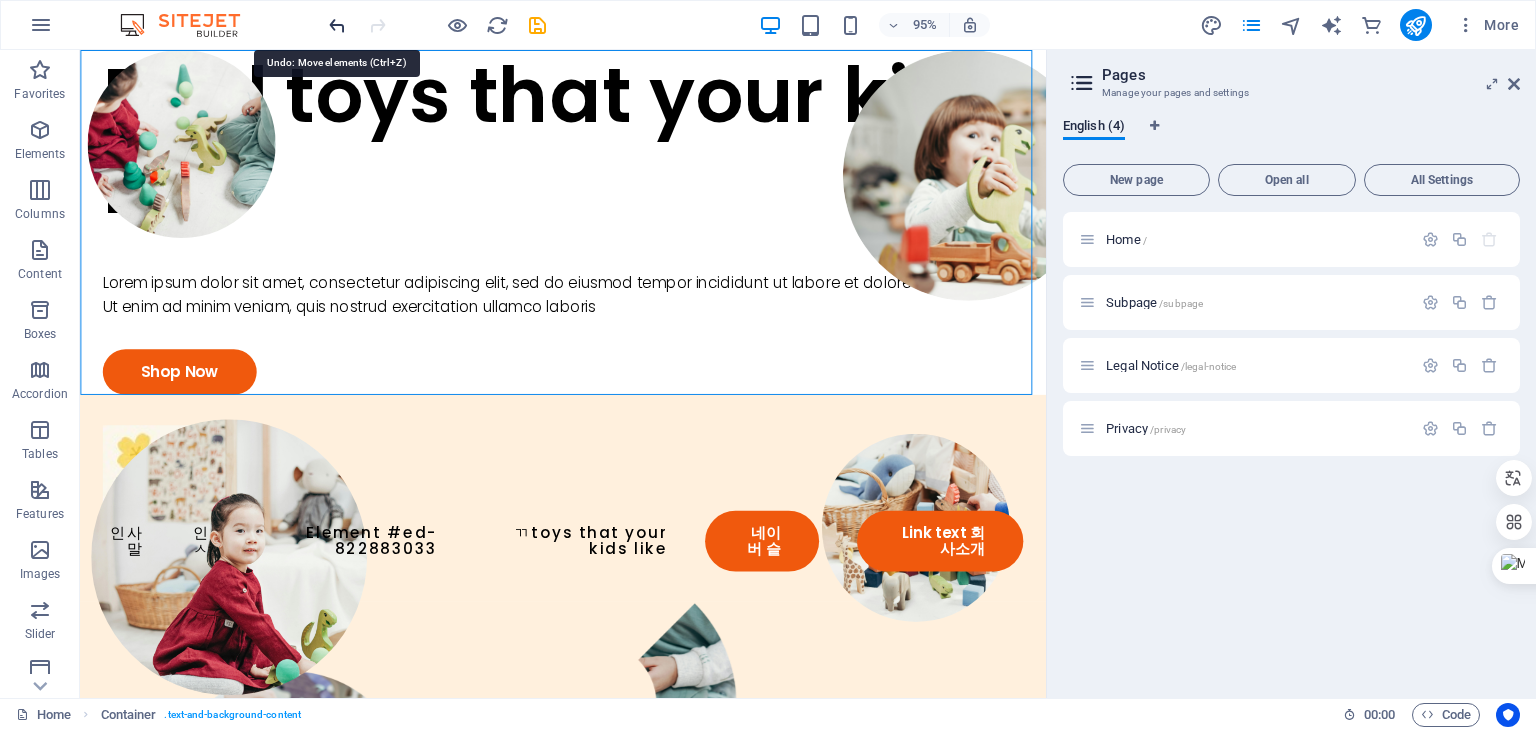 click at bounding box center (337, 25) 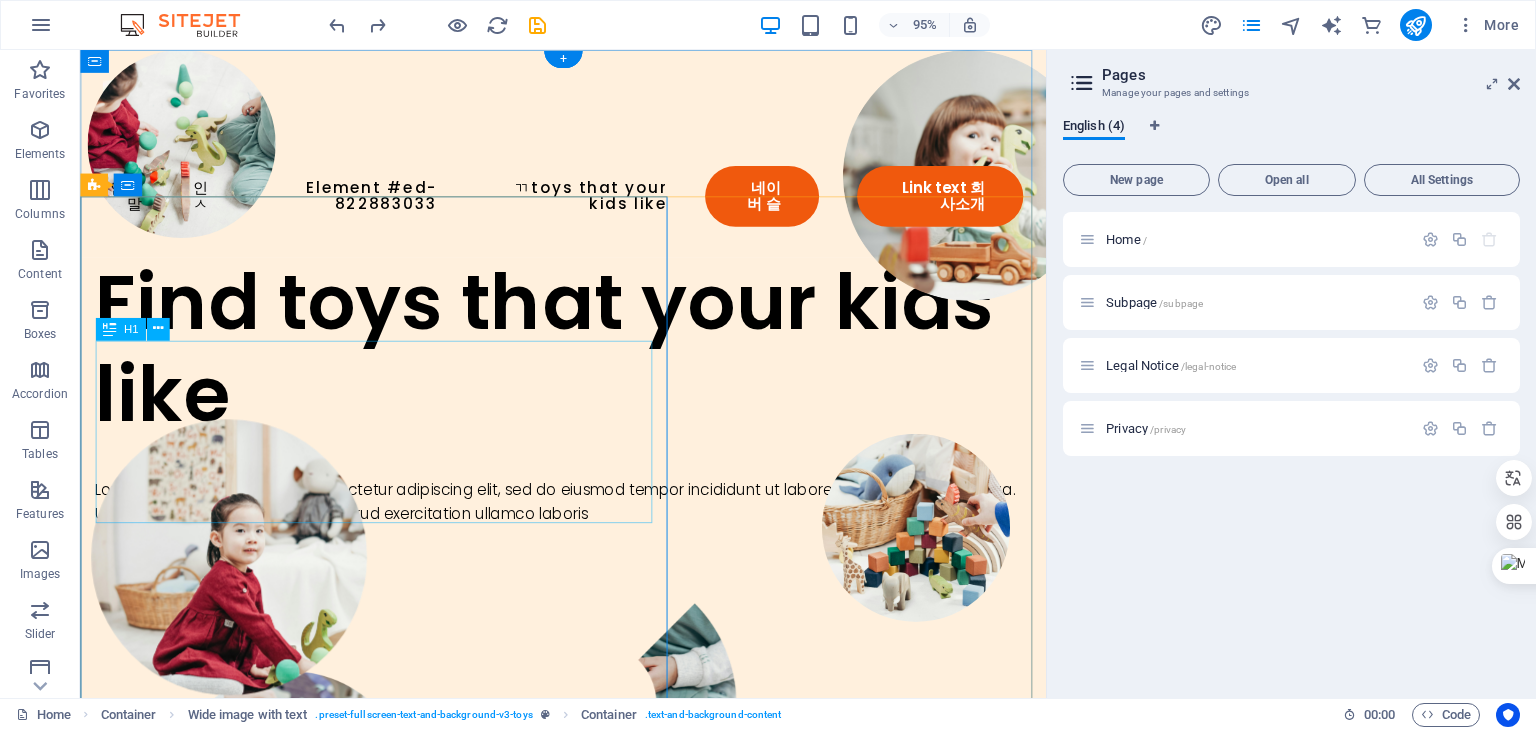 click on "Find toys that your kids like" at bounding box center (588, 364) 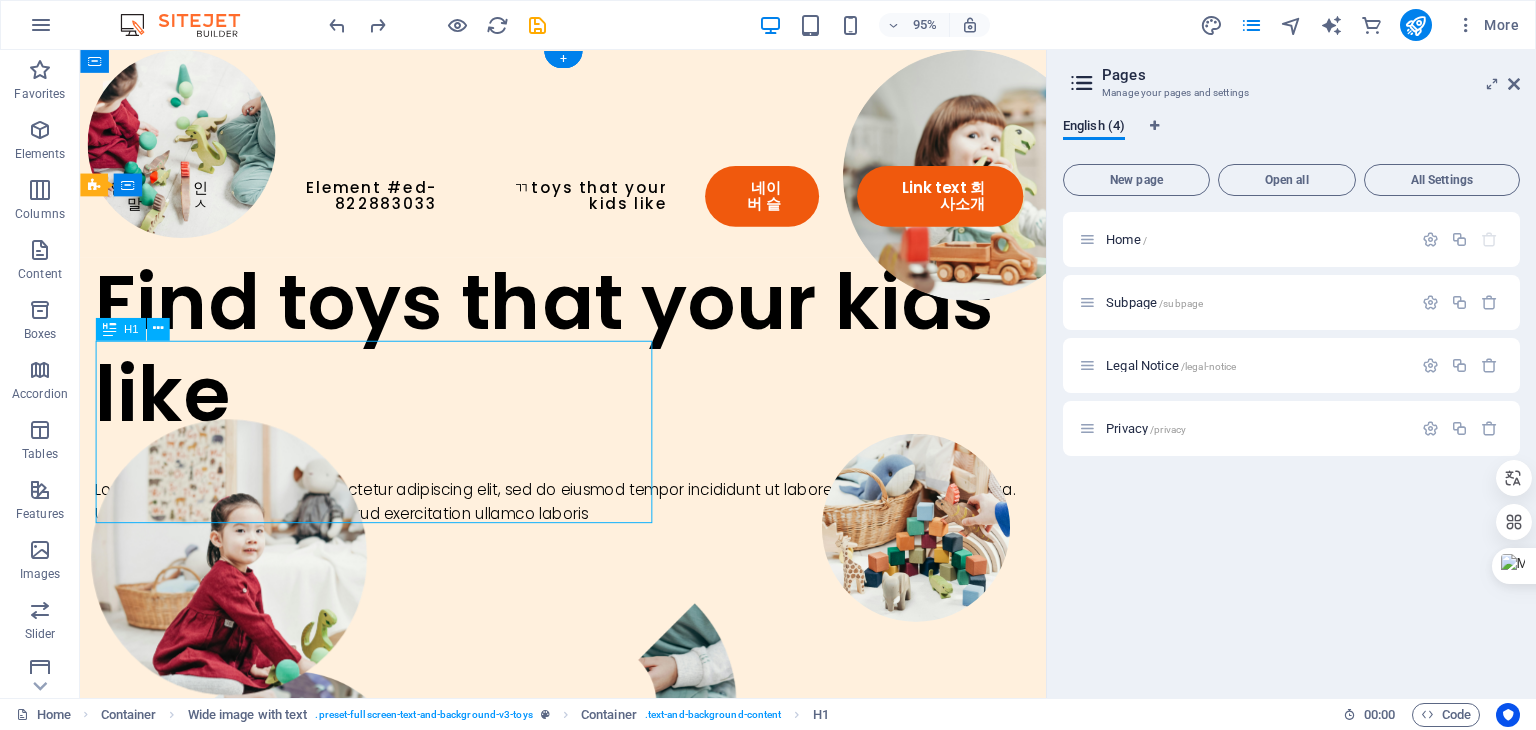 click on "Find toys that your kids like" at bounding box center (588, 364) 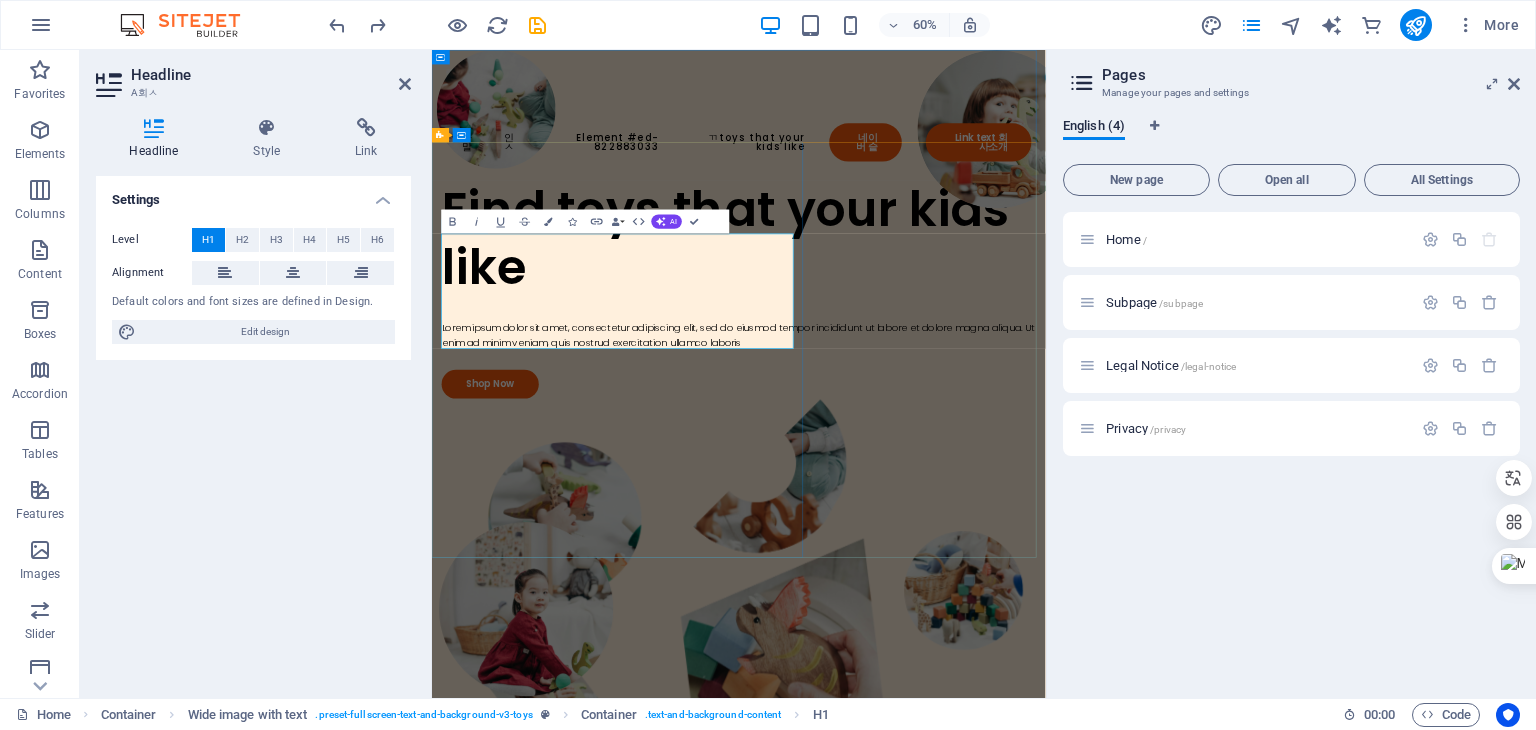 click on "Find toys that your kids like" at bounding box center [943, 364] 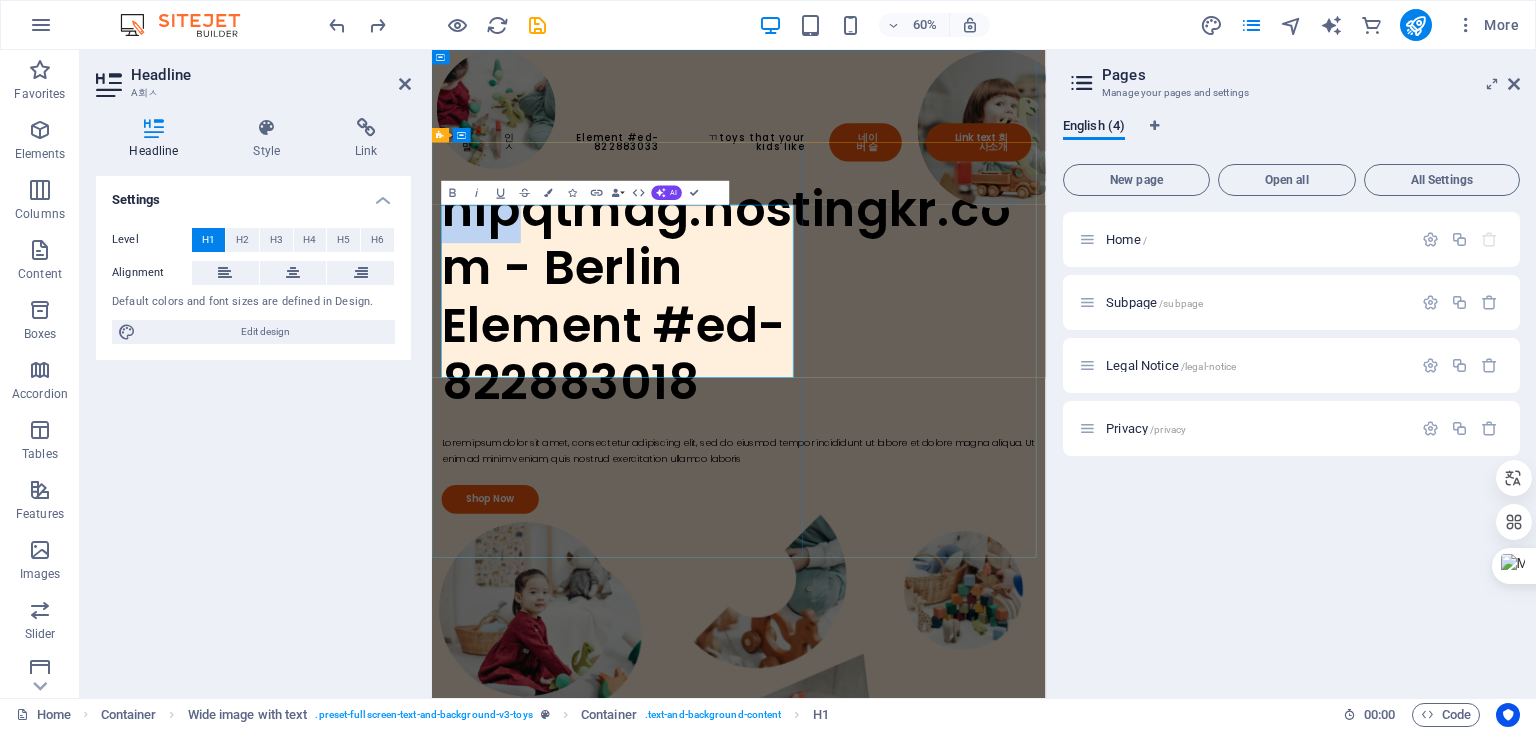 drag, startPoint x: 675, startPoint y: 357, endPoint x: 450, endPoint y: 358, distance: 225.00223 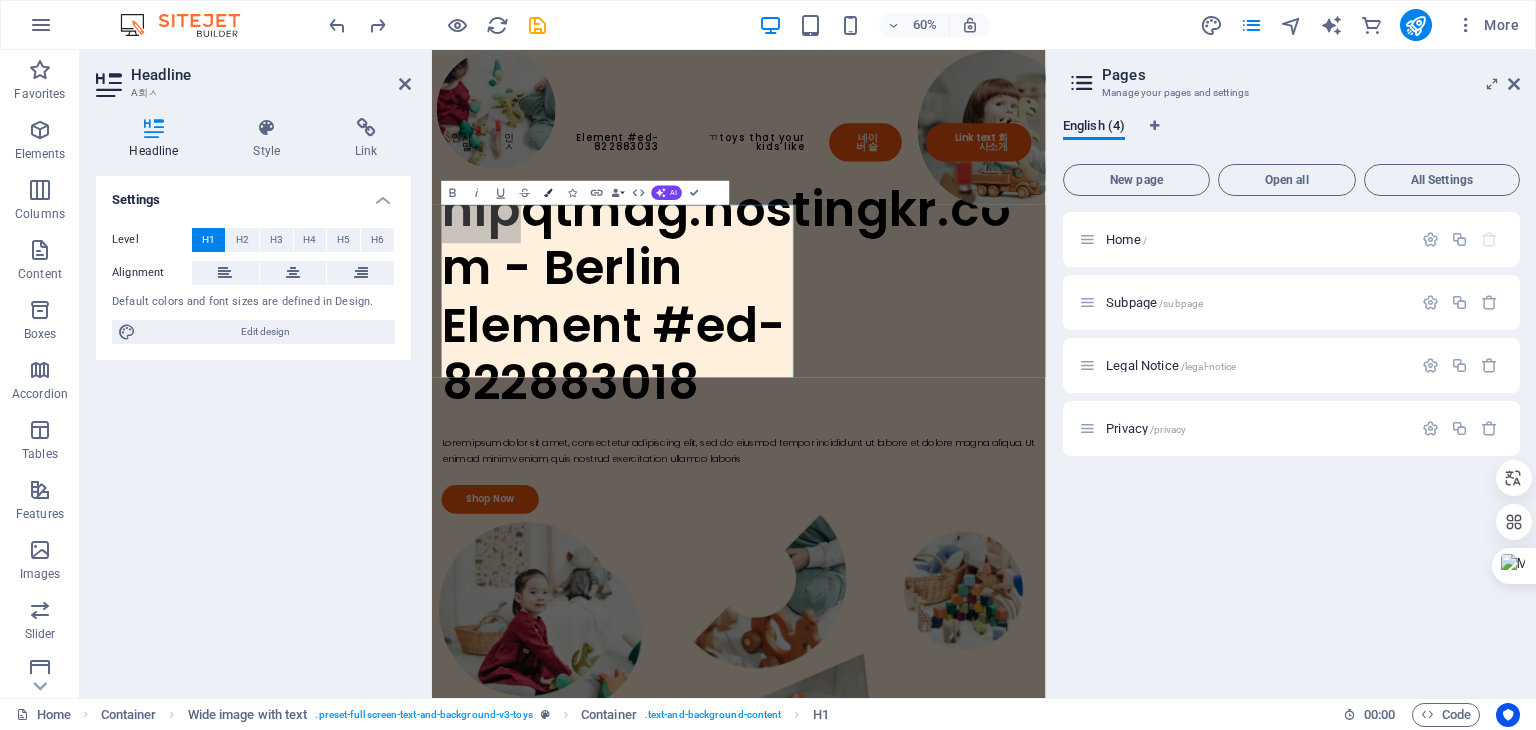 click at bounding box center (549, 192) 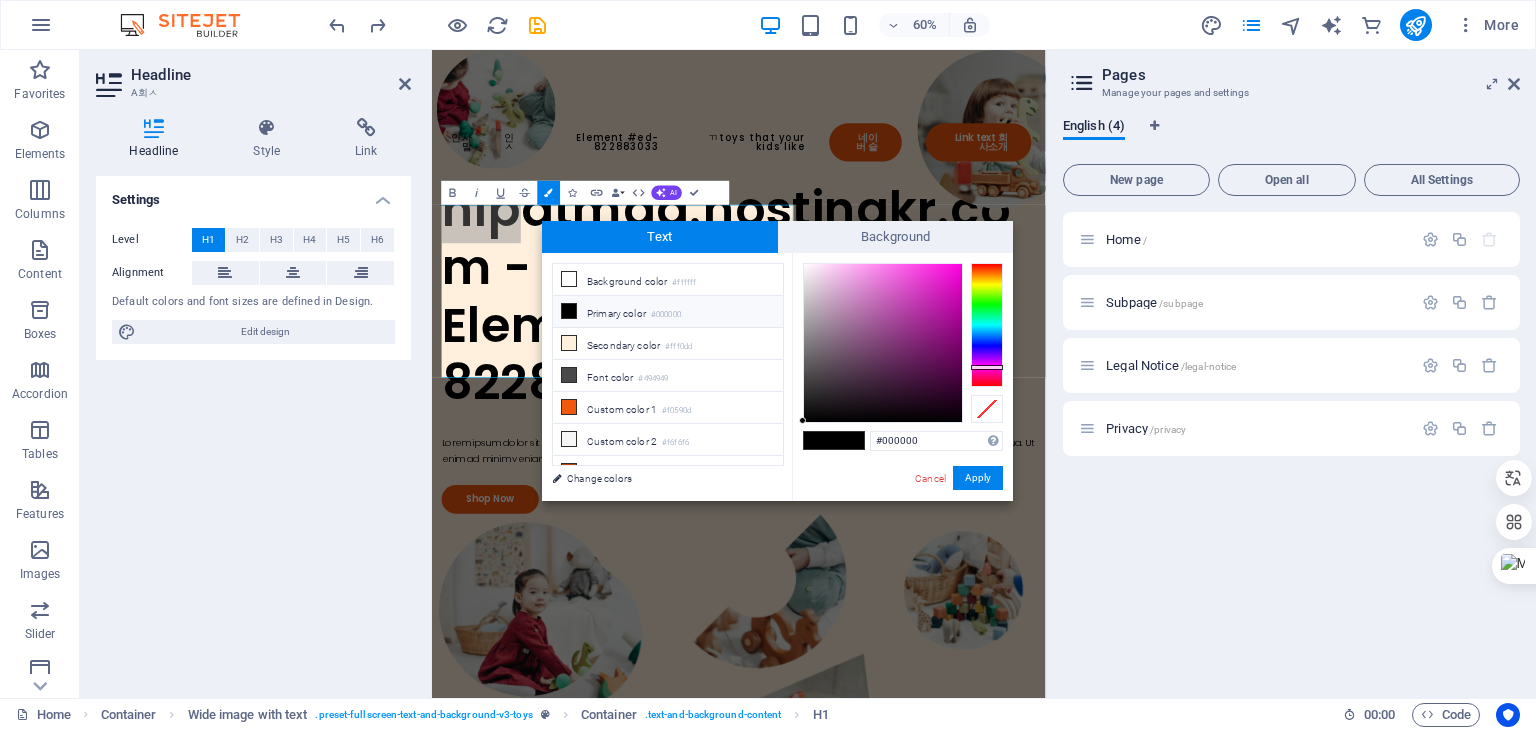 click at bounding box center [987, 325] 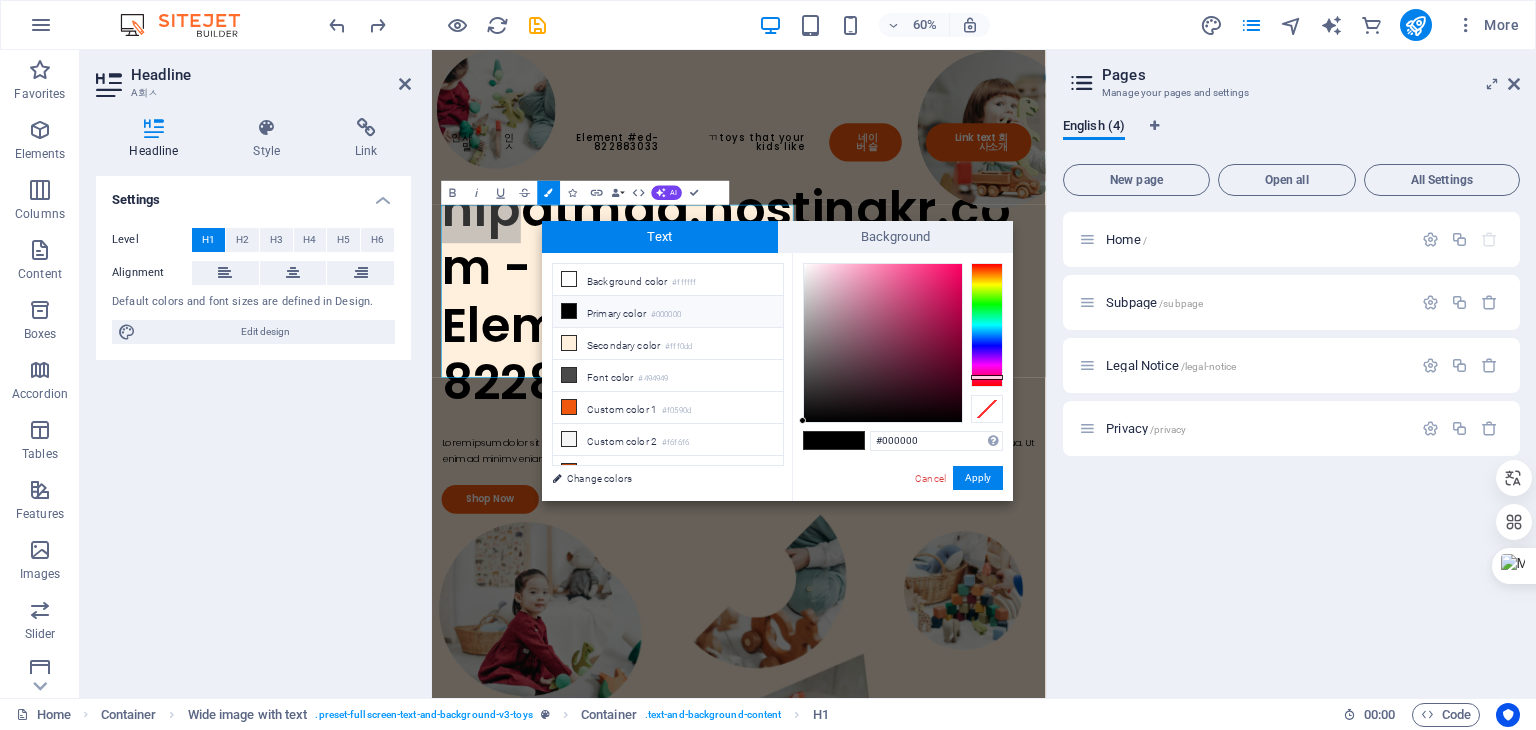 click at bounding box center [987, 325] 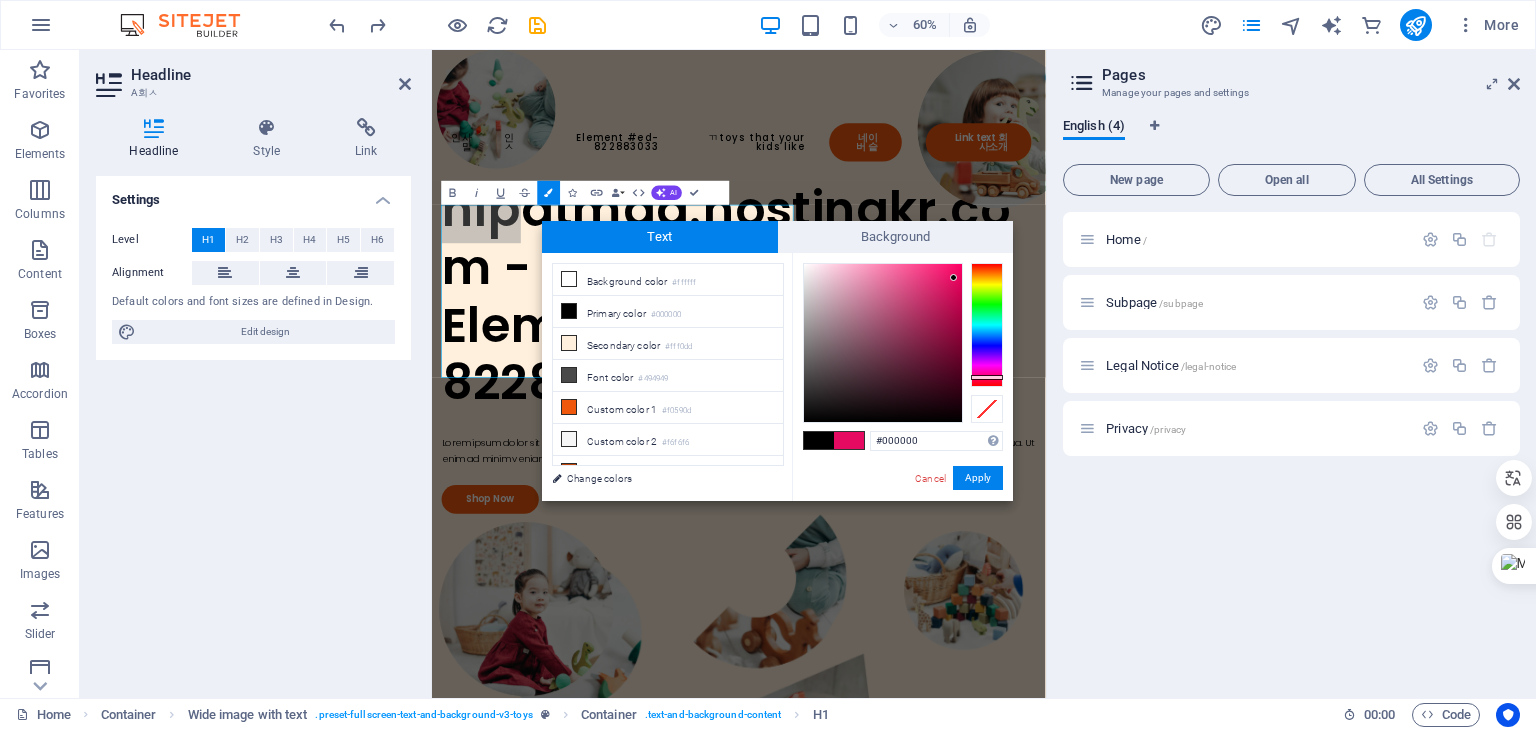 click at bounding box center [883, 343] 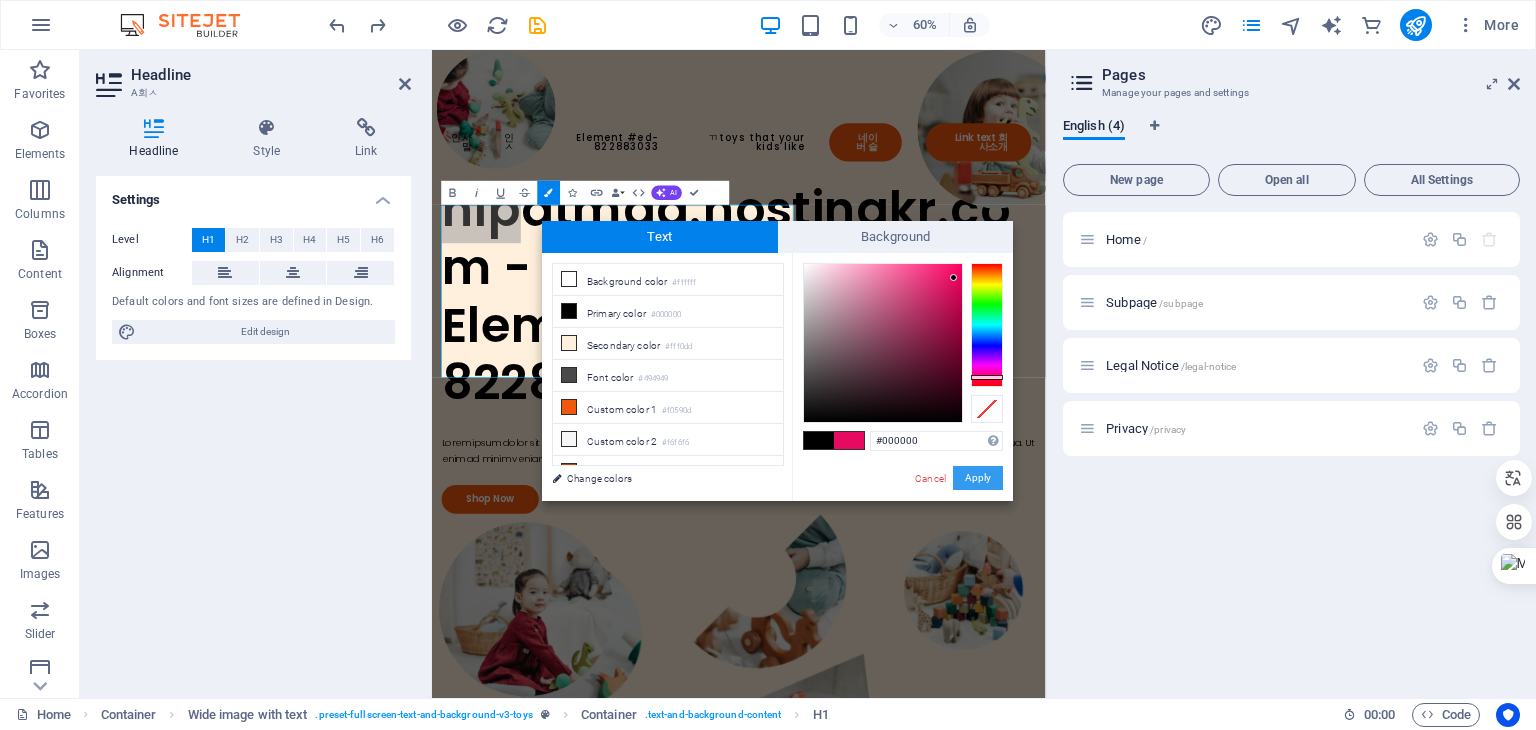 click on "Apply" at bounding box center (978, 478) 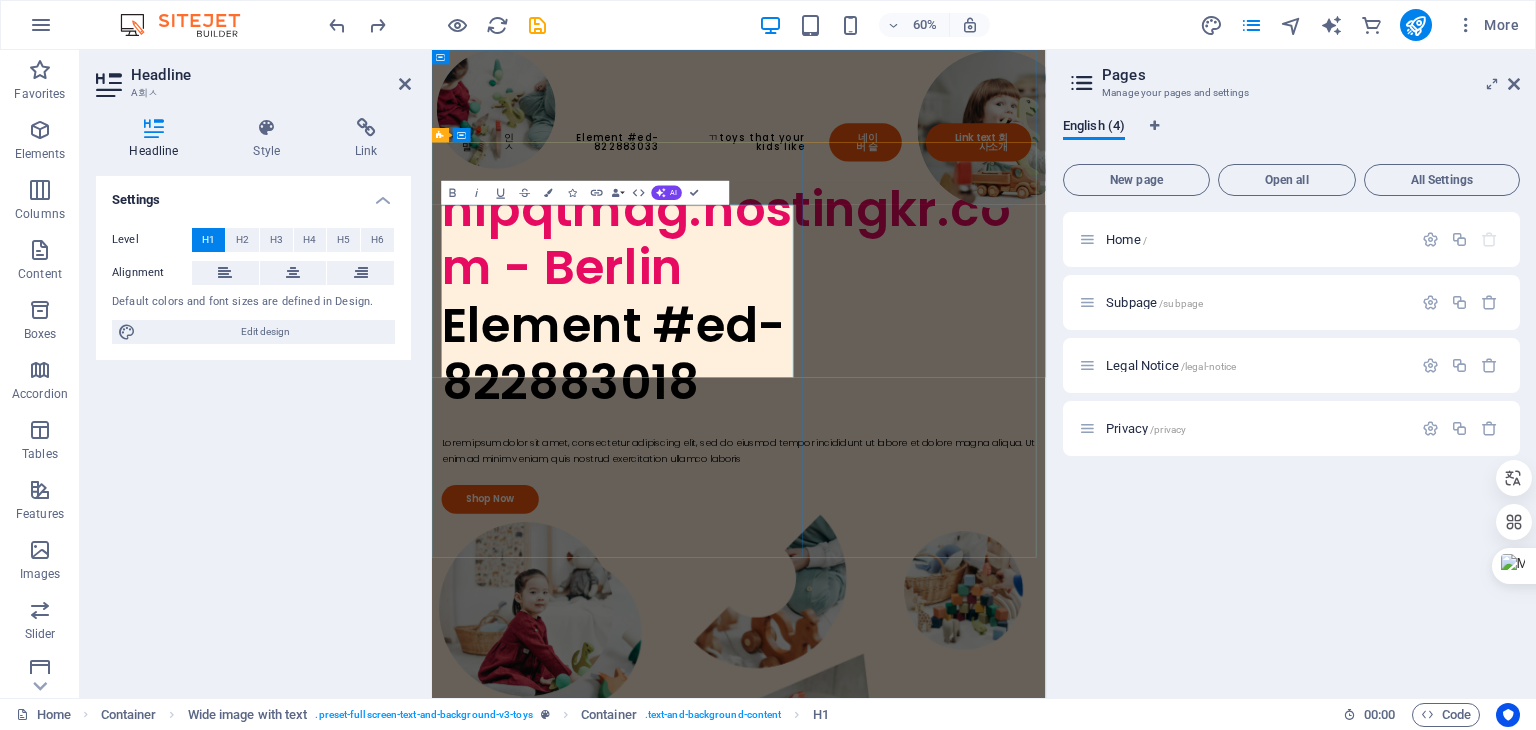 click on "인스타그" at bounding box center [943, 460] 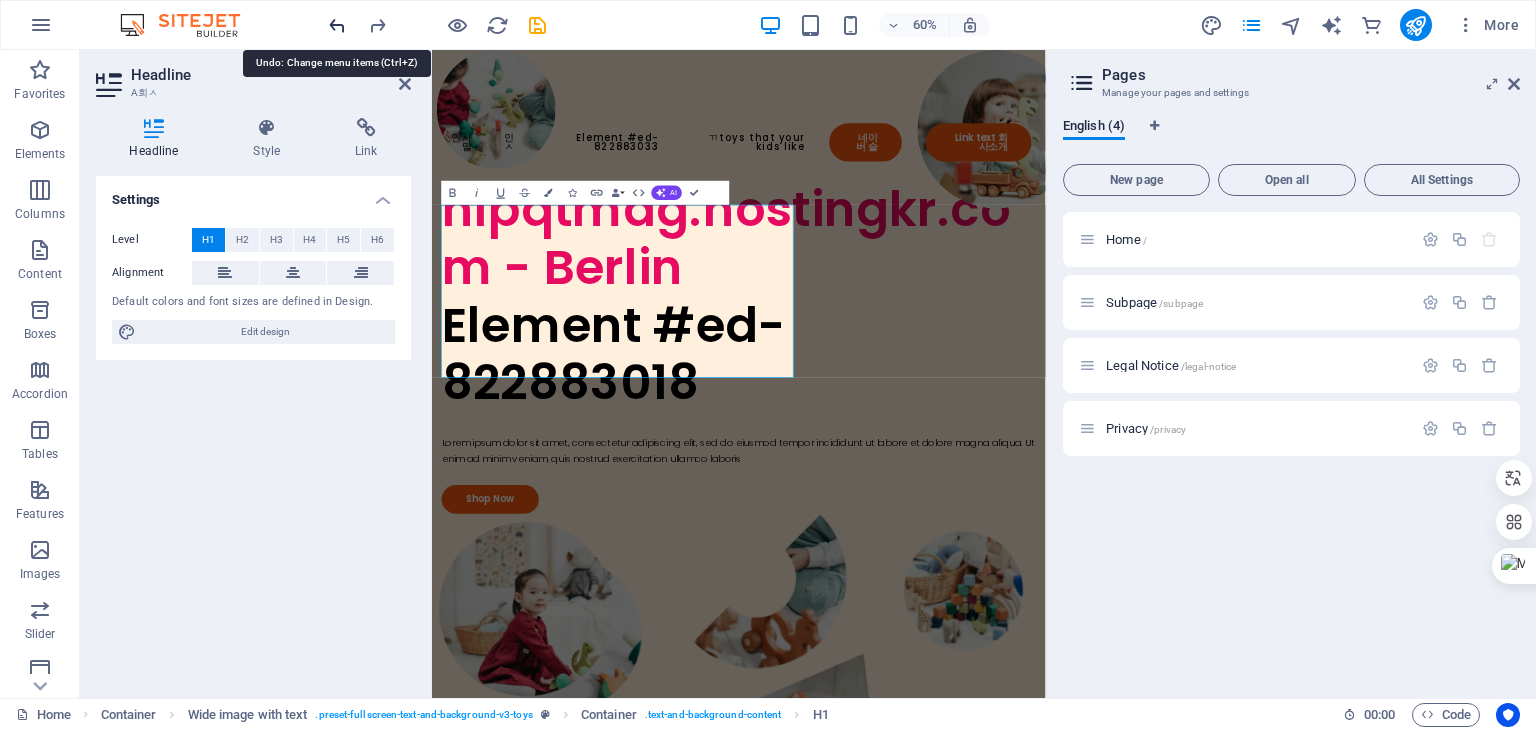 click at bounding box center (337, 25) 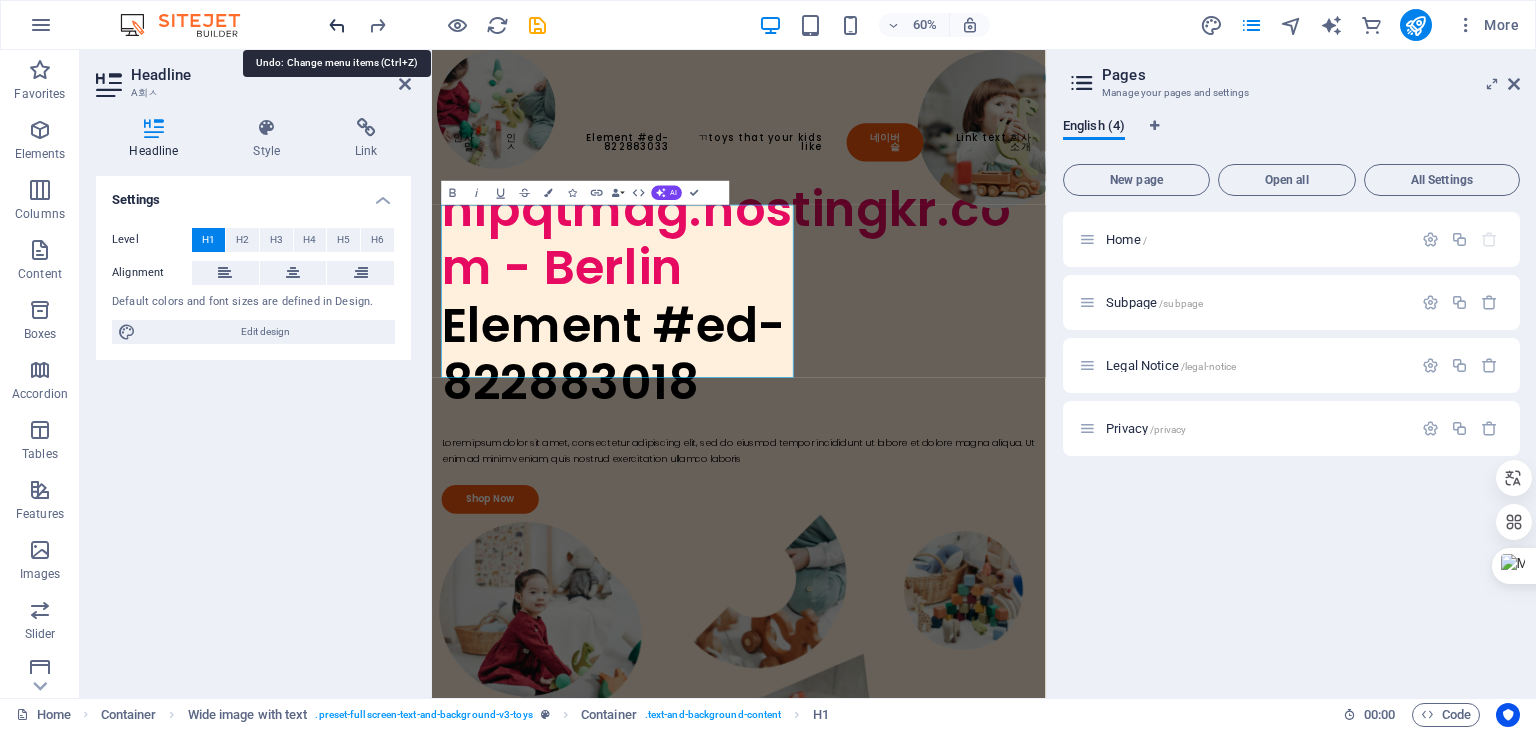 click at bounding box center (337, 25) 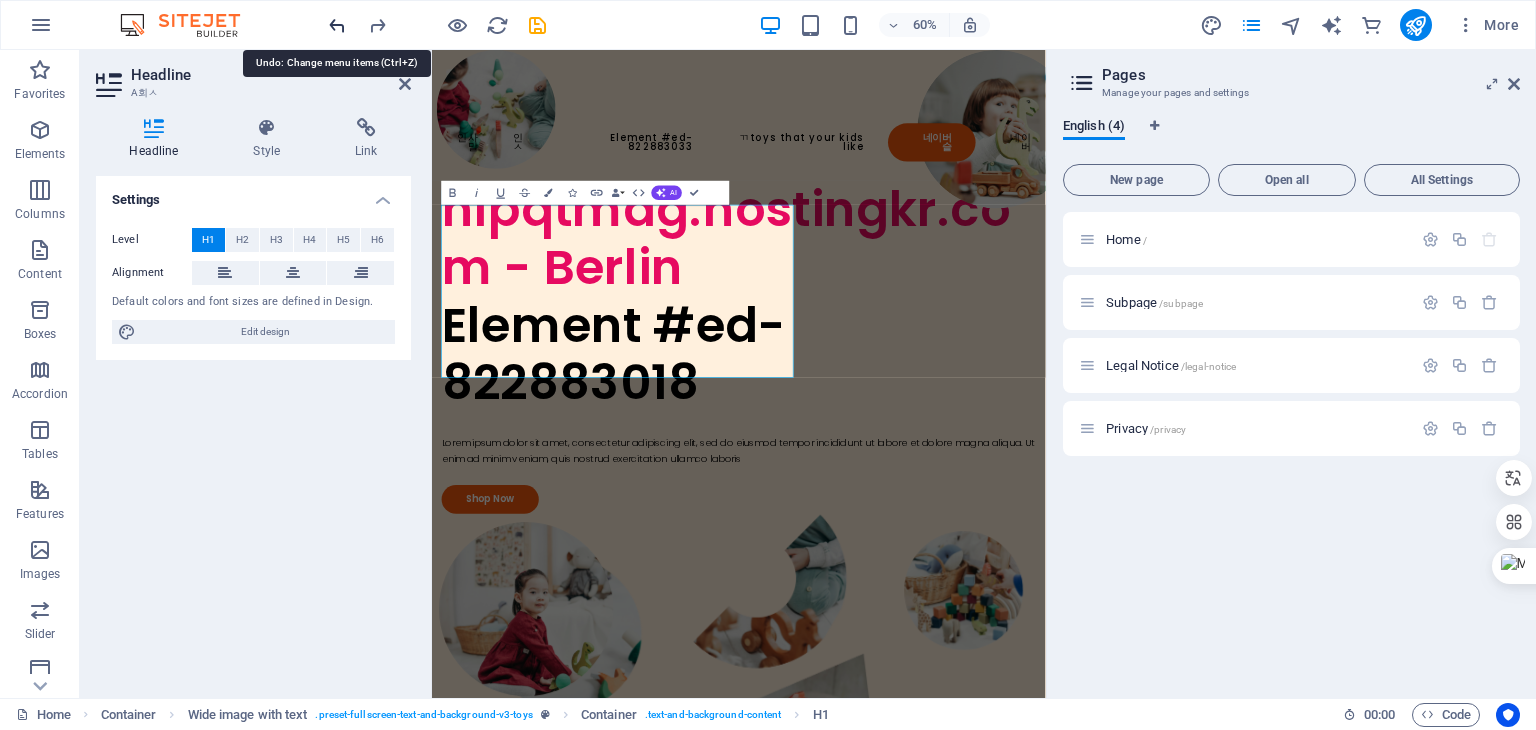 click at bounding box center (337, 25) 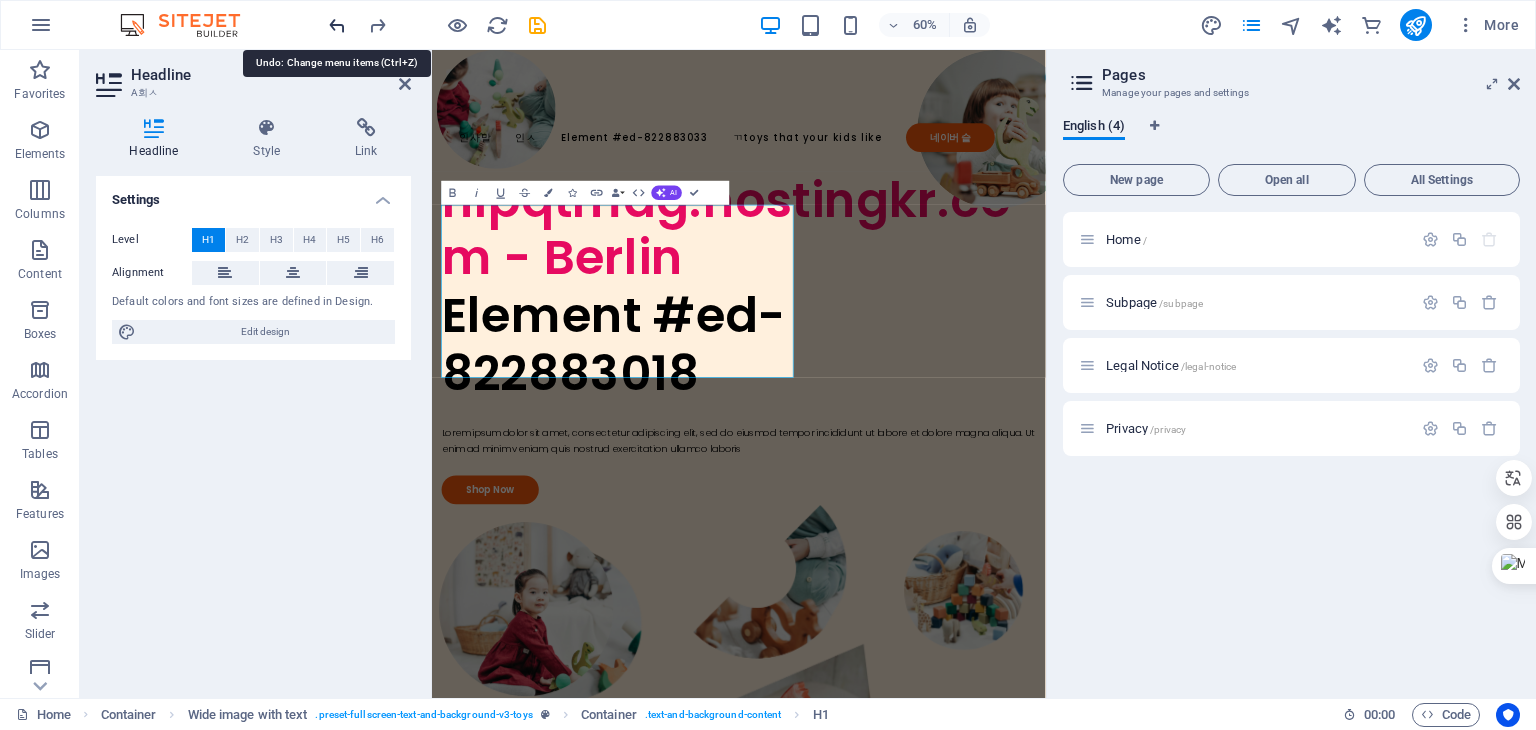 click at bounding box center [337, 25] 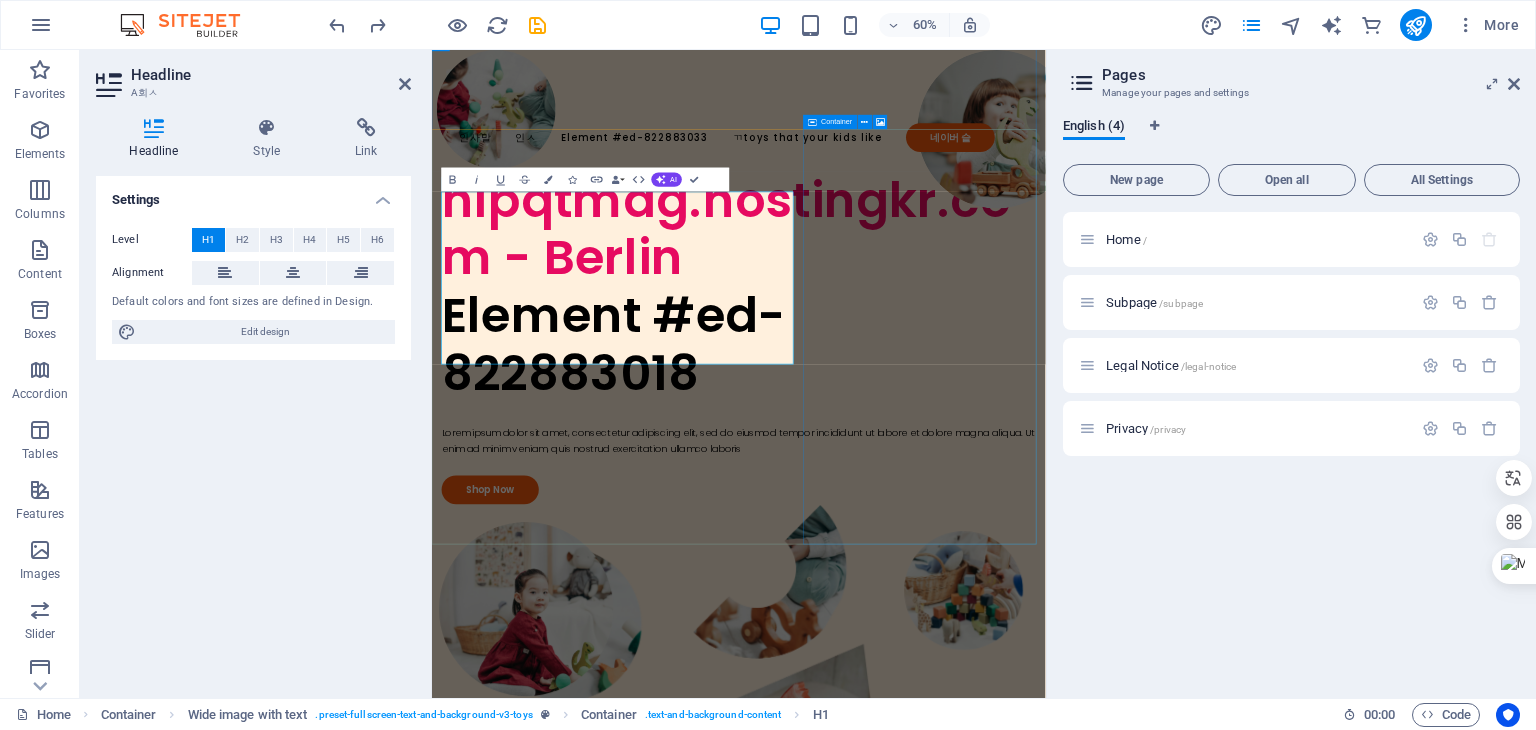 scroll, scrollTop: 100, scrollLeft: 0, axis: vertical 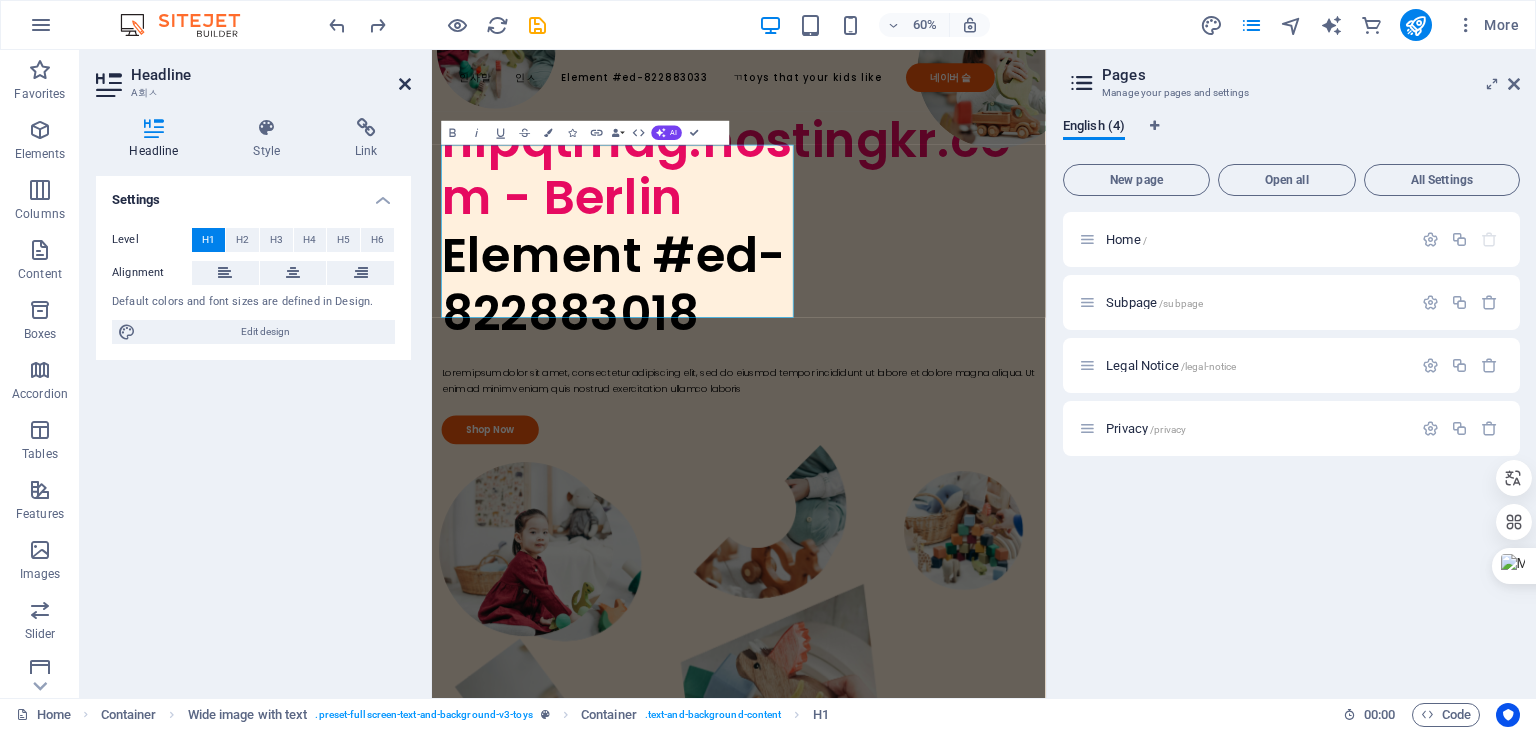 click at bounding box center [405, 84] 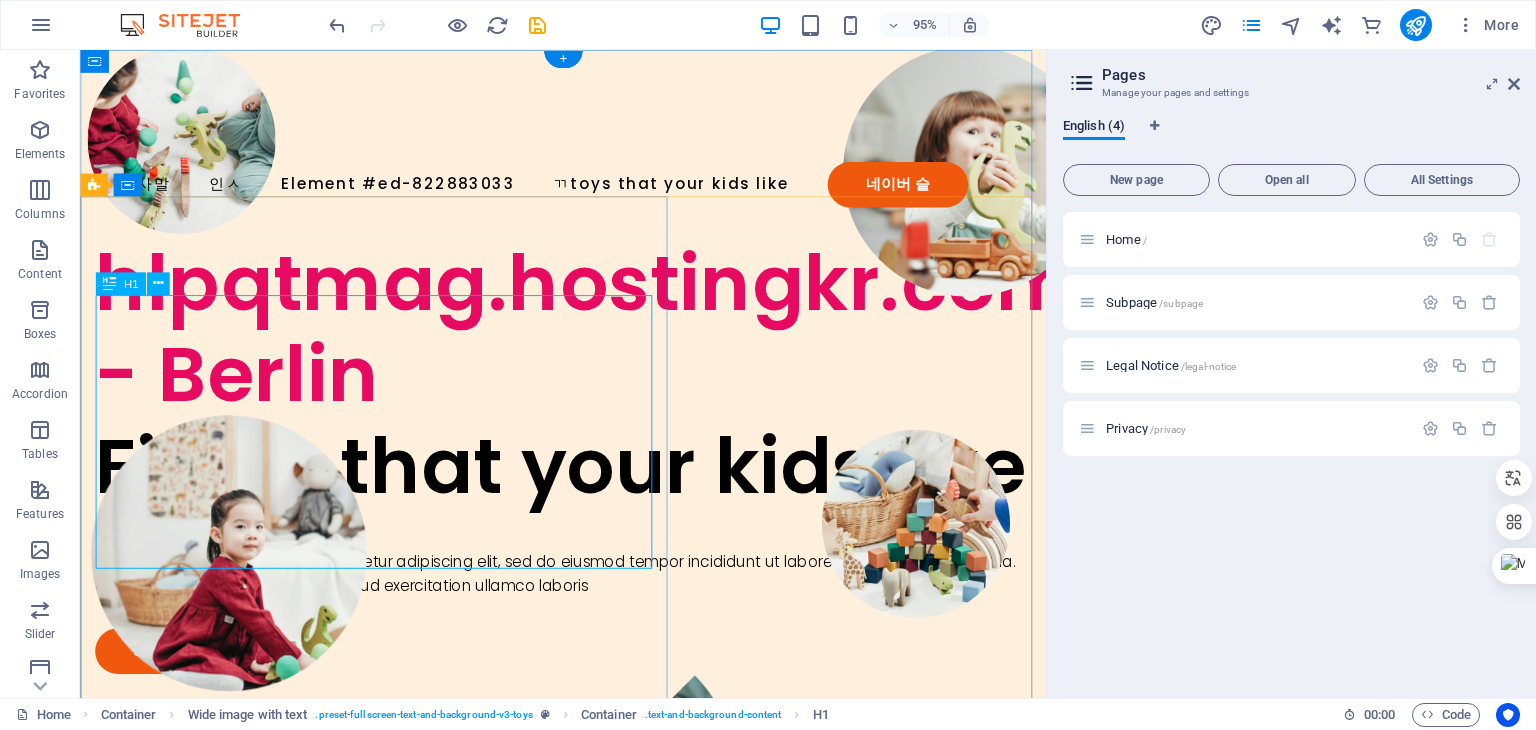 scroll, scrollTop: 0, scrollLeft: 0, axis: both 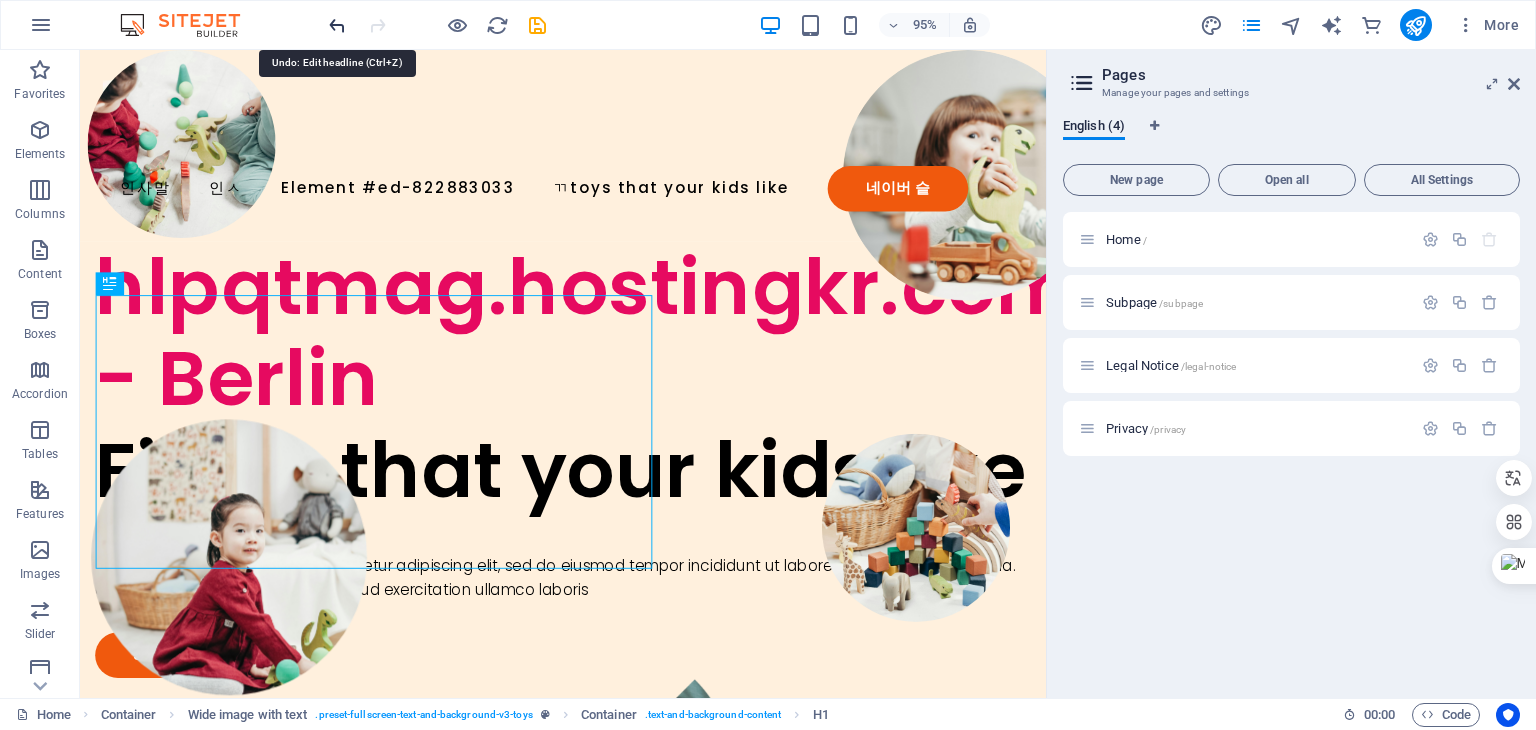click at bounding box center (337, 25) 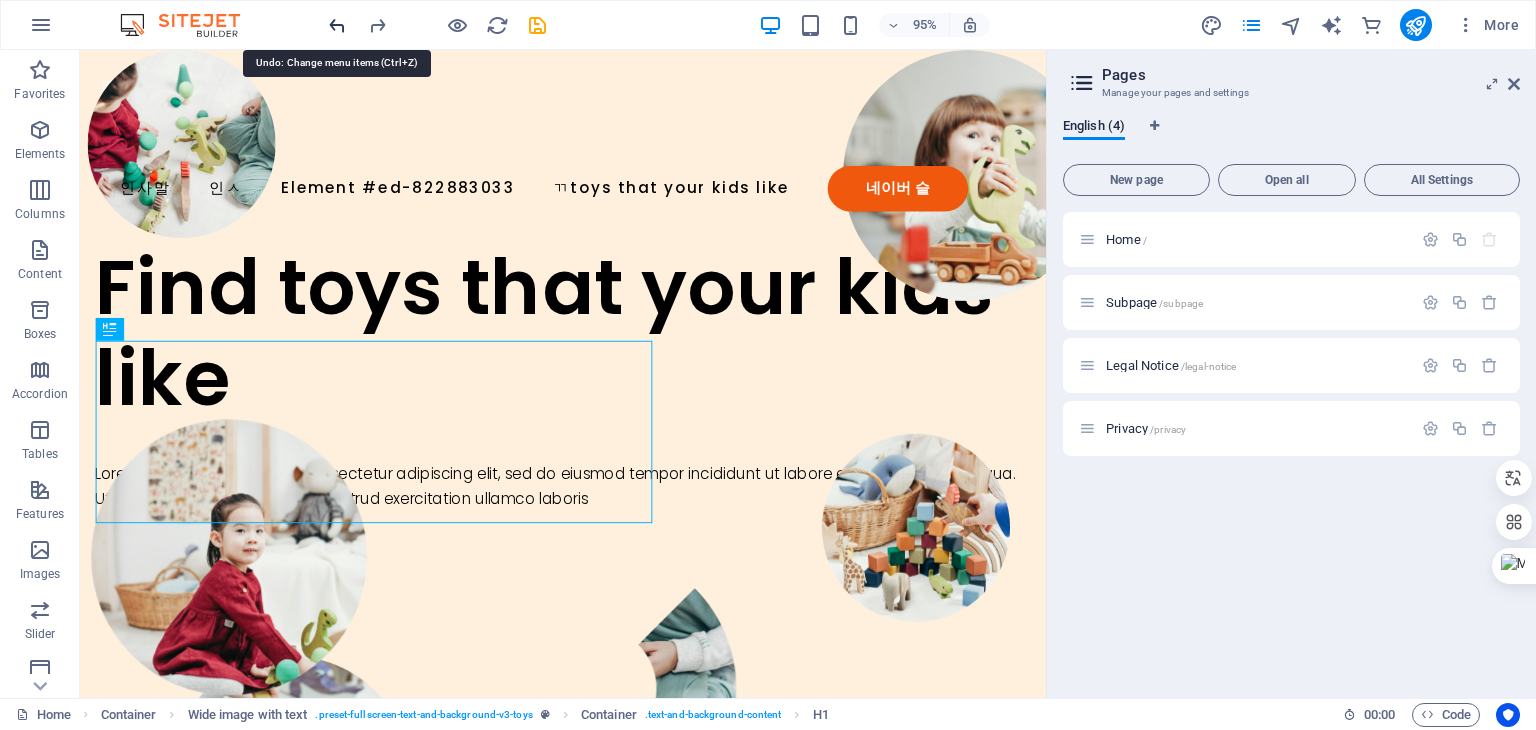 click at bounding box center (337, 25) 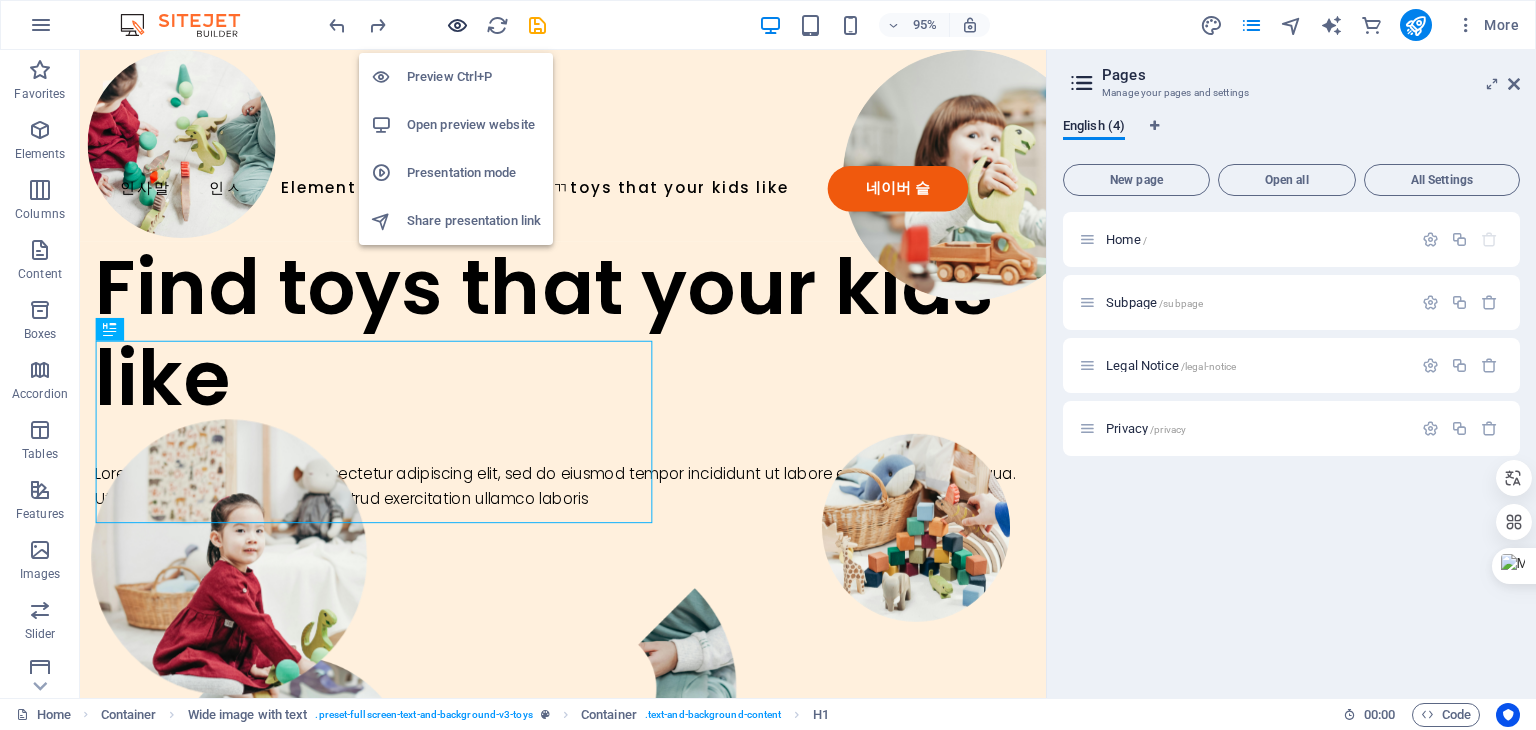 click at bounding box center [457, 25] 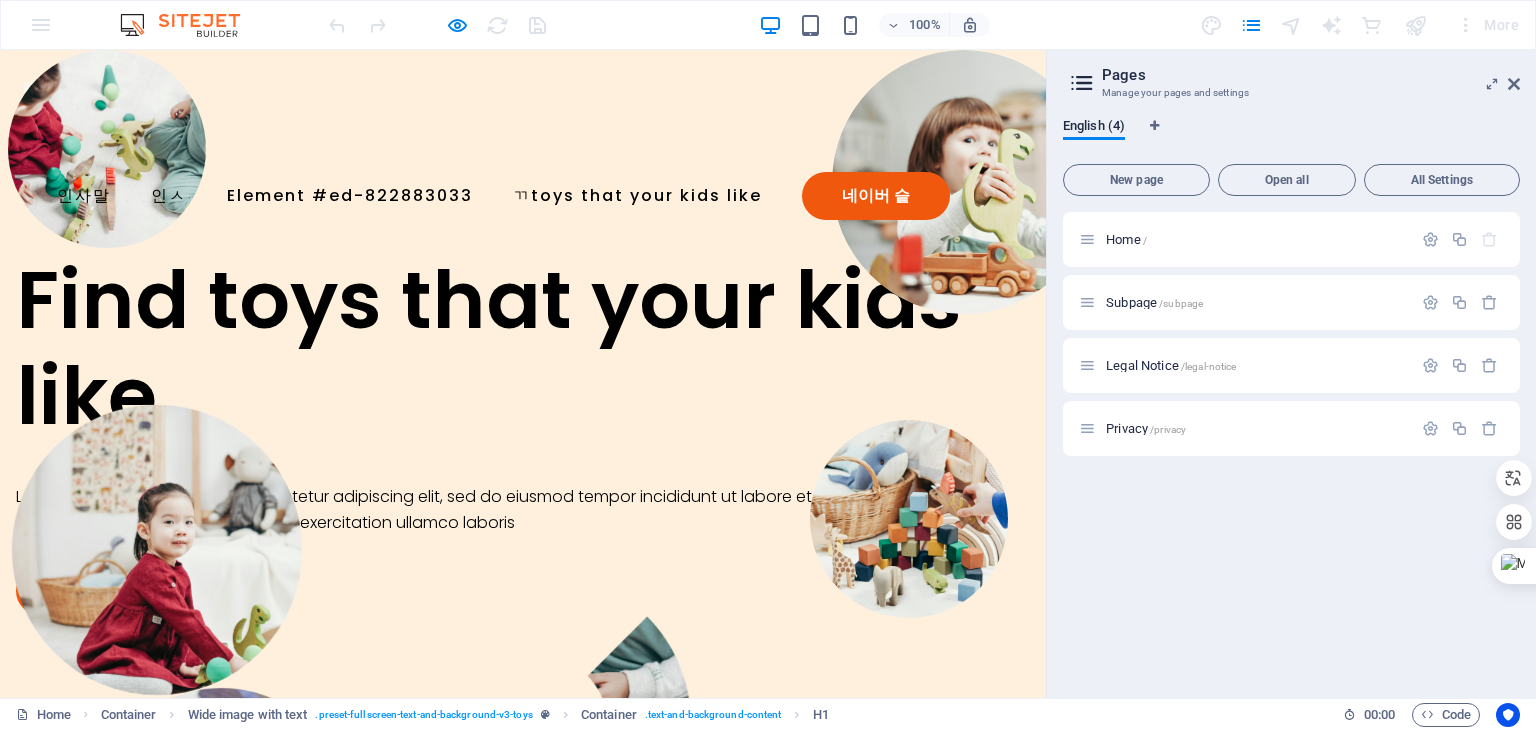 click on "고객지우" at bounding box center [523, 151] 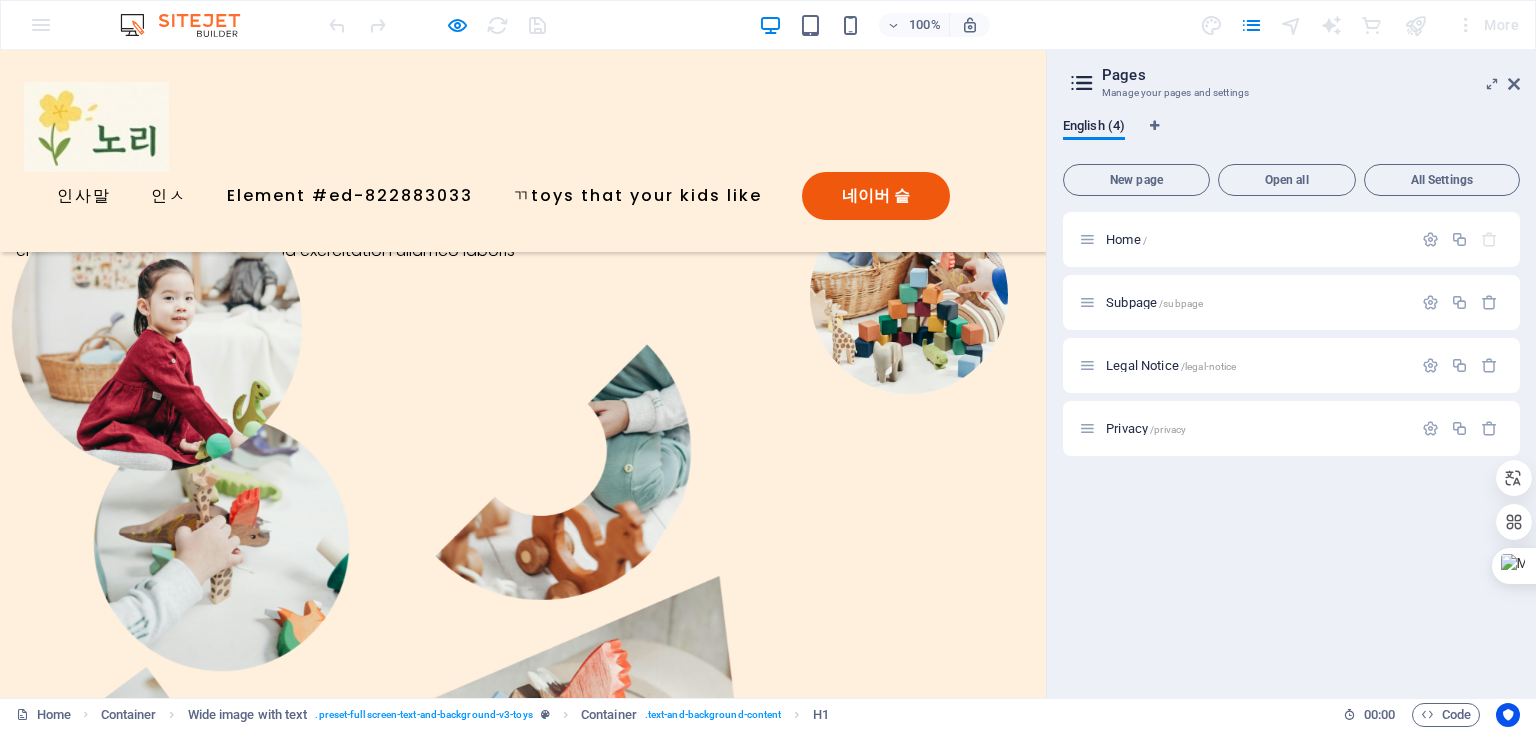 scroll, scrollTop: 0, scrollLeft: 0, axis: both 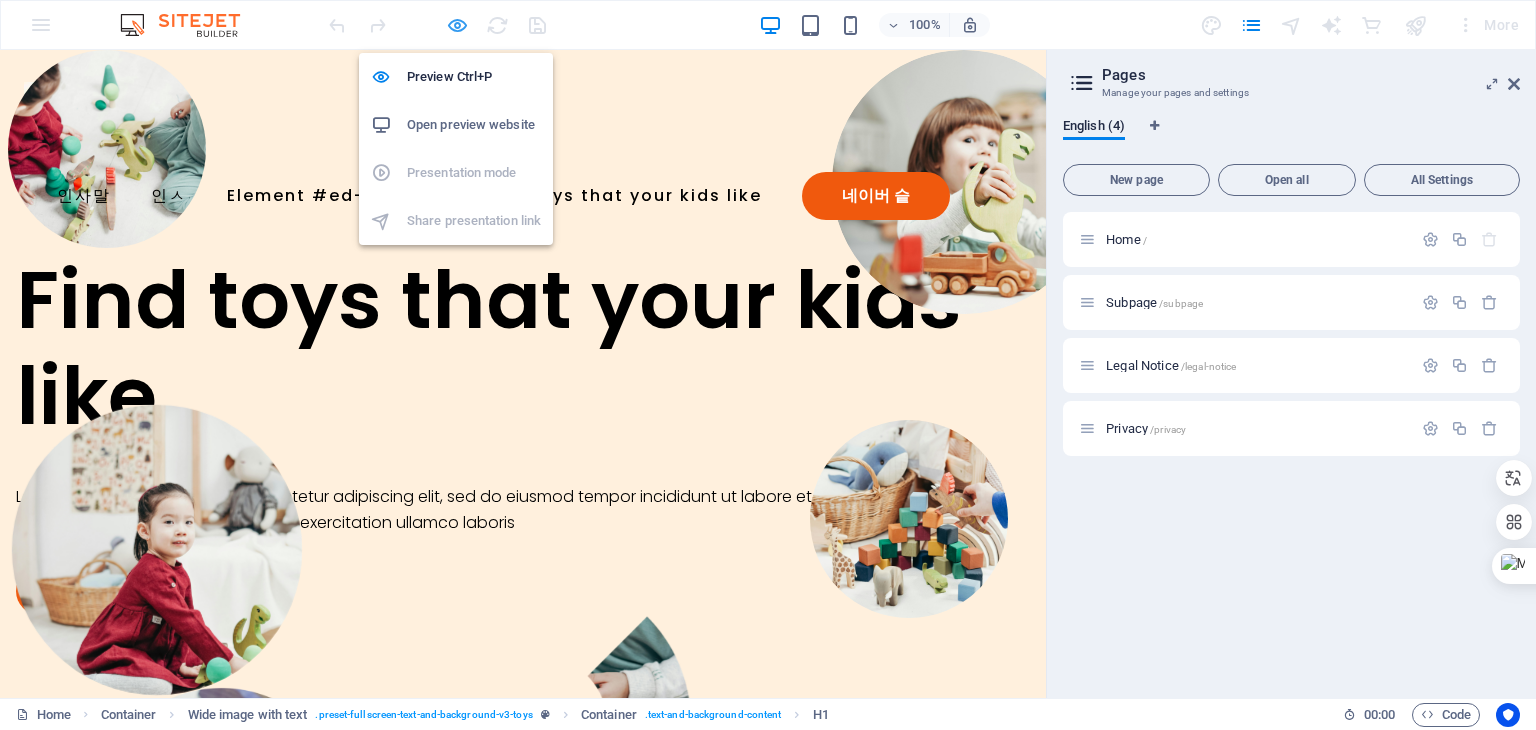 click at bounding box center [457, 25] 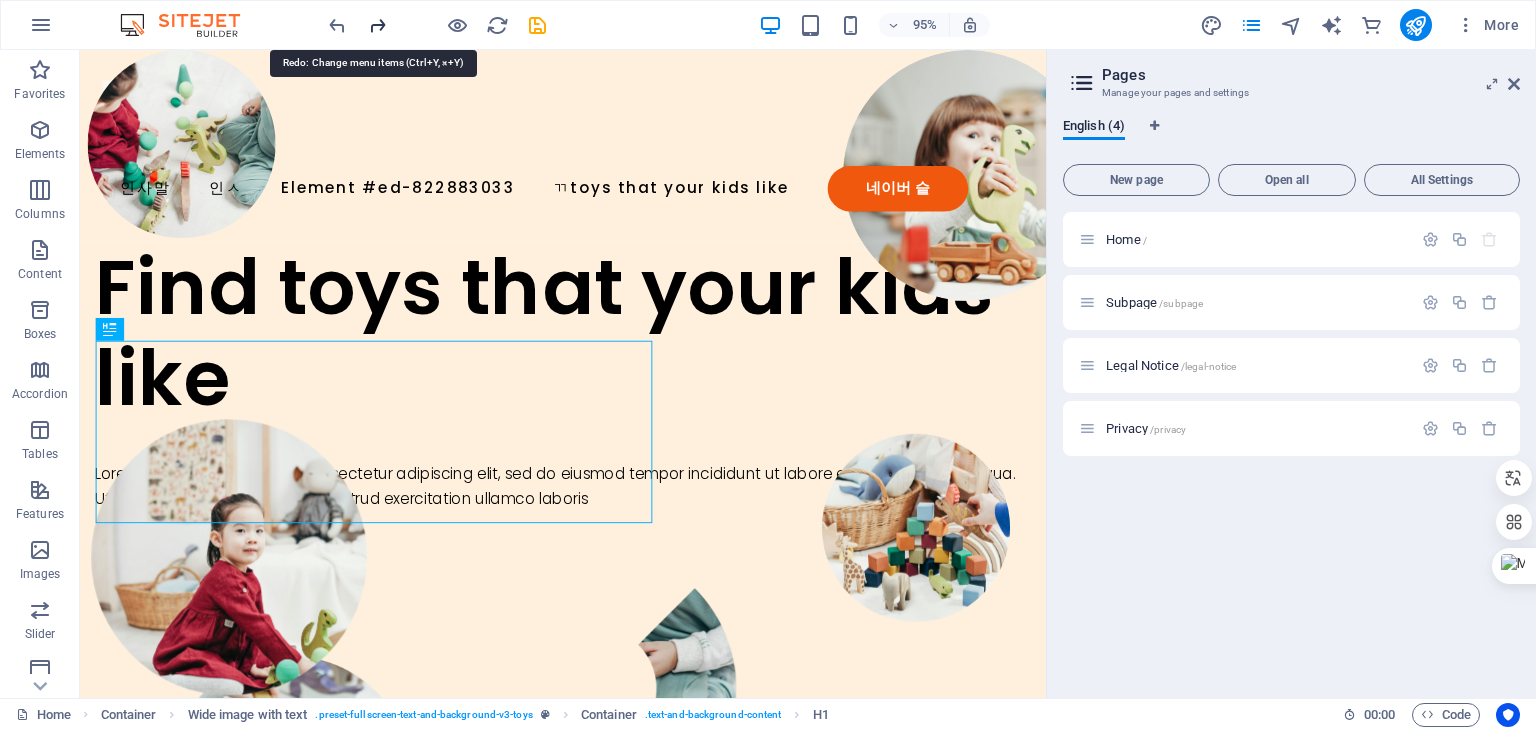click at bounding box center (377, 25) 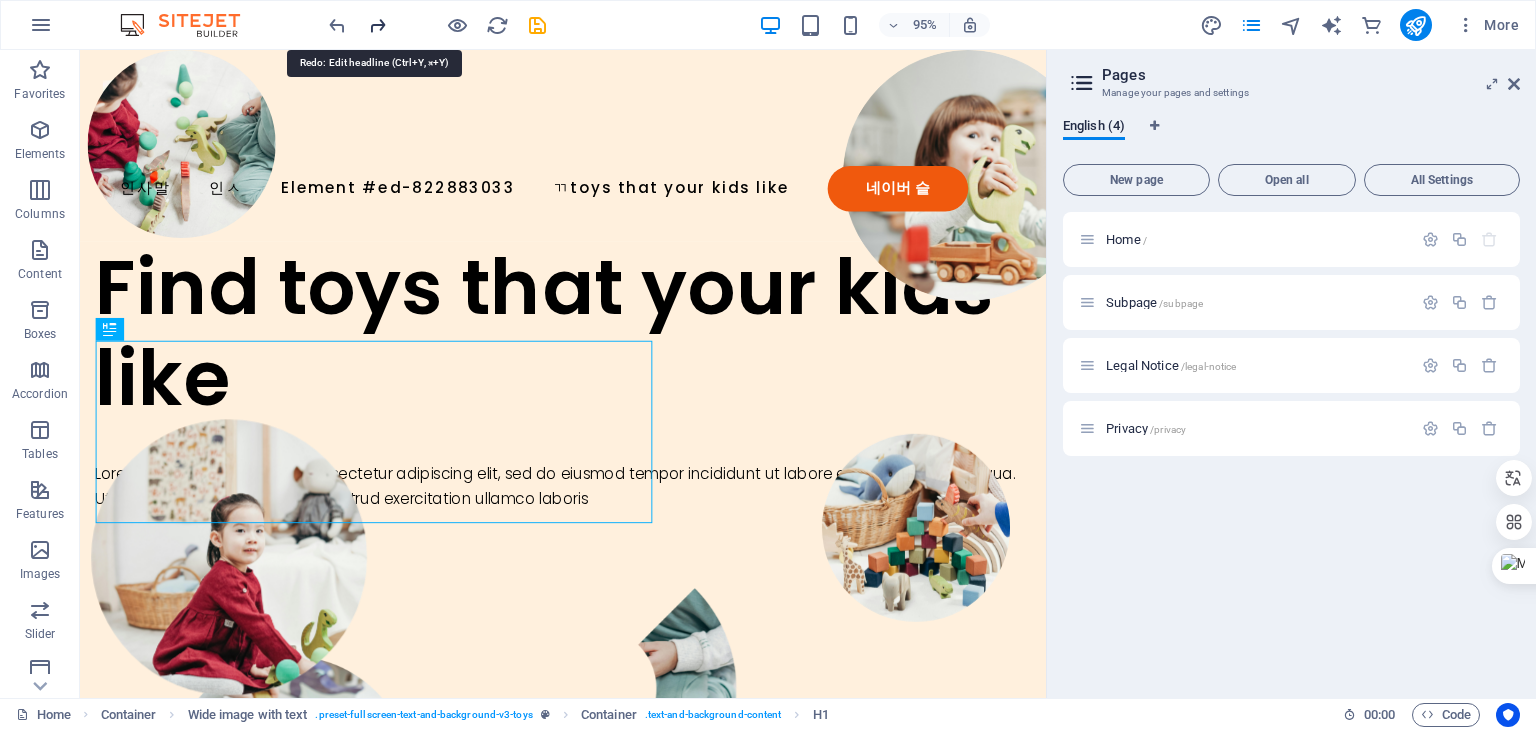 click at bounding box center [377, 25] 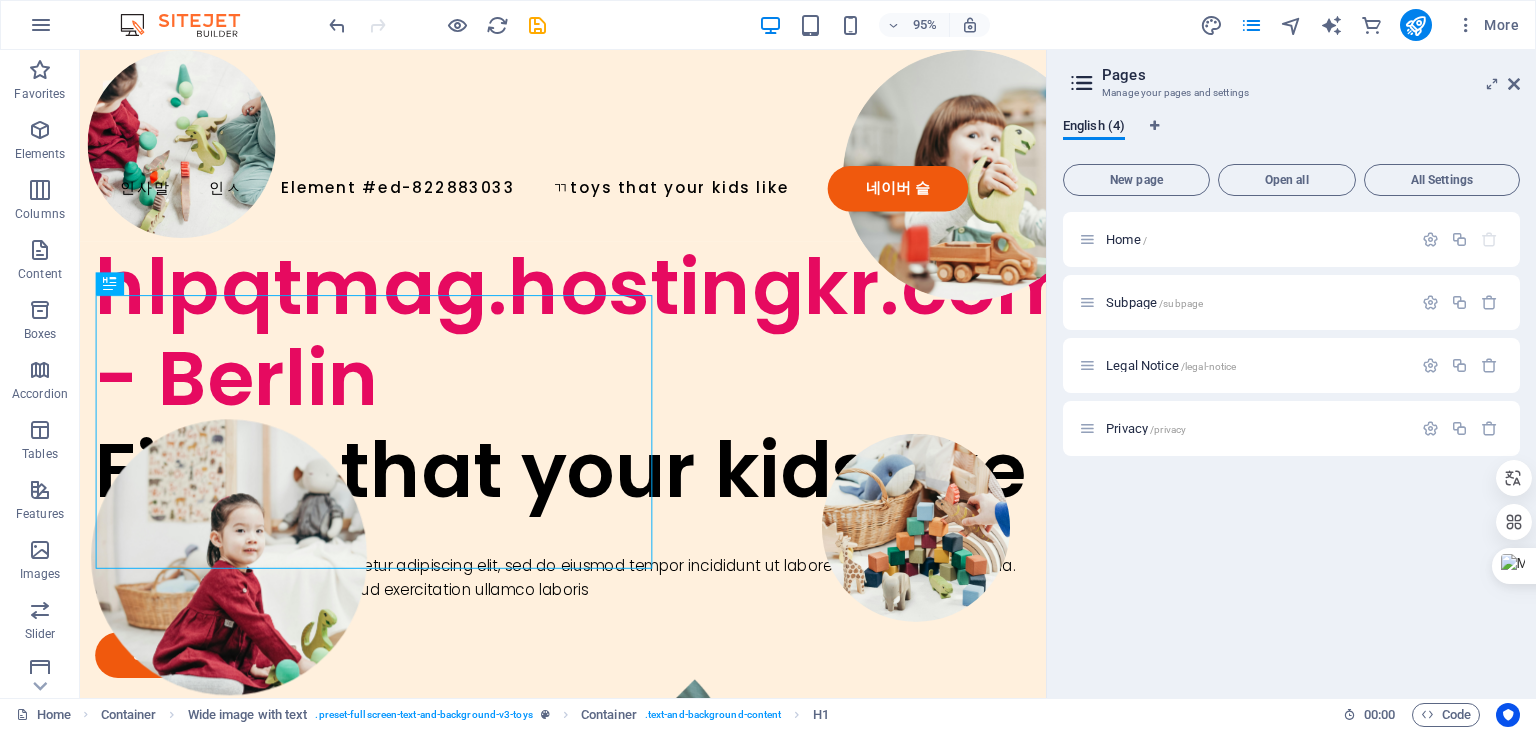 click at bounding box center (437, 25) 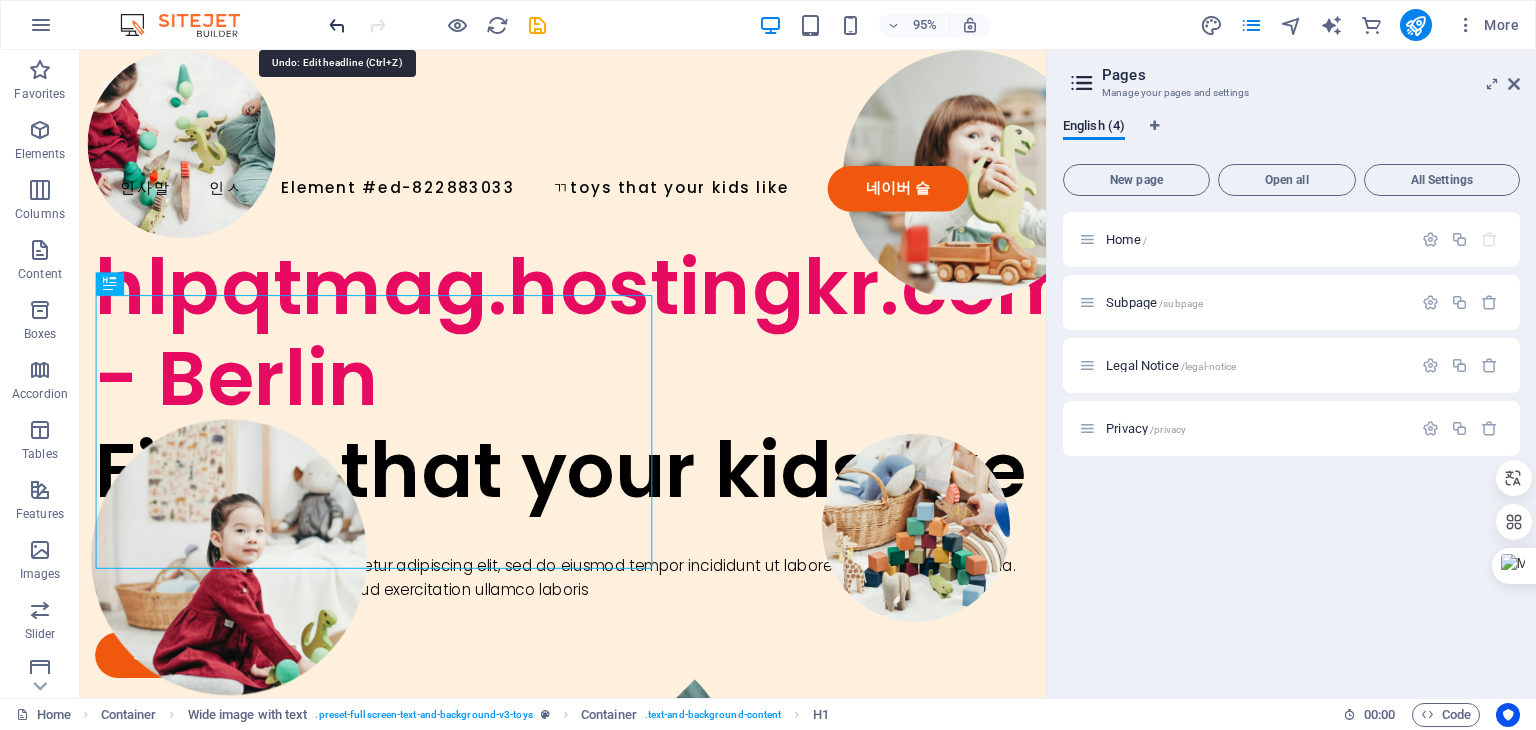 click at bounding box center (337, 25) 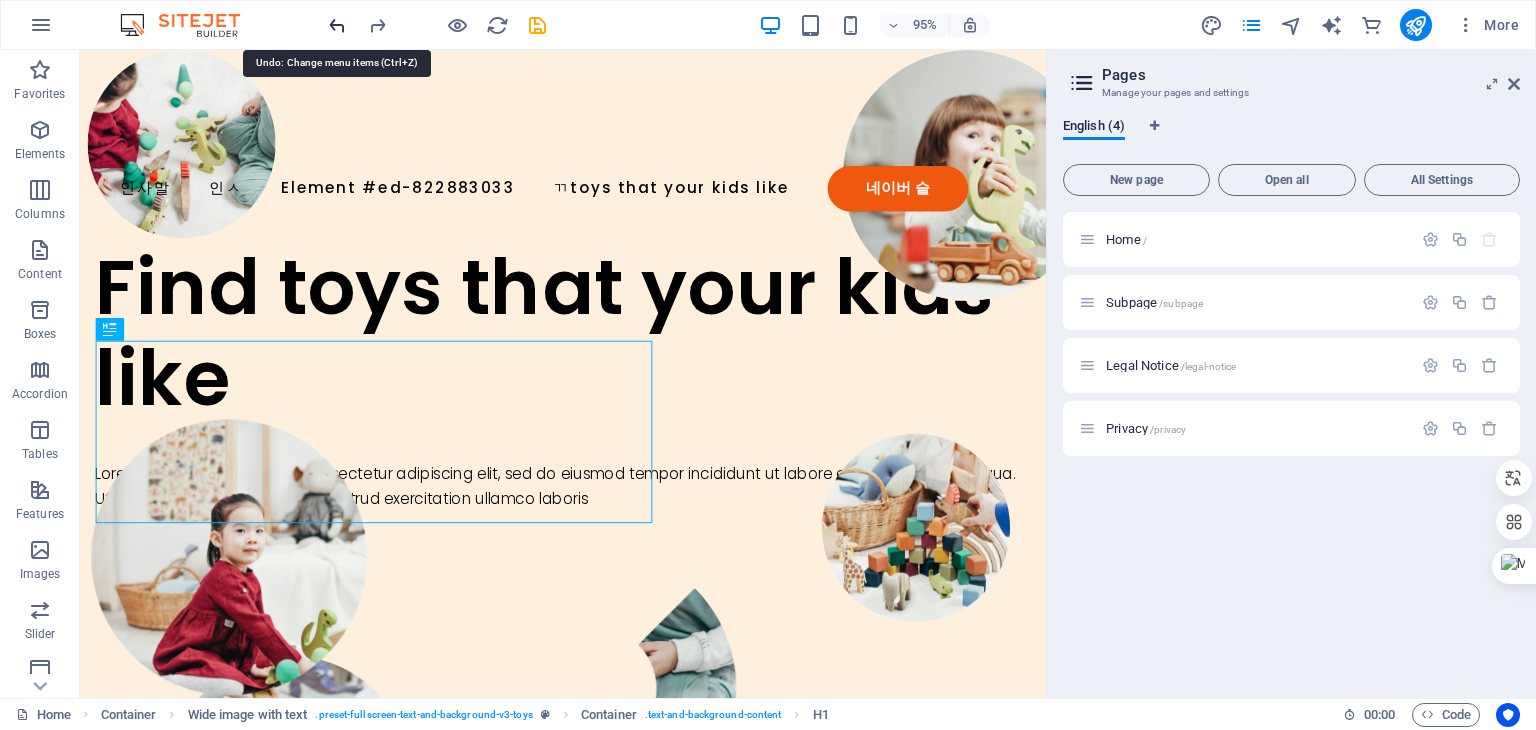 click at bounding box center [337, 25] 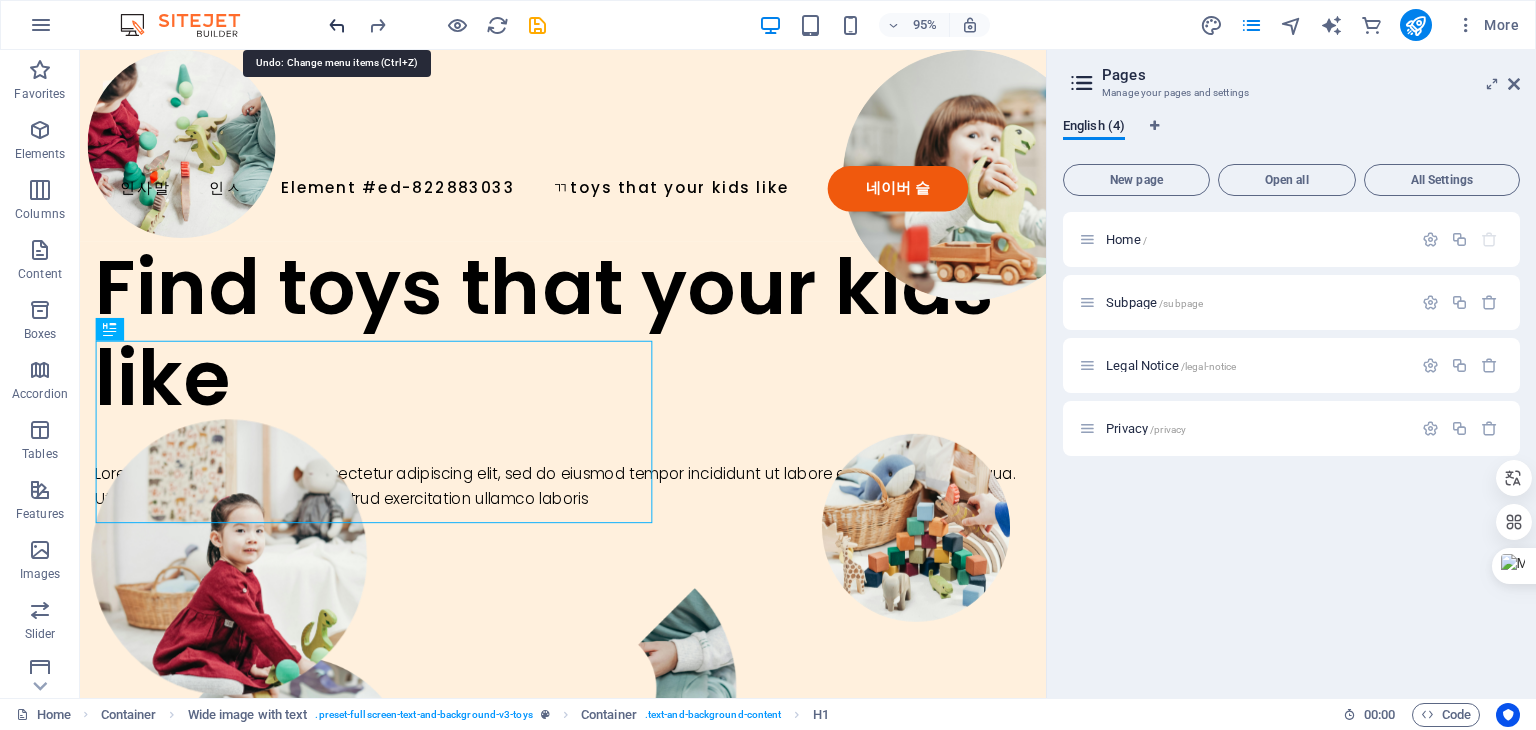 click at bounding box center [337, 25] 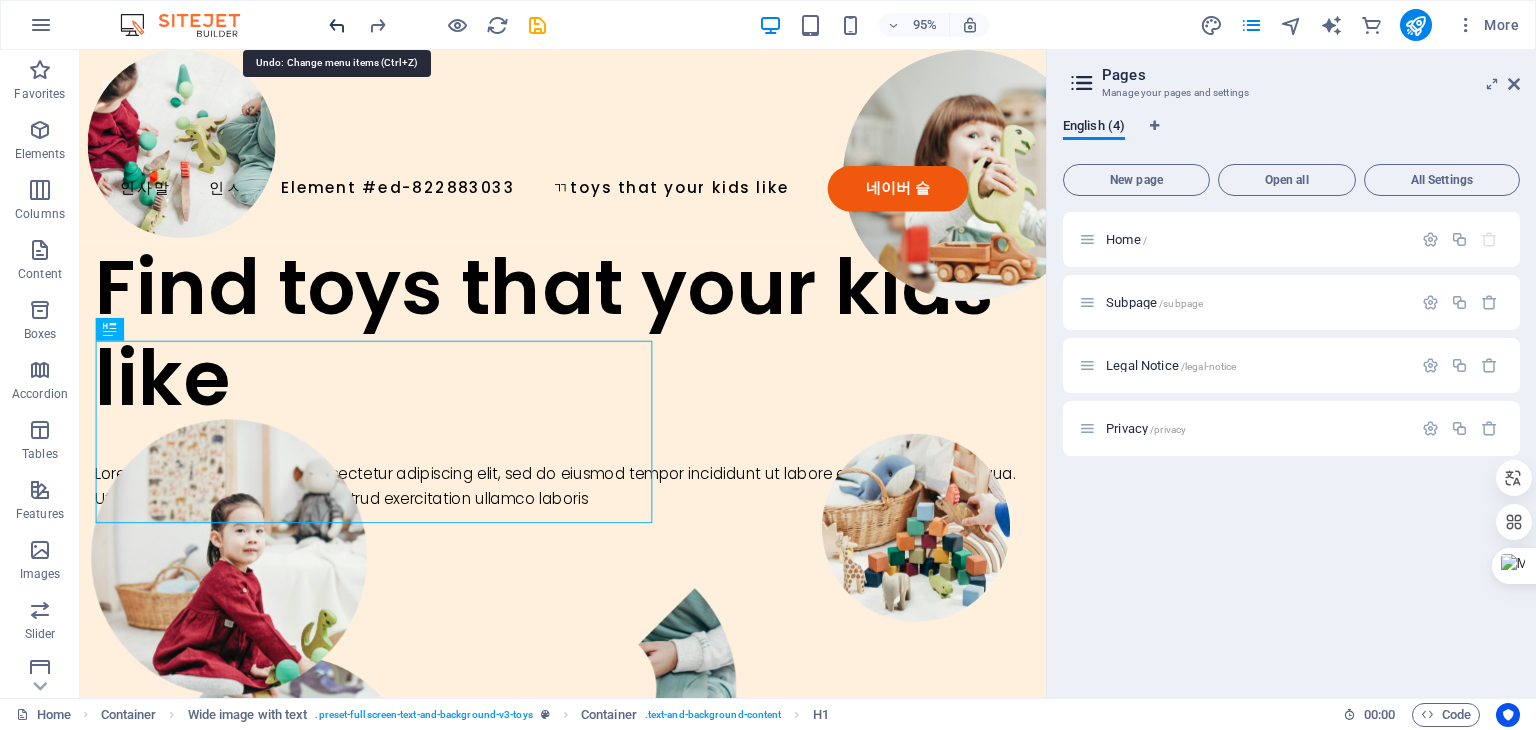 click at bounding box center [337, 25] 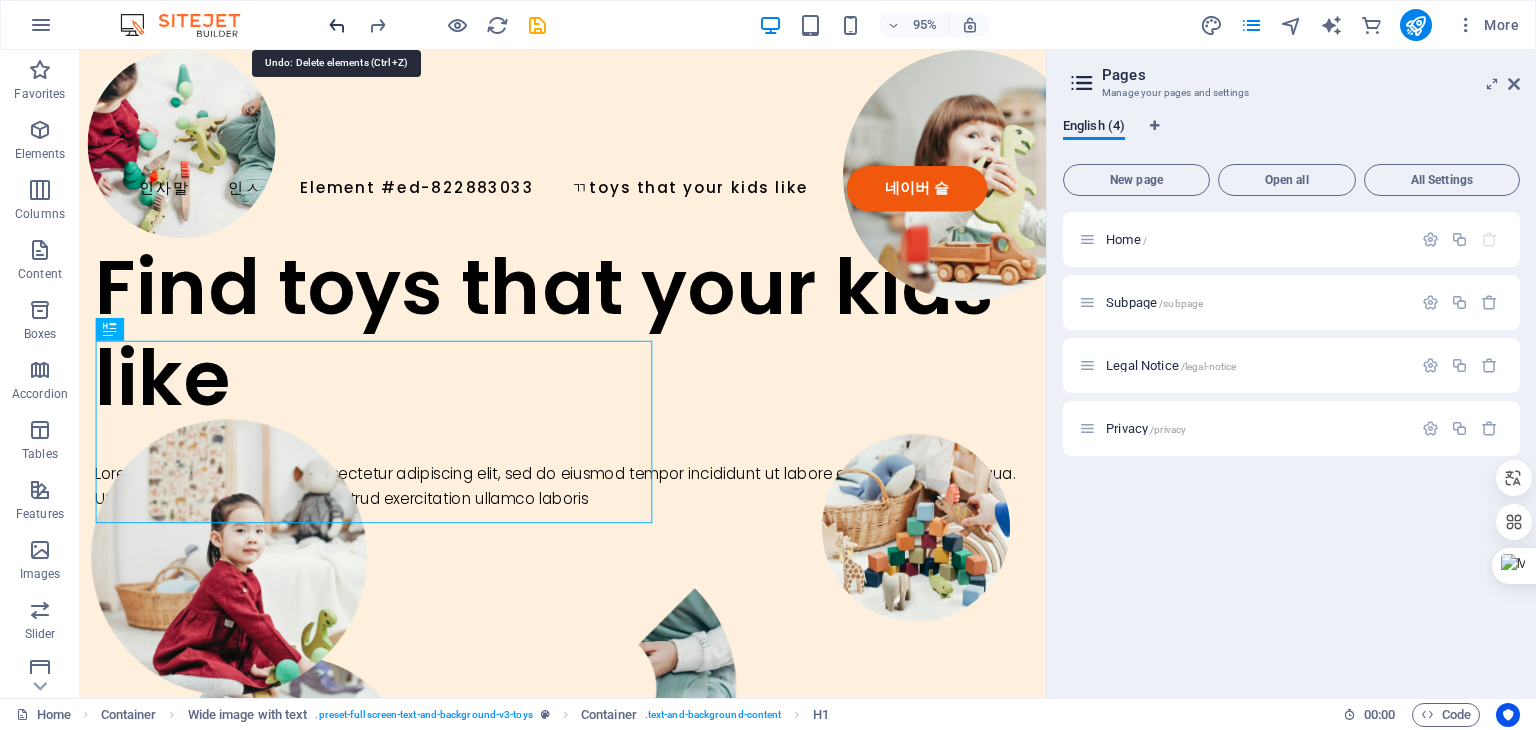 click at bounding box center (337, 25) 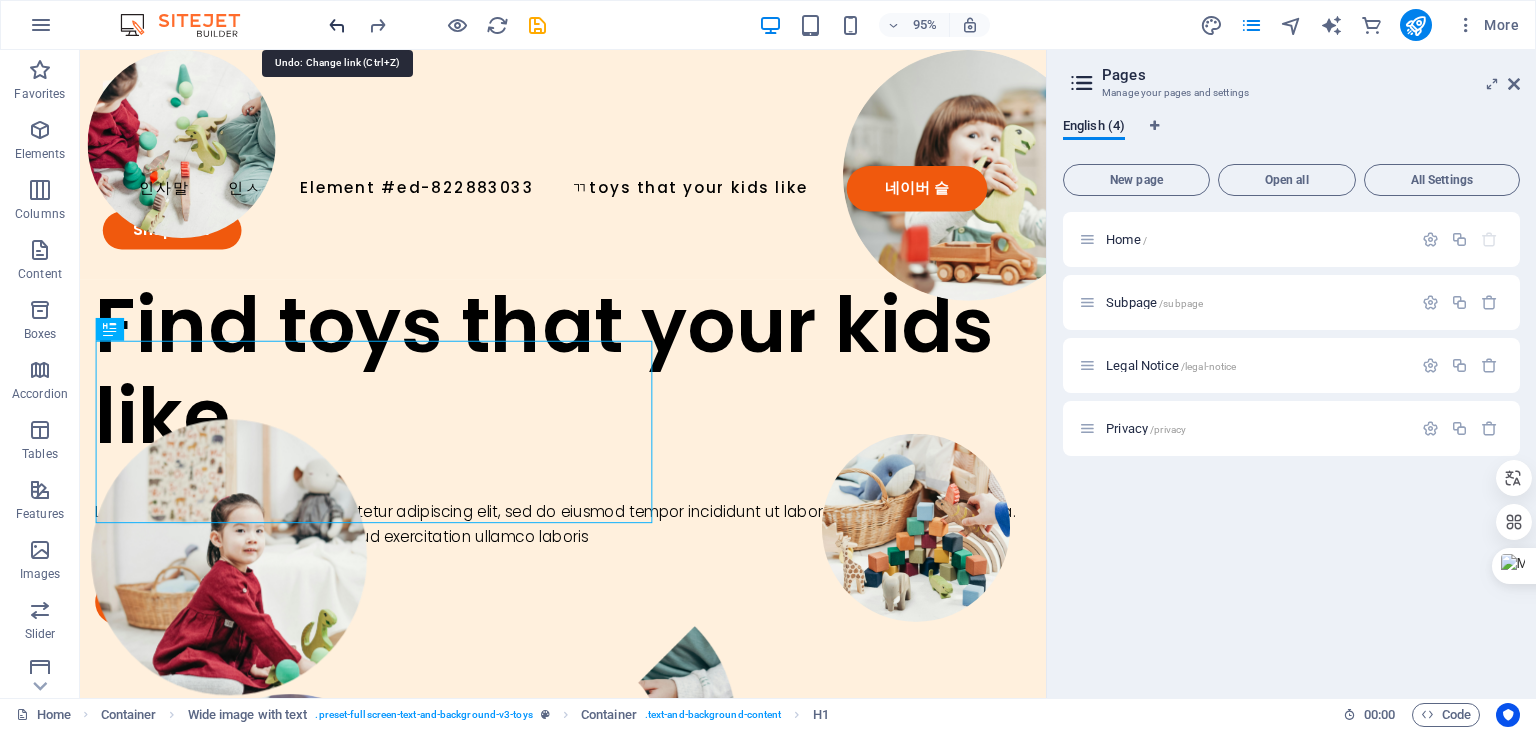click at bounding box center (337, 25) 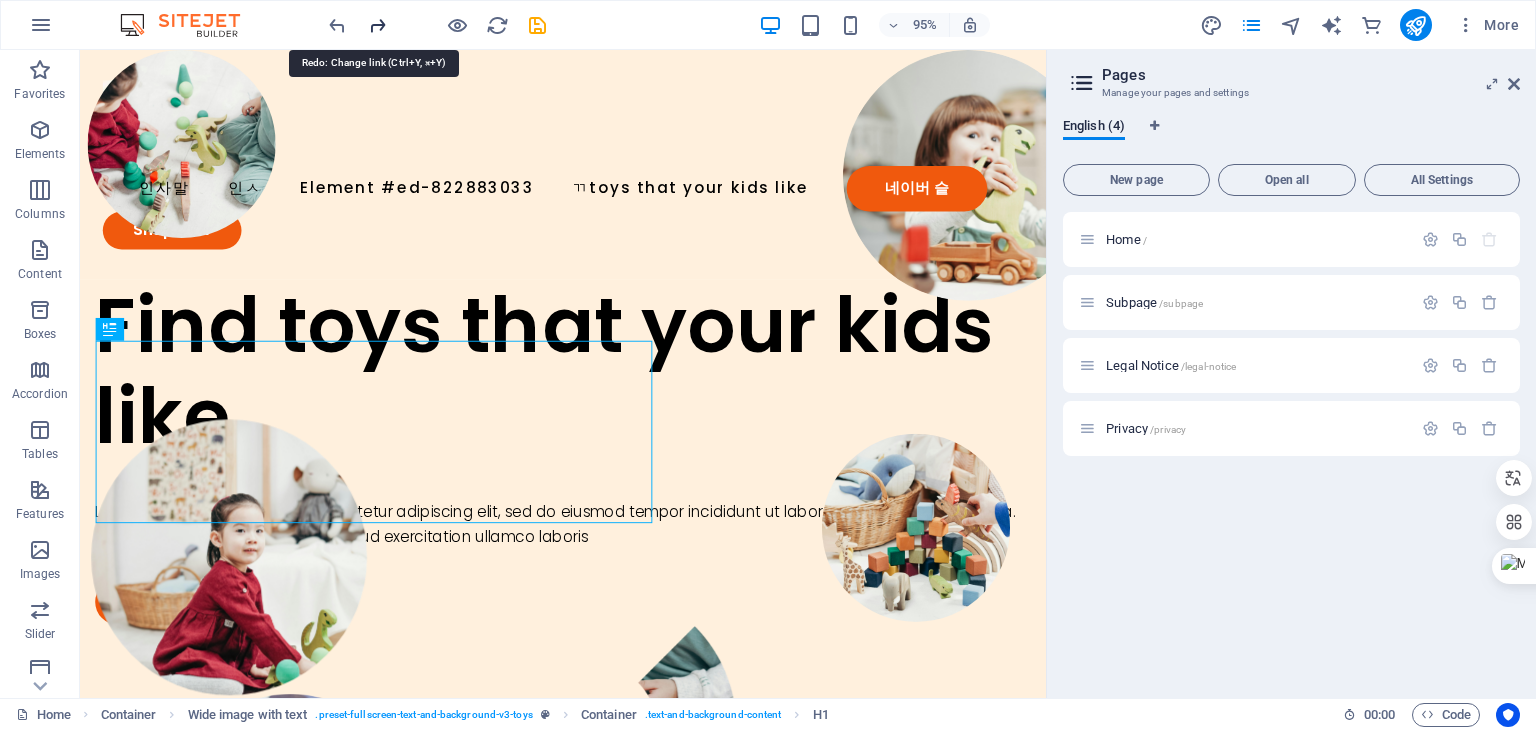 click at bounding box center (377, 25) 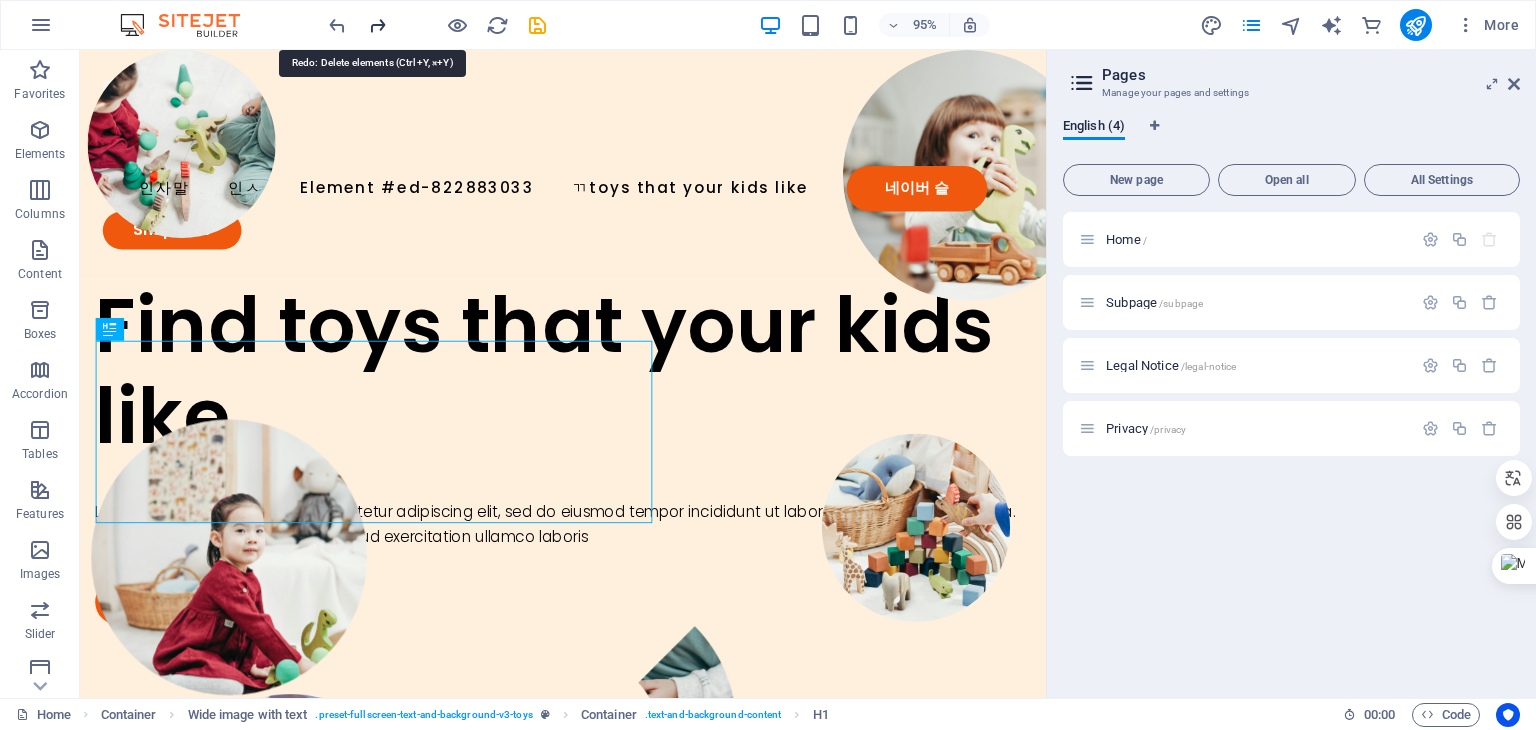 click at bounding box center (377, 25) 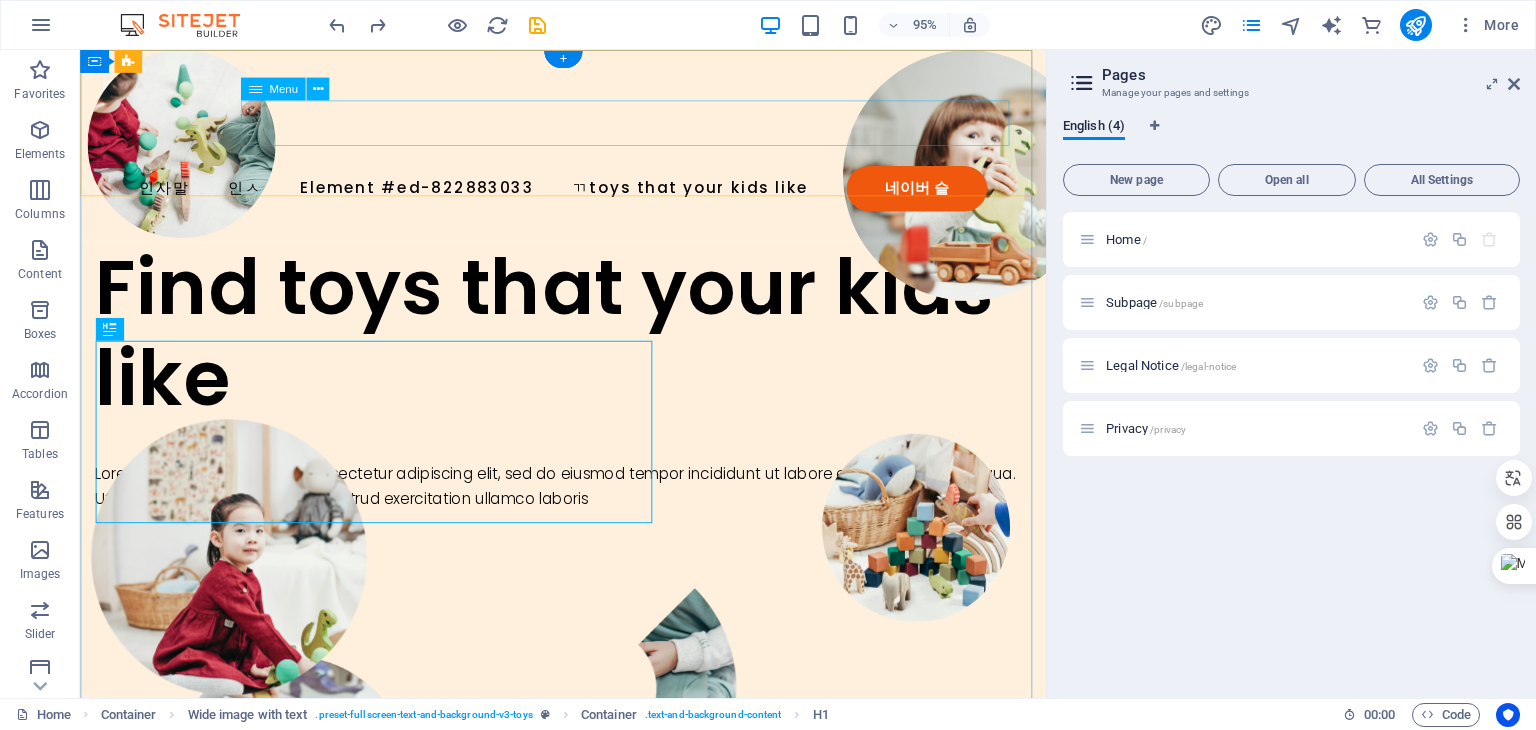 click on "고객지우" at bounding box center (588, 196) 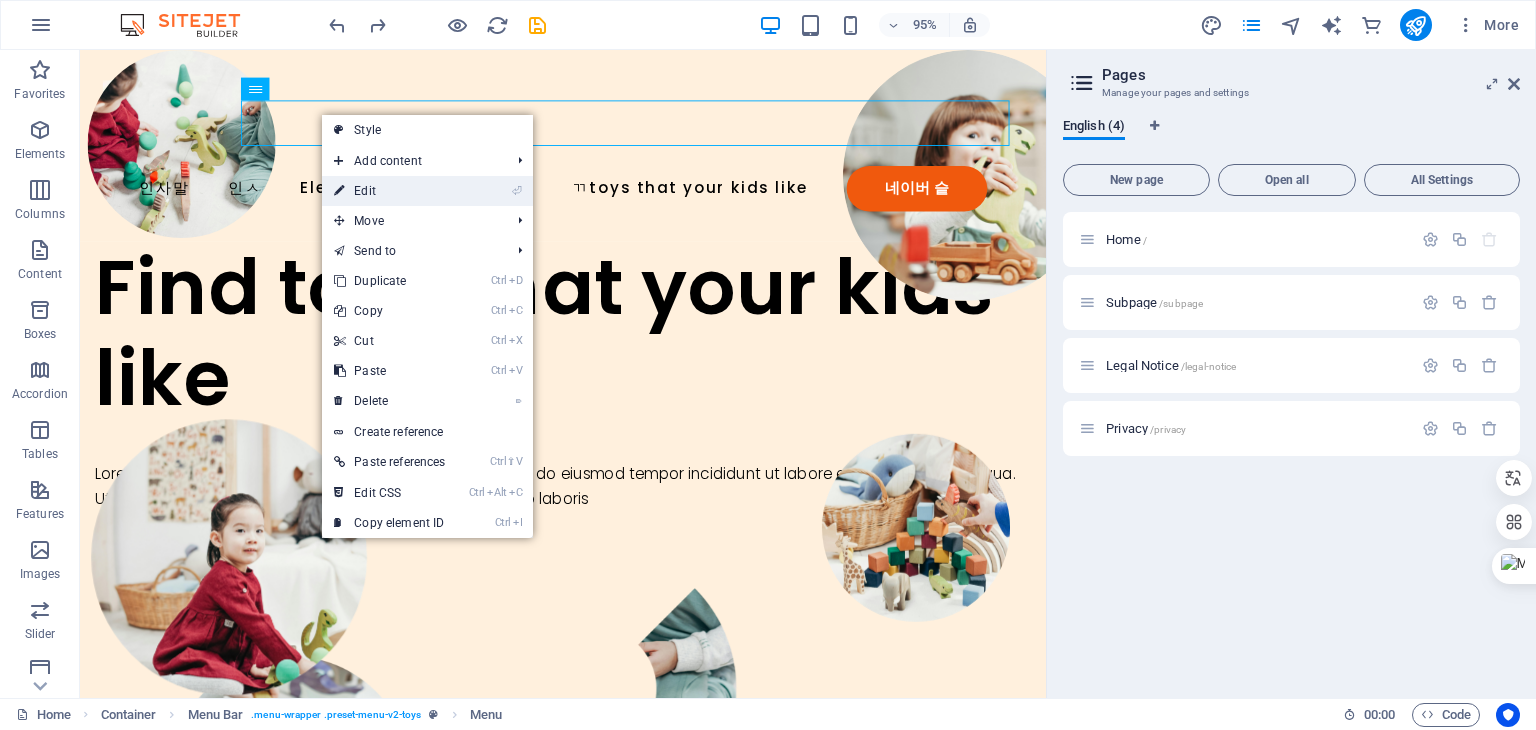 click on "⏎  Edit" at bounding box center [389, 191] 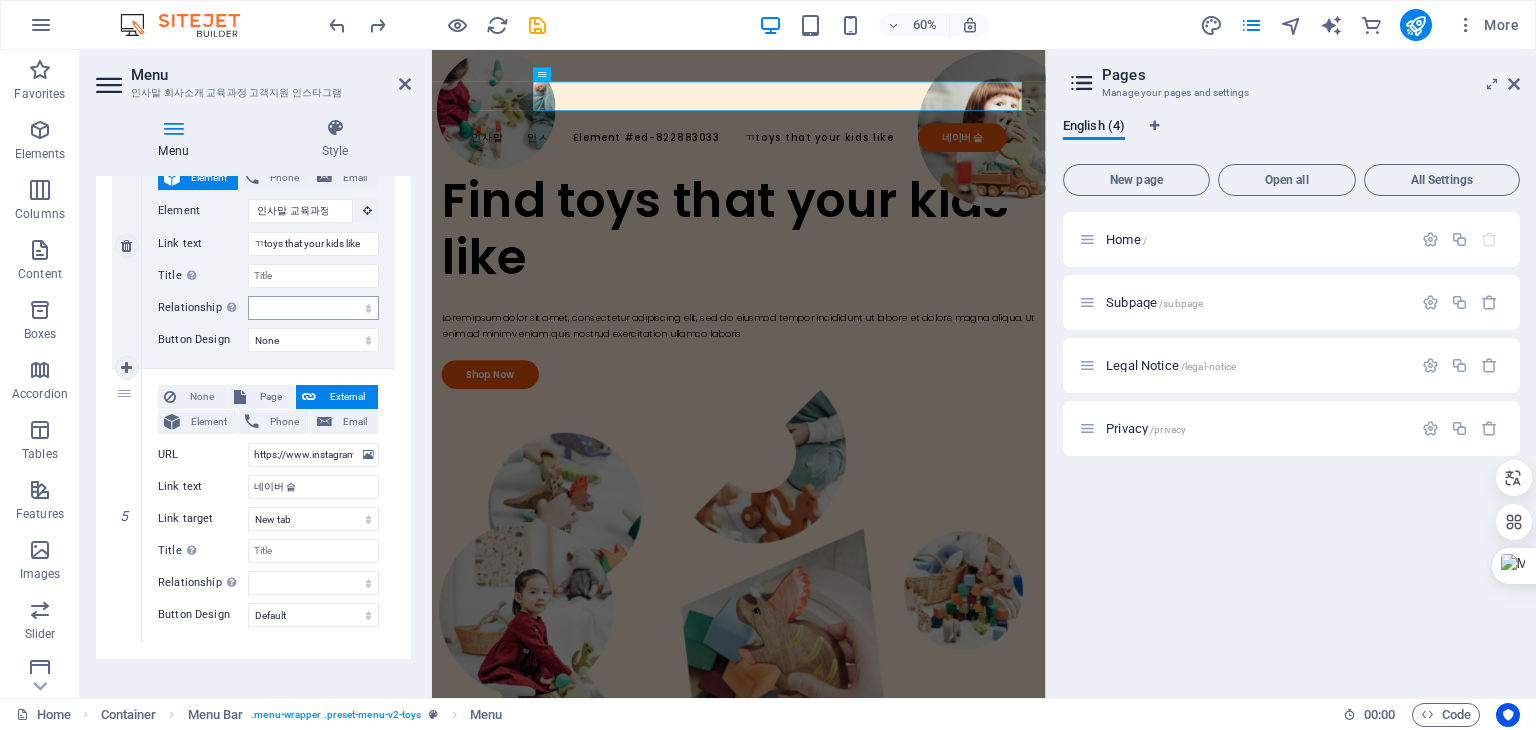 scroll, scrollTop: 989, scrollLeft: 0, axis: vertical 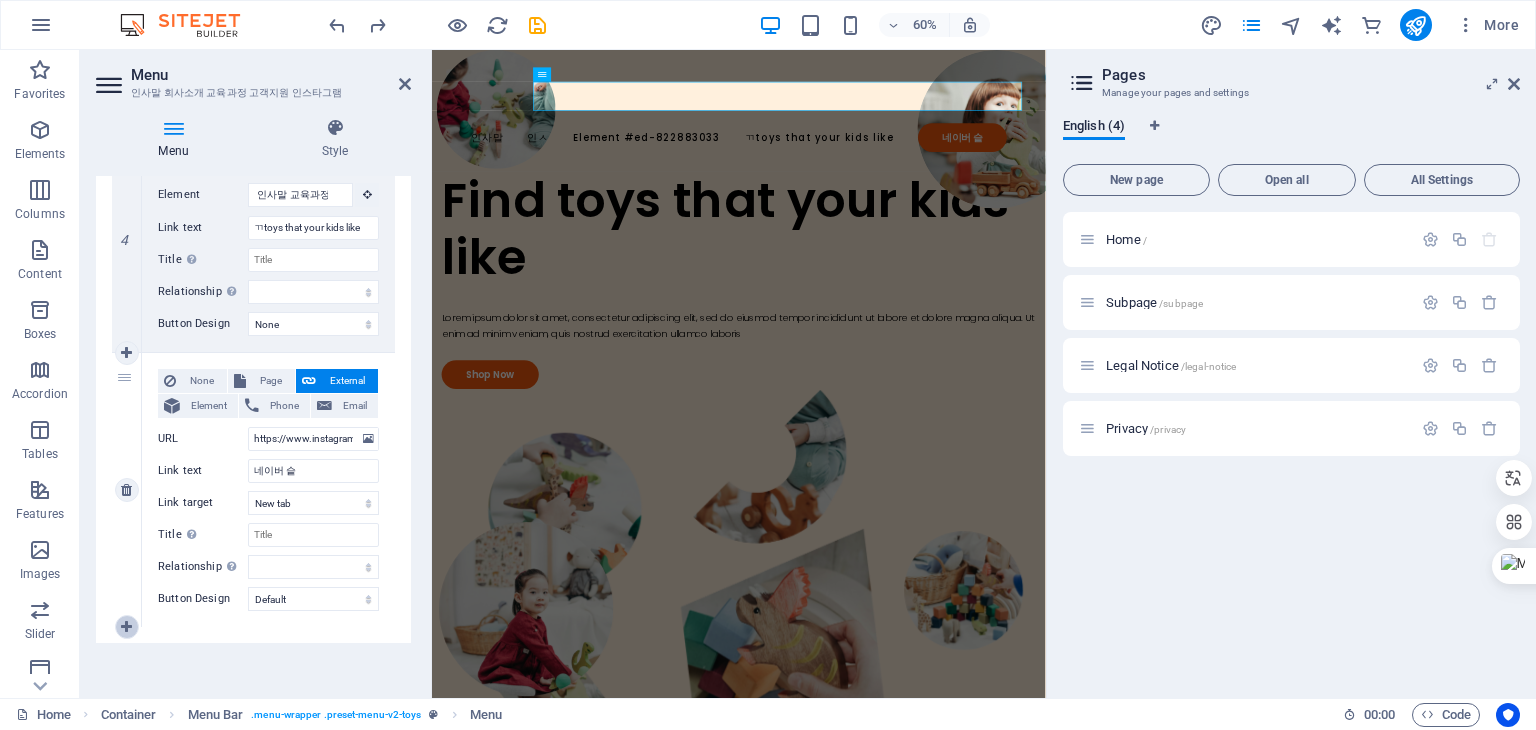 click at bounding box center [126, 627] 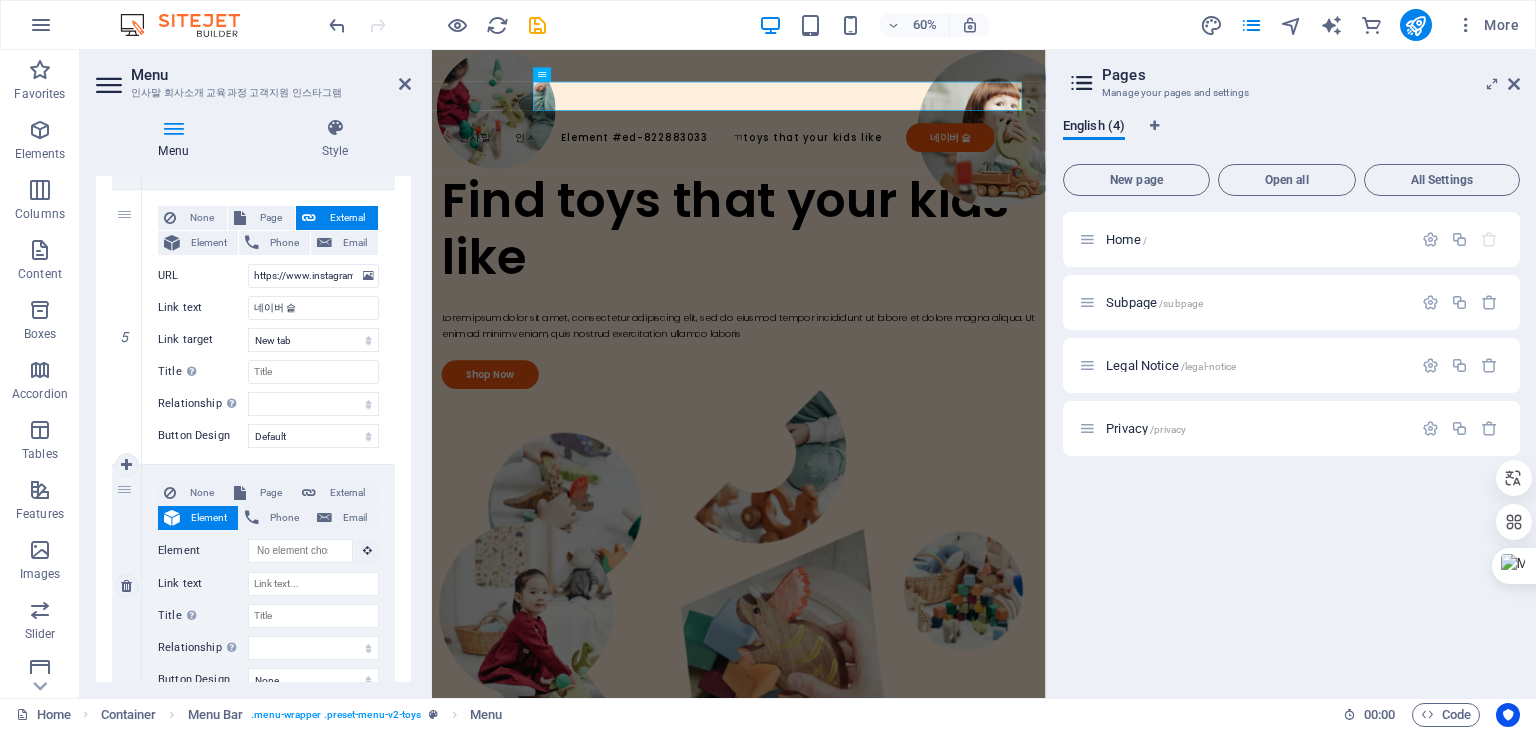 scroll, scrollTop: 1232, scrollLeft: 0, axis: vertical 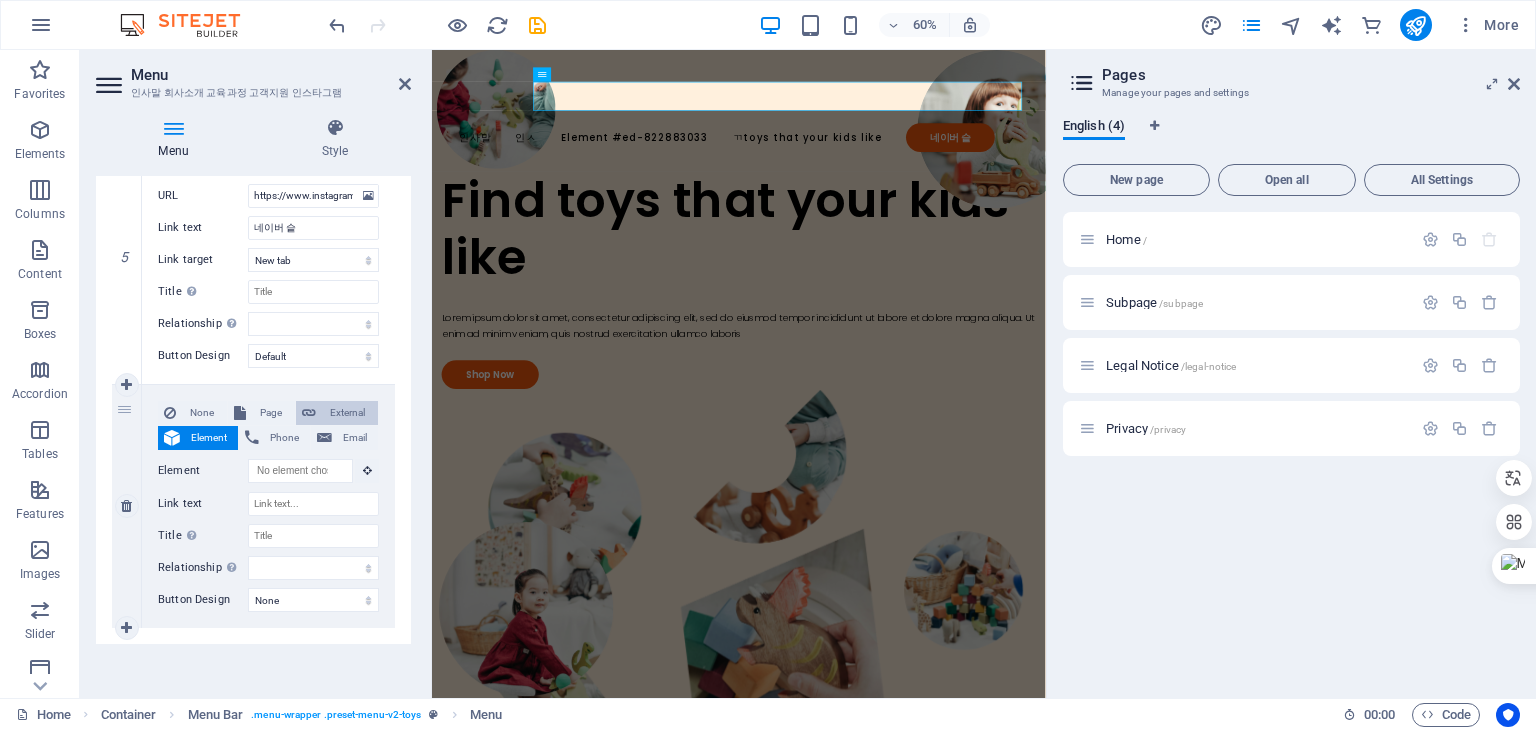 click on "External" at bounding box center (347, 413) 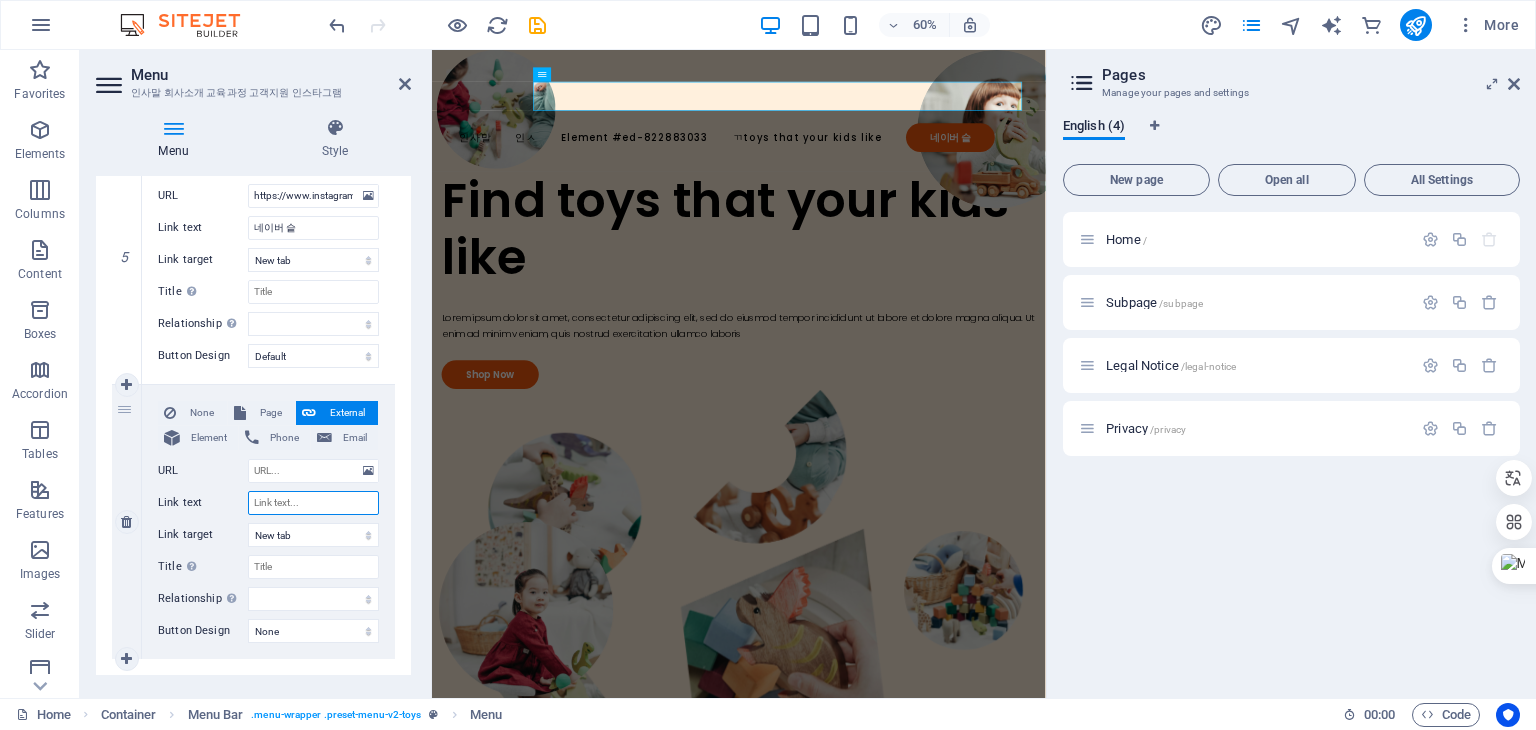 click on "Link text" at bounding box center [313, 503] 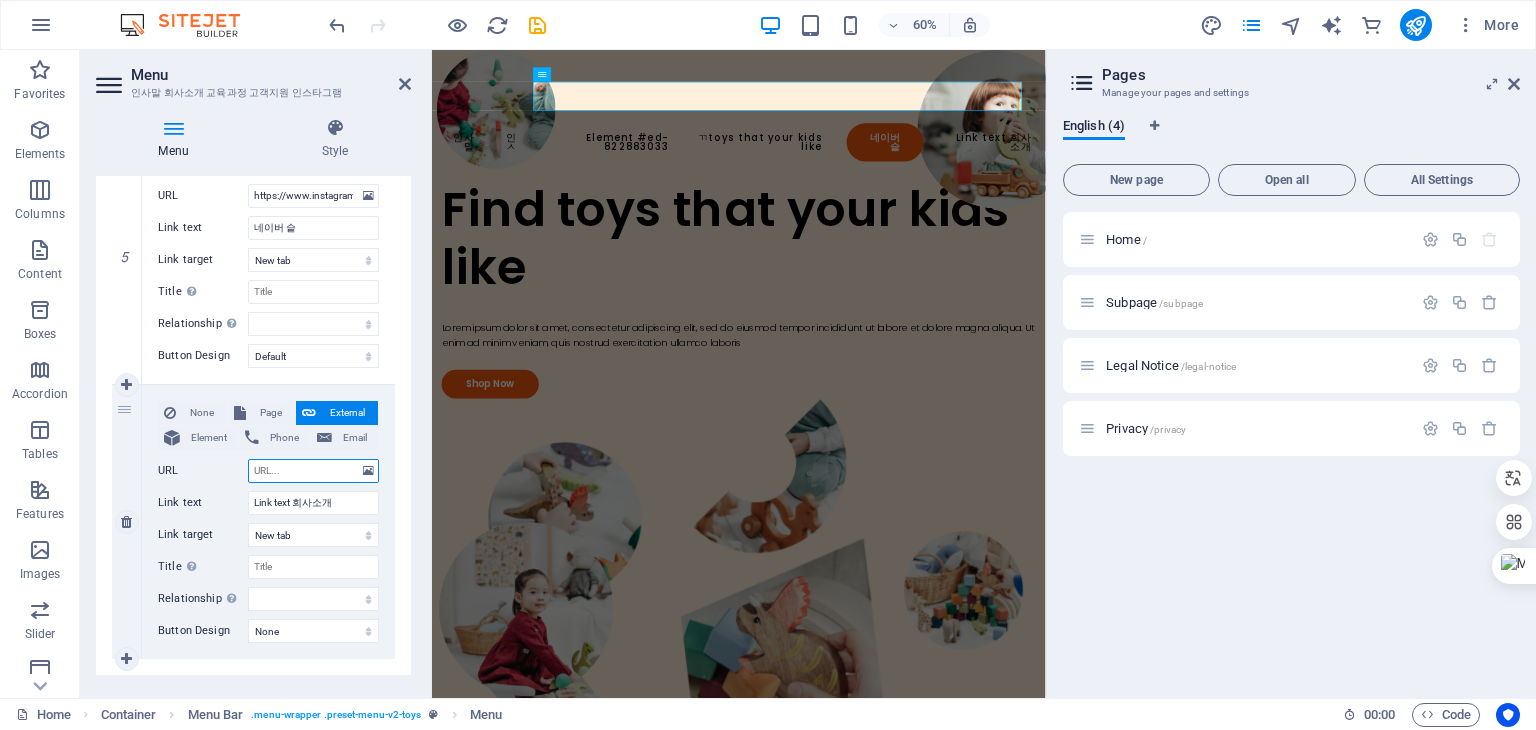 click on "URL" at bounding box center [313, 471] 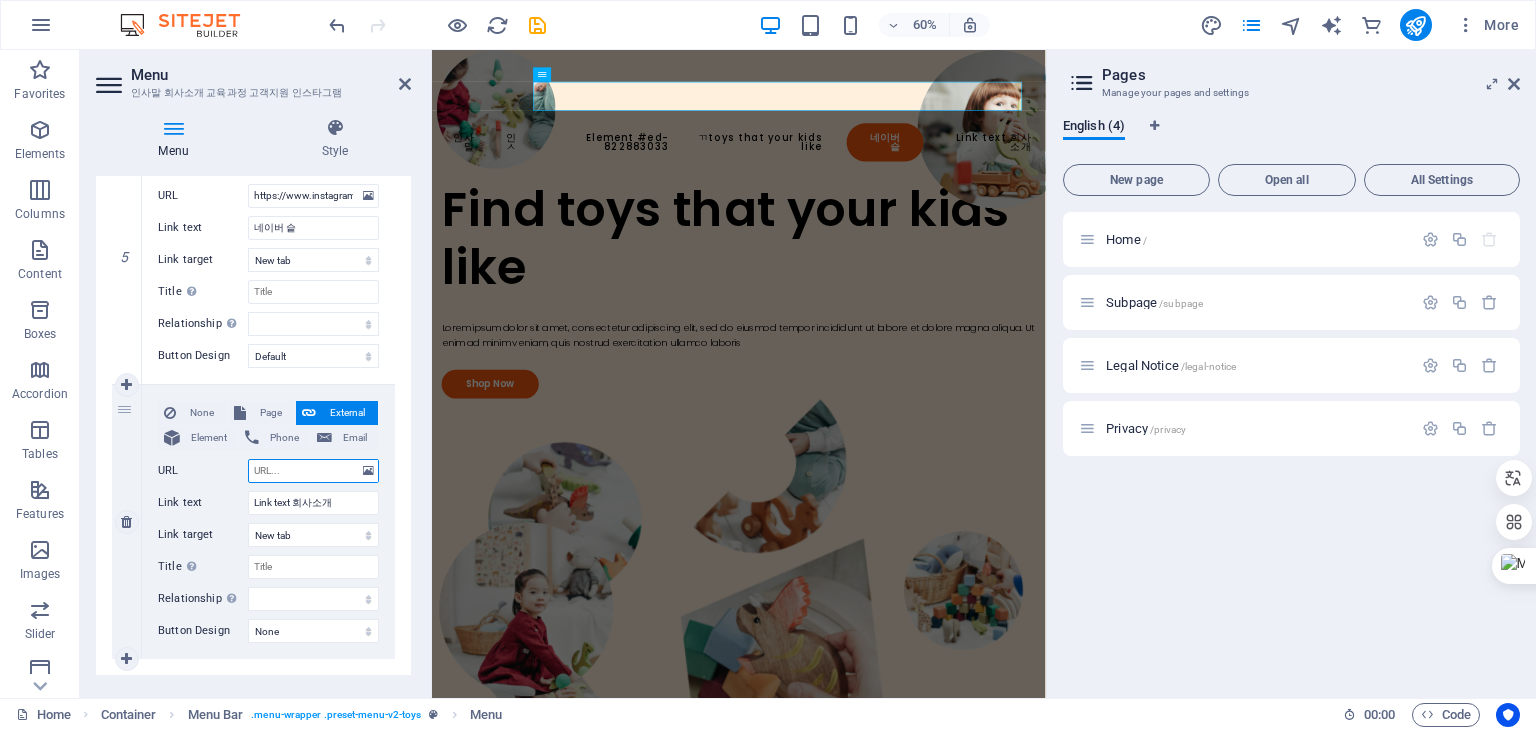 click on "URL" at bounding box center [313, 471] 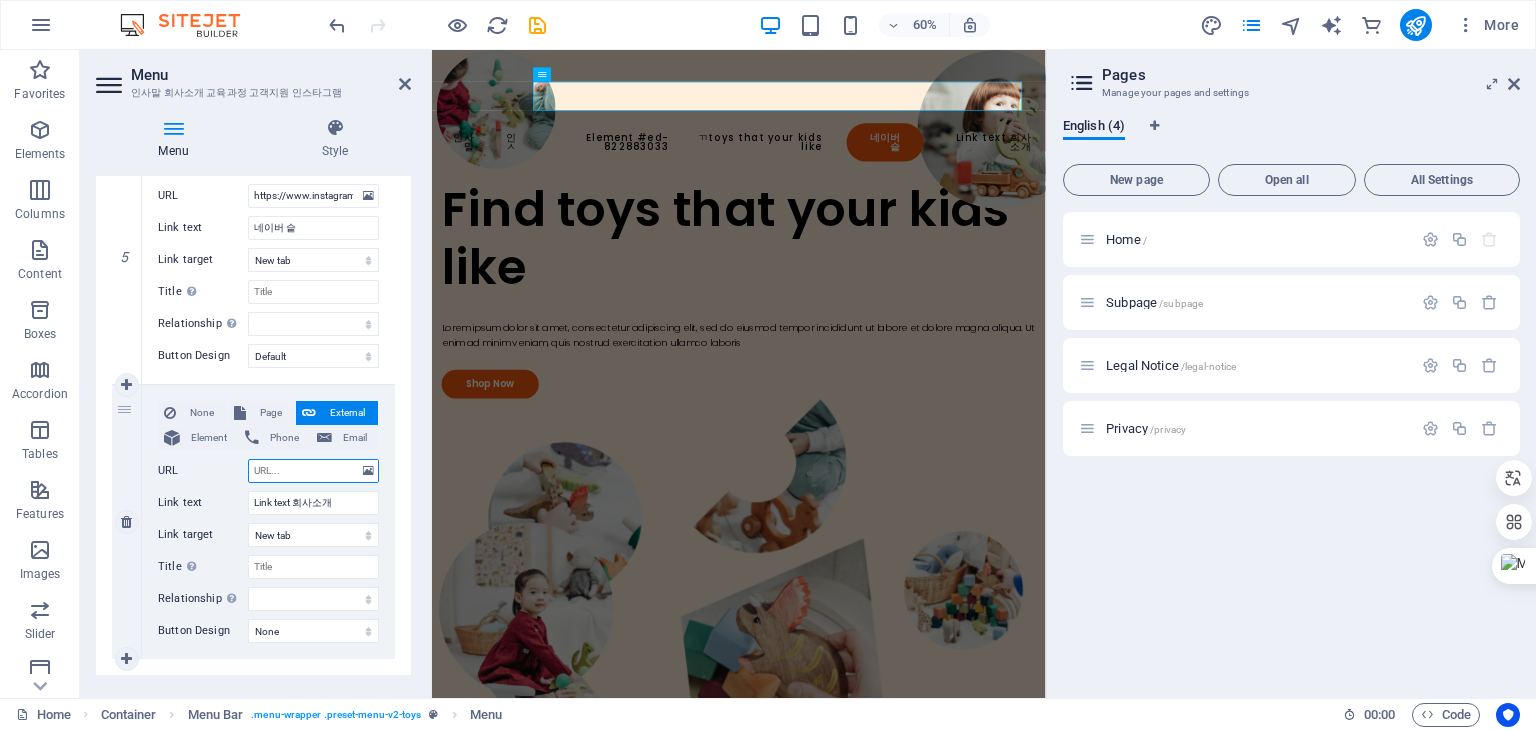 paste on "Fintoys that your kids like" 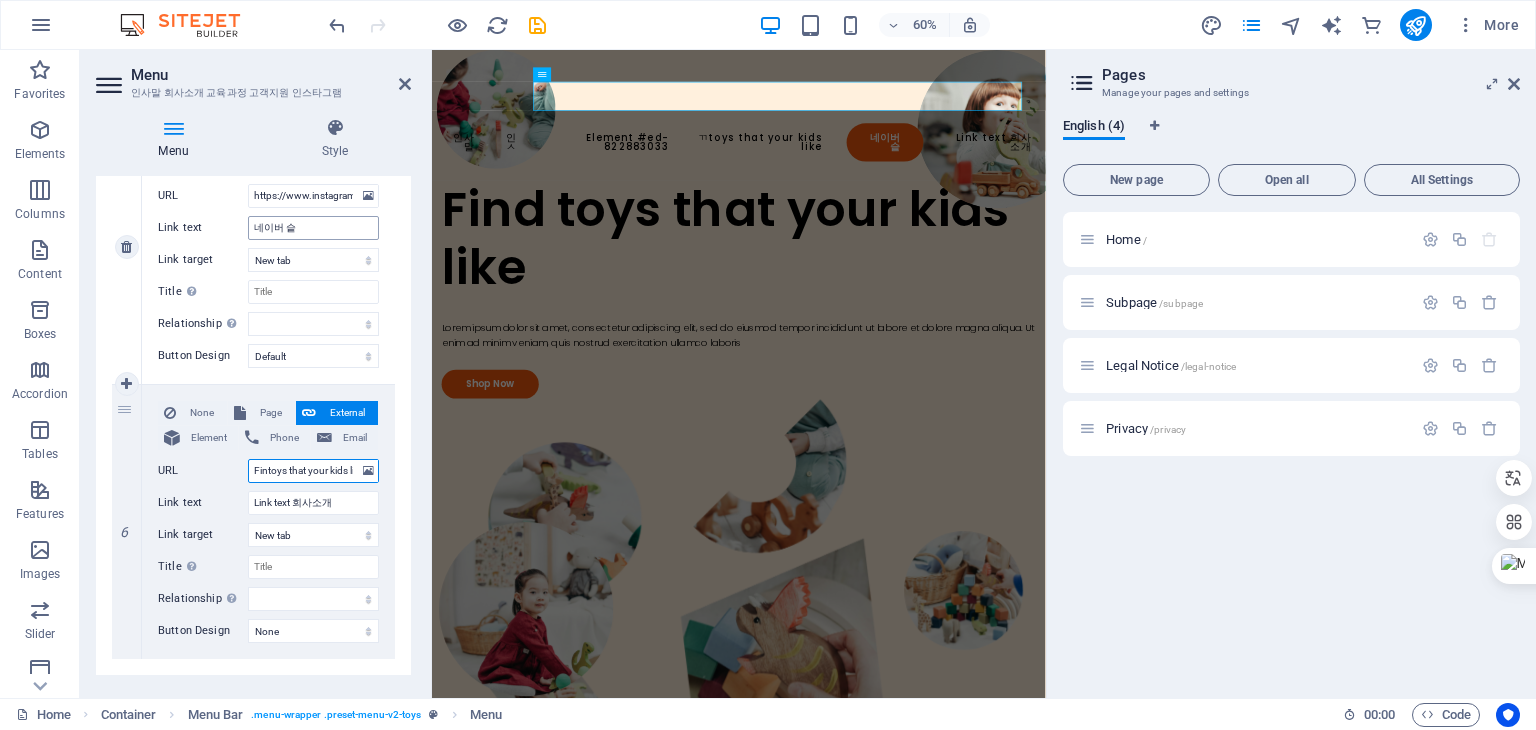 scroll, scrollTop: 0, scrollLeft: 58, axis: horizontal 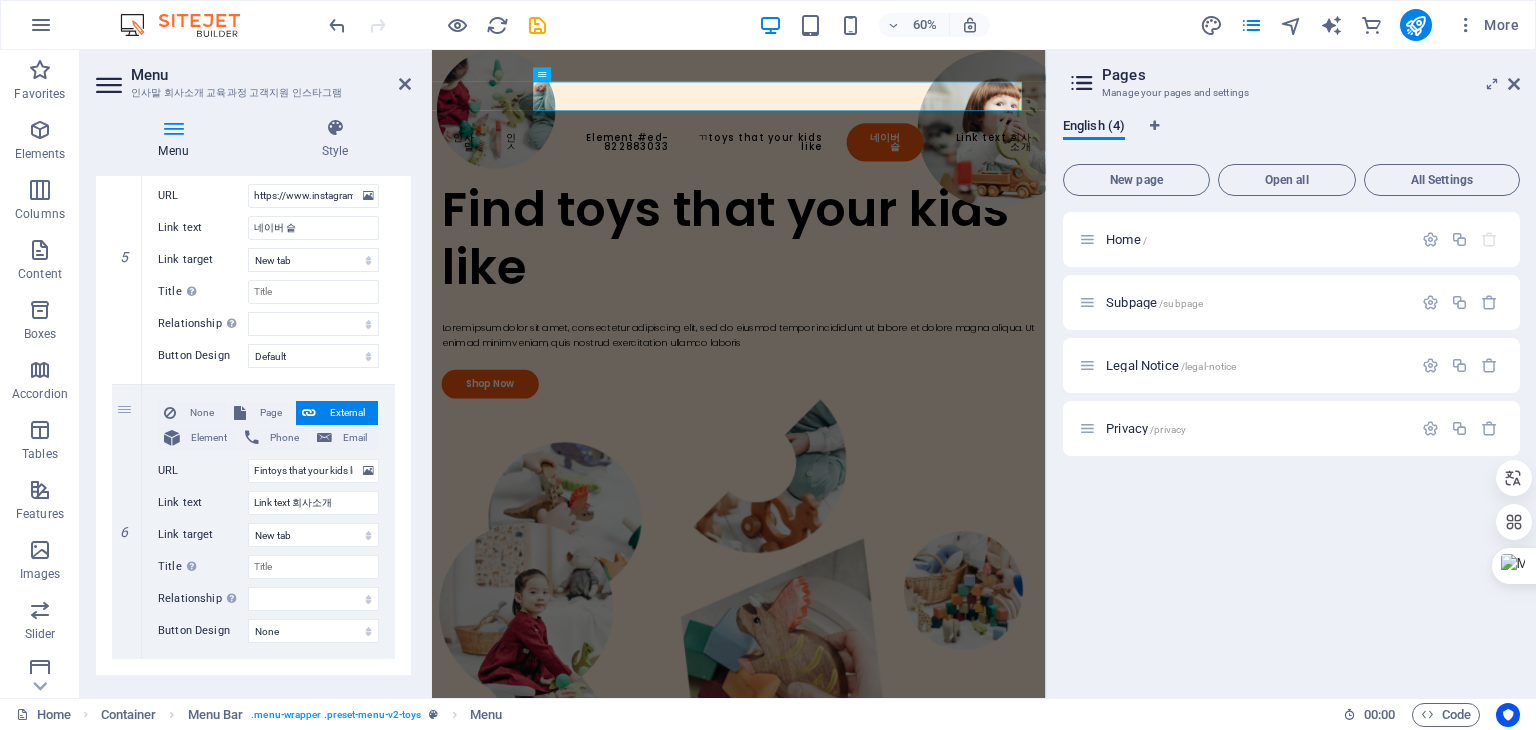 click on "a6e8553c4b6fae7dc52c66ea8f903c@cpanel.local" at bounding box center (253, 400) 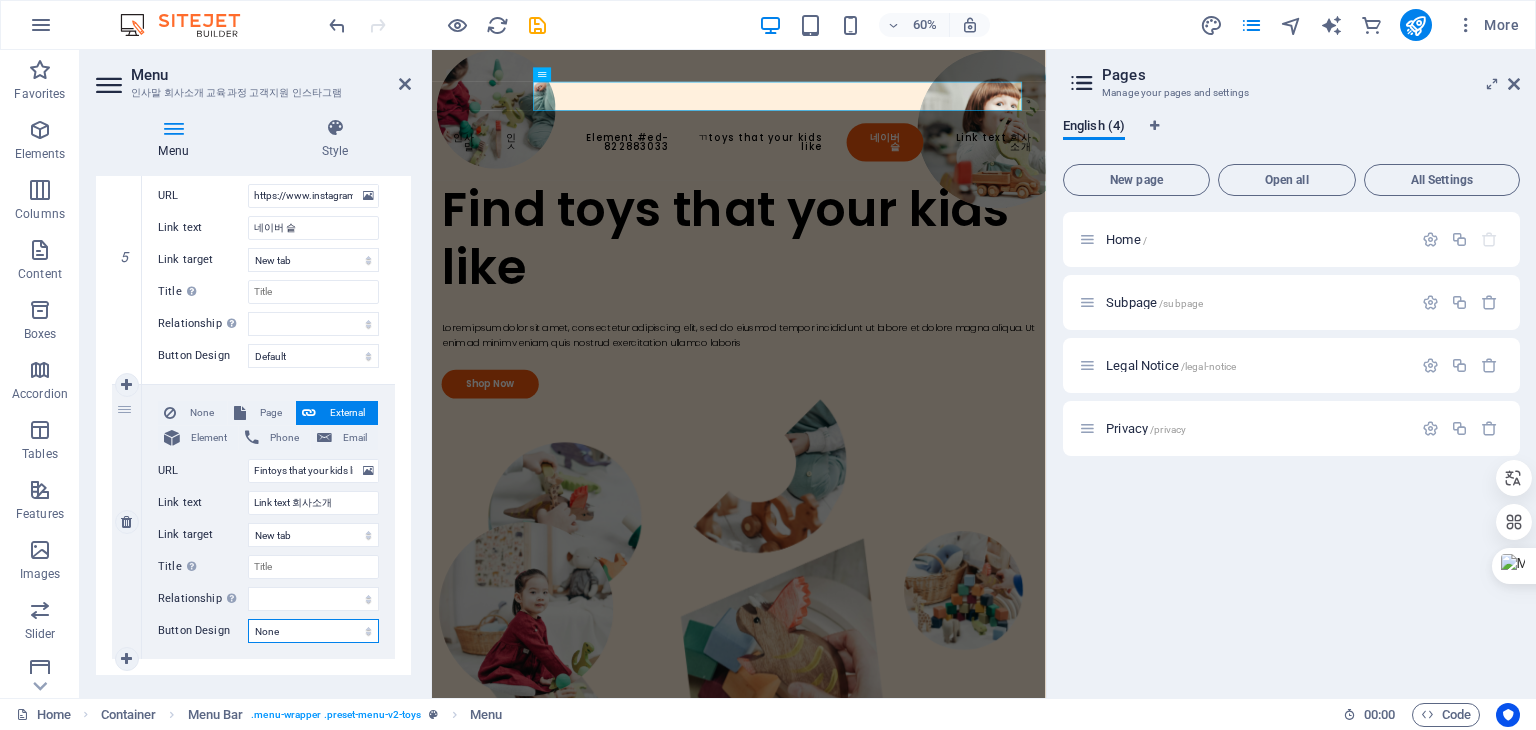click on "None Default Primary Secondary" at bounding box center [313, 631] 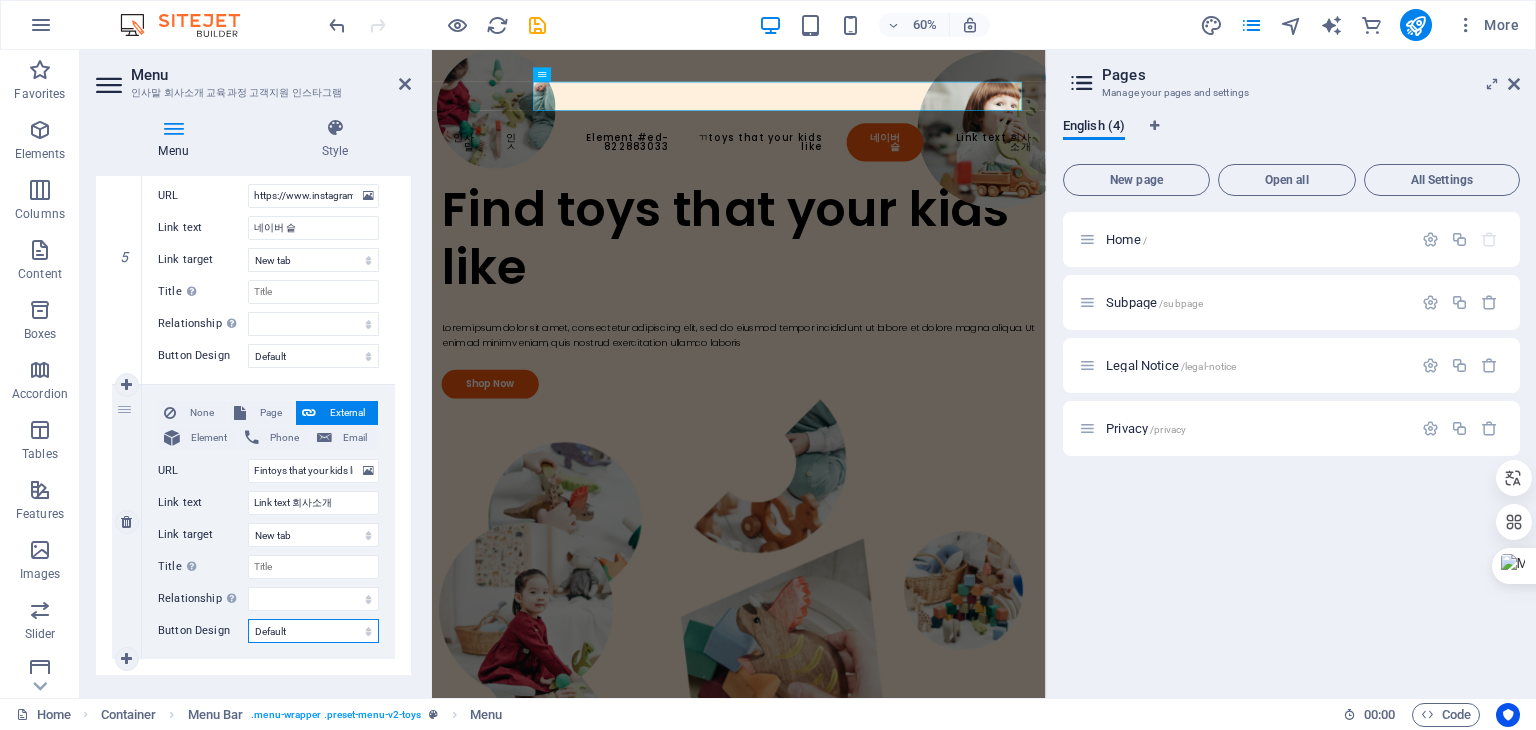 click on "None Default Primary Secondary" at bounding box center [313, 631] 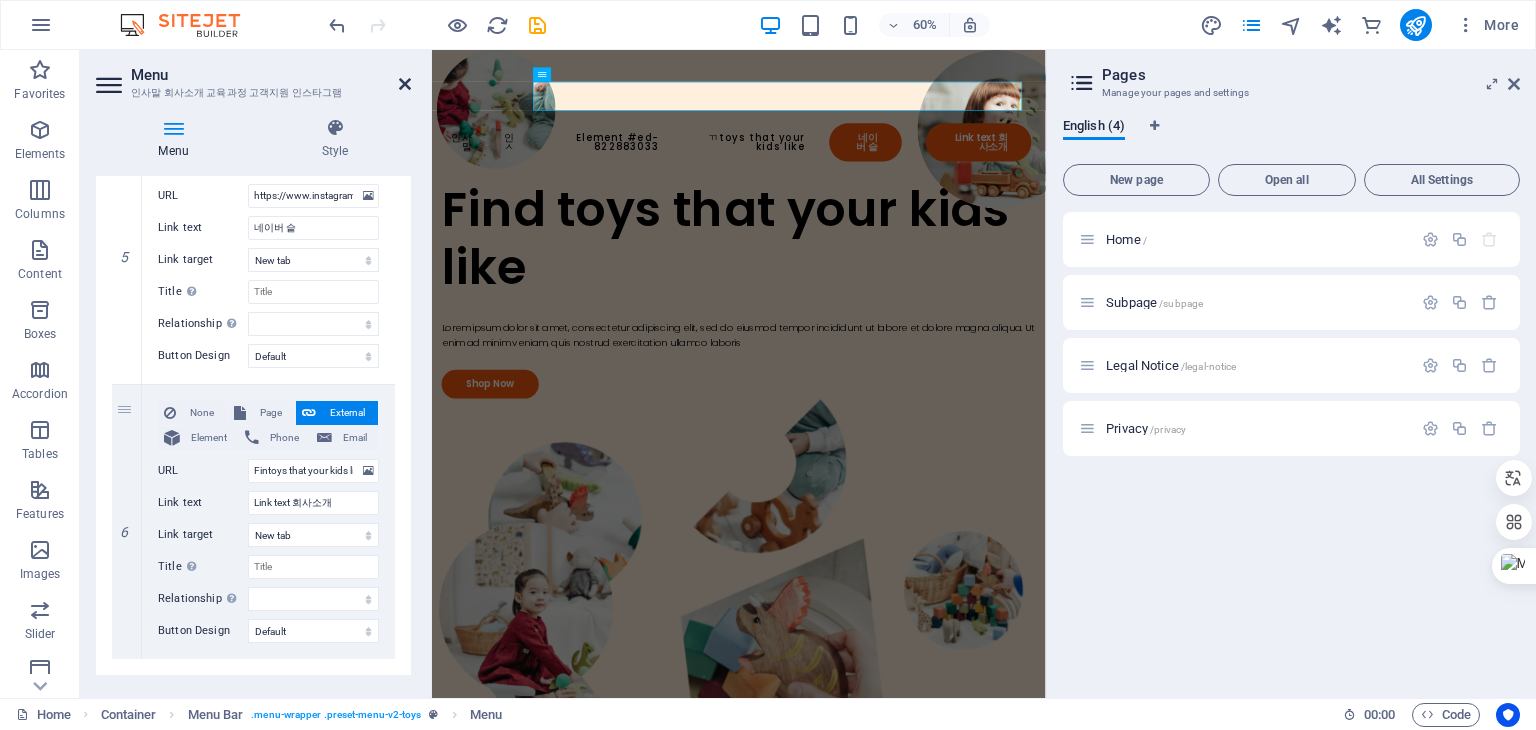 click at bounding box center [405, 84] 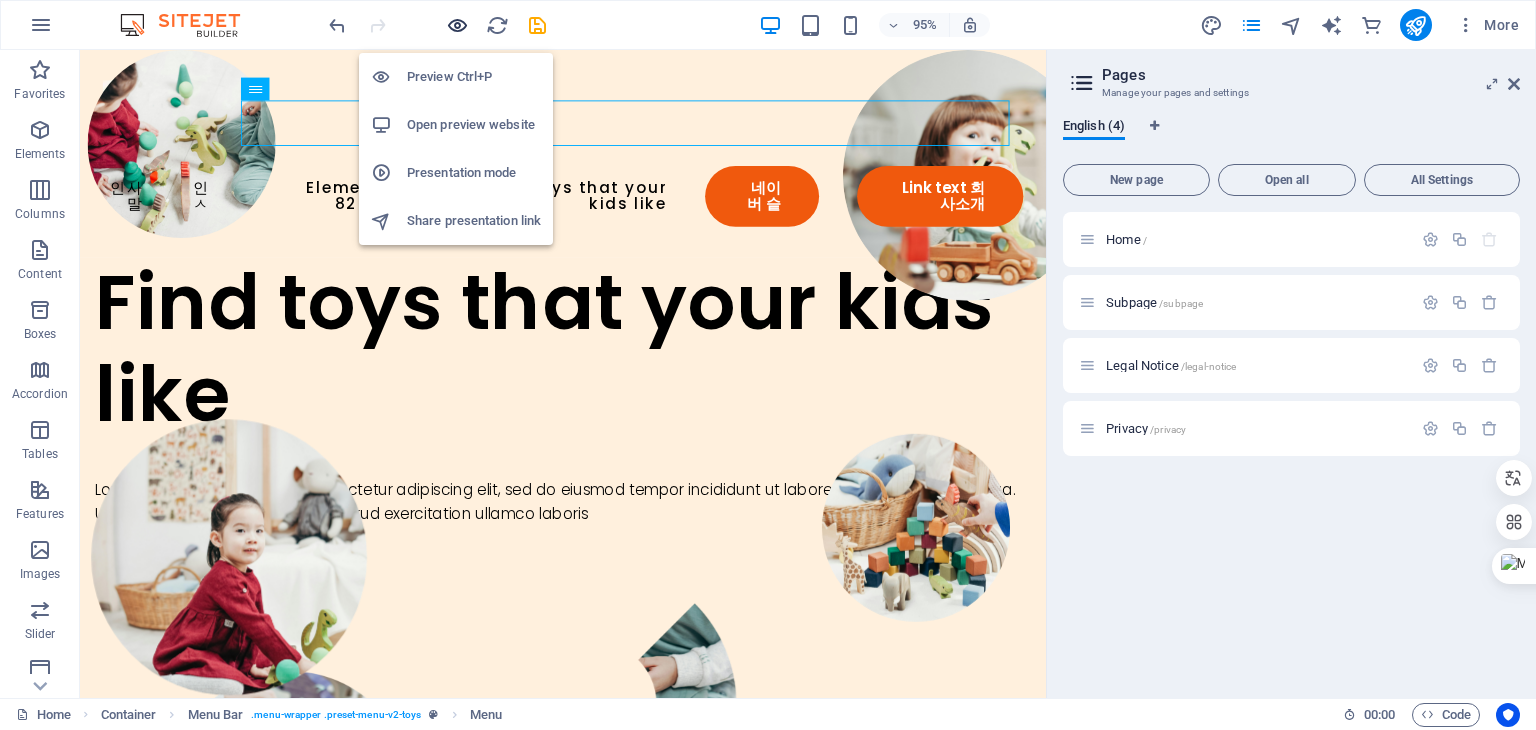click at bounding box center [457, 25] 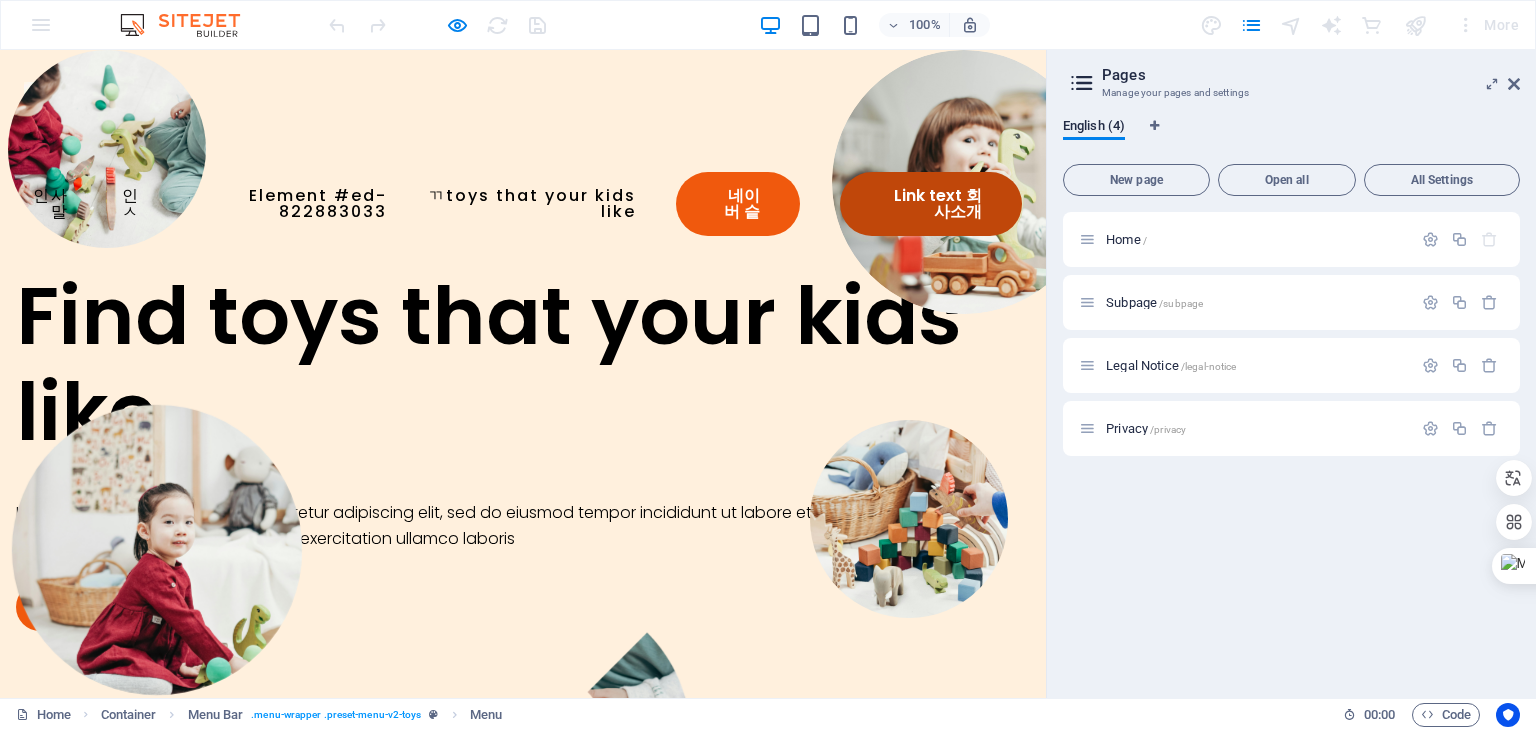 click on "Link text 회사소개" at bounding box center (931, 204) 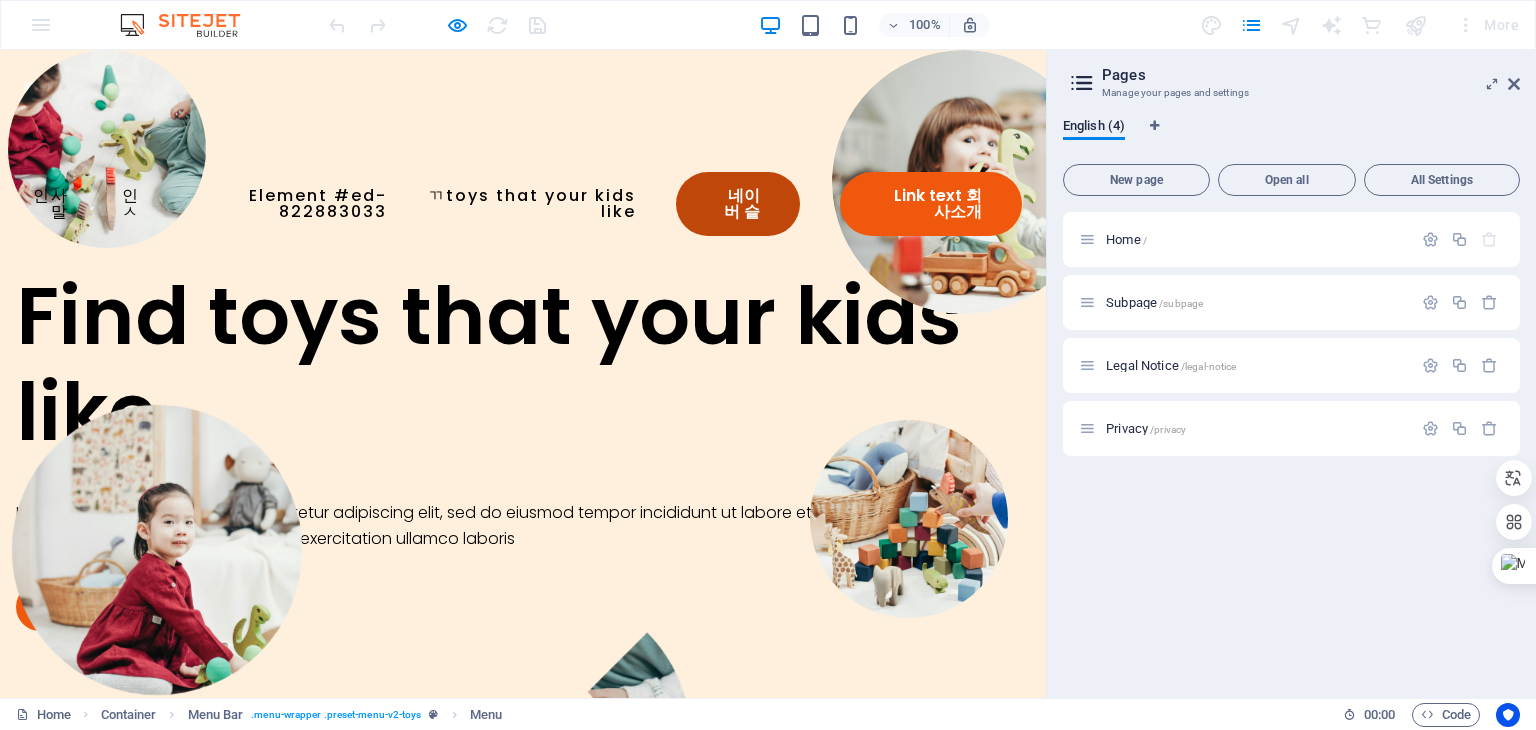 click on "네이버 슽" at bounding box center (738, 204) 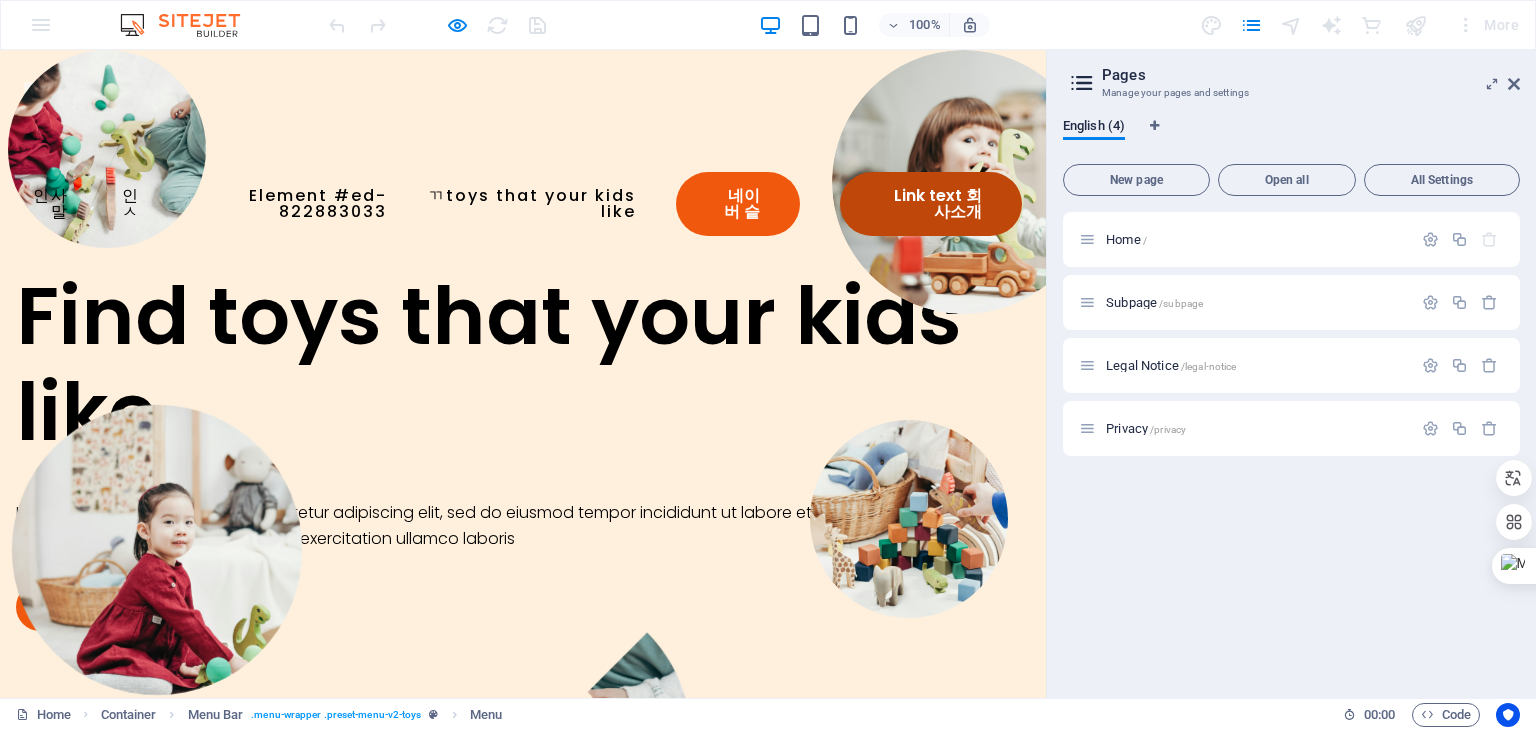 click on "Link text 회사소개" at bounding box center (931, 204) 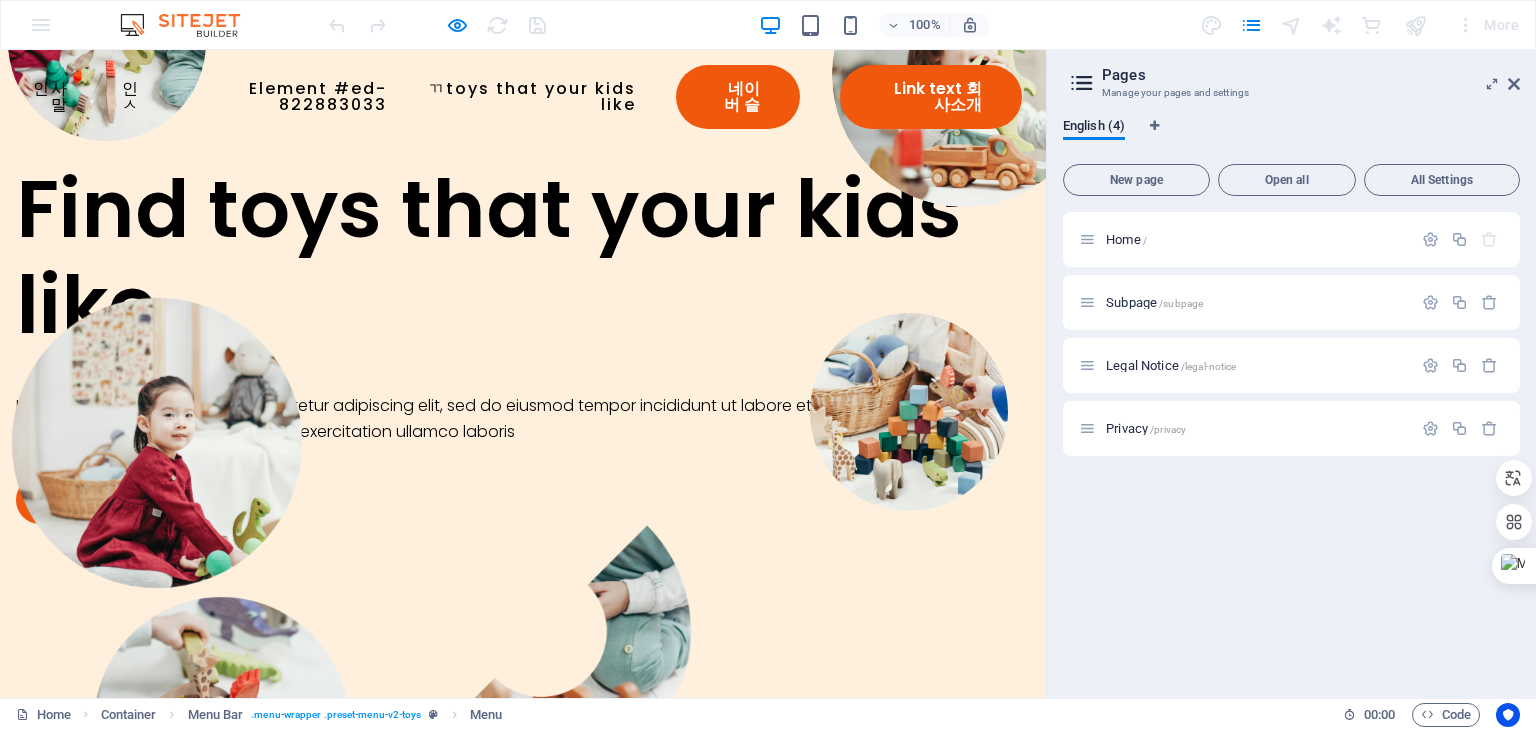 scroll, scrollTop: 200, scrollLeft: 0, axis: vertical 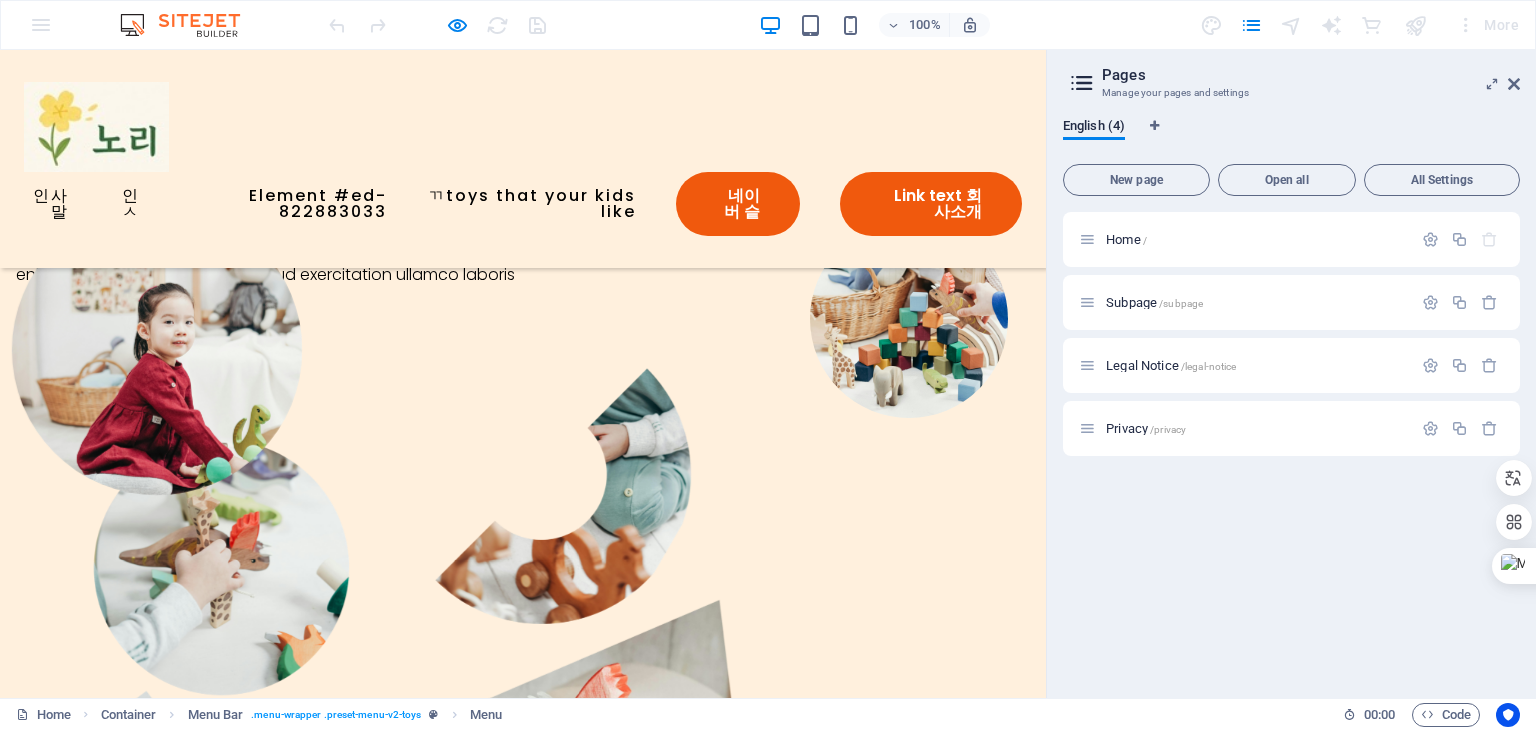 click on "Shop Now" at bounding box center [97, 343] 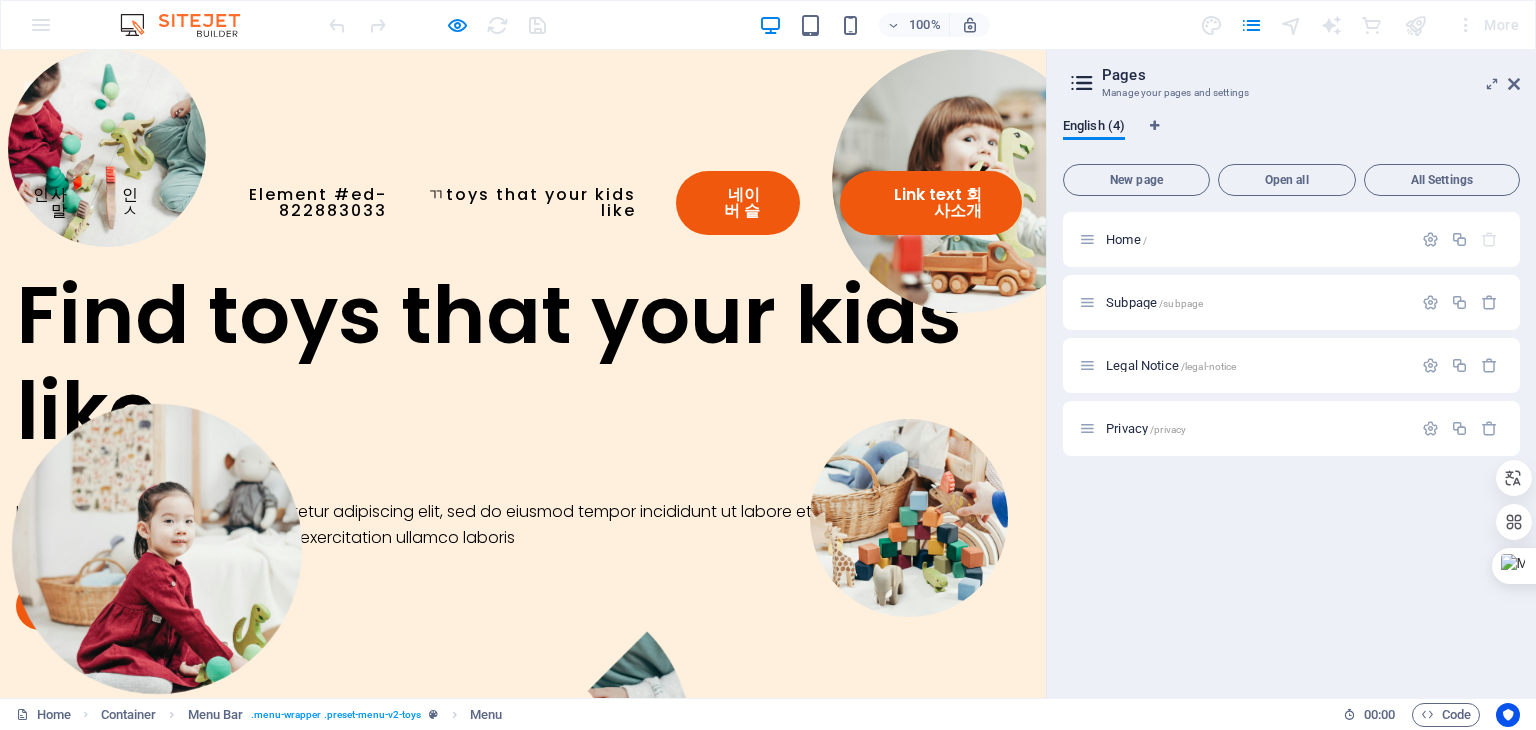 scroll, scrollTop: 0, scrollLeft: 0, axis: both 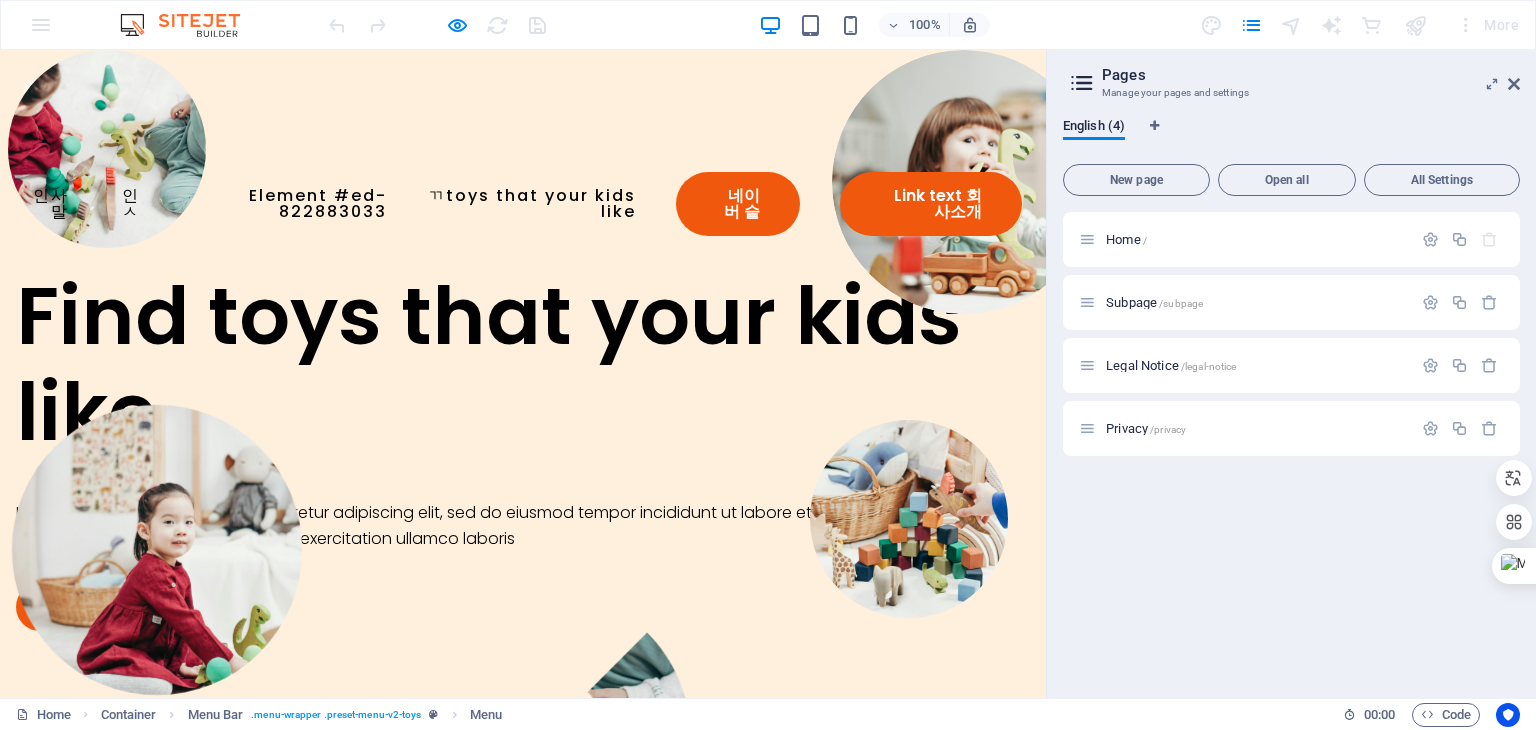 click on "Find toys that your kids like Lorem ipsum dolor sit amet, consectetur adipiscing elit, sed do eiusmod tempor incididunt ut labore et dolore magna aliqua. Ut enim ad minim veniam, quis nostrud exercitation ullamco laboris  Shop Now" at bounding box center [523, 449] 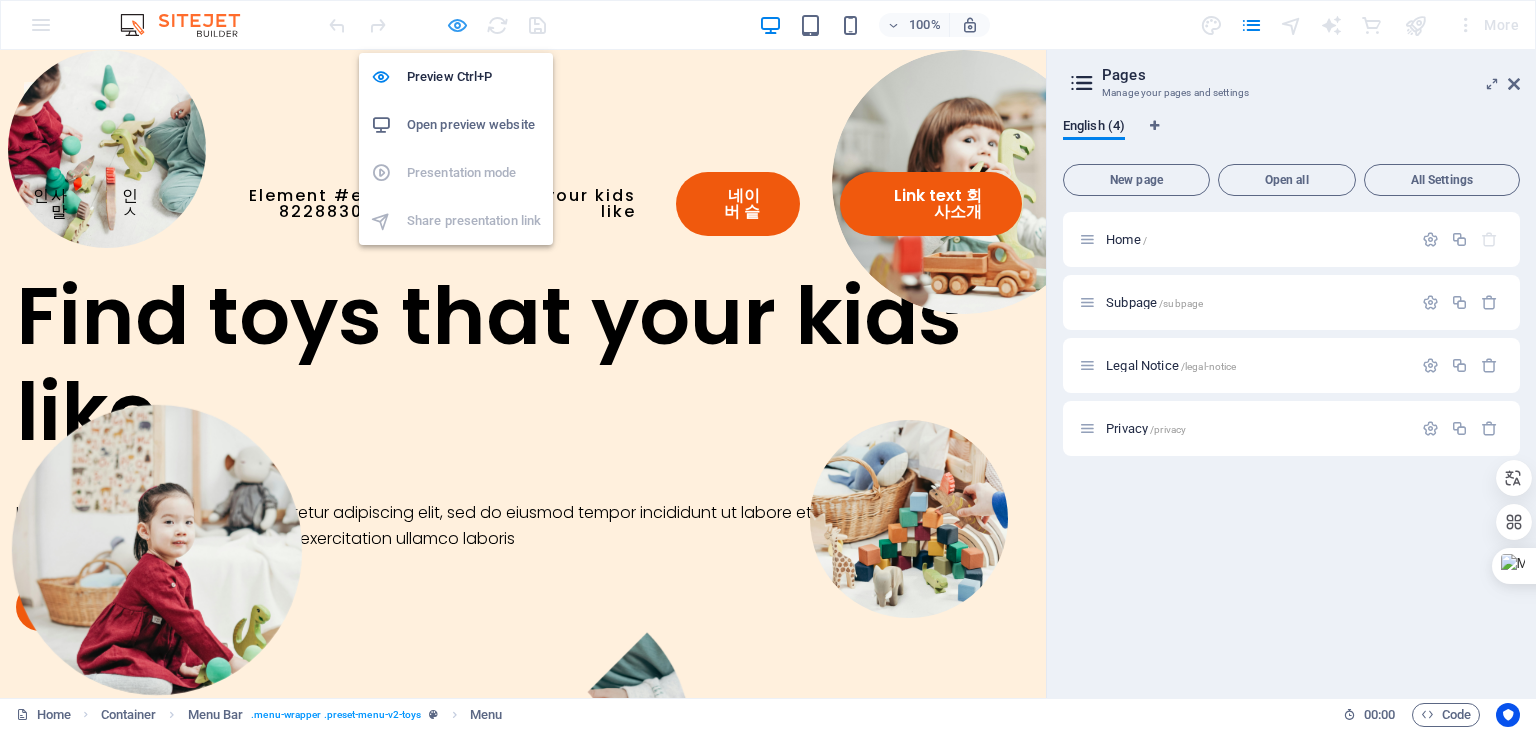 click at bounding box center [457, 25] 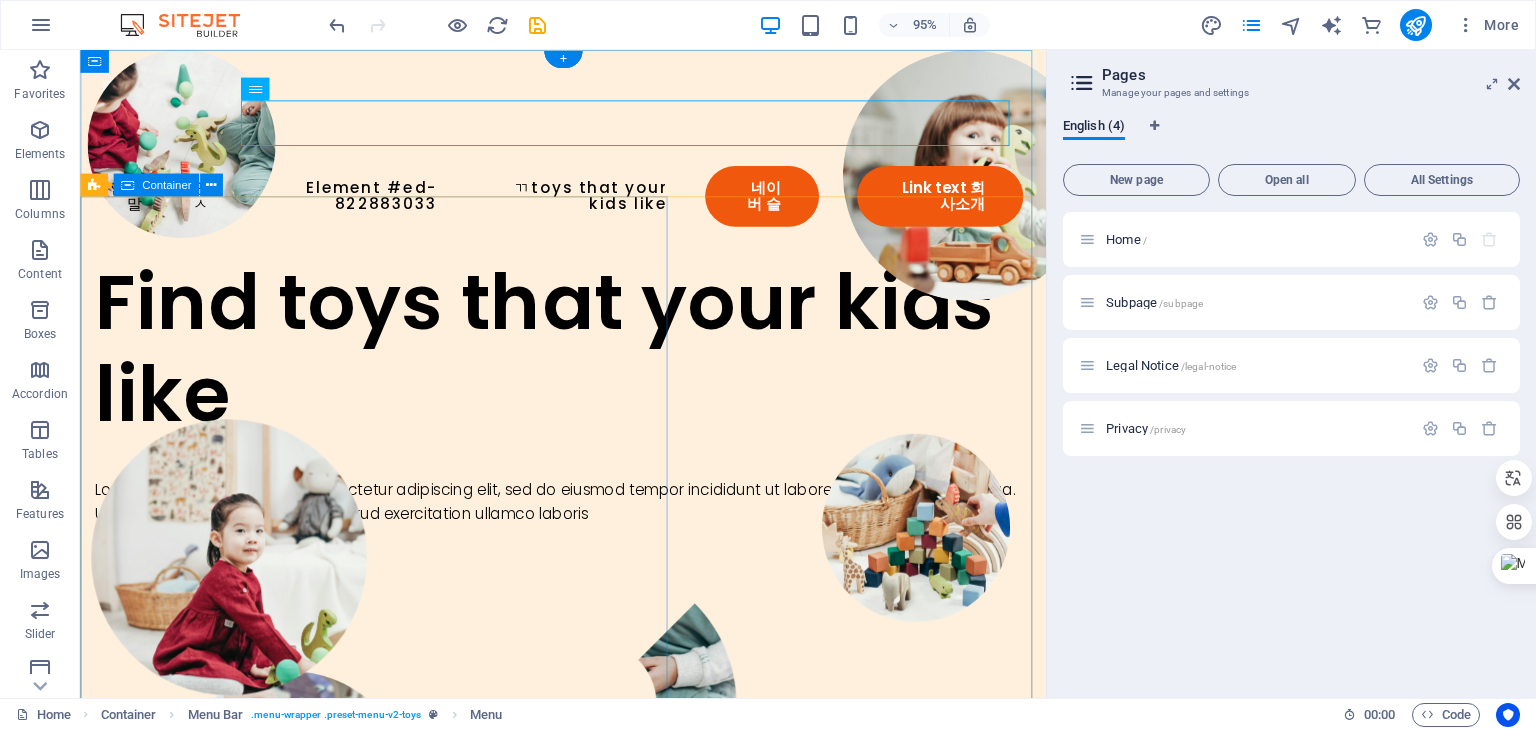 click on "Find toys that your kids like Lorem ipsum dolor sit amet, consectetur adipiscing elit, sed do eiusmod tempor incididunt ut labore et dolore magna aliqua. Ut enim ad minim veniam, quis nostrud exercitation ullamco laboris  Shop Now" at bounding box center [588, 449] 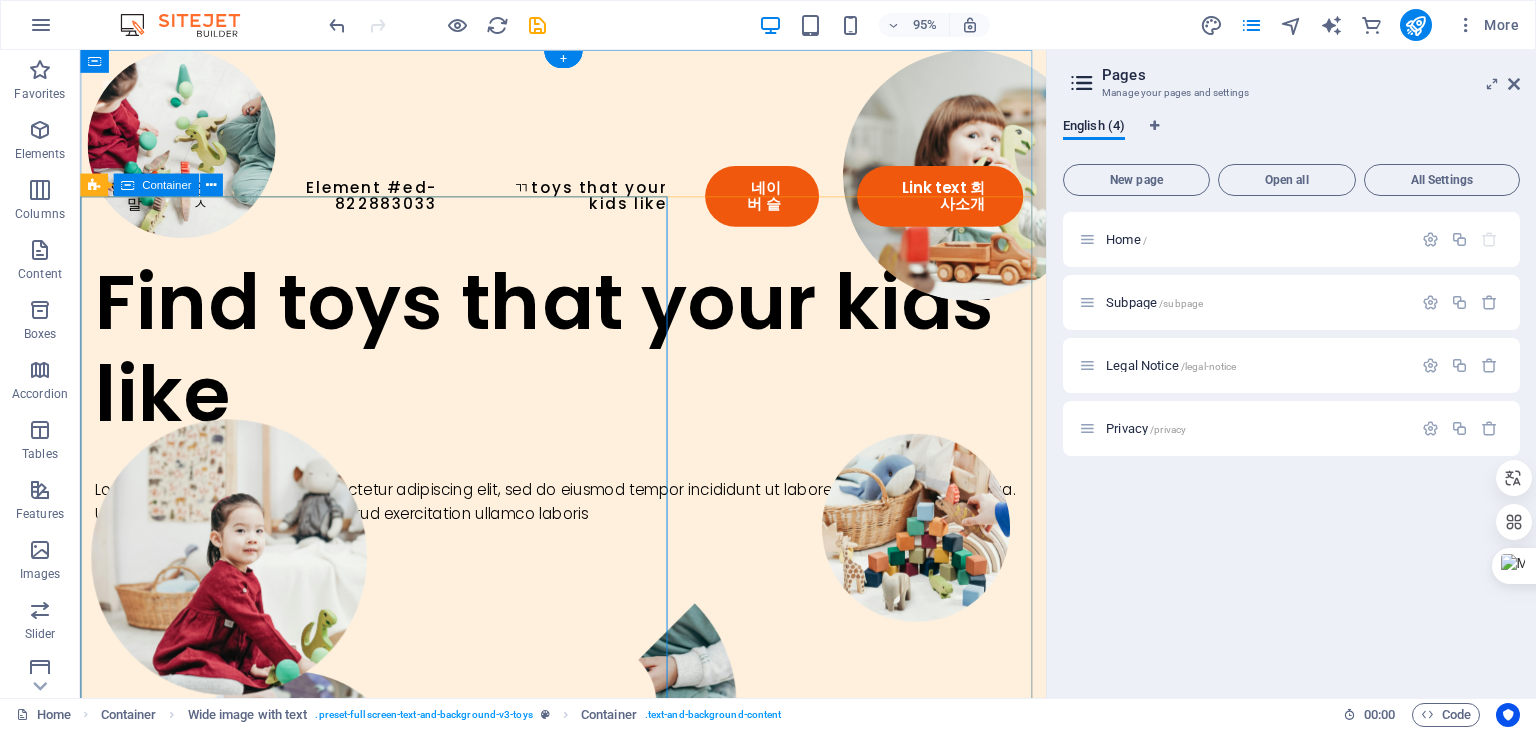 click on "Find toys that your kids like Lorem ipsum dolor sit amet, consectetur adipiscing elit, sed do eiusmod tempor incididunt ut labore et dolore magna aliqua. Ut enim ad minim veniam, quis nostrud exercitation ullamco laboris  Shop Now" at bounding box center (588, 449) 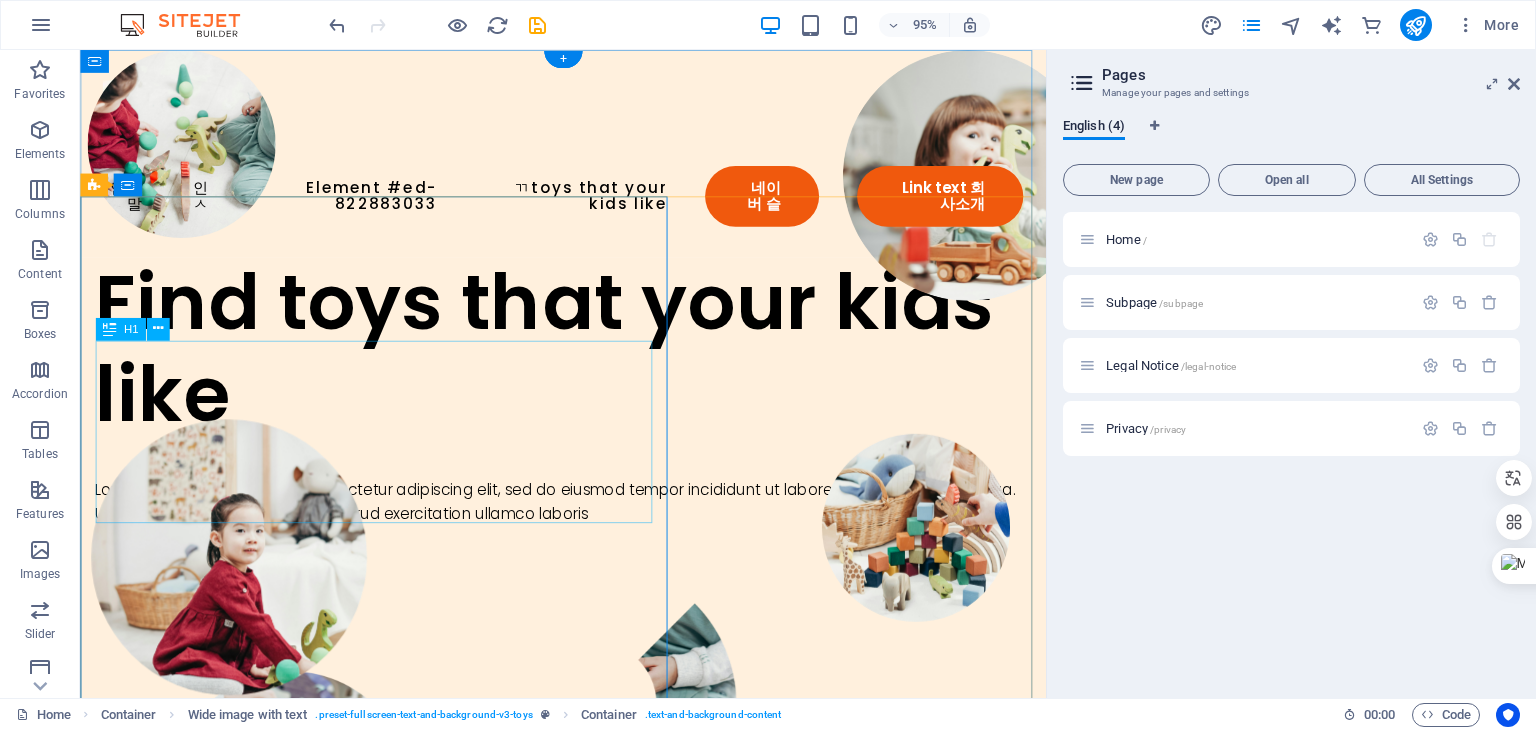 click on "Find toys that your kids like" at bounding box center [588, 364] 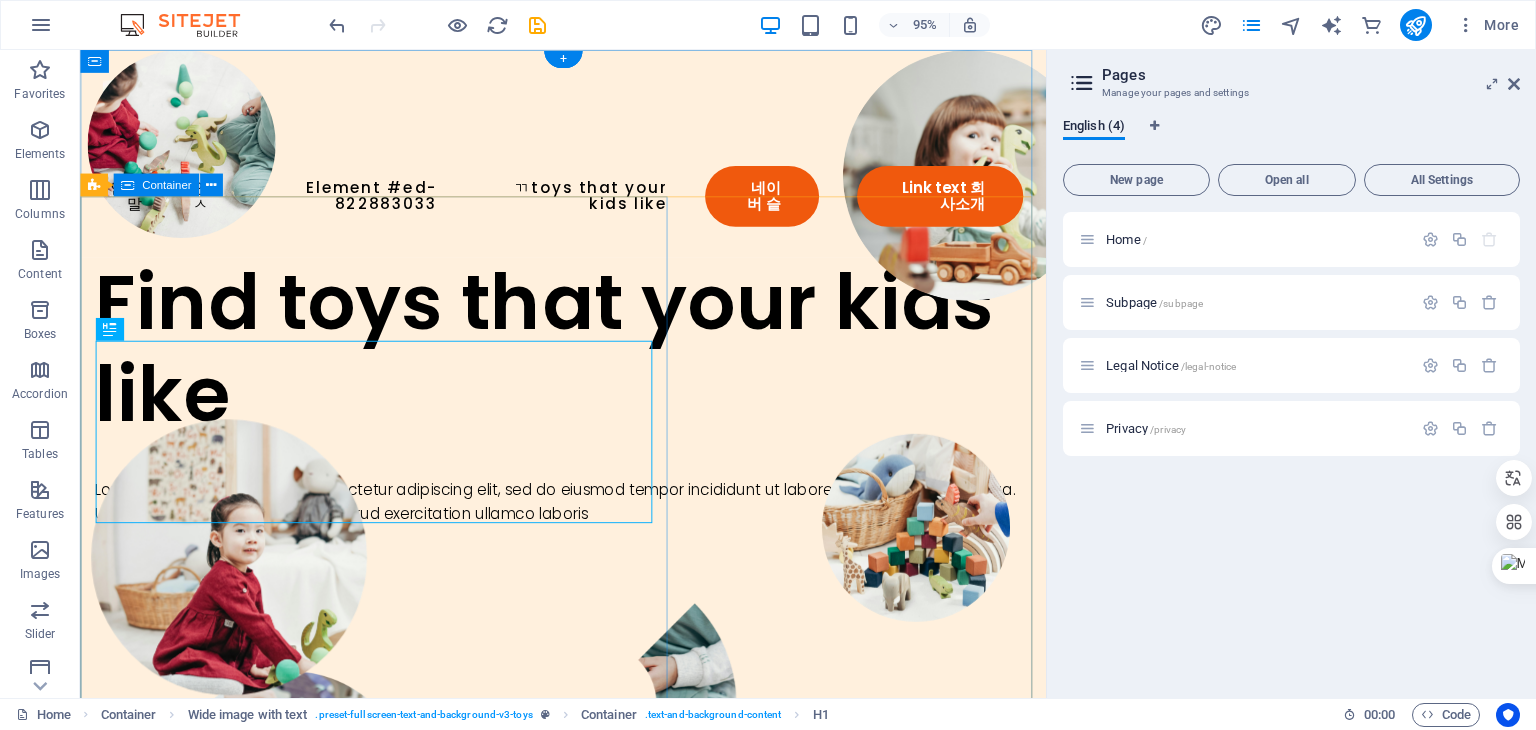 click on "Find toys that your kids like Lorem ipsum dolor sit amet, consectetur adipiscing elit, sed do eiusmod tempor incididunt ut labore et dolore magna aliqua. Ut enim ad minim veniam, quis nostrud exercitation ullamco laboris  Shop Now" at bounding box center (588, 449) 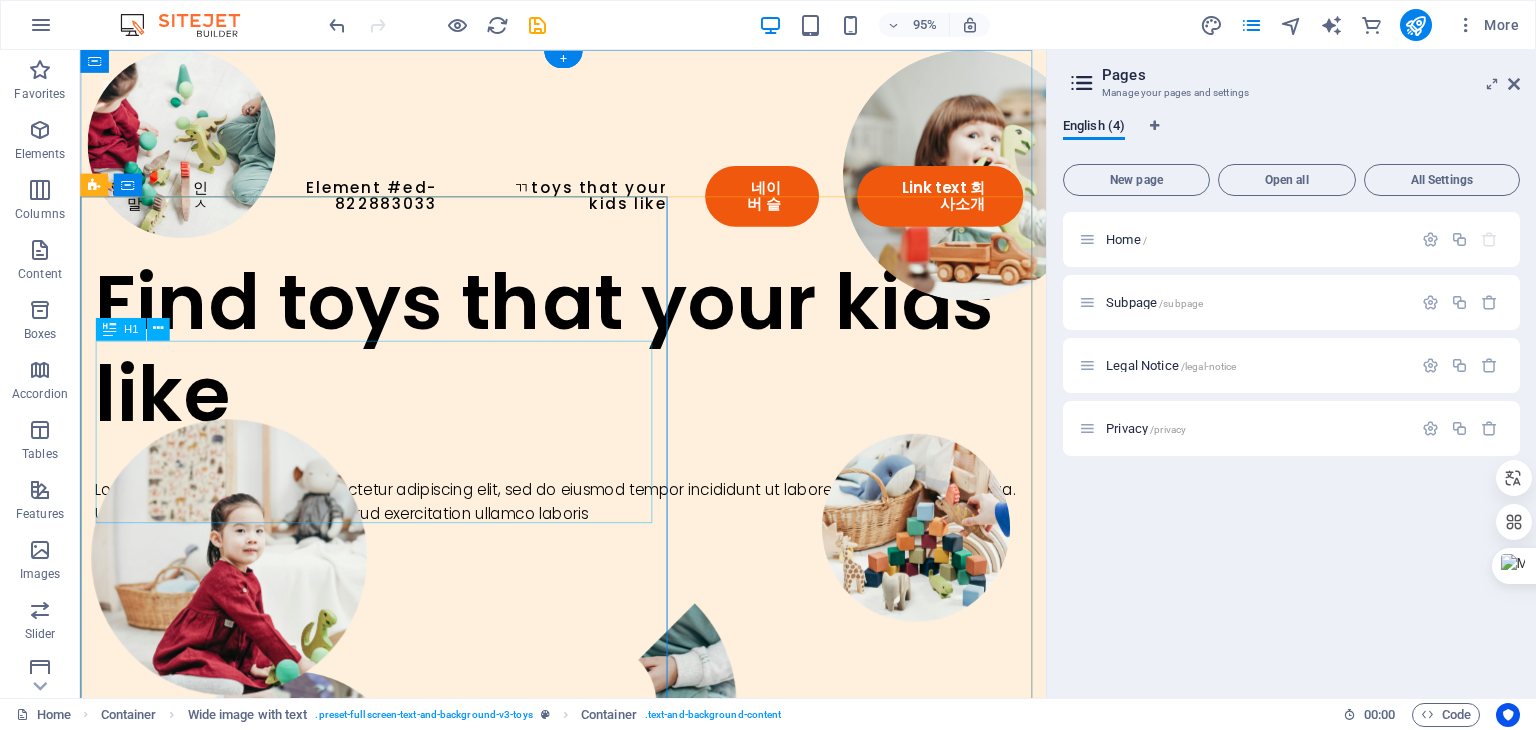 click on "Find toys that your kids like" at bounding box center (588, 364) 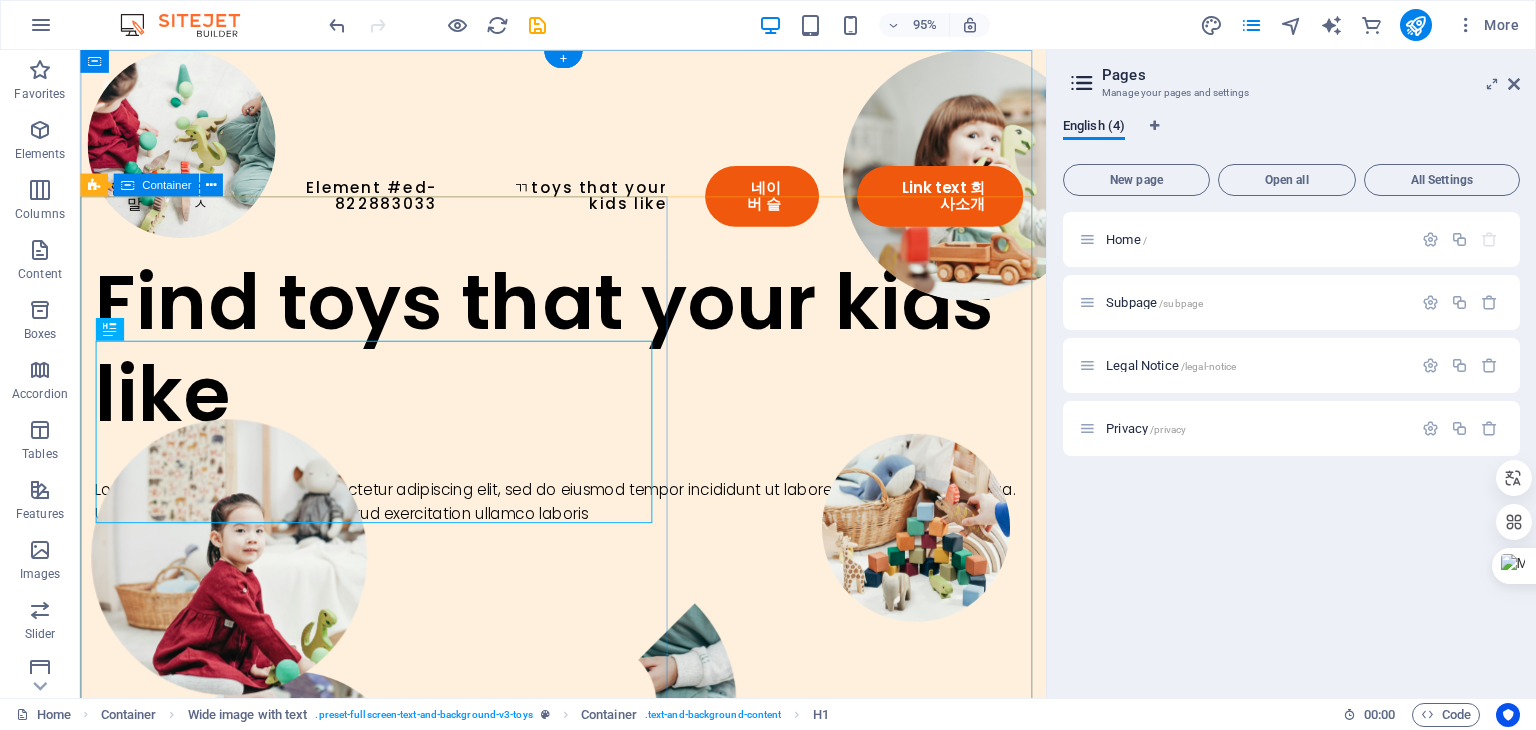 click on "Find toys that your kids like Lorem ipsum dolor sit amet, consectetur adipiscing elit, sed do eiusmod tempor incididunt ut labore et dolore magna aliqua. Ut enim ad minim veniam, quis nostrud exercitation ullamco laboris  Shop Now" at bounding box center (588, 449) 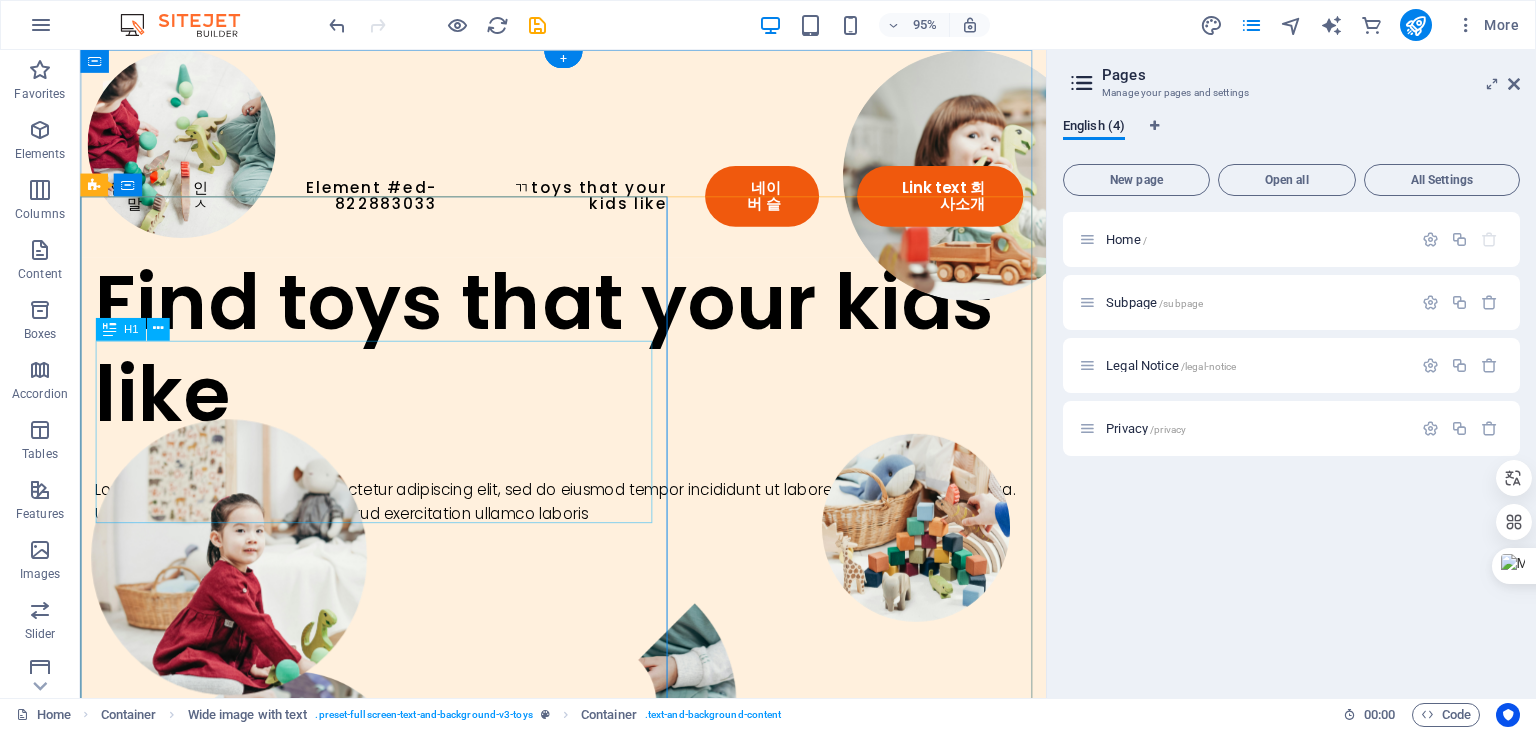 click on "Find toys that your kids like" at bounding box center [588, 364] 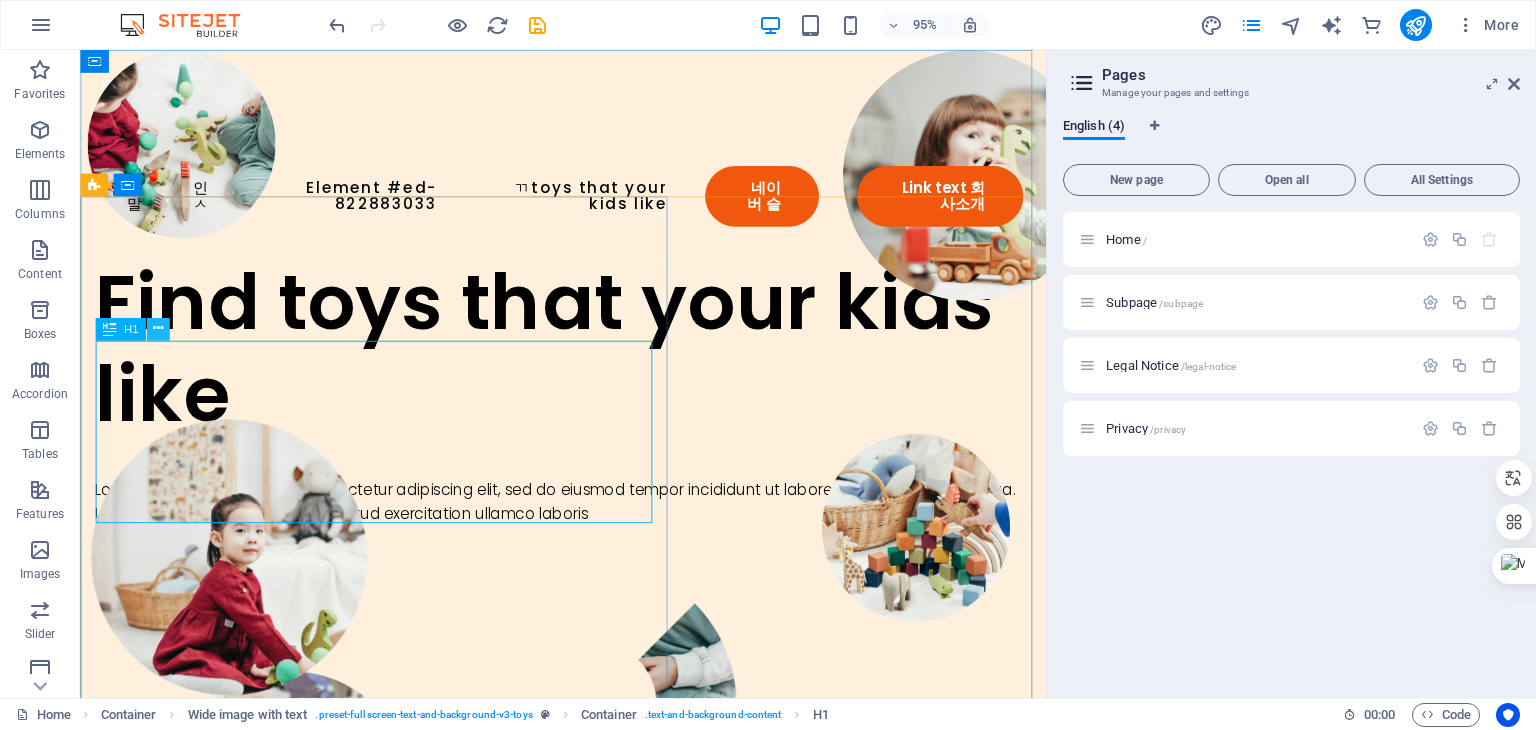 click at bounding box center (158, 329) 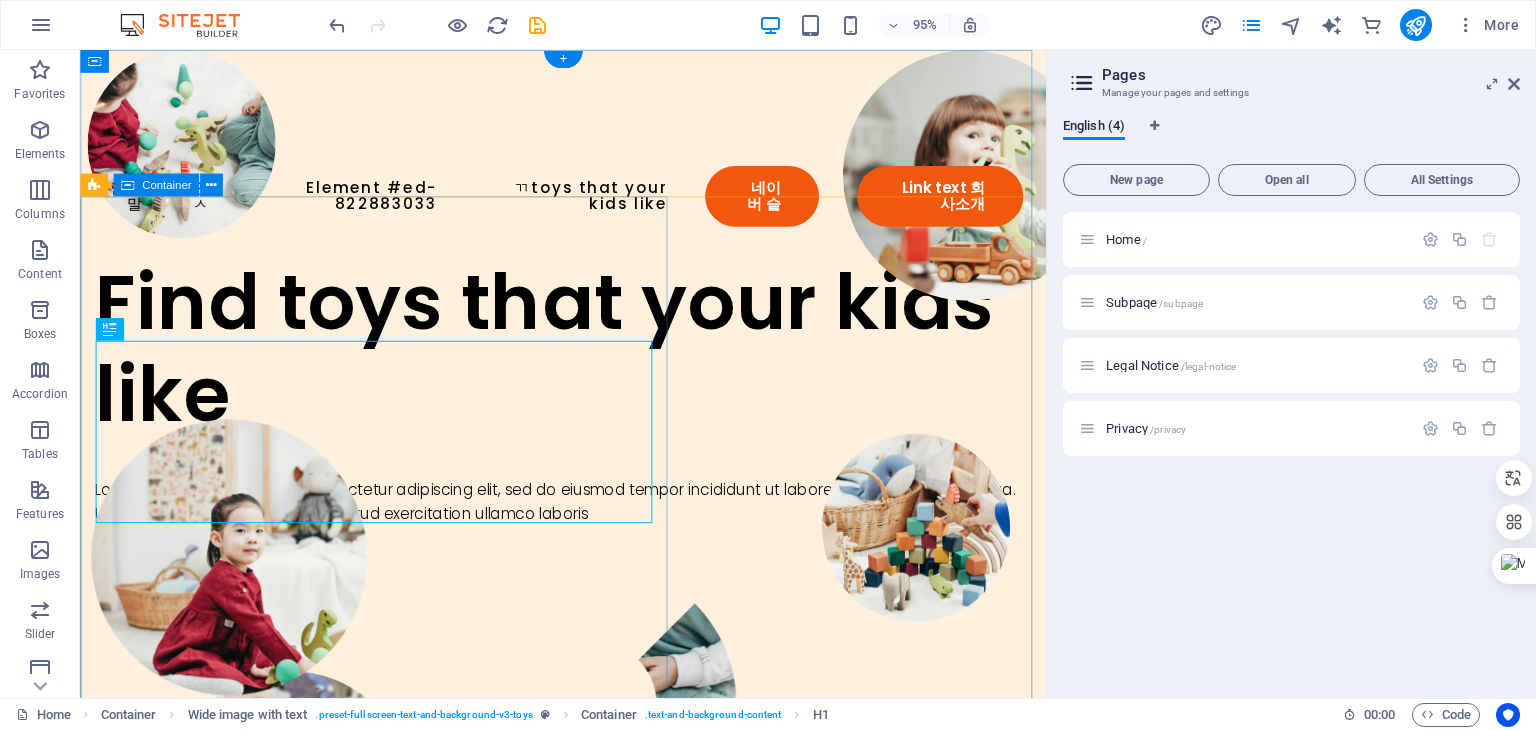 click on "Find toys that your kids like Lorem ipsum dolor sit amet, consectetur adipiscing elit, sed do eiusmod tempor incididunt ut labore et dolore magna aliqua. Ut enim ad minim veniam, quis nostrud exercitation ullamco laboris  Shop Now" at bounding box center (588, 449) 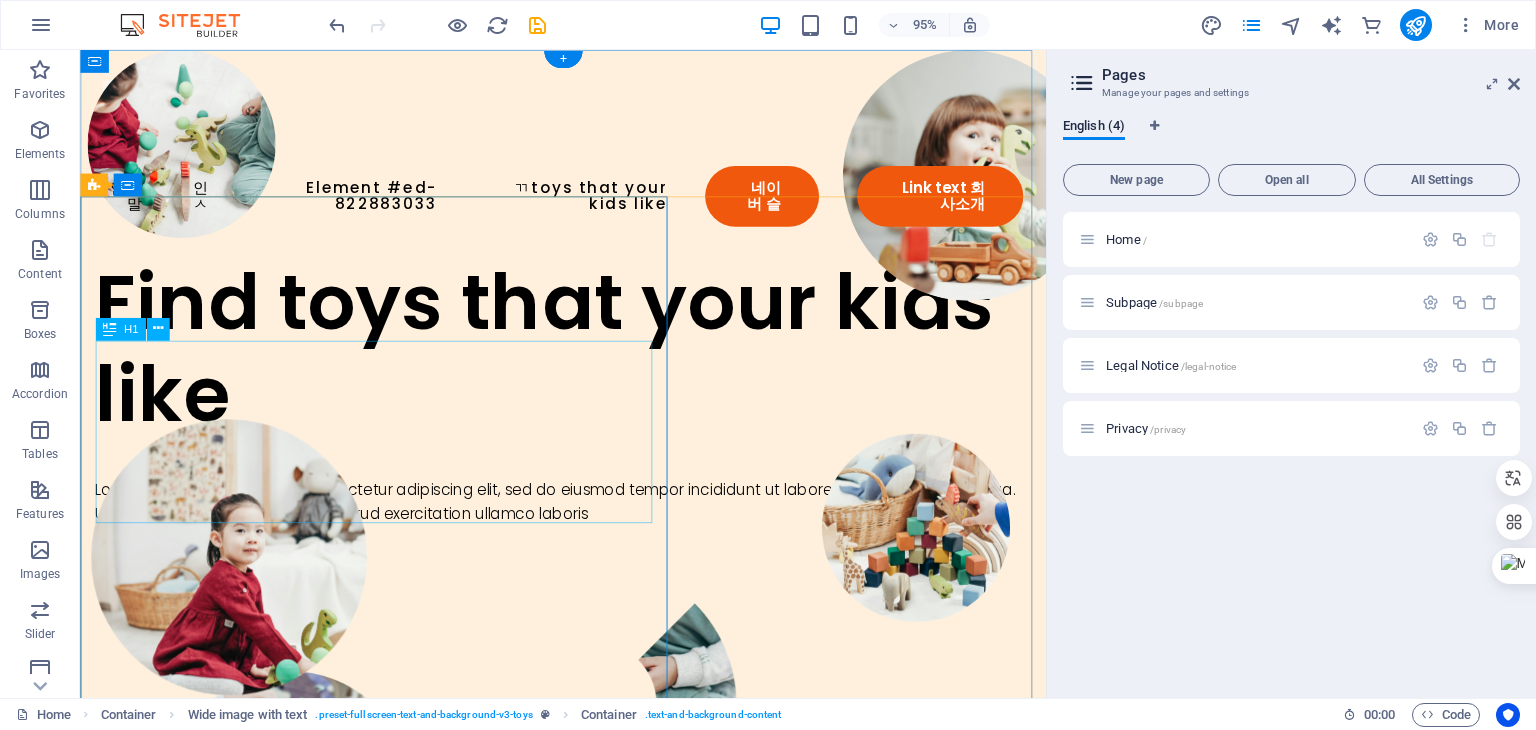 click on "Find toys that your kids like" at bounding box center [588, 364] 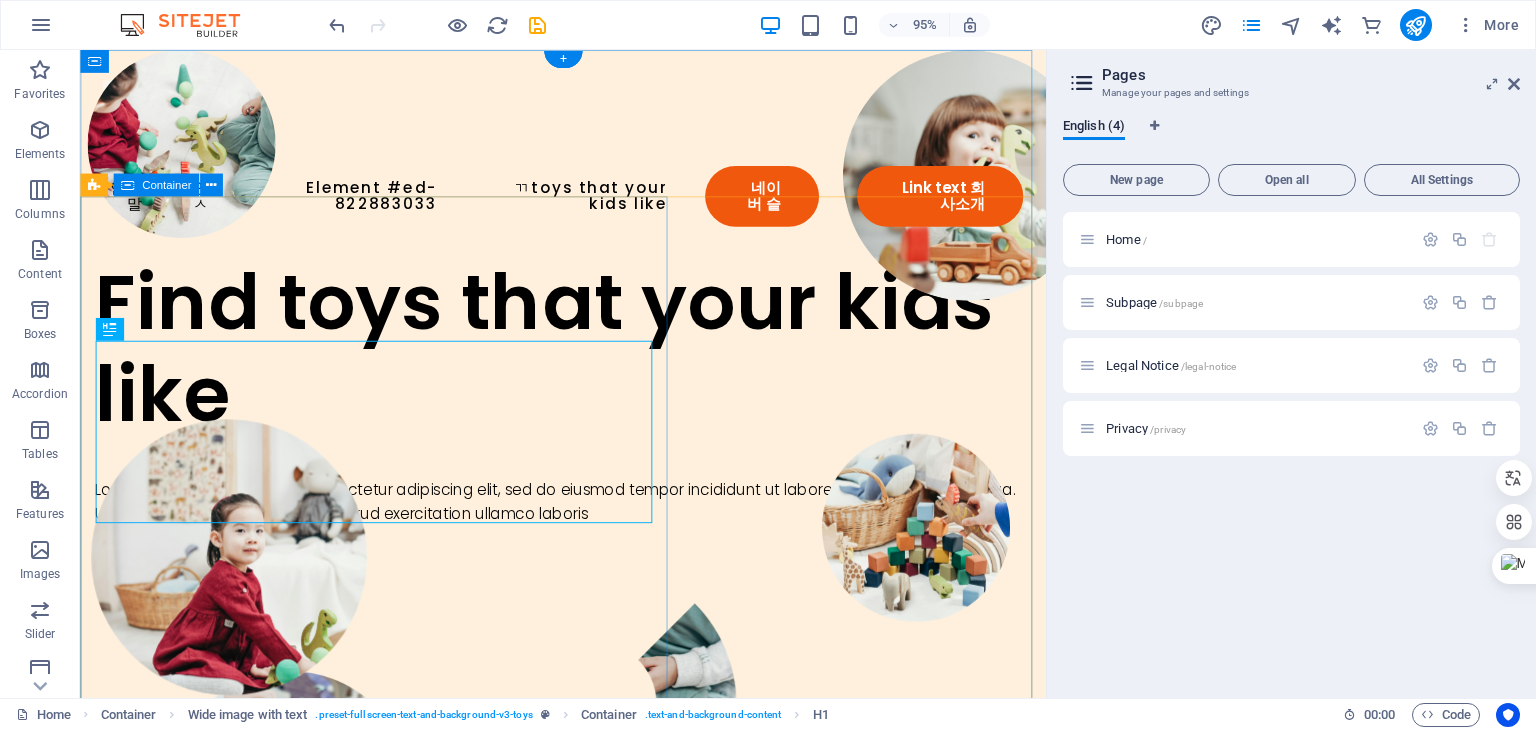click on "Find toys that your kids like Lorem ipsum dolor sit amet, consectetur adipiscing elit, sed do eiusmod tempor incididunt ut labore et dolore magna aliqua. Ut enim ad minim veniam, quis nostrud exercitation ullamco laboris  Shop Now" at bounding box center [588, 449] 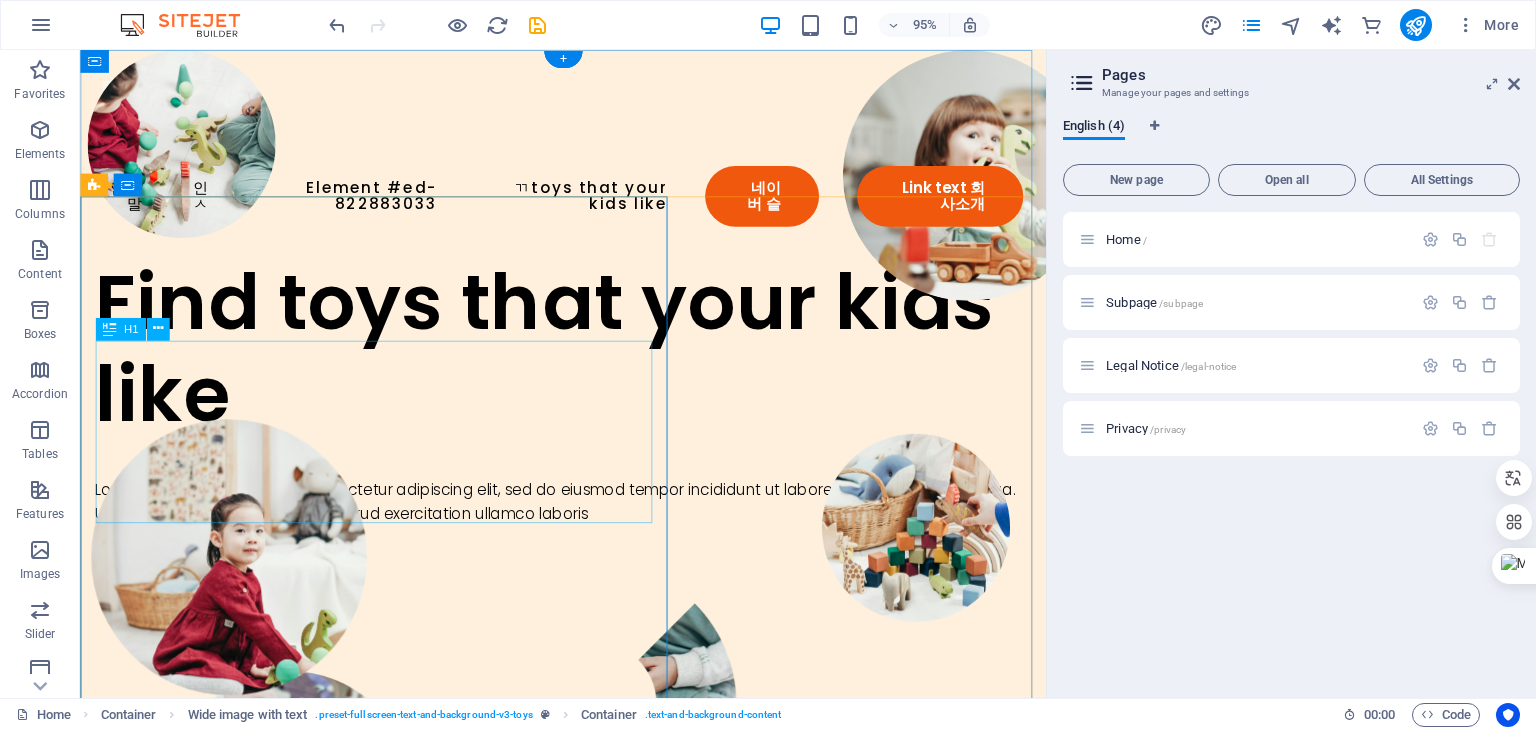 click on "Find toys that your kids like" at bounding box center [588, 364] 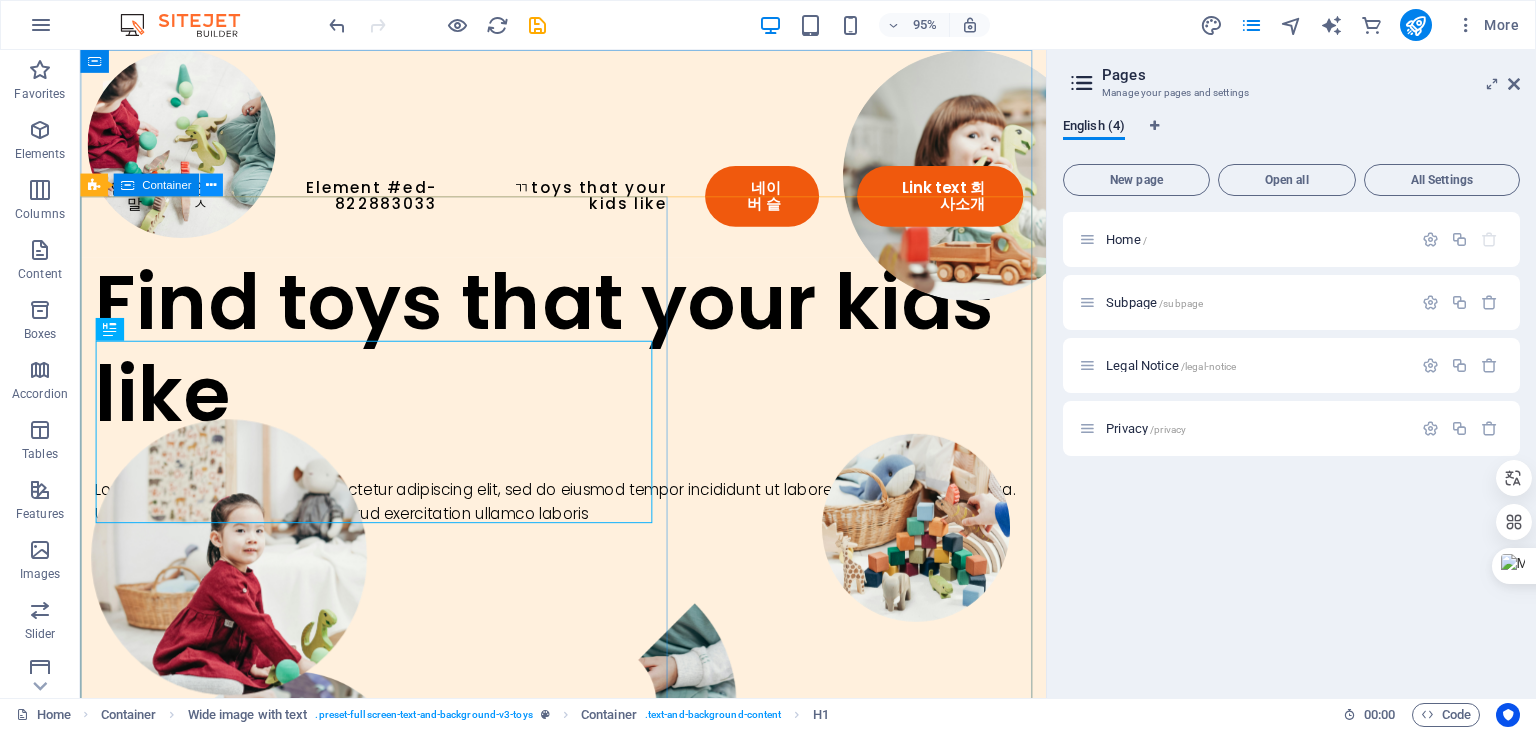 click at bounding box center [211, 185] 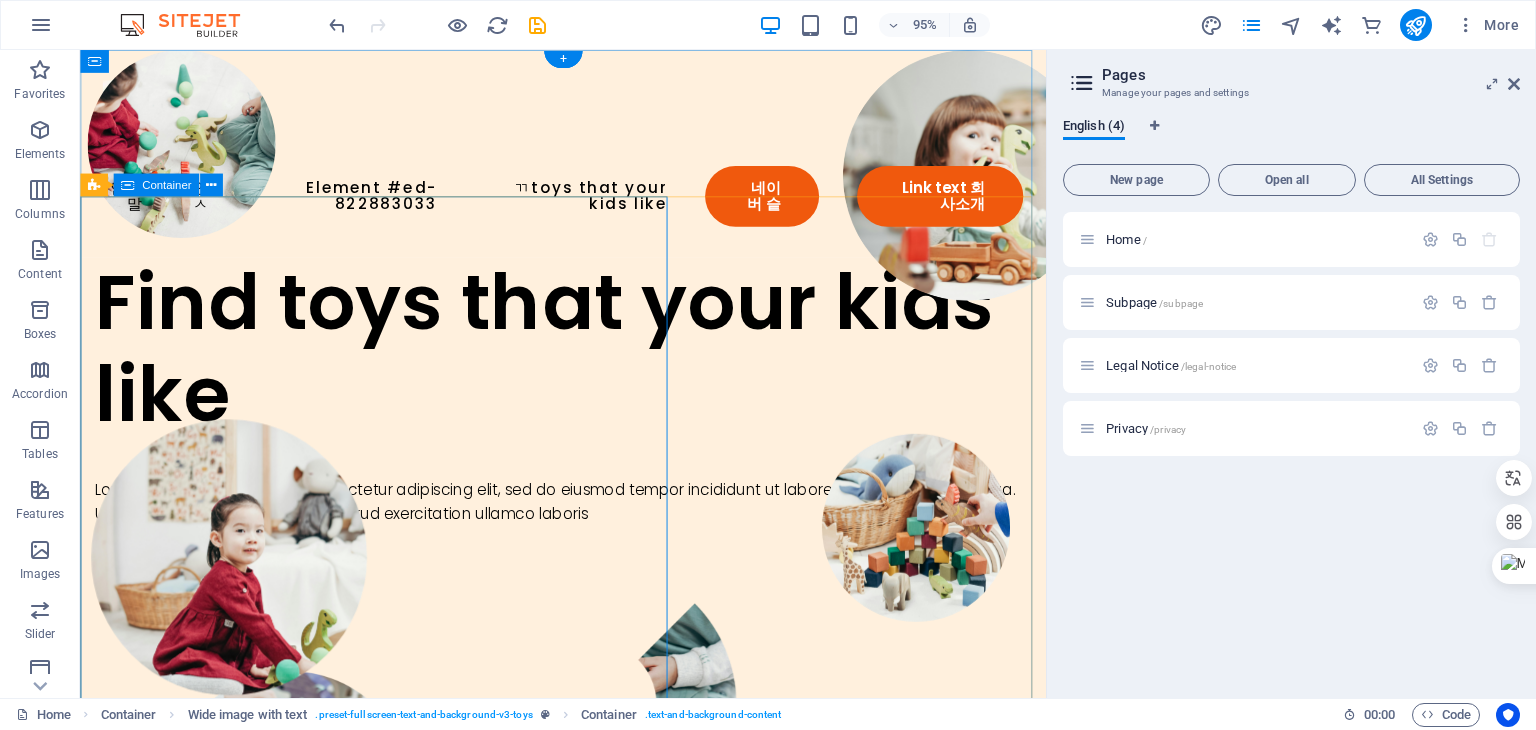 click on "Find toys that your kids like Lorem ipsum dolor sit amet, consectetur adipiscing elit, sed do eiusmod tempor incididunt ut labore et dolore magna aliqua. Ut enim ad minim veniam, quis nostrud exercitation ullamco laboris  Shop Now" at bounding box center [588, 449] 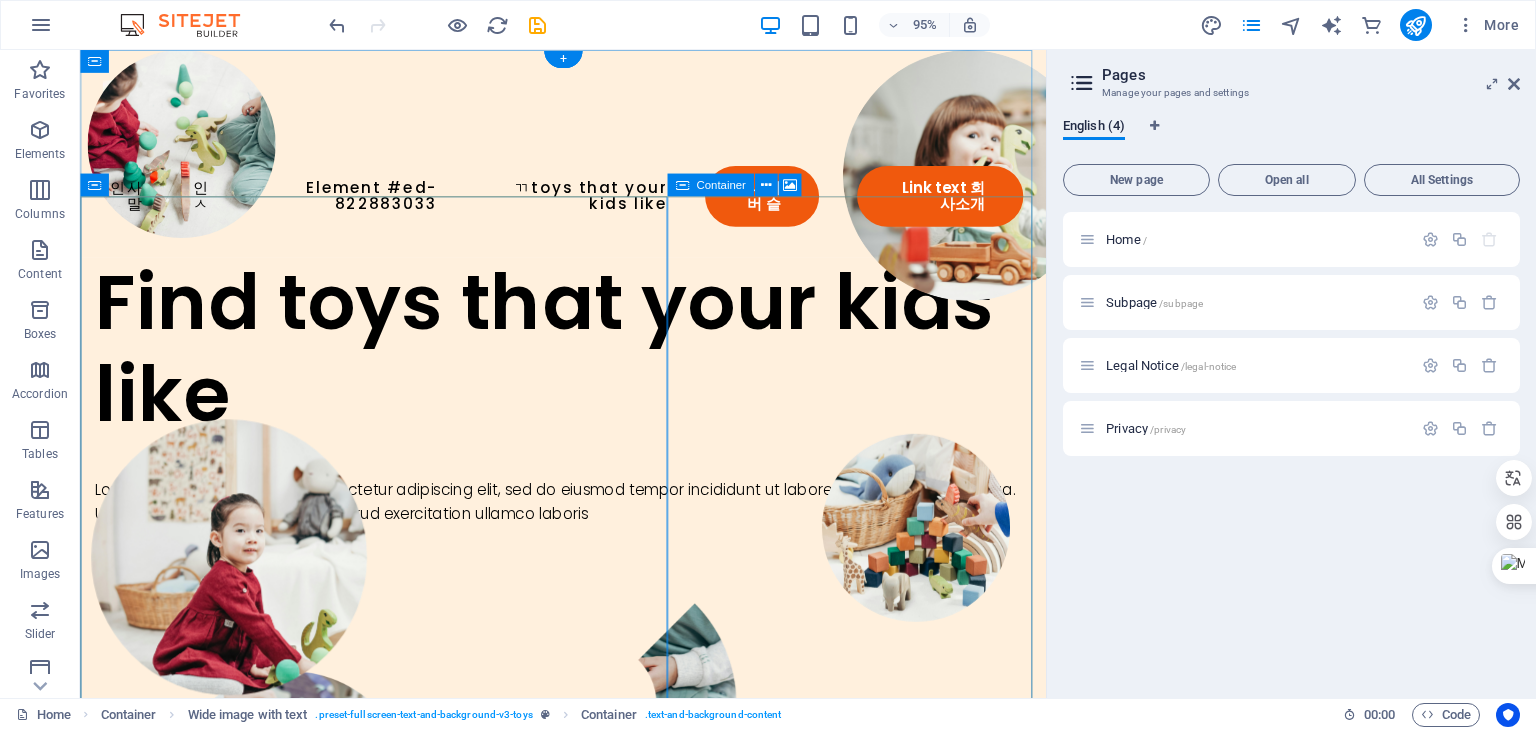 click on "Drop content here or  Add elements  Paste clipboard" at bounding box center [588, 1394] 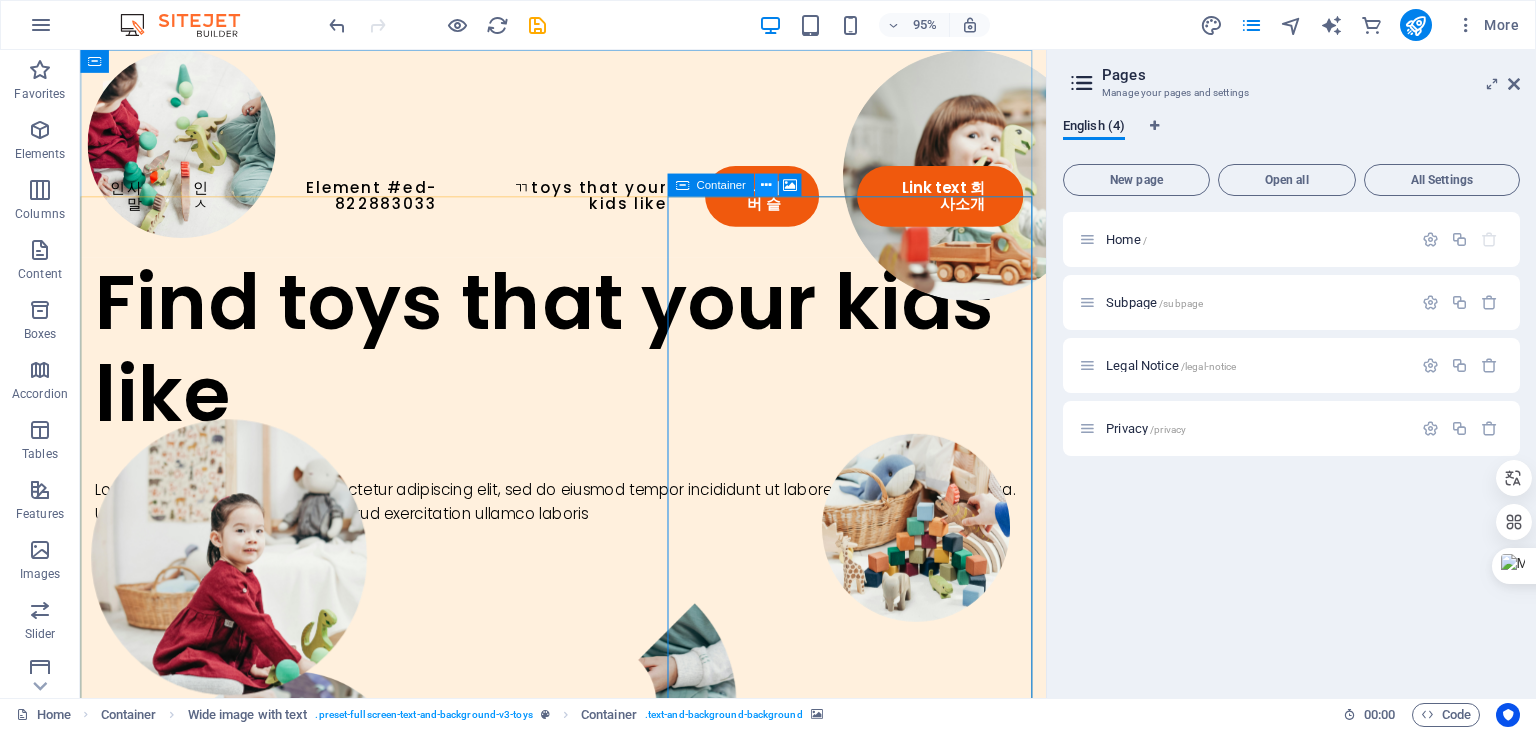 click at bounding box center (765, 185) 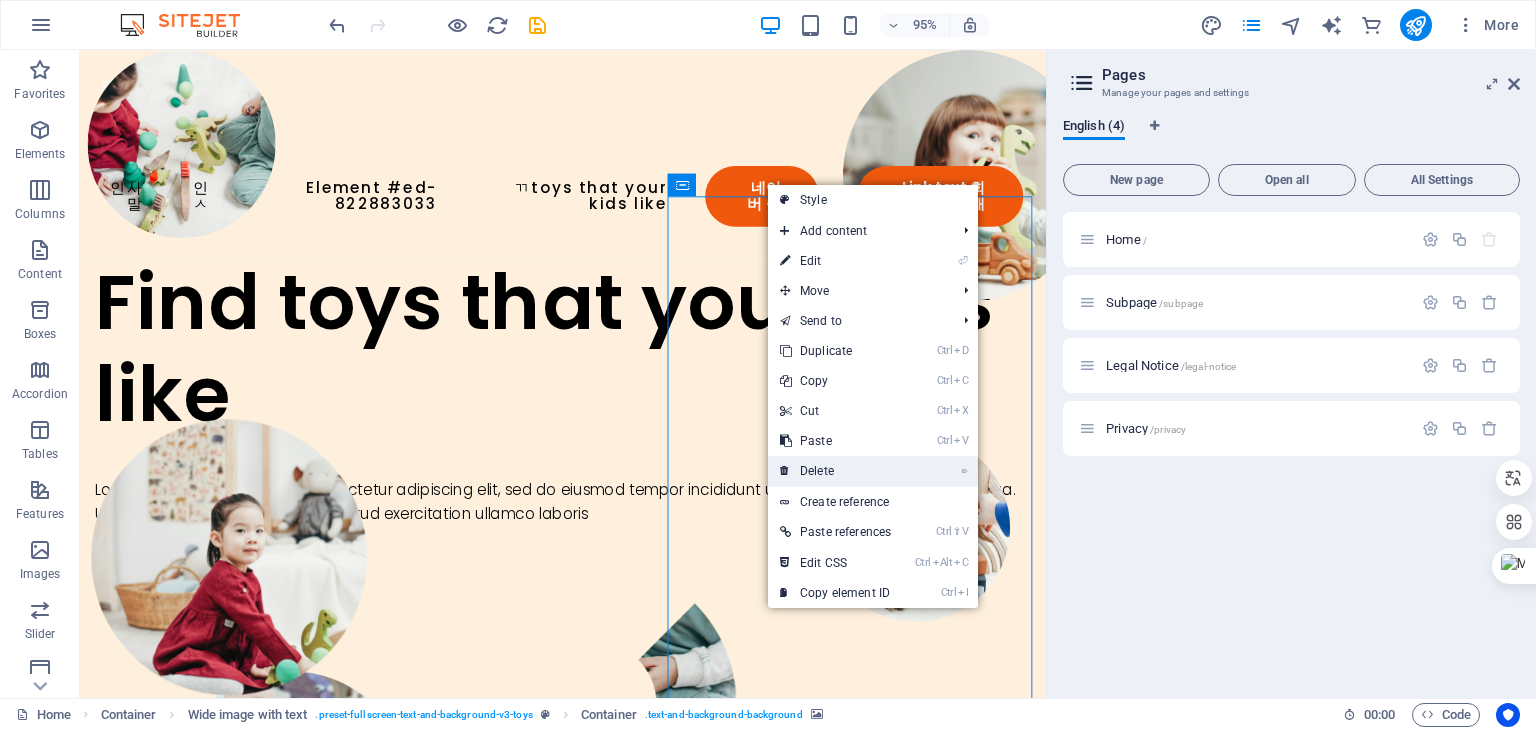 click on "⌦  Delete" at bounding box center [835, 471] 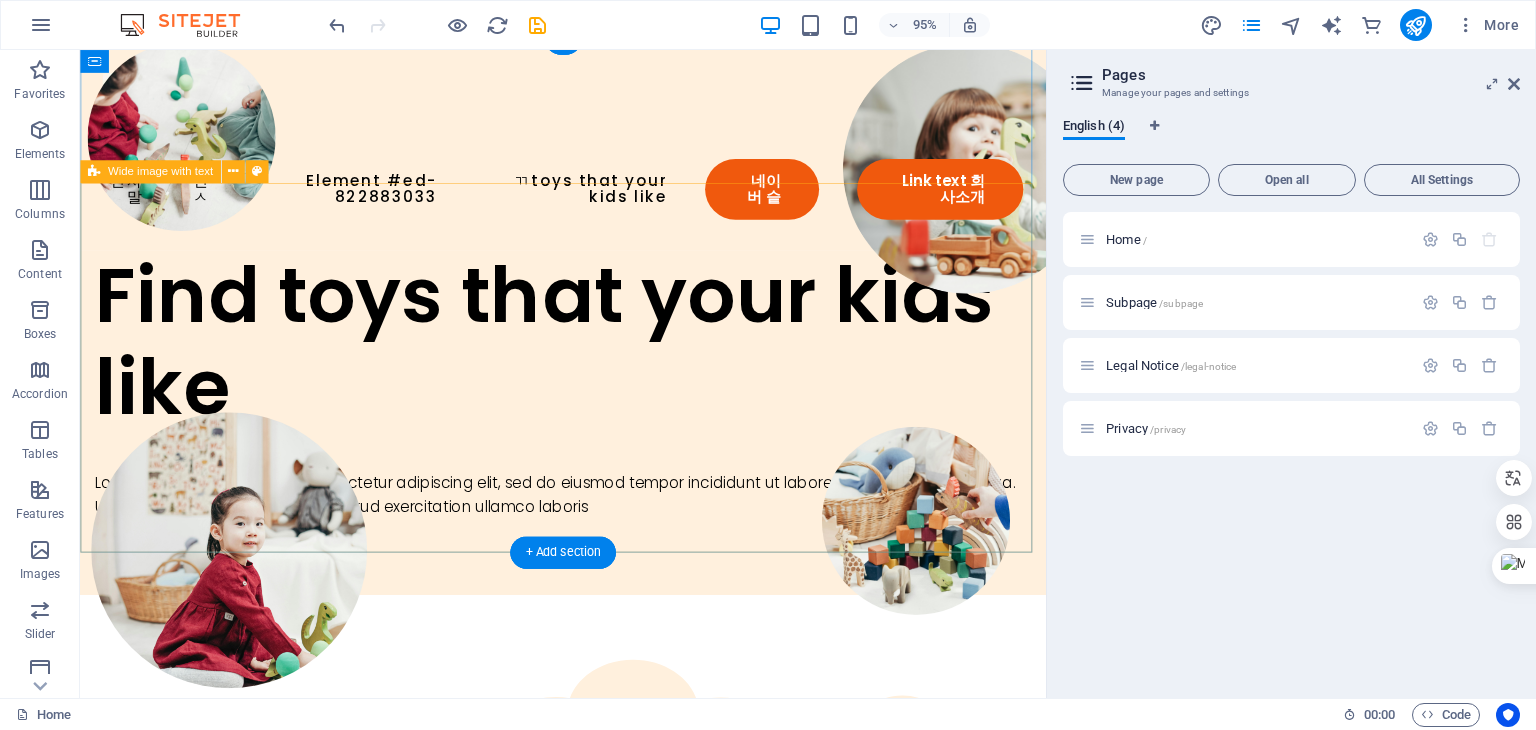 scroll, scrollTop: 0, scrollLeft: 0, axis: both 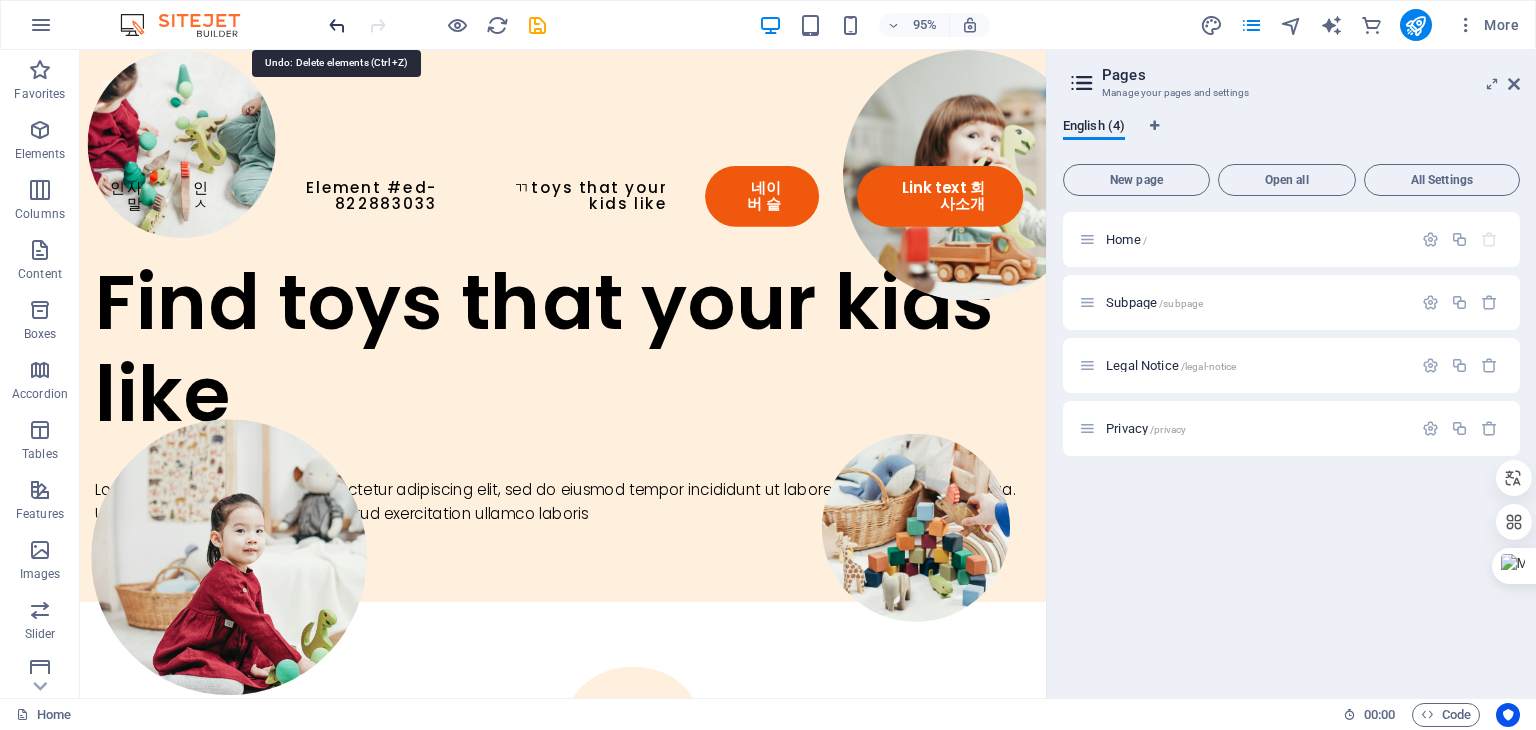 click at bounding box center [337, 25] 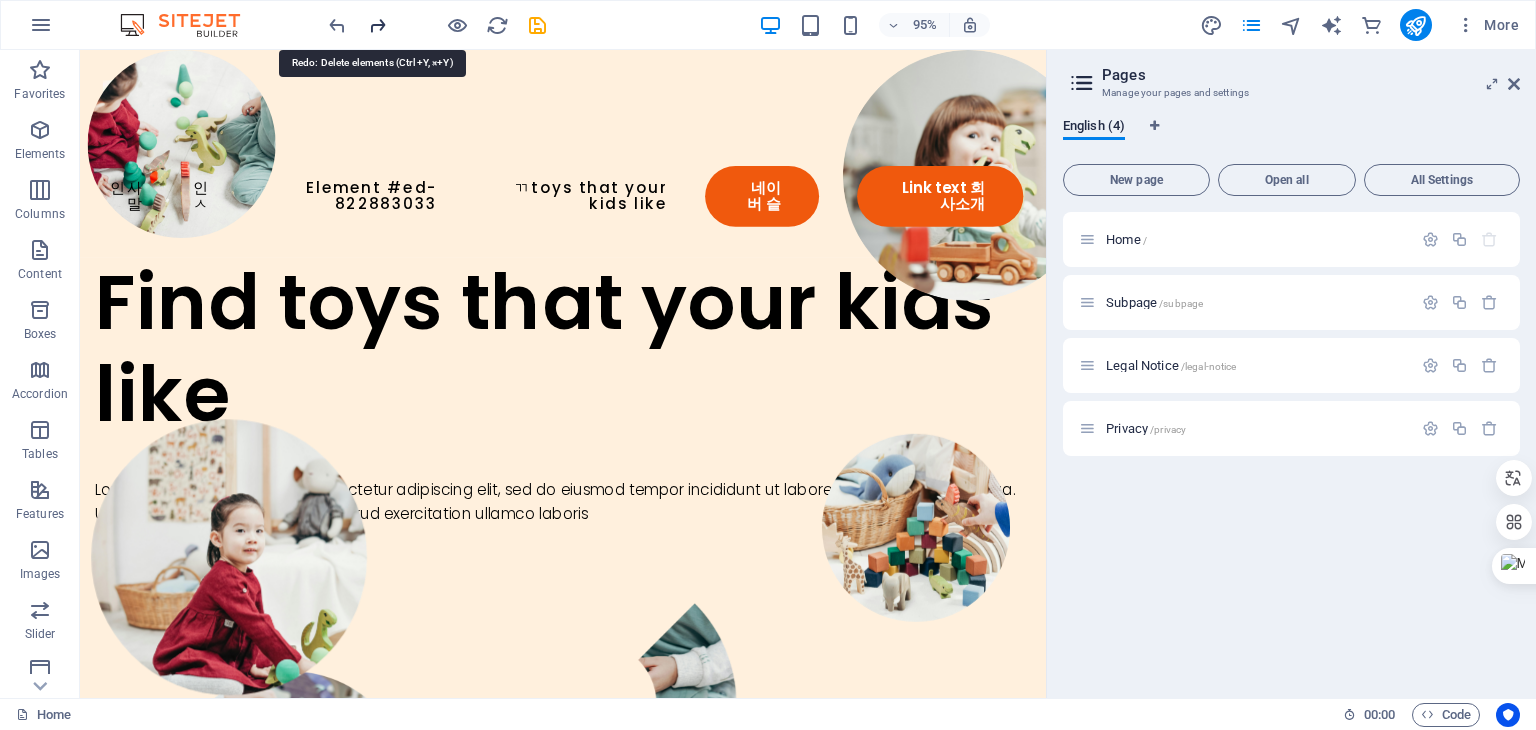 click at bounding box center (377, 25) 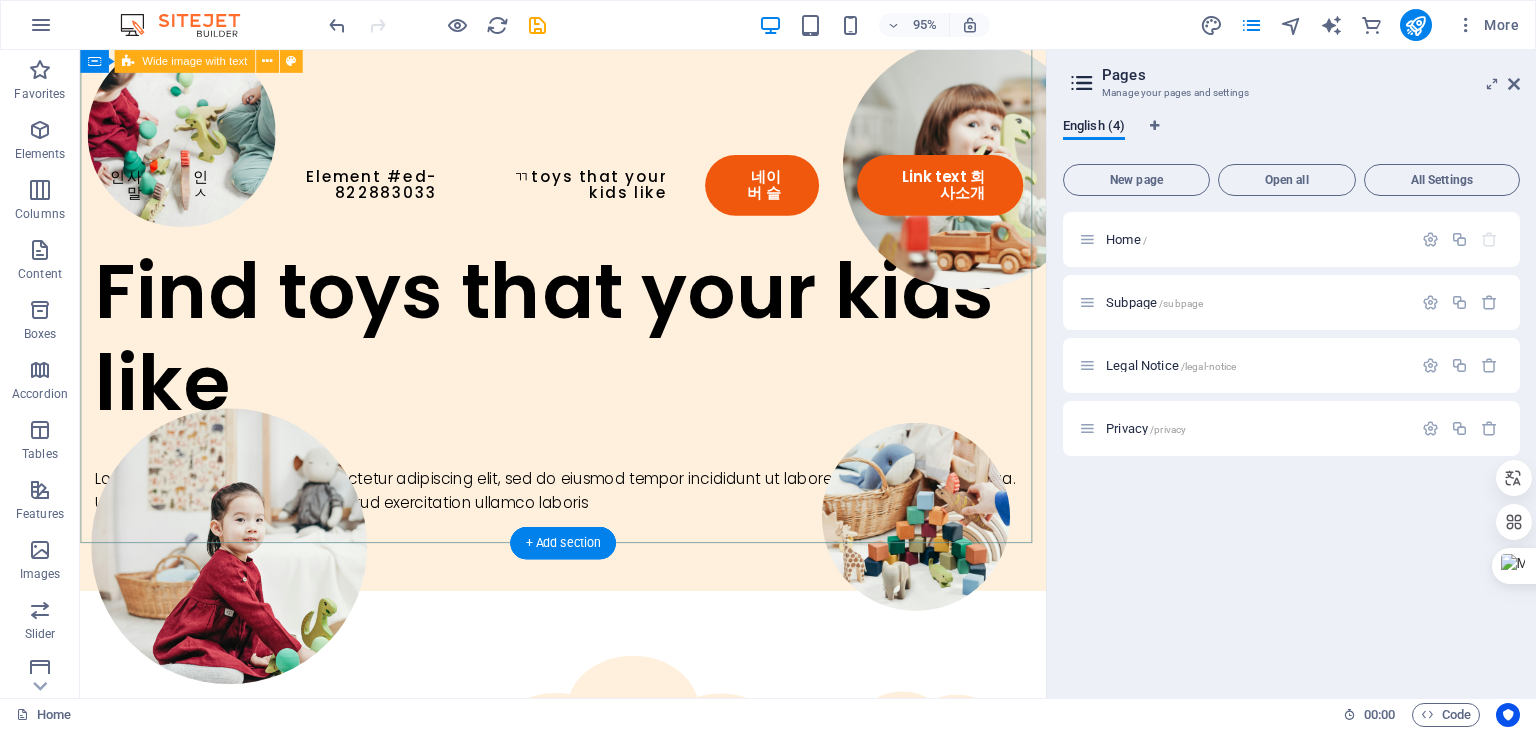 scroll, scrollTop: 0, scrollLeft: 0, axis: both 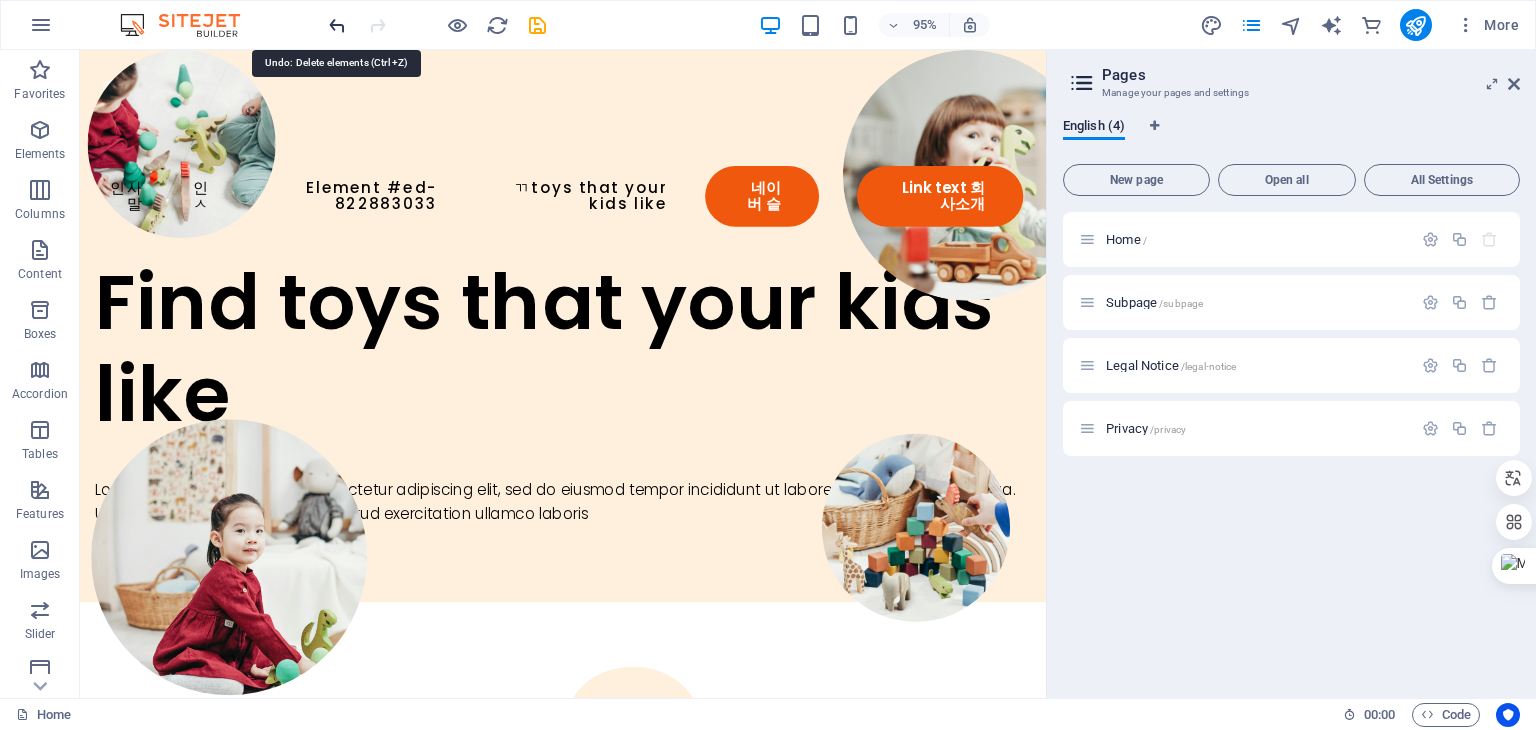 click at bounding box center [337, 25] 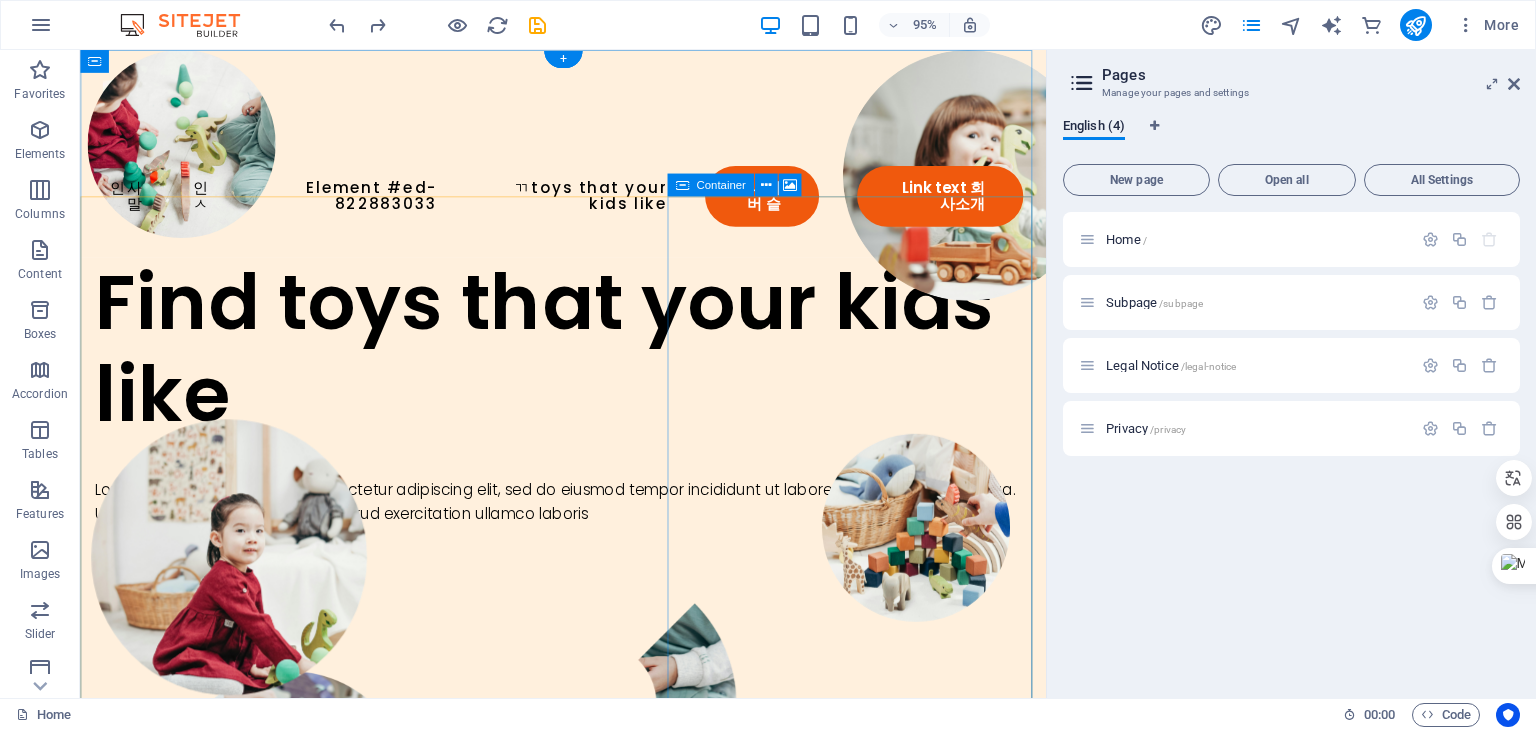 click on "Drop content here or  Add elements  Paste clipboard" at bounding box center [588, 1394] 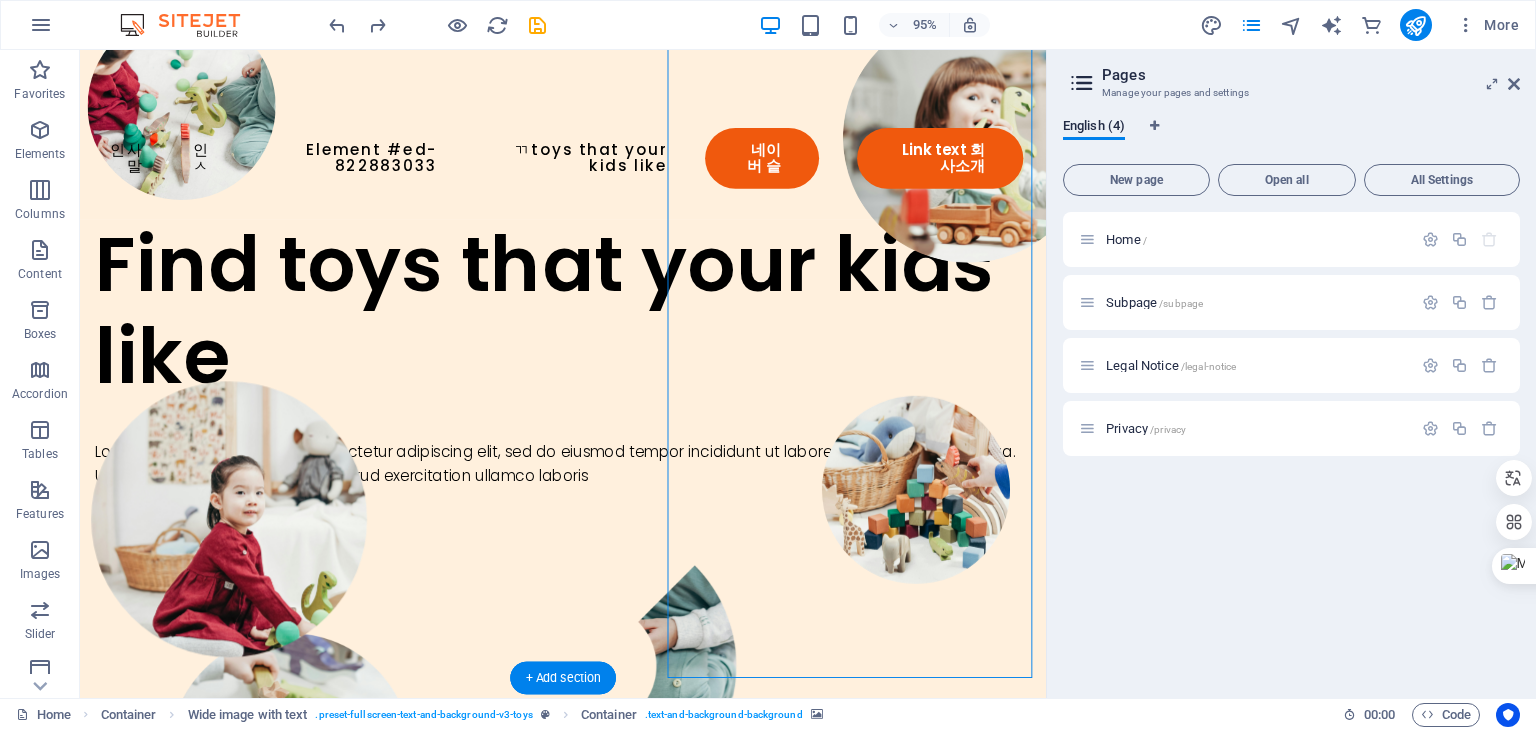 scroll, scrollTop: 0, scrollLeft: 0, axis: both 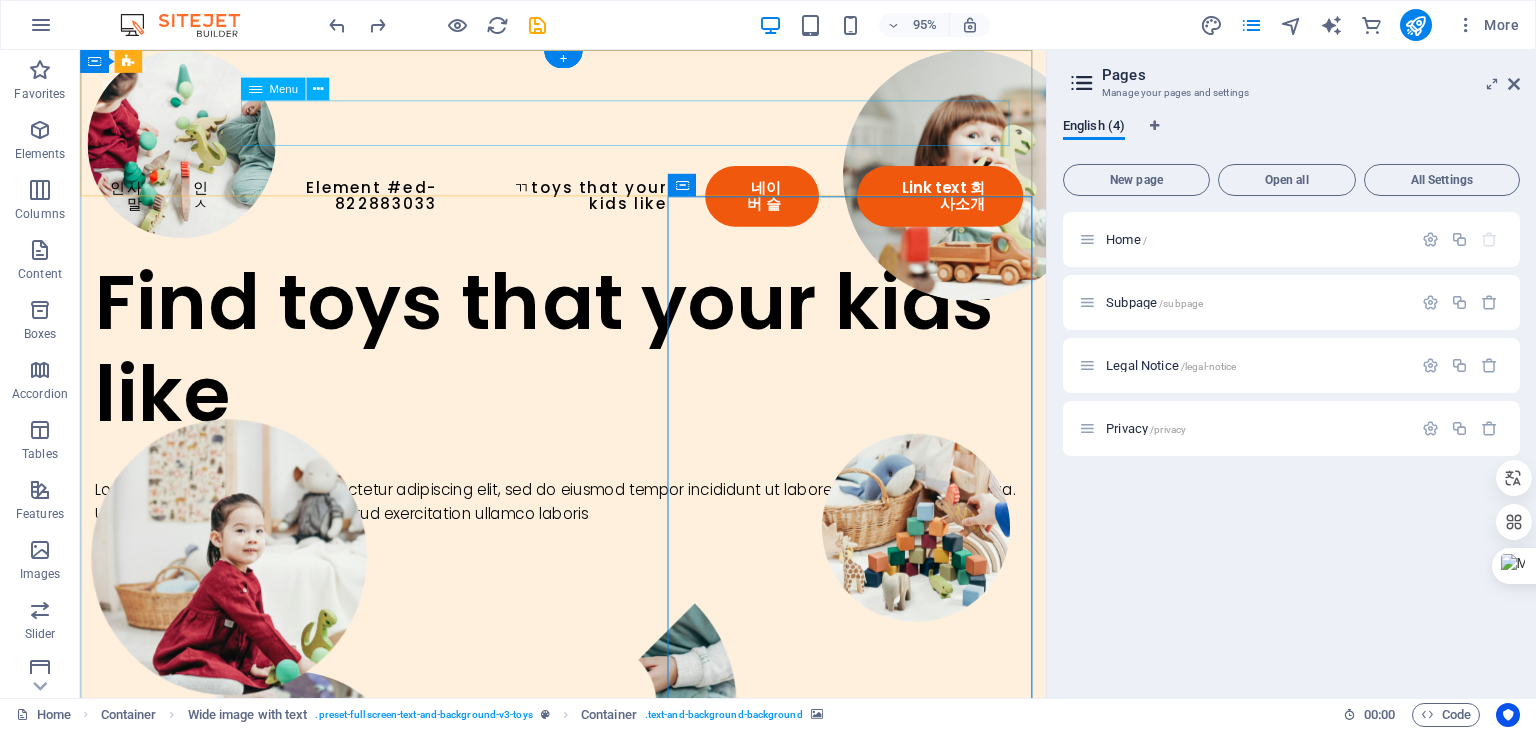 click on "인사말 교육과정 회사소개 고객지원 Shop Now Find toys that your kids like Lorem ipsum dolor sit amet, consectetur adipiscing elit, sed do eiusmod tempor incididunt ut labore et dolore magna aliqua. Ut enim ad minim veniam, quis nostrud exercitation ullamco laboris  Shop Now Drop content here or  Add elements  Paste clipboard" at bounding box center (588, 204) 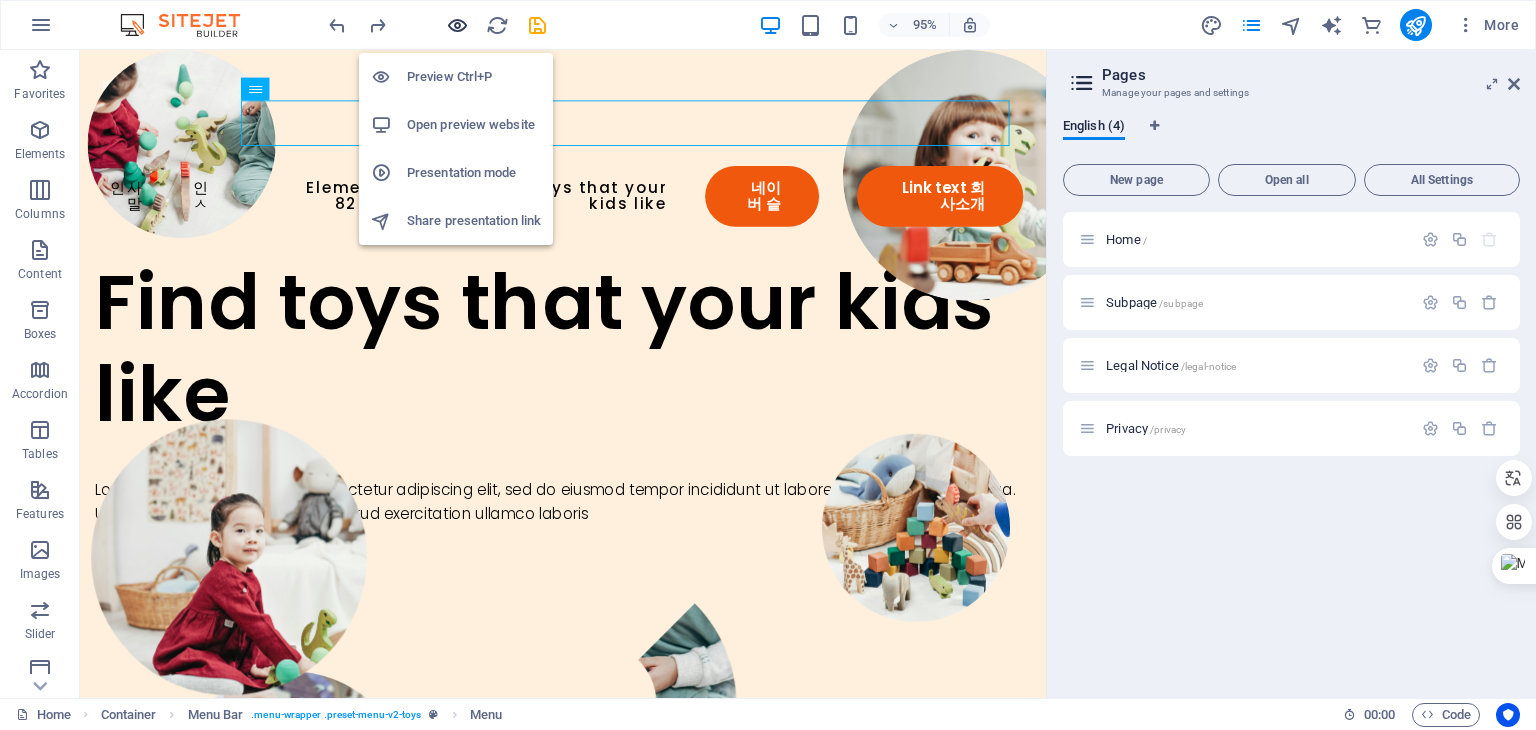 click at bounding box center [457, 25] 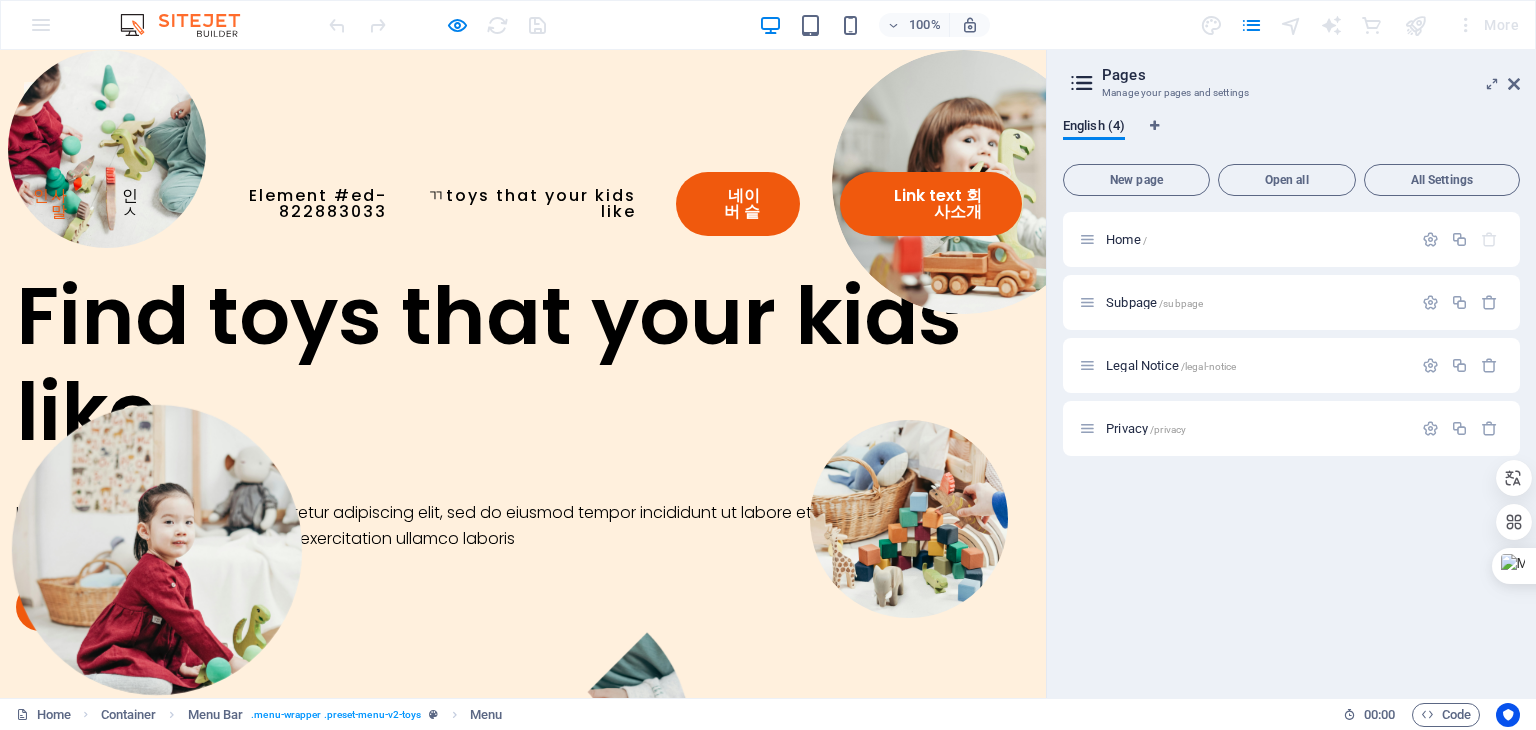click on "인사말" at bounding box center [46, 204] 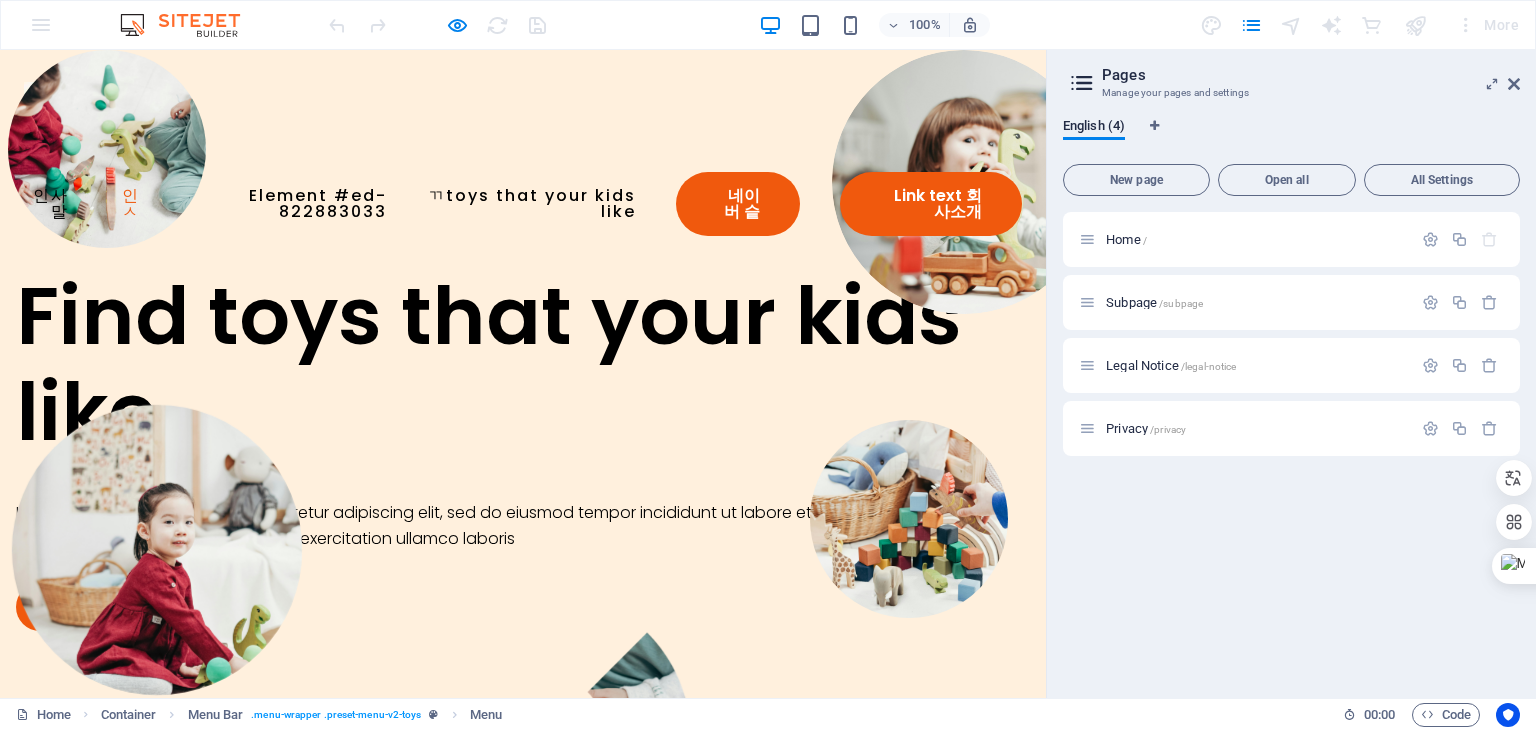 click on "인ㅅ" at bounding box center (124, 204) 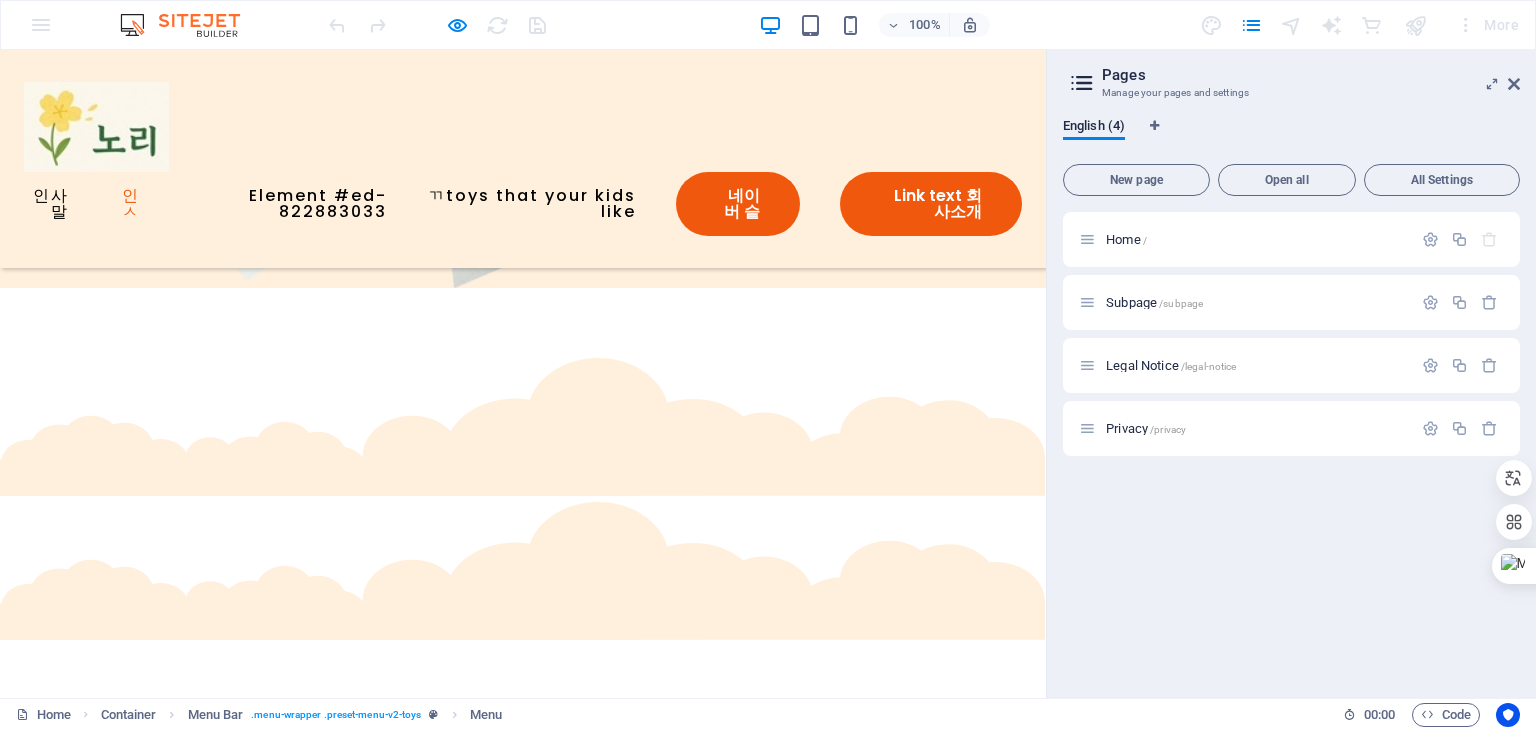 scroll, scrollTop: 835, scrollLeft: 0, axis: vertical 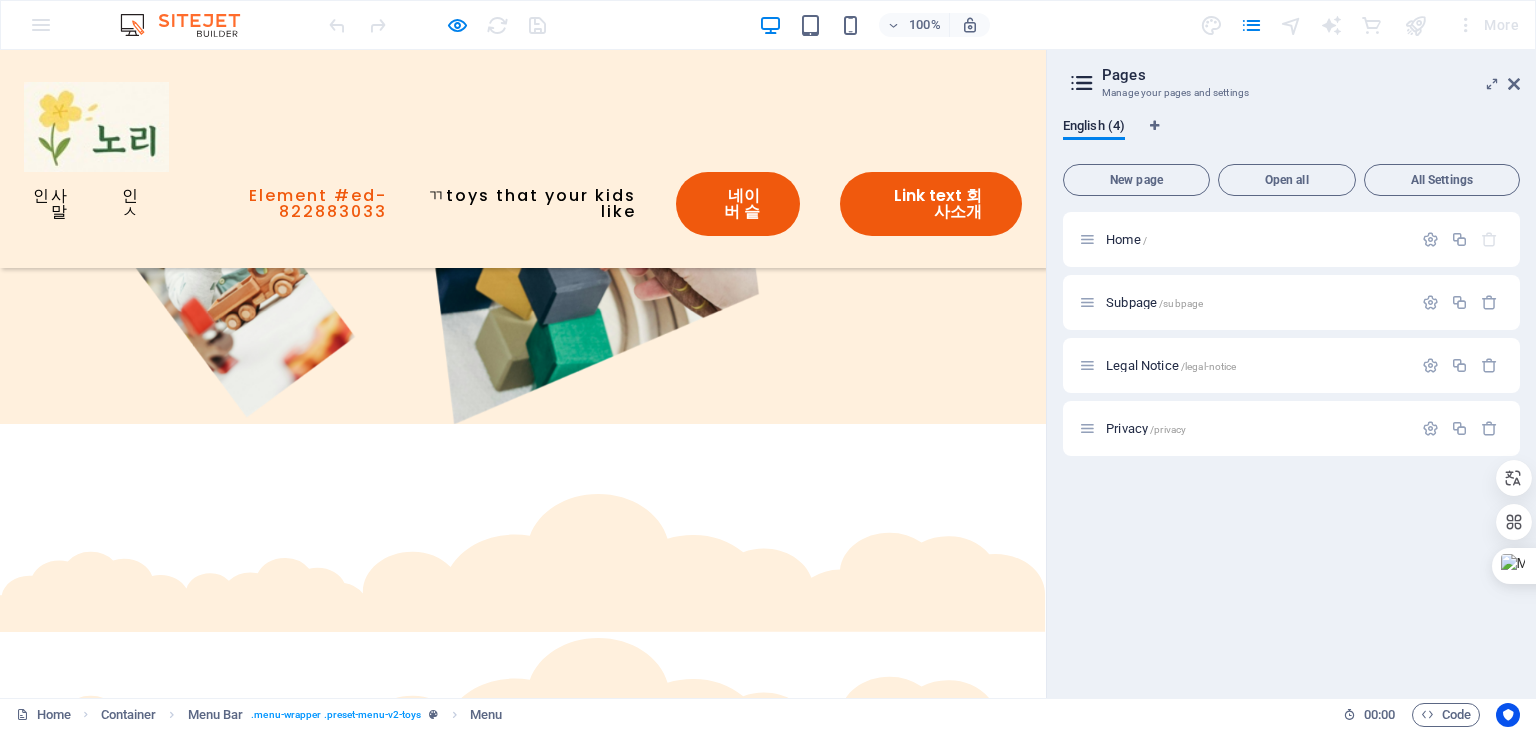 click on "Element #ed-822883033" at bounding box center (283, 204) 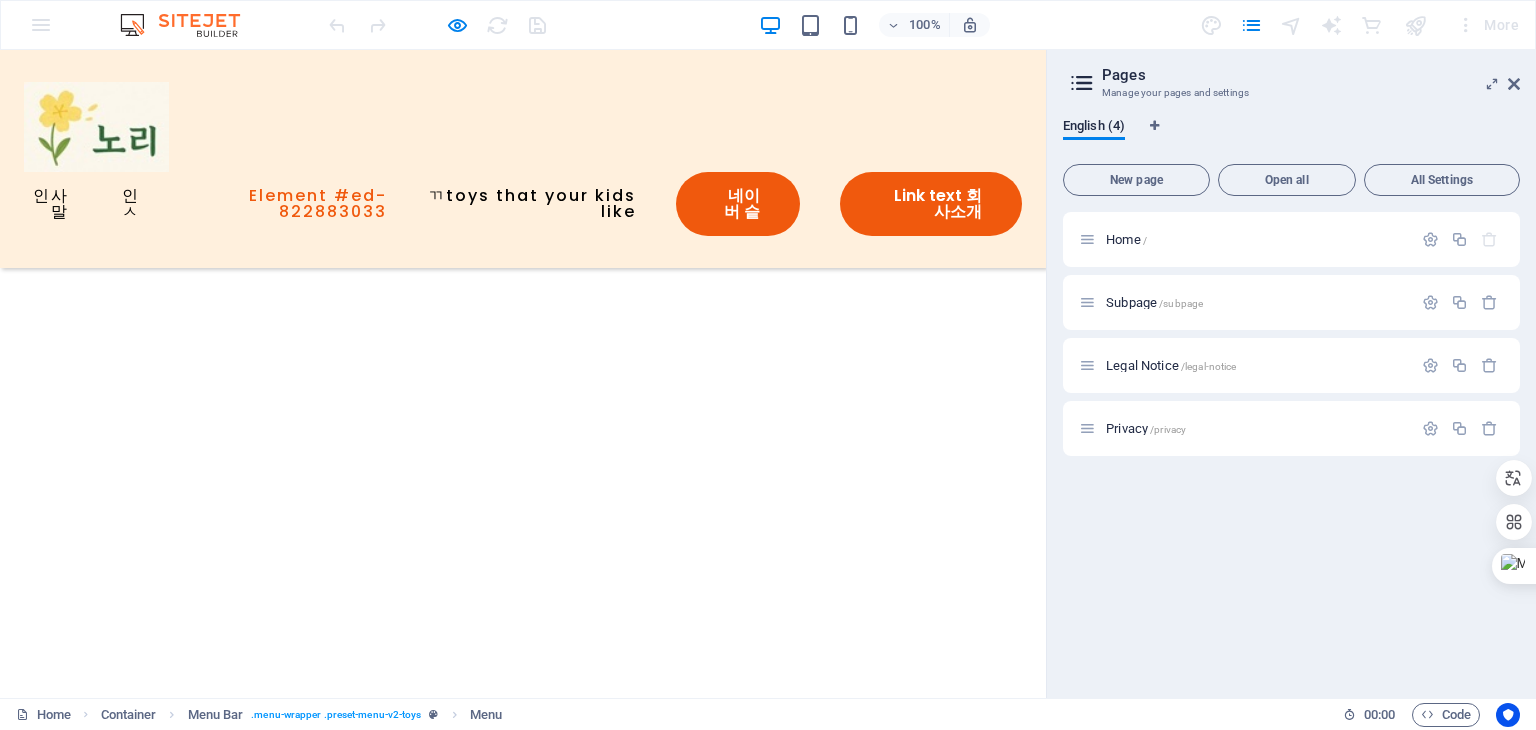 scroll, scrollTop: 1981, scrollLeft: 0, axis: vertical 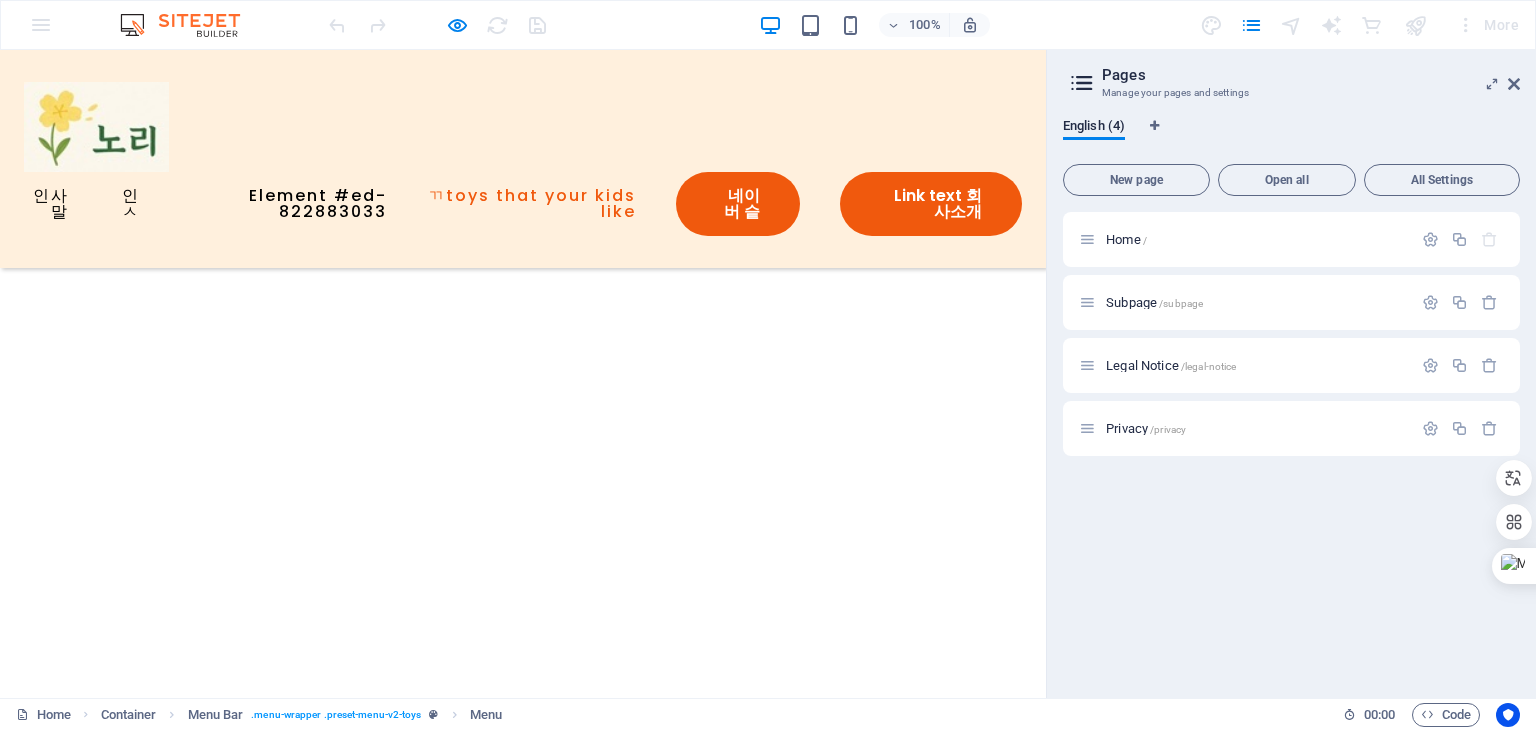 click on "ㄲtoys that your kids like" at bounding box center [531, 204] 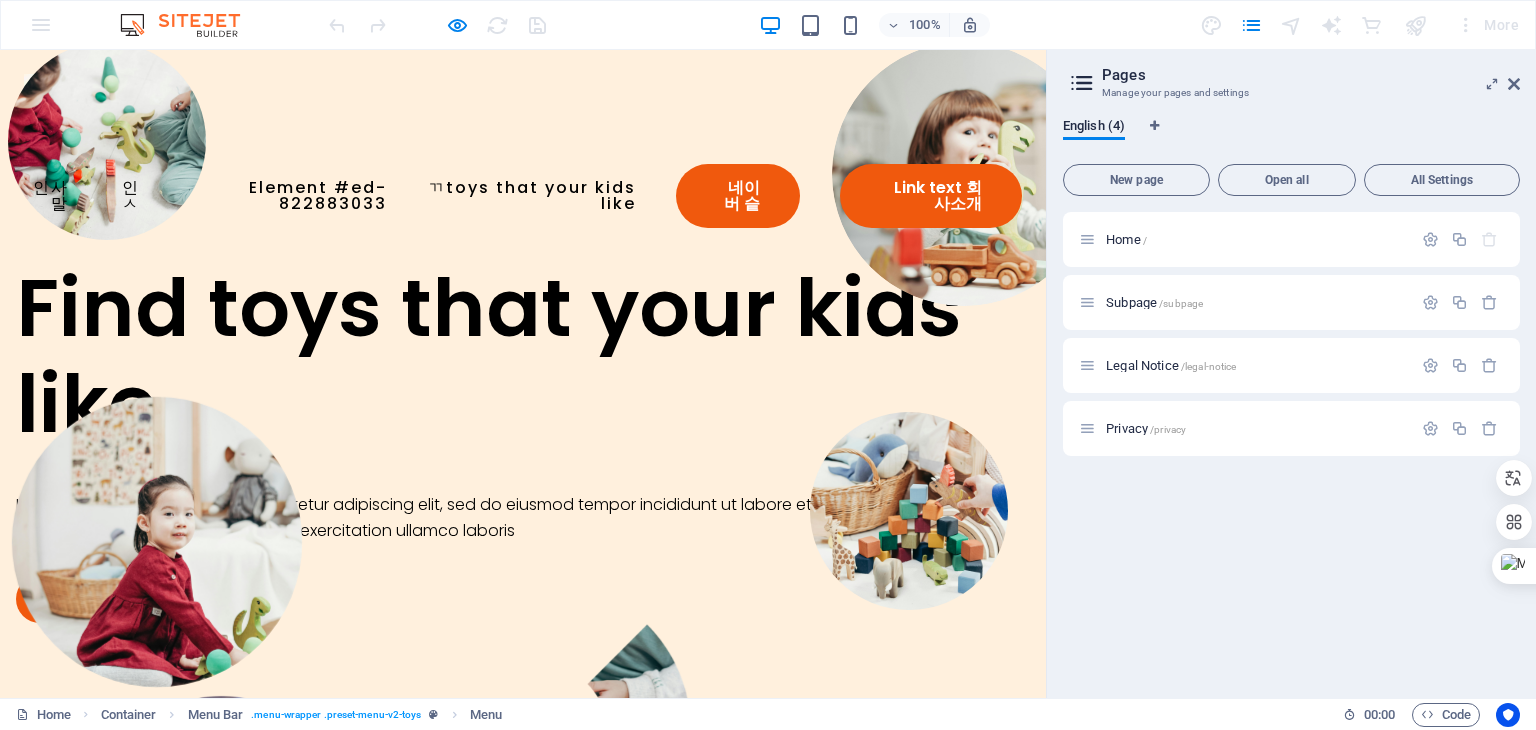 scroll, scrollTop: 0, scrollLeft: 0, axis: both 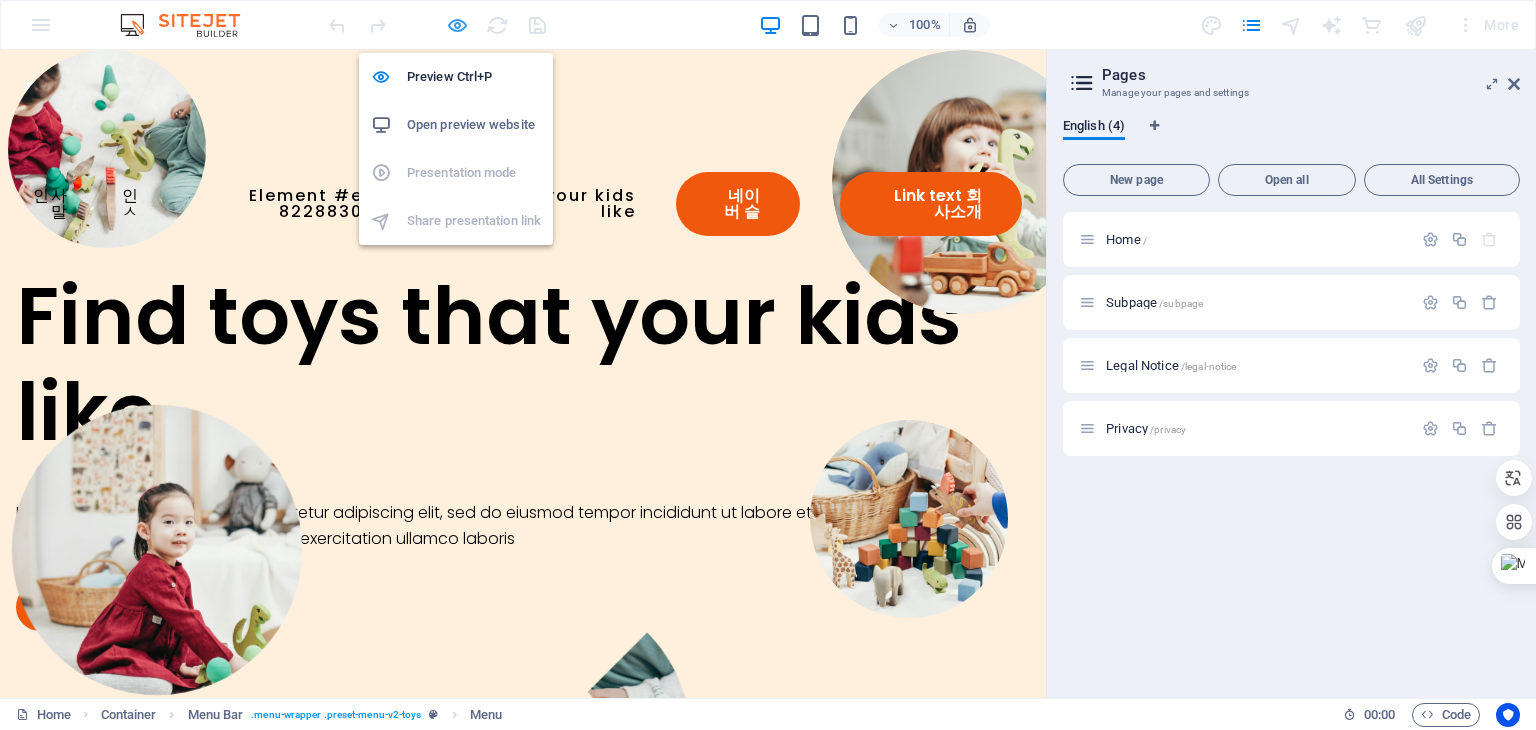 click at bounding box center [457, 25] 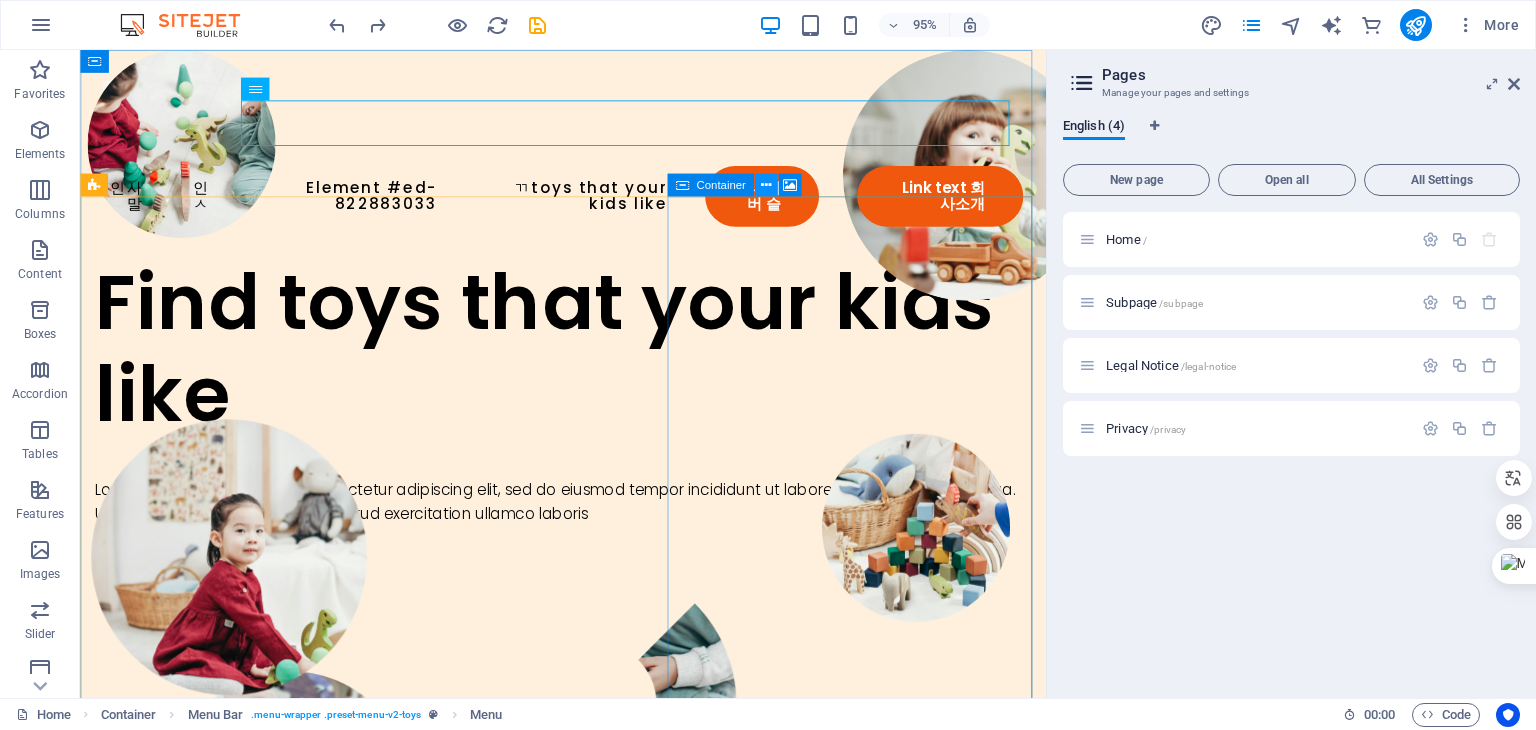 click at bounding box center [765, 185] 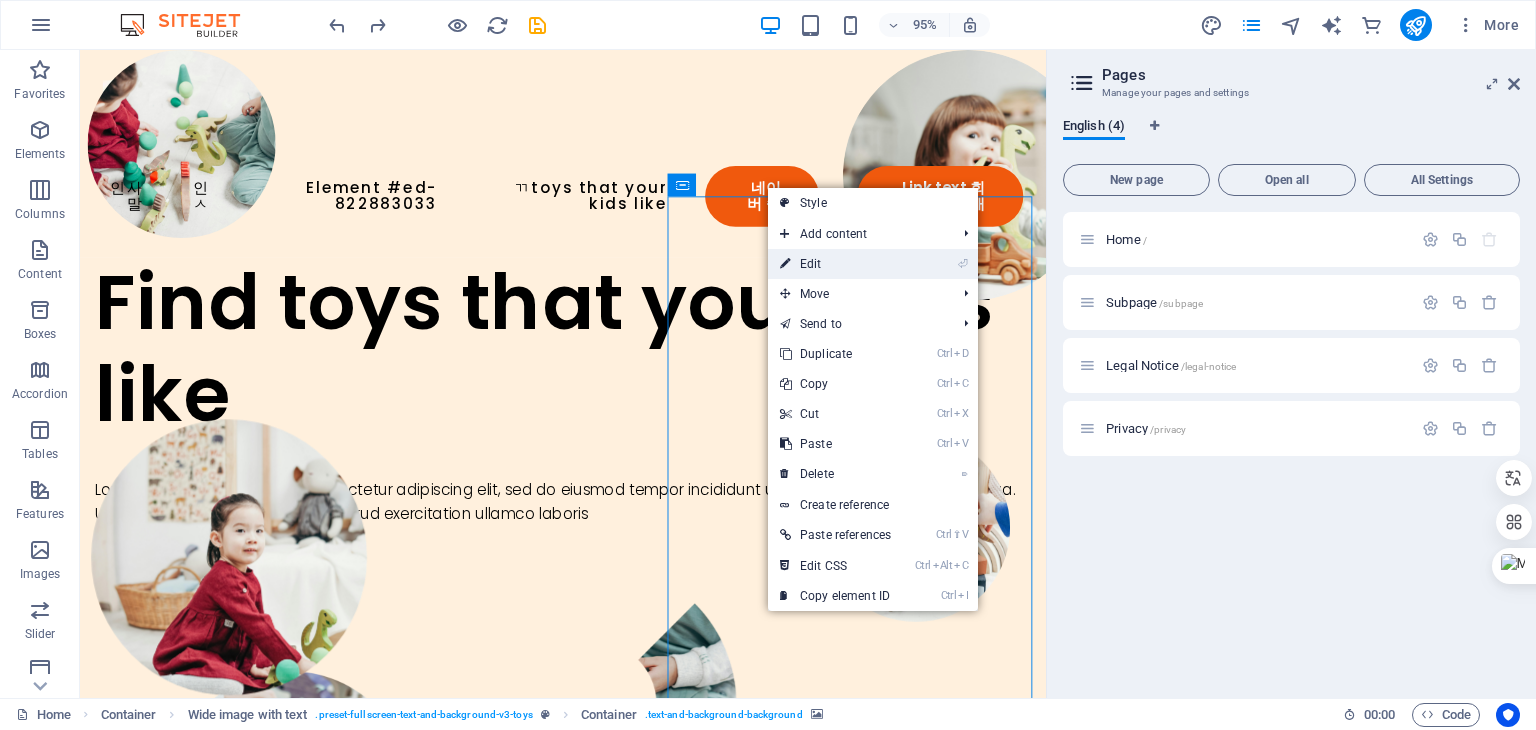 click on "⏎  Edit" at bounding box center [835, 264] 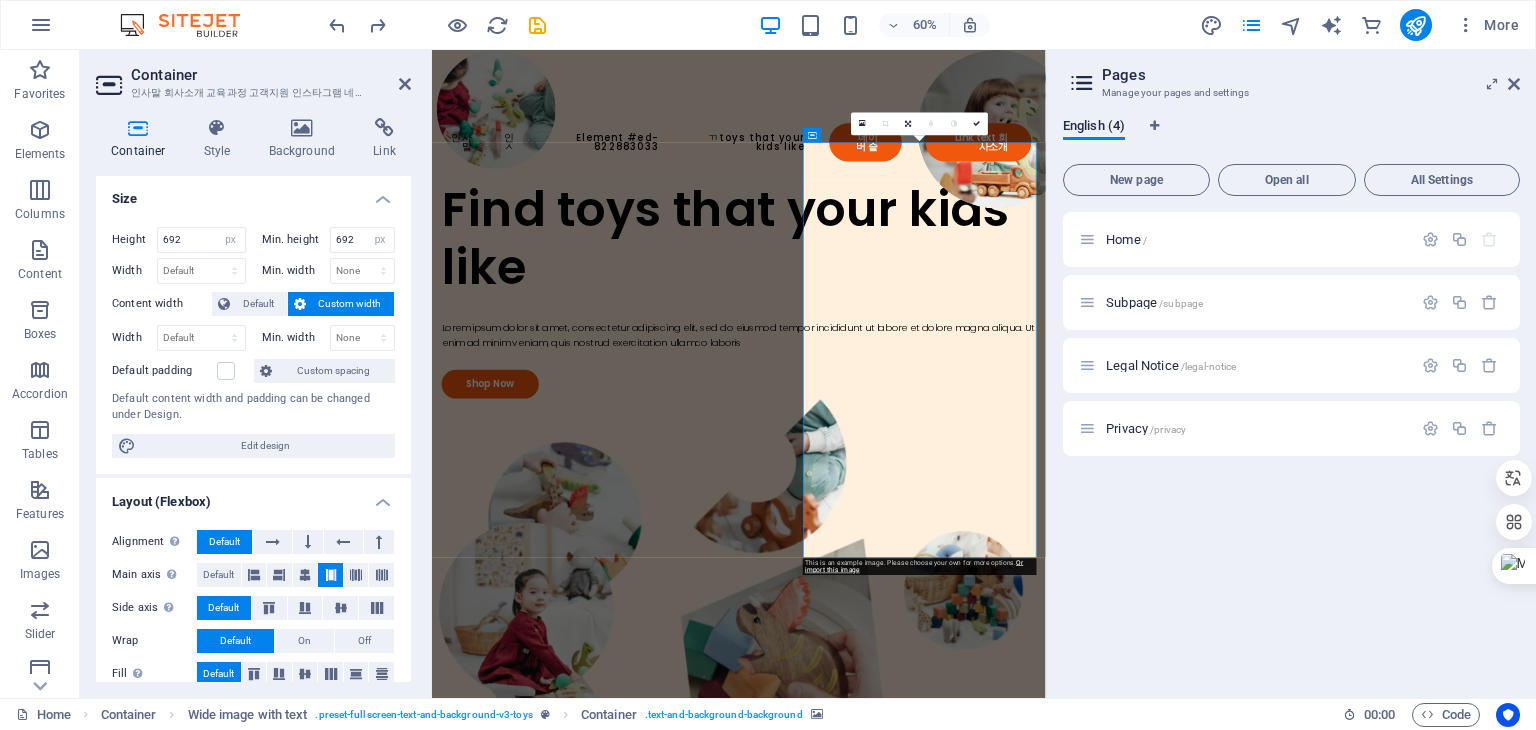 scroll, scrollTop: 0, scrollLeft: 0, axis: both 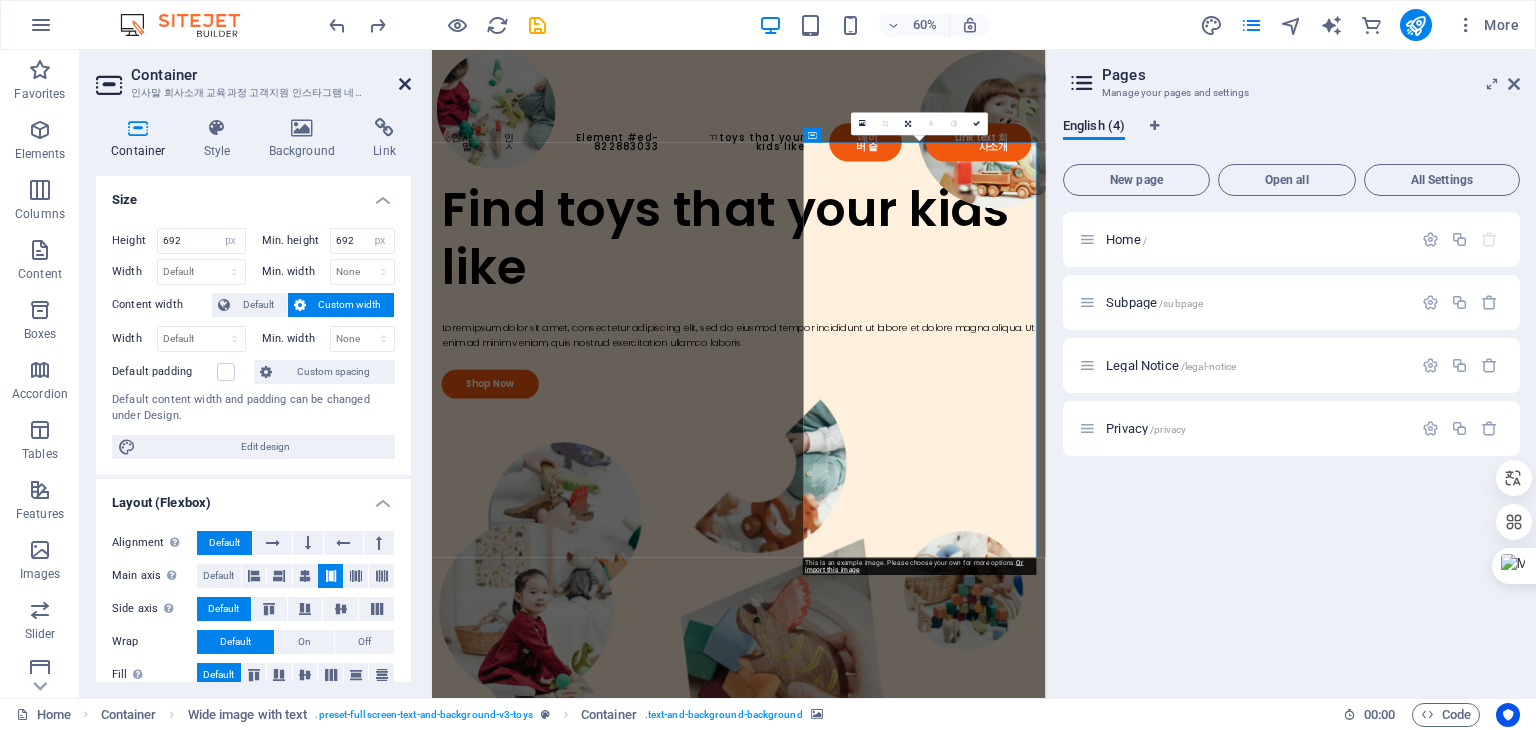 click at bounding box center [405, 84] 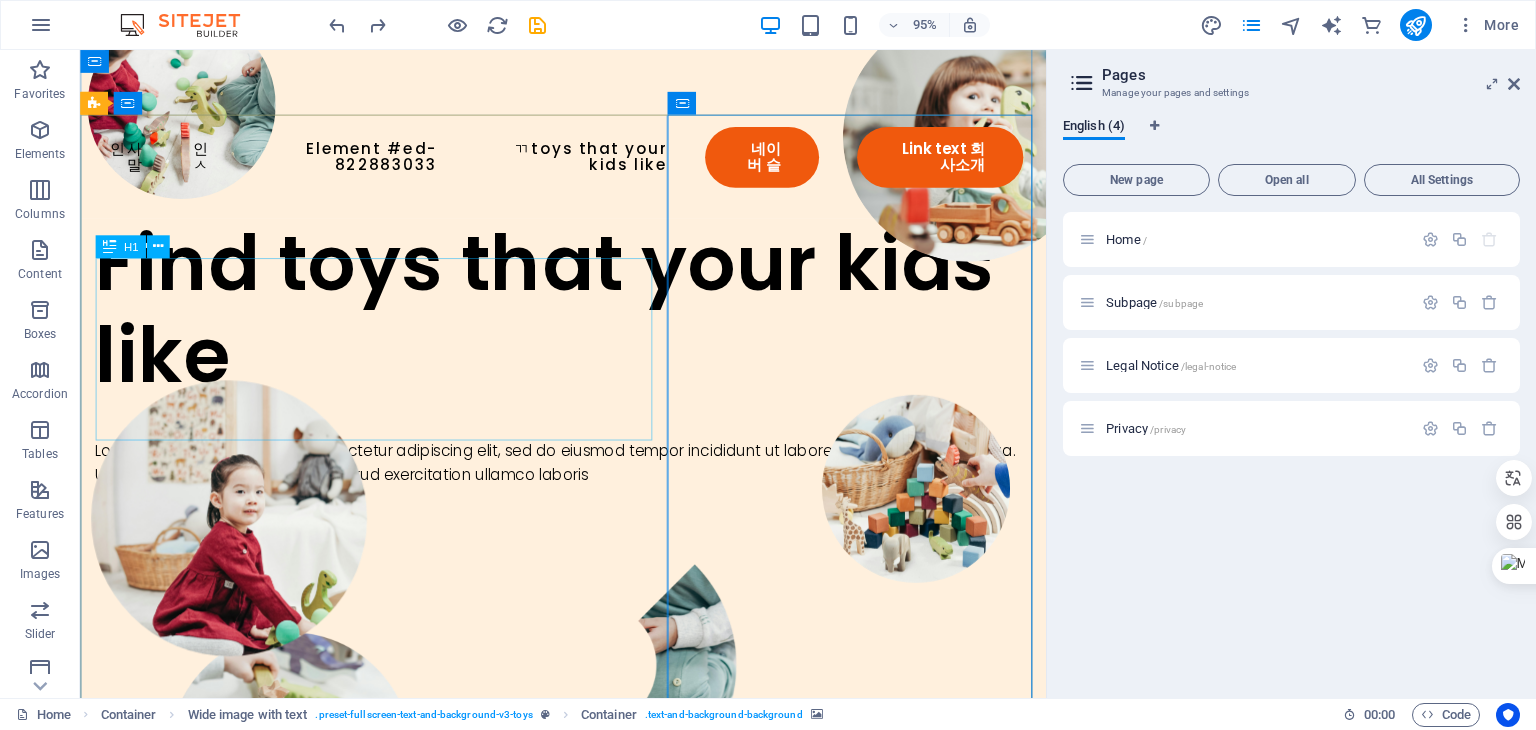 scroll, scrollTop: 0, scrollLeft: 0, axis: both 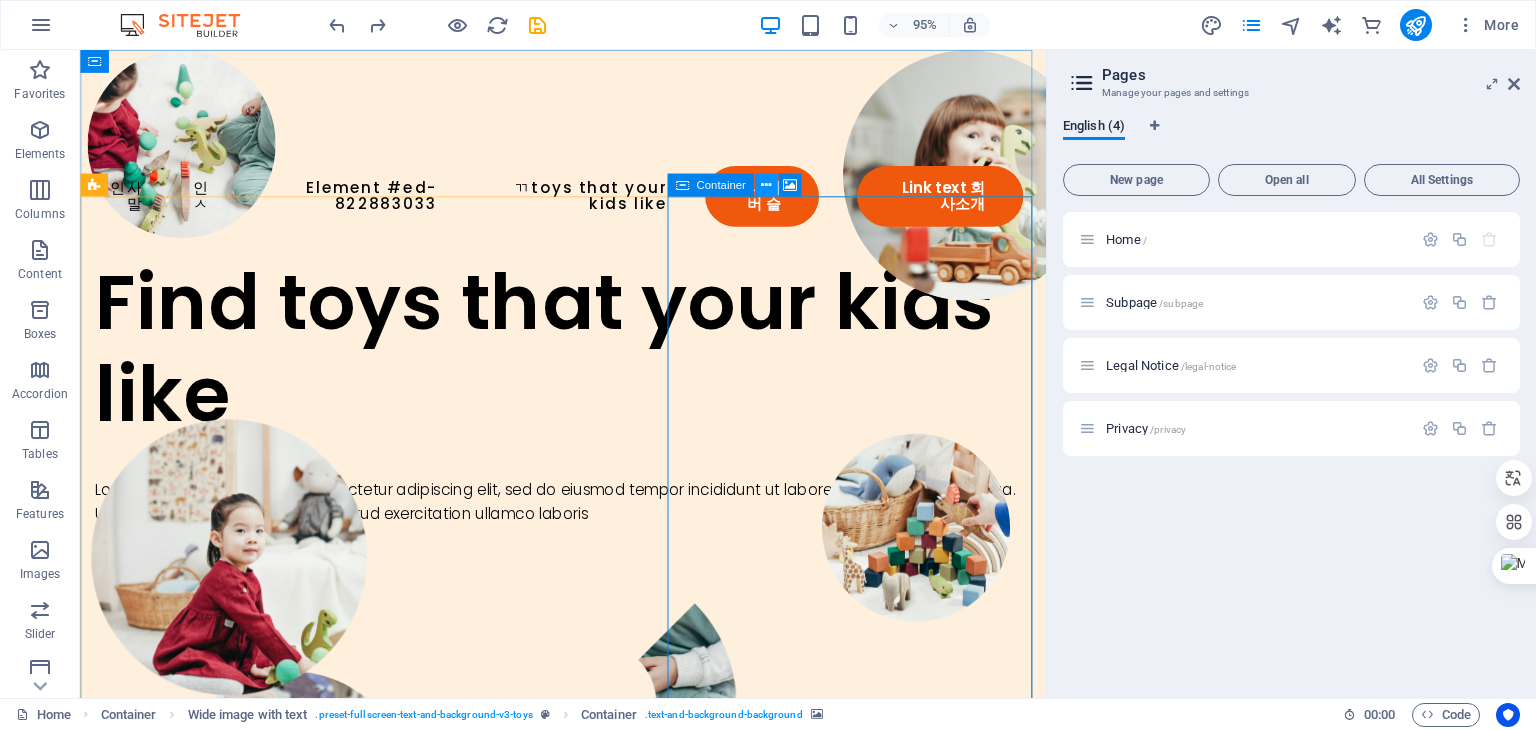 click at bounding box center (765, 185) 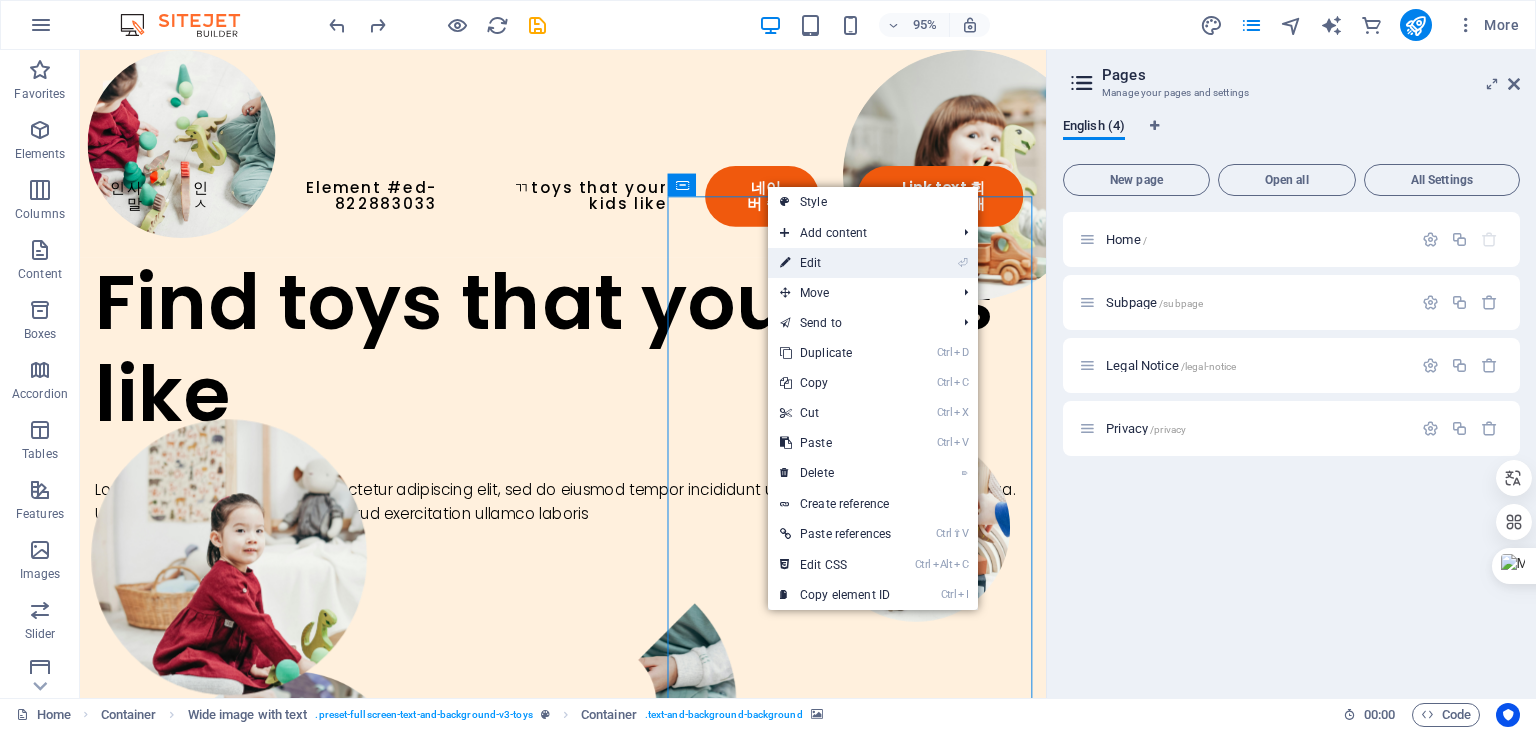 click on "⏎  Edit" at bounding box center (835, 263) 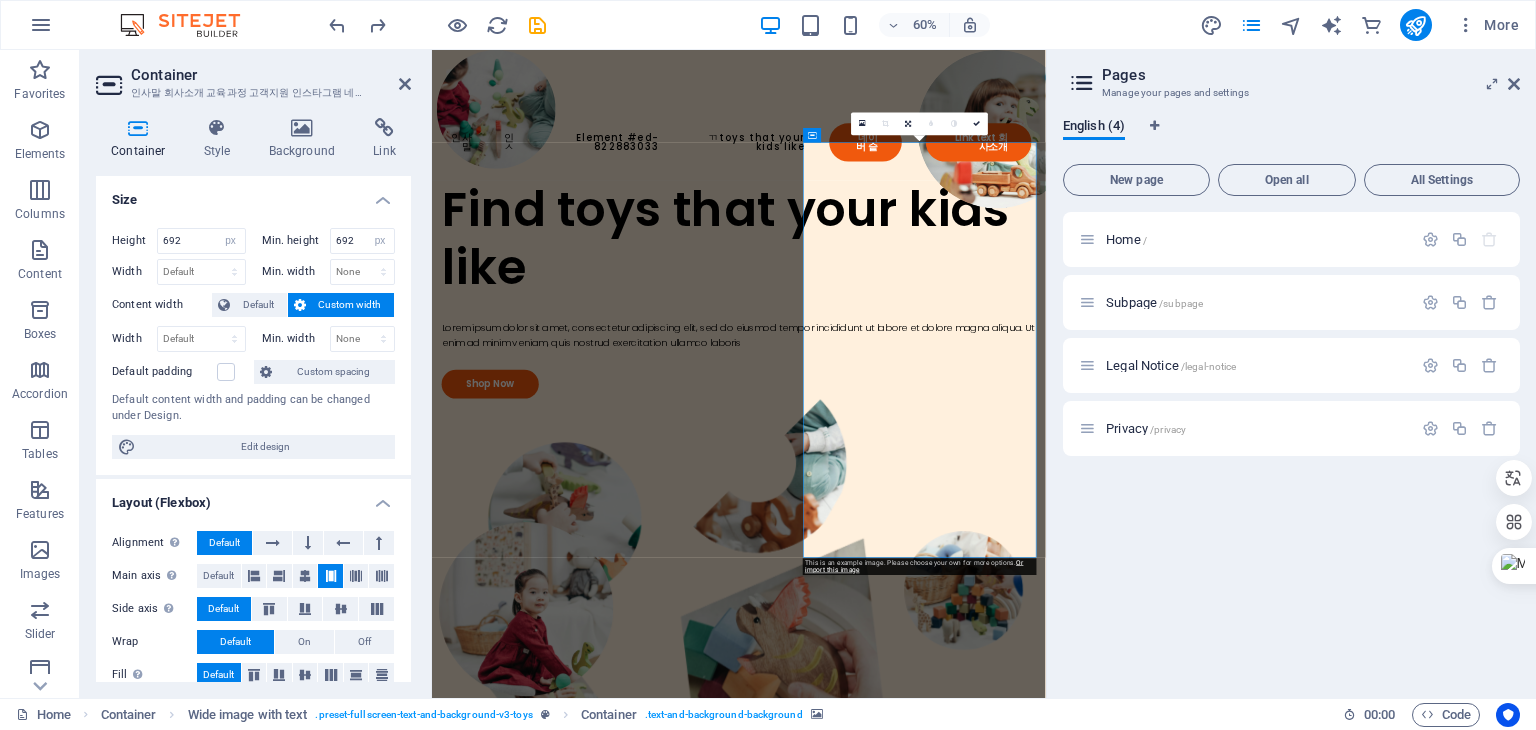 click at bounding box center [138, 128] 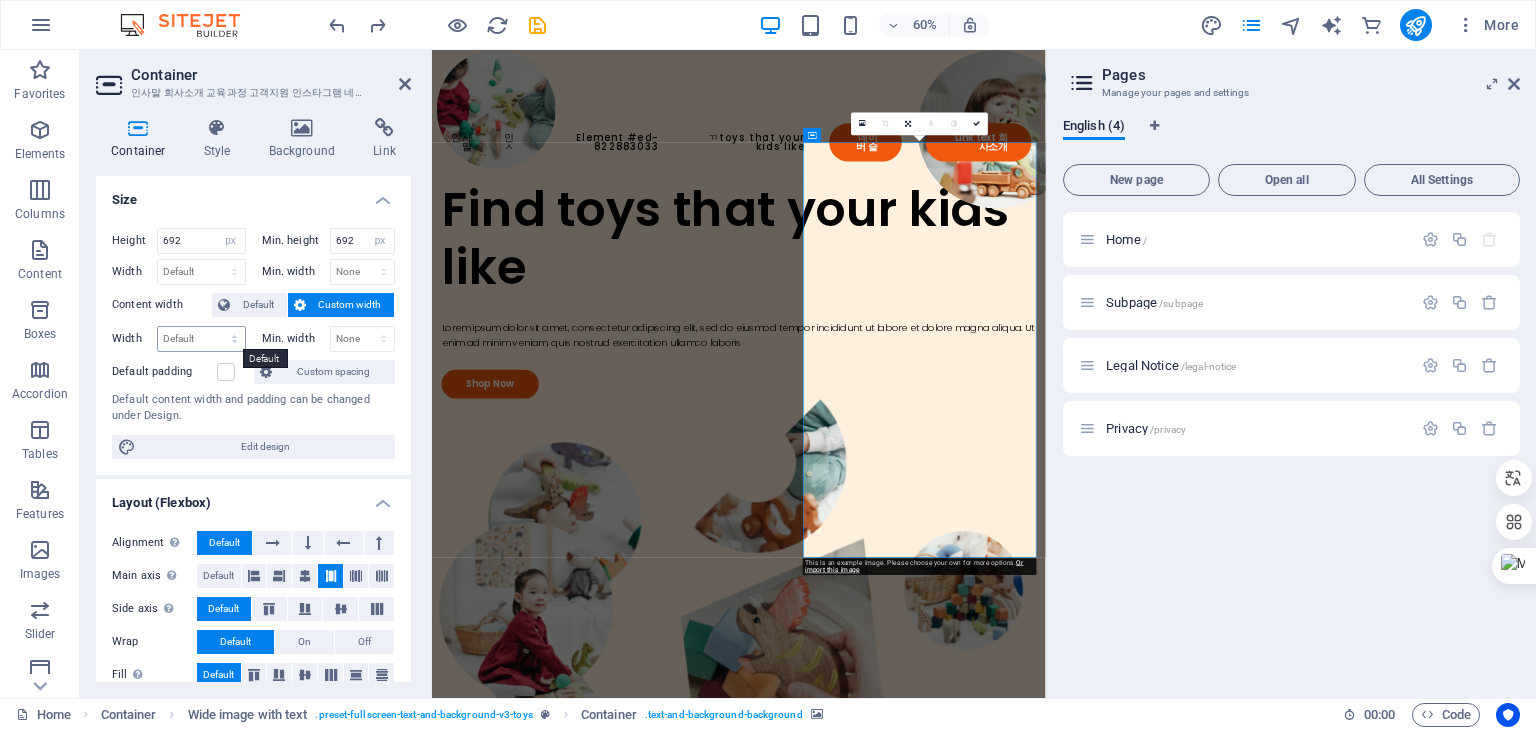 scroll, scrollTop: 0, scrollLeft: 0, axis: both 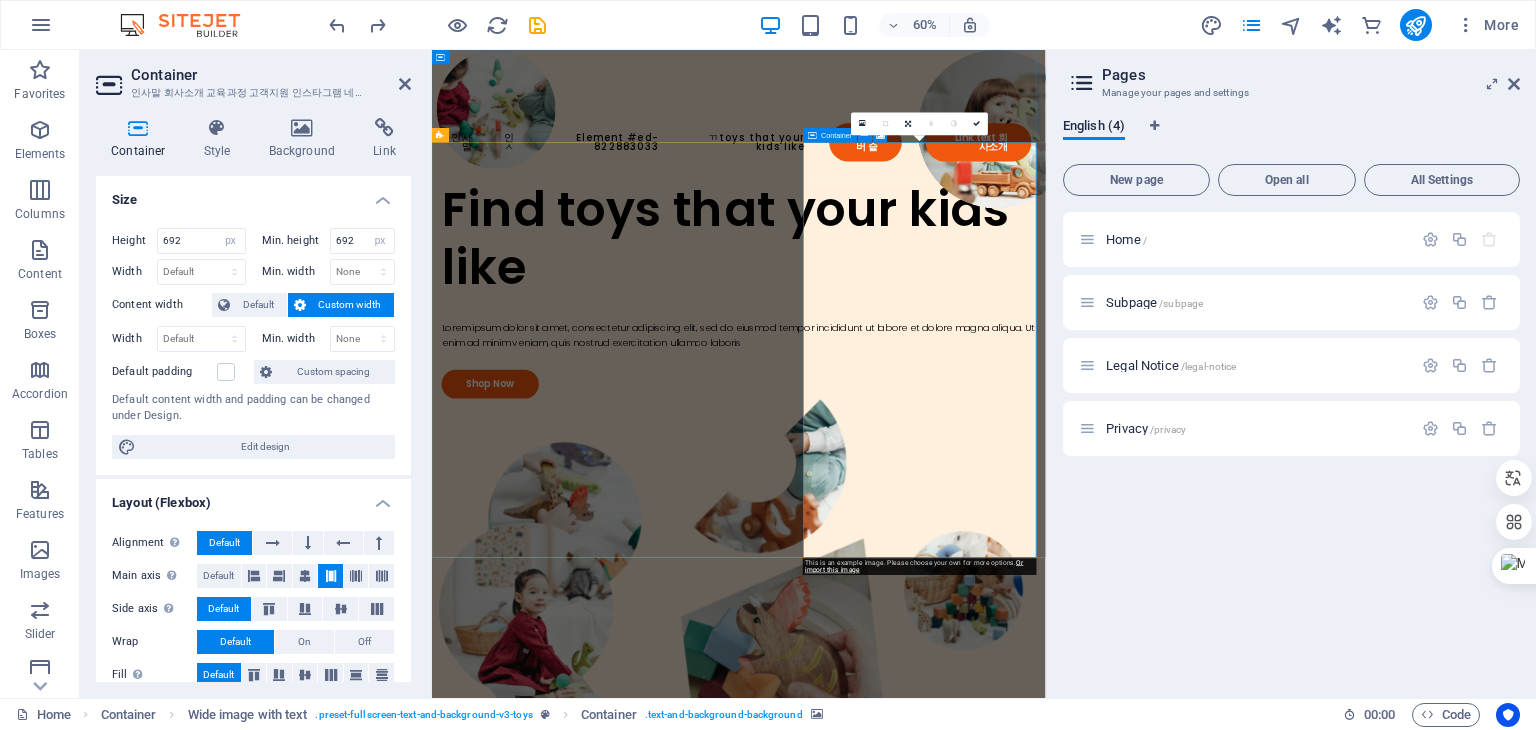 click on "Drop content here or  Add elements  Paste clipboard" at bounding box center [943, 1394] 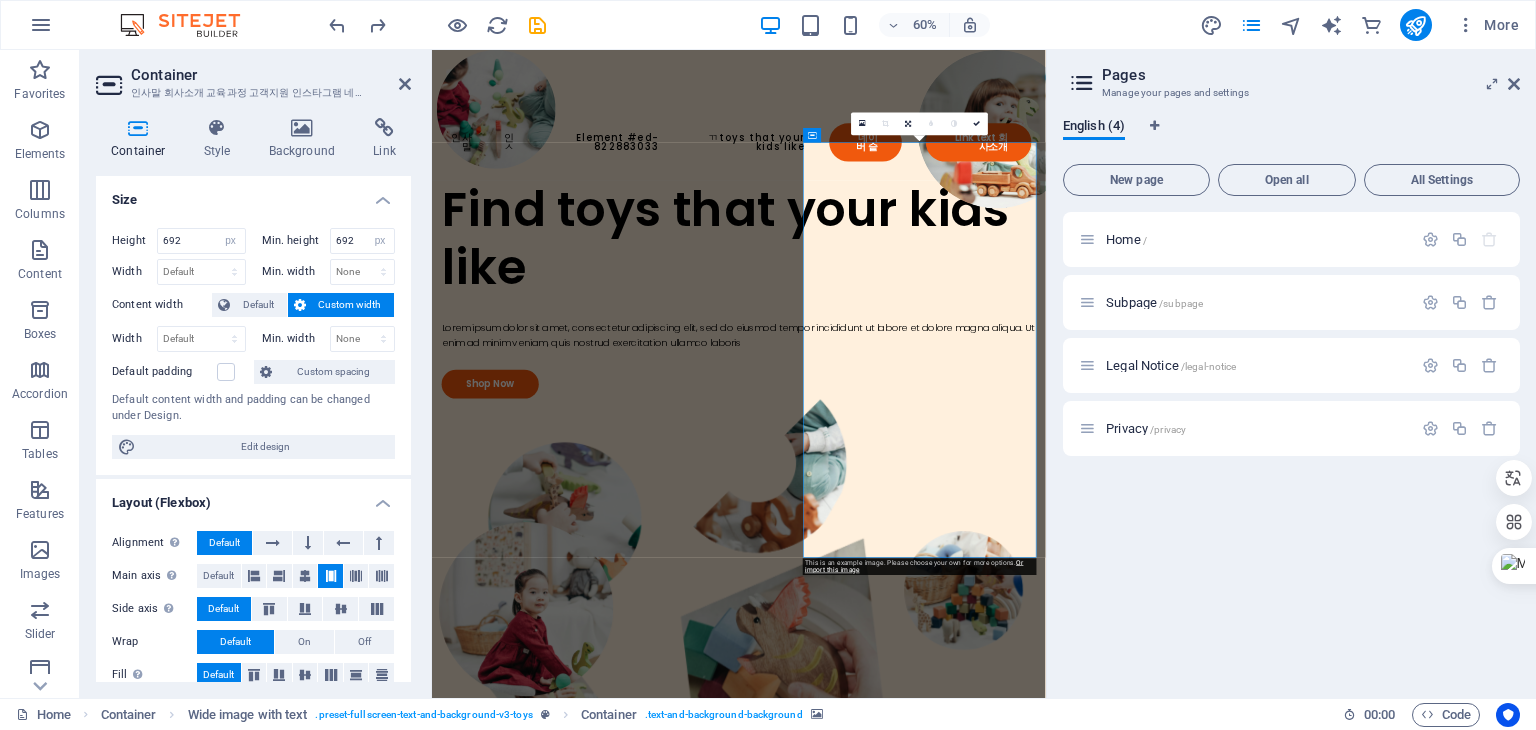 click at bounding box center [943, 977] 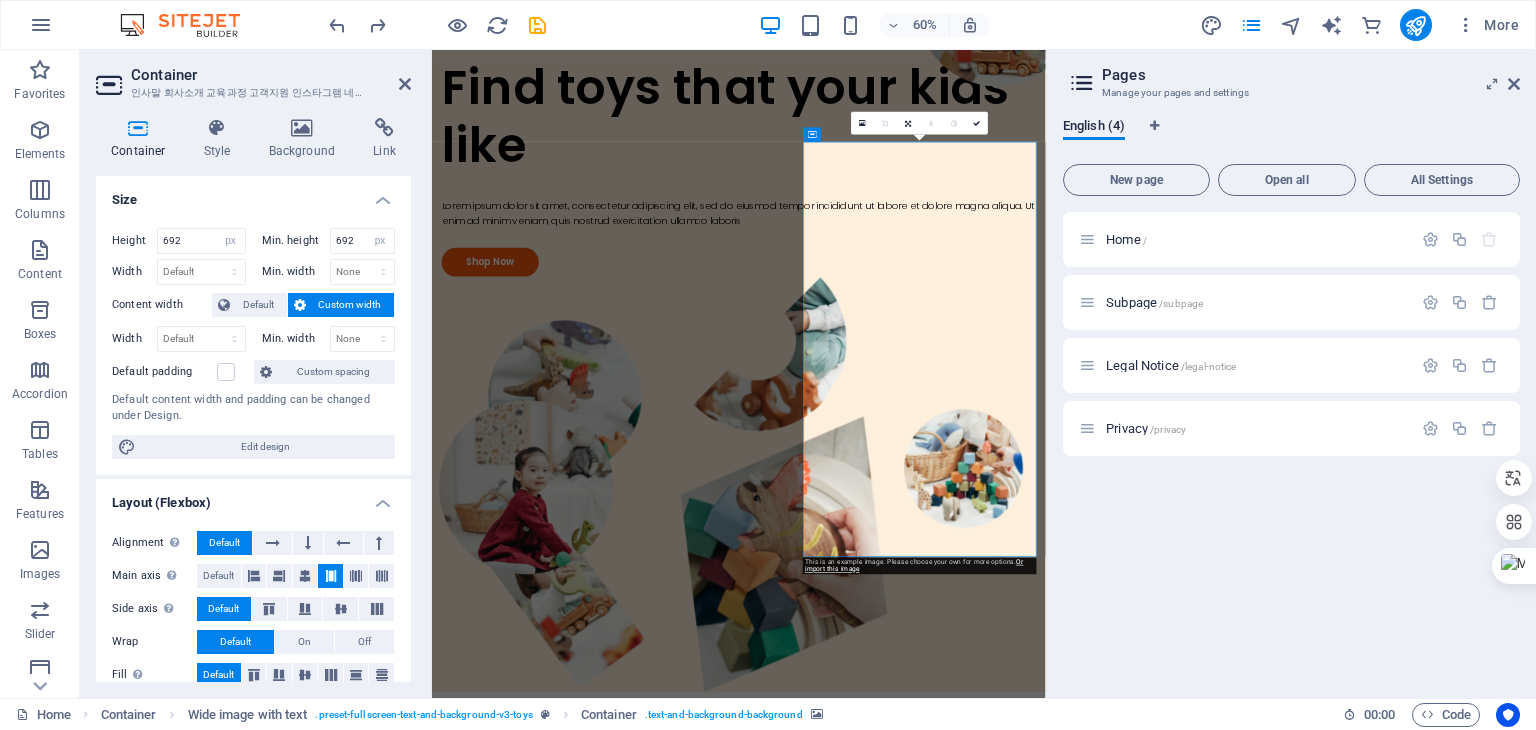 scroll, scrollTop: 300, scrollLeft: 0, axis: vertical 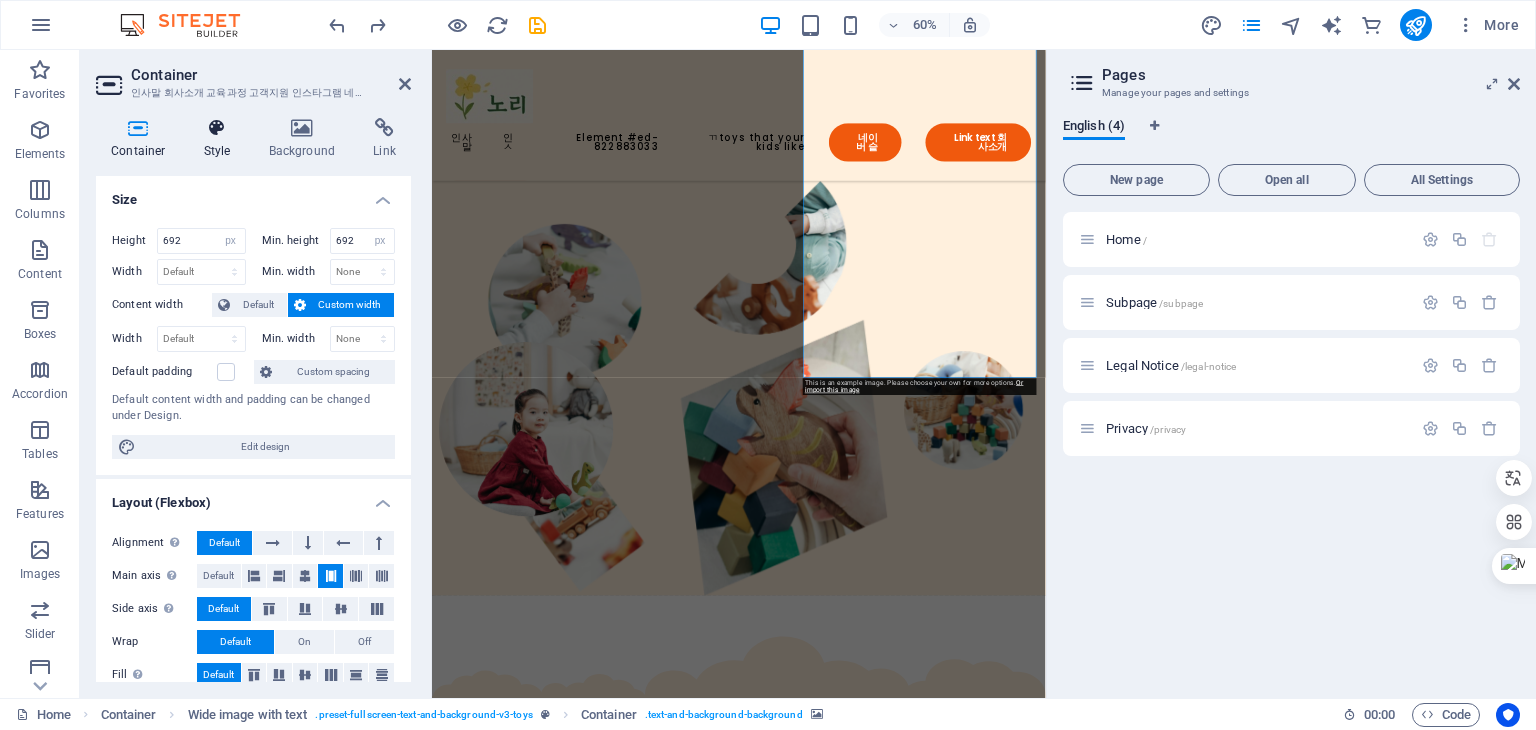 click on "Style" at bounding box center [221, 139] 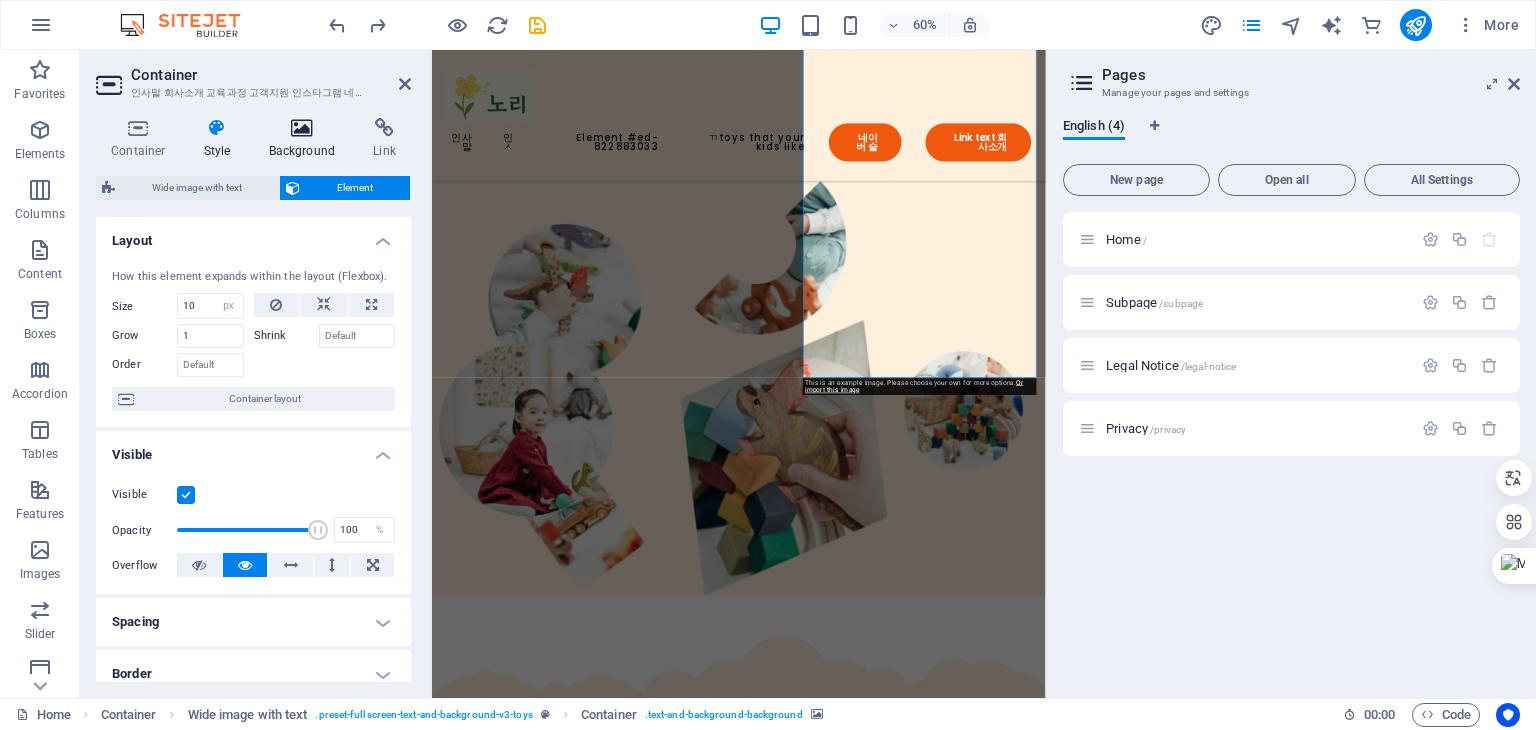 click at bounding box center (302, 128) 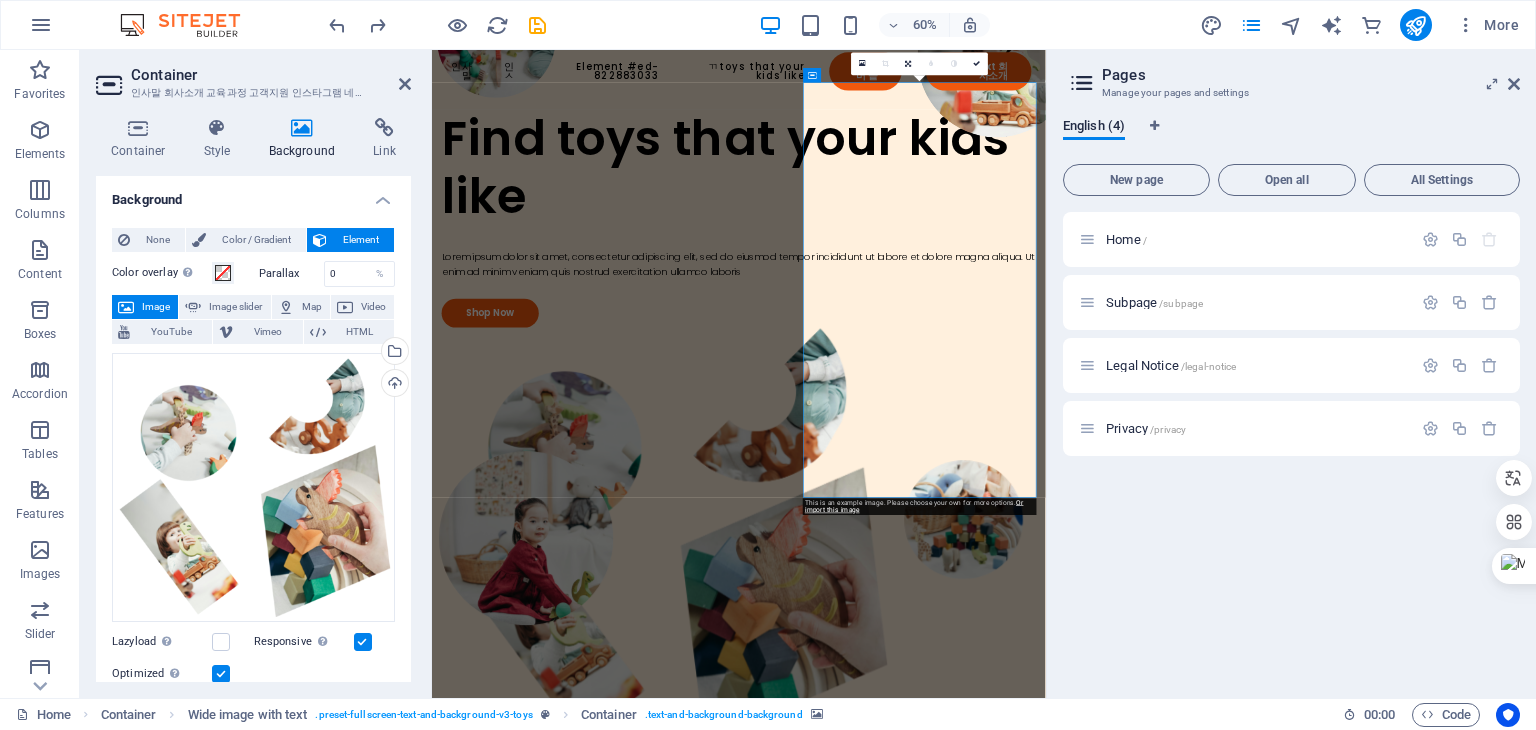 scroll, scrollTop: 100, scrollLeft: 0, axis: vertical 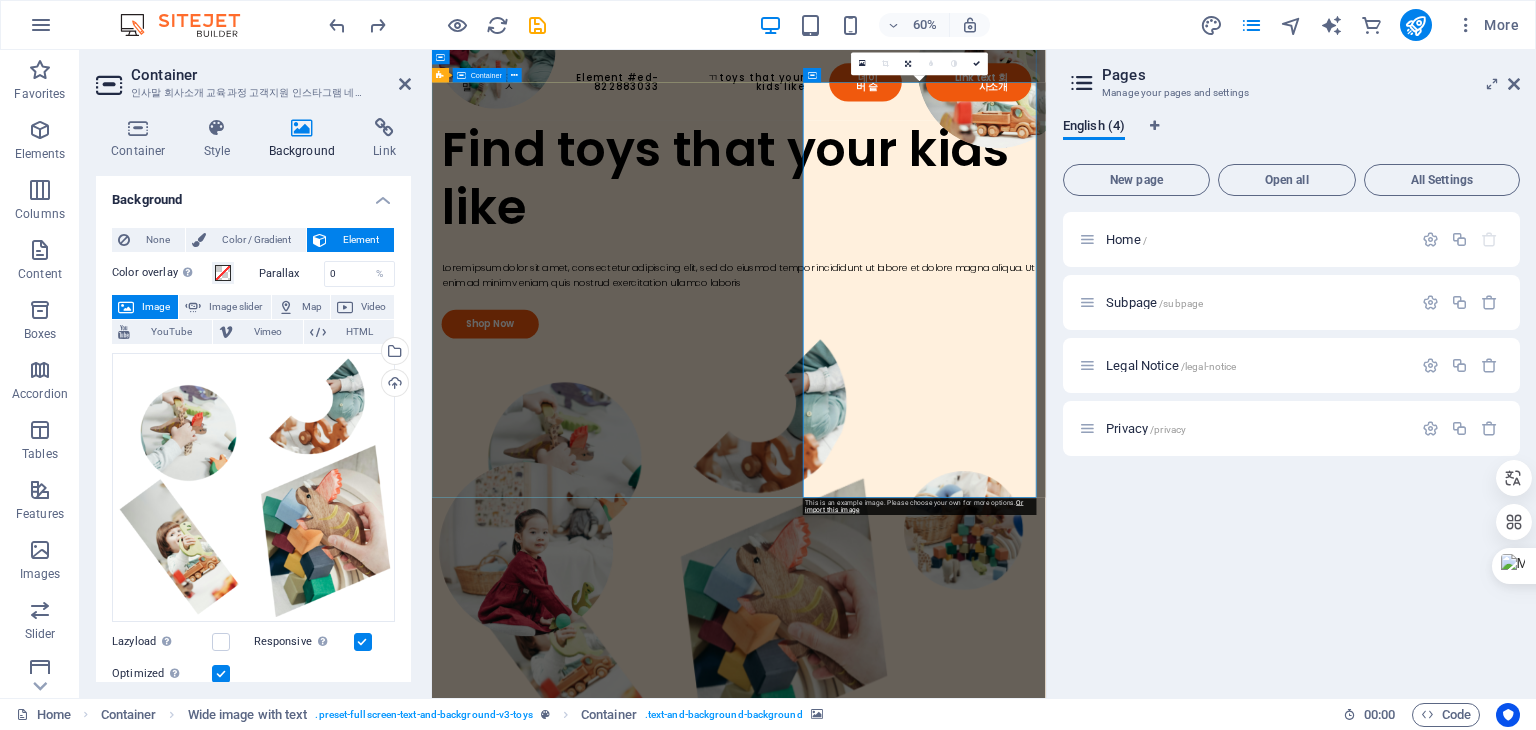 click on "Find toys that your kids like Lorem ipsum dolor sit amet, consectetur adipiscing elit, sed do eiusmod tempor incididunt ut labore et dolore magna aliqua. Ut enim ad minim veniam, quis nostrud exercitation ullamco laboris  Shop Now" at bounding box center [943, 349] 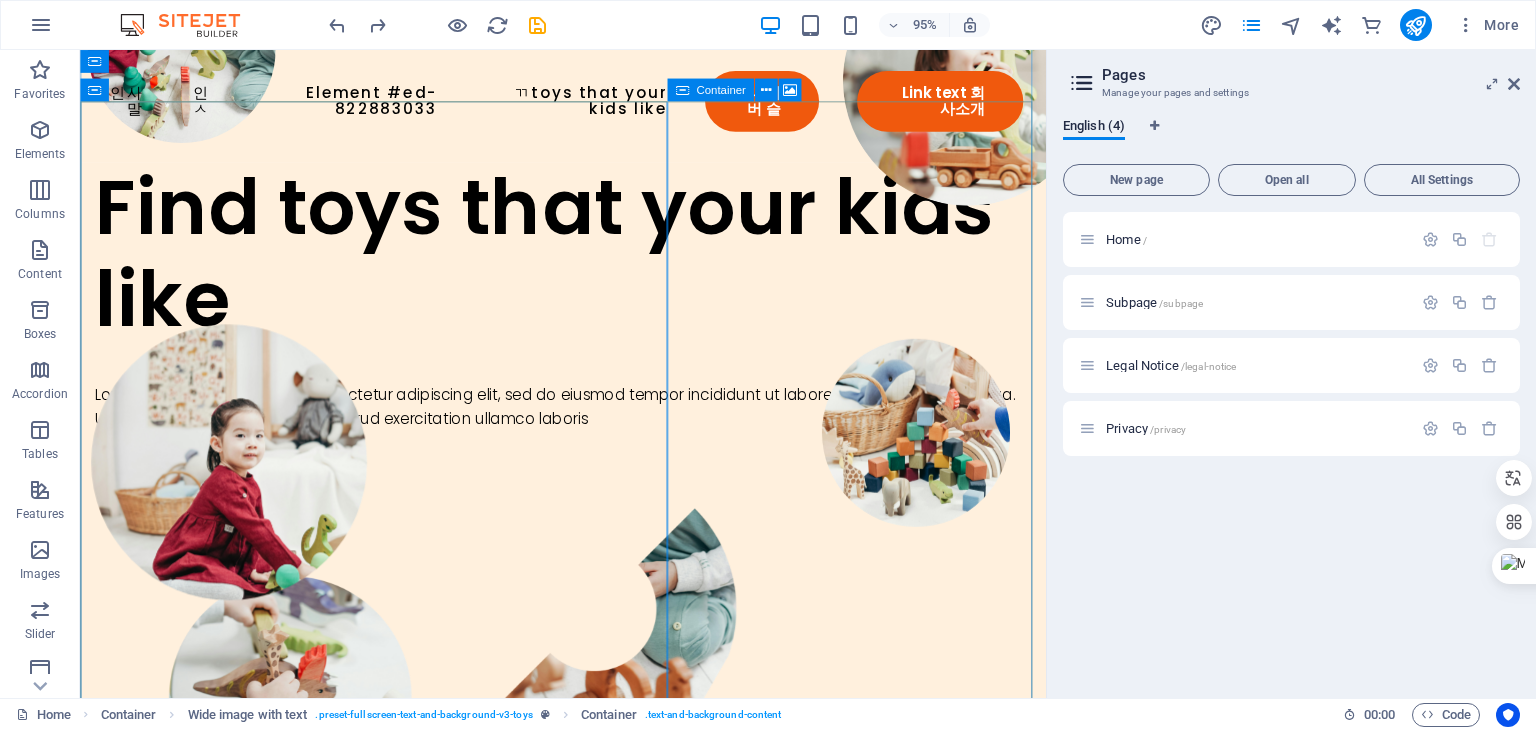 click on "Container" at bounding box center (711, 90) 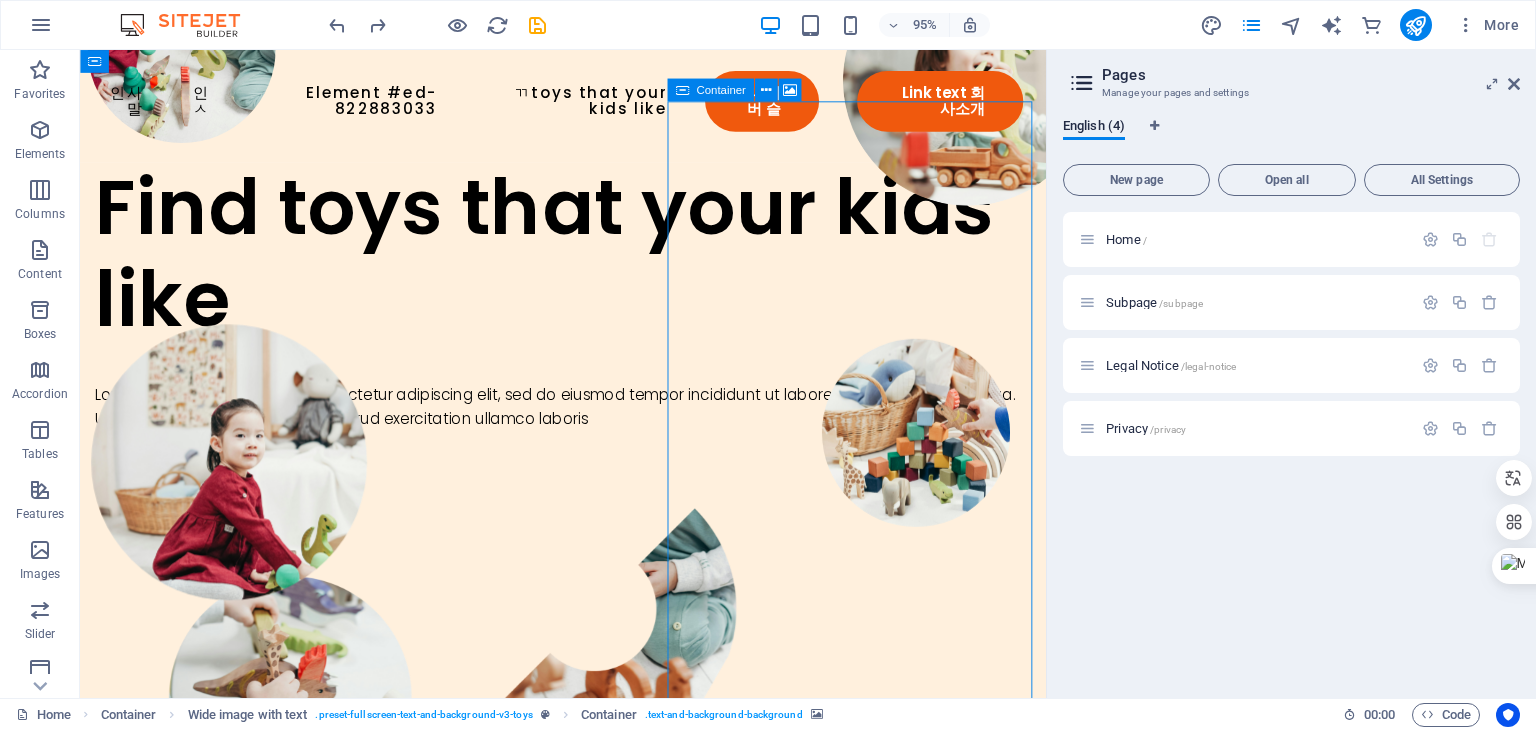 click on "Container" at bounding box center [711, 90] 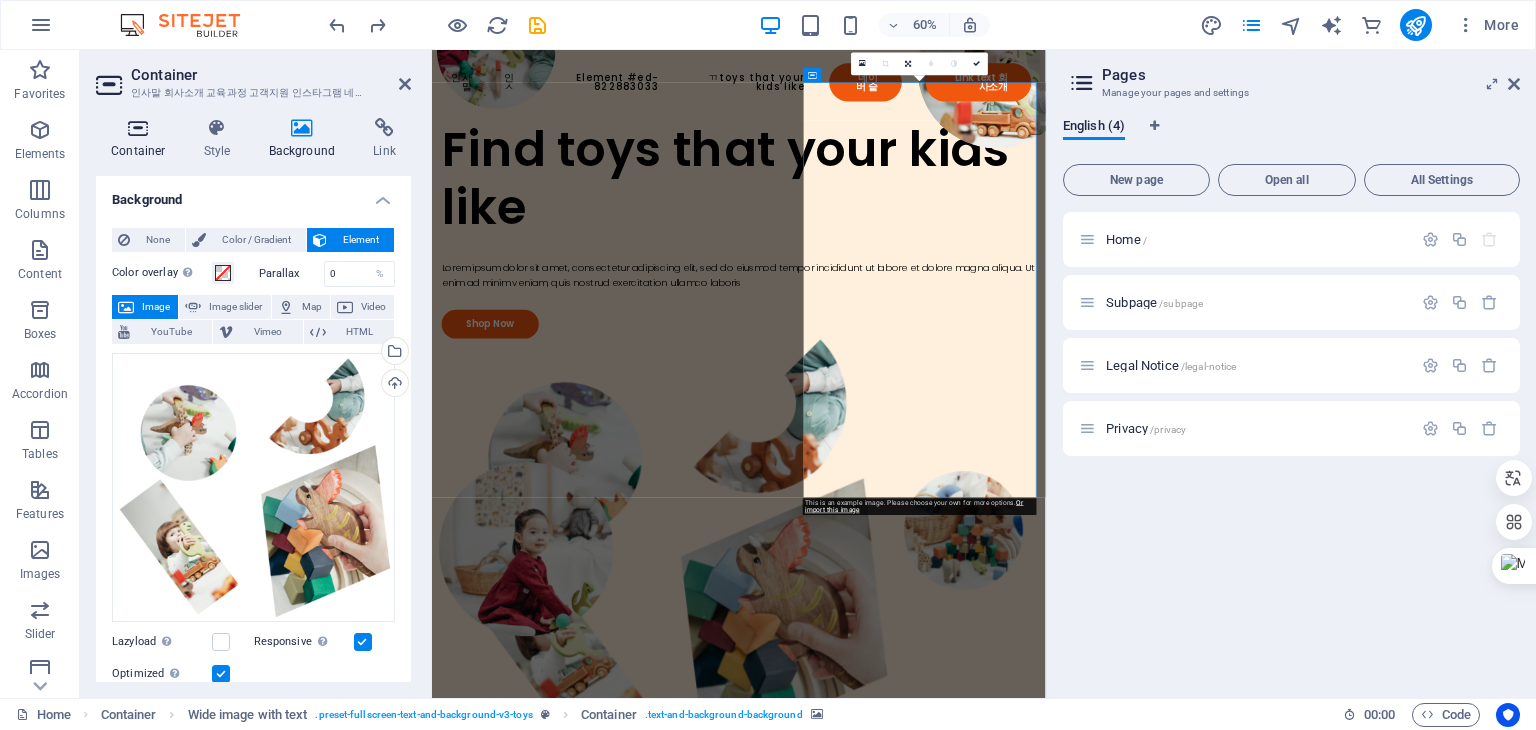 click at bounding box center [138, 128] 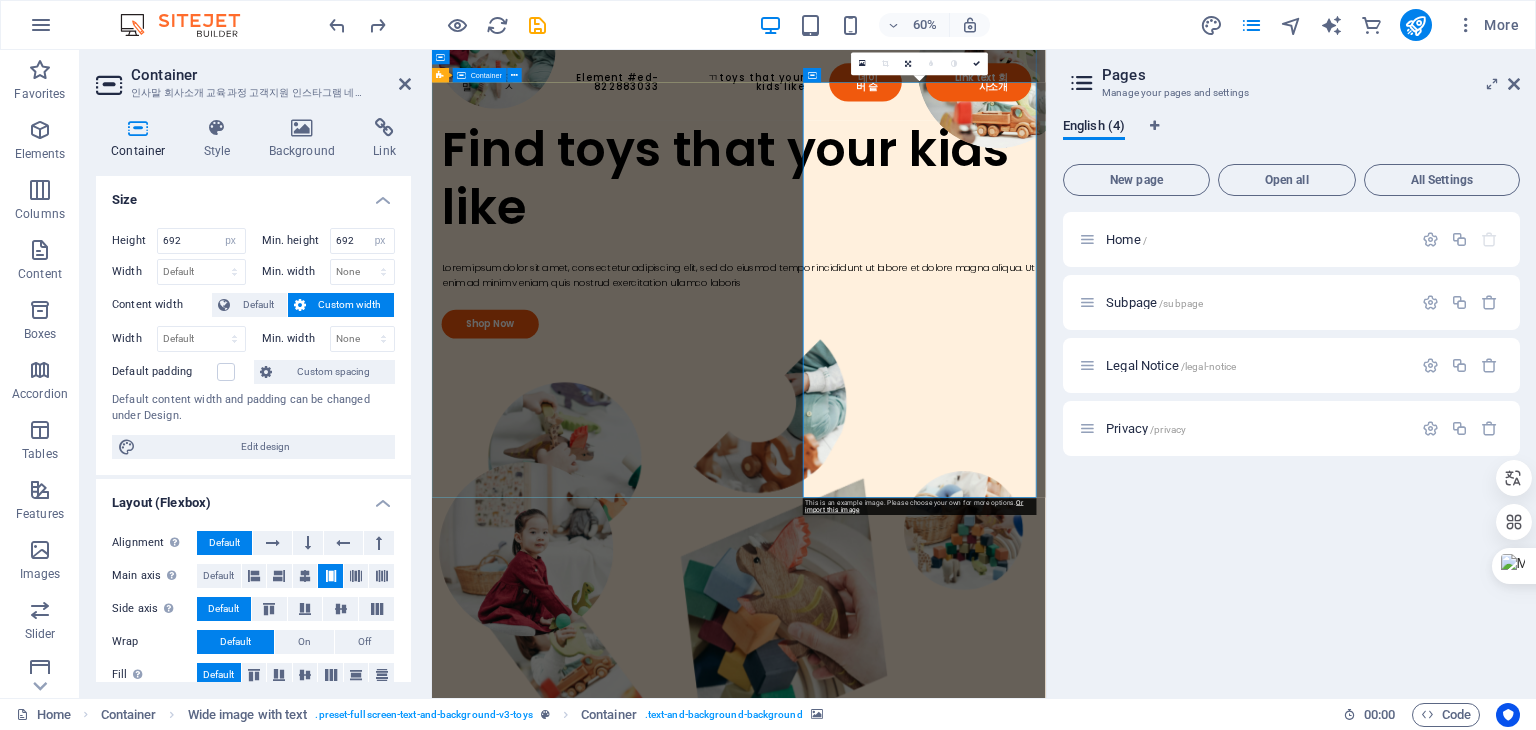 click on "Find toys that your kids like Lorem ipsum dolor sit amet, consectetur adipiscing elit, sed do eiusmod tempor incididunt ut labore et dolore magna aliqua. Ut enim ad minim veniam, quis nostrud exercitation ullamco laboris  Shop Now" at bounding box center [943, 349] 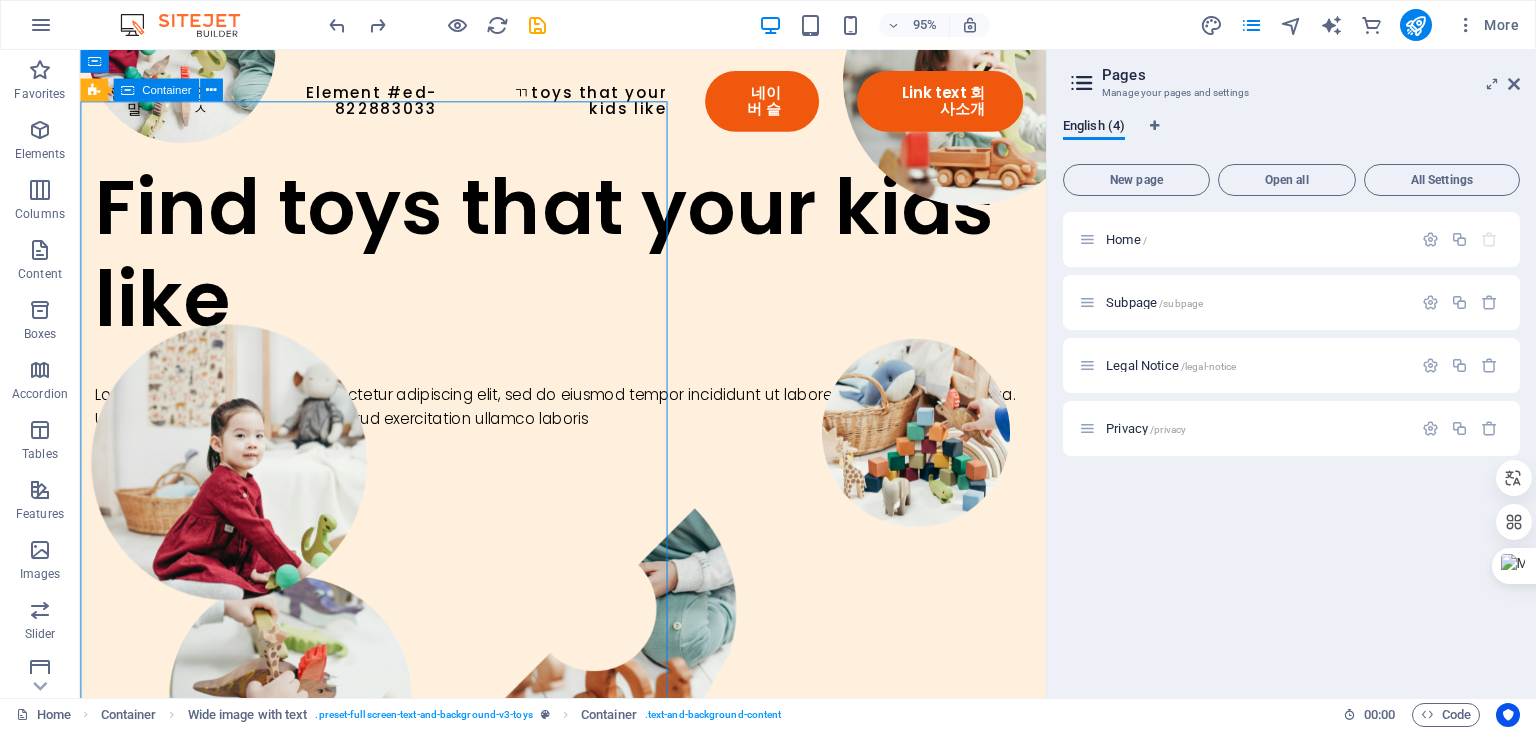 click on "Find toys that your kids like Lorem ipsum dolor sit amet, consectetur adipiscing elit, sed do eiusmod tempor incididunt ut labore et dolore magna aliqua. Ut enim ad minim veniam, quis nostrud exercitation ullamco laboris  Shop Now" at bounding box center [588, 349] 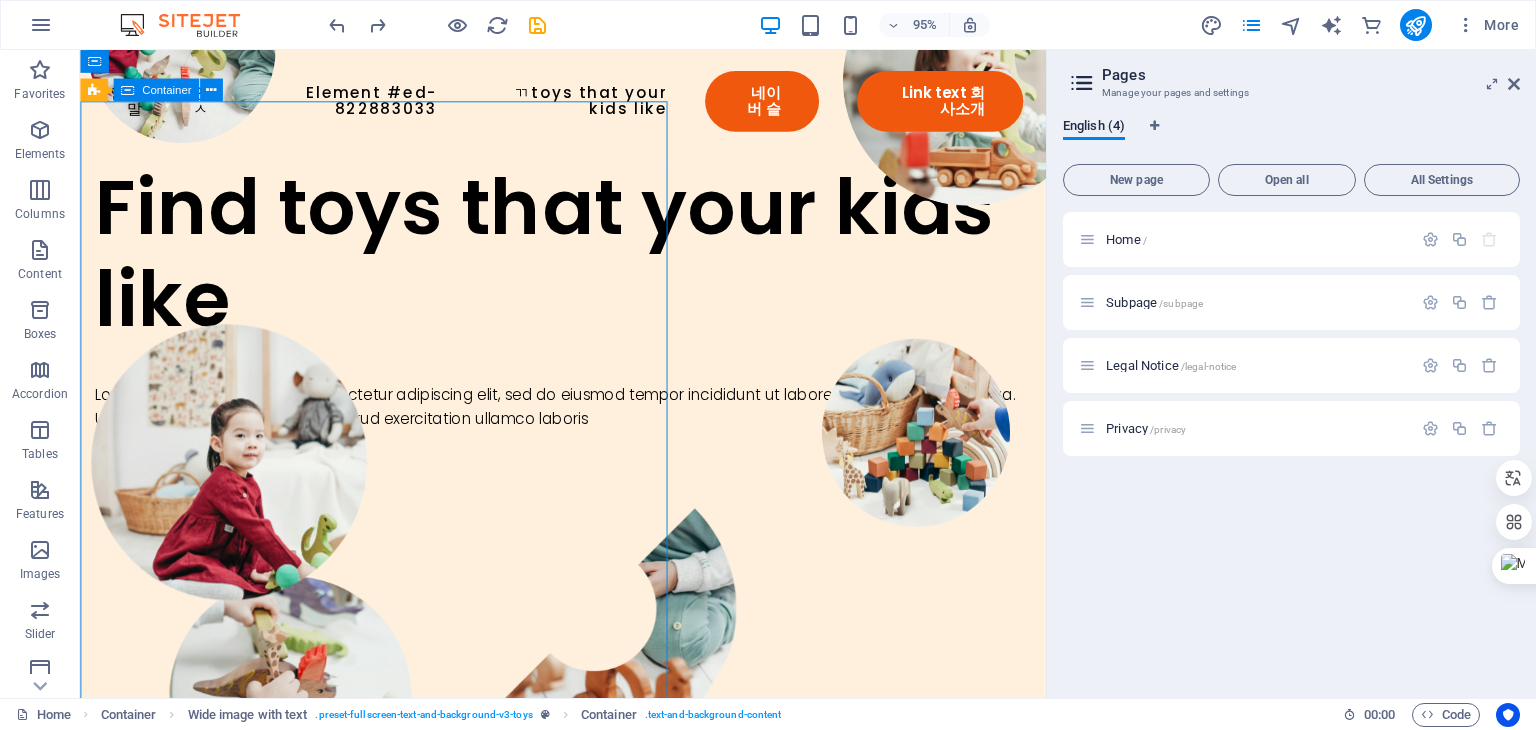 click on "Find toys that your kids like Lorem ipsum dolor sit amet, consectetur adipiscing elit, sed do eiusmod tempor incididunt ut labore et dolore magna aliqua. Ut enim ad minim veniam, quis nostrud exercitation ullamco laboris  Shop Now" at bounding box center [588, 349] 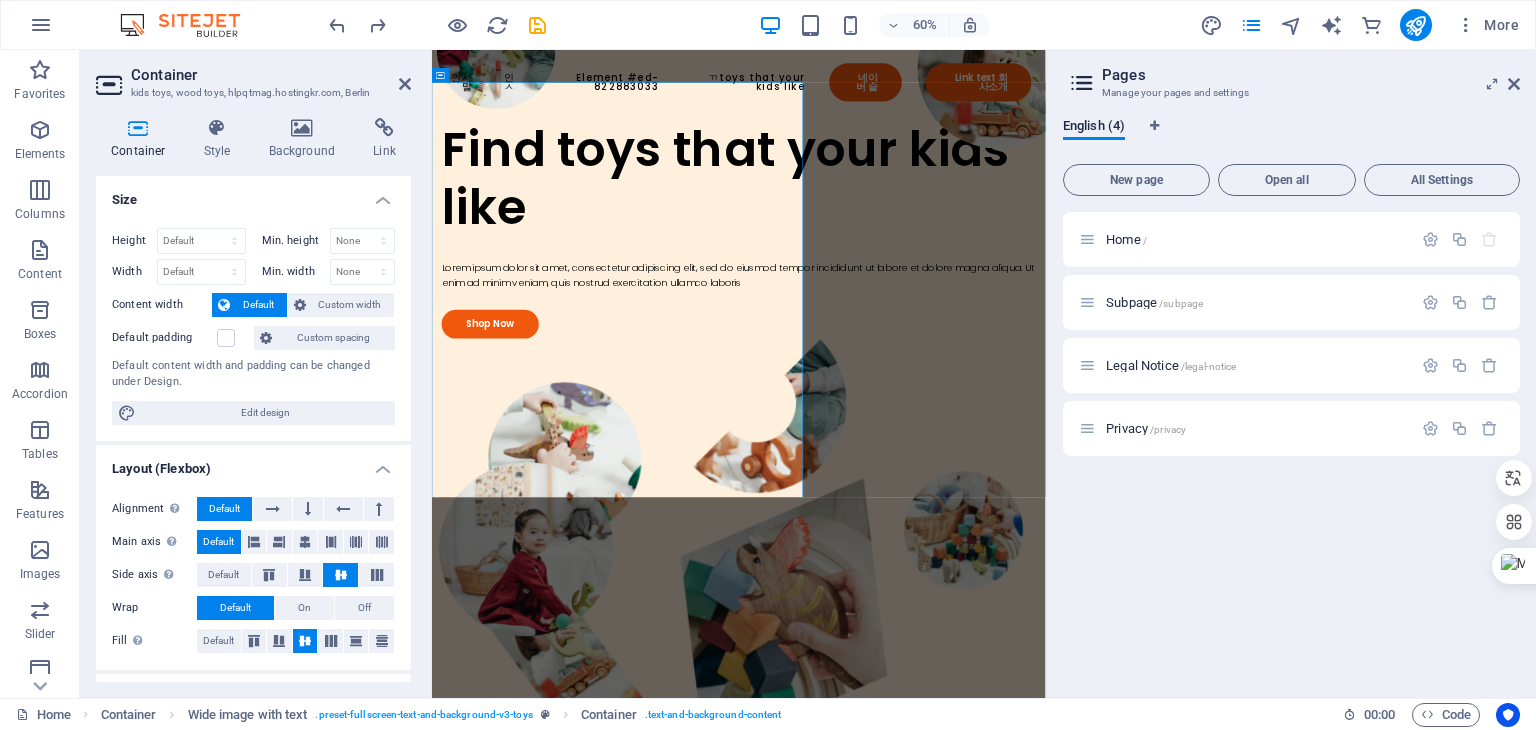 click on "Container" at bounding box center (142, 139) 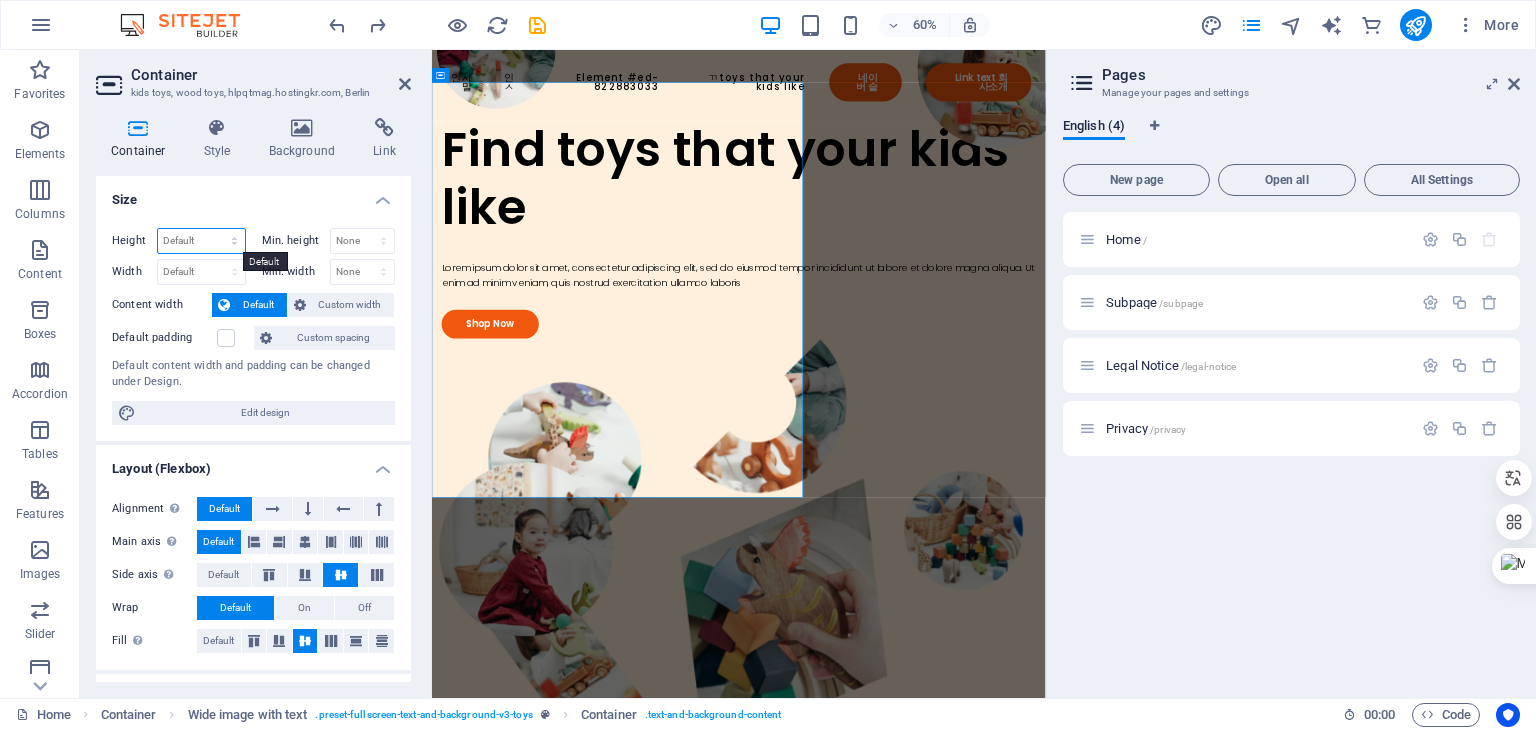 click on "Default px rem % vh vw" at bounding box center (201, 241) 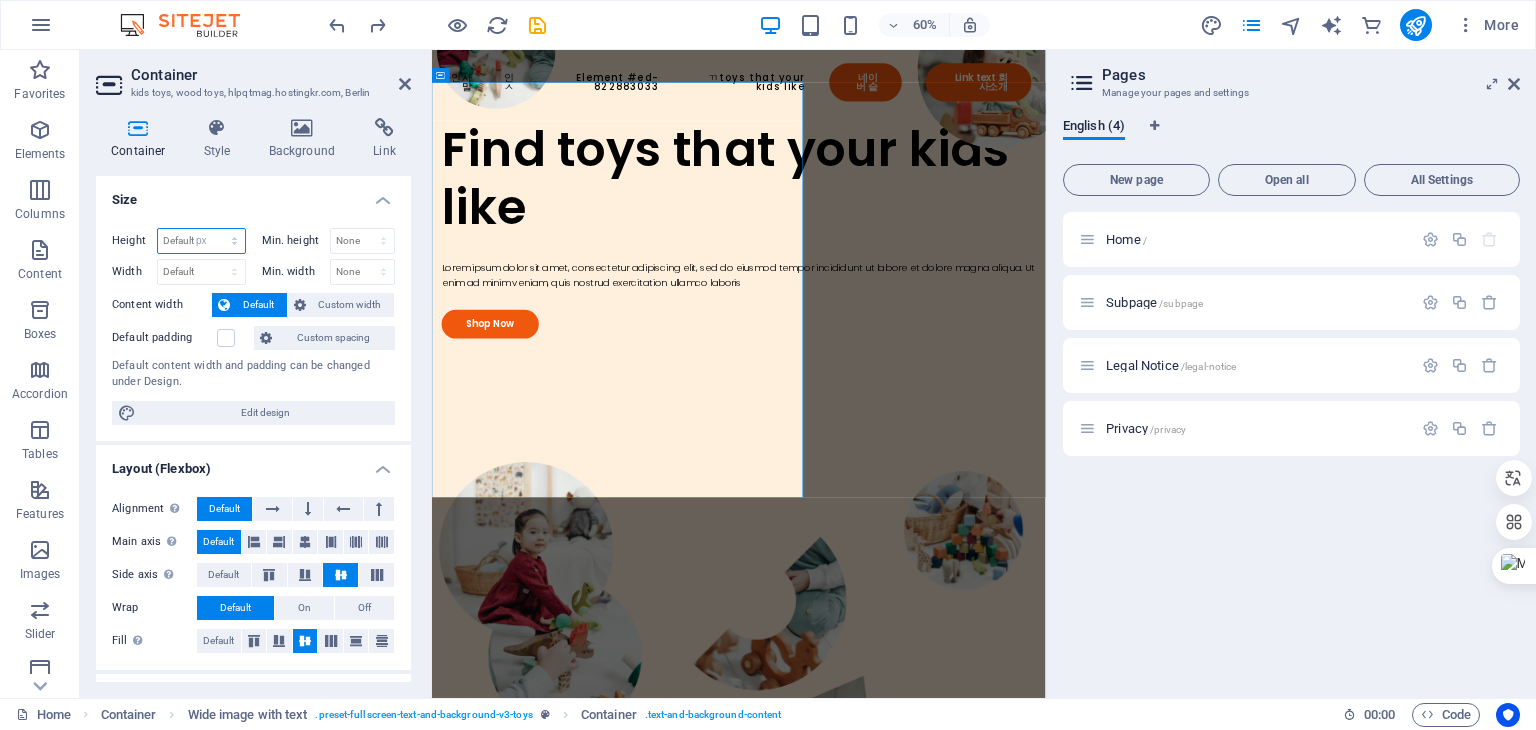 click on "Default px rem % vh vw" at bounding box center (201, 241) 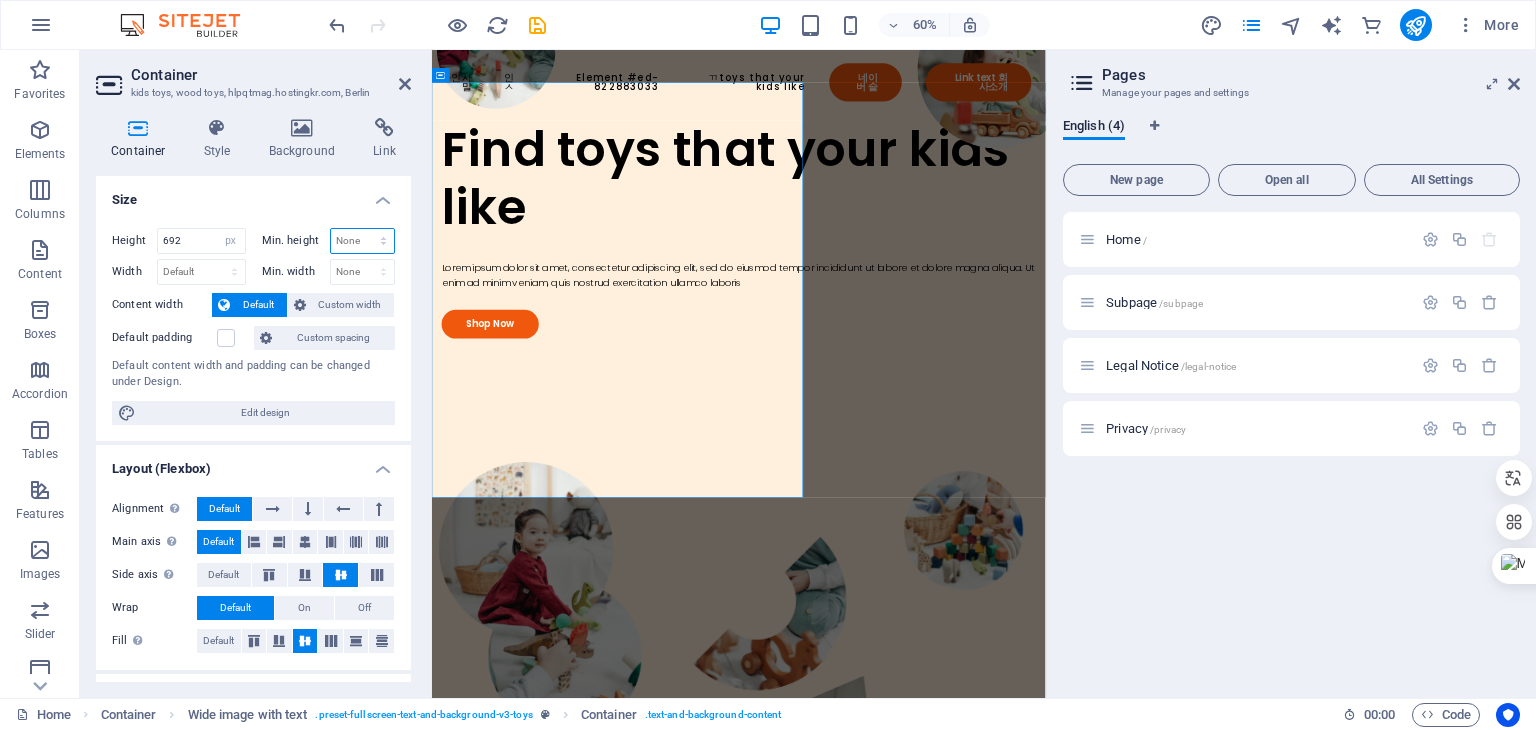 click on "None px rem % vh vw" at bounding box center (363, 241) 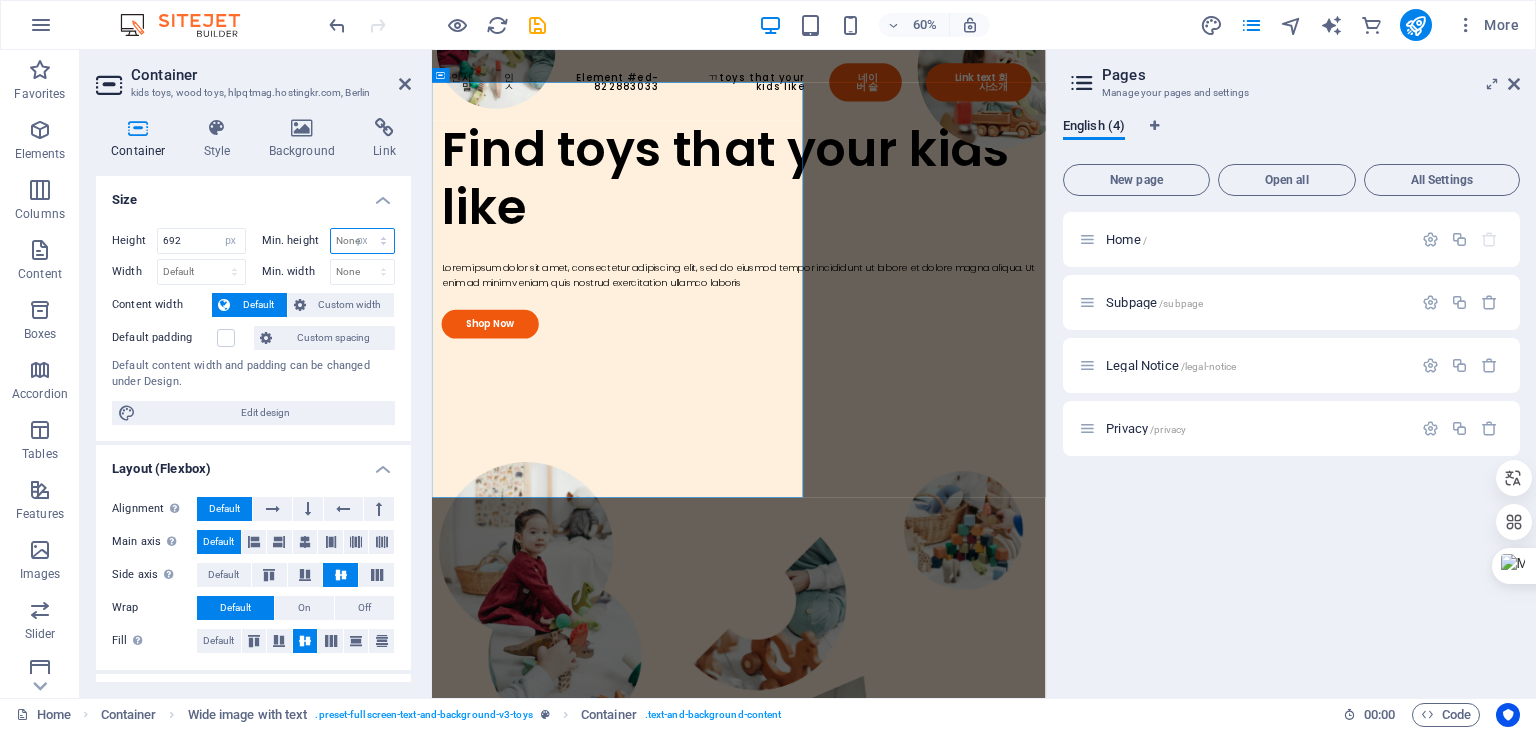click on "None px rem % vh vw" at bounding box center (363, 241) 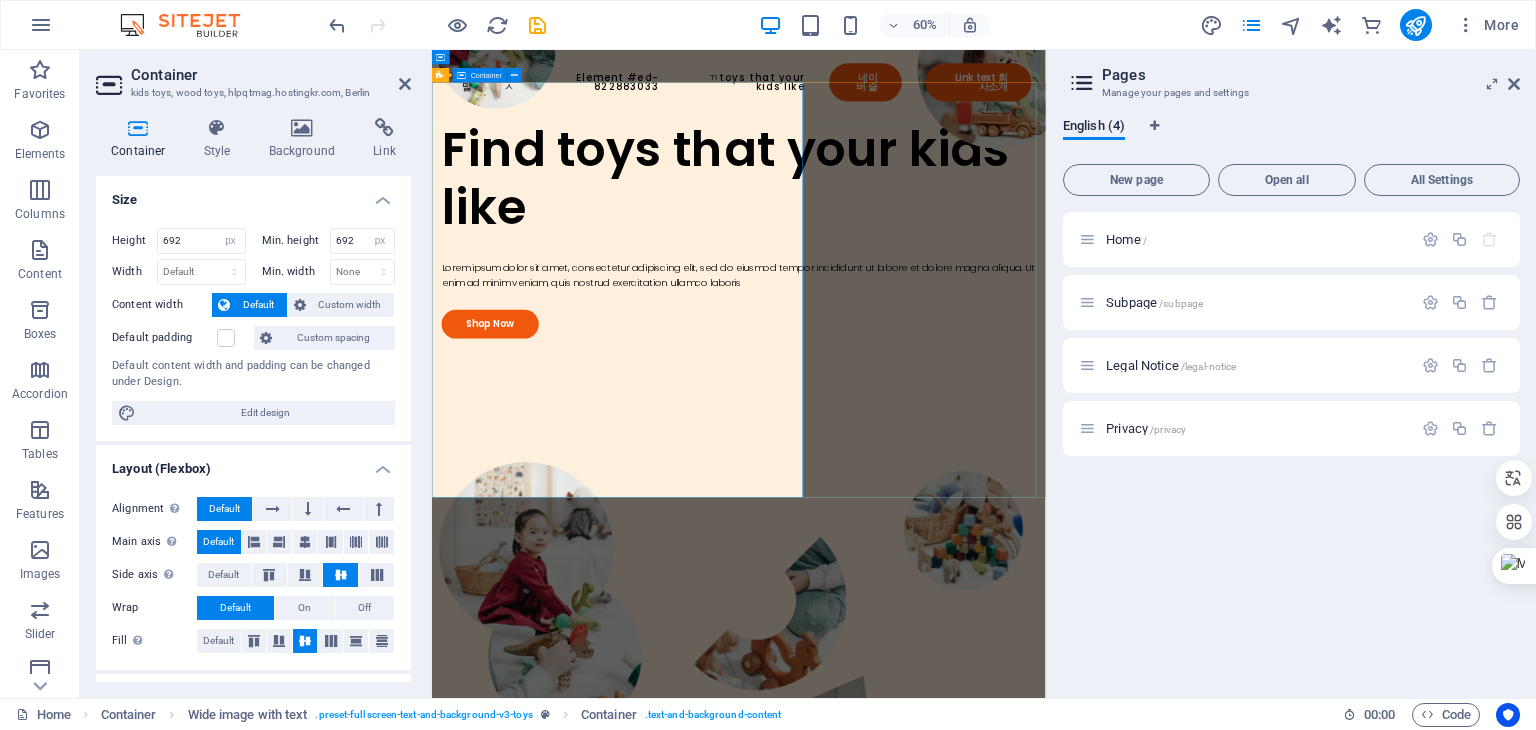 click on "Find toys that your kids like Lorem ipsum dolor sit amet, consectetur adipiscing elit, sed do eiusmod tempor incididunt ut labore et dolore magna aliqua. Ut enim ad minim veniam, quis nostrud exercitation ullamco laboris  Shop Now" at bounding box center [943, 514] 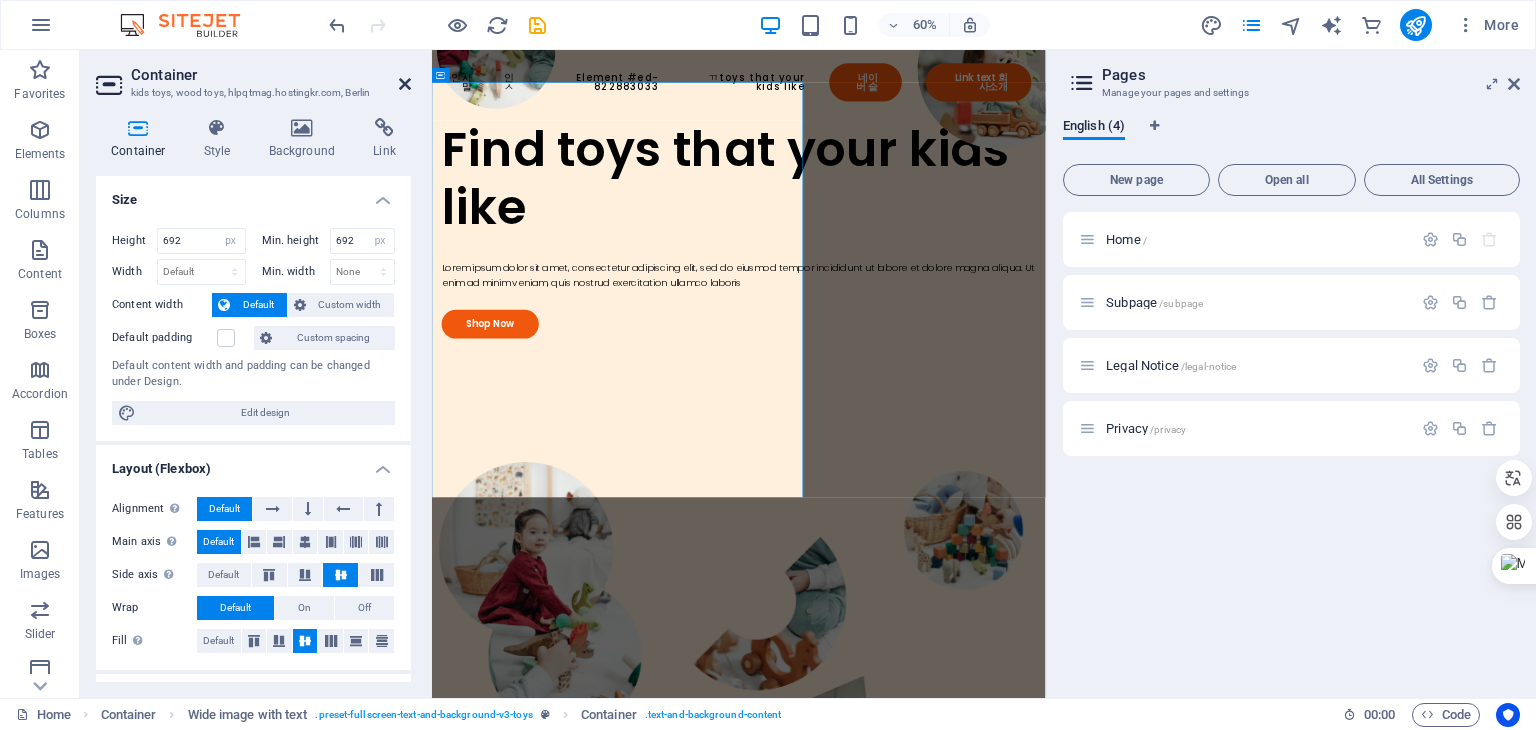 click at bounding box center (405, 84) 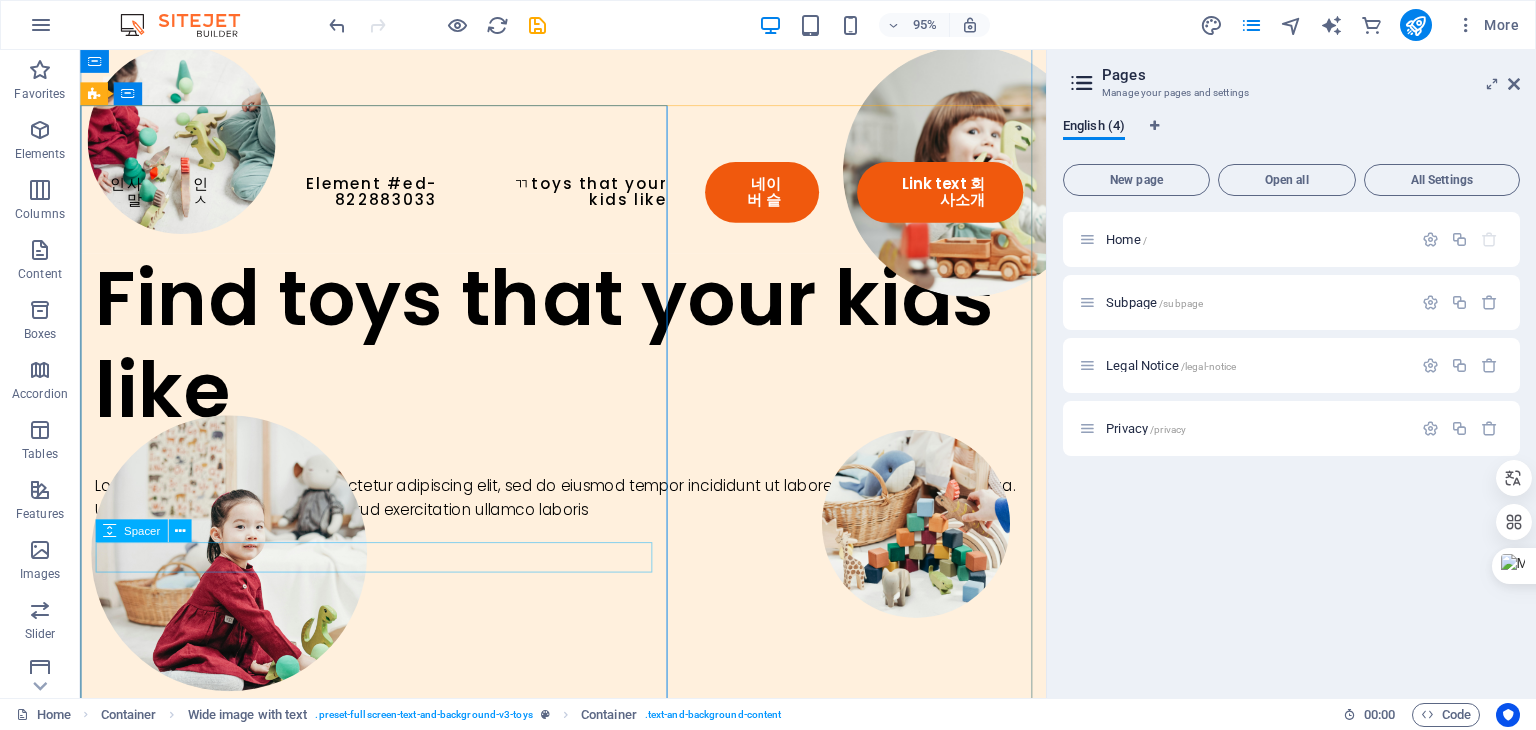 scroll, scrollTop: 0, scrollLeft: 0, axis: both 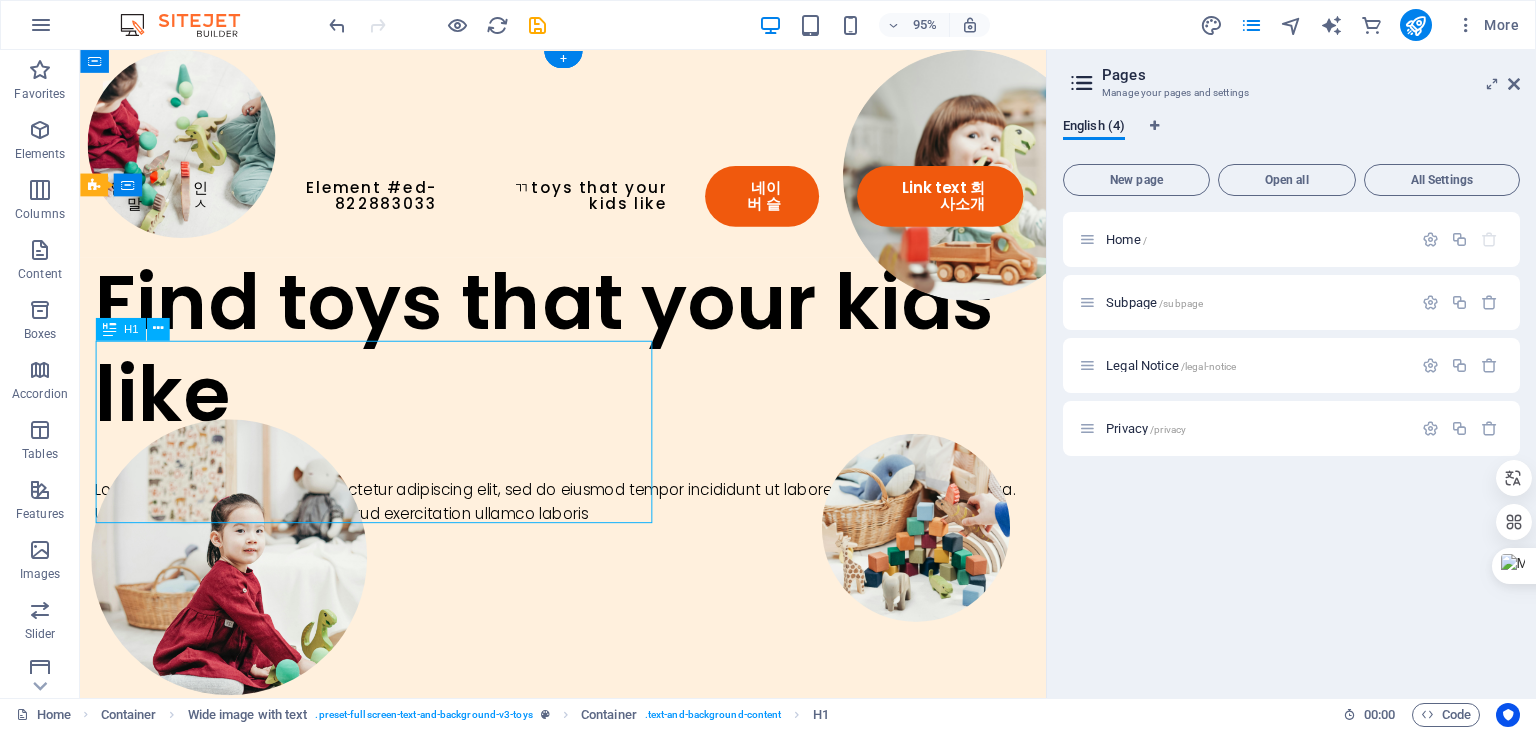 drag, startPoint x: 322, startPoint y: 421, endPoint x: 323, endPoint y: 397, distance: 24.020824 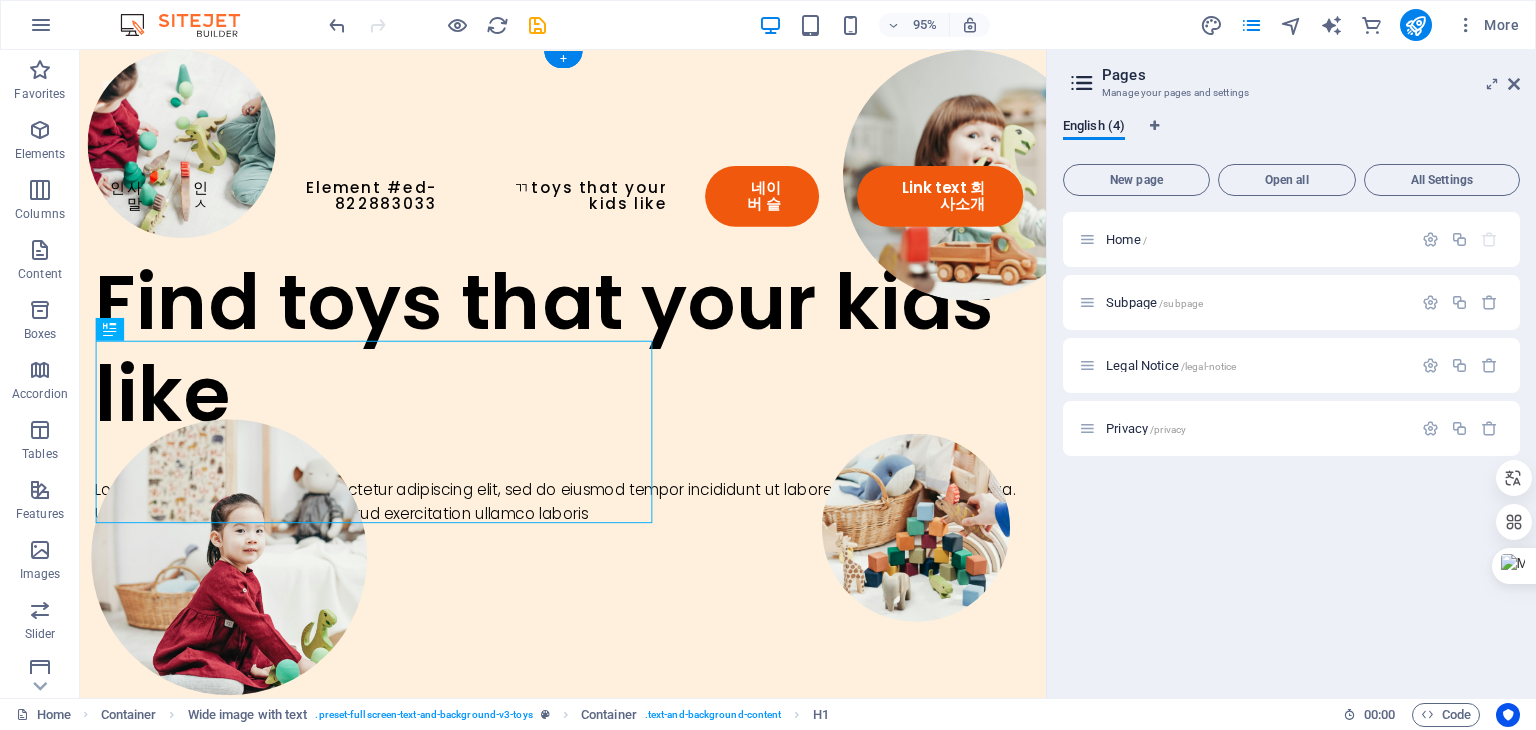 click on "Find toys that your kids like" at bounding box center [588, 364] 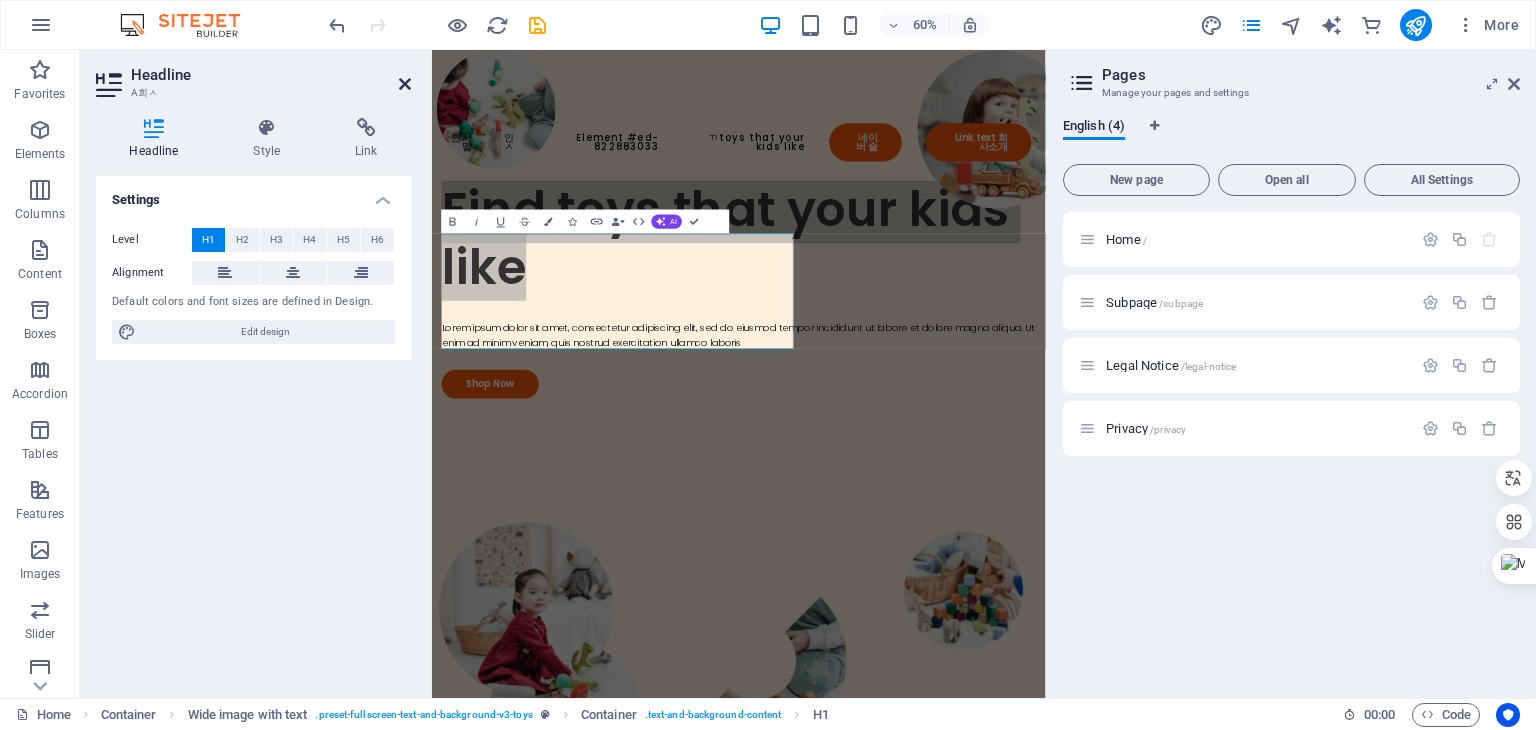 click at bounding box center (405, 84) 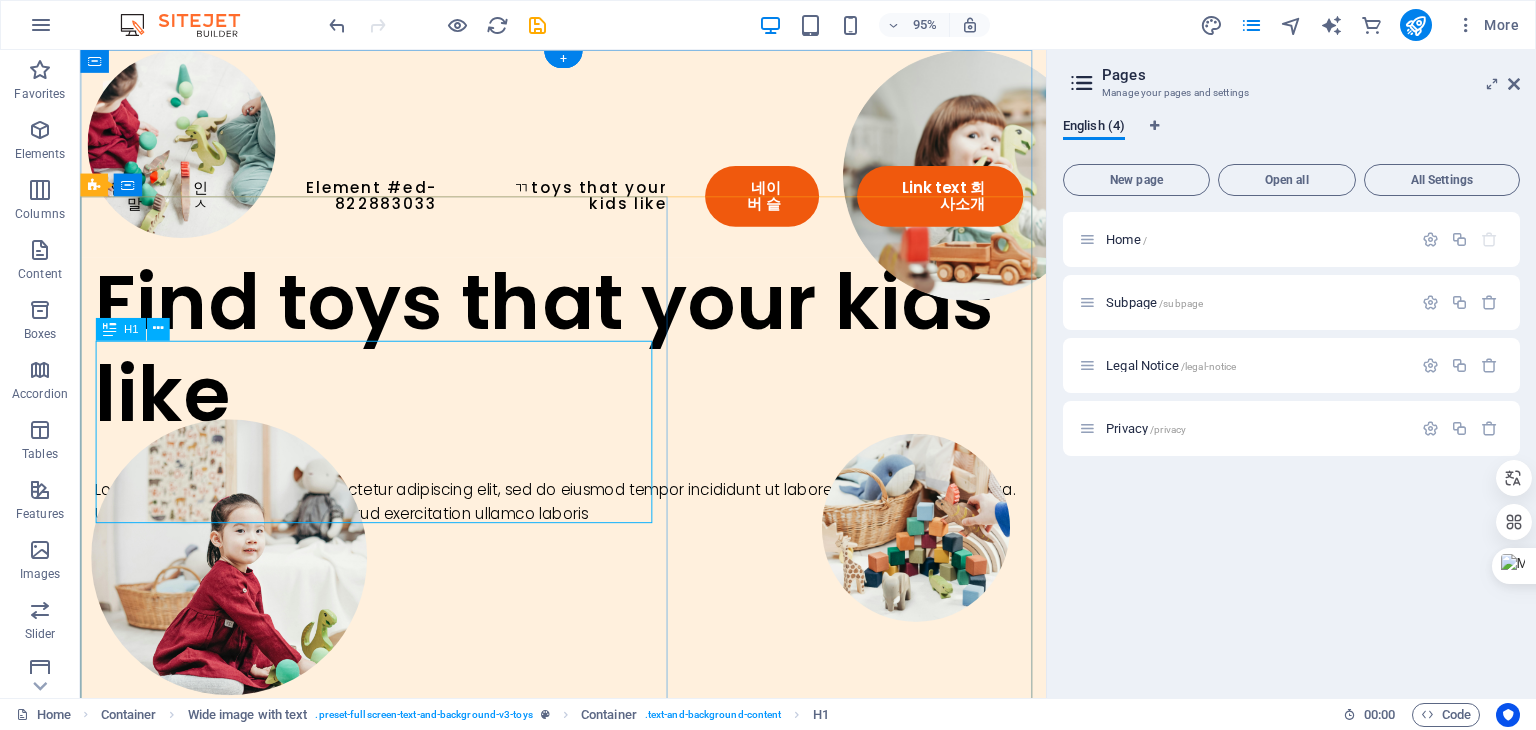click on "Find toys that your kids like" at bounding box center (588, 364) 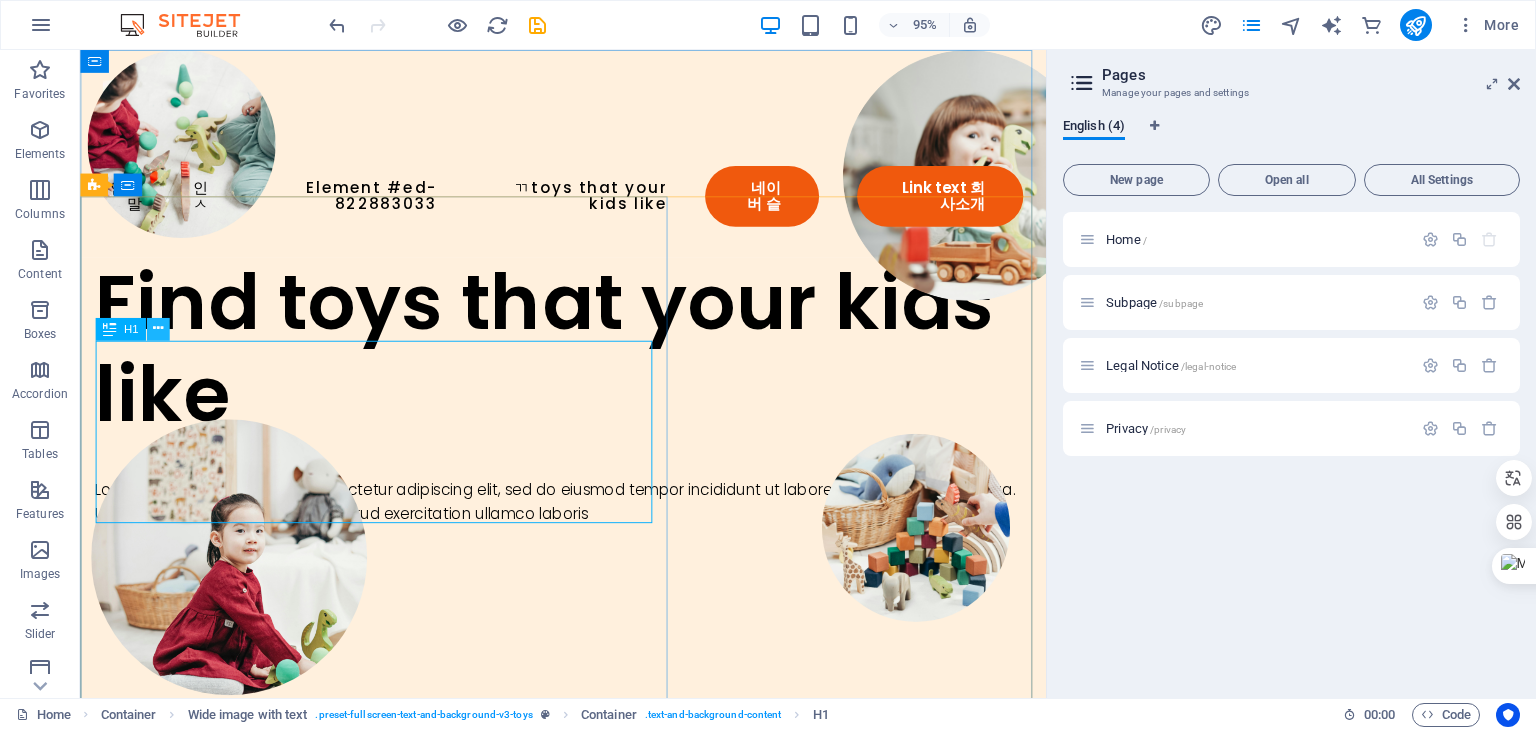 click at bounding box center (158, 329) 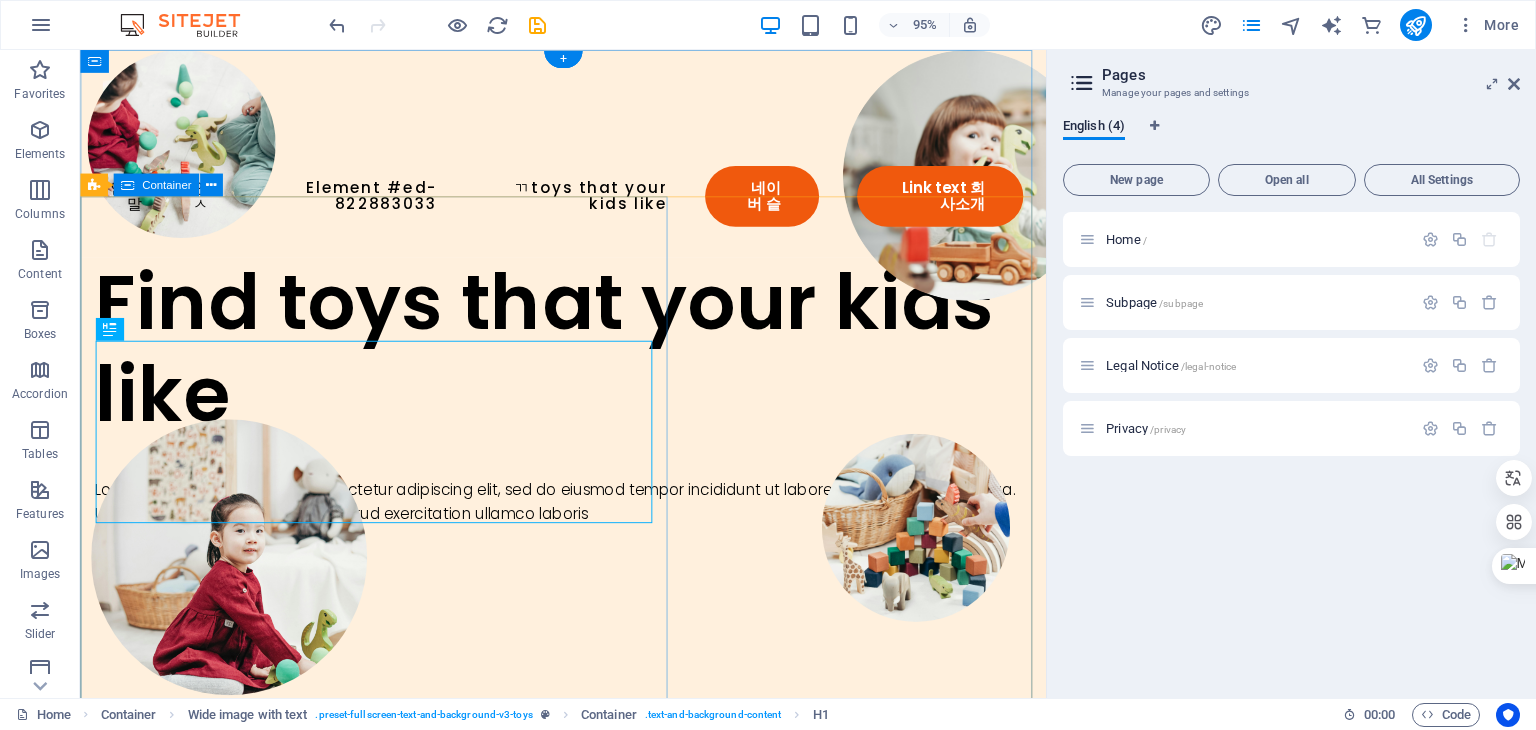 click on "Find toys that your kids like Lorem ipsum dolor sit amet, consectetur adipiscing elit, sed do eiusmod tempor incididunt ut labore et dolore magna aliqua. Ut enim ad minim veniam, quis nostrud exercitation ullamco laboris  Shop Now" at bounding box center [588, 614] 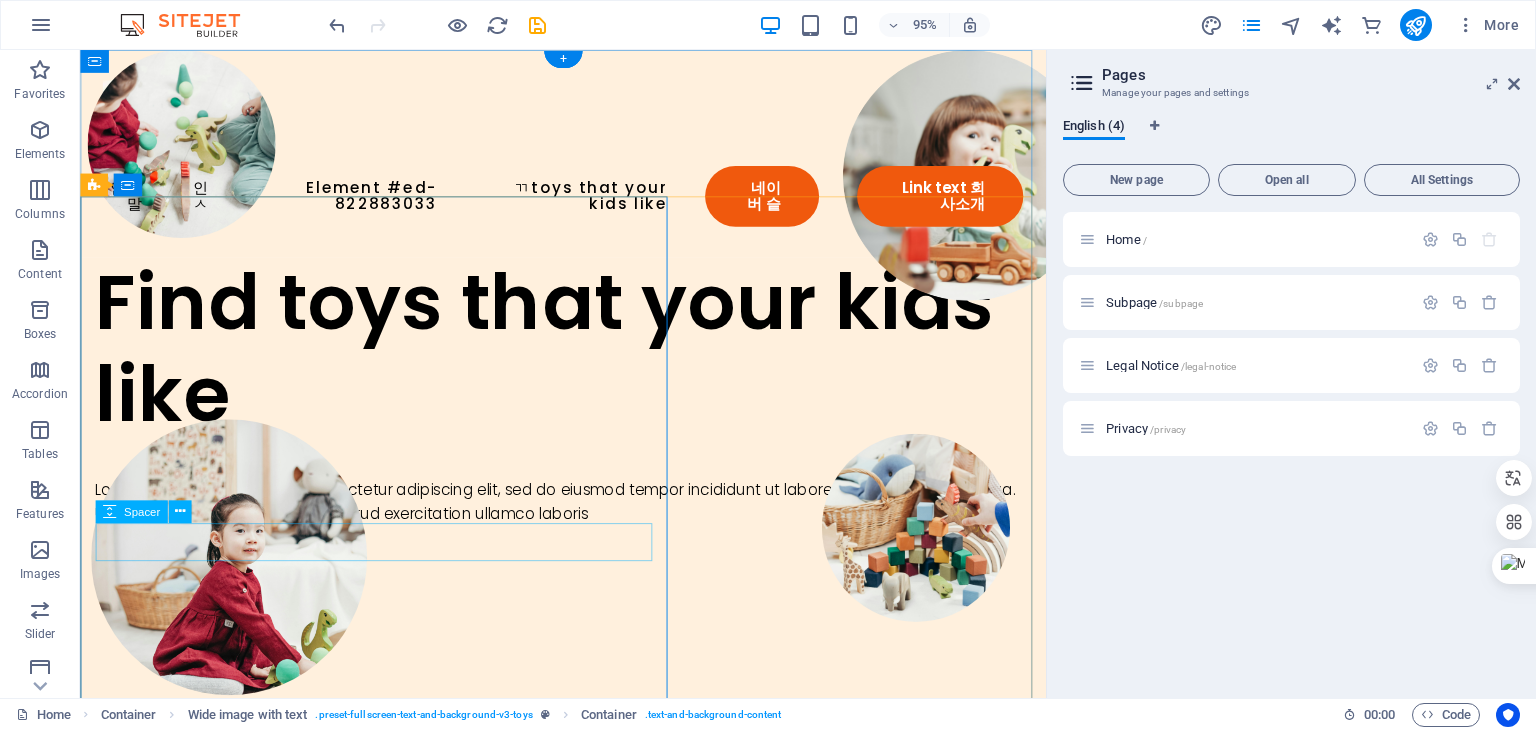 click at bounding box center [588, 480] 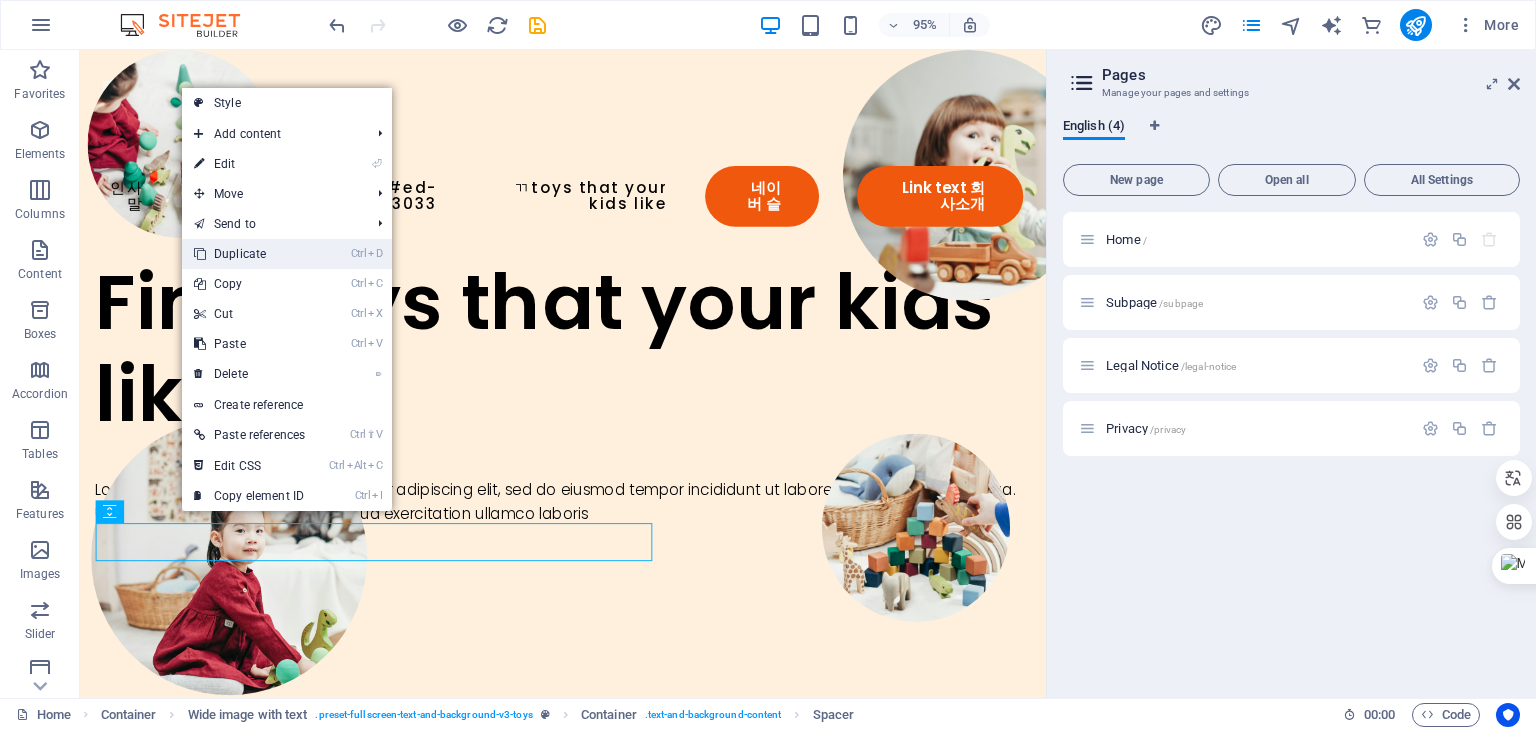 click on "Ctrl D  Duplicate" at bounding box center (249, 254) 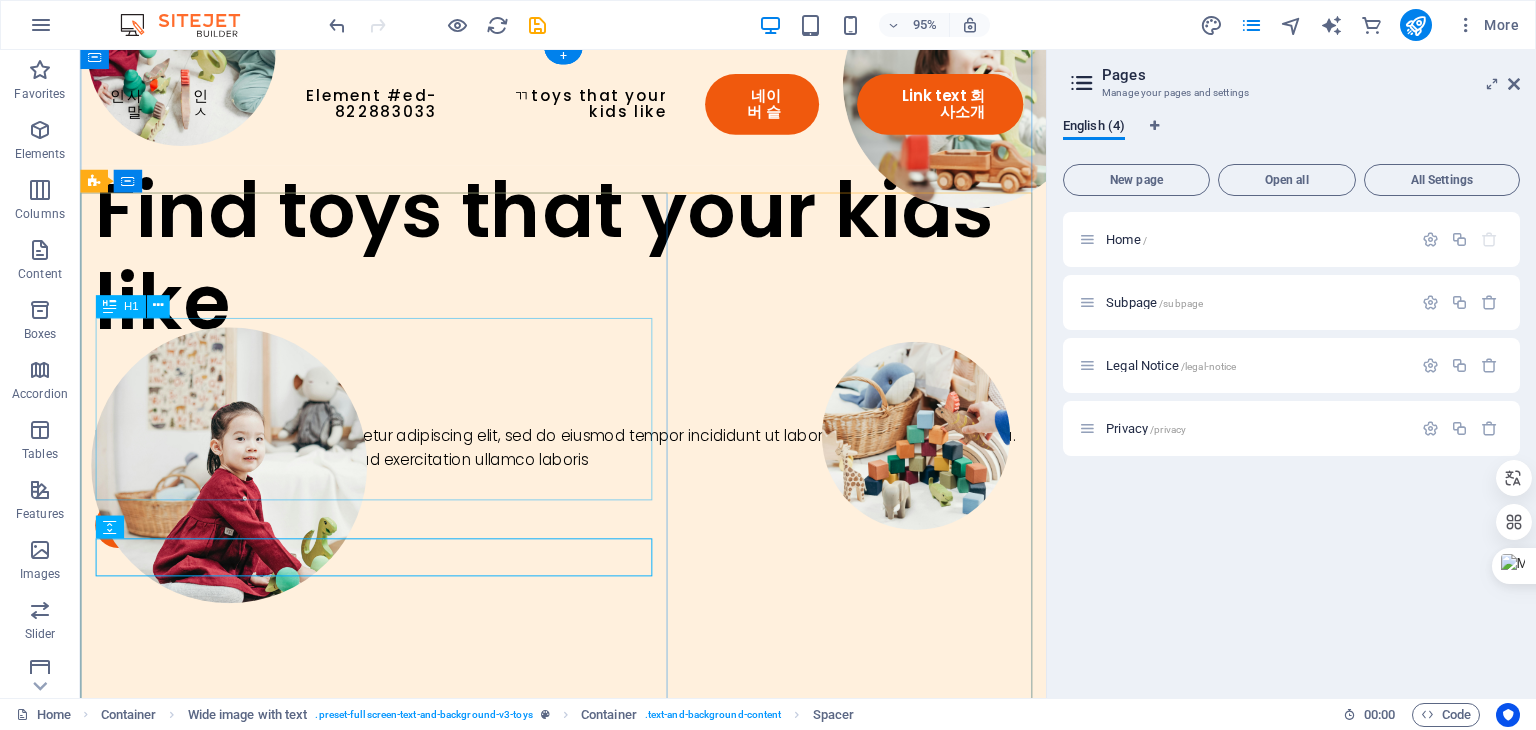 scroll, scrollTop: 100, scrollLeft: 0, axis: vertical 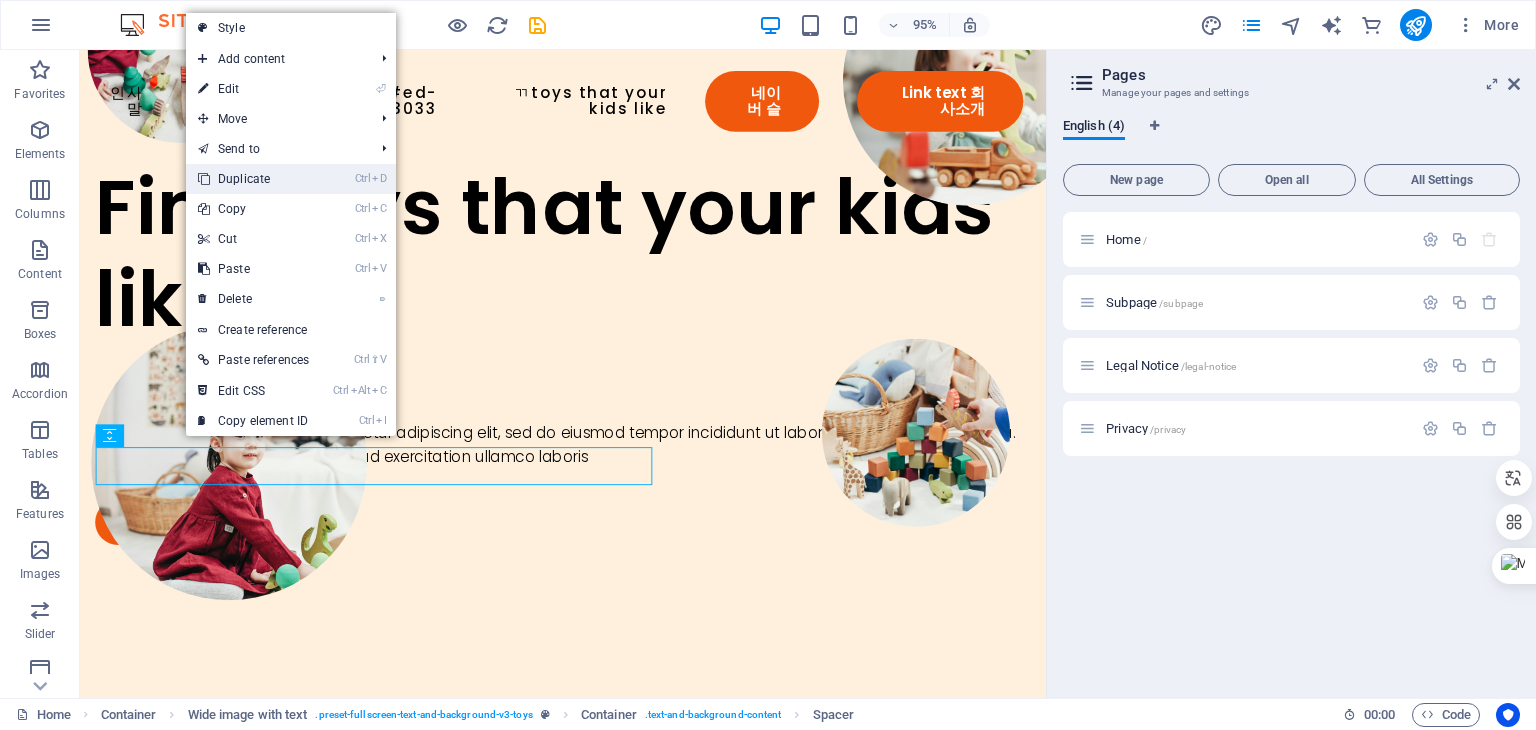 click on "Ctrl D  Duplicate" at bounding box center [253, 179] 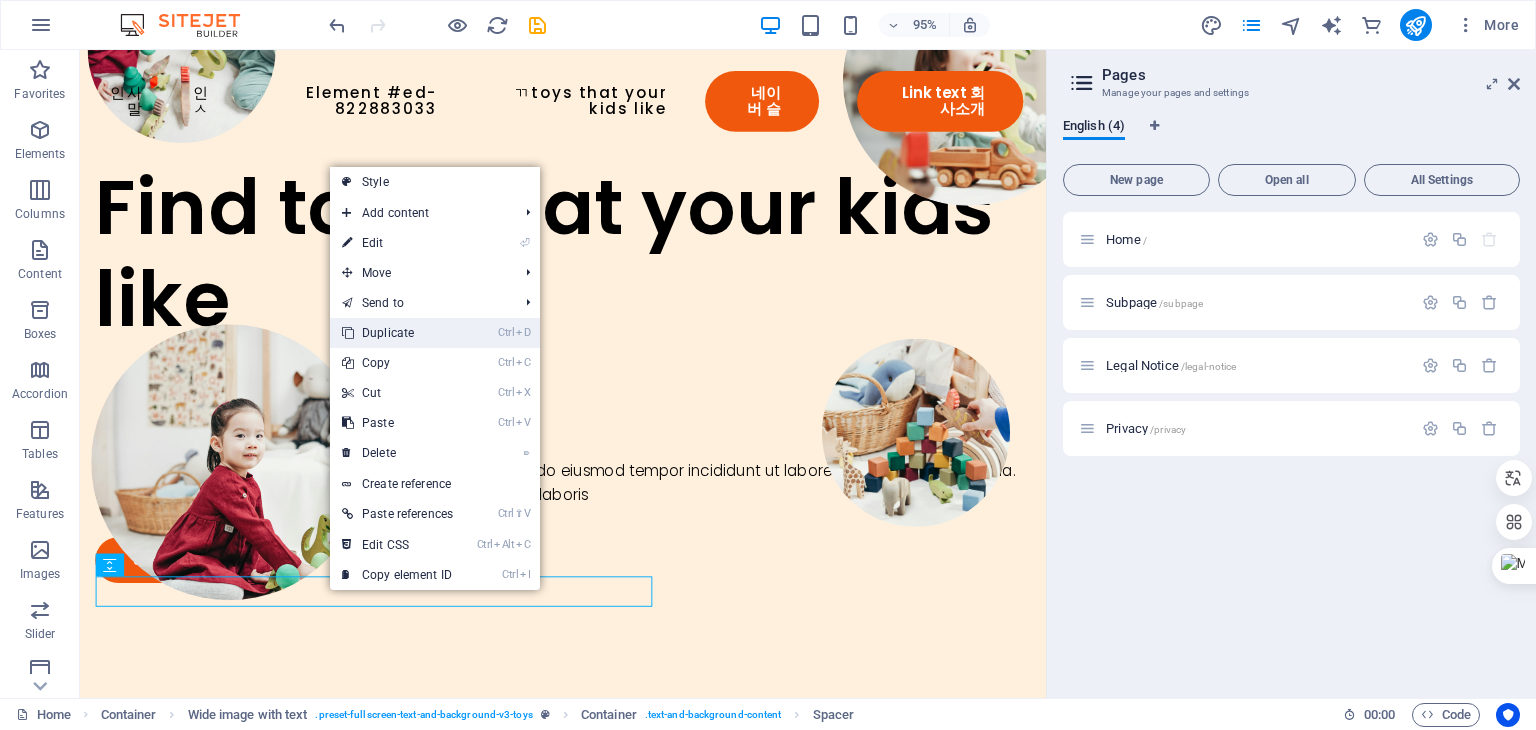 click on "Ctrl D  Duplicate" at bounding box center [397, 333] 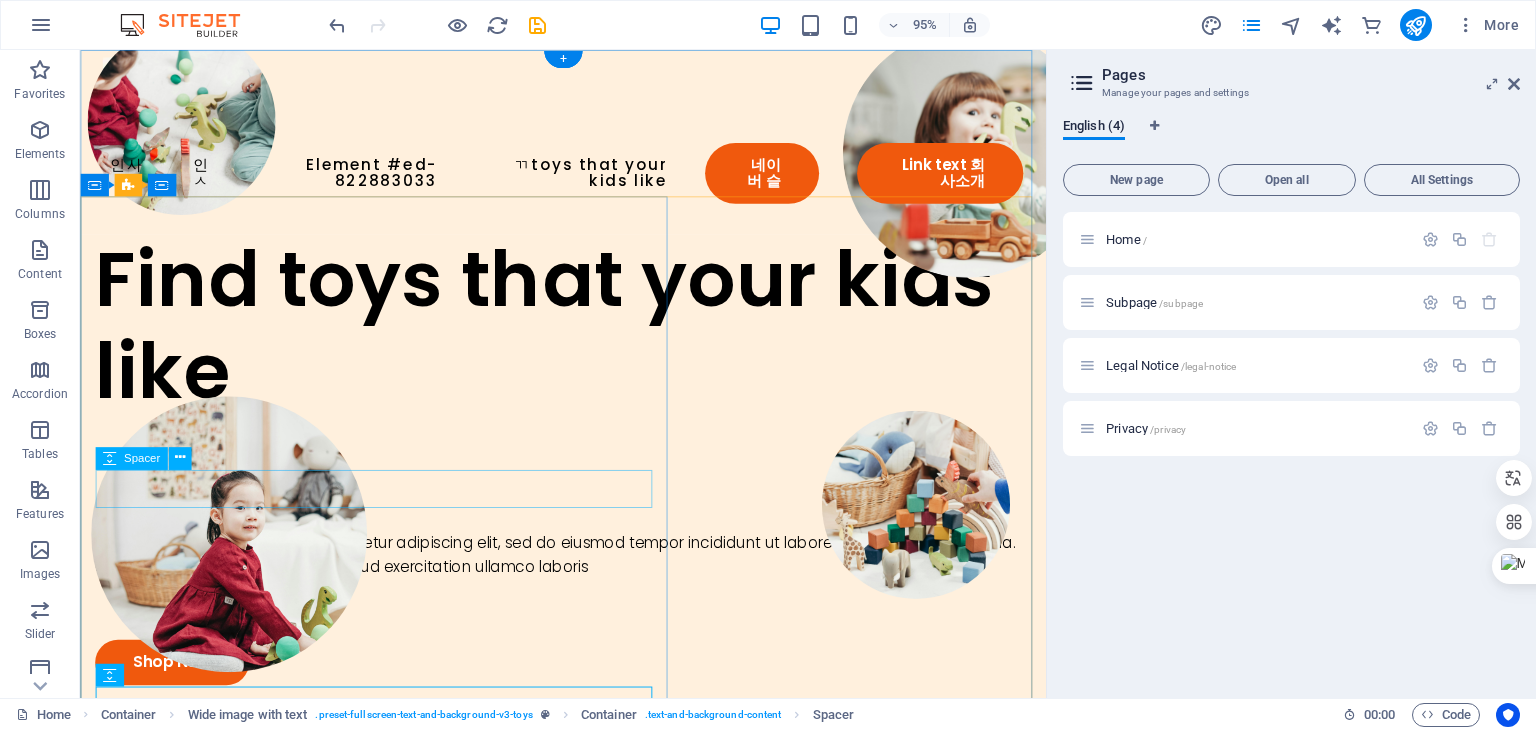 scroll, scrollTop: 0, scrollLeft: 0, axis: both 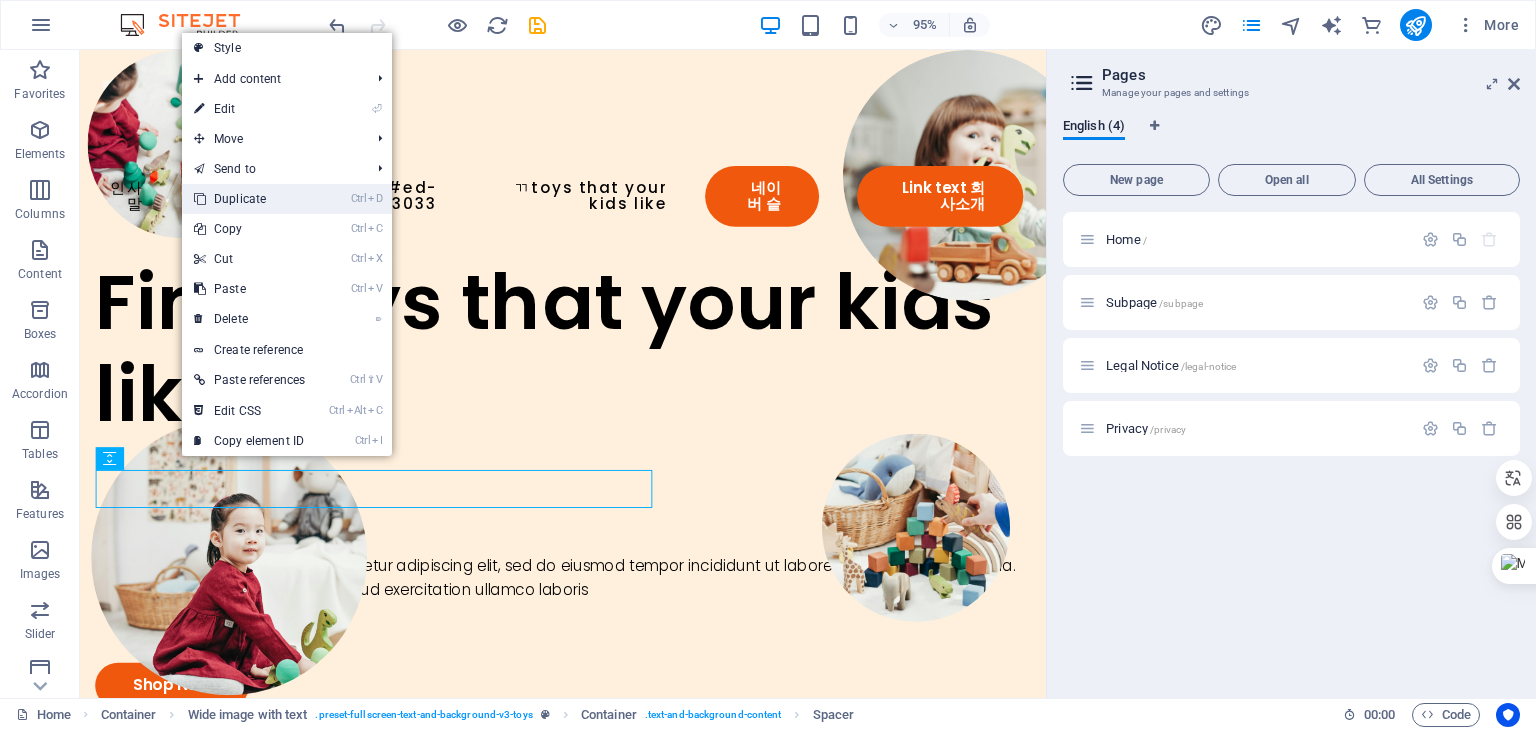 click on "Ctrl D  Duplicate" at bounding box center (249, 199) 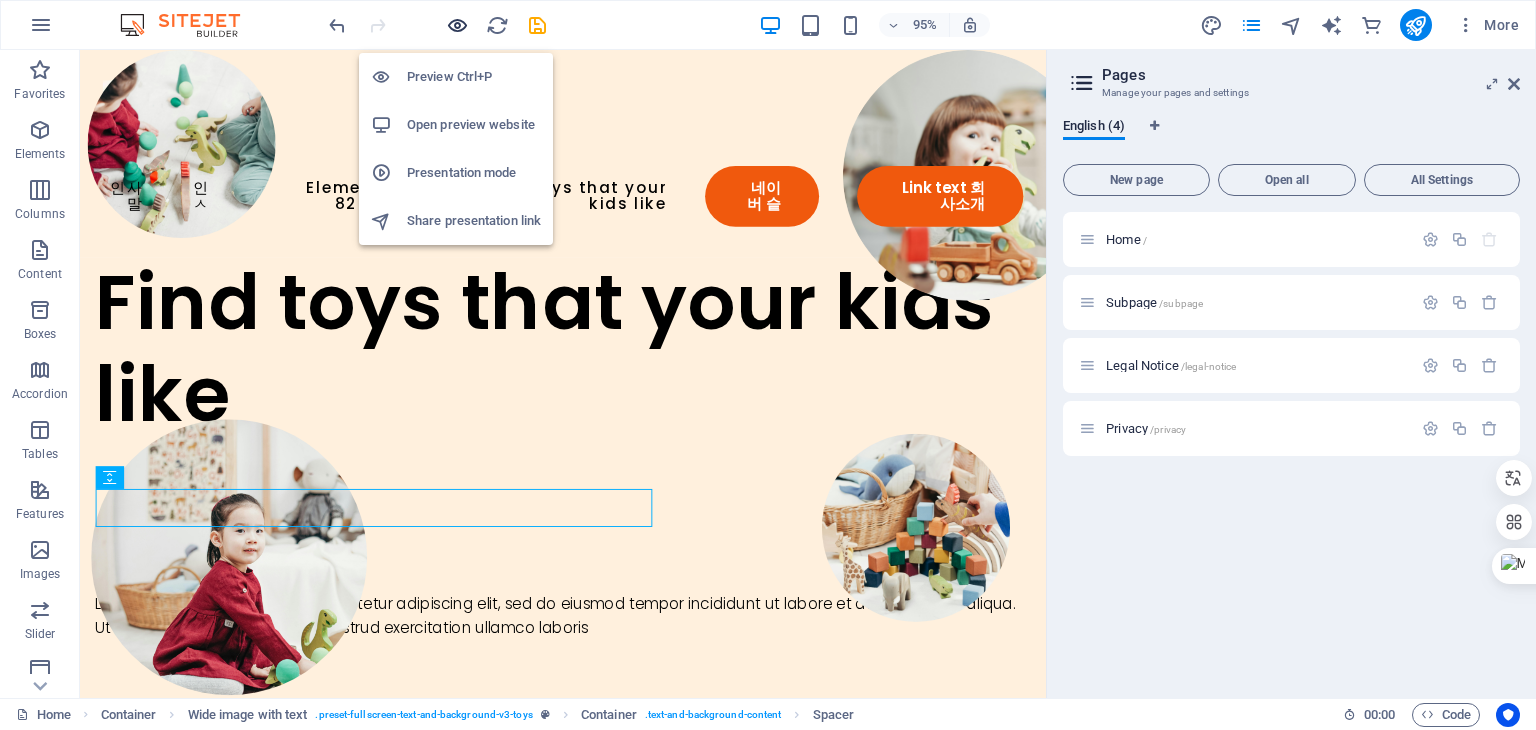 click at bounding box center [457, 25] 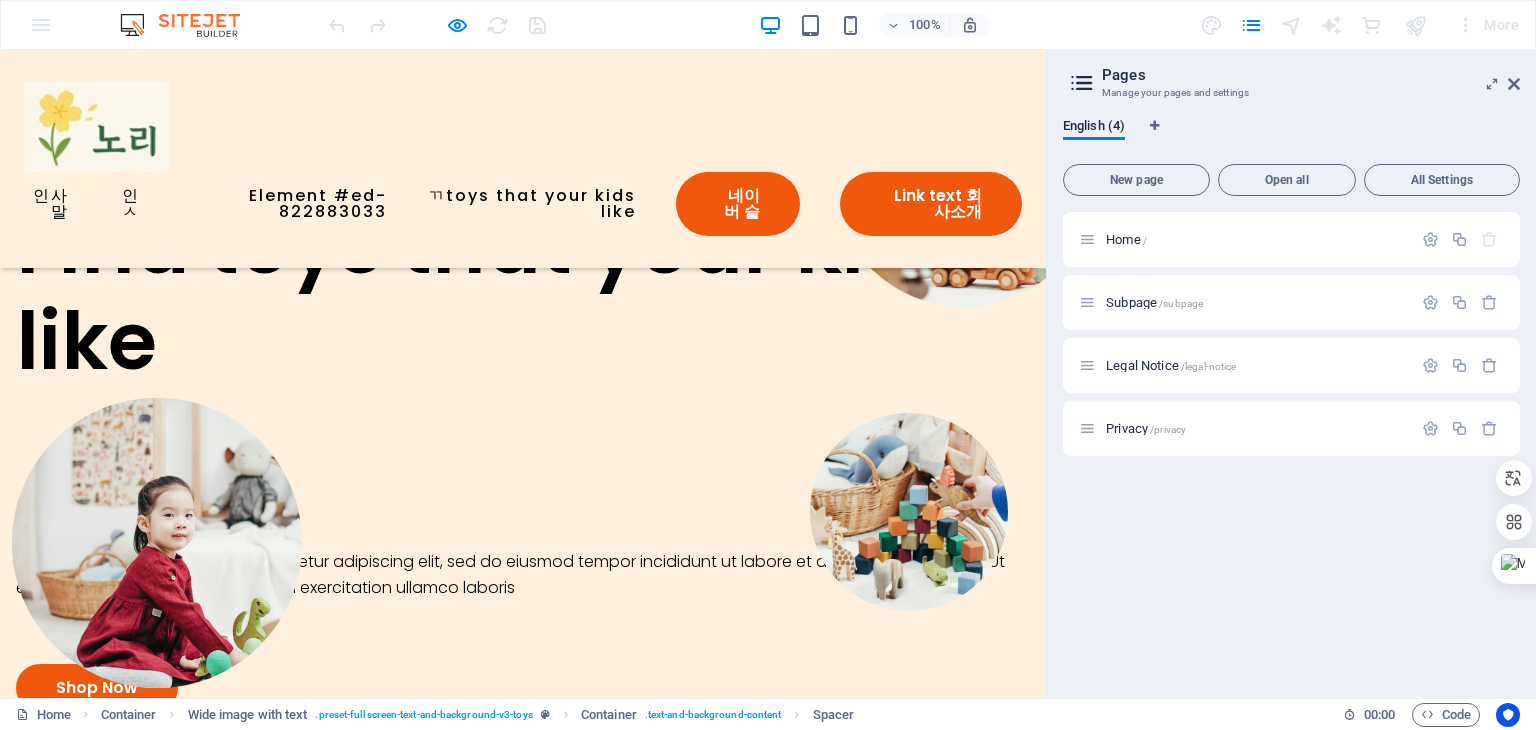scroll, scrollTop: 0, scrollLeft: 0, axis: both 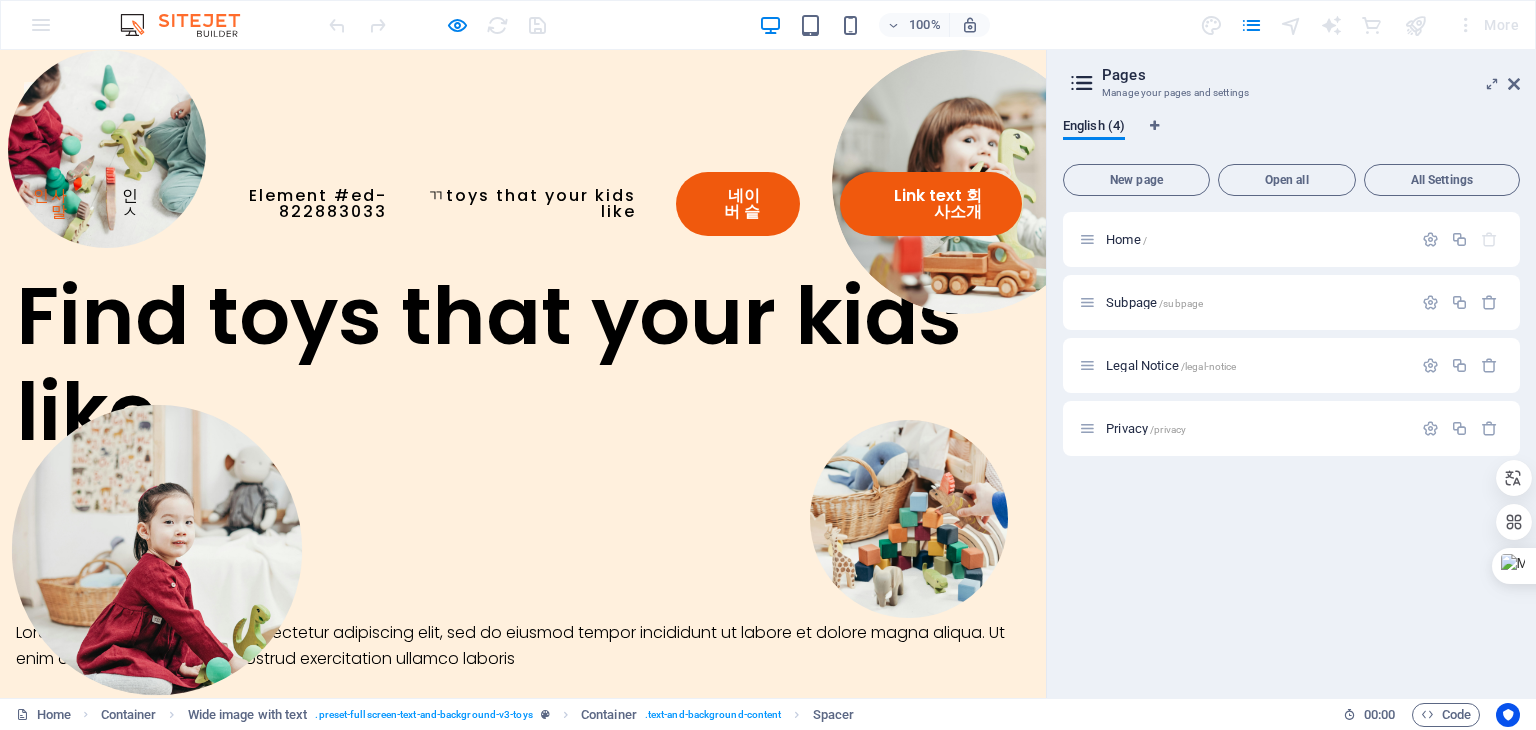 click on "인사말" at bounding box center [46, 204] 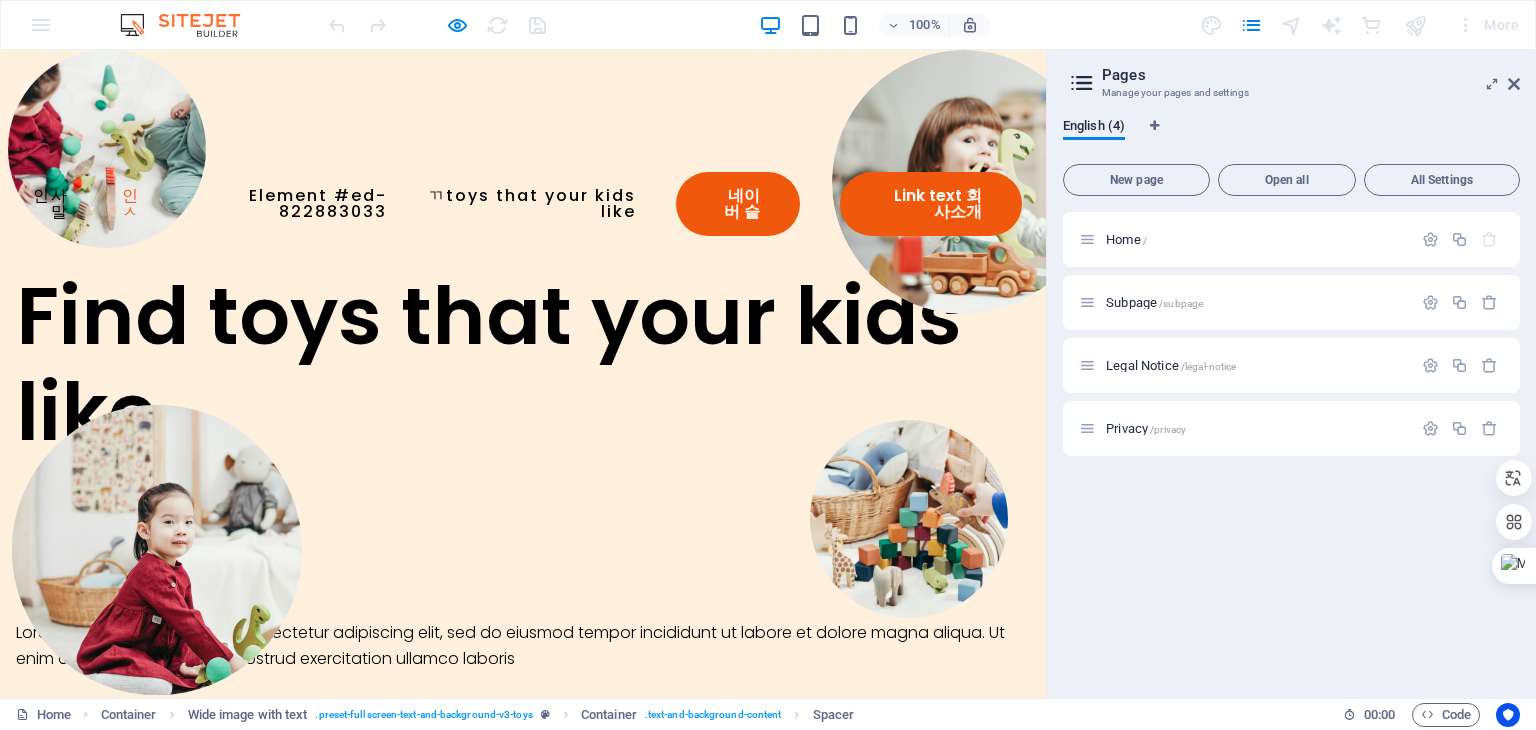 click on "인ㅅ" at bounding box center [124, 204] 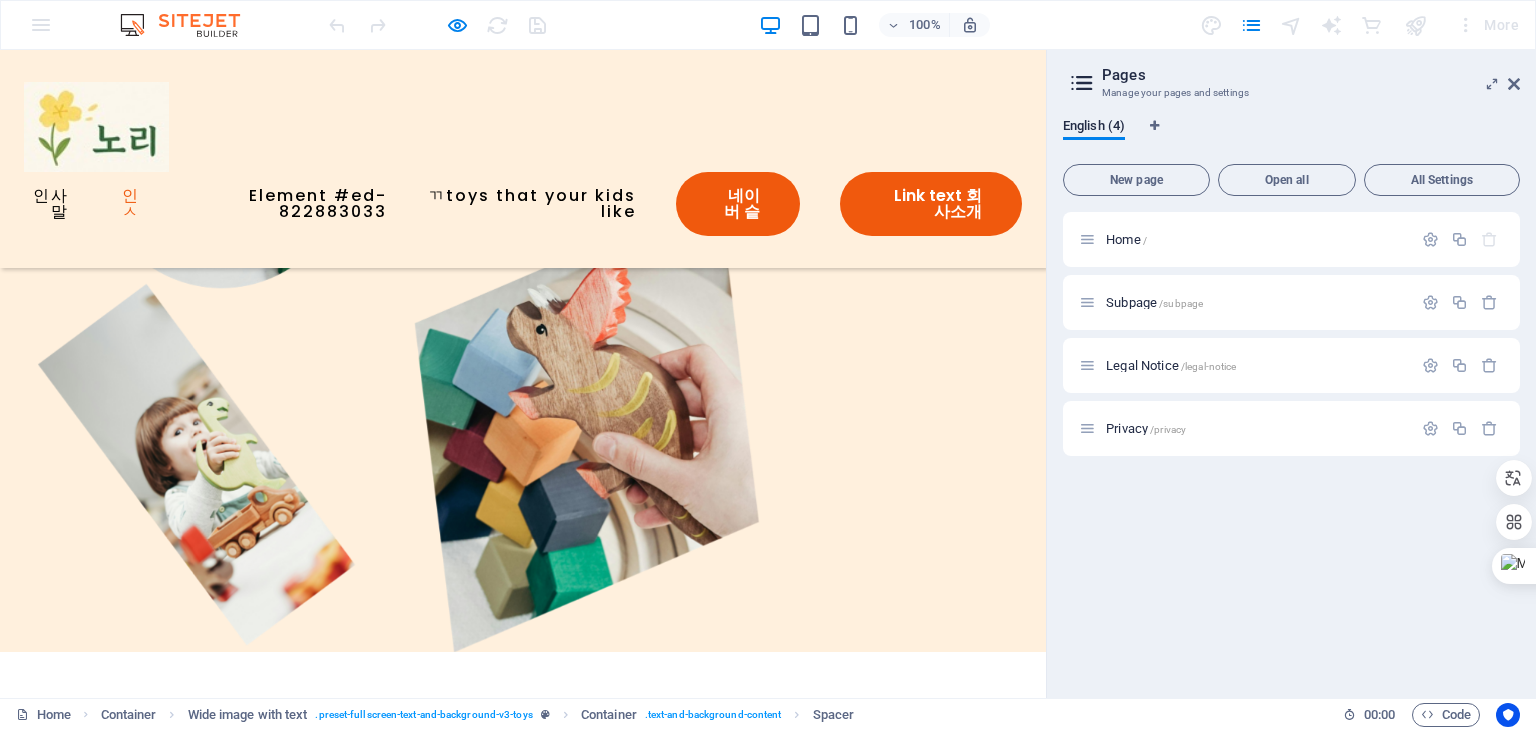 scroll, scrollTop: 835, scrollLeft: 0, axis: vertical 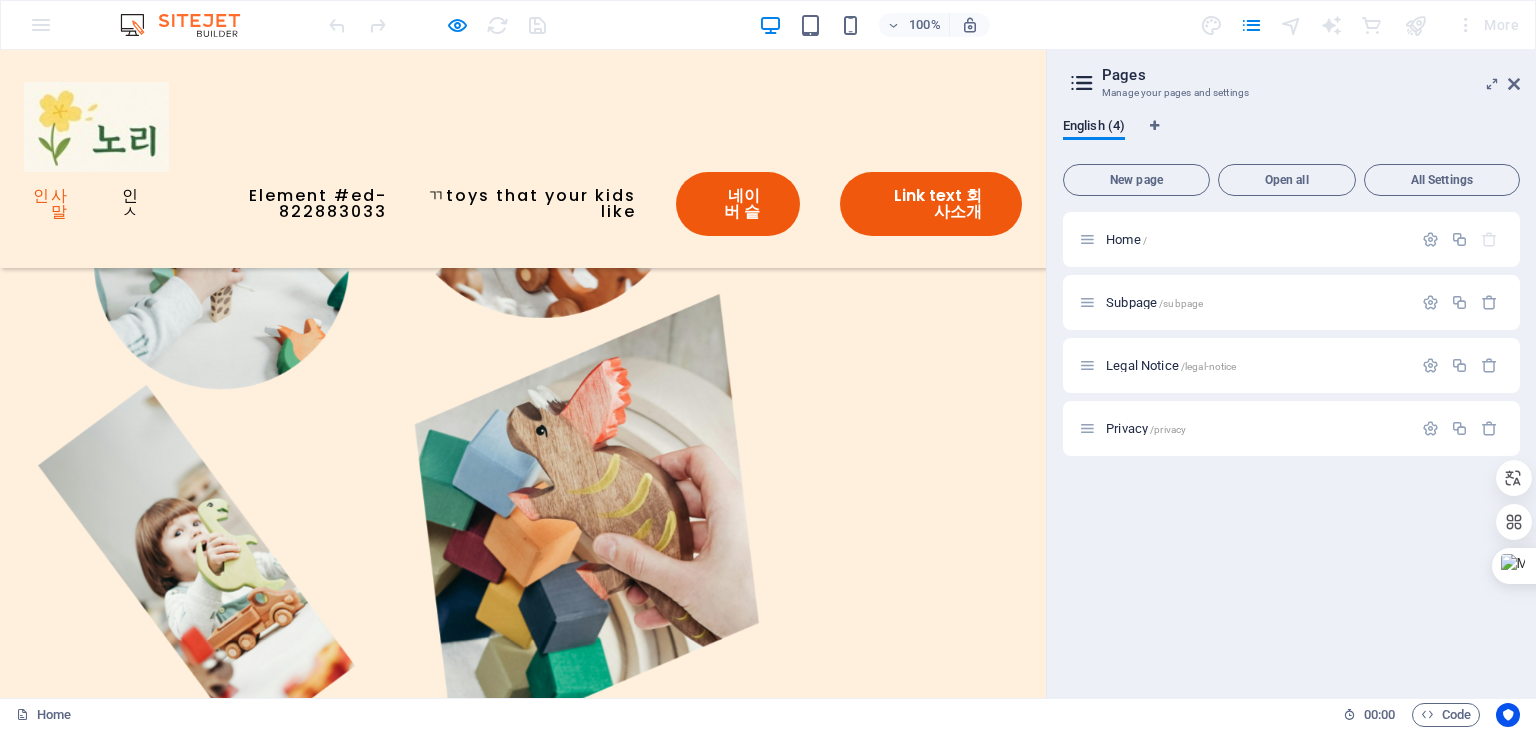 click on "인사말" at bounding box center [46, 204] 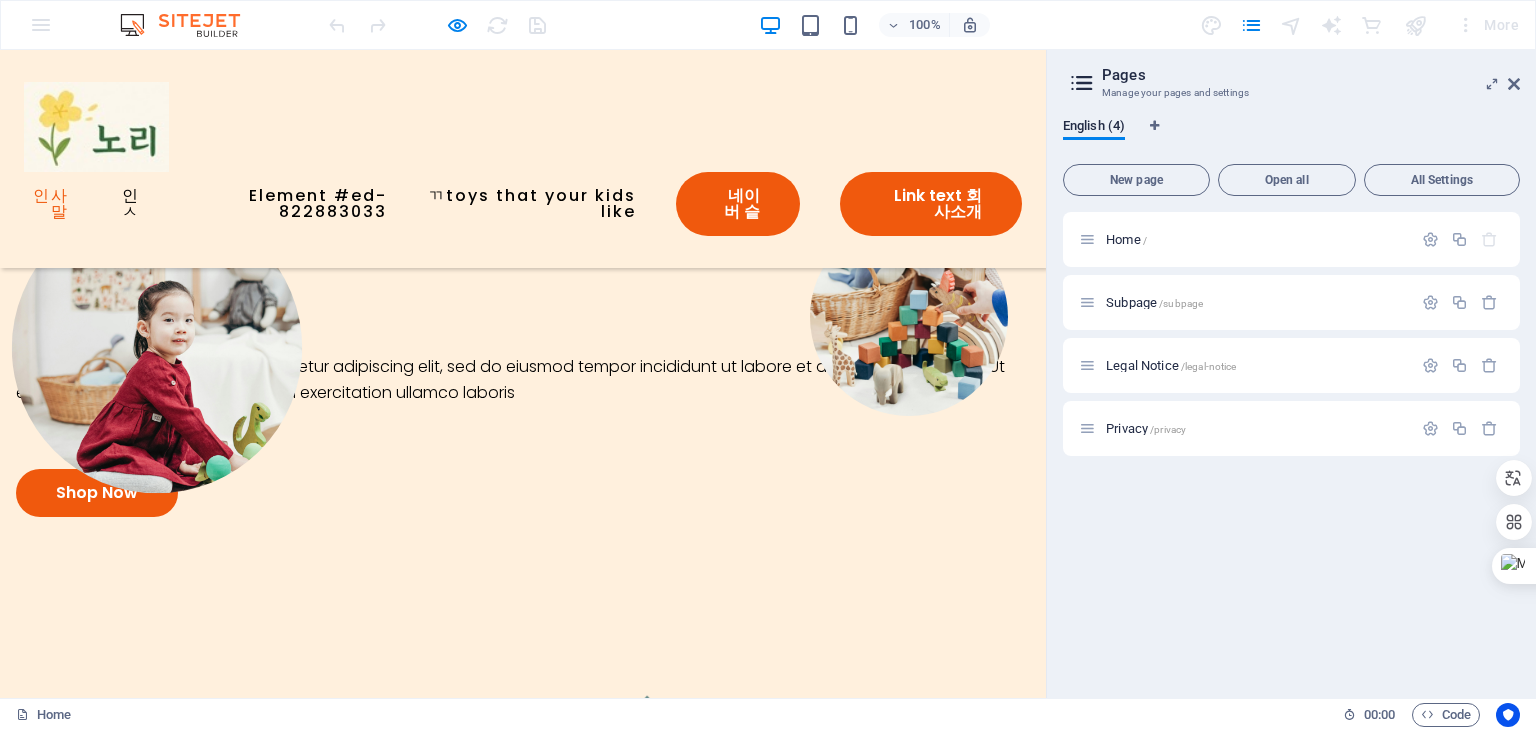 scroll, scrollTop: 0, scrollLeft: 0, axis: both 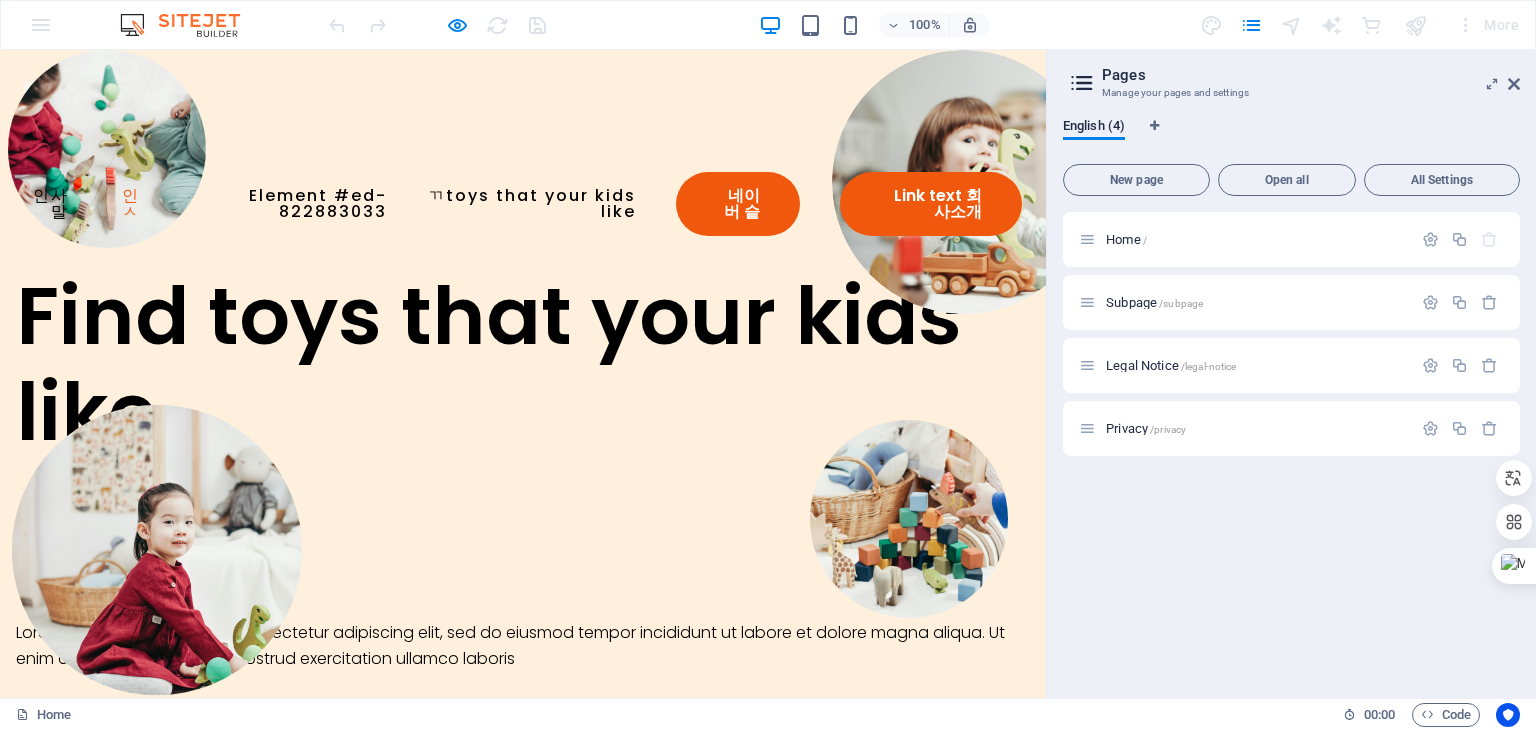 click on "인ㅅ" at bounding box center (124, 204) 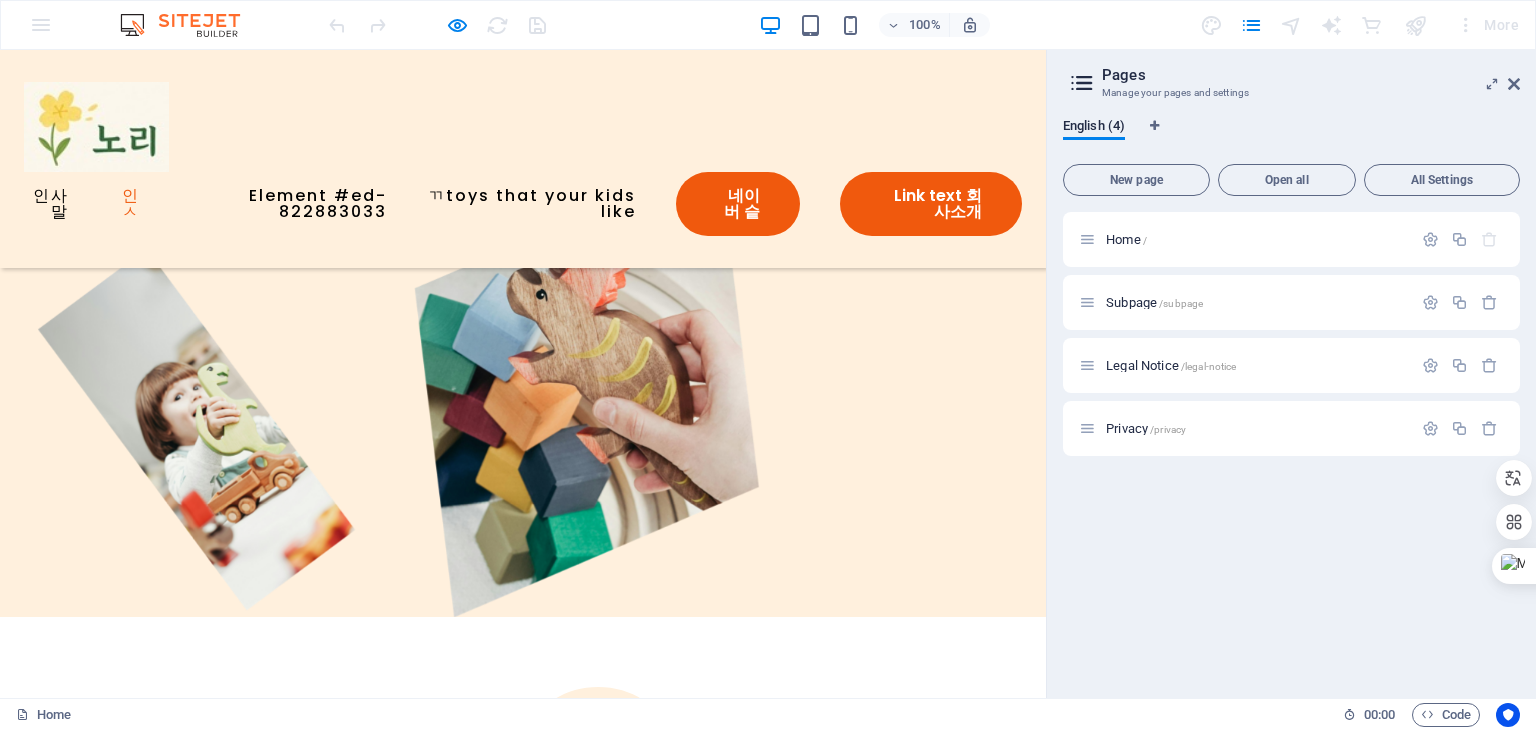 scroll, scrollTop: 835, scrollLeft: 0, axis: vertical 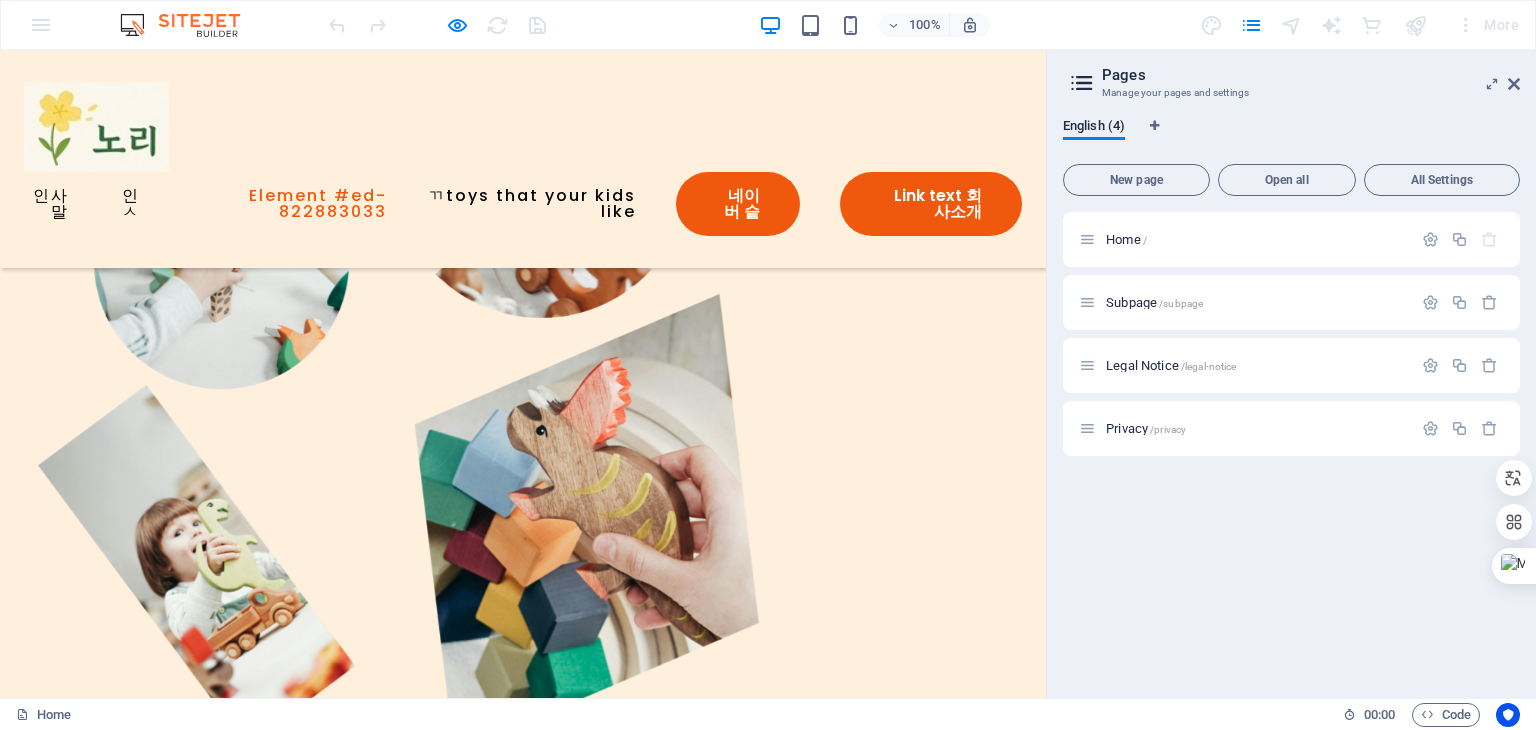 click on "Element #ed-822883033" at bounding box center [283, 204] 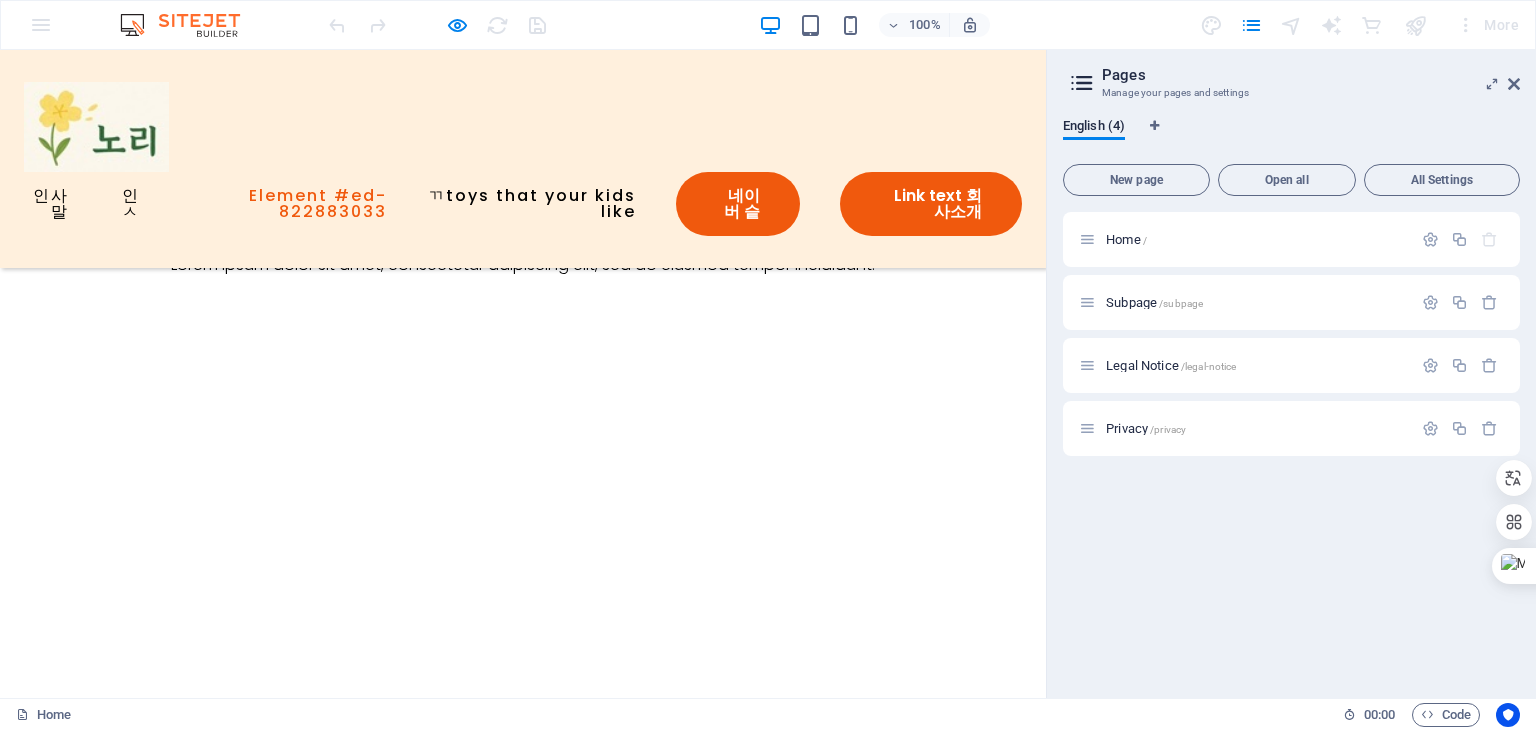 scroll, scrollTop: 1981, scrollLeft: 0, axis: vertical 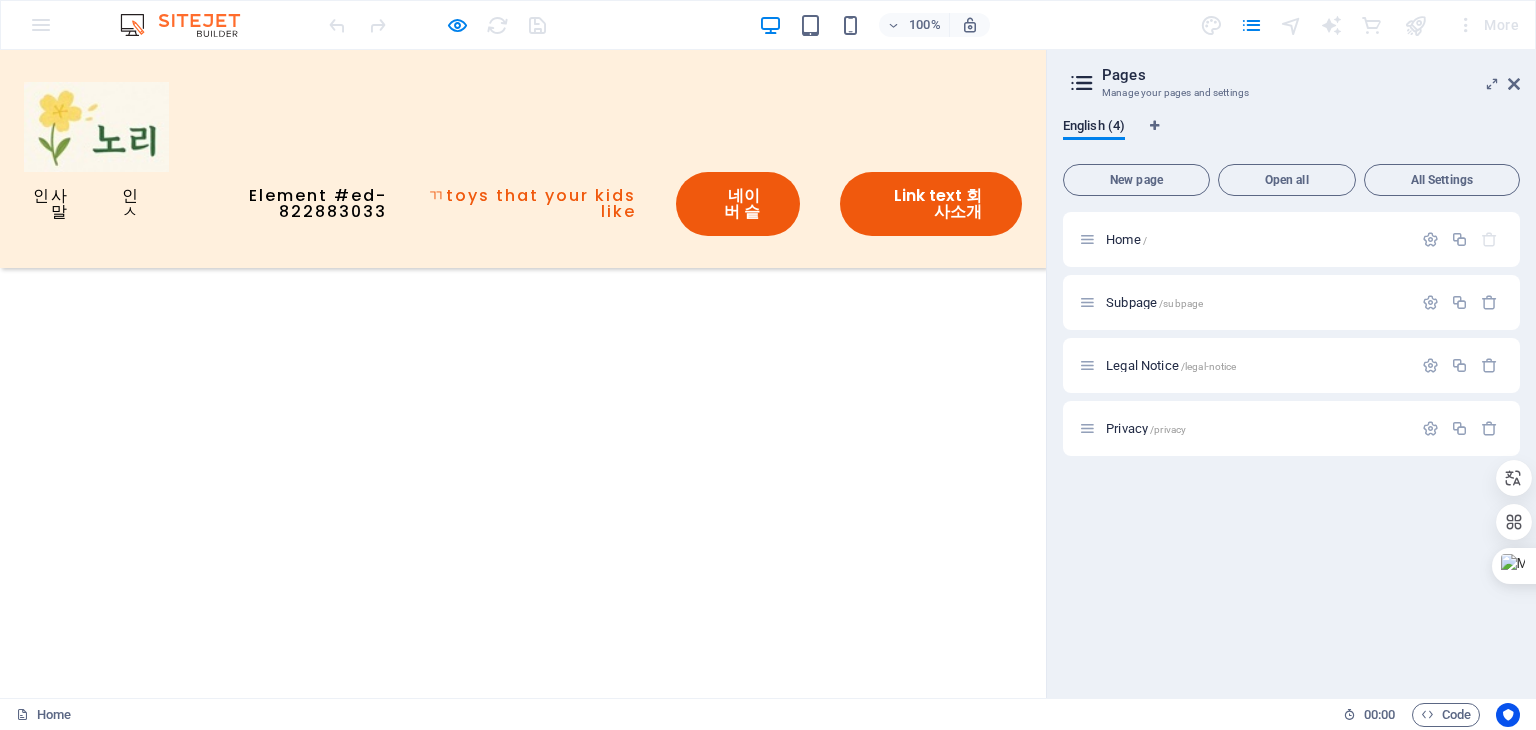 click on "ㄲtoys that your kids like" at bounding box center (531, 204) 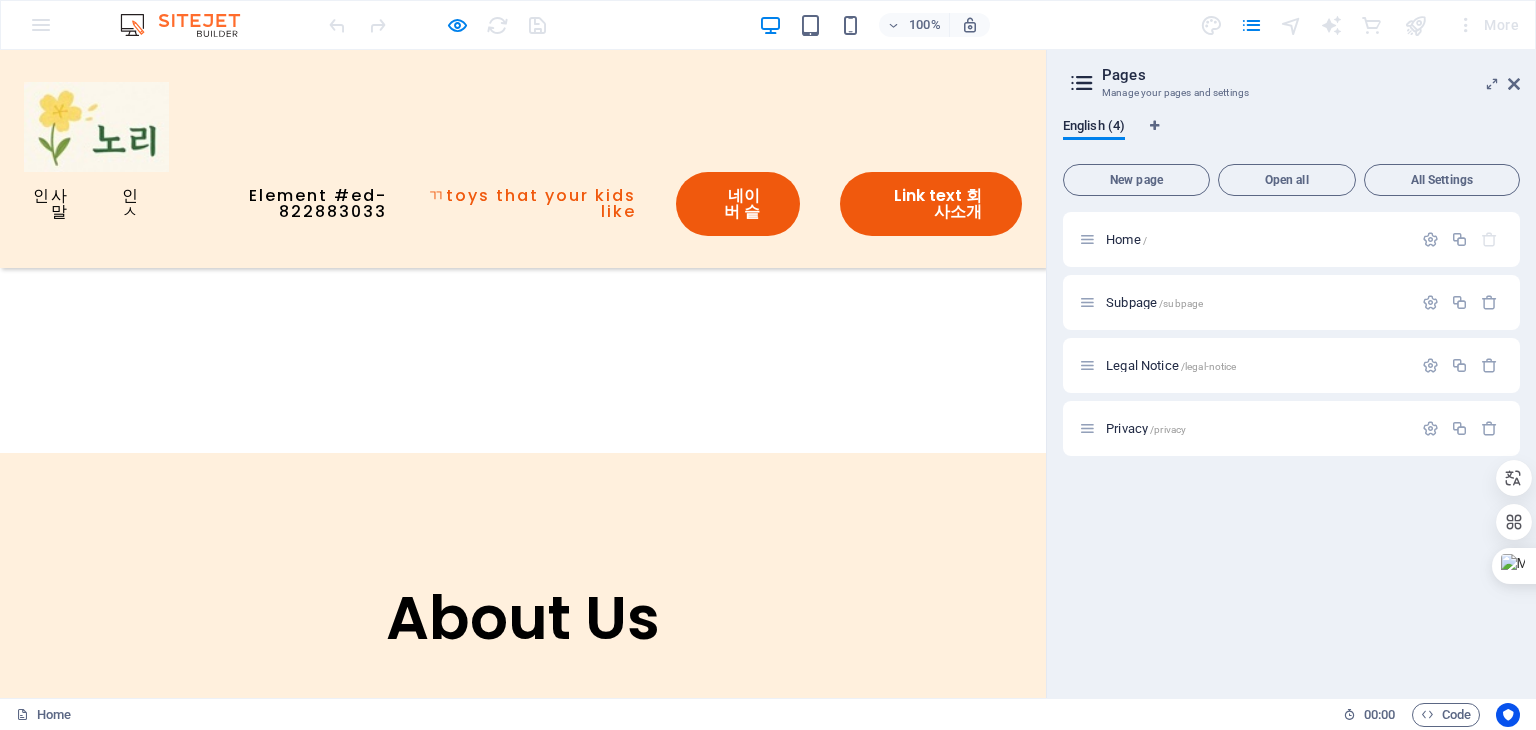 scroll, scrollTop: 2630, scrollLeft: 0, axis: vertical 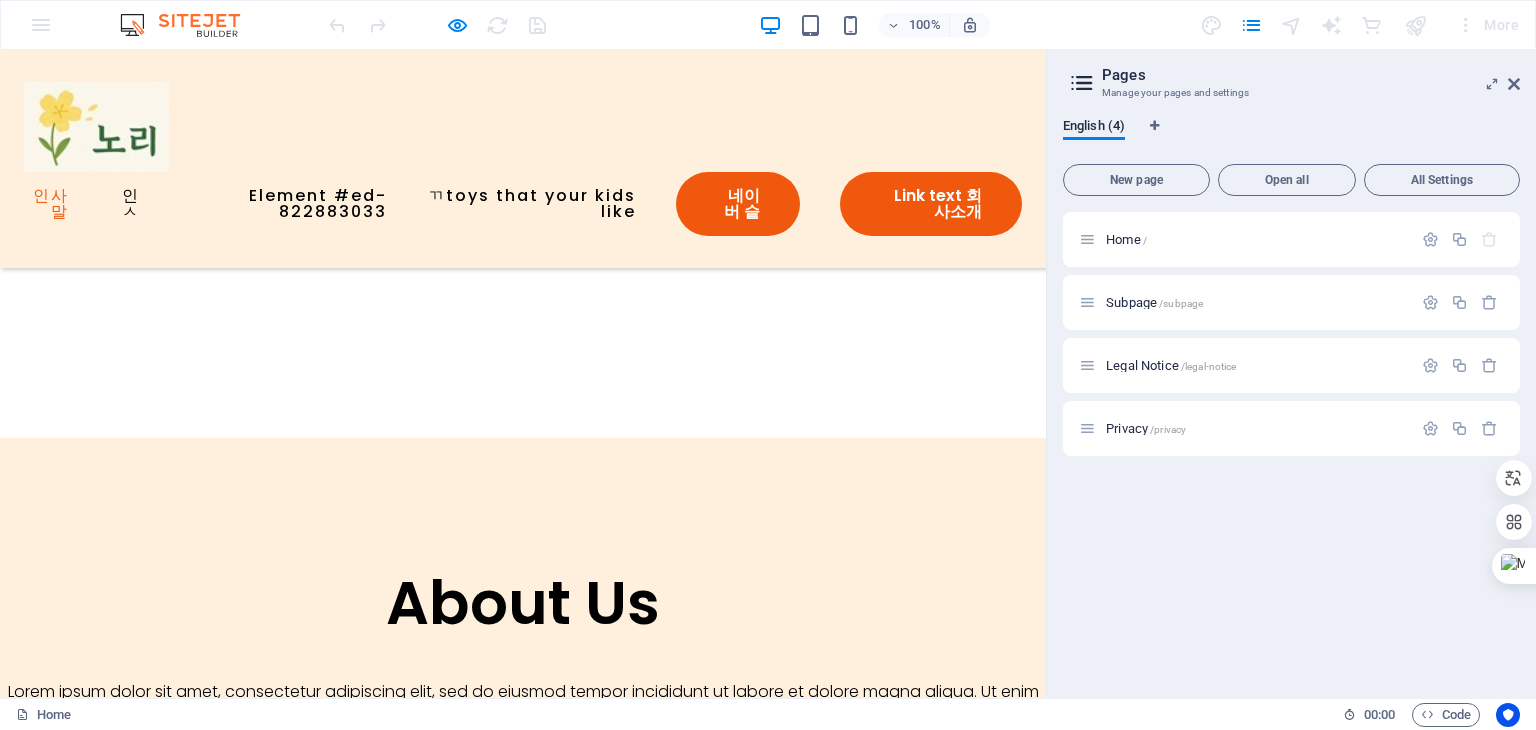 click on "인사말" at bounding box center [46, 204] 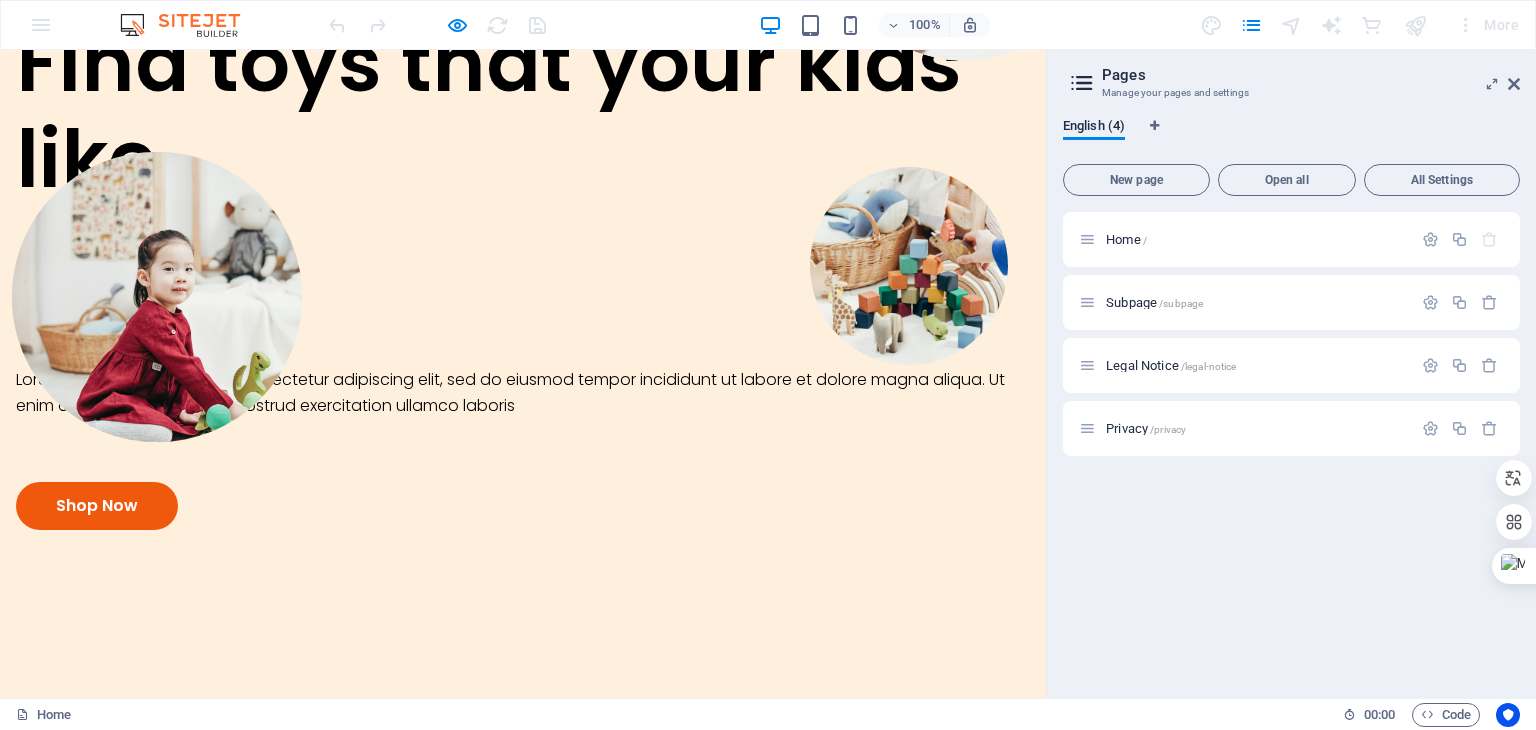 scroll, scrollTop: 0, scrollLeft: 0, axis: both 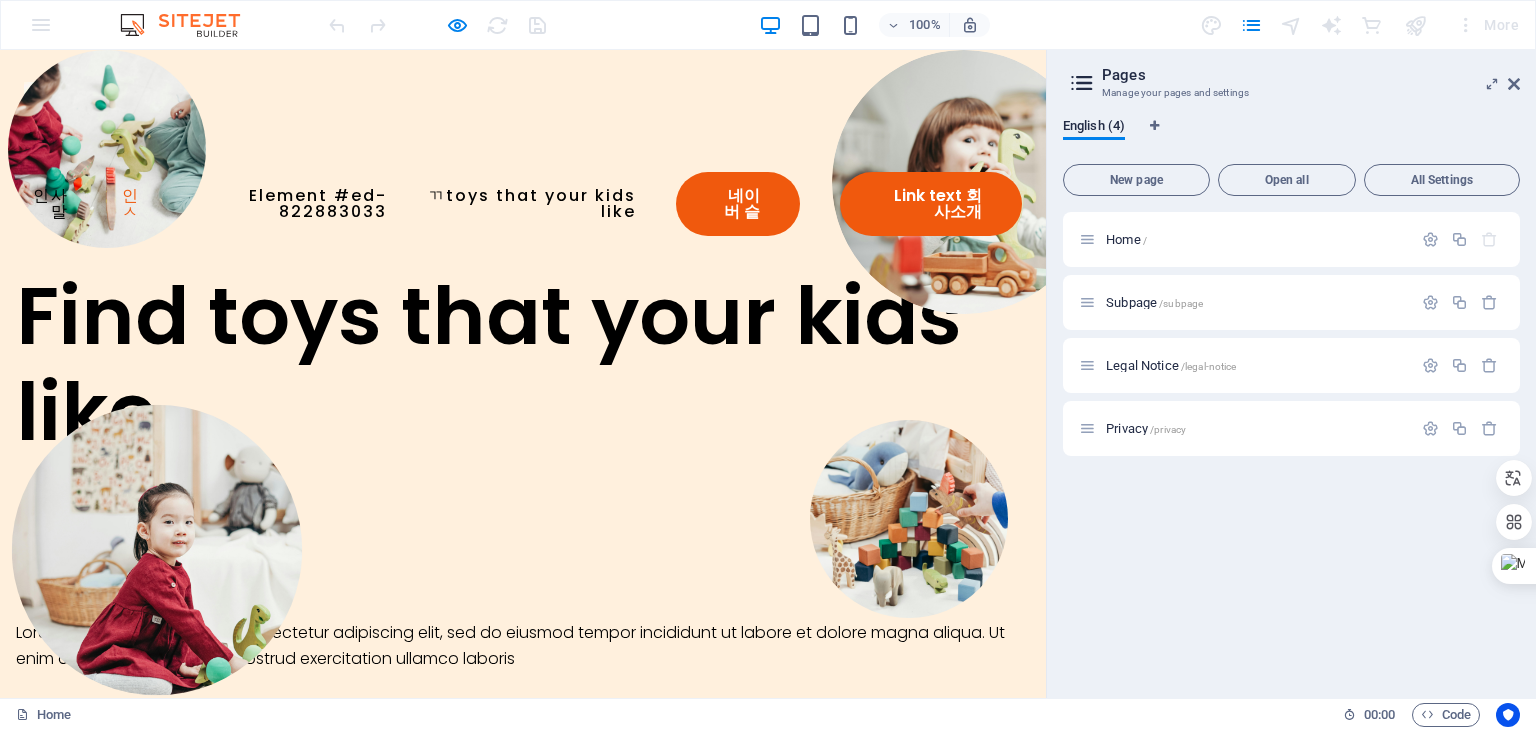 click on "인ㅅ" at bounding box center (124, 204) 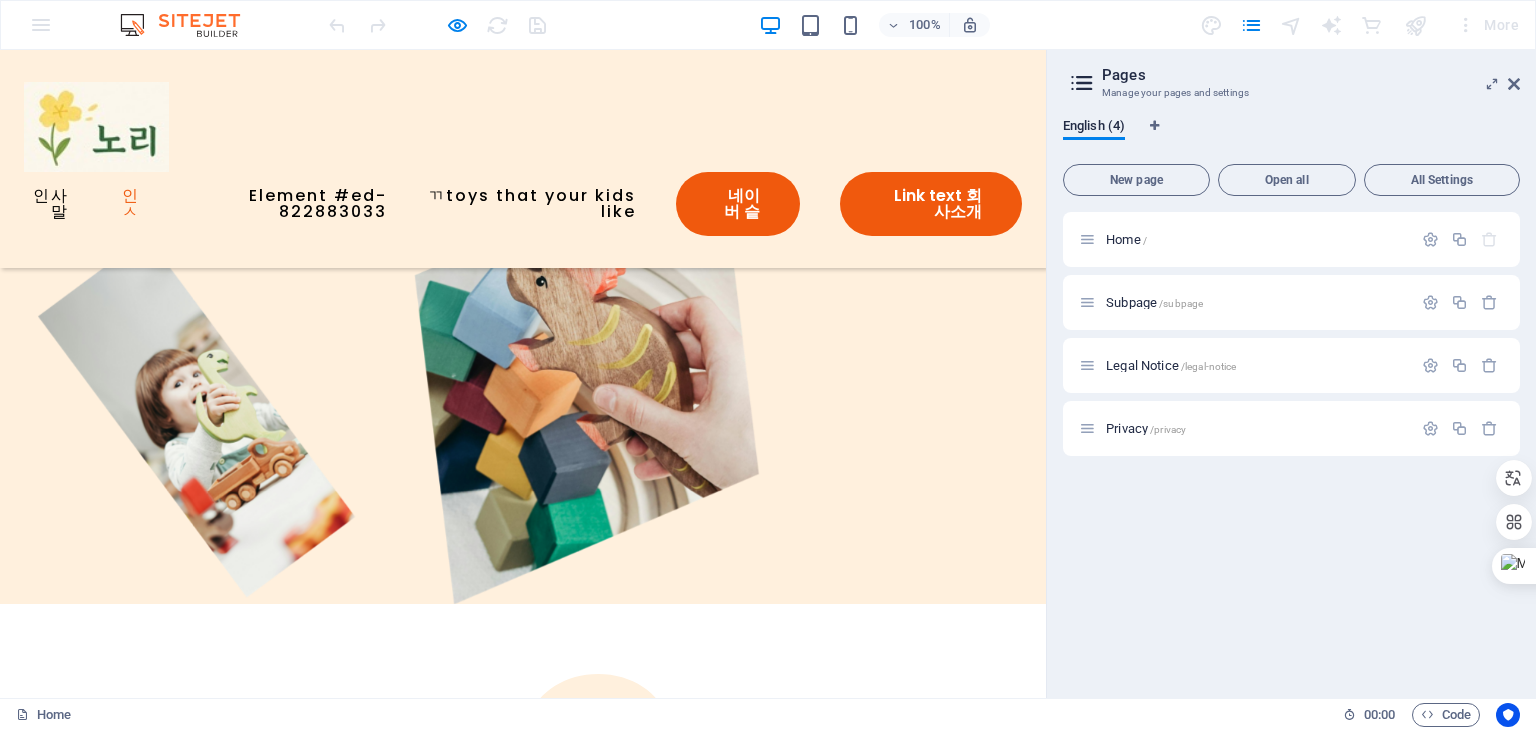 scroll, scrollTop: 835, scrollLeft: 0, axis: vertical 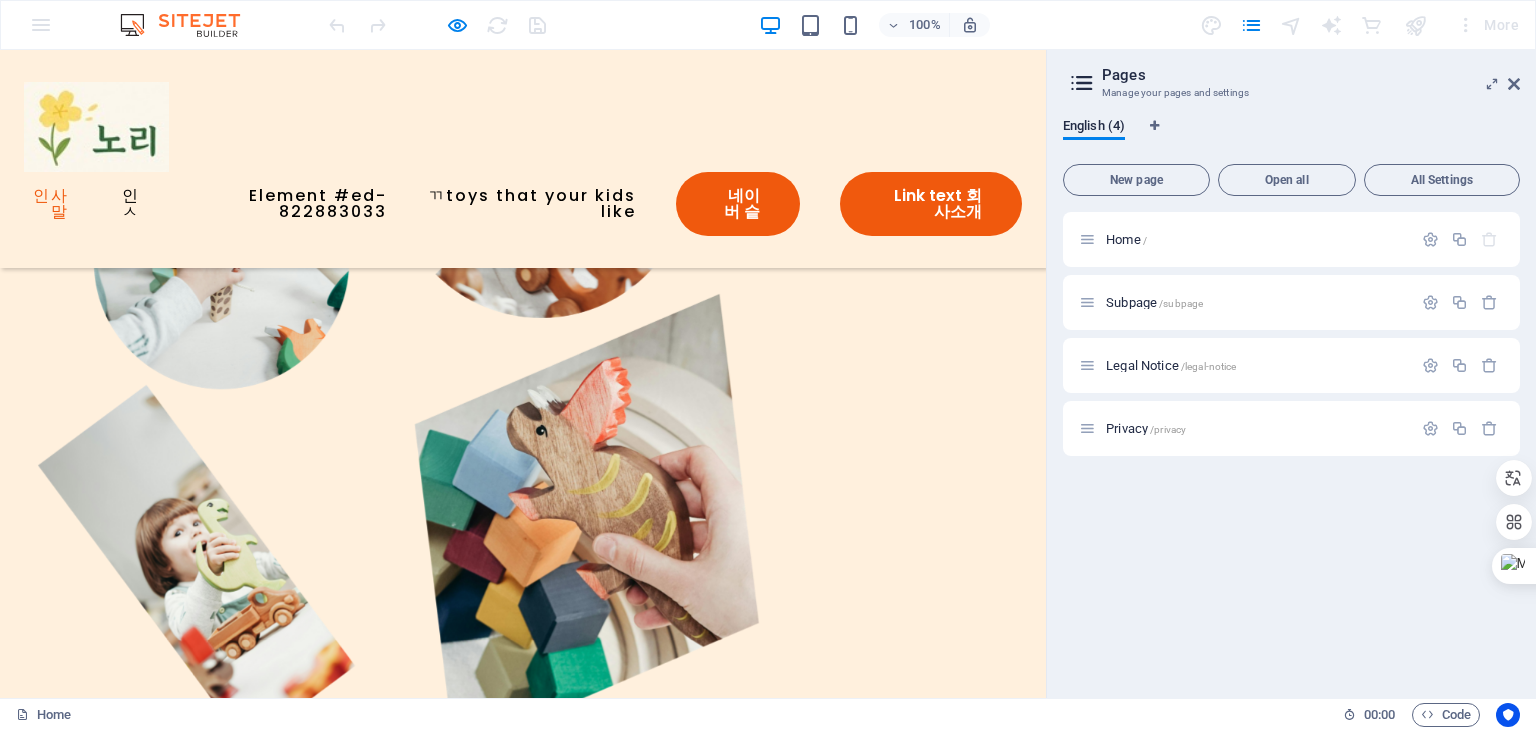 click on "인사말" at bounding box center (46, 204) 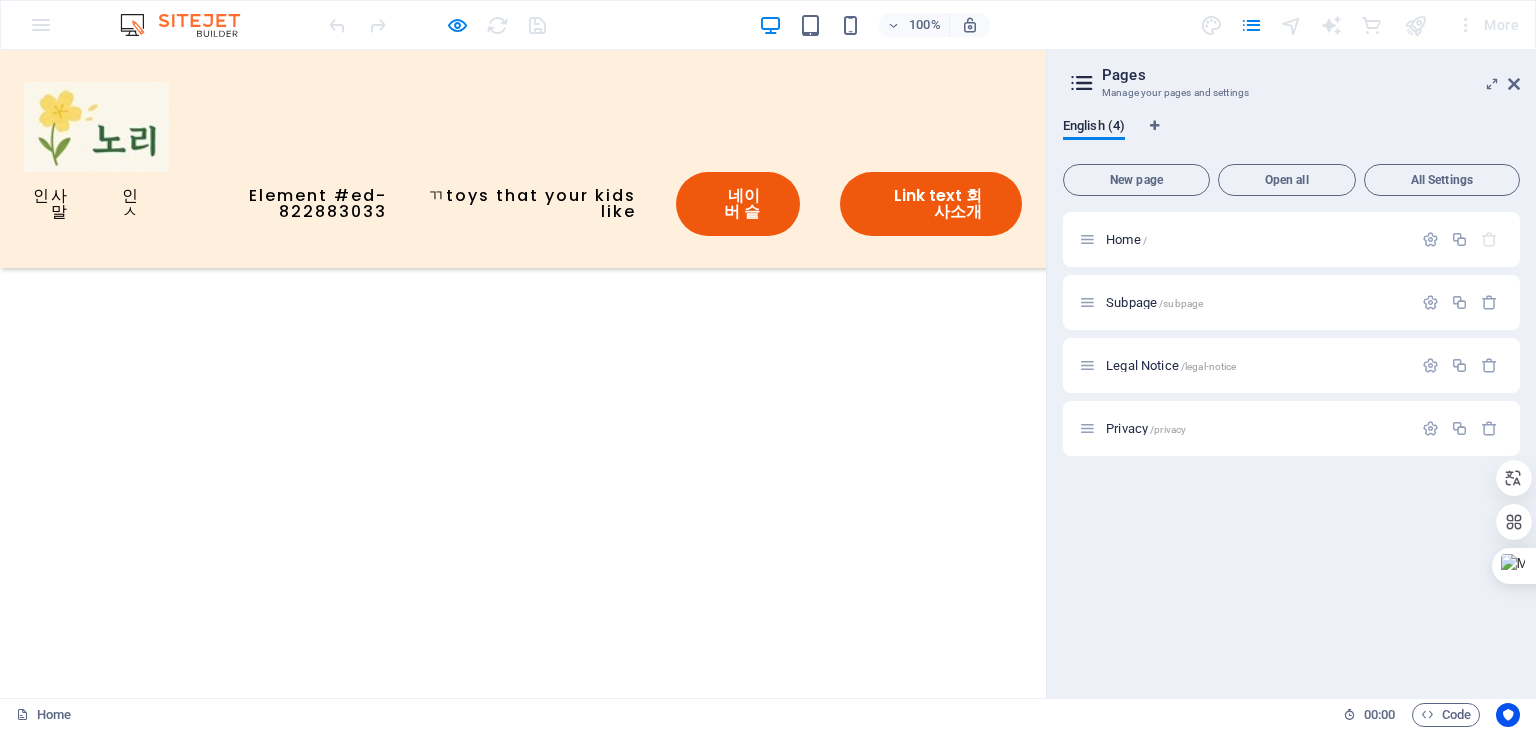 scroll, scrollTop: 2100, scrollLeft: 0, axis: vertical 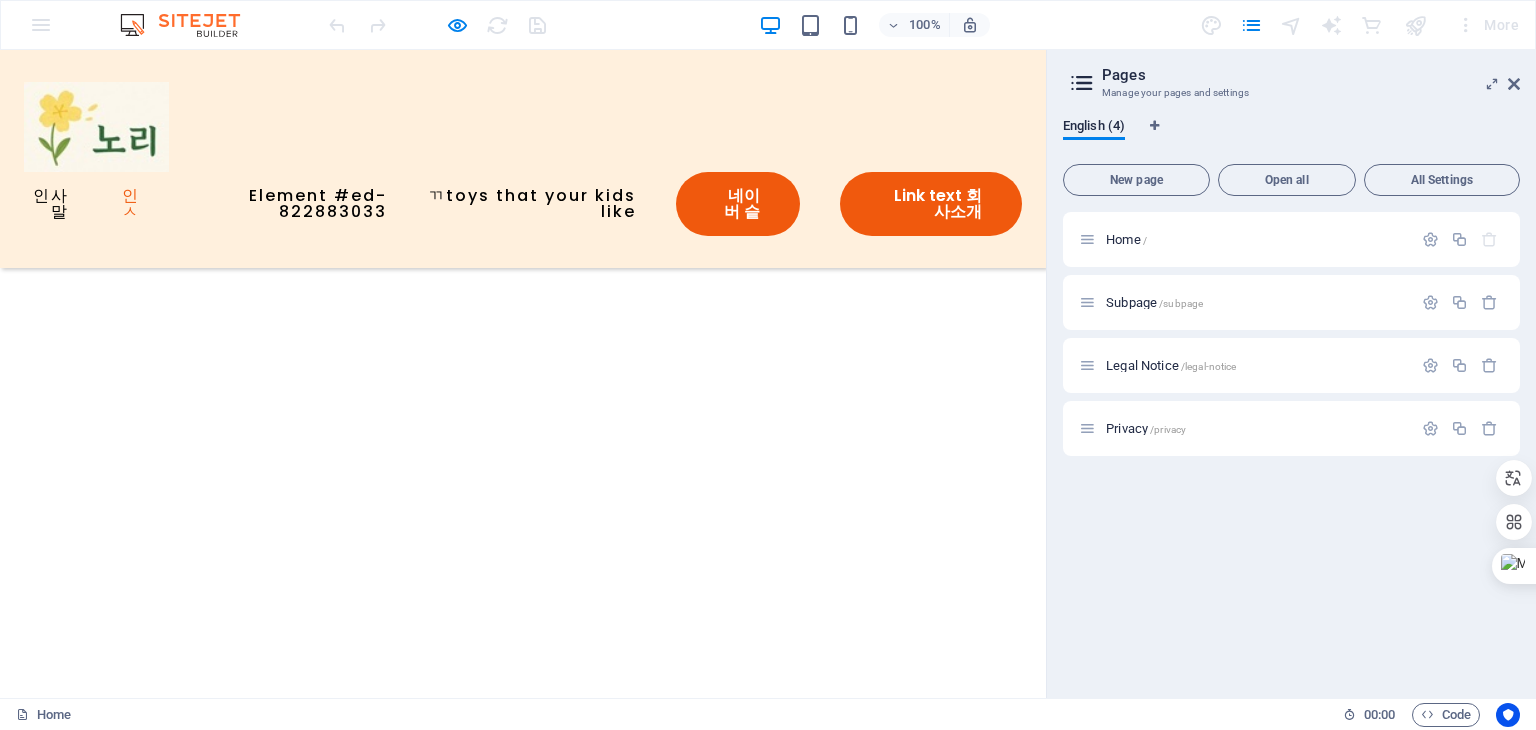 click on "인ㅅ" at bounding box center (124, 204) 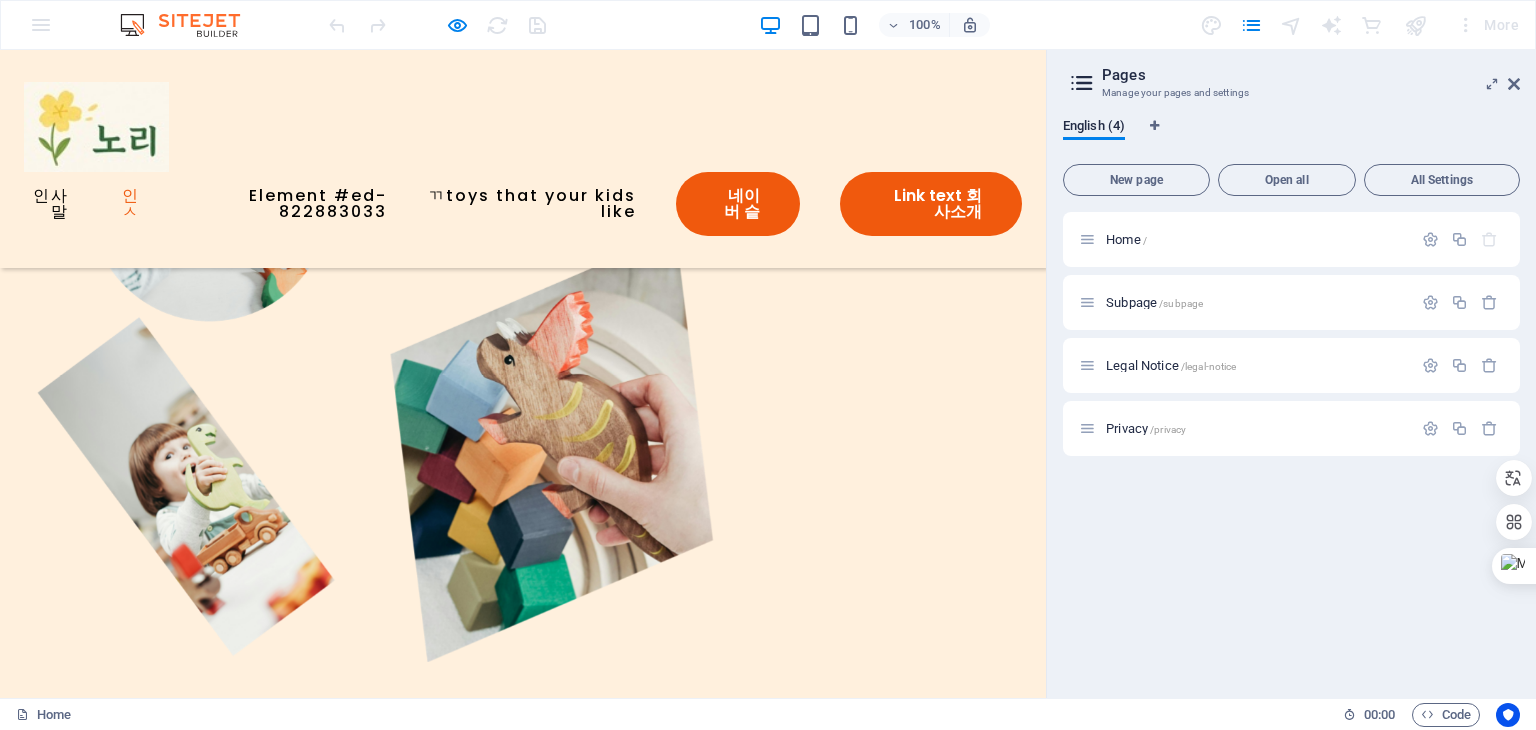 scroll, scrollTop: 835, scrollLeft: 0, axis: vertical 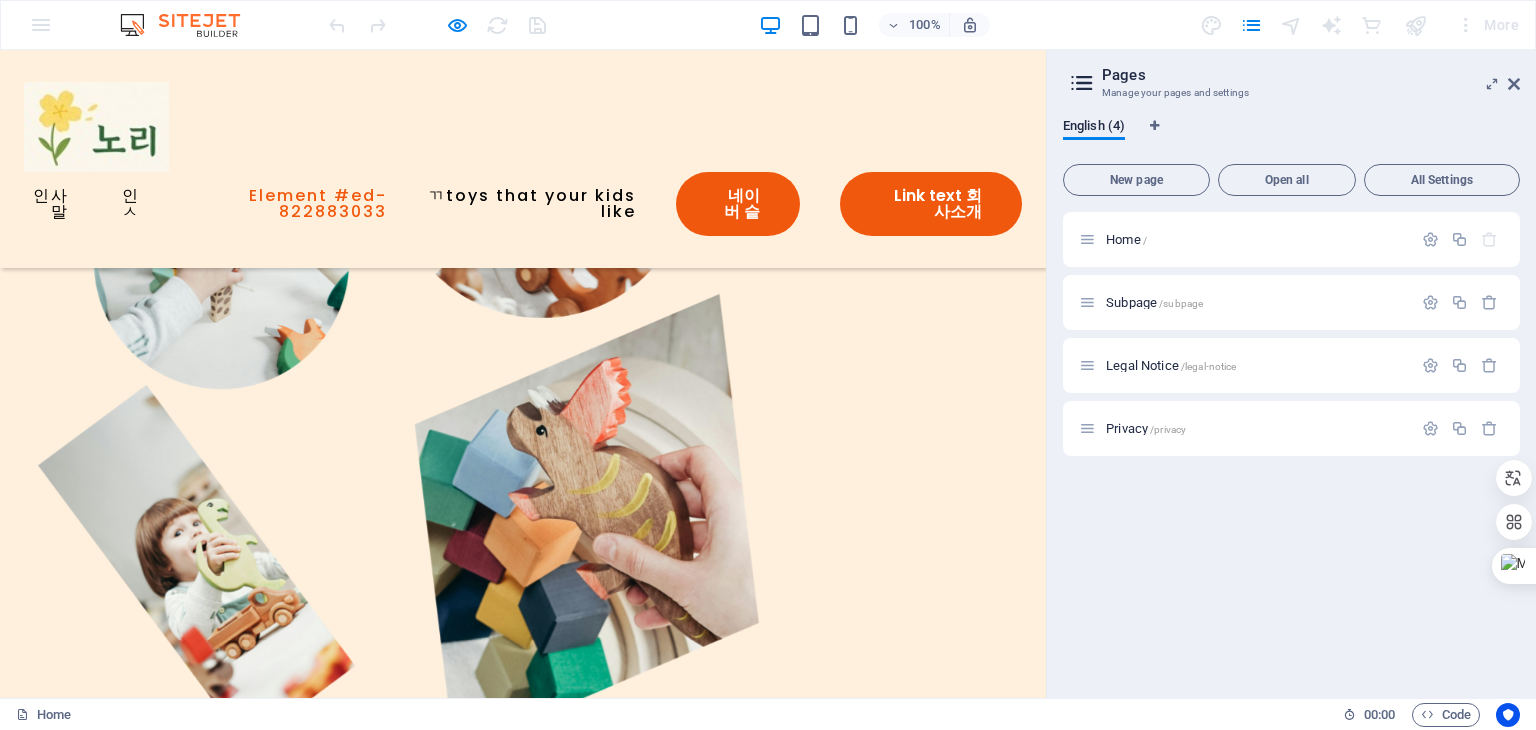 click on "Element #ed-822883033" at bounding box center [283, 204] 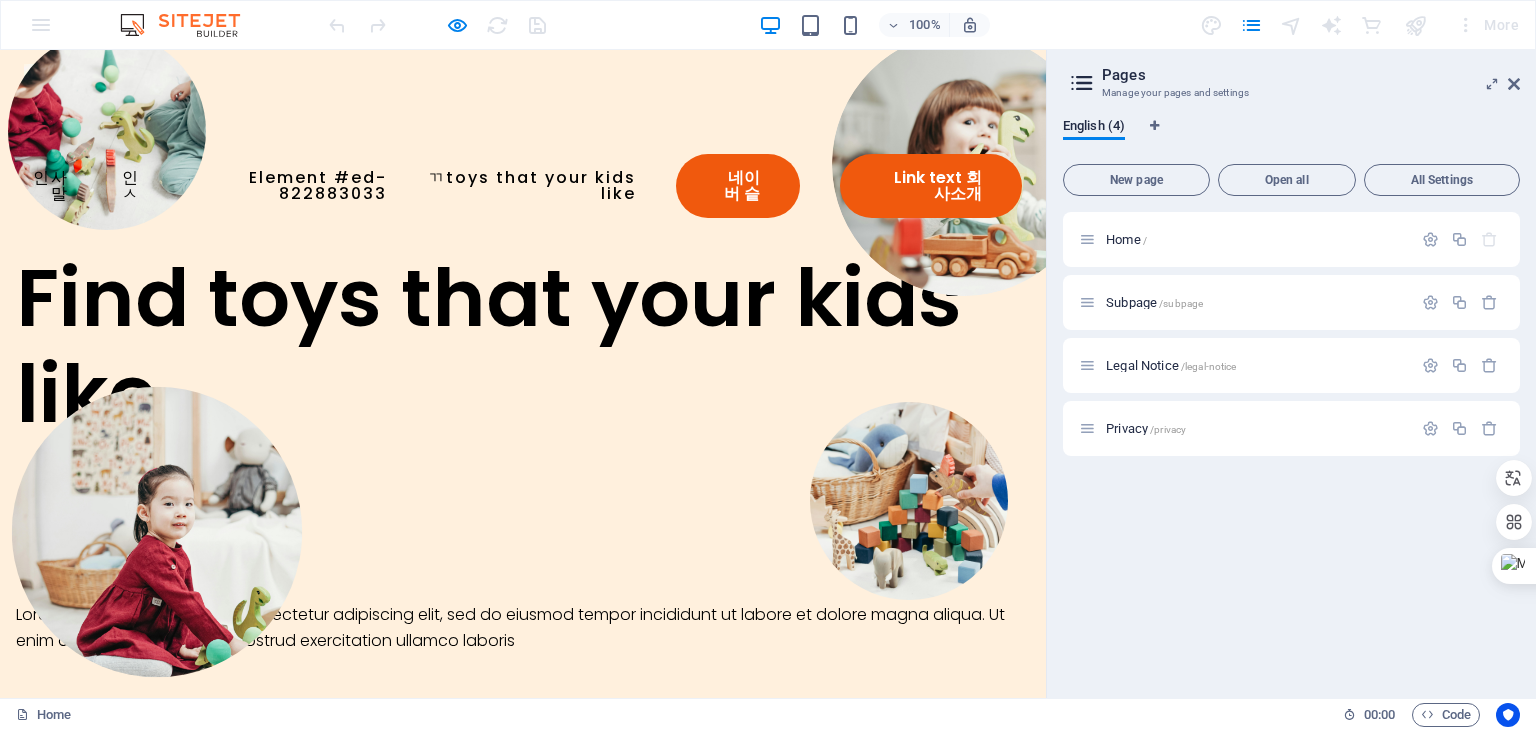 scroll, scrollTop: 0, scrollLeft: 0, axis: both 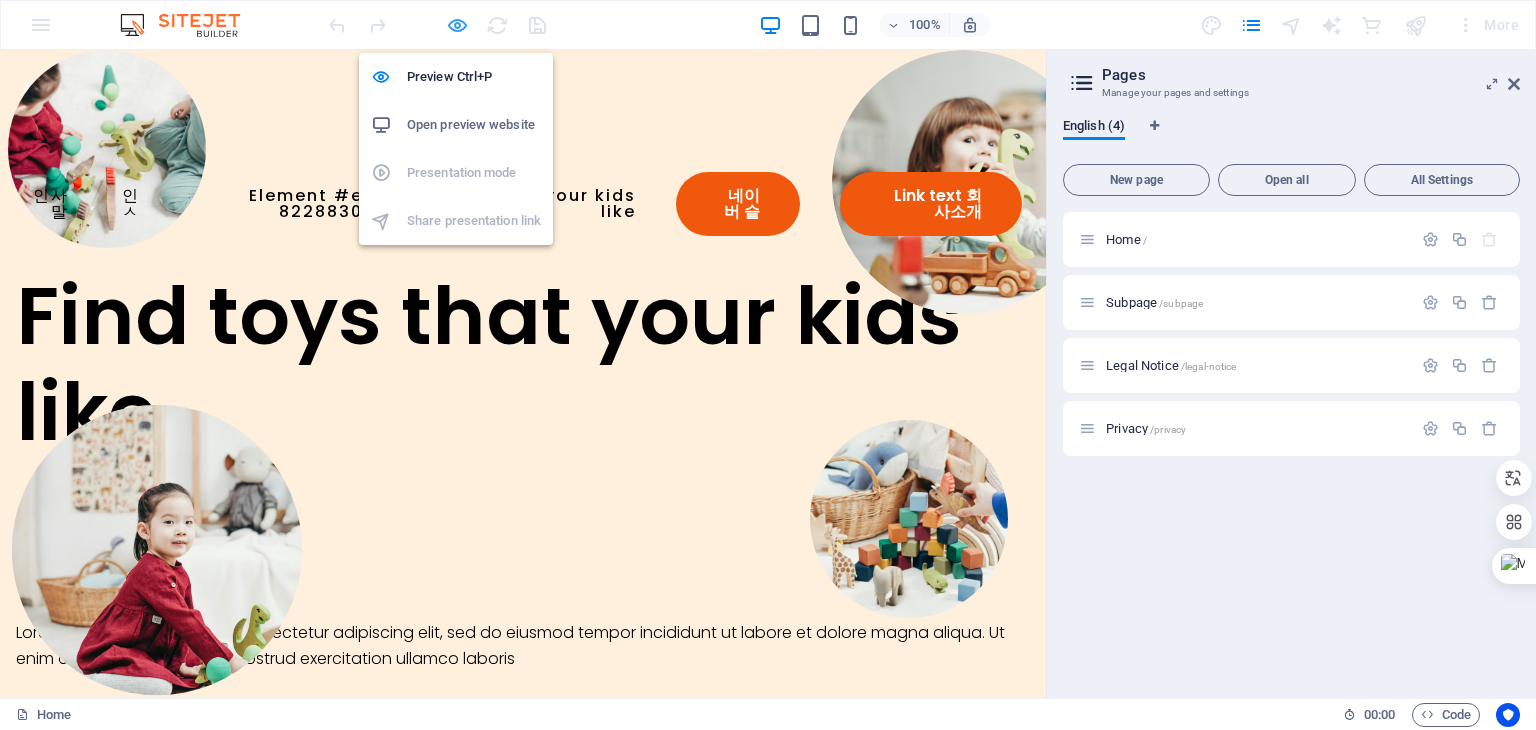 click at bounding box center (457, 25) 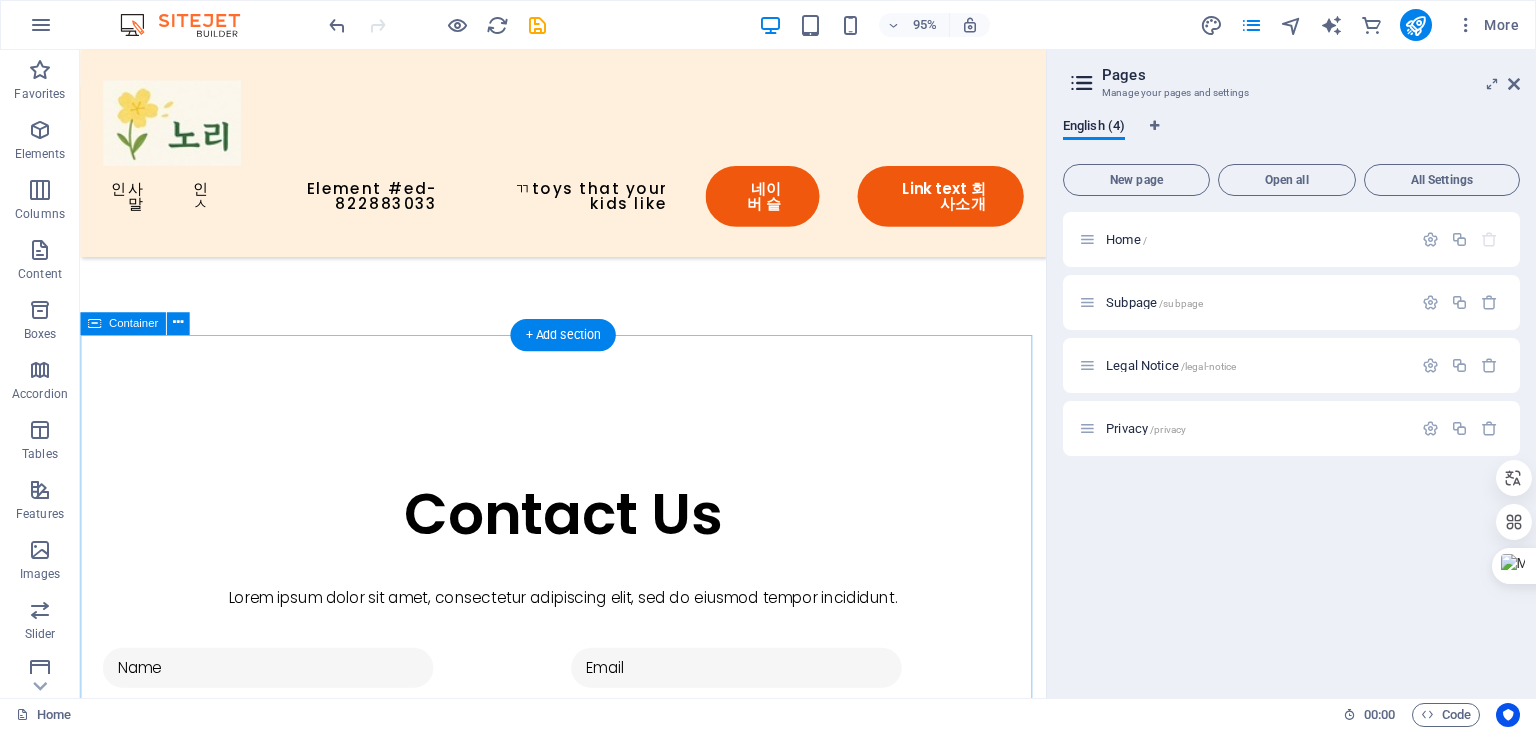 scroll, scrollTop: 3900, scrollLeft: 0, axis: vertical 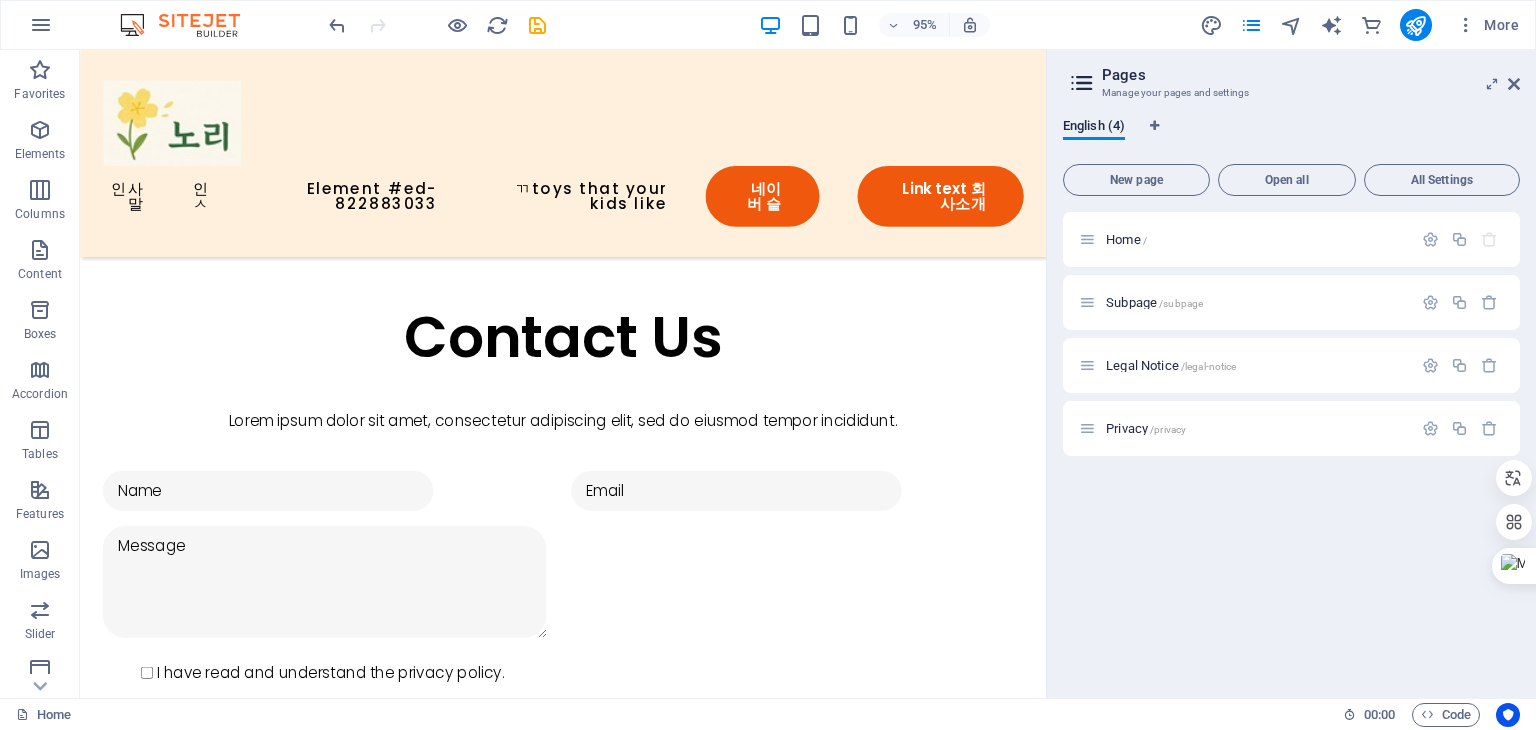 click on "Pages Manage your pages and settings English (4) New page Open all All Settings Home / Subpage /subpage Legal Notice /legal-notice Privacy /privacy" at bounding box center [1291, 374] 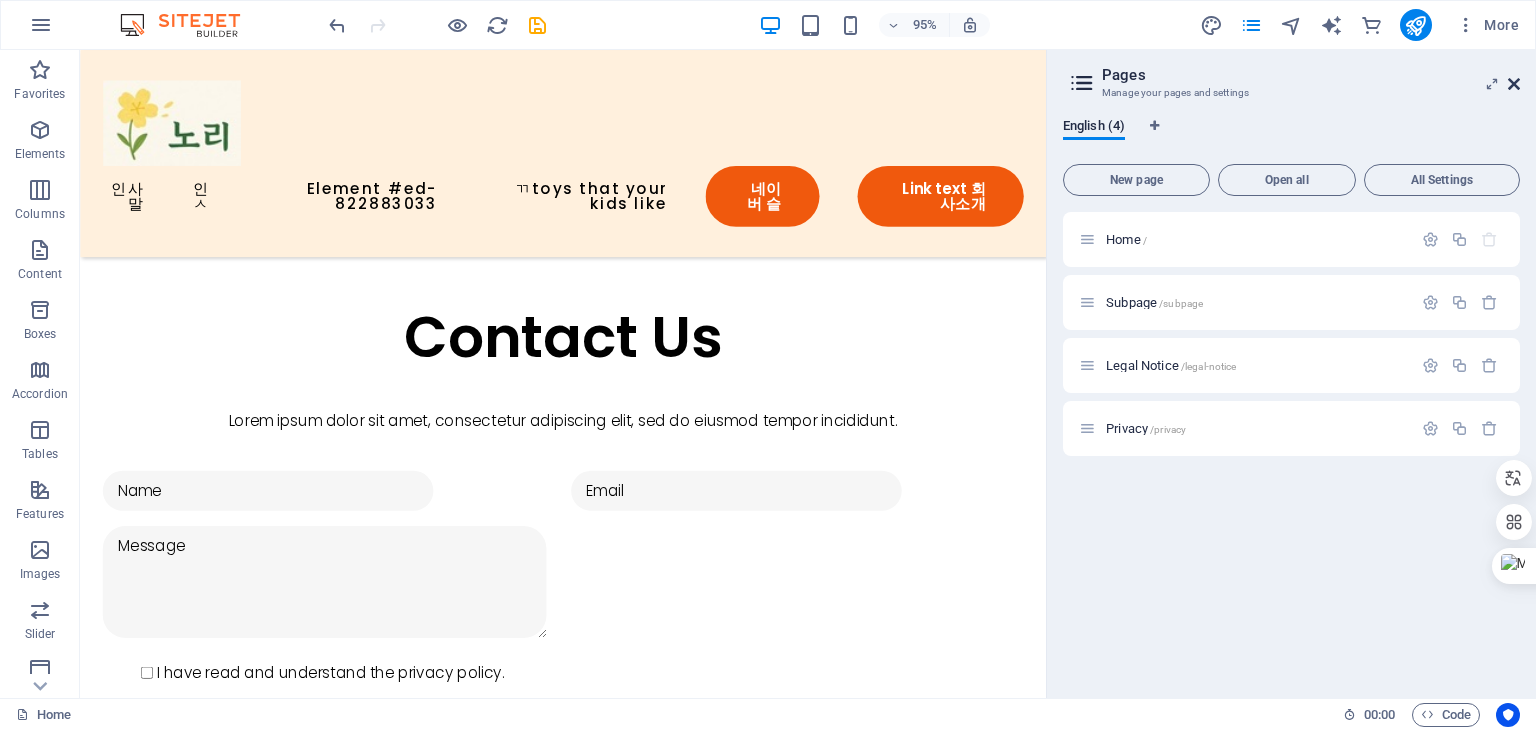 click at bounding box center (1514, 84) 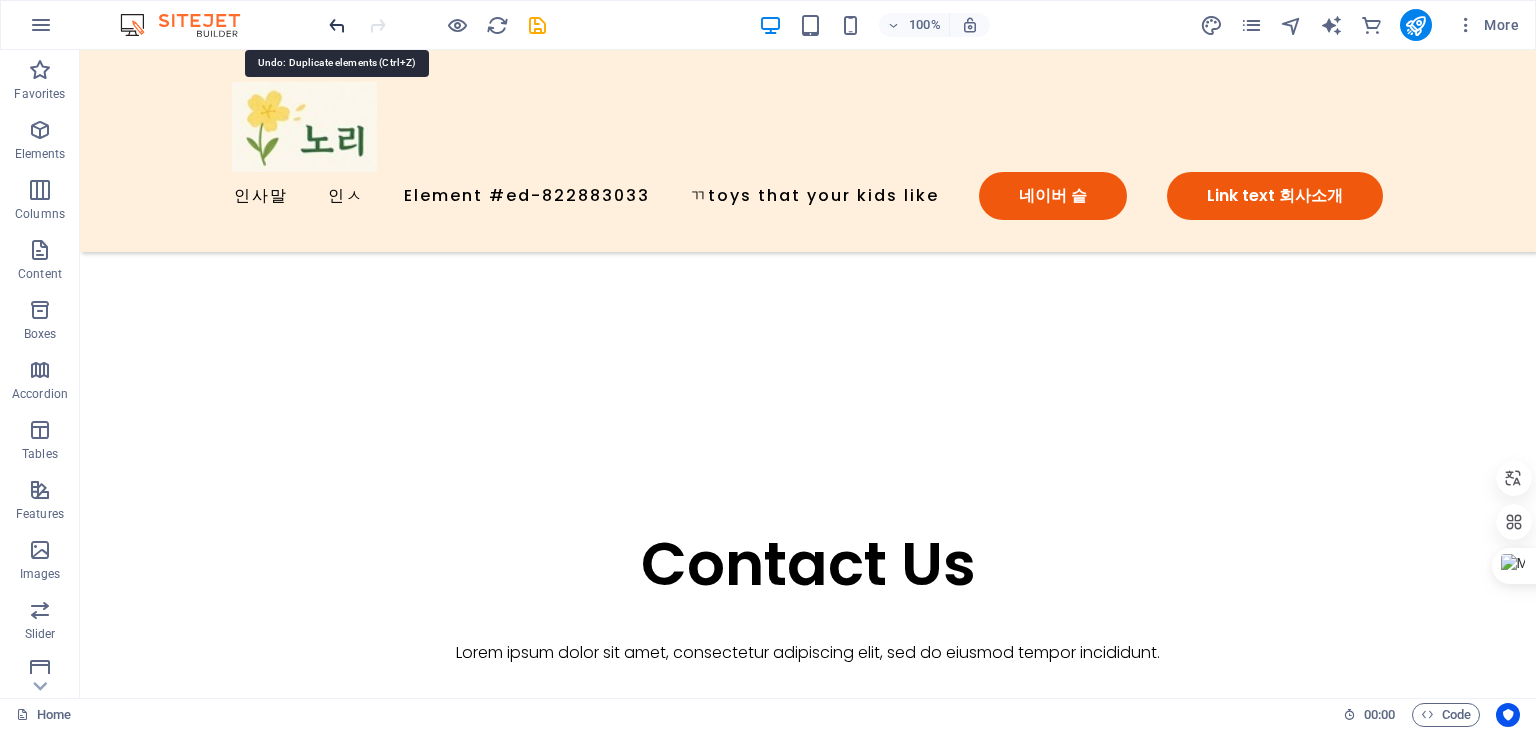 click at bounding box center (337, 25) 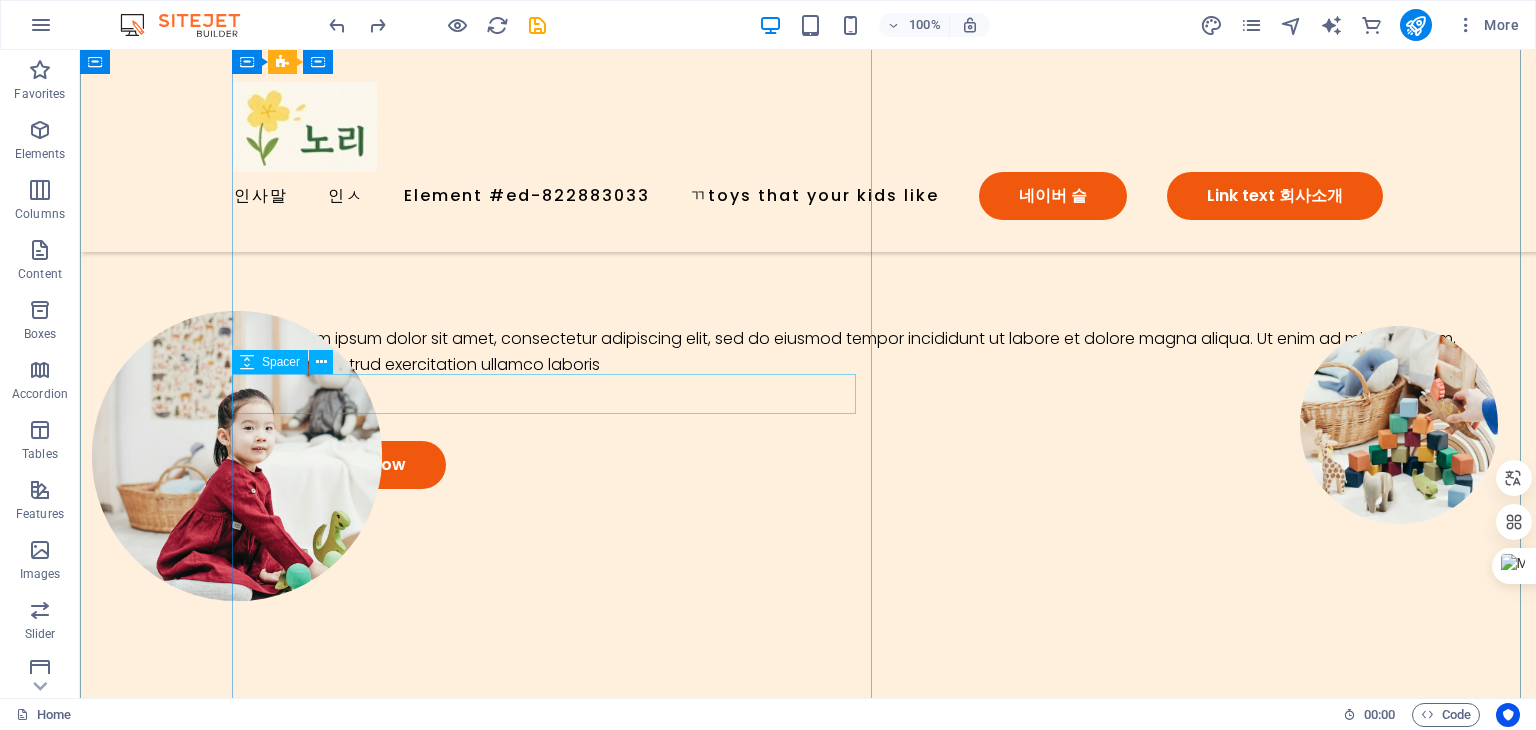 scroll, scrollTop: 0, scrollLeft: 0, axis: both 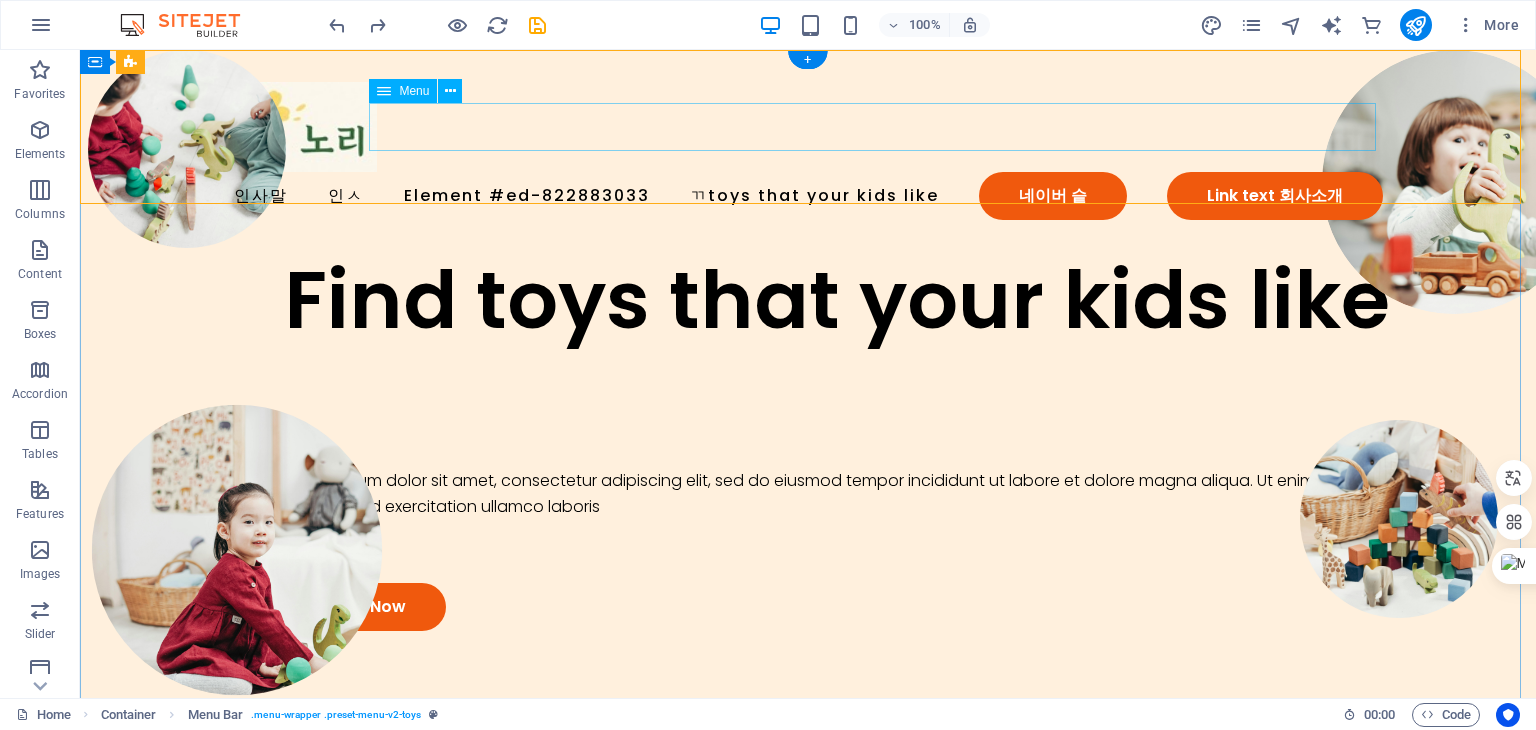 click on "인사말 교육과정 회사소개 고객지원 Shop Now Find toys that your kids like Lorem ipsum dolor sit amet, consectetur adipiscing elit, sed do eiusmod tempor incididunt ut labore et dolore magna aliqua. Ut enim ad minim veniam, quis nostrud exercitation ullamco laboris  Shop Now Drop content here or  Add elements  Paste clipboard" at bounding box center (808, 196) 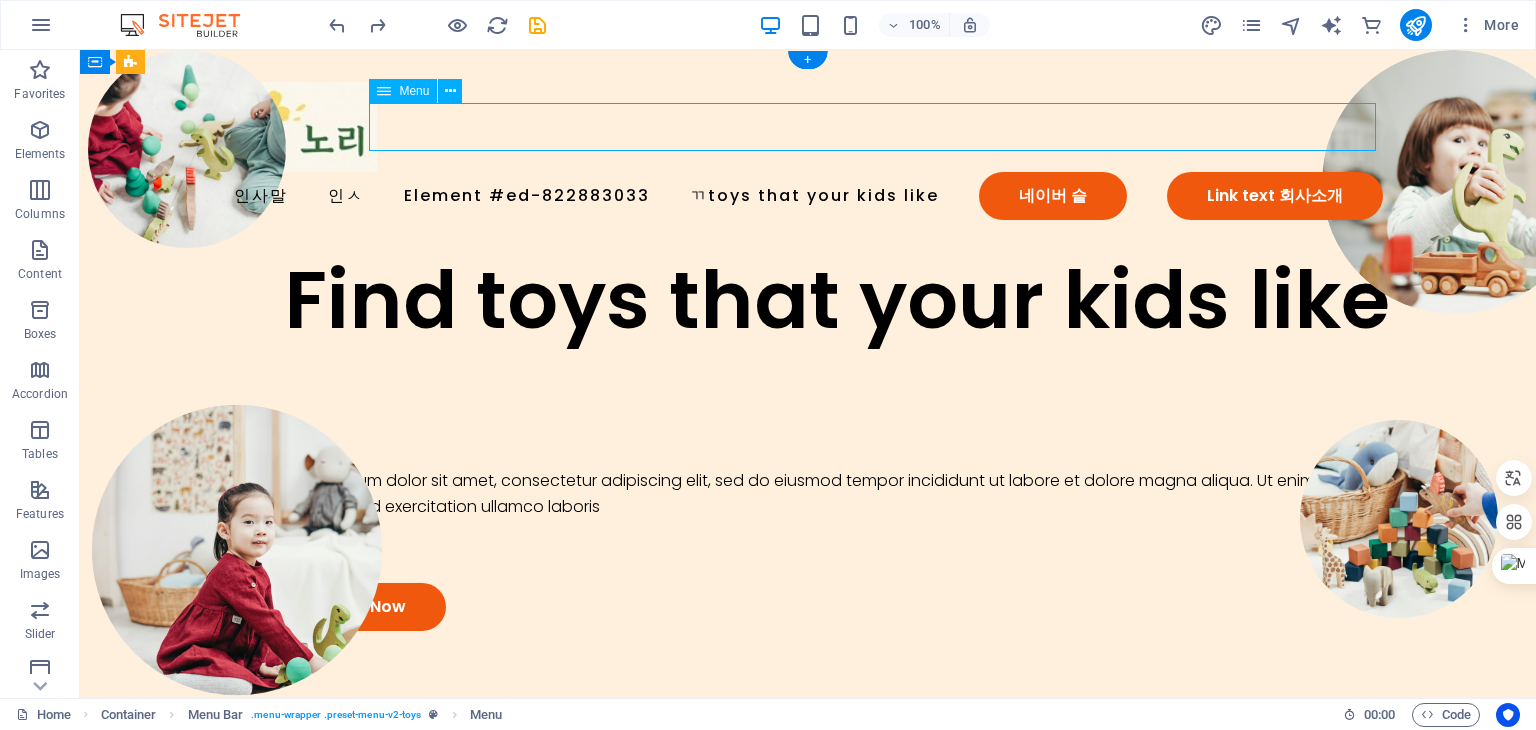 click on "인사말 교육과정 회사소개 고객지원 Shop Now Find toys that your kids like Lorem ipsum dolor sit amet, consectetur adipiscing elit, sed do eiusmod tempor incididunt ut labore et dolore magna aliqua. Ut enim ad minim veniam, quis nostrud exercitation ullamco laboris  Shop Now Drop content here or  Add elements  Paste clipboard" at bounding box center [808, 196] 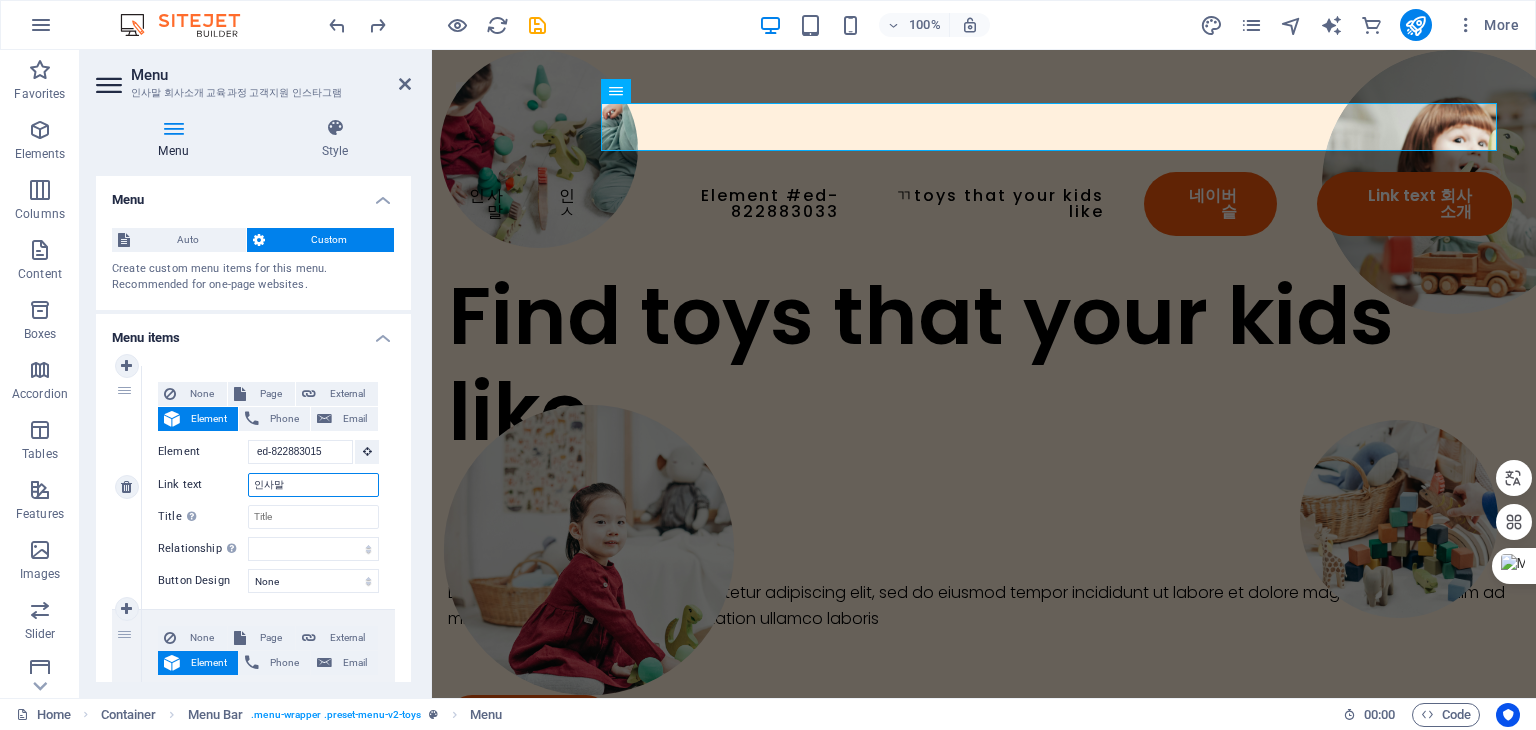 click on "인사말" at bounding box center (313, 485) 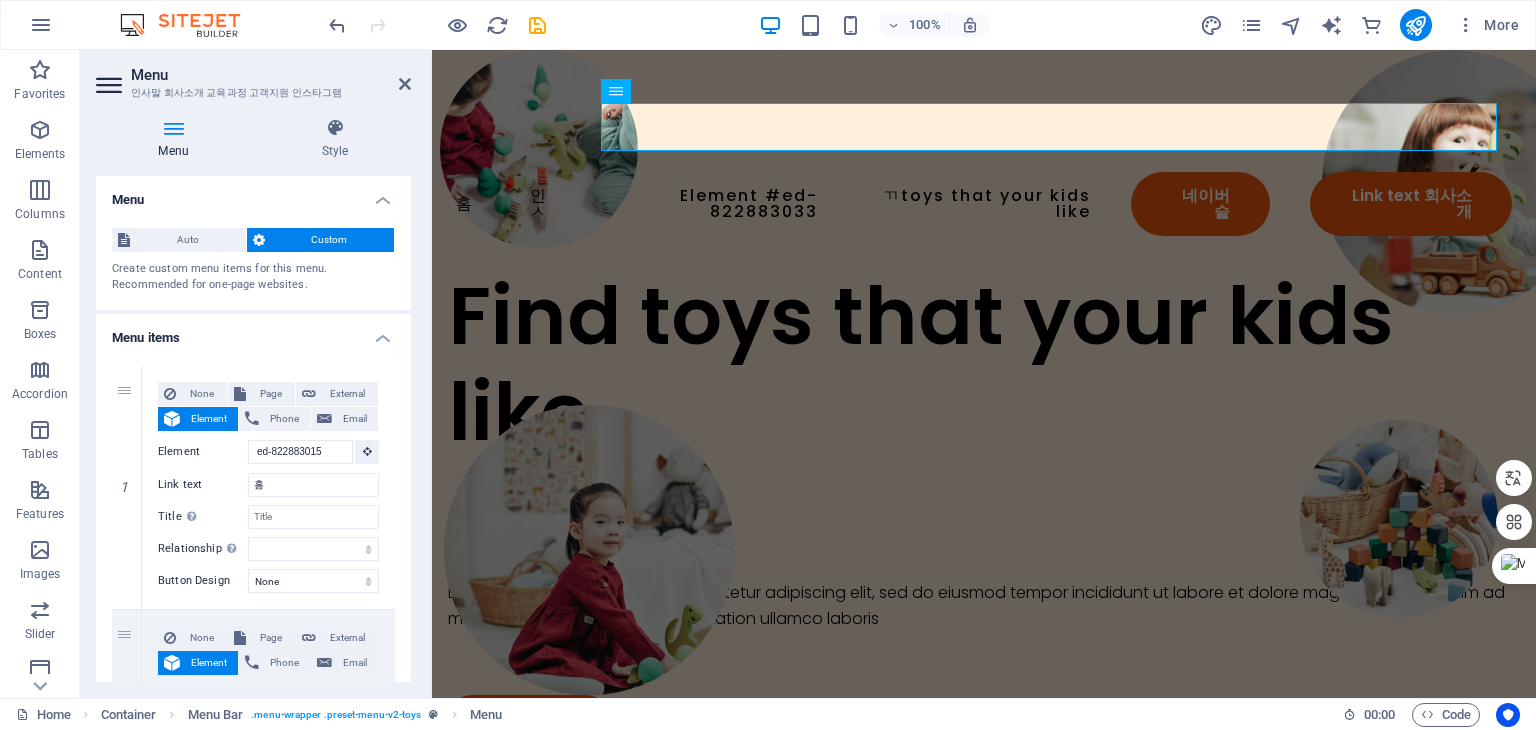 click on "None Page External Element Phone Email Page Home Subpage Legal Notice Privacy Element #ed-822882991
URL Phone Email Link text 홈 Link target New tab Same tab Overlay Title Additional link description, should not be the same as the link text. The title is most often shown as a tooltip text when the mouse moves over the element. Leave empty if uncertain. Relationship Sets the  relationship of this link to the link target . For example, the value "nofollow" instructs search engines not to follow the link. Can be left empty. alternate author bookmark external help license next nofollow noreferrer noopener prev search tag Button Design None Default Primary Secondary 2 None Page External Element Phone Email Page Home Subpage Legal Notice Privacy Element #ed-822882790
URL Phone Email Link text 회사소개 Link target New tab Same tab Overlay Title Relationship Sets the  relationship of this link to the link target alternate author bookmark external help license tag" at bounding box center (253, 1128) 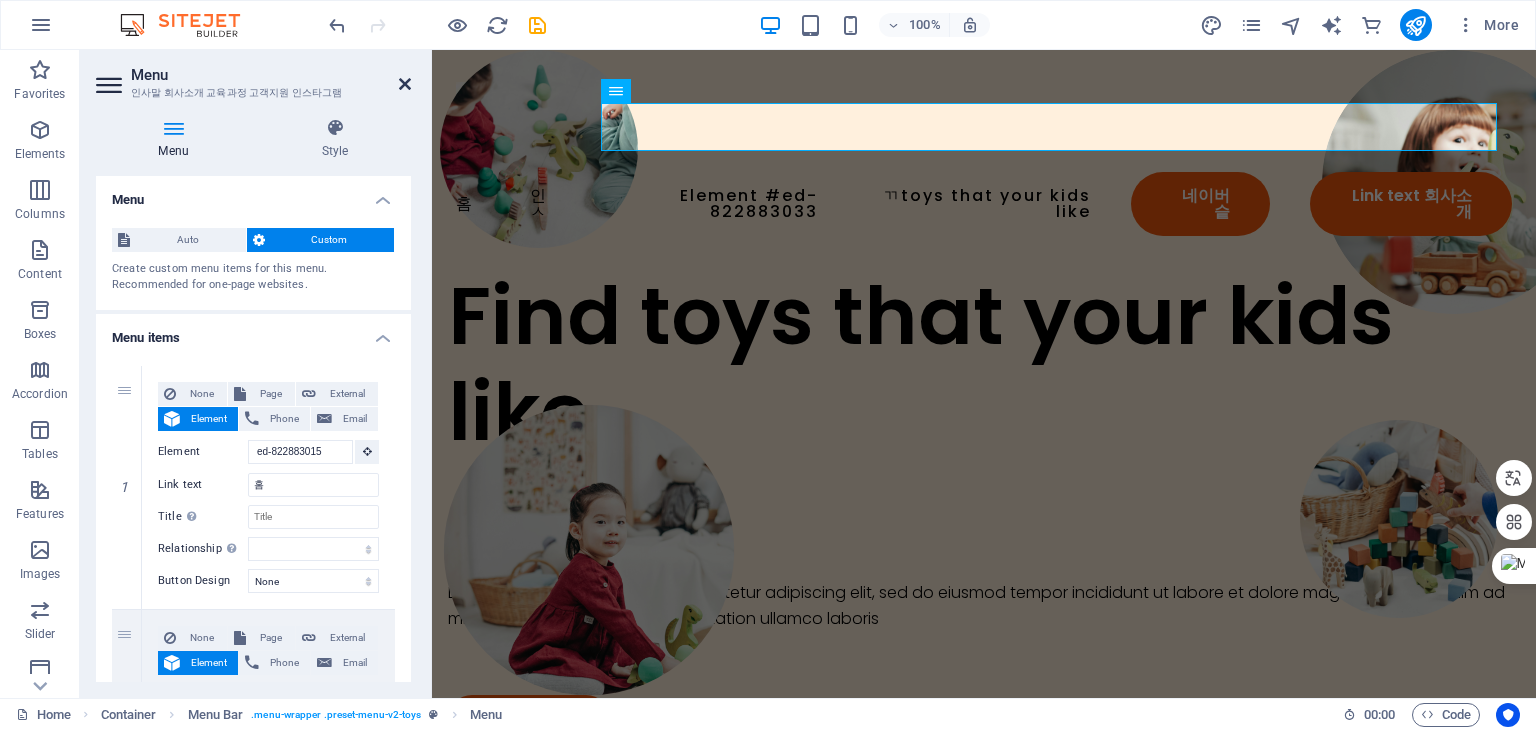 click at bounding box center [405, 84] 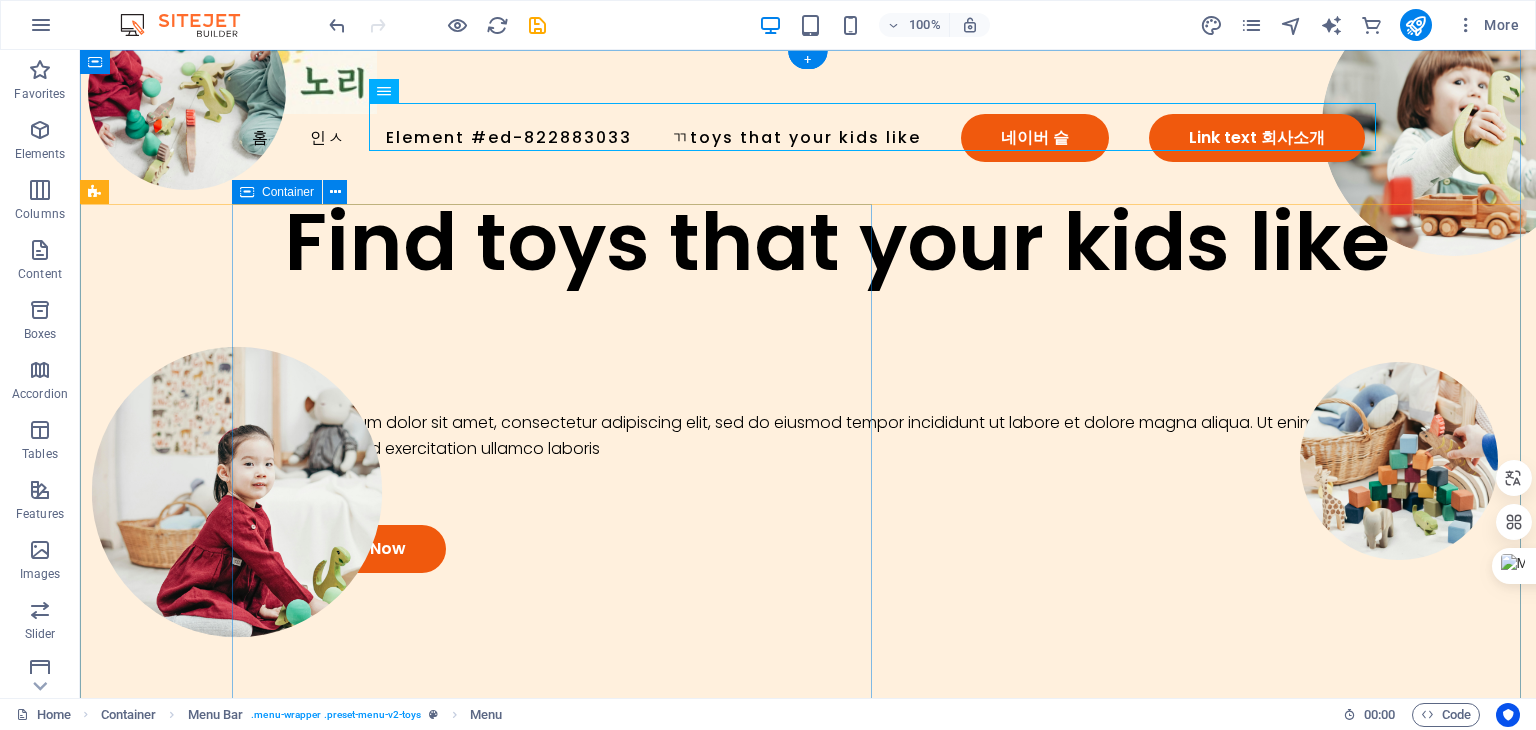 scroll, scrollTop: 300, scrollLeft: 0, axis: vertical 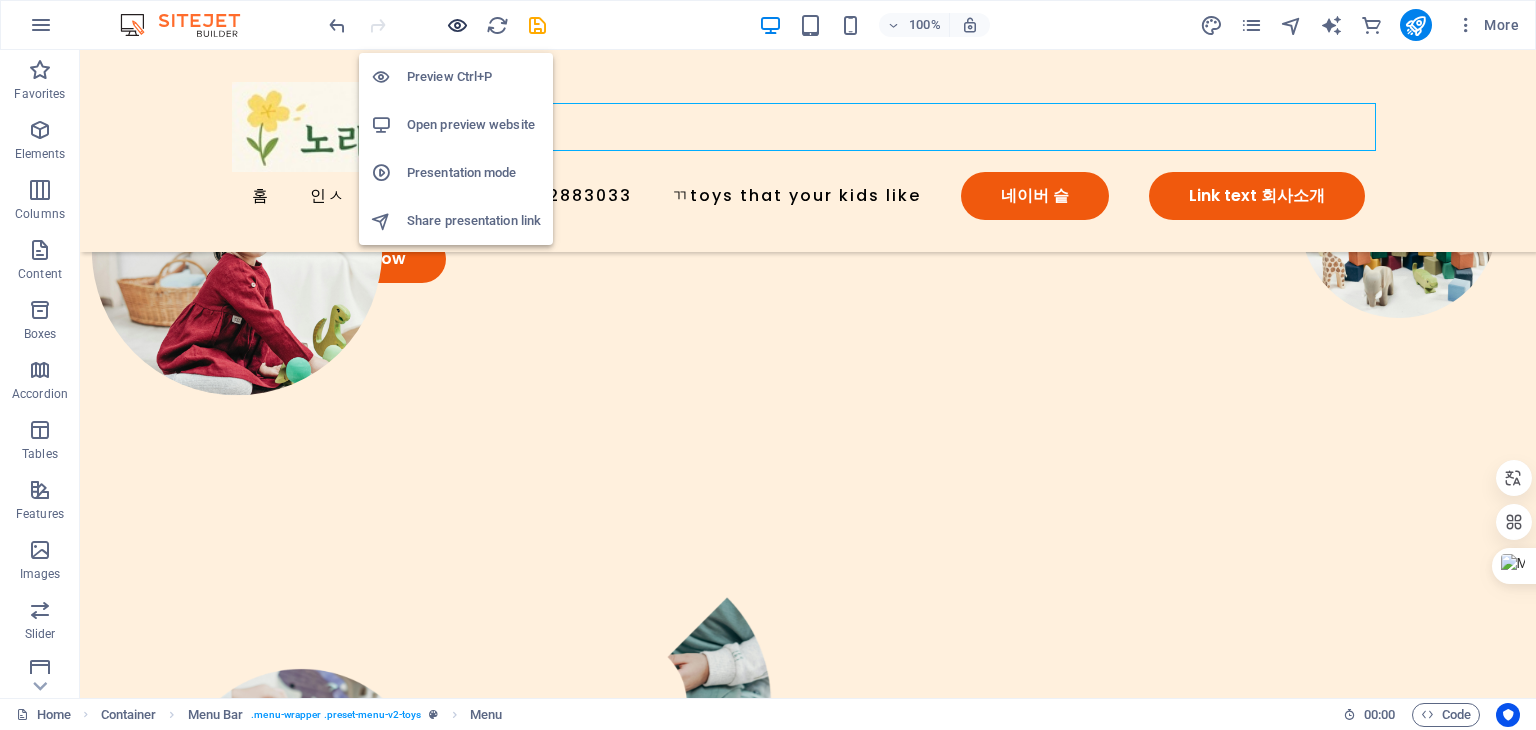 click at bounding box center [457, 25] 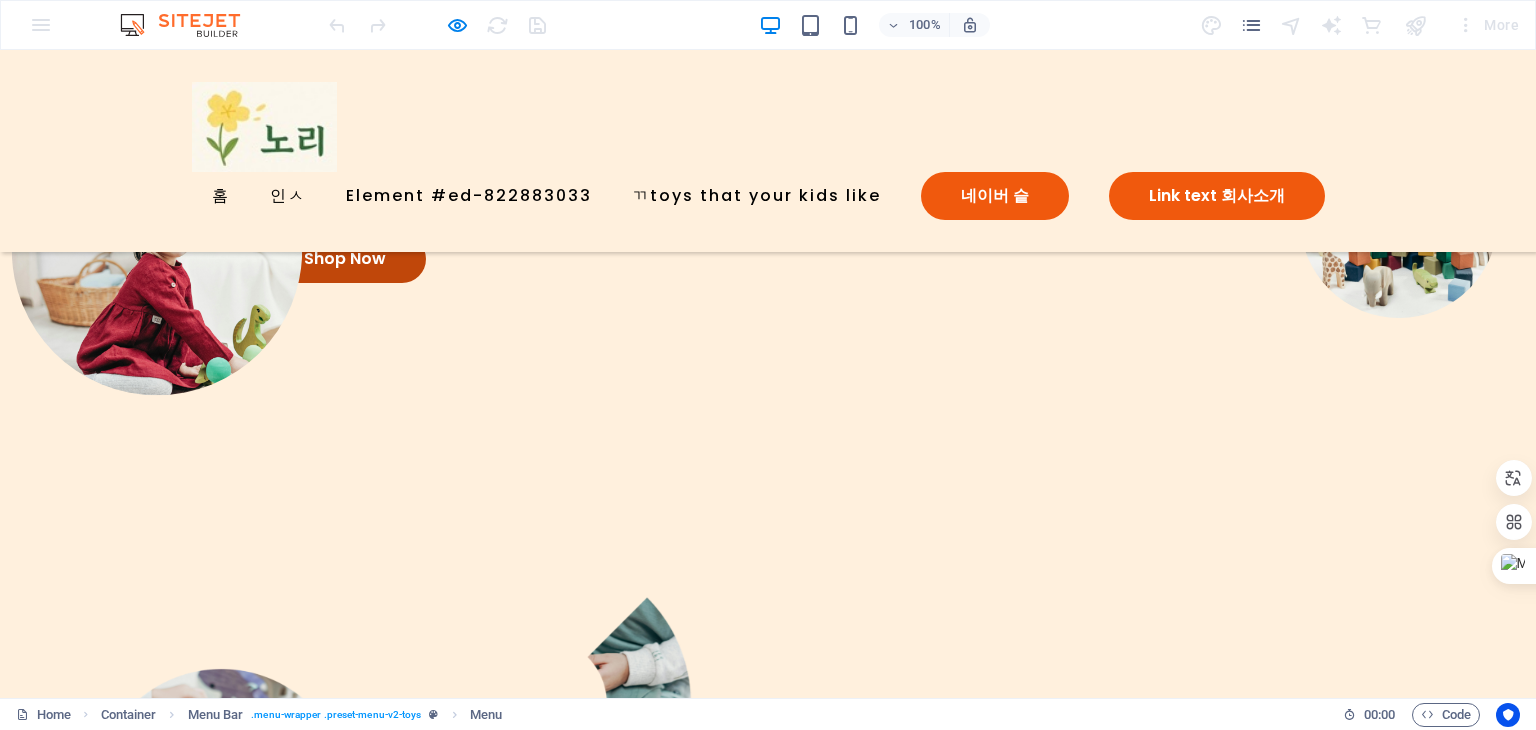 click on "Shop Now" at bounding box center (345, 259) 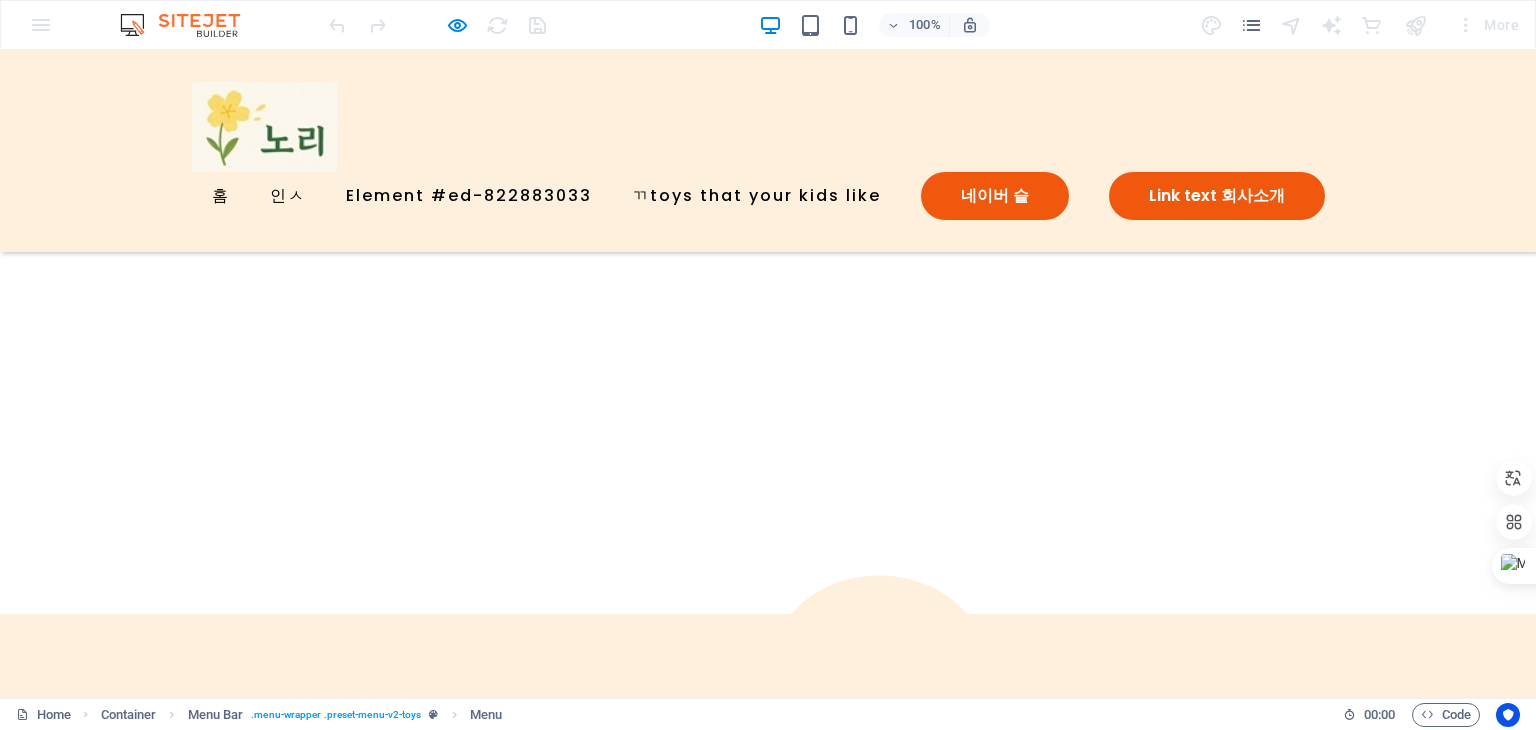 scroll, scrollTop: 4668, scrollLeft: 0, axis: vertical 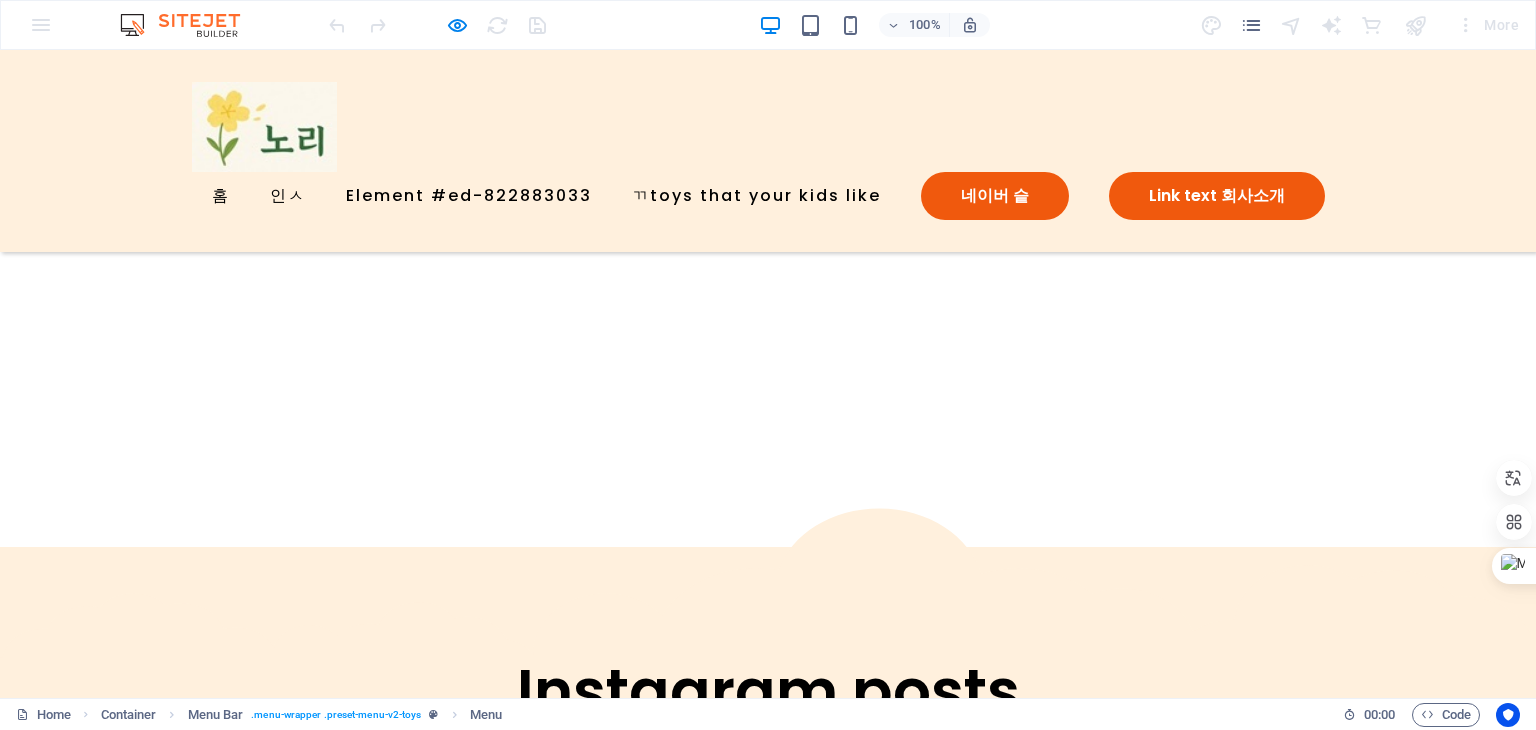 click on "Shop" at bounding box center [44, 1944] 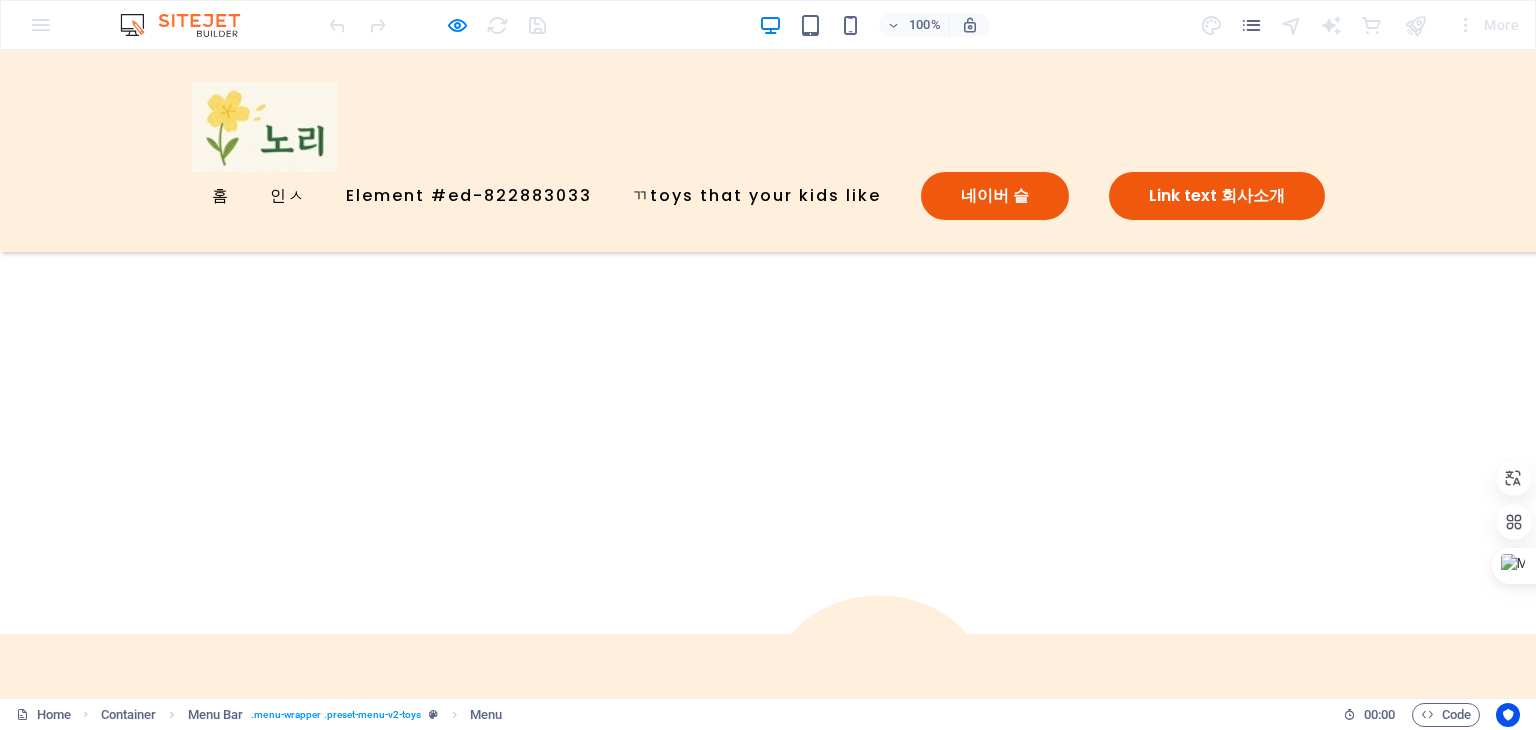 scroll, scrollTop: 4635, scrollLeft: 0, axis: vertical 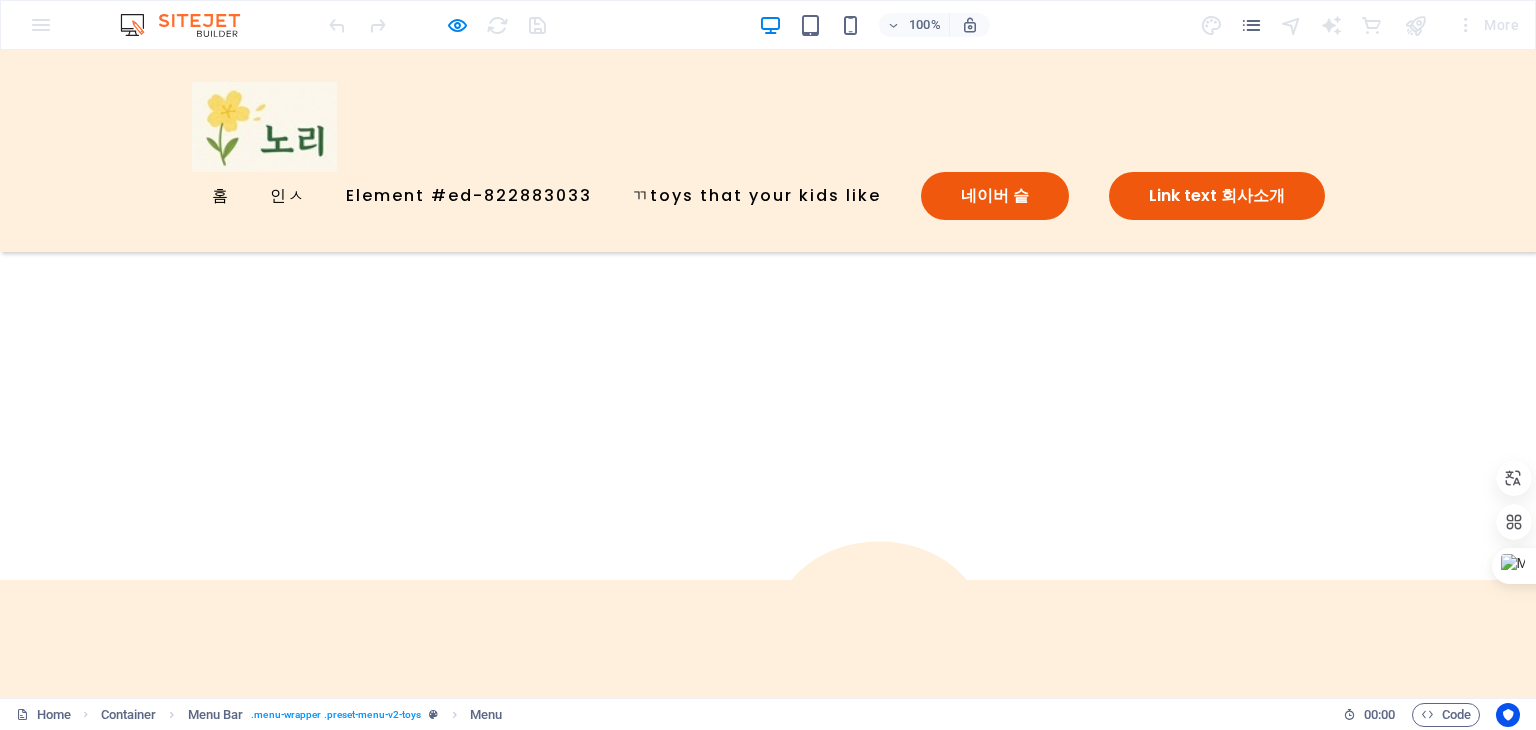 click on "About" at bounding box center [48, 2003] 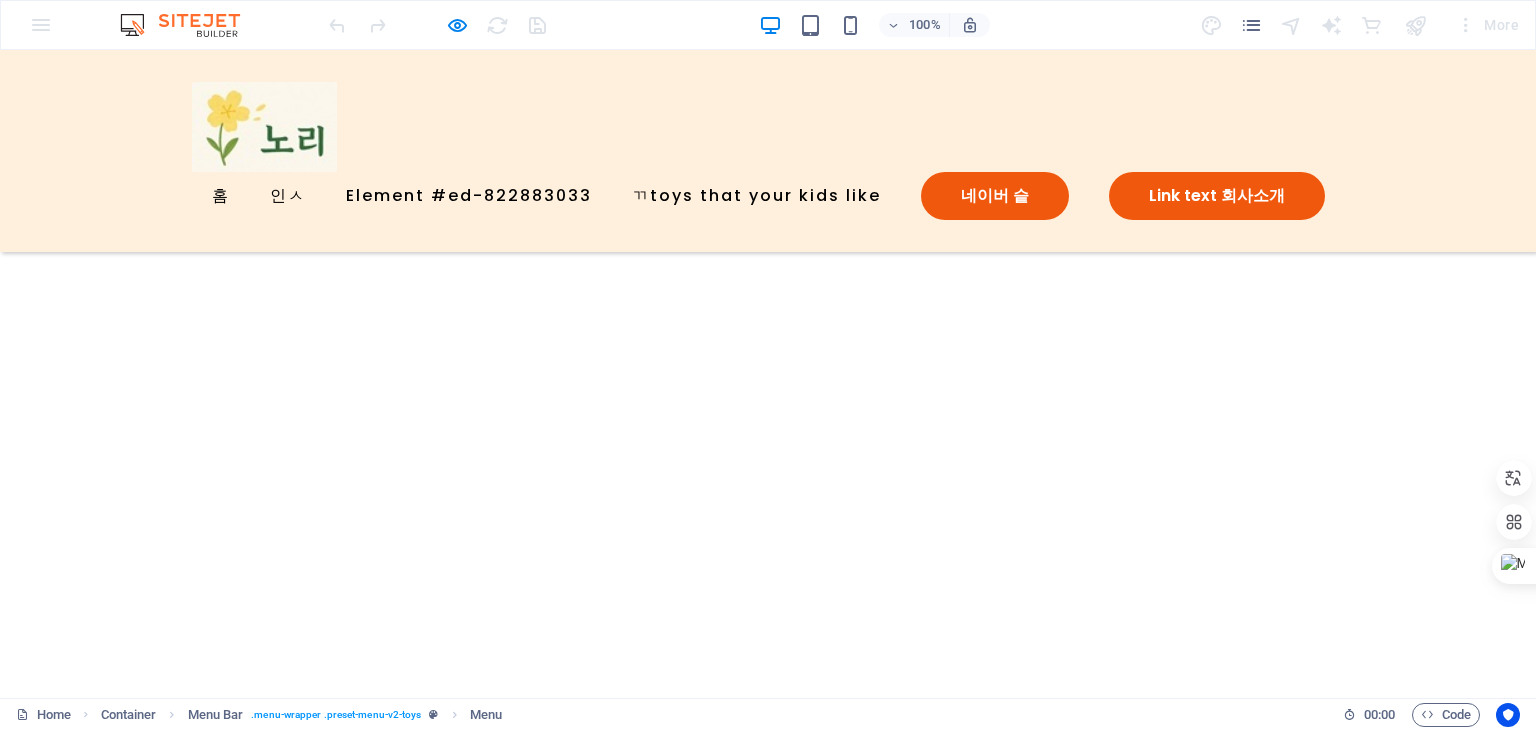 scroll, scrollTop: 1981, scrollLeft: 0, axis: vertical 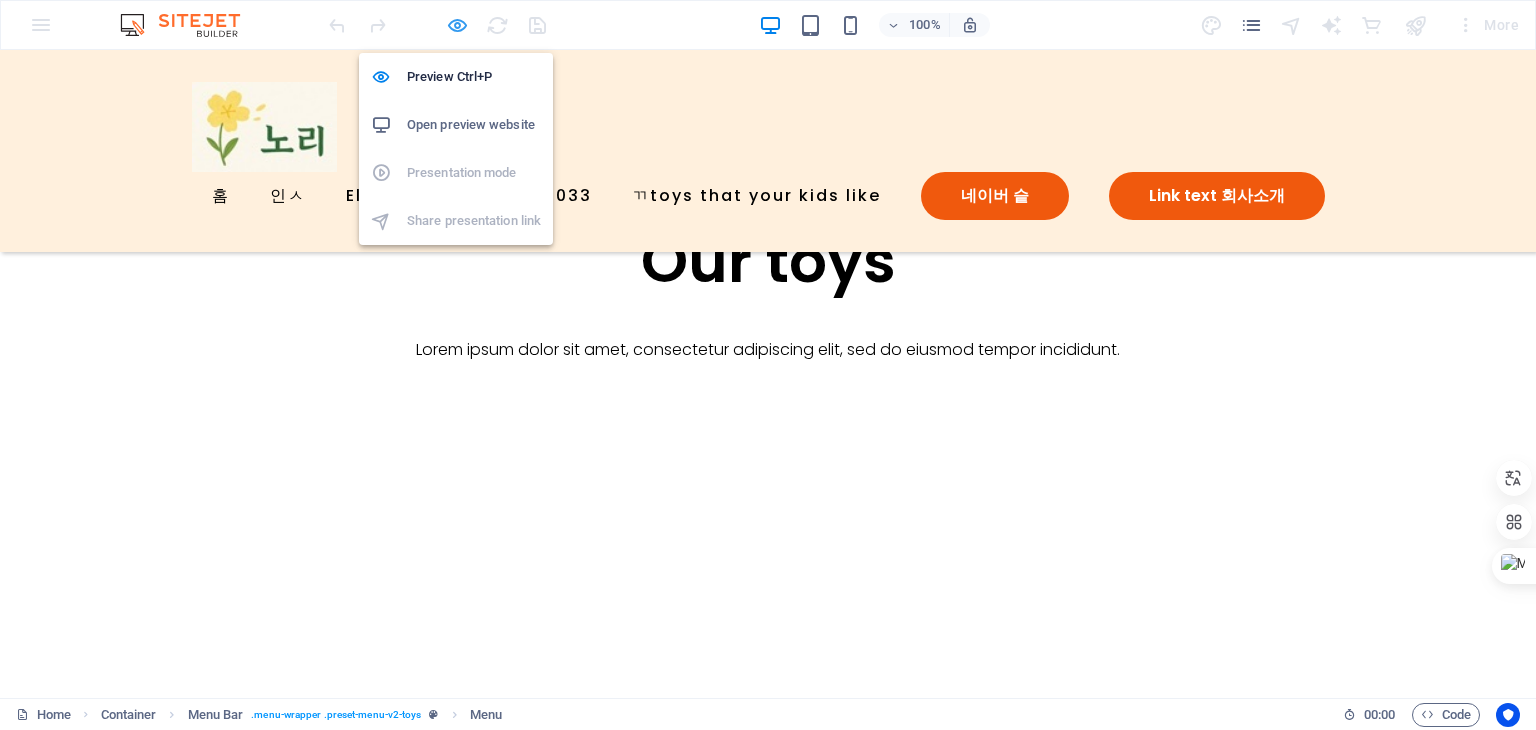 click at bounding box center (457, 25) 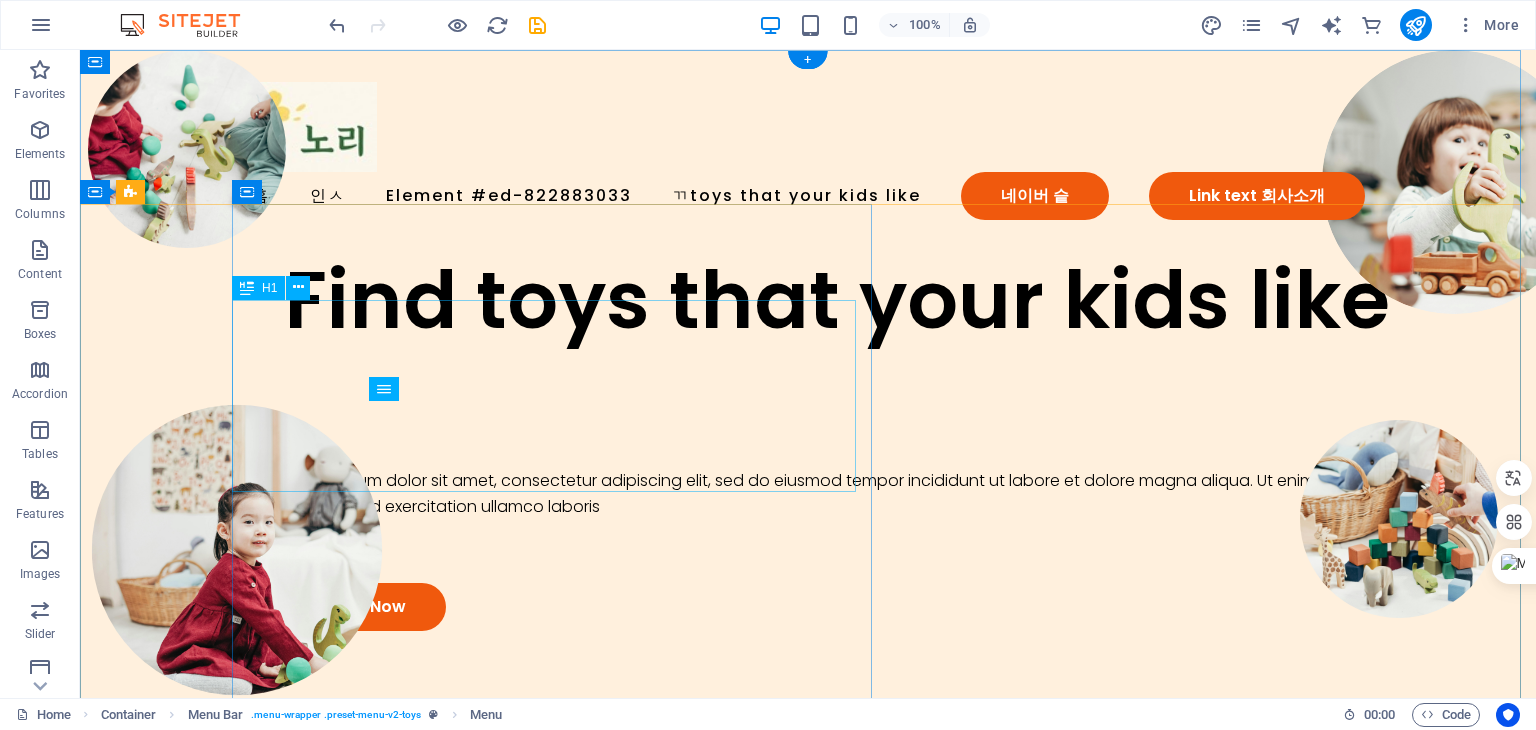 scroll, scrollTop: 0, scrollLeft: 0, axis: both 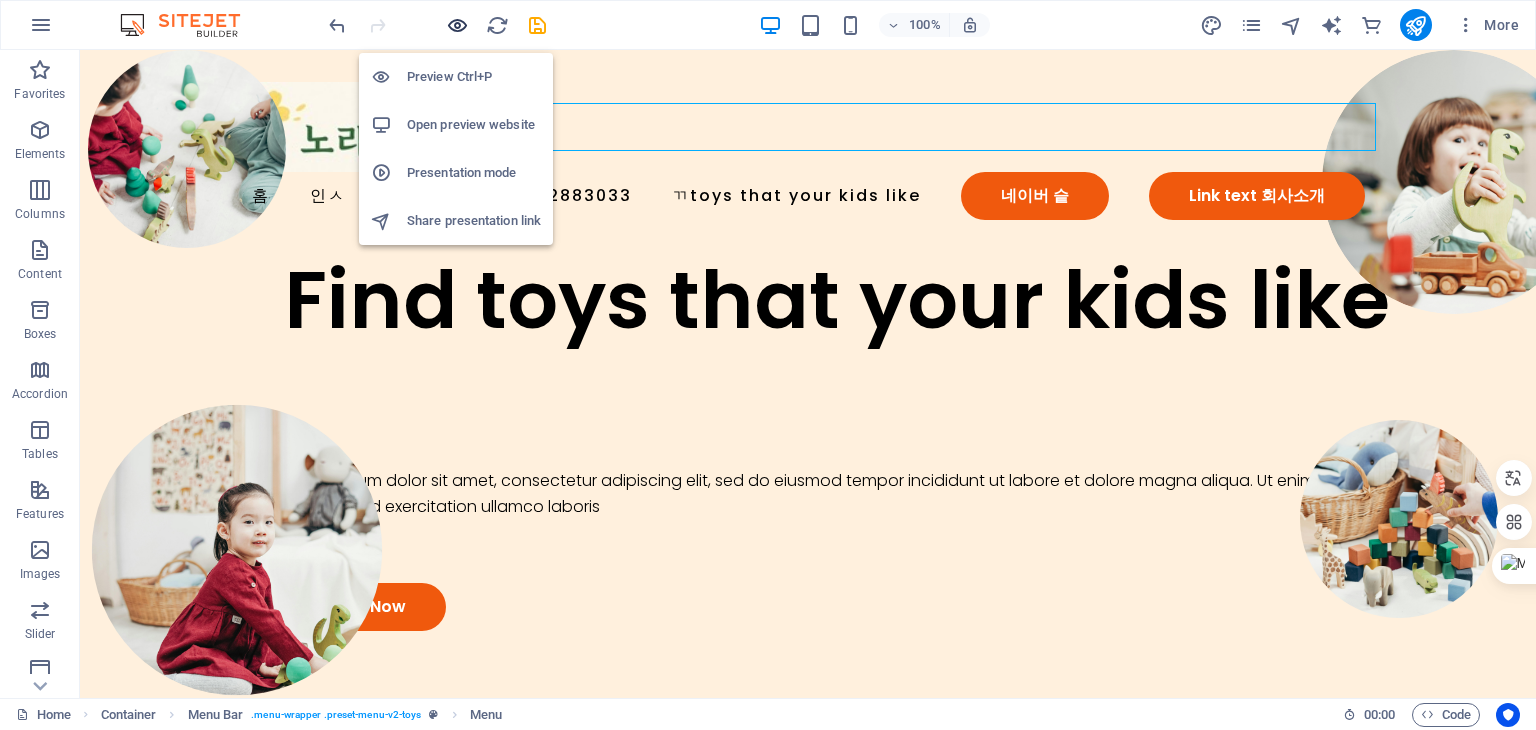 click at bounding box center [457, 25] 